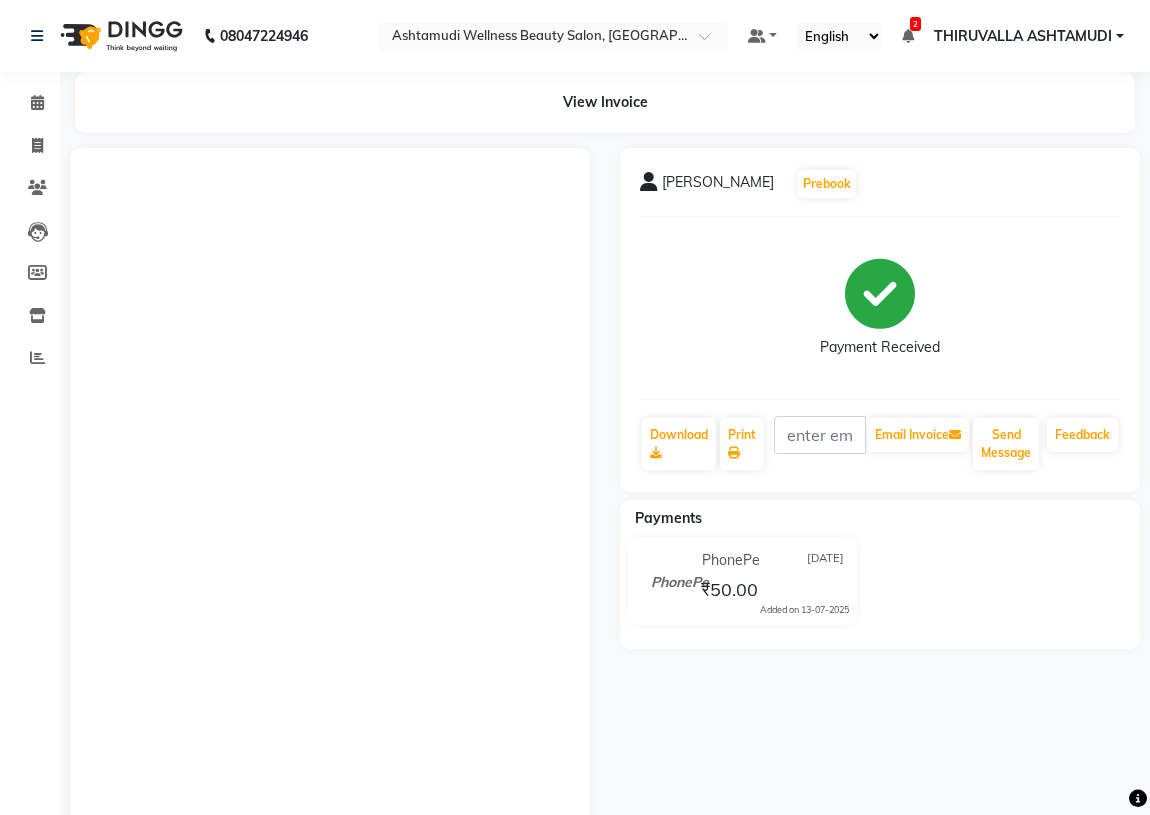 scroll, scrollTop: 0, scrollLeft: 0, axis: both 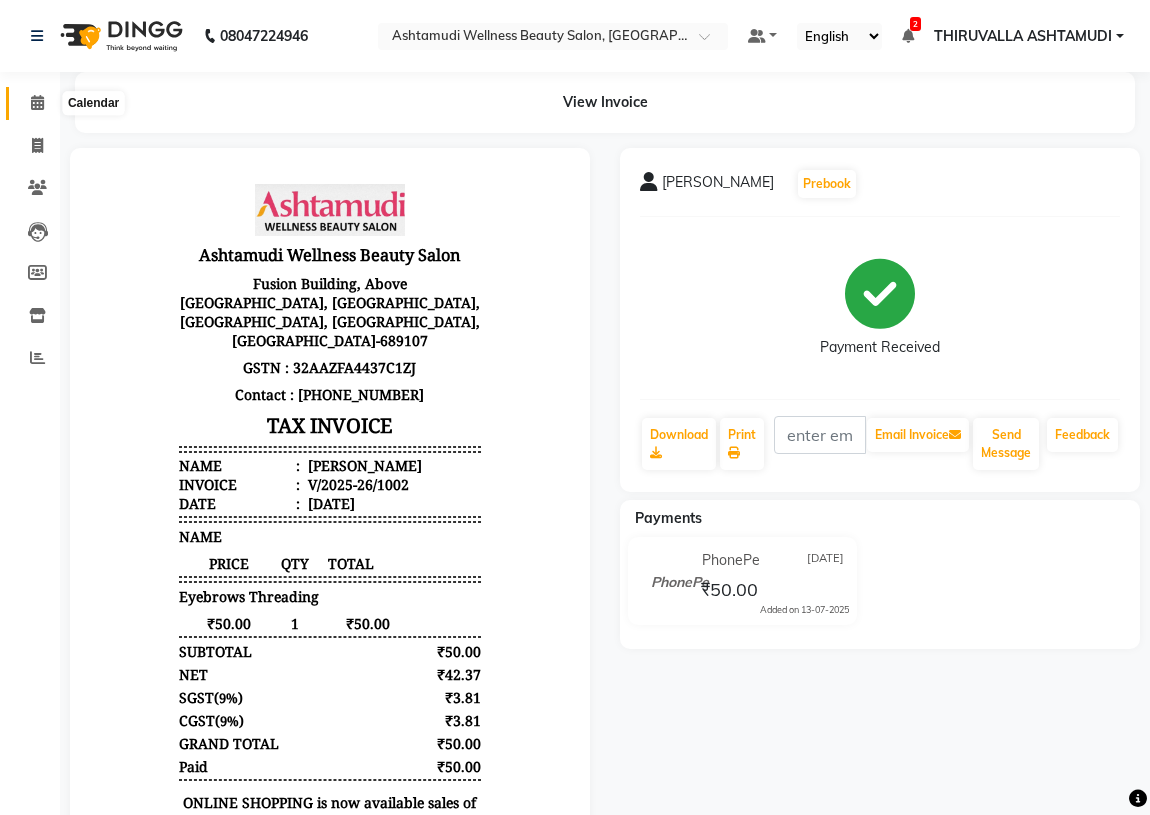 click 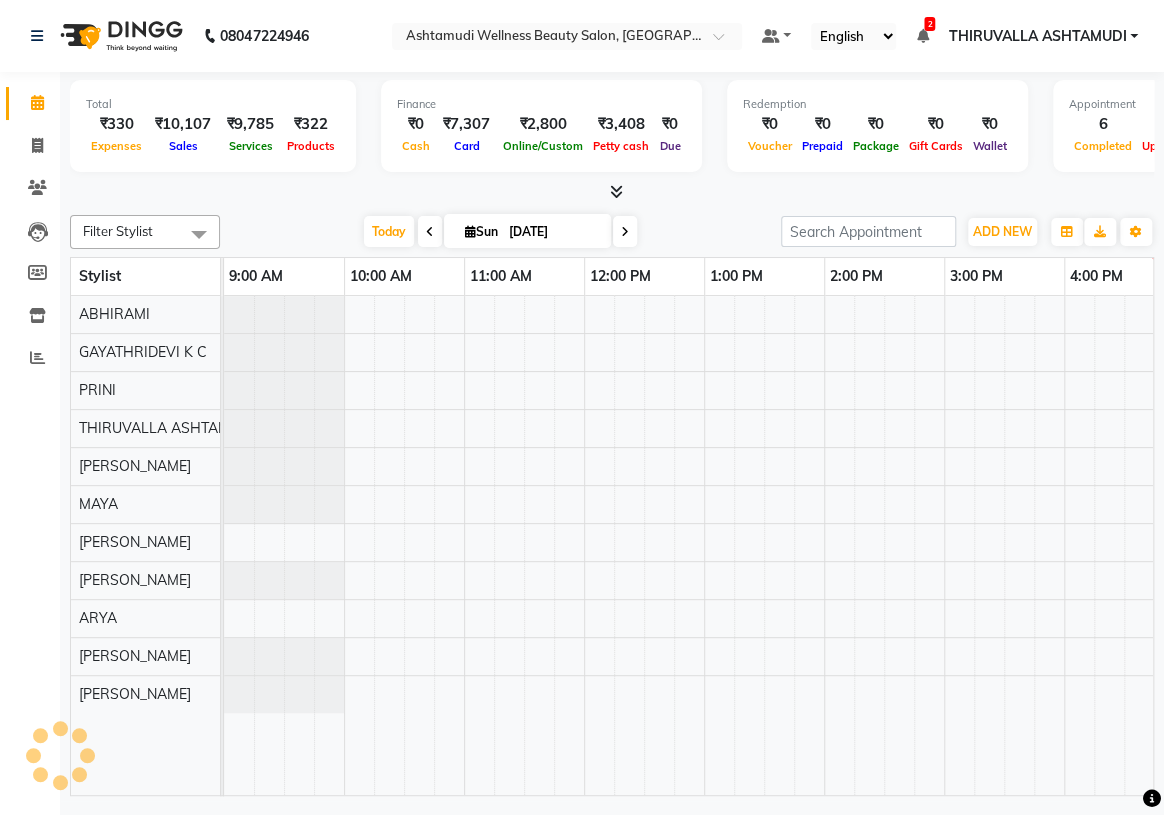 scroll, scrollTop: 0, scrollLeft: 750, axis: horizontal 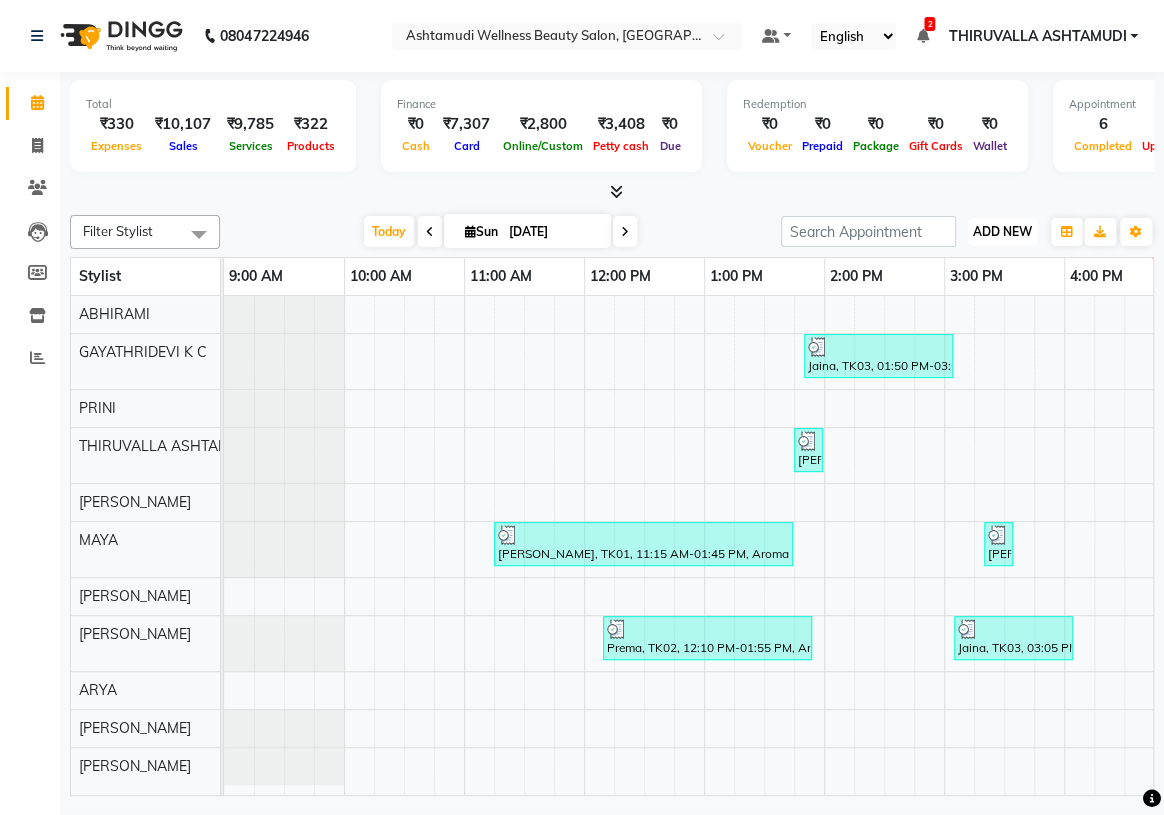 click on "ADD NEW" at bounding box center (1002, 231) 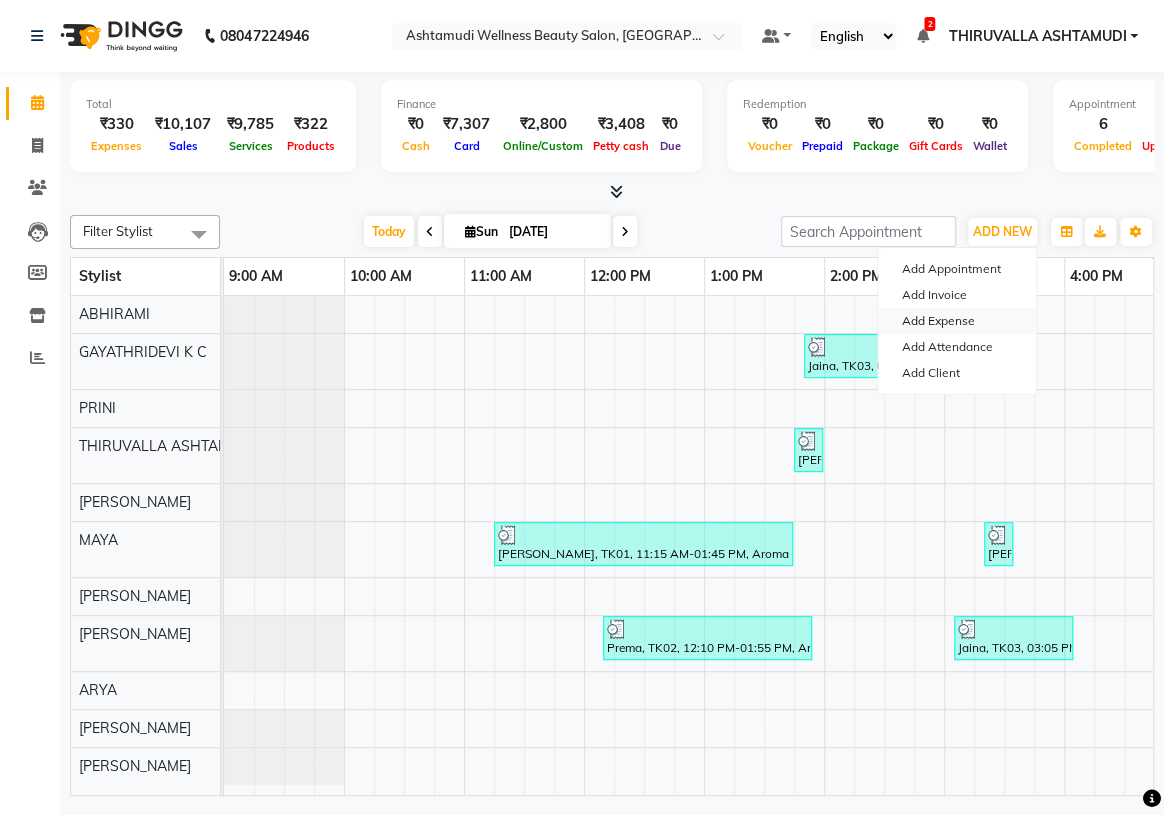 click on "Add Expense" at bounding box center (957, 321) 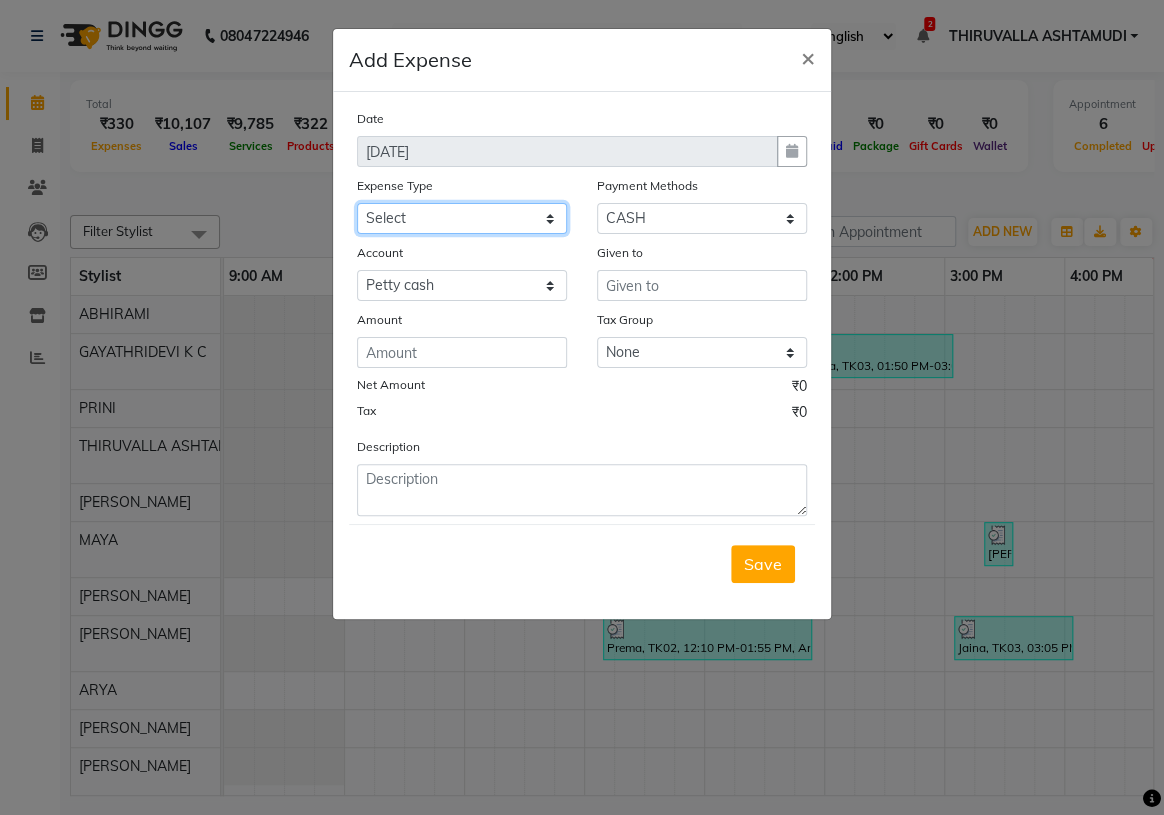 click on "Select ACCOMODATION EXPENSES ADVERTISEMENT SALES PROMOTIONAL EXPENSES Bonus BRIDAL ACCESSORIES REFUND BRIDAL COMMISSION BRIDAL FOOD BRIDAL INCENTIVES BRIDAL ORNAMENTS REFUND BRIDAL TA CASH DEPOSIT RAK BANK COMPUTER ACCESSORIES MOBILE PHONE Donation and Charity Expenses ELECTRICITY CHARGES ELECTRONICS FITTINGS Event Expense FISH FOOD EXPENSES FOOD REFRESHMENT FOR CLIENTS FOOD REFRESHMENT FOR STAFFS Freight And Forwarding Charges FUEL FOR GENERATOR FURNITURE AND EQUIPMENTS Gifts for Clients GIFTS FOR STAFFS GOKULAM CHITS HOSTEL RENT LAUNDRY EXPENSES LICENSE OTHER FEES LOADING UNLOADING CHARGES Medical Expenses MEHNDI PAYMENTS MISCELLANEOUS EXPENSES NEWSPAPER PERIODICALS Ornaments Maintenance Expense OVERTIME ALLOWANCES Payment For Pest Control Perfomance based incentives POSTAGE COURIER CHARGES Printing PRINTING STATIONERY EXPENSES PROFESSIONAL TAX REPAIRS MAINTENANCE ROUND OFF Salary SALARY ADVANCE Sales Incentives Membership Card SALES INCENTIVES PRODUCT SALES INCENTIVES SERVICES SALON ESSENTIALS SALON RENT" 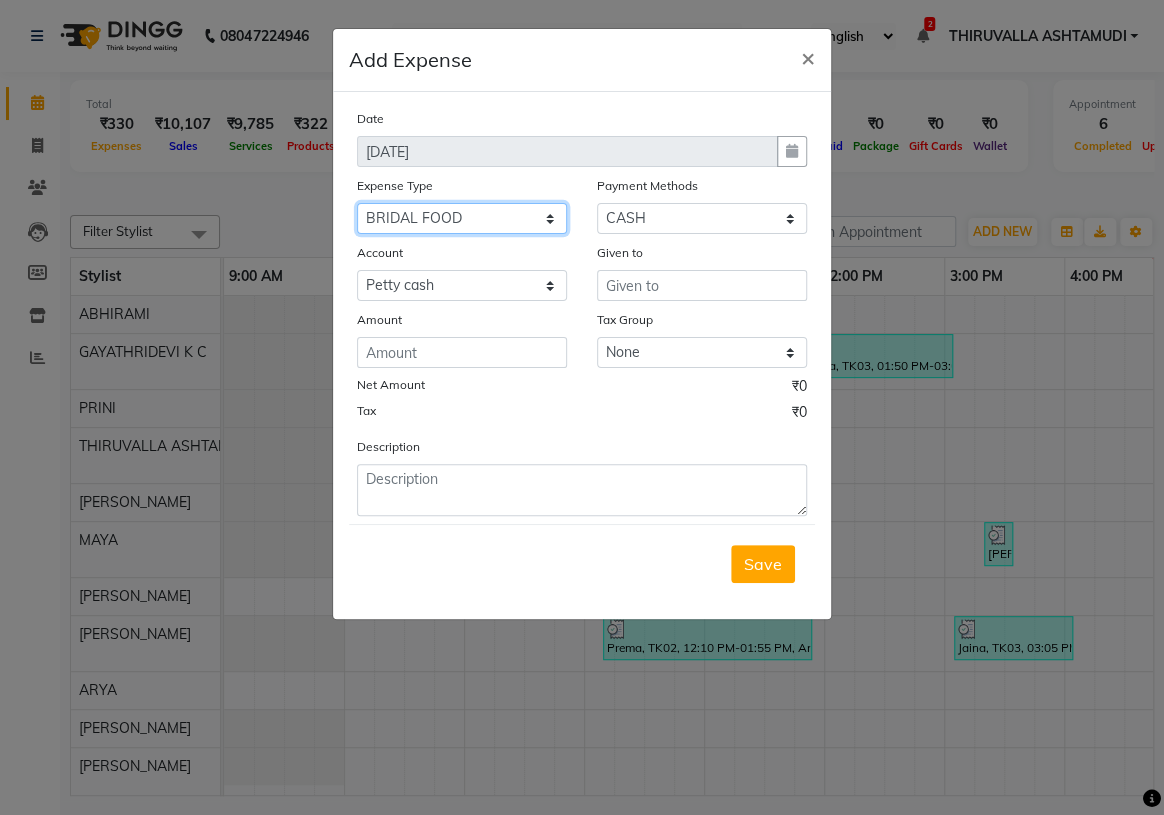 click on "Select ACCOMODATION EXPENSES ADVERTISEMENT SALES PROMOTIONAL EXPENSES Bonus BRIDAL ACCESSORIES REFUND BRIDAL COMMISSION BRIDAL FOOD BRIDAL INCENTIVES BRIDAL ORNAMENTS REFUND BRIDAL TA CASH DEPOSIT RAK BANK COMPUTER ACCESSORIES MOBILE PHONE Donation and Charity Expenses ELECTRICITY CHARGES ELECTRONICS FITTINGS Event Expense FISH FOOD EXPENSES FOOD REFRESHMENT FOR CLIENTS FOOD REFRESHMENT FOR STAFFS Freight And Forwarding Charges FUEL FOR GENERATOR FURNITURE AND EQUIPMENTS Gifts for Clients GIFTS FOR STAFFS GOKULAM CHITS HOSTEL RENT LAUNDRY EXPENSES LICENSE OTHER FEES LOADING UNLOADING CHARGES Medical Expenses MEHNDI PAYMENTS MISCELLANEOUS EXPENSES NEWSPAPER PERIODICALS Ornaments Maintenance Expense OVERTIME ALLOWANCES Payment For Pest Control Perfomance based incentives POSTAGE COURIER CHARGES Printing PRINTING STATIONERY EXPENSES PROFESSIONAL TAX REPAIRS MAINTENANCE ROUND OFF Salary SALARY ADVANCE Sales Incentives Membership Card SALES INCENTIVES PRODUCT SALES INCENTIVES SERVICES SALON ESSENTIALS SALON RENT" 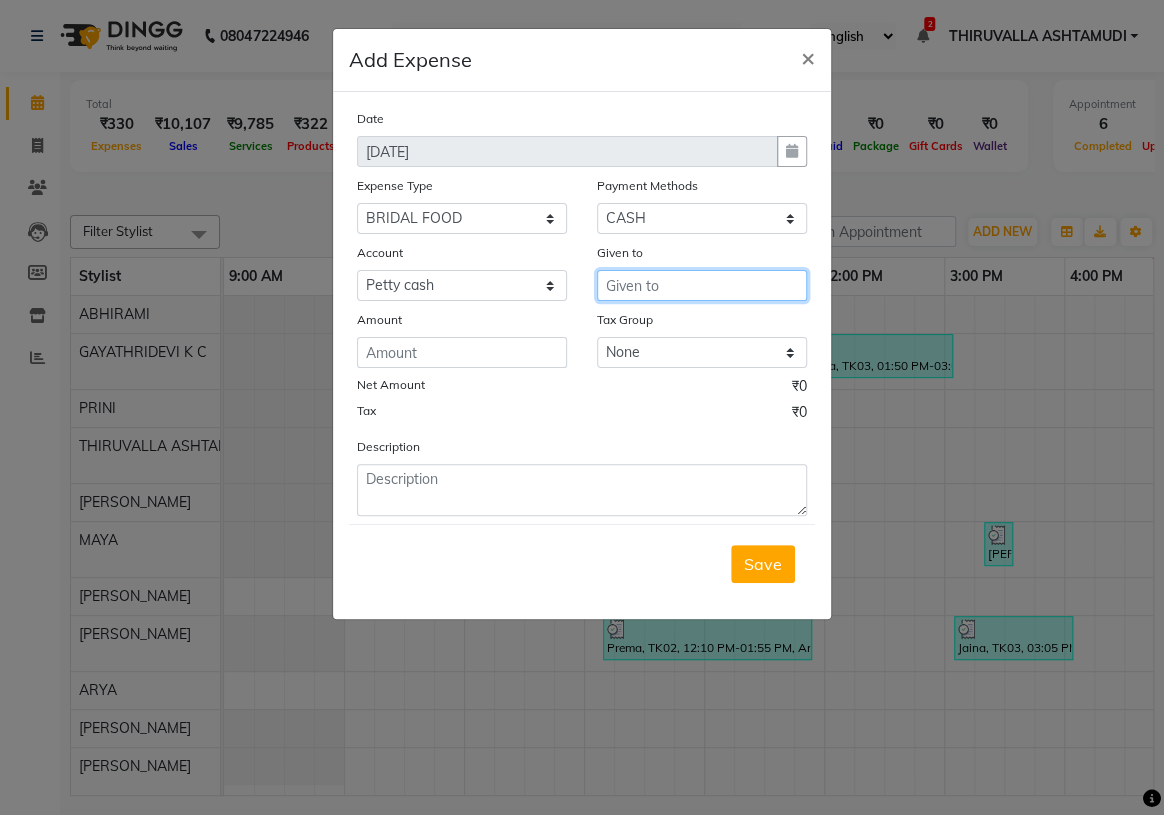 click at bounding box center (702, 285) 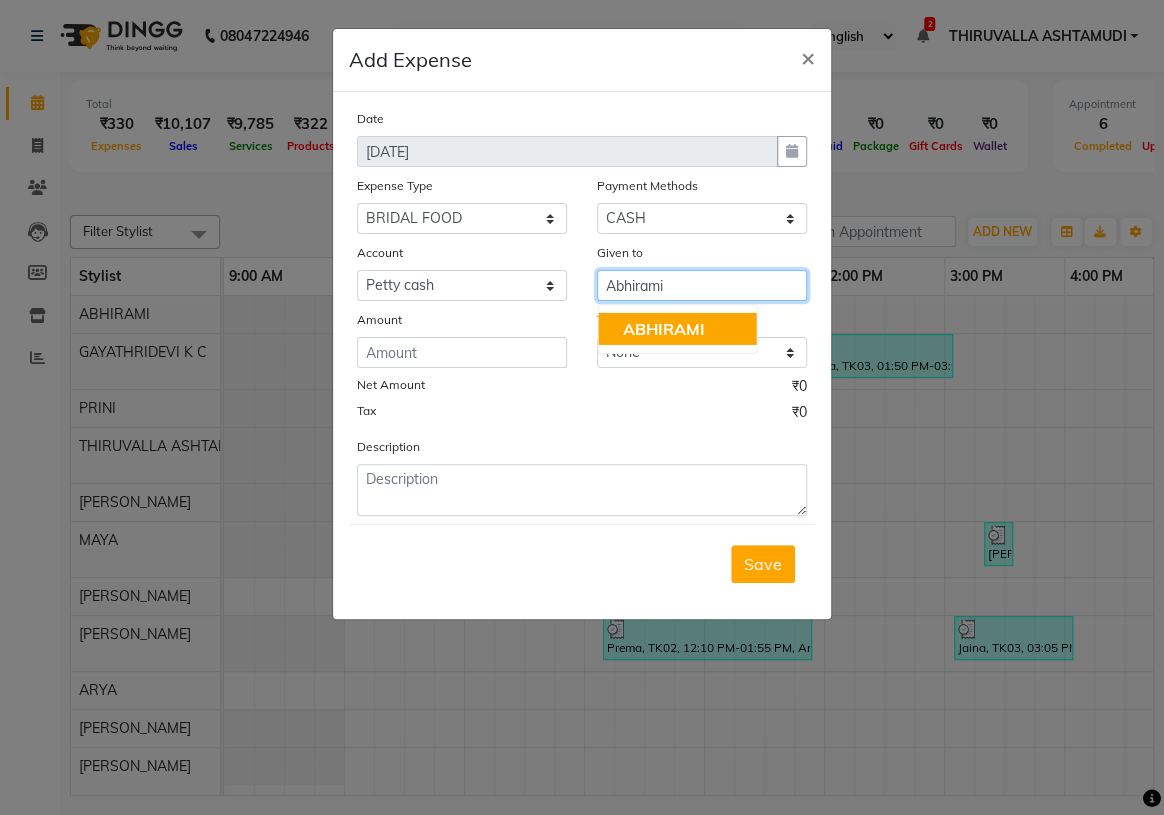 click on "ABHIRAMI" 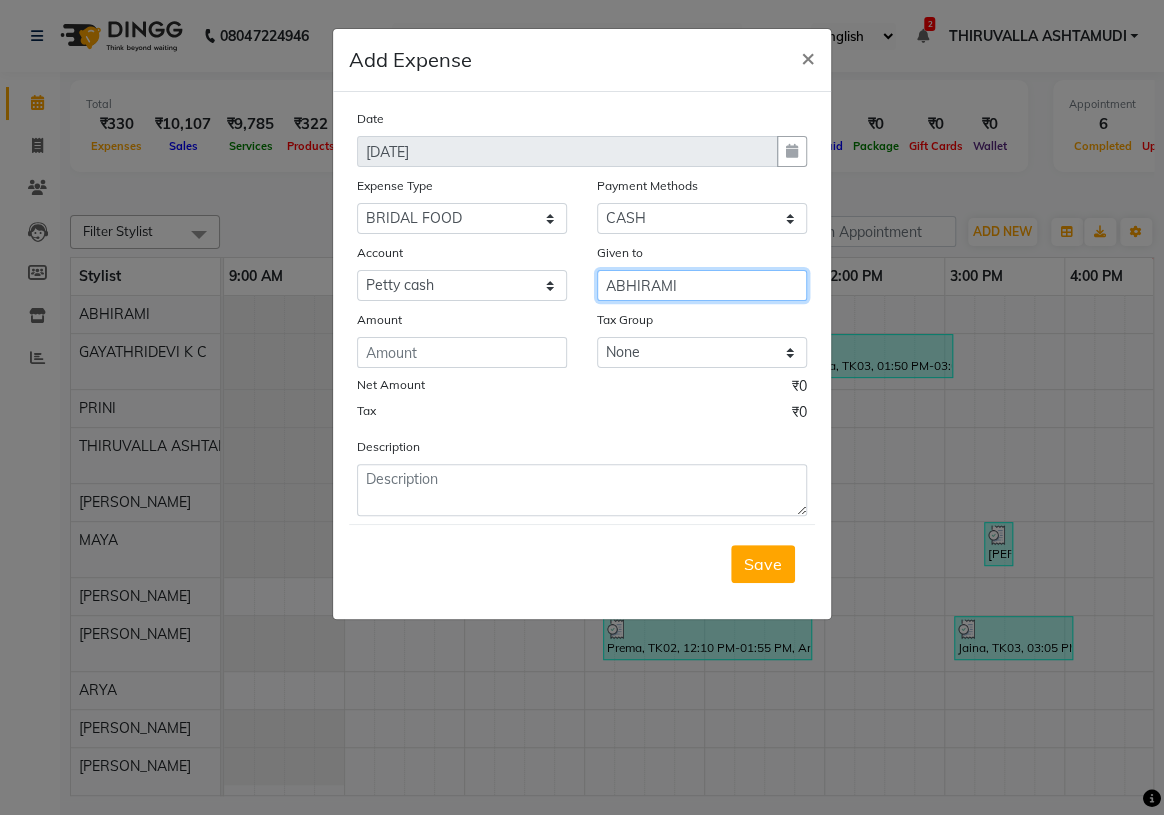 type on "ABHIRAMI" 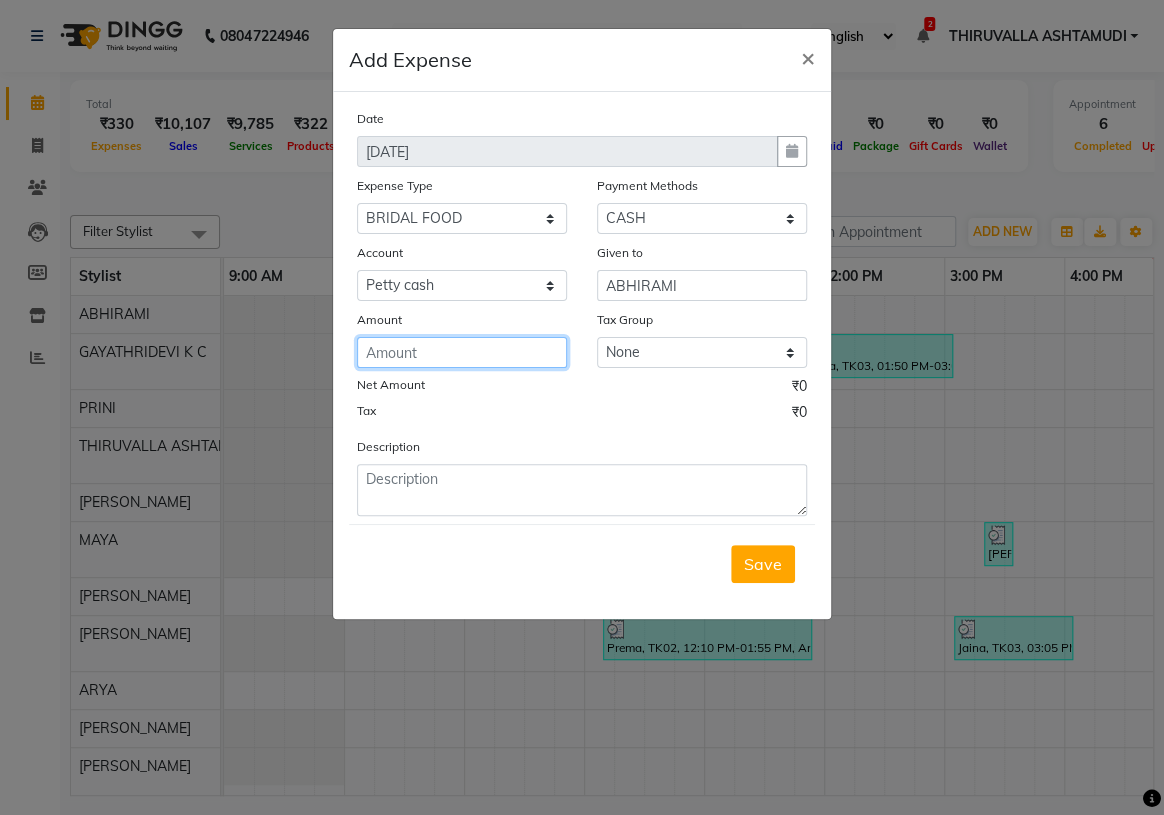 click 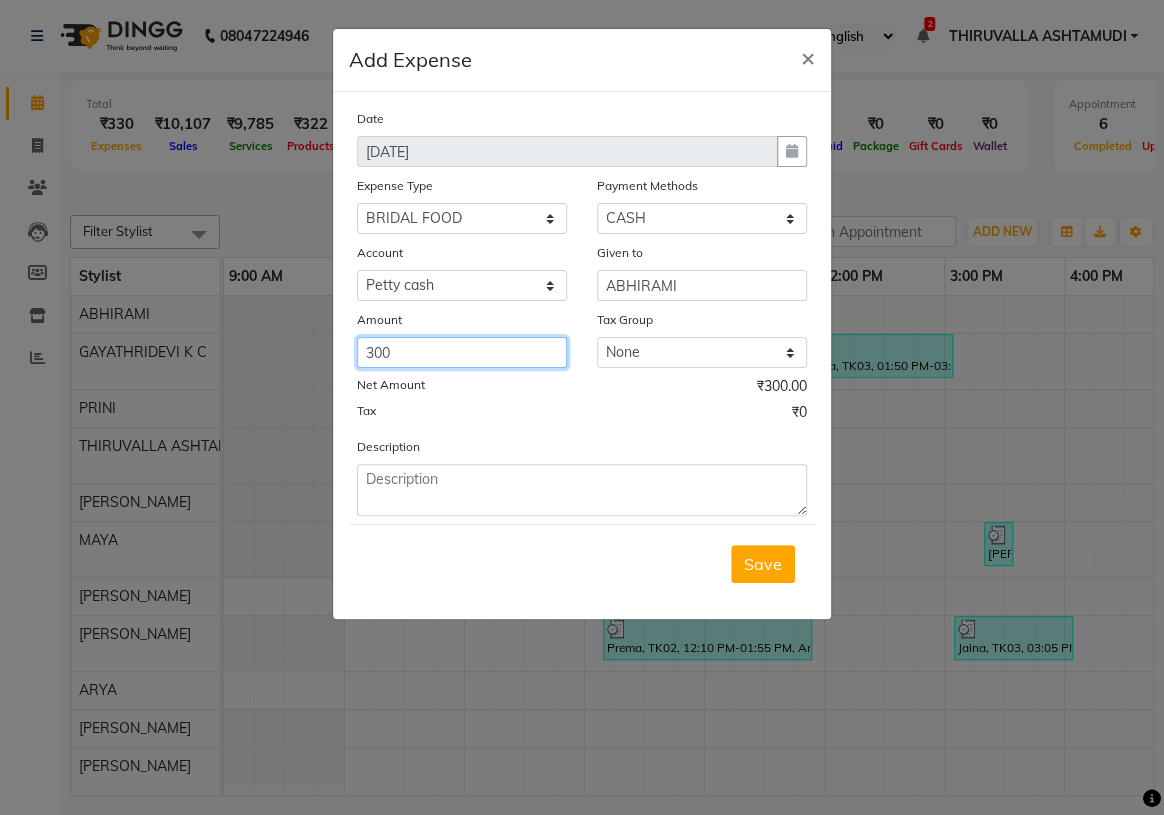 type on "300" 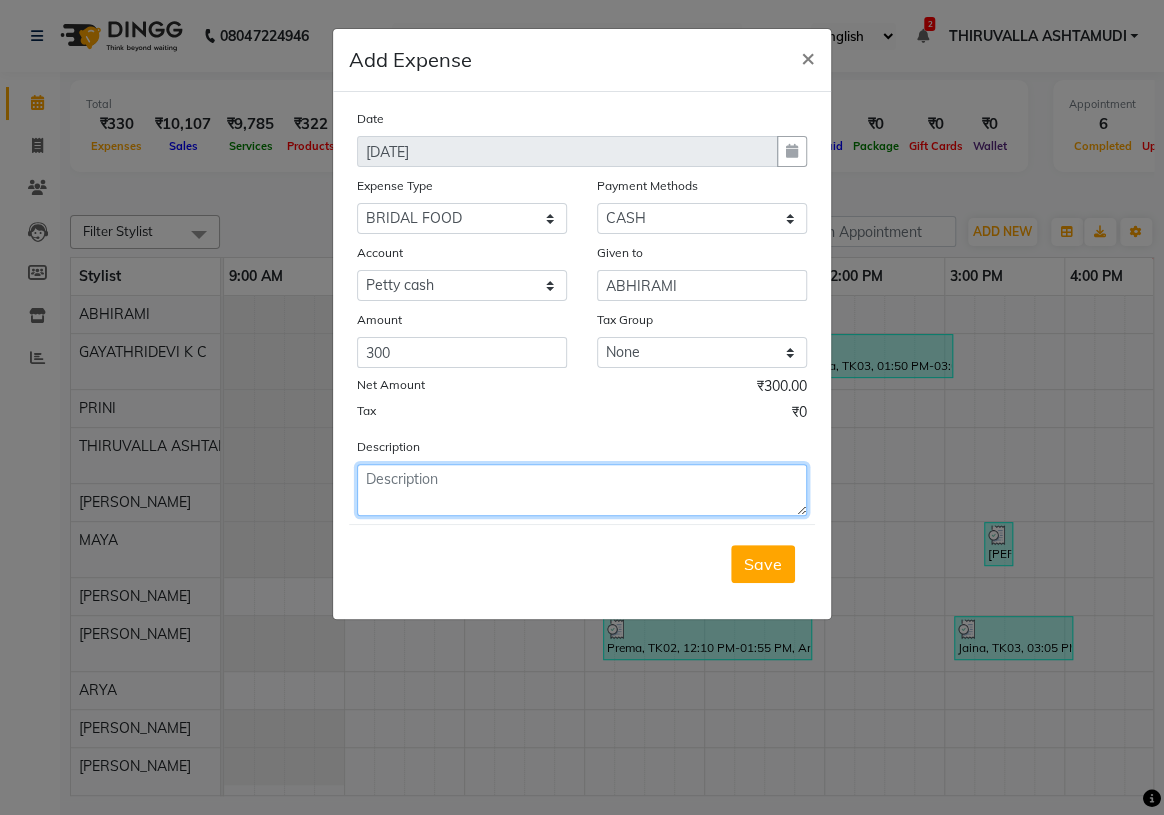 click 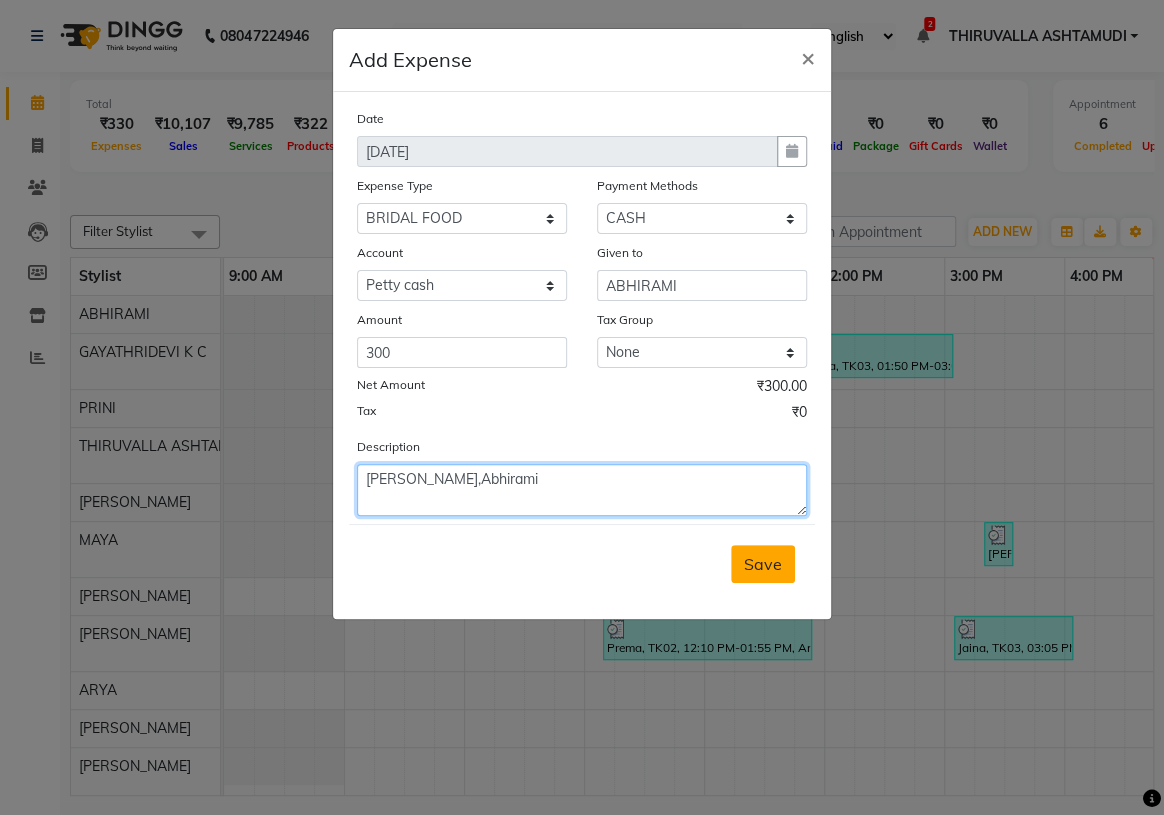type on "[PERSON_NAME],Abhirami" 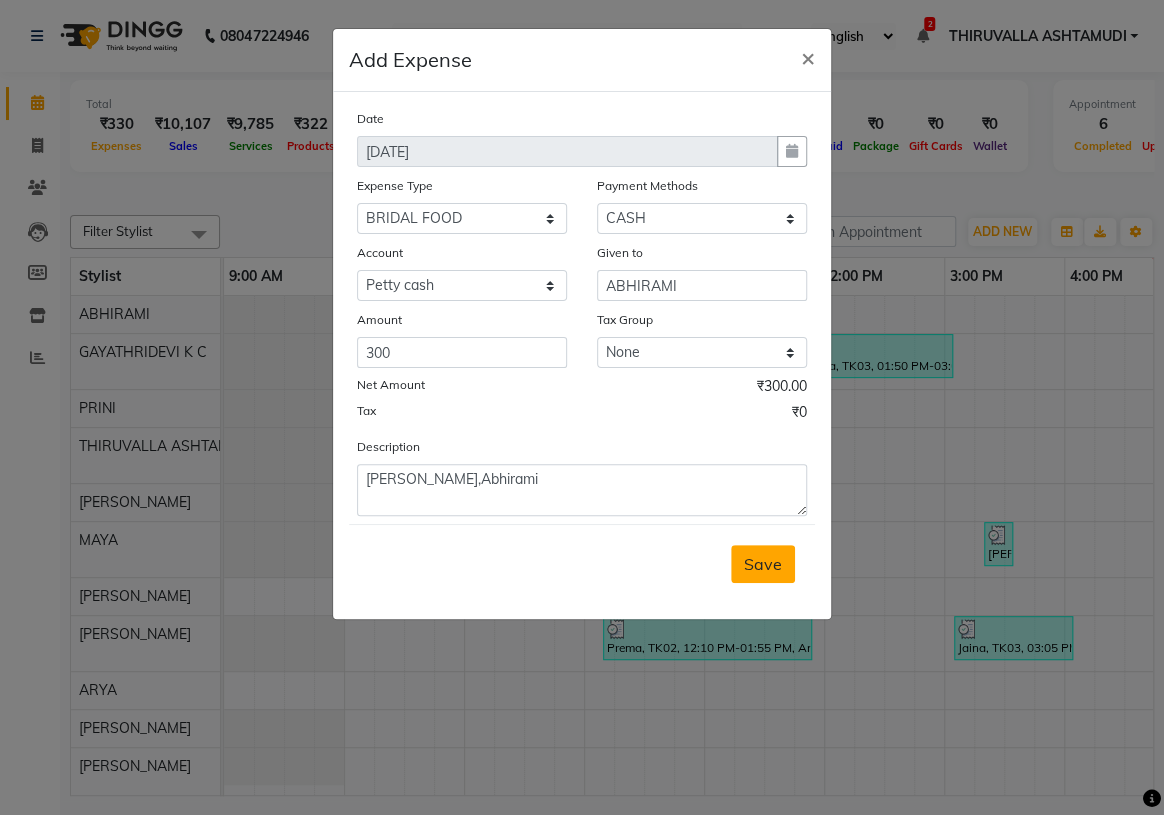 click on "Save" at bounding box center [763, 564] 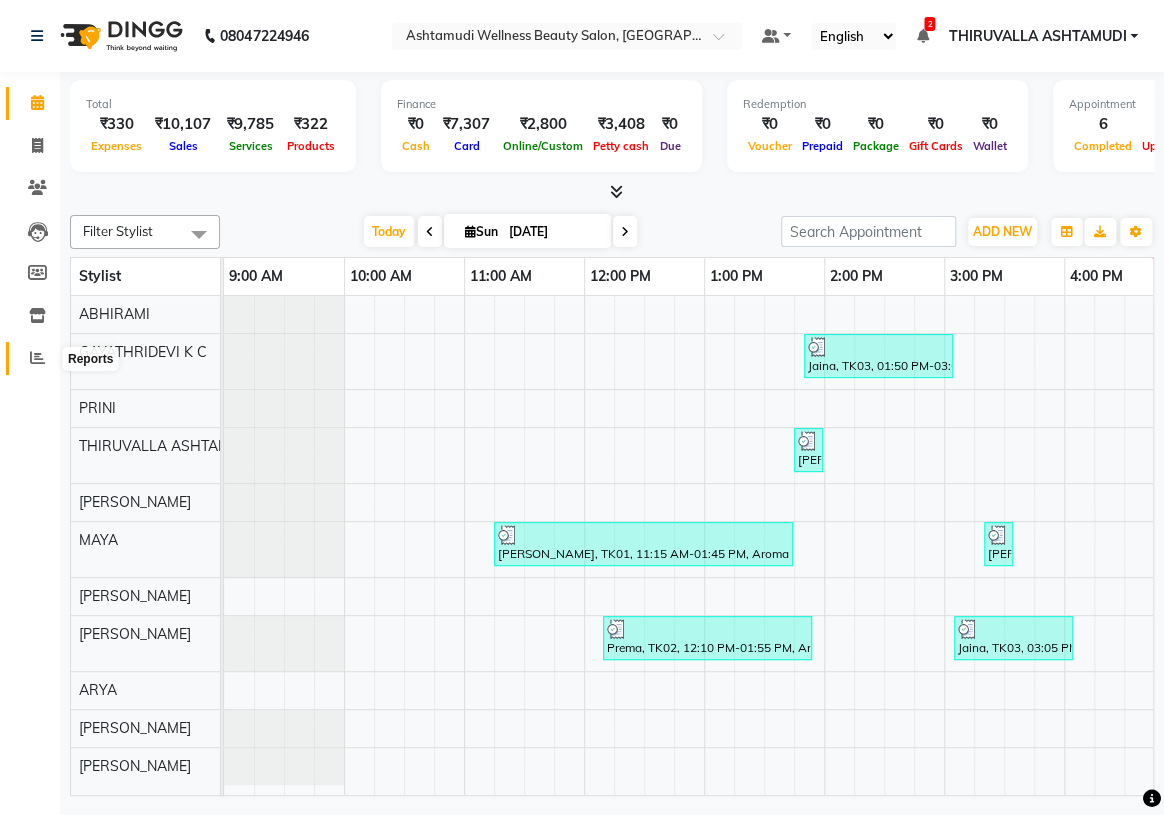 click 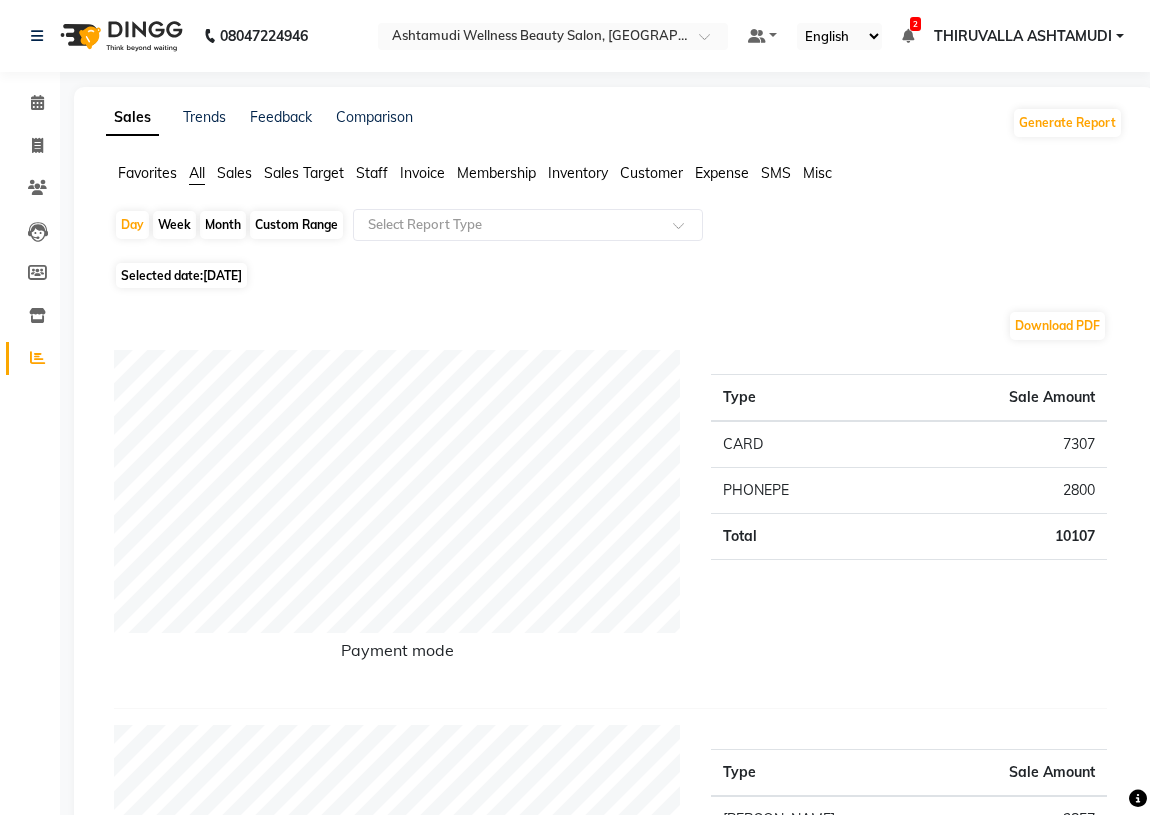 click on "[DATE]" 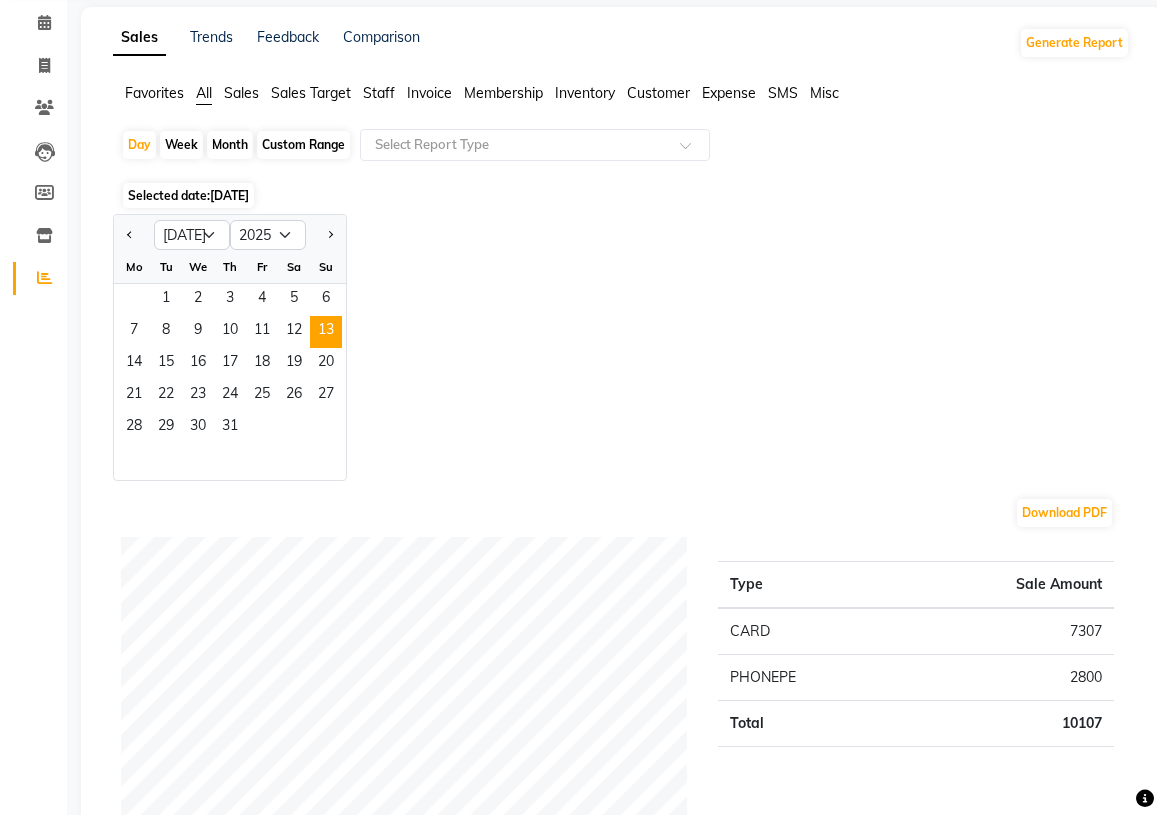 scroll, scrollTop: 0, scrollLeft: 0, axis: both 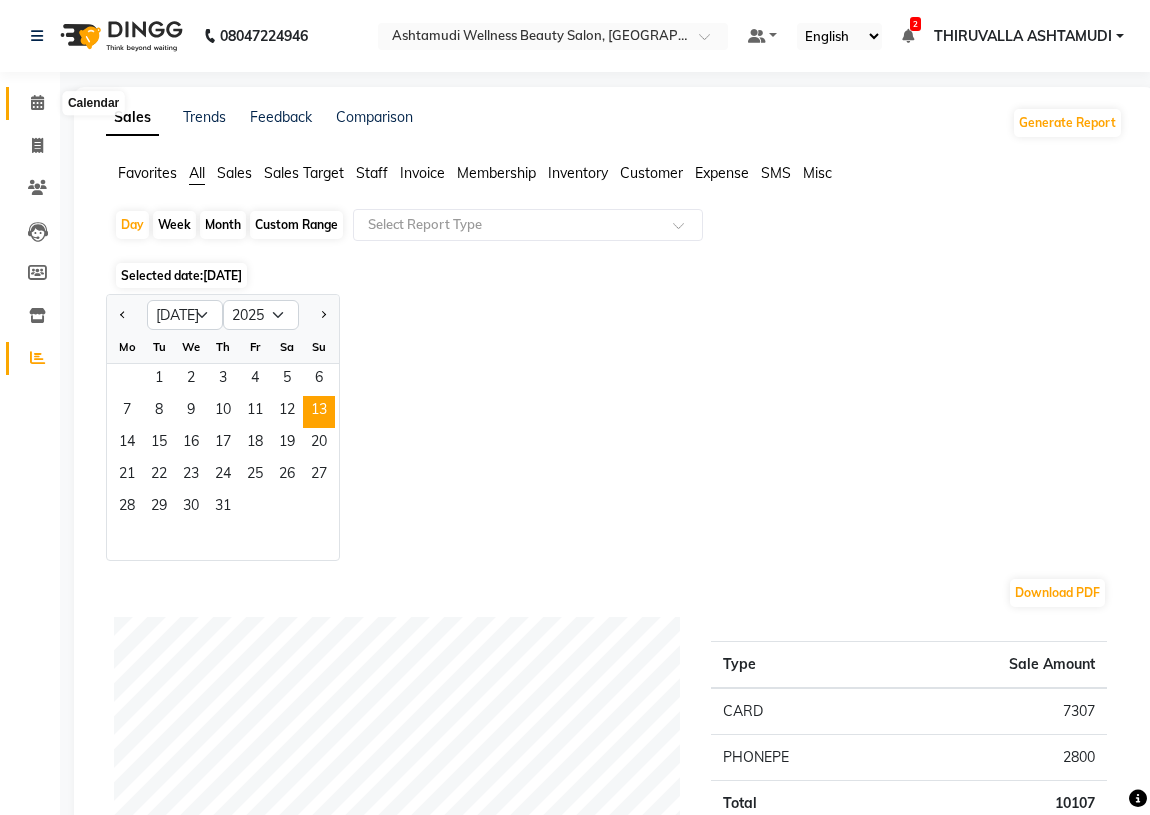 click 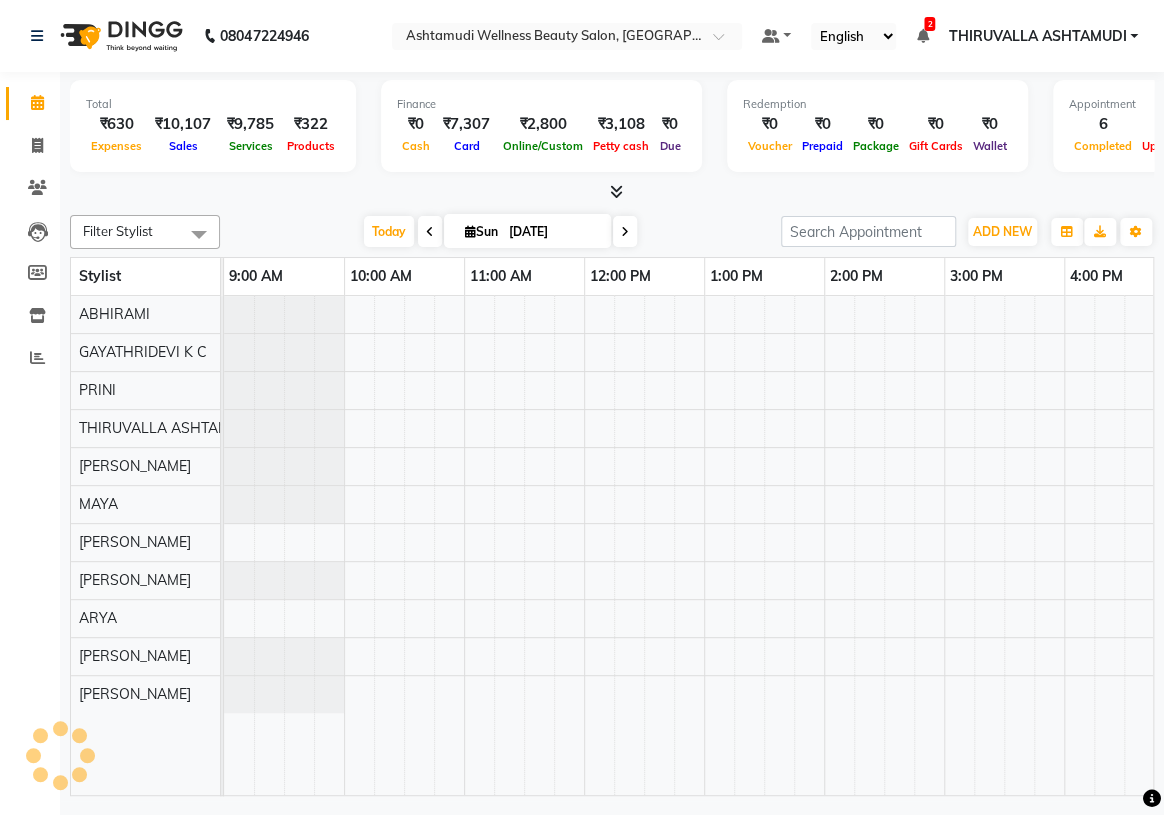 scroll, scrollTop: 0, scrollLeft: 0, axis: both 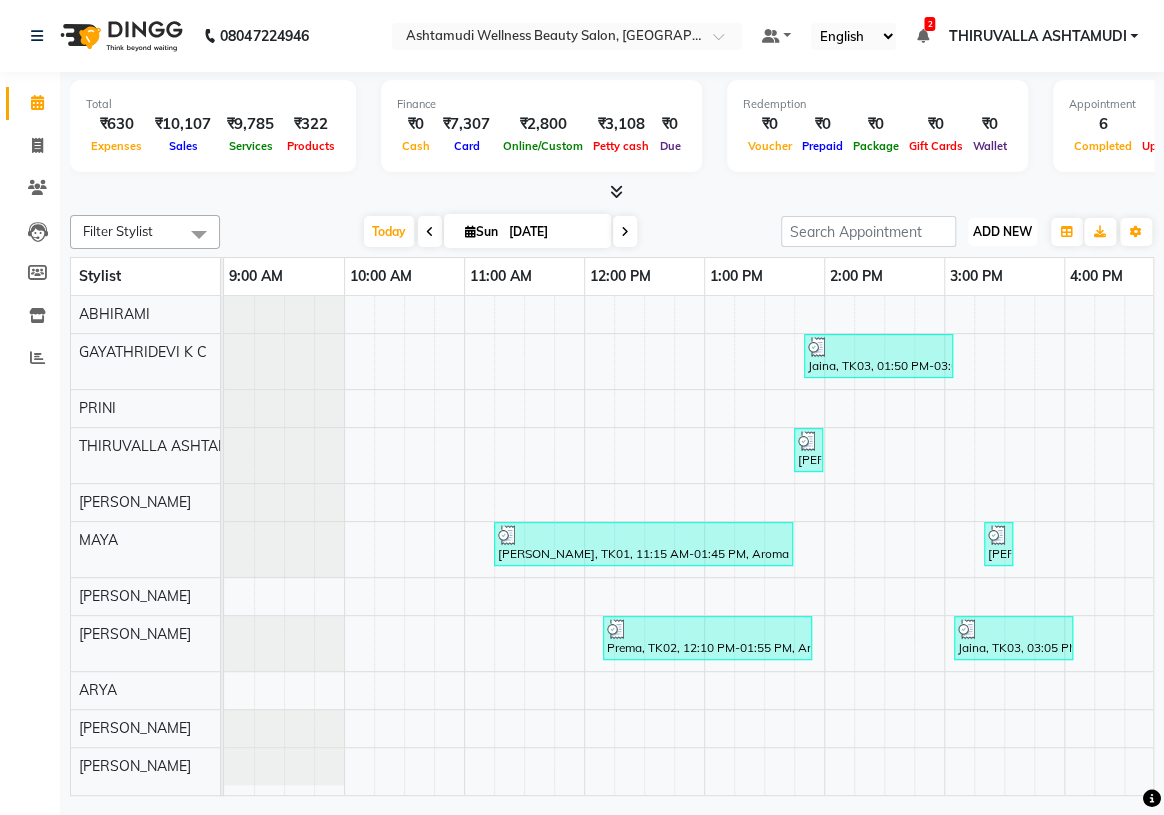click on "ADD NEW" at bounding box center [1002, 231] 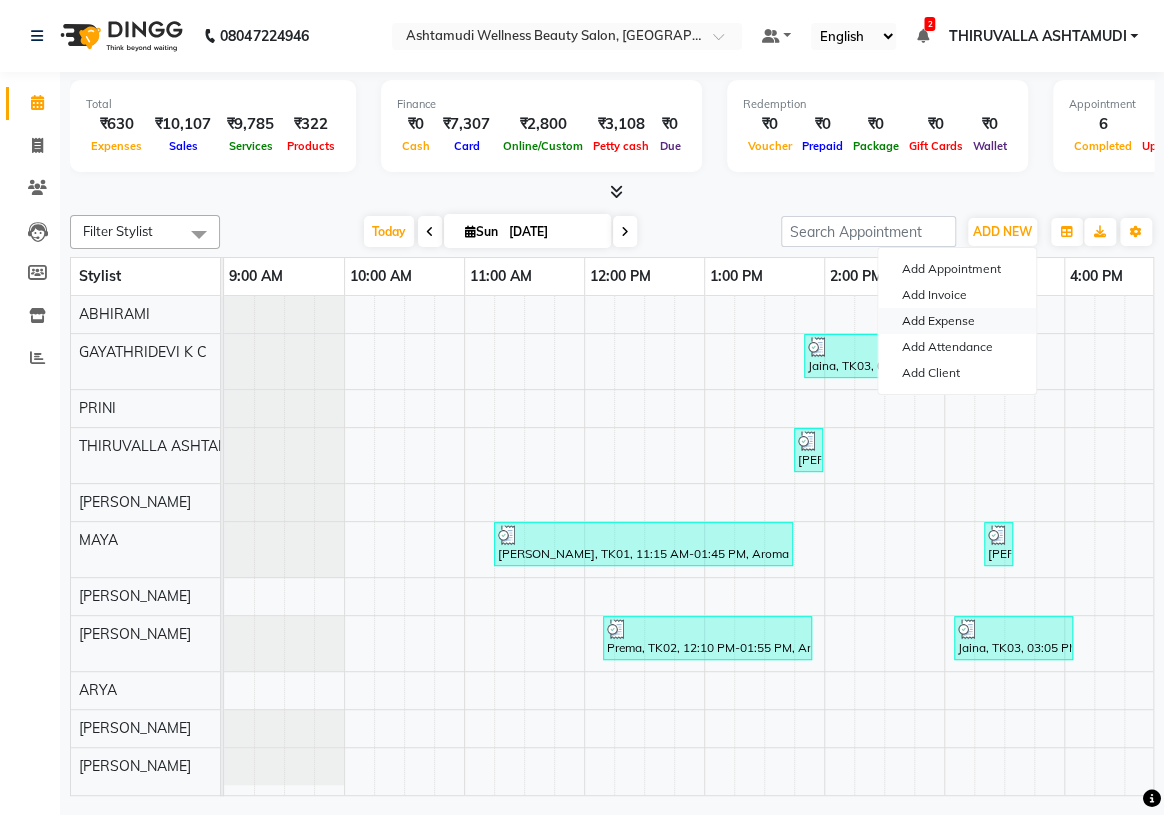 click on "Add Expense" at bounding box center (957, 321) 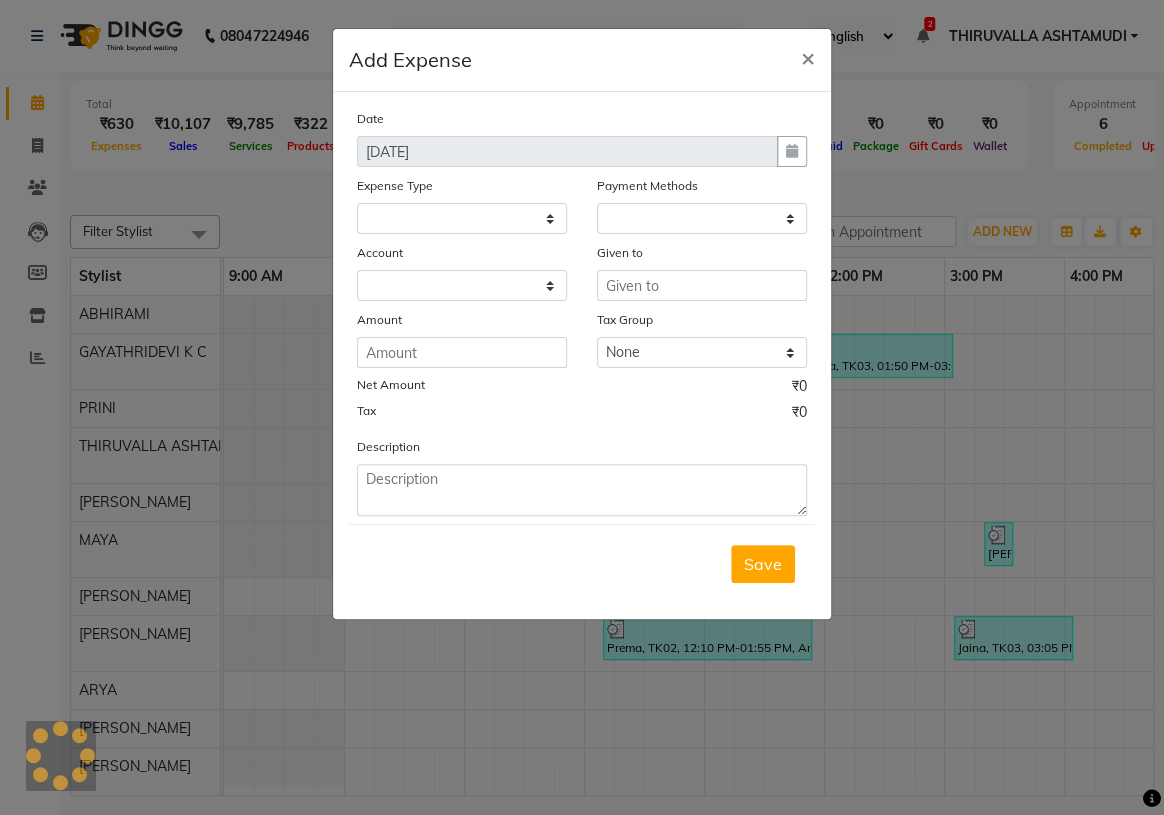select on "1" 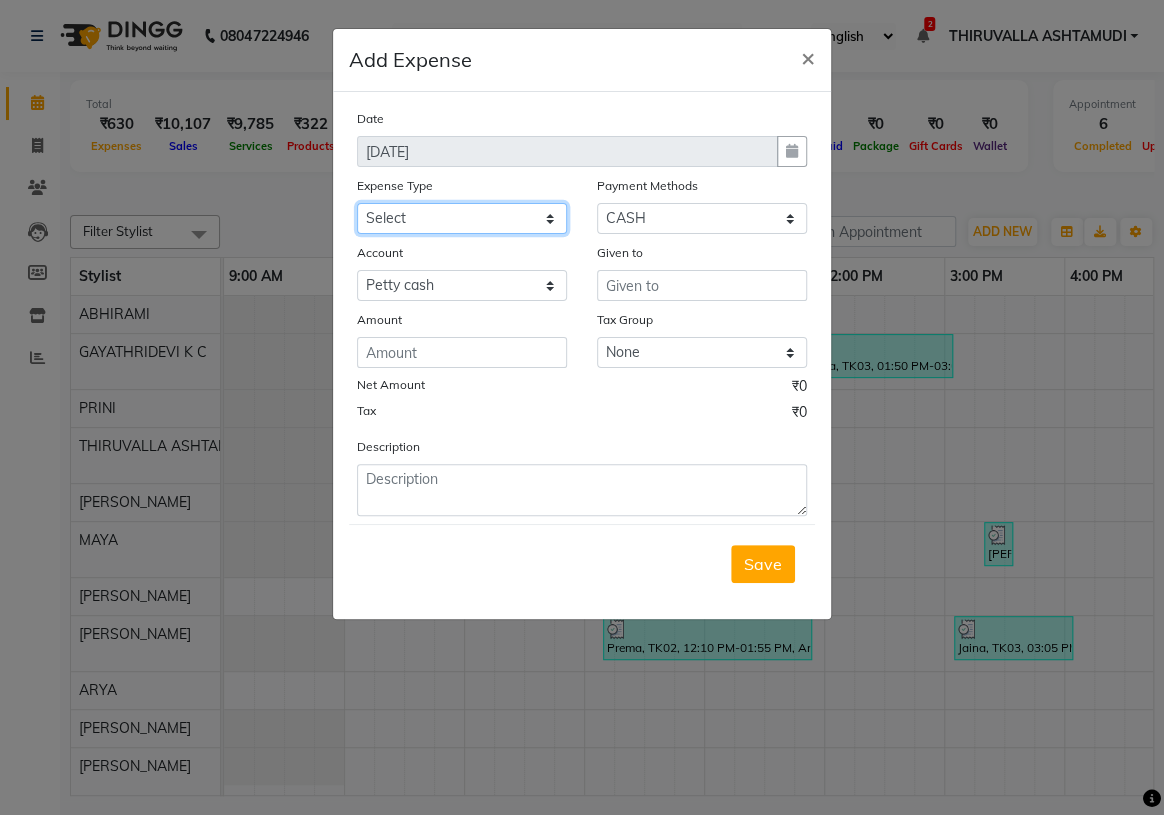 click on "Select ACCOMODATION EXPENSES ADVERTISEMENT SALES PROMOTIONAL EXPENSES Bonus BRIDAL ACCESSORIES REFUND BRIDAL COMMISSION BRIDAL FOOD BRIDAL INCENTIVES BRIDAL ORNAMENTS REFUND BRIDAL TA CASH DEPOSIT RAK BANK COMPUTER ACCESSORIES MOBILE PHONE Donation and Charity Expenses ELECTRICITY CHARGES ELECTRONICS FITTINGS Event Expense FISH FOOD EXPENSES FOOD REFRESHMENT FOR CLIENTS FOOD REFRESHMENT FOR STAFFS Freight And Forwarding Charges FUEL FOR GENERATOR FURNITURE AND EQUIPMENTS Gifts for Clients GIFTS FOR STAFFS GOKULAM CHITS HOSTEL RENT LAUNDRY EXPENSES LICENSE OTHER FEES LOADING UNLOADING CHARGES Medical Expenses MEHNDI PAYMENTS MISCELLANEOUS EXPENSES NEWSPAPER PERIODICALS Ornaments Maintenance Expense OVERTIME ALLOWANCES Payment For Pest Control Perfomance based incentives POSTAGE COURIER CHARGES Printing PRINTING STATIONERY EXPENSES PROFESSIONAL TAX REPAIRS MAINTENANCE ROUND OFF Salary SALARY ADVANCE Sales Incentives Membership Card SALES INCENTIVES PRODUCT SALES INCENTIVES SERVICES SALON ESSENTIALS SALON RENT" 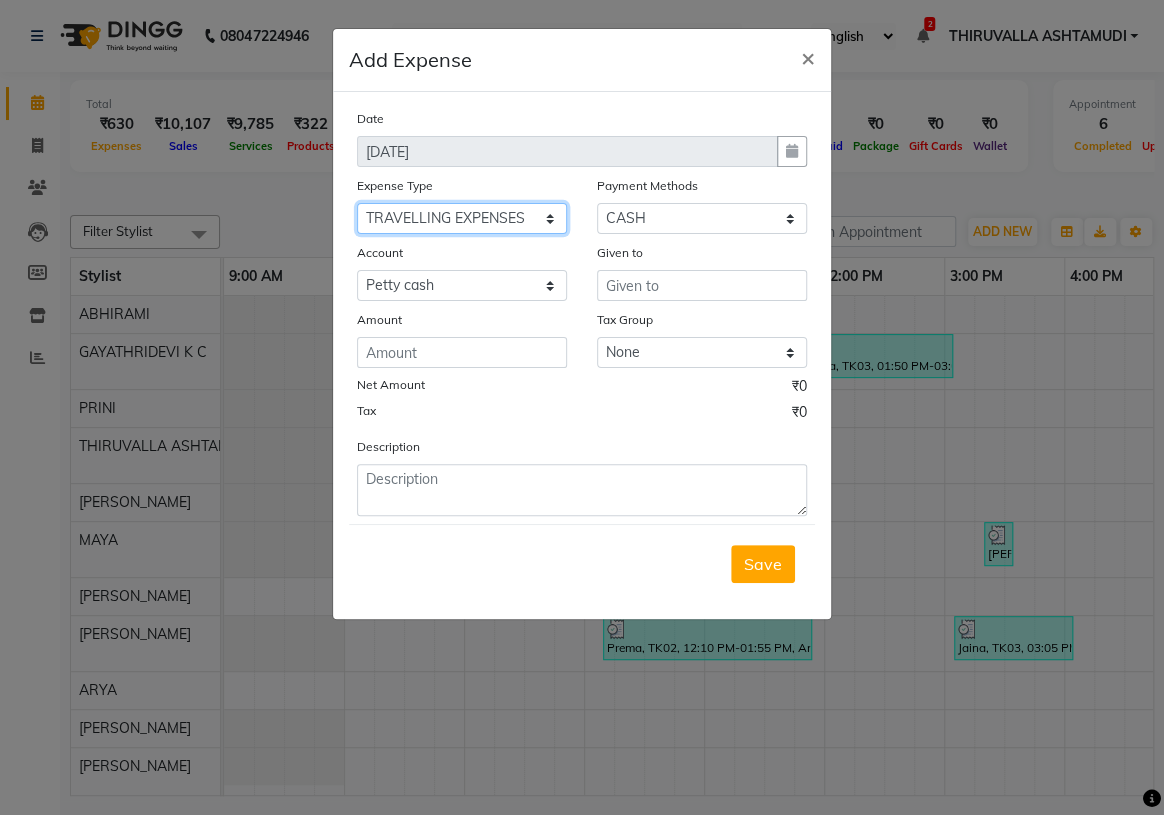 click on "Select ACCOMODATION EXPENSES ADVERTISEMENT SALES PROMOTIONAL EXPENSES Bonus BRIDAL ACCESSORIES REFUND BRIDAL COMMISSION BRIDAL FOOD BRIDAL INCENTIVES BRIDAL ORNAMENTS REFUND BRIDAL TA CASH DEPOSIT RAK BANK COMPUTER ACCESSORIES MOBILE PHONE Donation and Charity Expenses ELECTRICITY CHARGES ELECTRONICS FITTINGS Event Expense FISH FOOD EXPENSES FOOD REFRESHMENT FOR CLIENTS FOOD REFRESHMENT FOR STAFFS Freight And Forwarding Charges FUEL FOR GENERATOR FURNITURE AND EQUIPMENTS Gifts for Clients GIFTS FOR STAFFS GOKULAM CHITS HOSTEL RENT LAUNDRY EXPENSES LICENSE OTHER FEES LOADING UNLOADING CHARGES Medical Expenses MEHNDI PAYMENTS MISCELLANEOUS EXPENSES NEWSPAPER PERIODICALS Ornaments Maintenance Expense OVERTIME ALLOWANCES Payment For Pest Control Perfomance based incentives POSTAGE COURIER CHARGES Printing PRINTING STATIONERY EXPENSES PROFESSIONAL TAX REPAIRS MAINTENANCE ROUND OFF Salary SALARY ADVANCE Sales Incentives Membership Card SALES INCENTIVES PRODUCT SALES INCENTIVES SERVICES SALON ESSENTIALS SALON RENT" 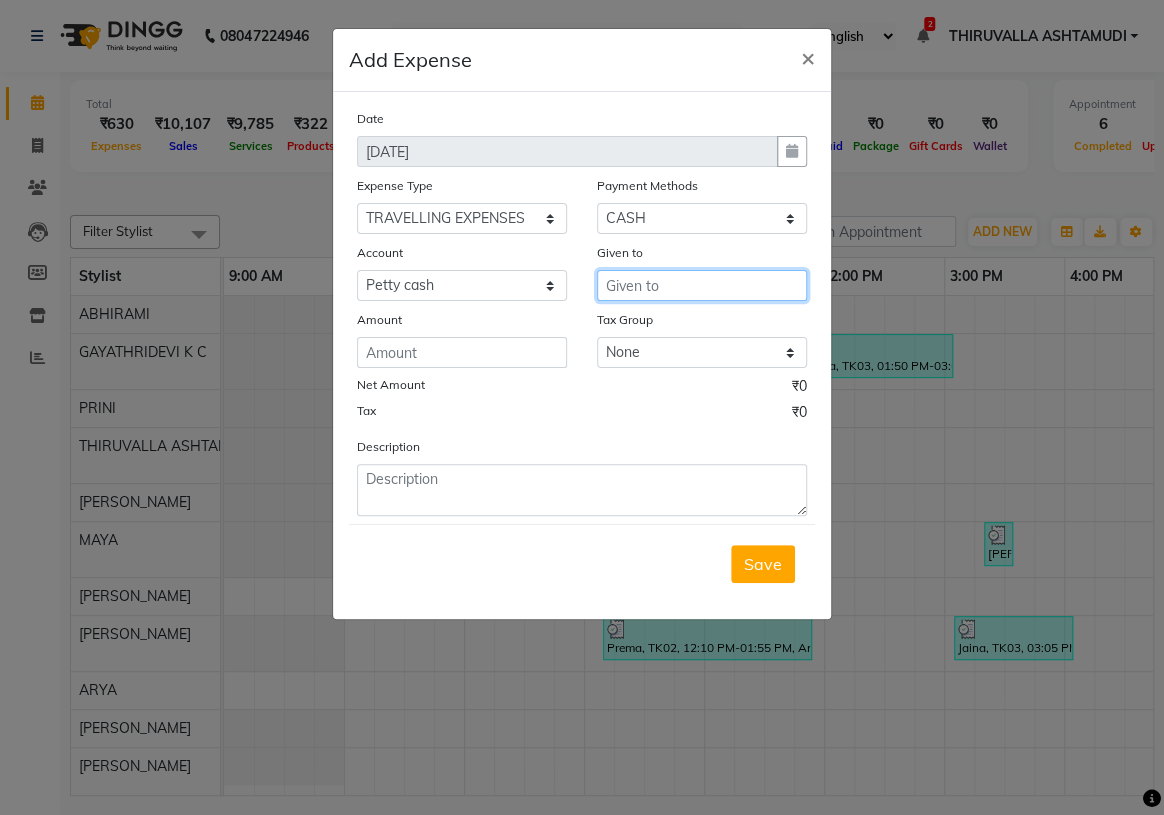 click at bounding box center [702, 285] 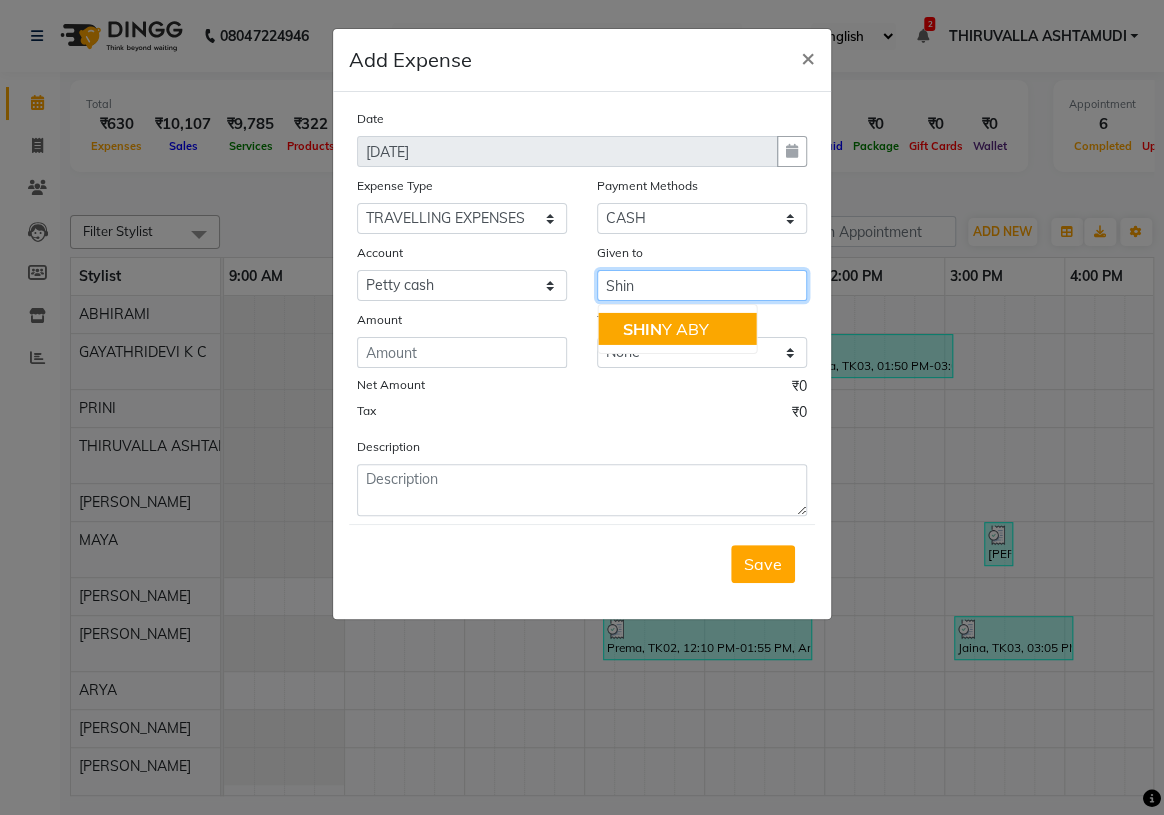 click on "SHIN Y ABY" at bounding box center (677, 329) 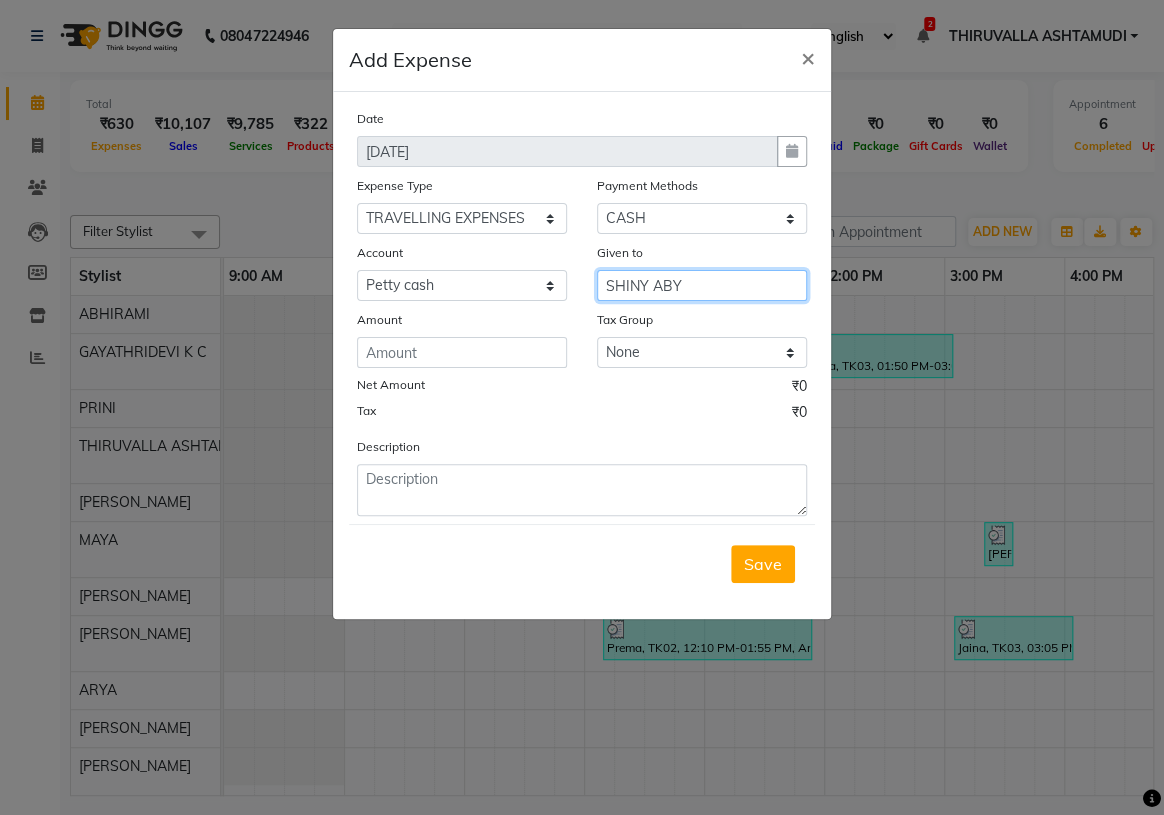 type on "SHINY ABY" 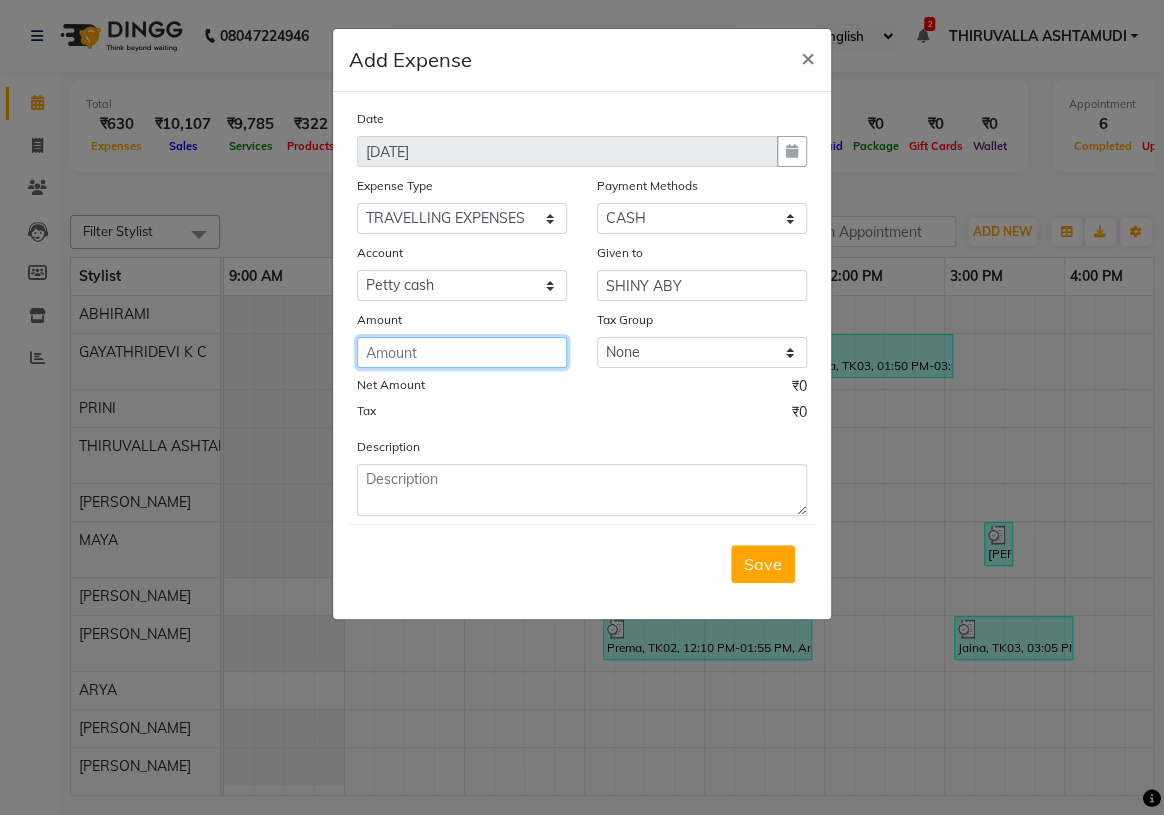 click 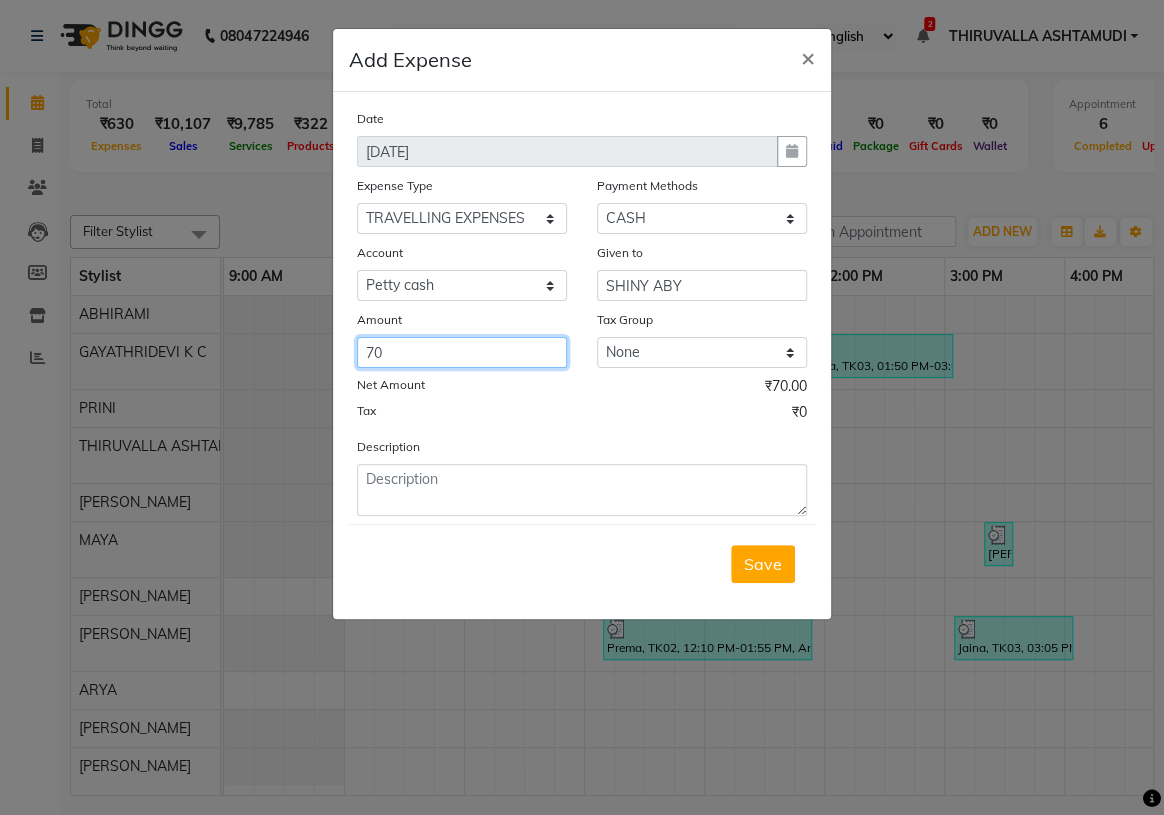type on "70" 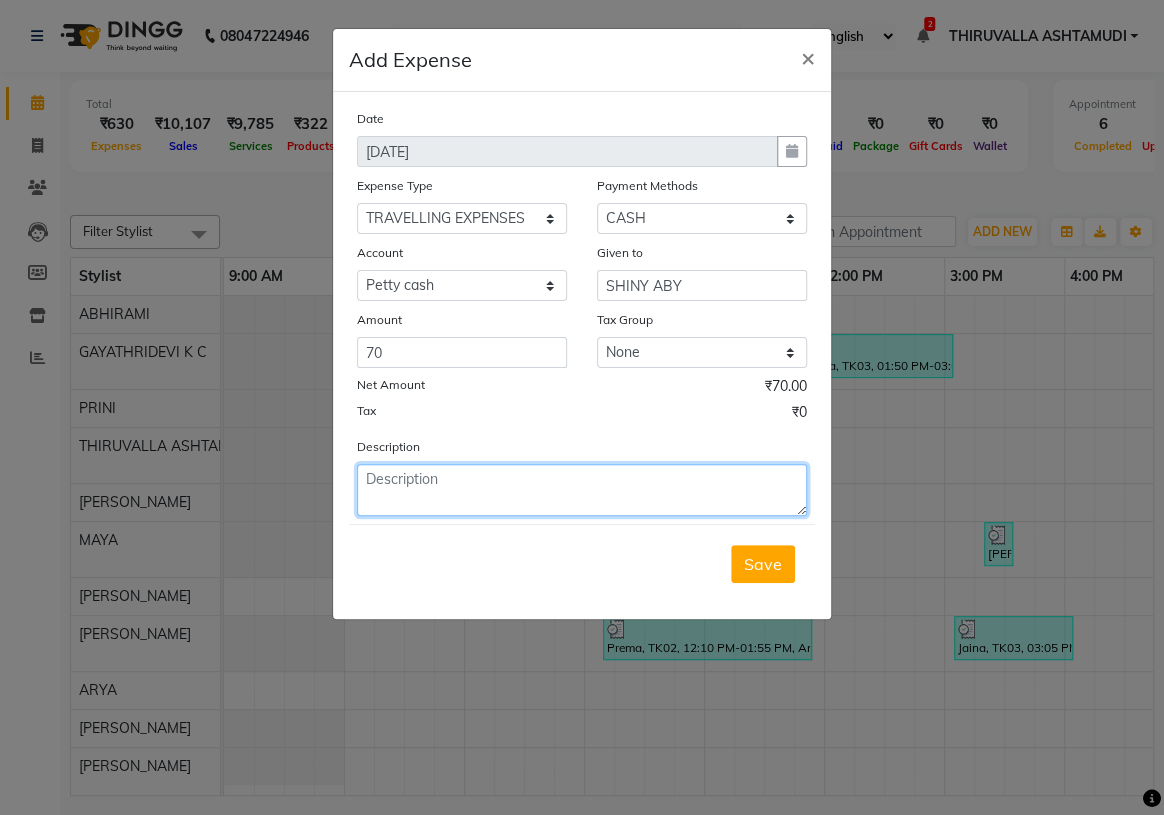 click 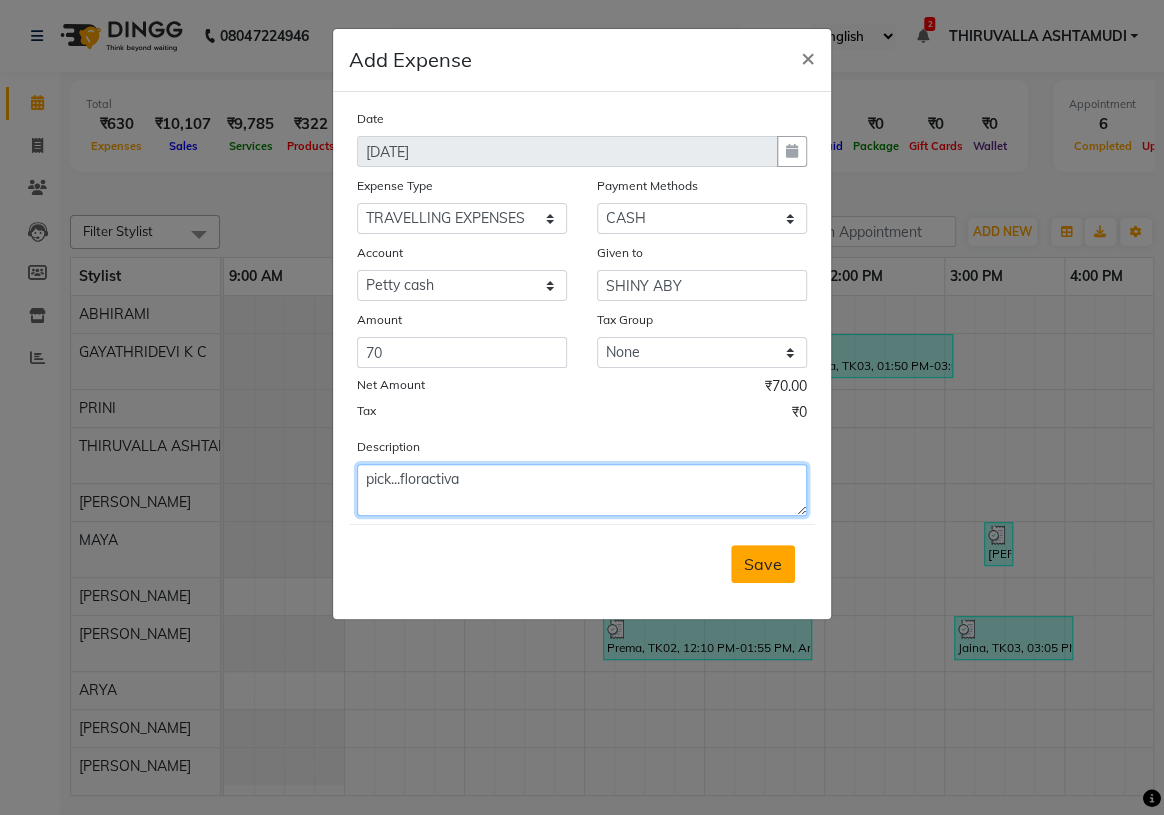 type on "pick...floractiva" 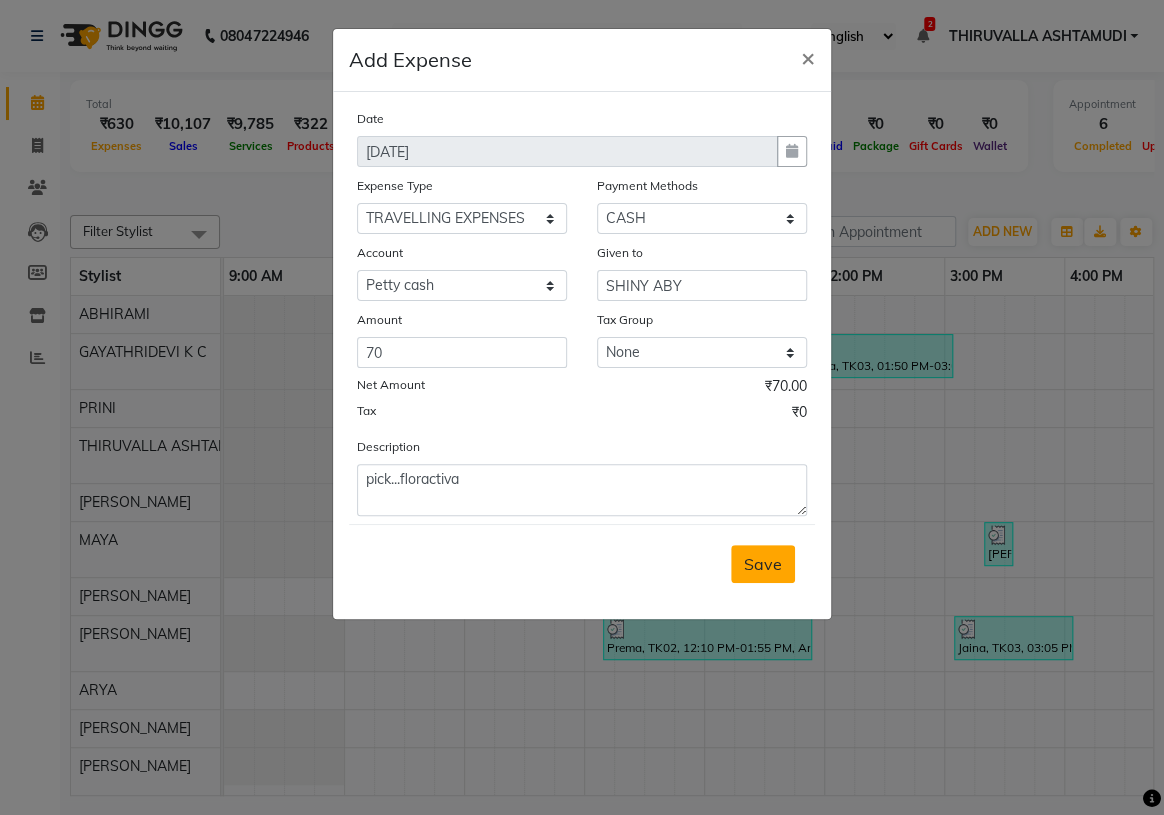 click on "Save" at bounding box center [763, 564] 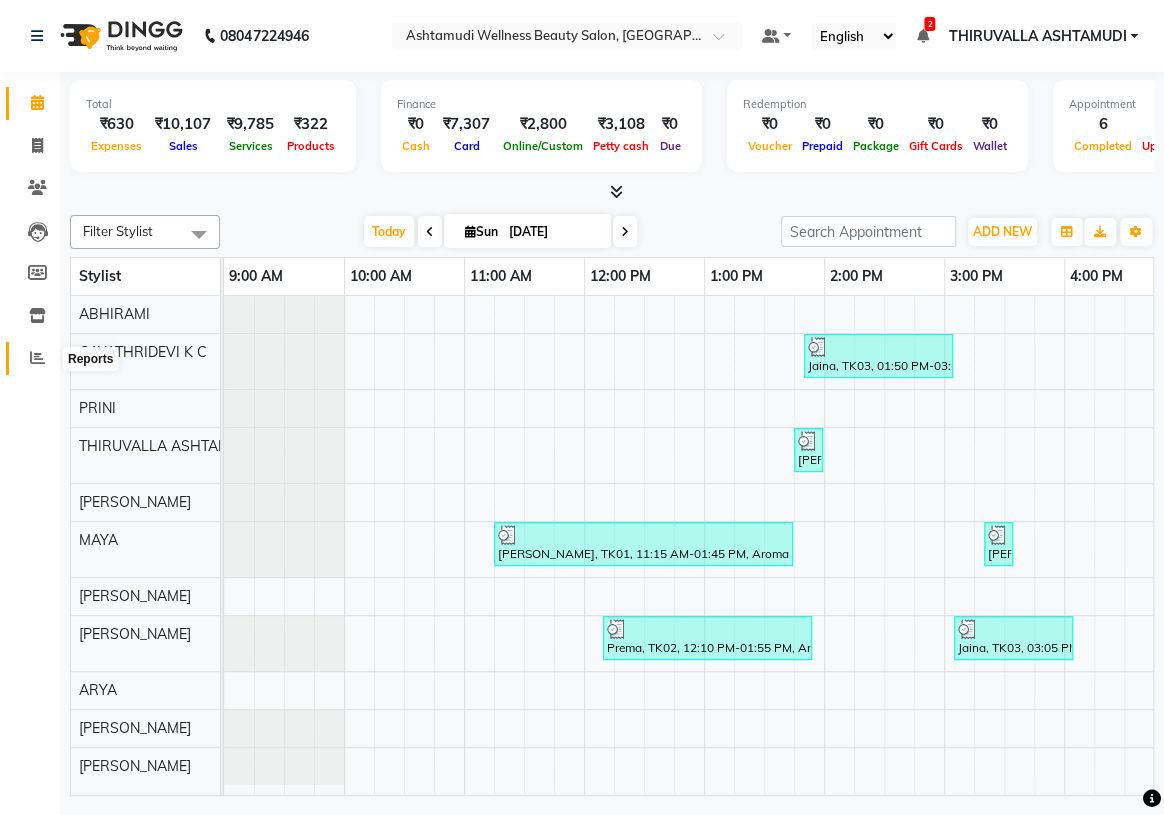 click 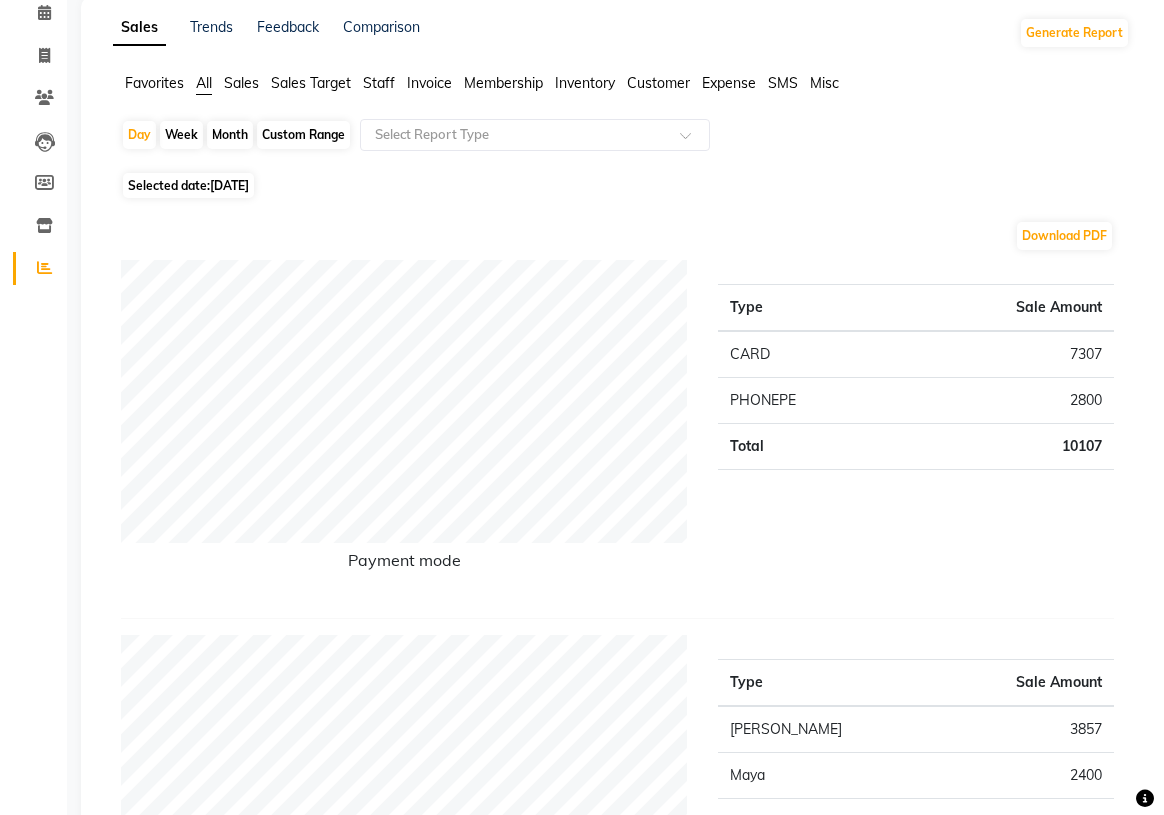 scroll, scrollTop: 0, scrollLeft: 0, axis: both 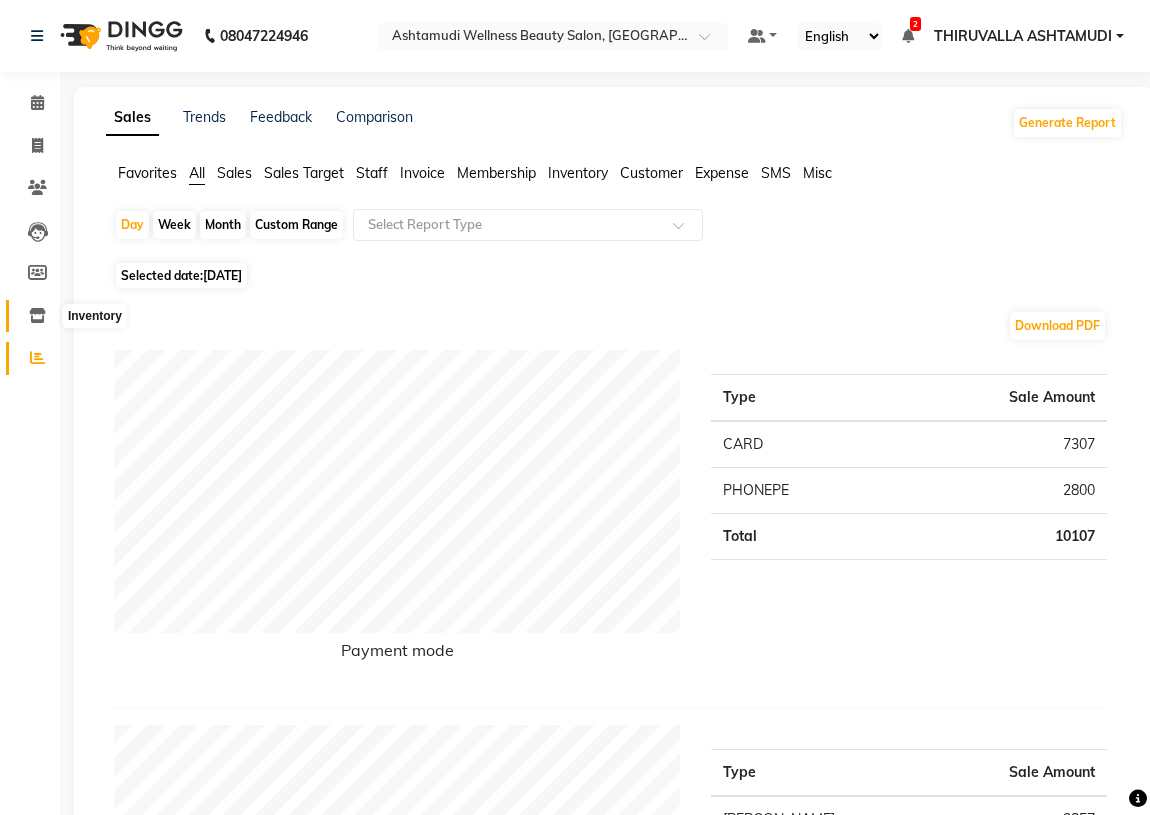click 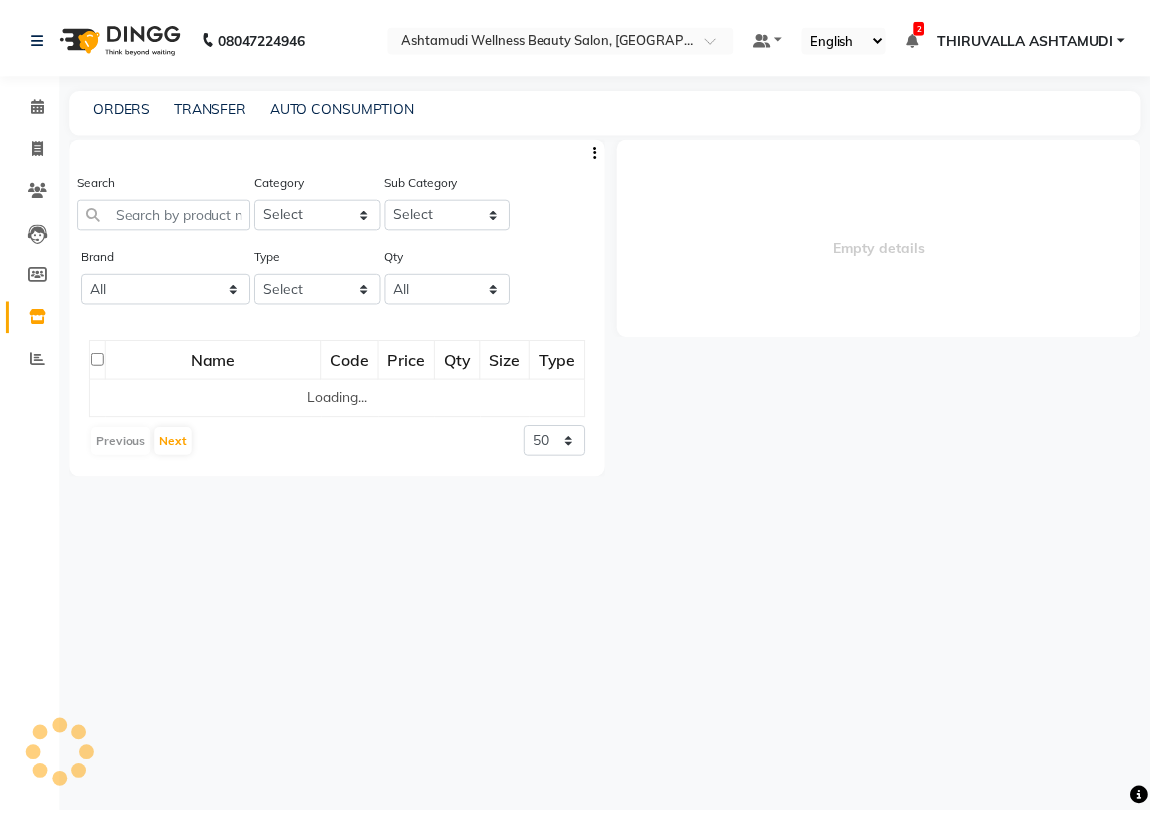 select 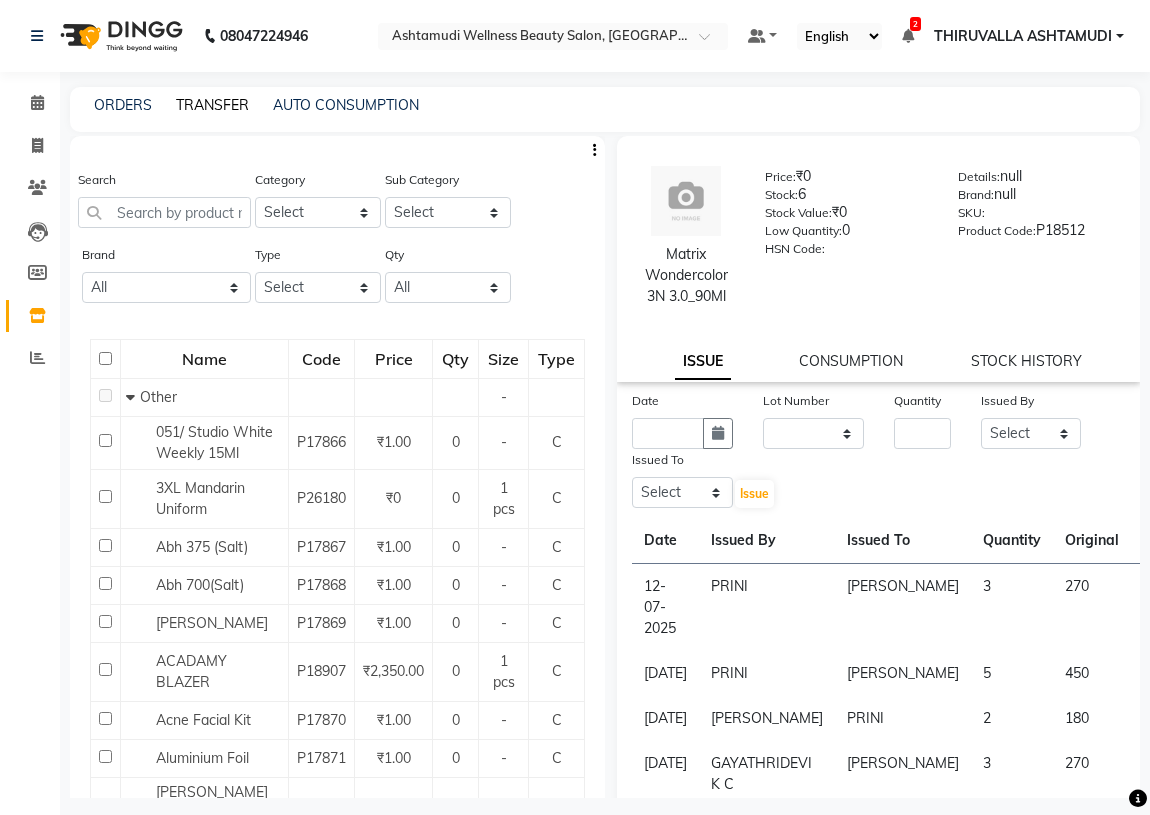 click on "TRANSFER" 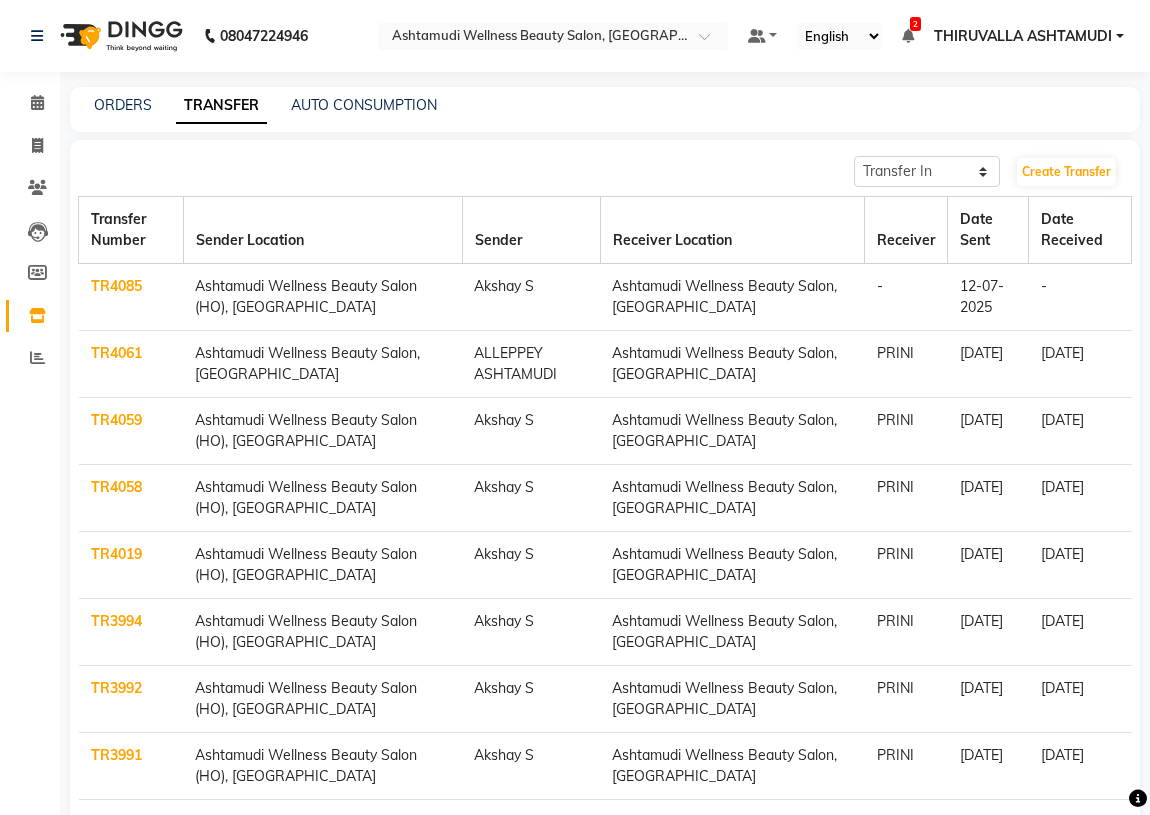 click on "TR4085" 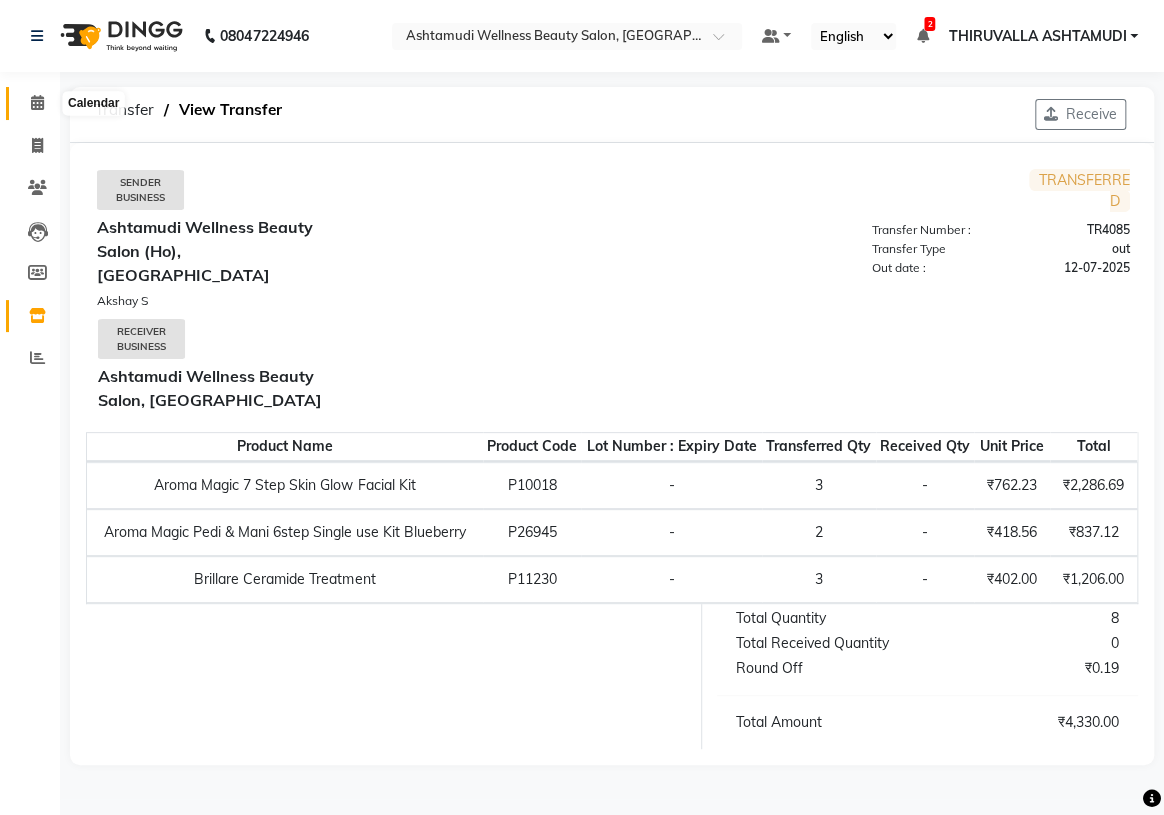 click 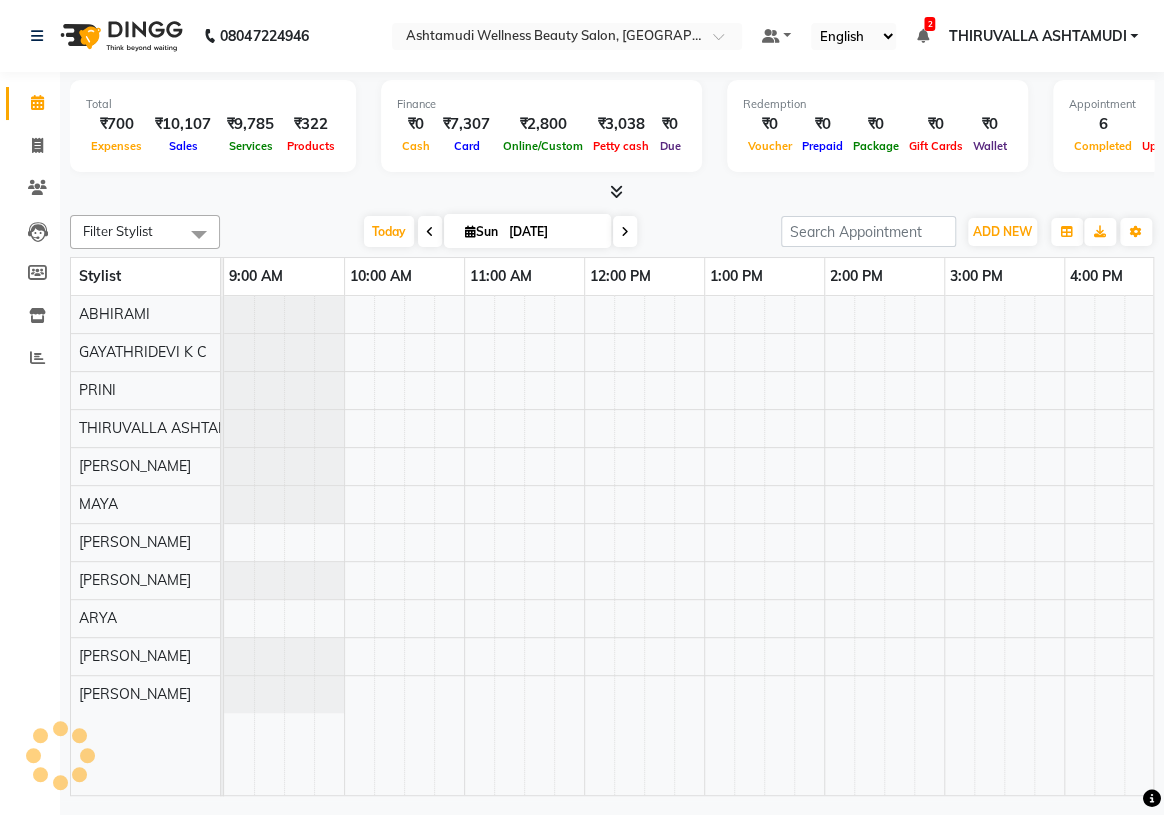 scroll, scrollTop: 0, scrollLeft: 750, axis: horizontal 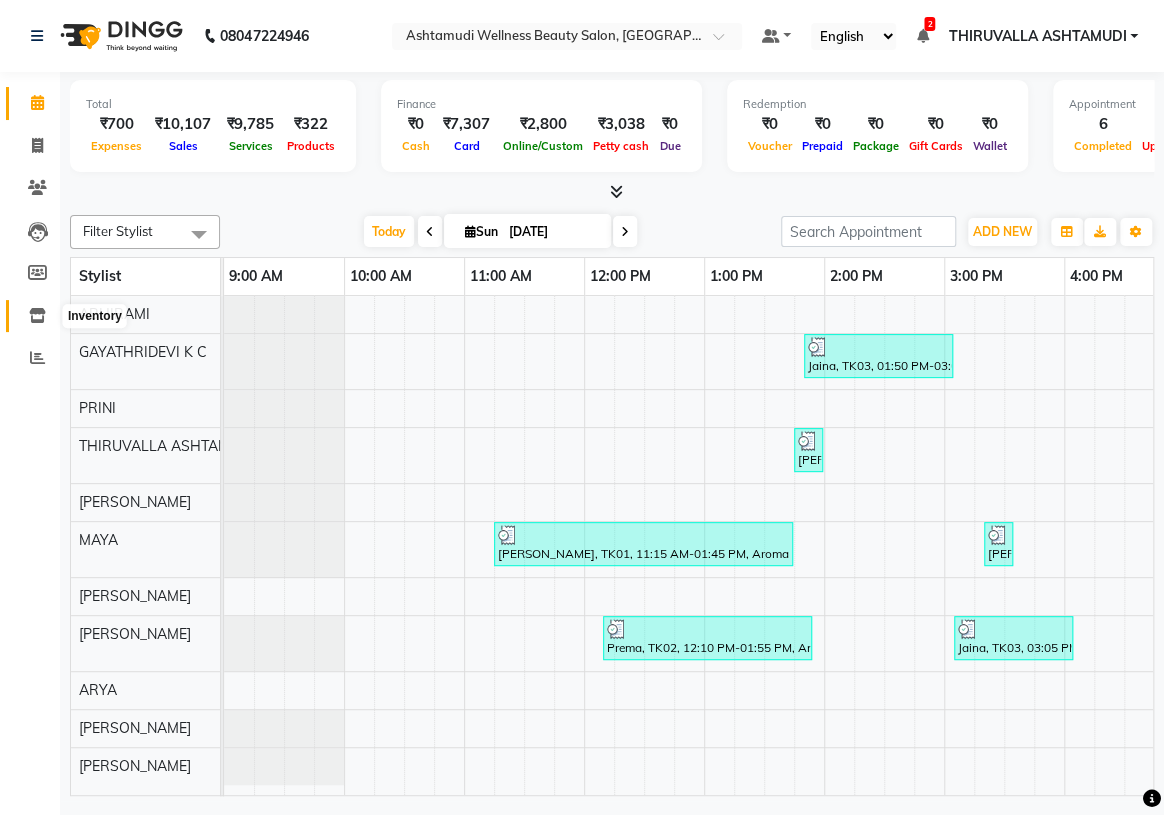 click 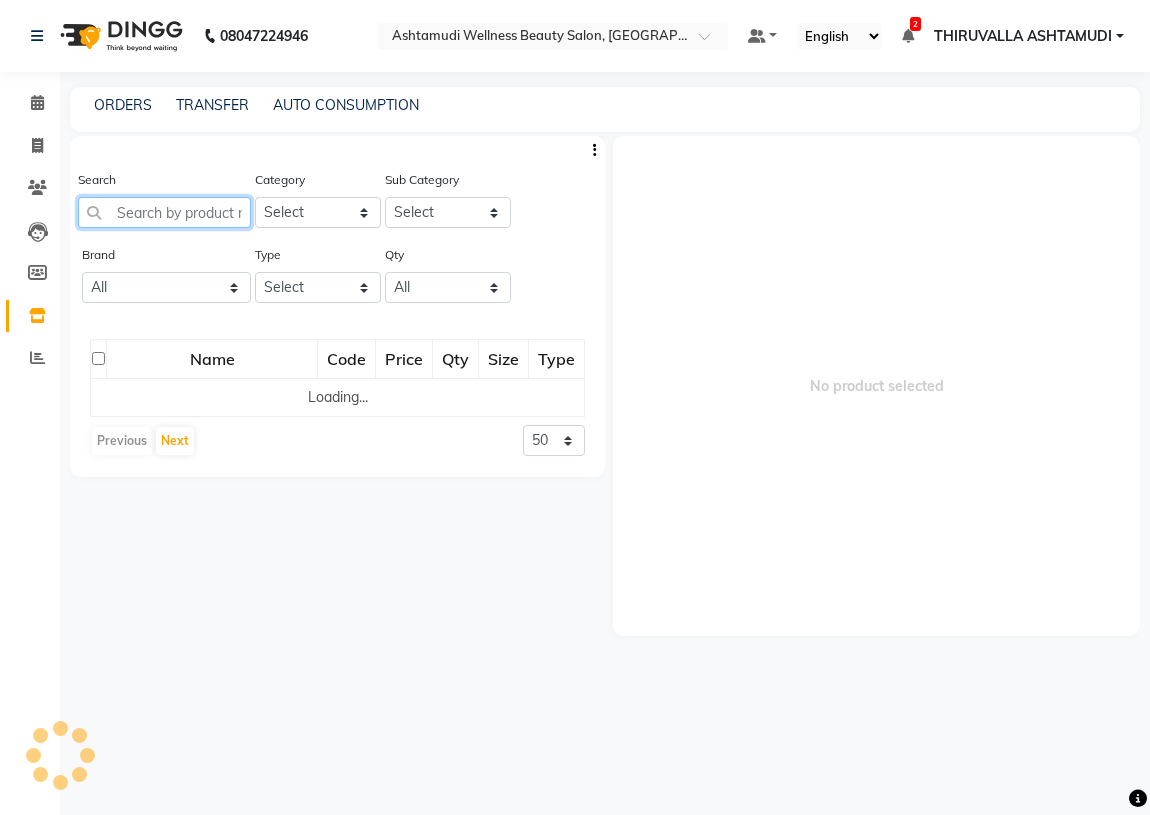 click 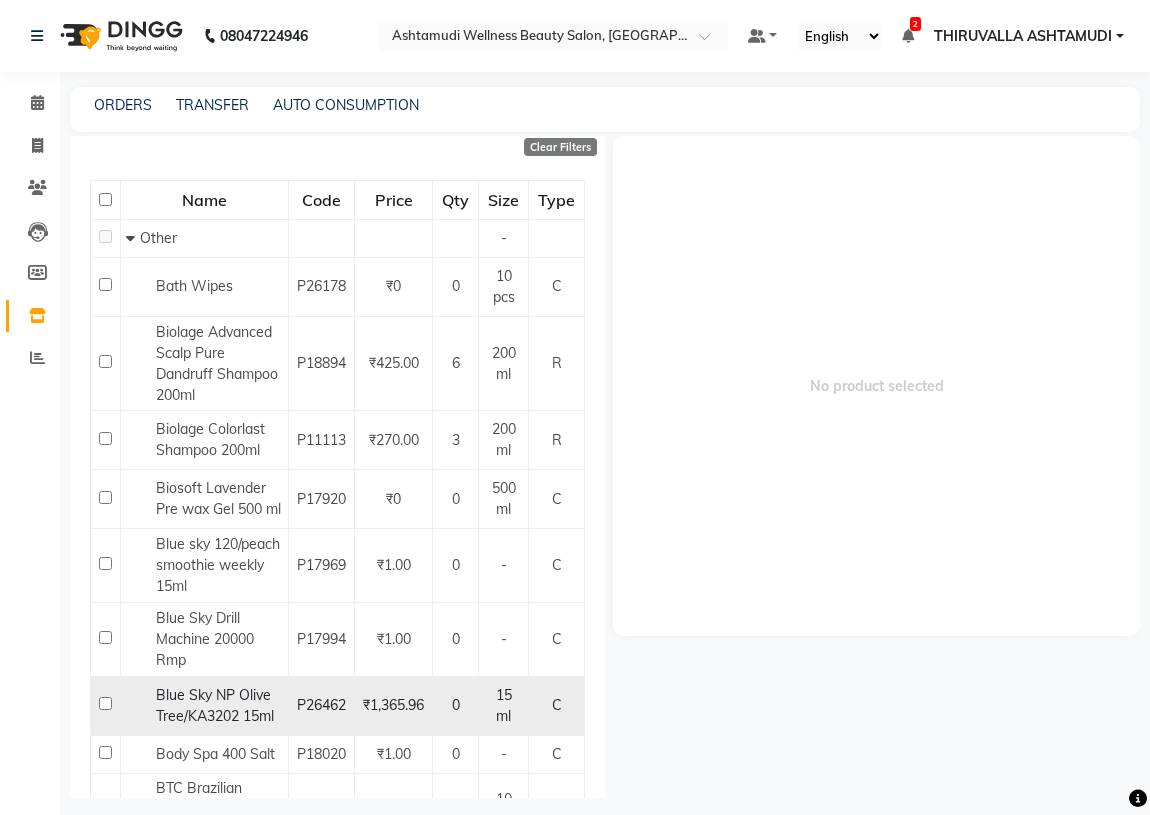 scroll, scrollTop: 0, scrollLeft: 0, axis: both 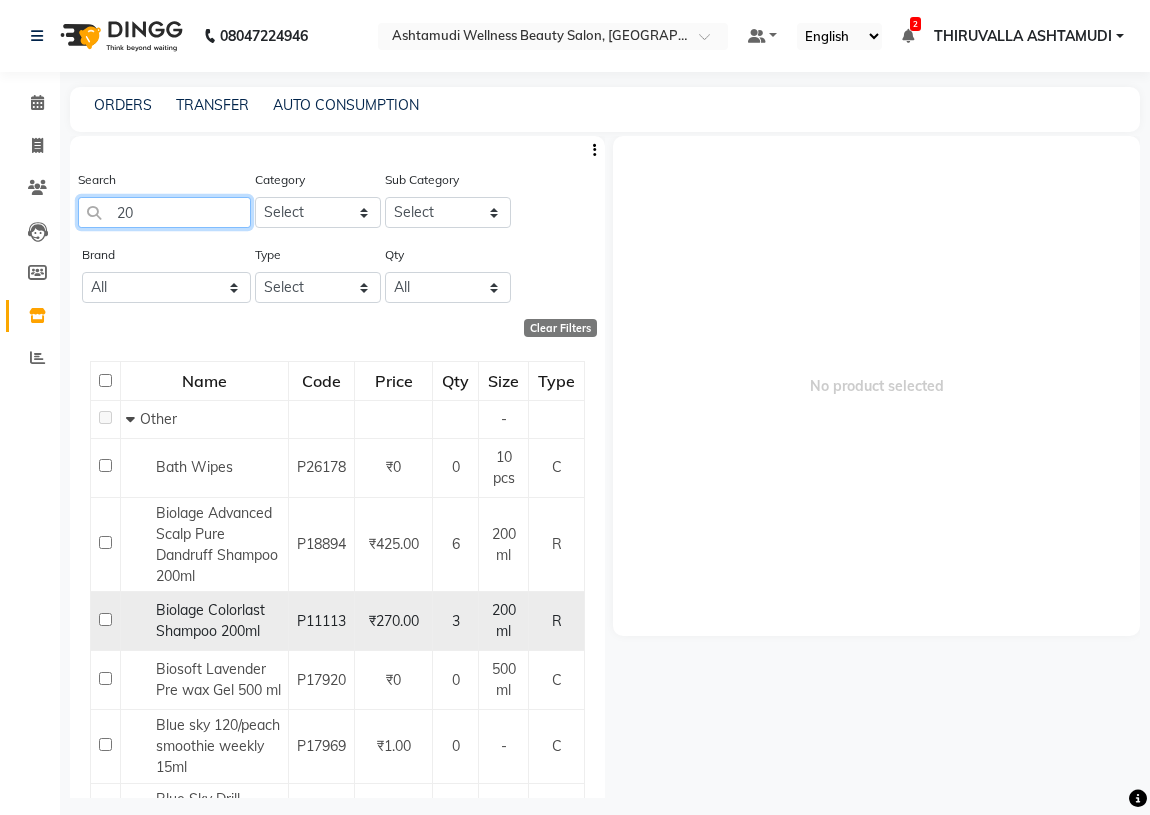 type on "2" 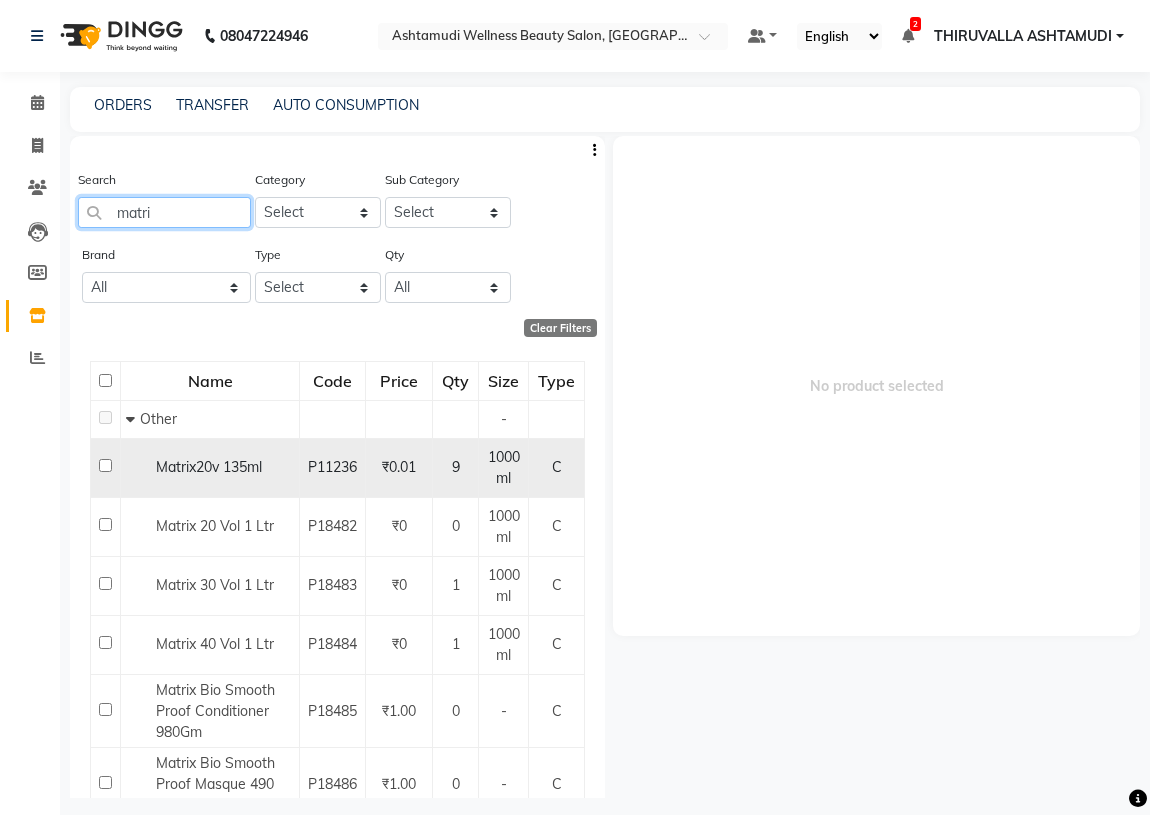 type on "matri" 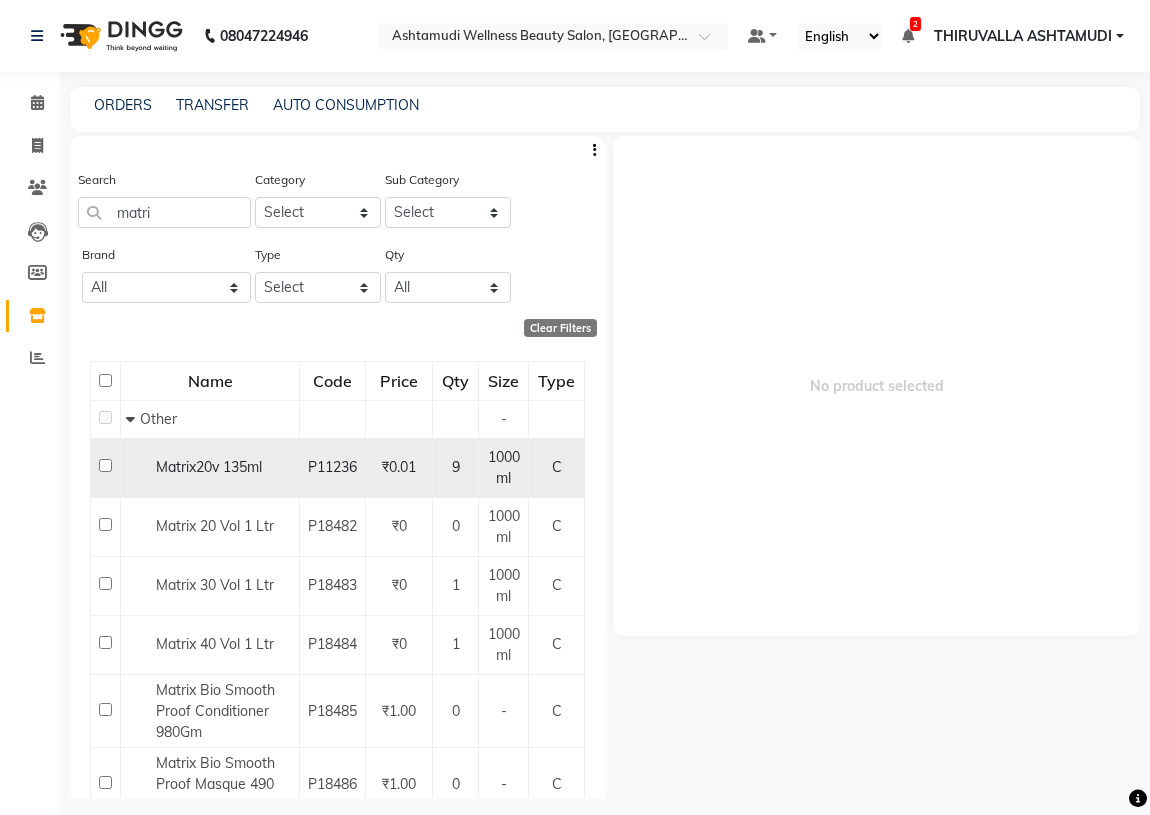 click 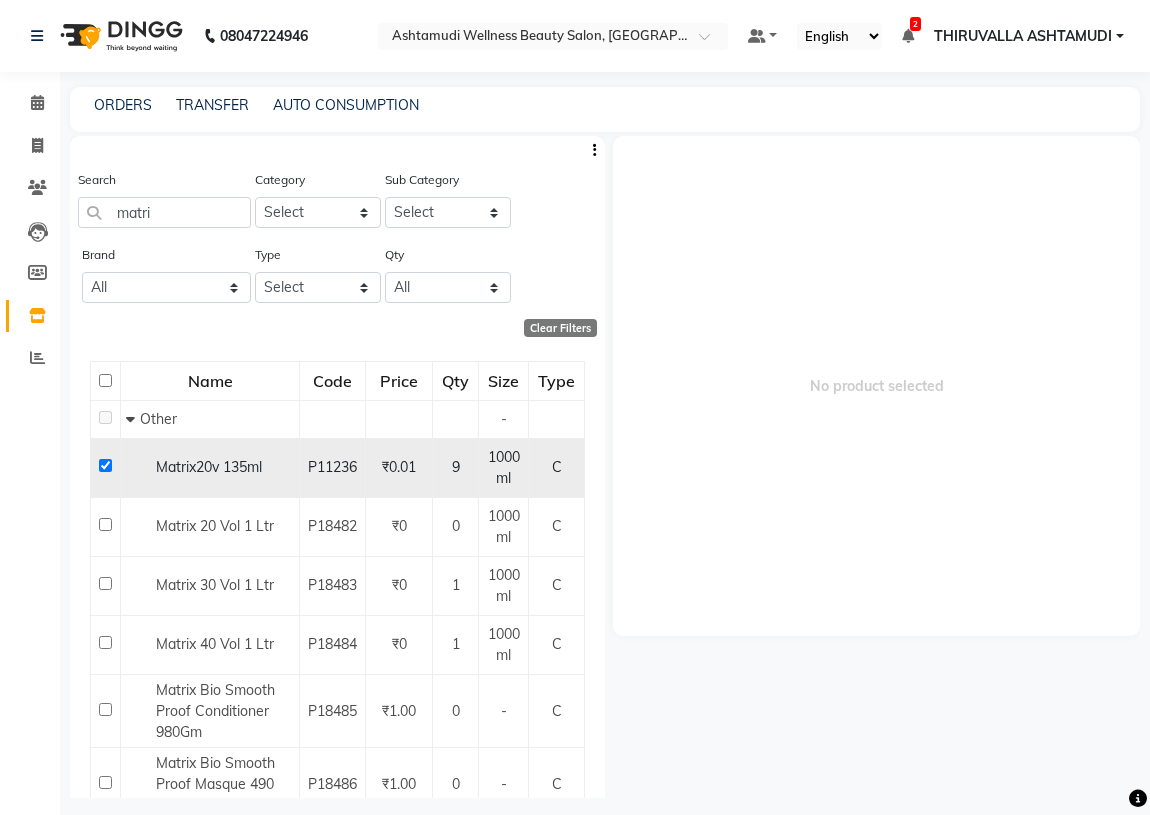 checkbox on "true" 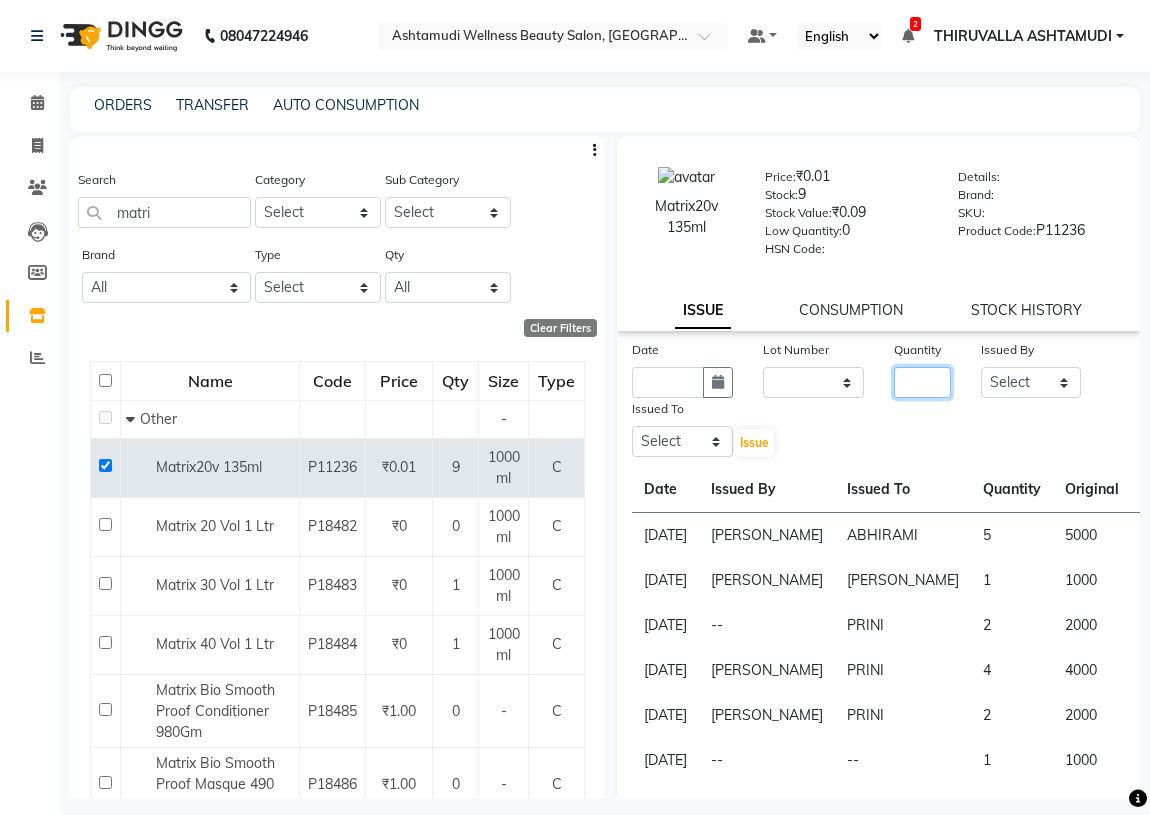click 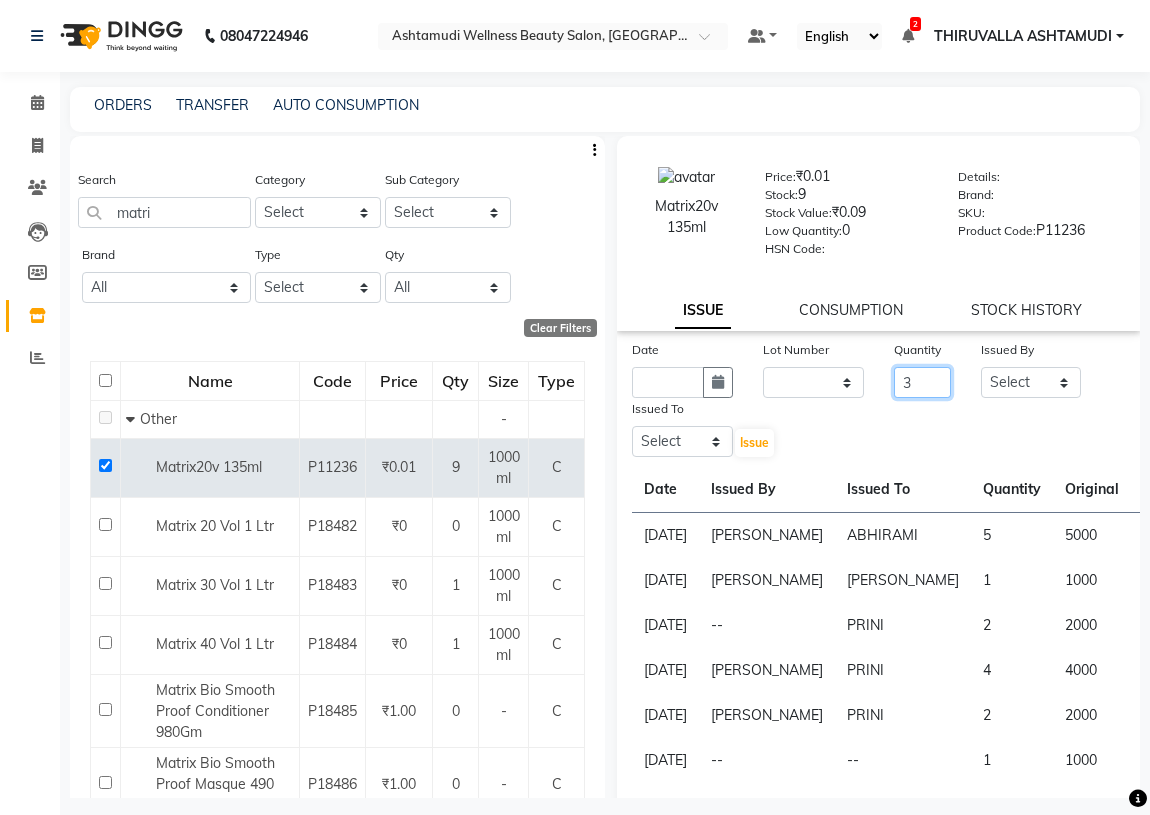 type on "3" 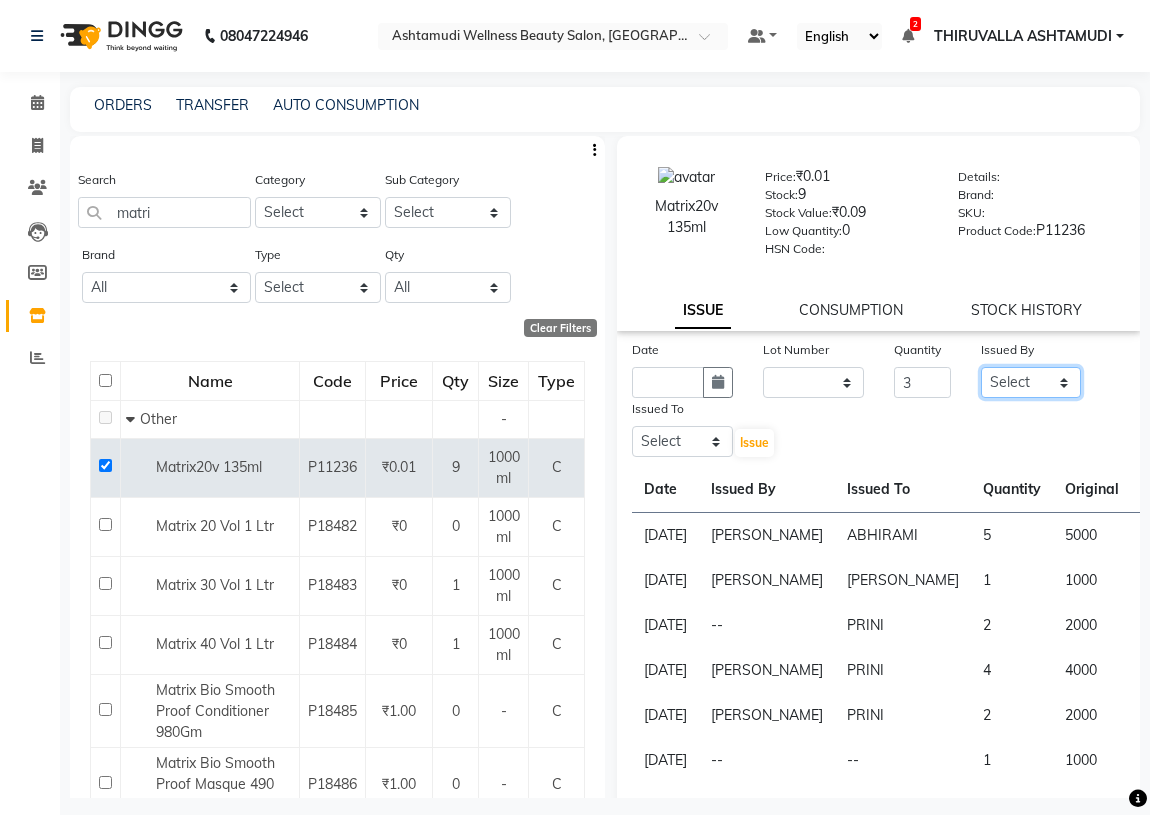 click on "Select ABHIRAMI		 [PERSON_NAME] [PERSON_NAME]	[PERSON_NAME]	 [PERSON_NAME] [PERSON_NAME]		 [PERSON_NAME] SHINY ABY THIRUVALLA ASHTAMUDI" 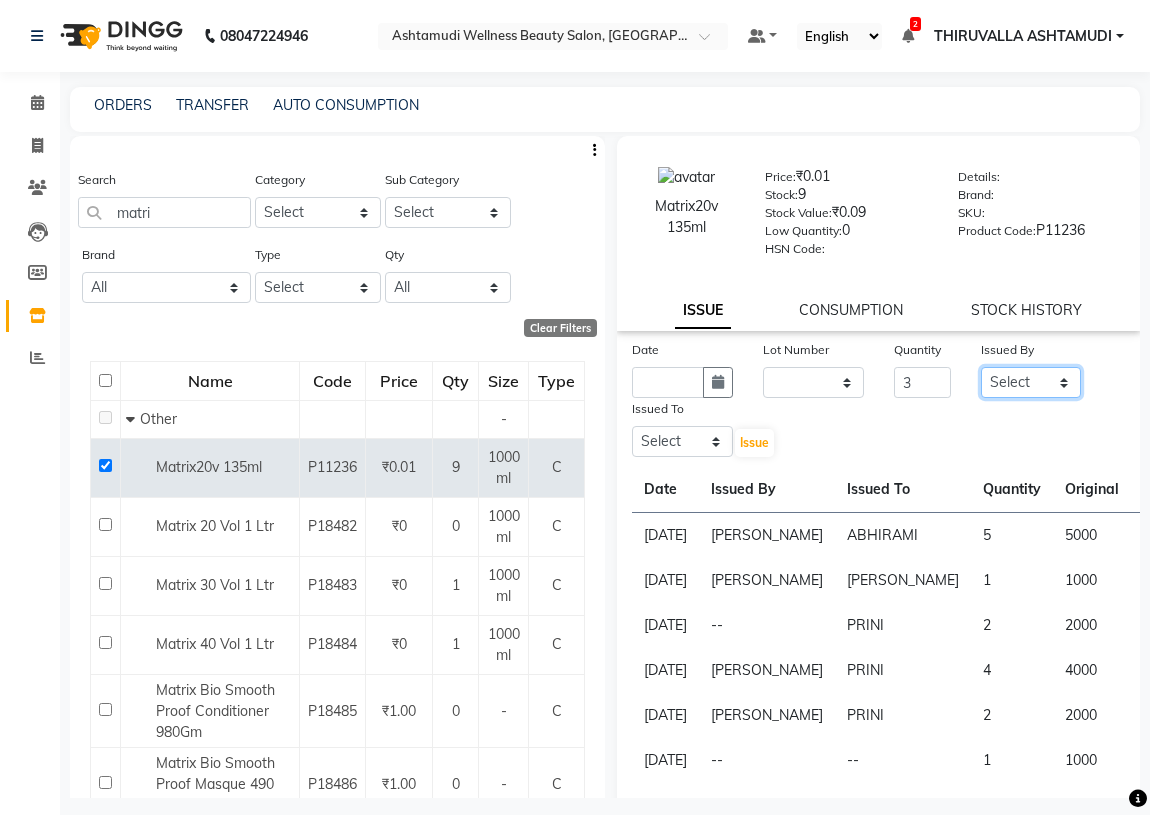 select on "26992" 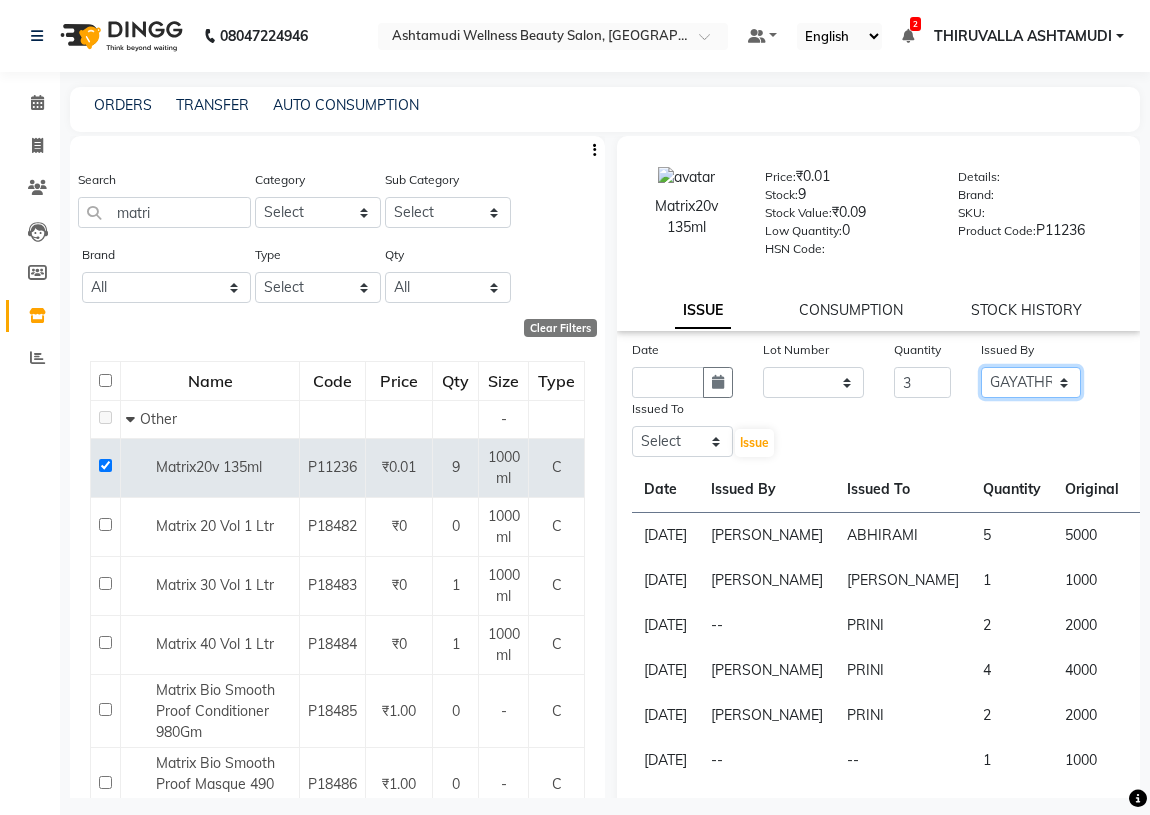 click on "Select ABHIRAMI		 [PERSON_NAME] [PERSON_NAME]	[PERSON_NAME]	 [PERSON_NAME] [PERSON_NAME]		 [PERSON_NAME] SHINY ABY THIRUVALLA ASHTAMUDI" 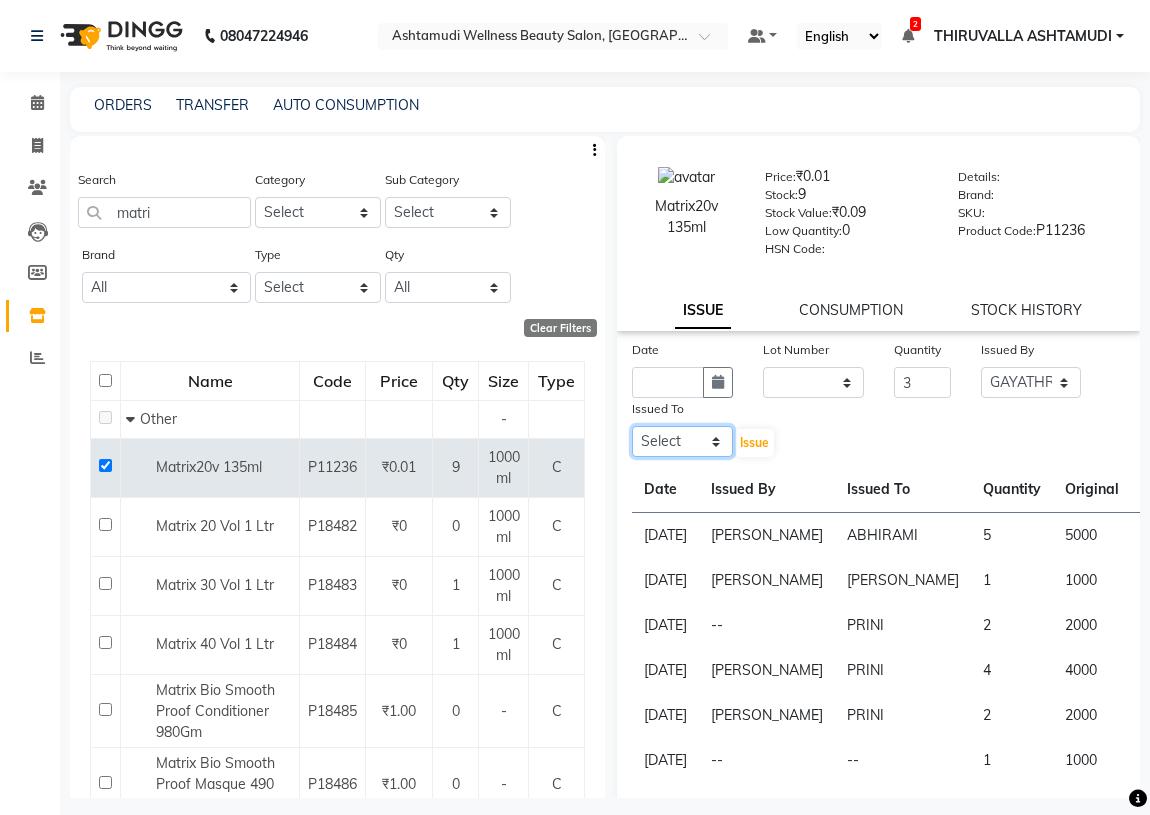 click on "Select ABHIRAMI		 [PERSON_NAME] [PERSON_NAME]	[PERSON_NAME]	 [PERSON_NAME] [PERSON_NAME]		 [PERSON_NAME] SHINY ABY THIRUVALLA ASHTAMUDI" 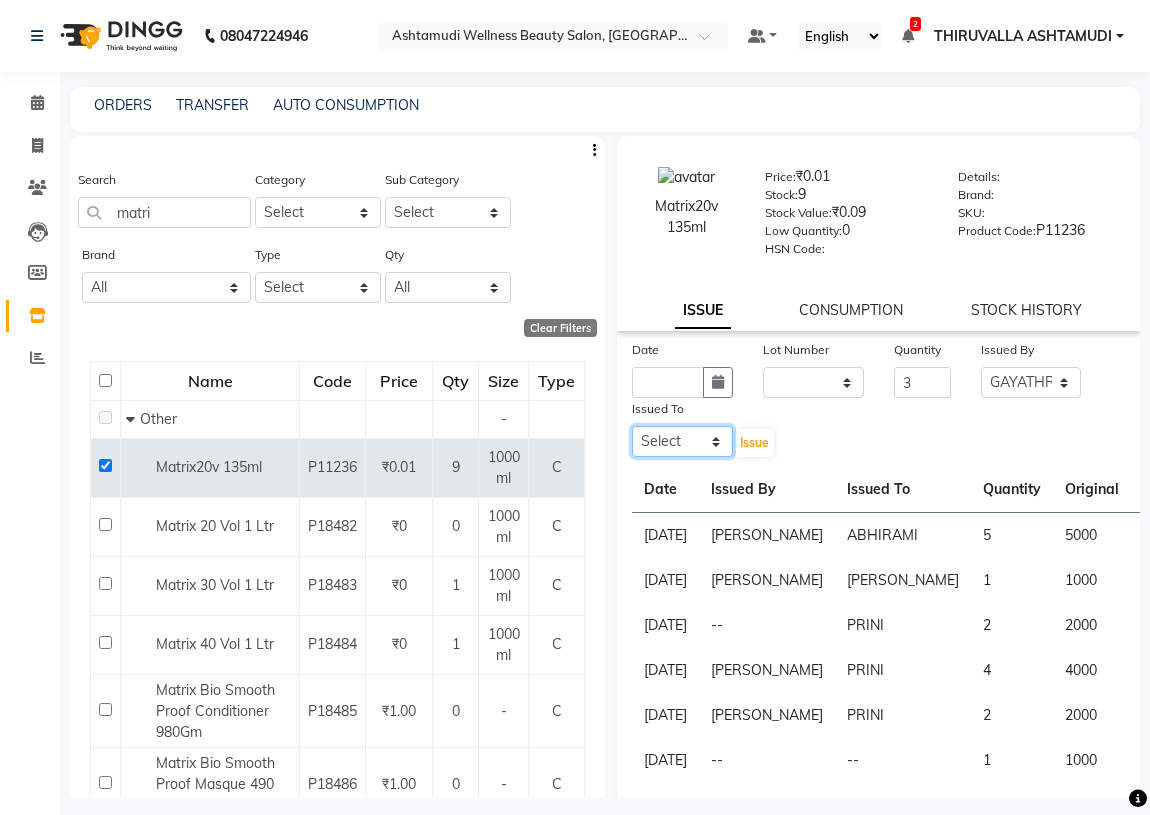 select on "26992" 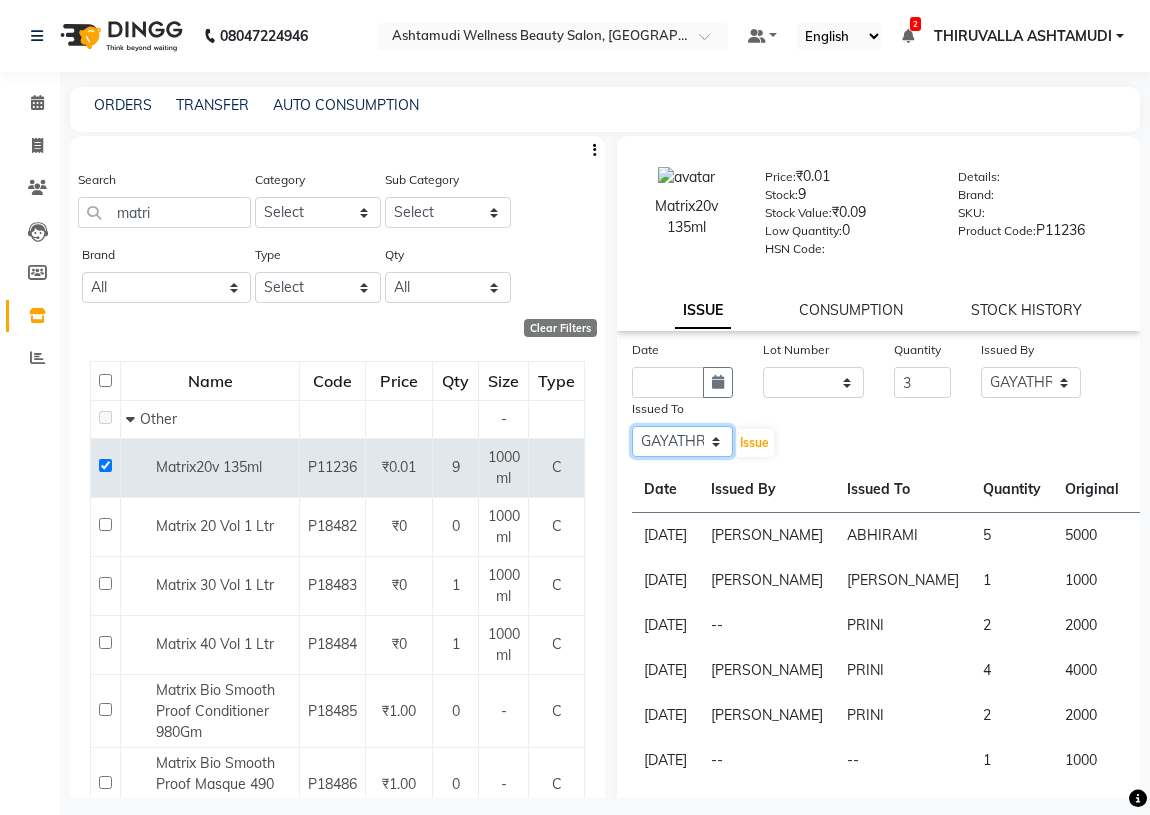click on "Select ABHIRAMI		 [PERSON_NAME] [PERSON_NAME]	[PERSON_NAME]	 [PERSON_NAME] [PERSON_NAME]		 [PERSON_NAME] SHINY ABY THIRUVALLA ASHTAMUDI" 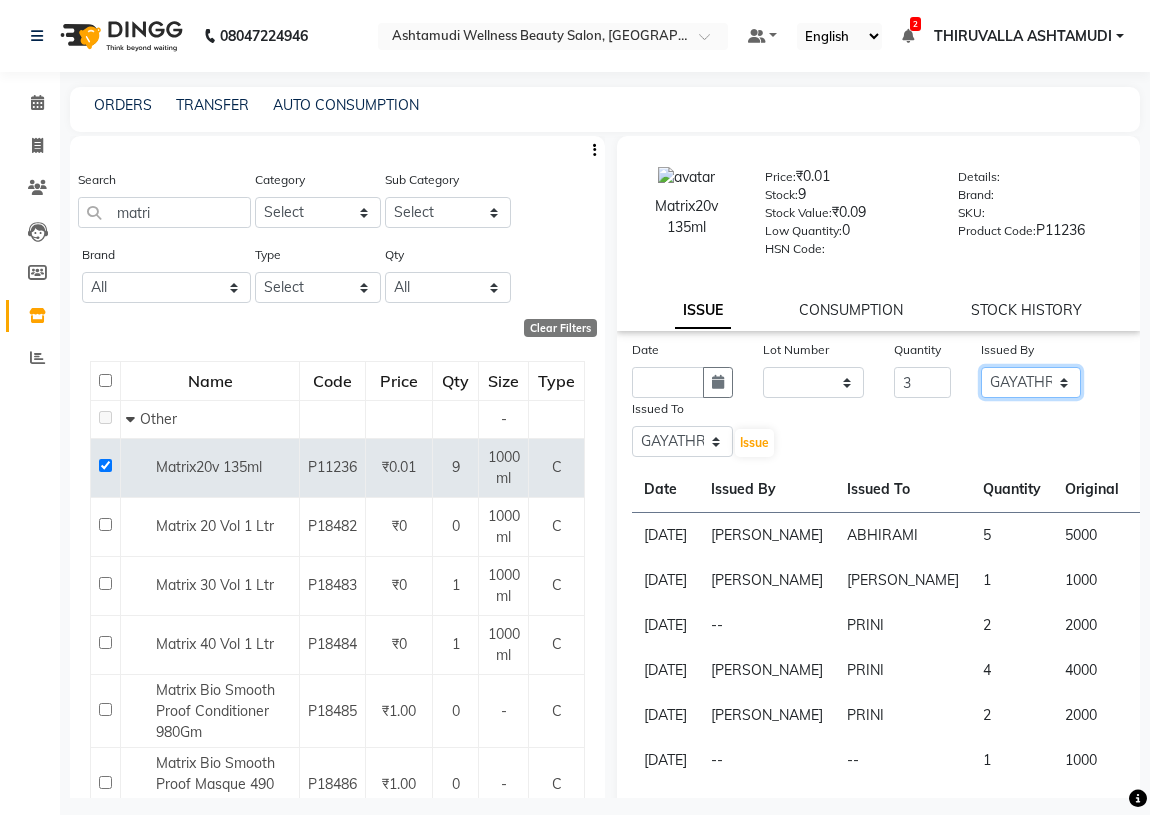click on "Select ABHIRAMI		 [PERSON_NAME] [PERSON_NAME]	[PERSON_NAME]	 [PERSON_NAME] [PERSON_NAME]		 [PERSON_NAME] SHINY ABY THIRUVALLA ASHTAMUDI" 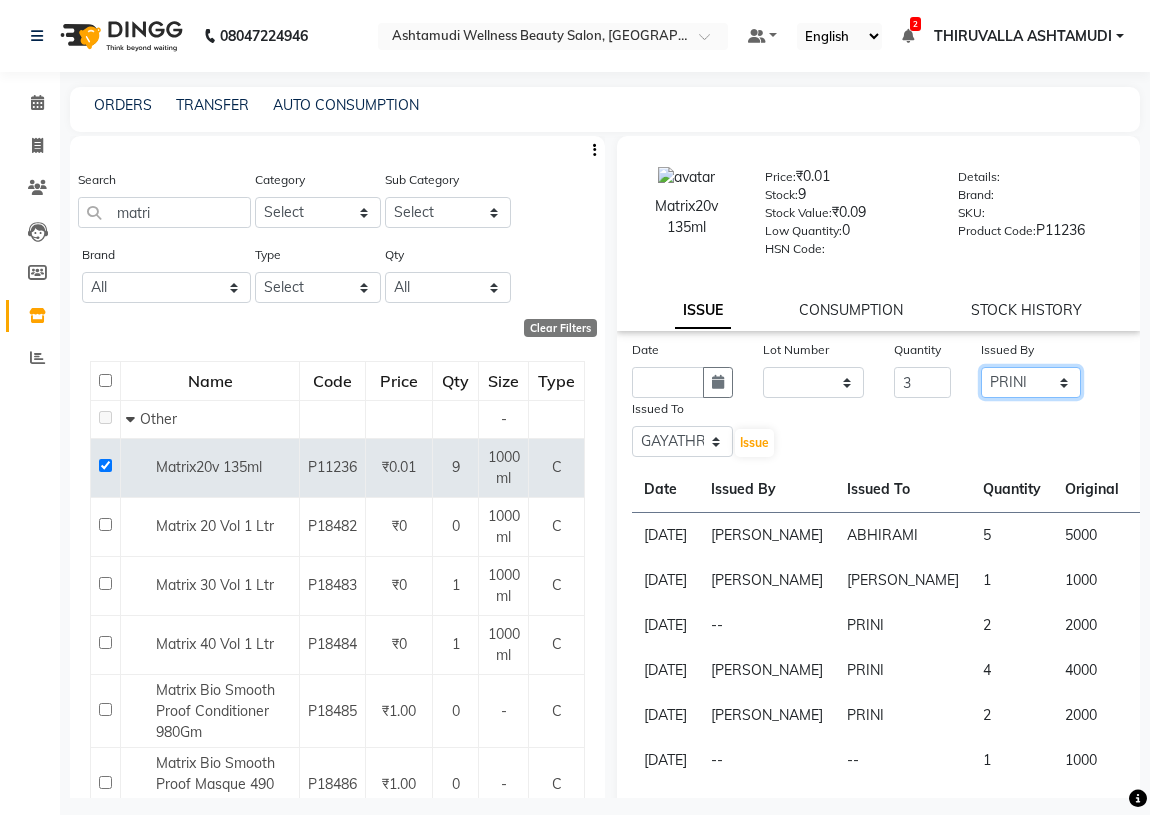click on "Select ABHIRAMI		 [PERSON_NAME] [PERSON_NAME]	[PERSON_NAME]	 [PERSON_NAME] [PERSON_NAME]		 [PERSON_NAME] SHINY ABY THIRUVALLA ASHTAMUDI" 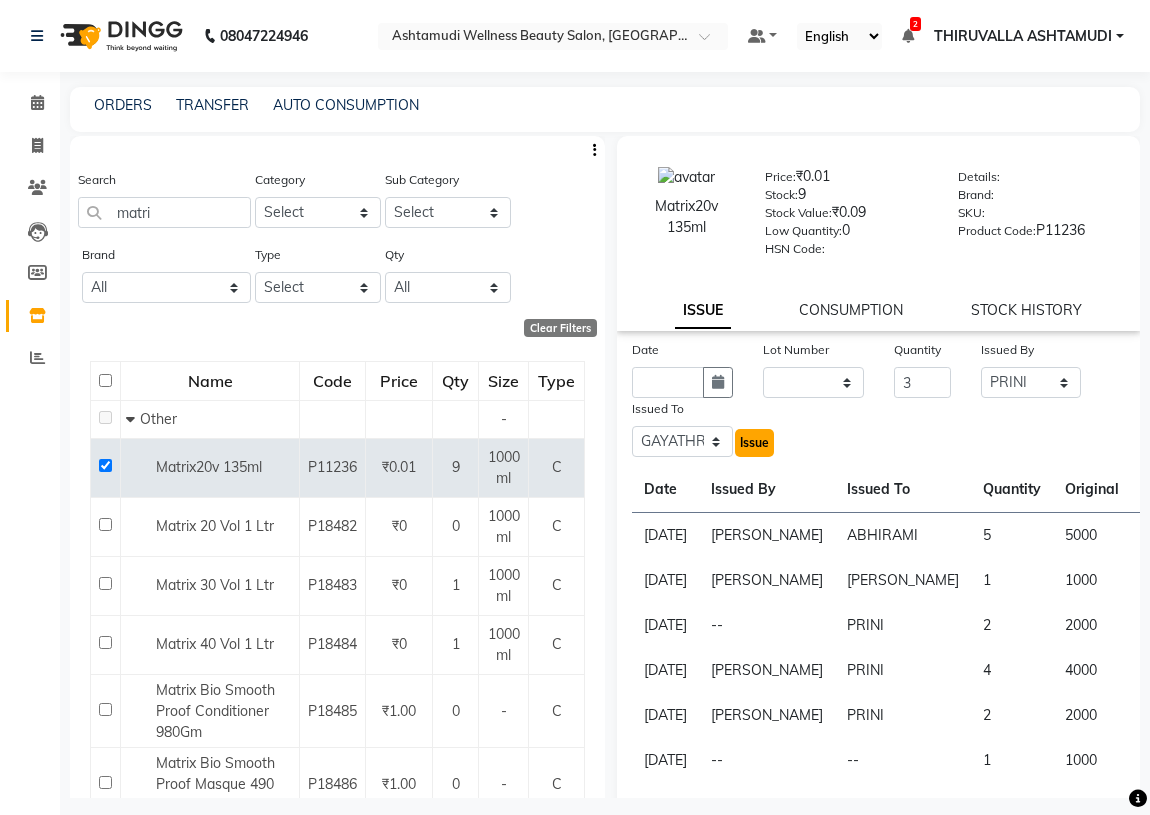 click on "Issue" 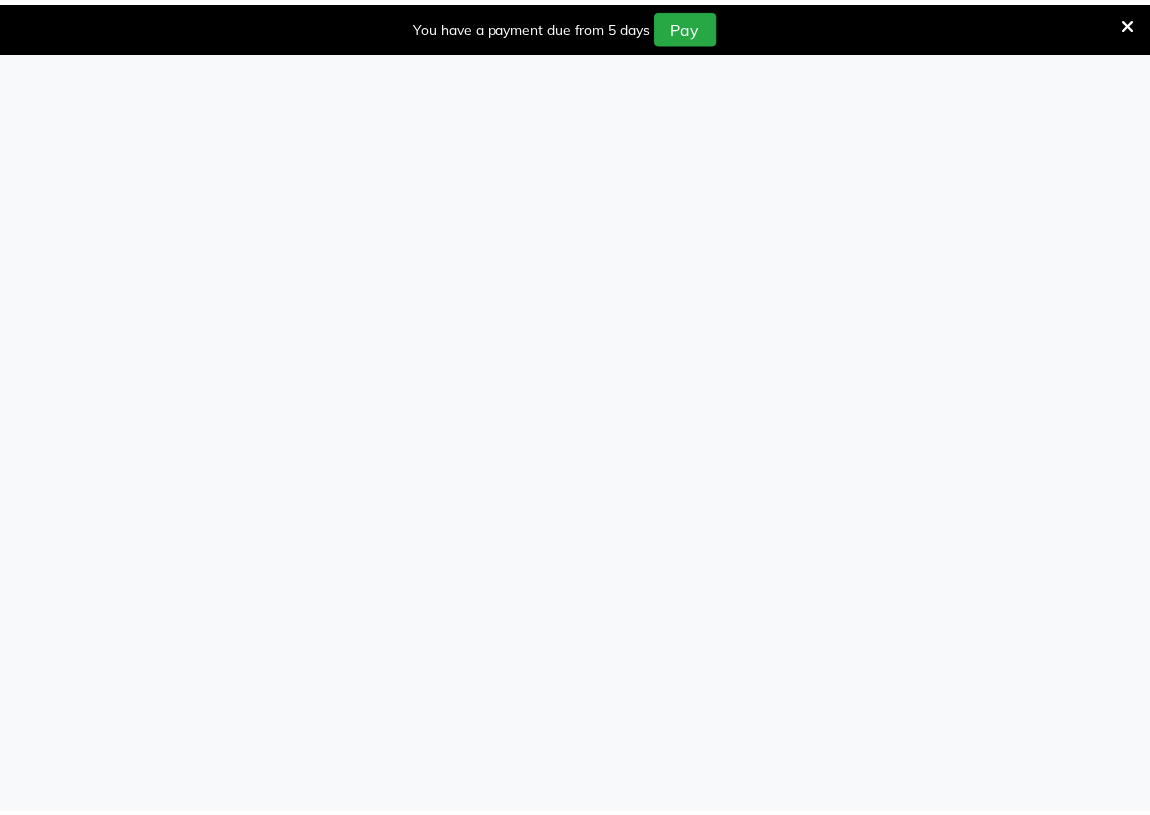 scroll, scrollTop: 0, scrollLeft: 0, axis: both 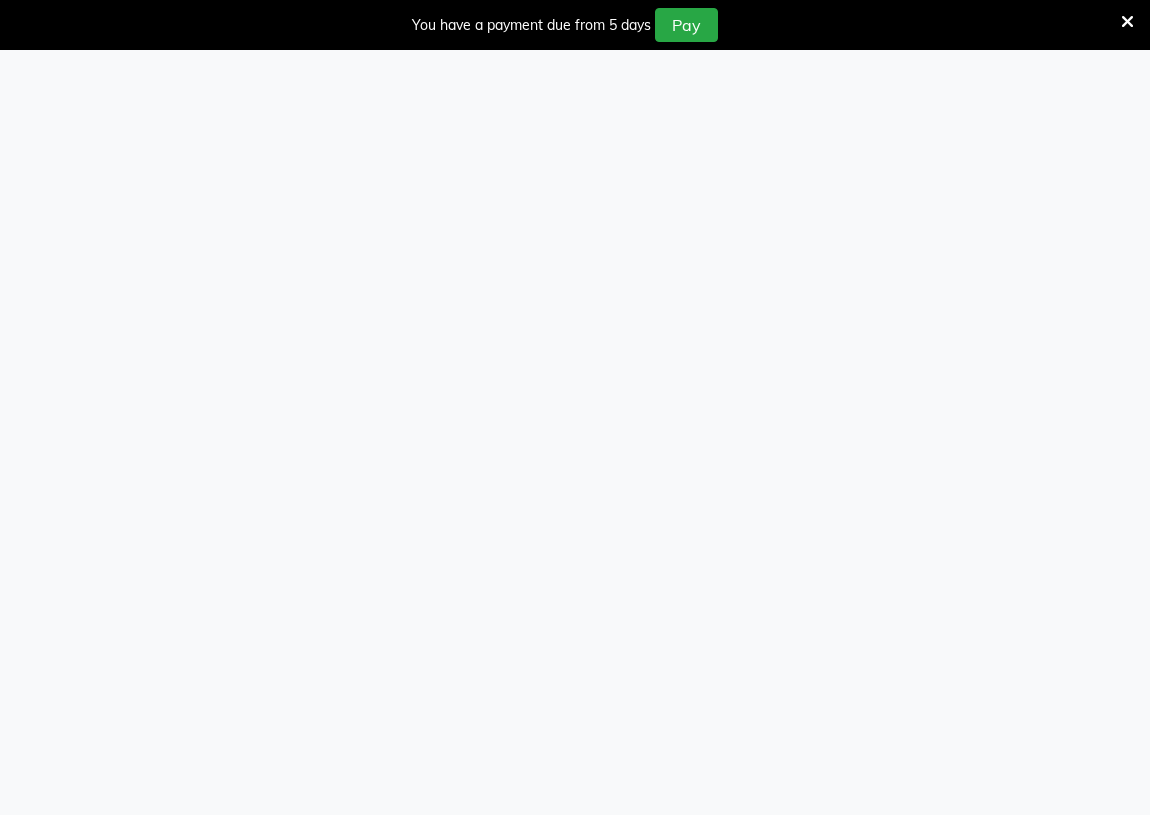 select 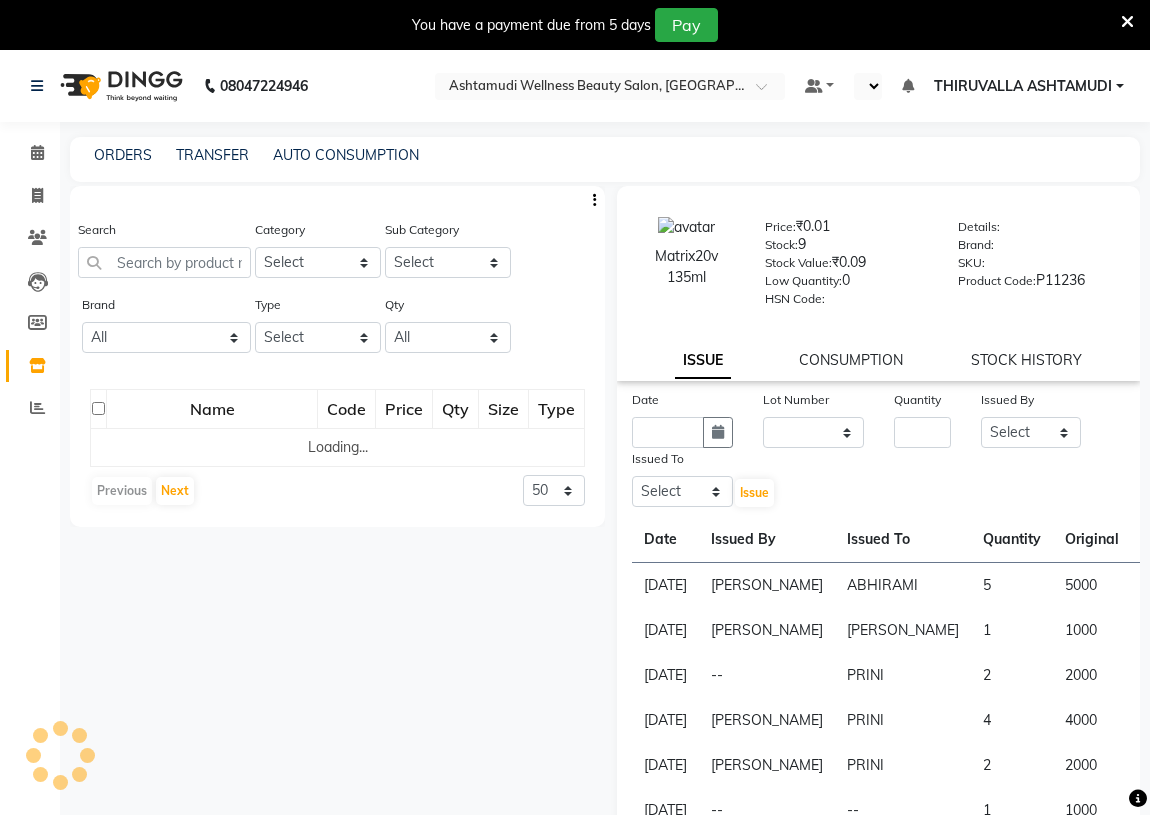 select on "en" 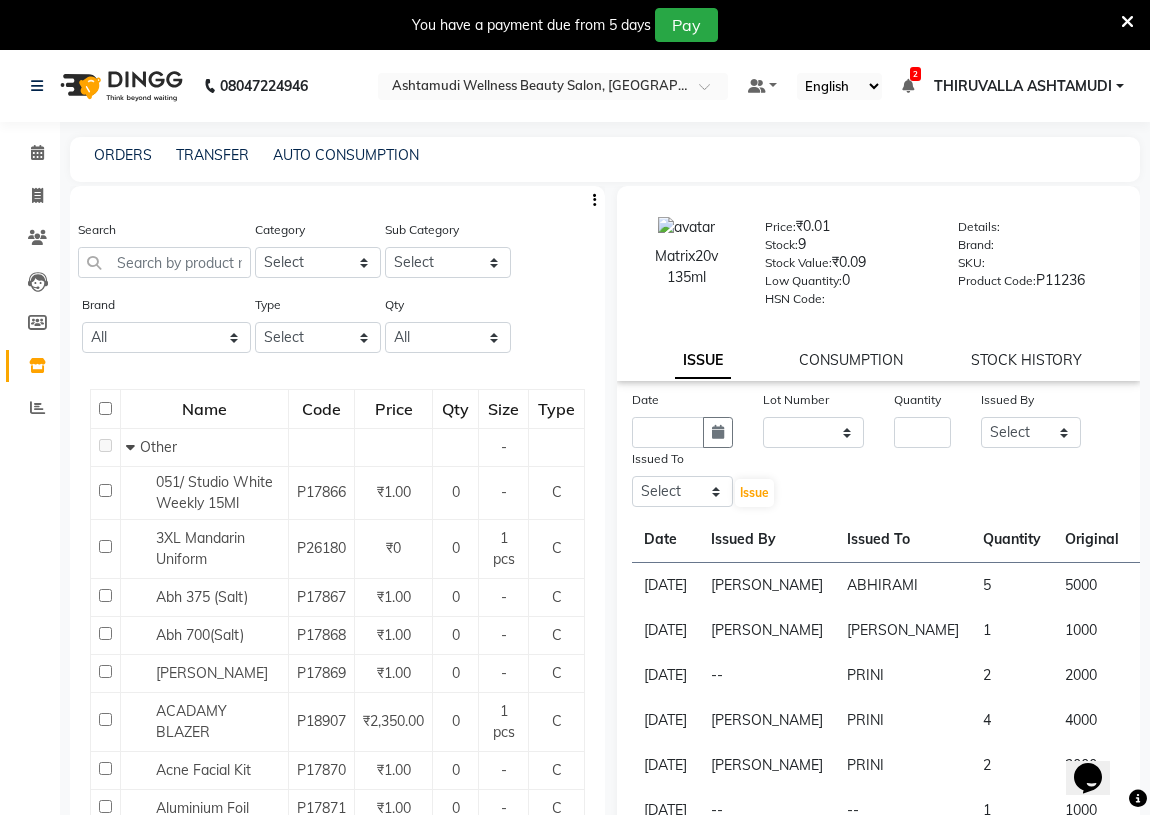 scroll, scrollTop: 0, scrollLeft: 0, axis: both 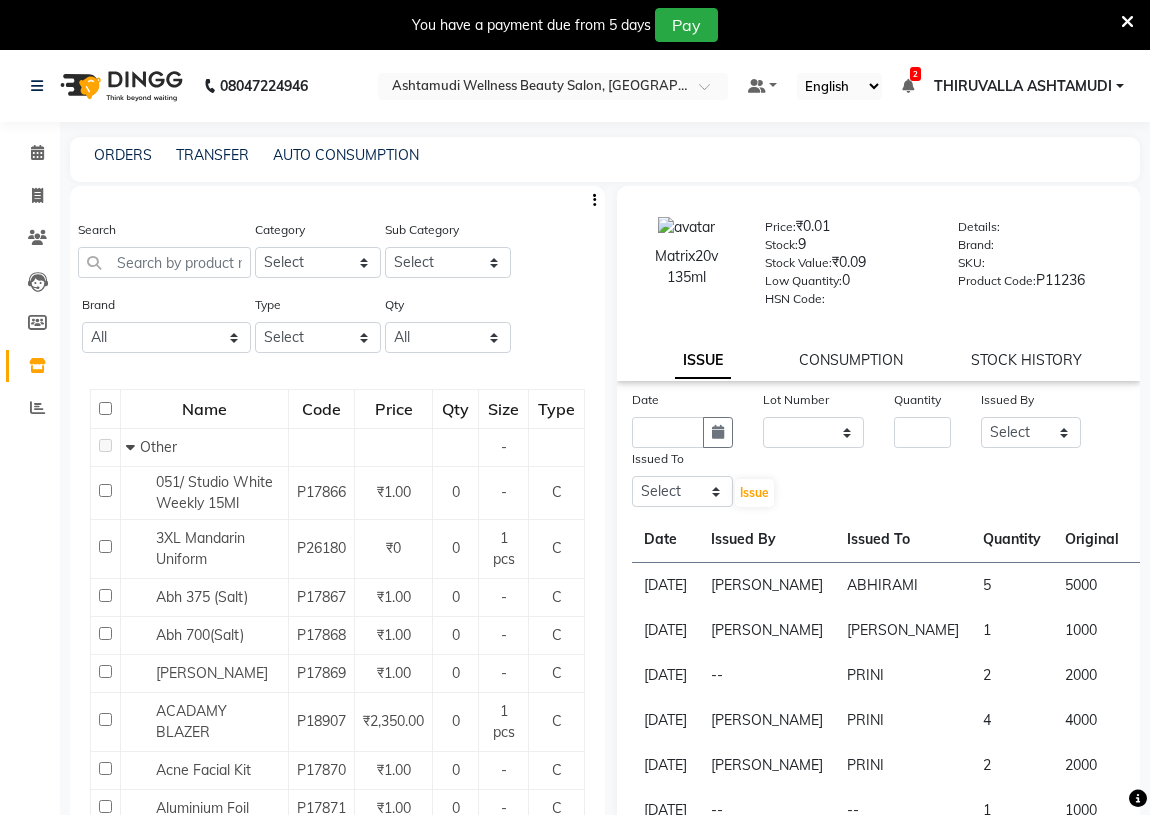 click at bounding box center (1127, 22) 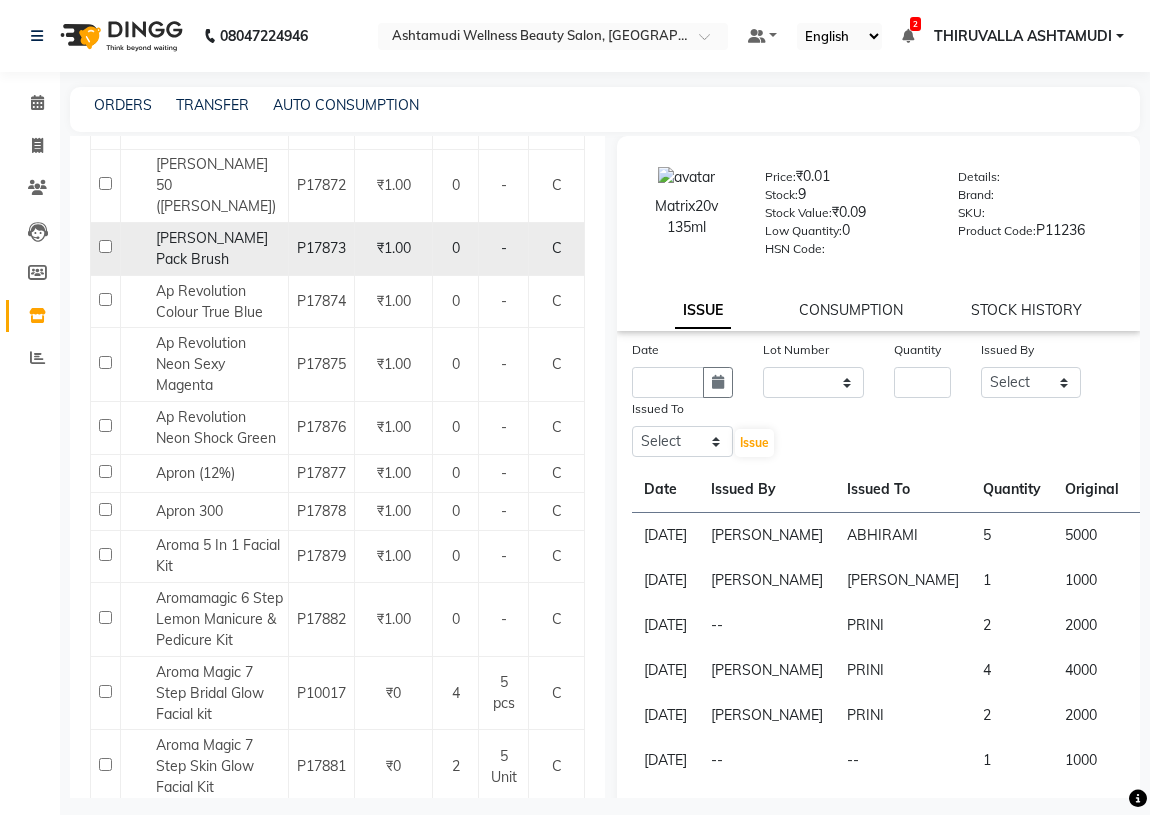scroll, scrollTop: 727, scrollLeft: 0, axis: vertical 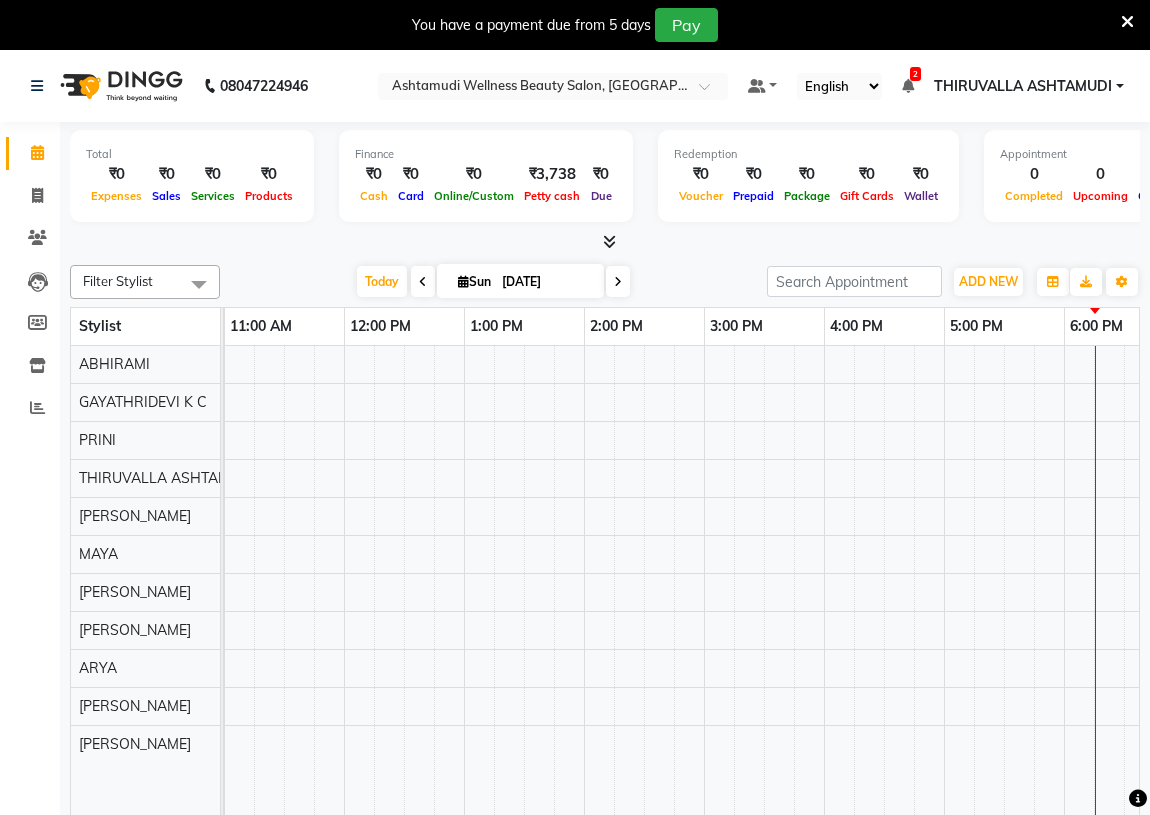 click at bounding box center [423, 282] 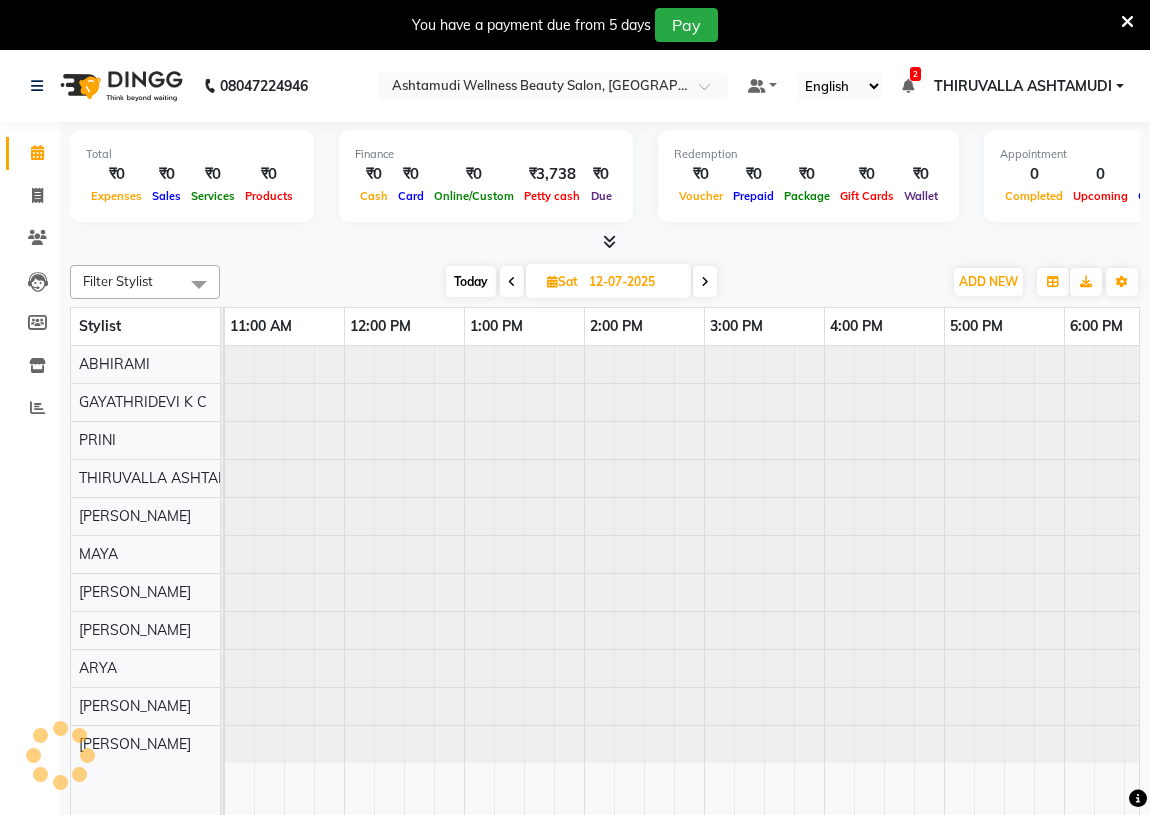 scroll, scrollTop: 0, scrollLeft: 0, axis: both 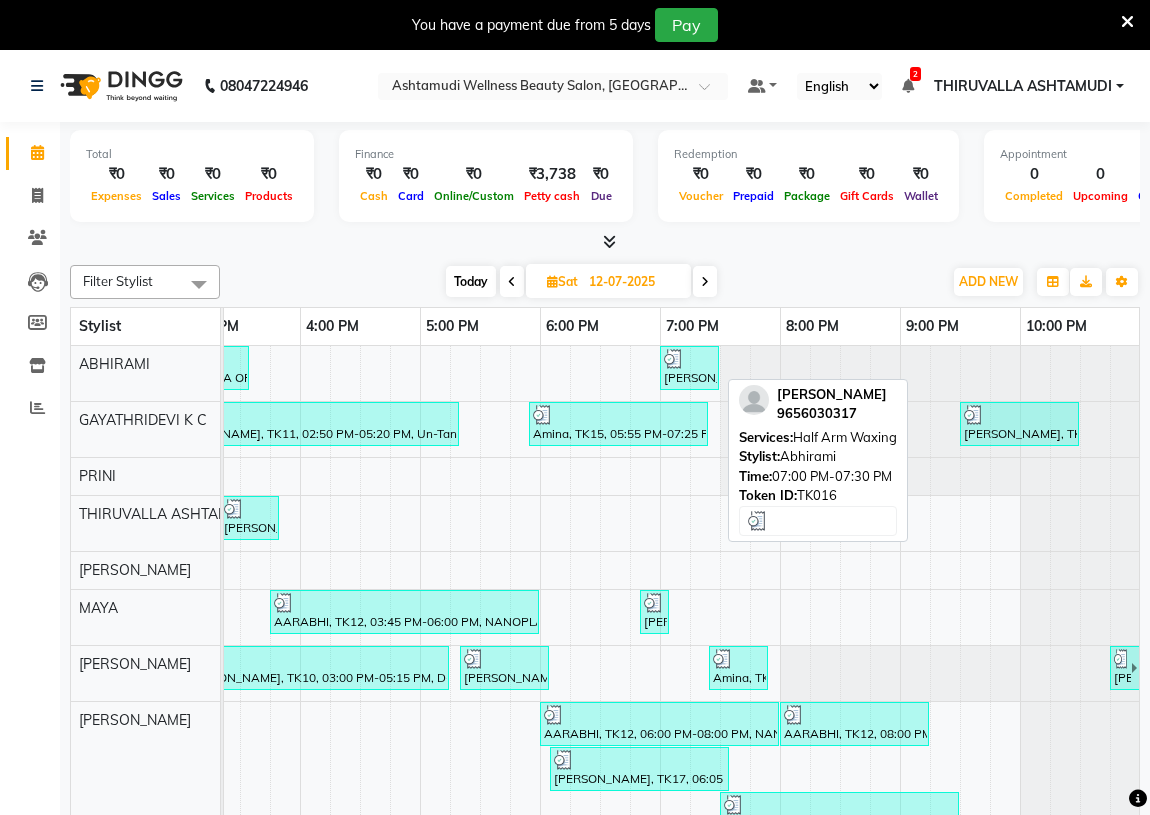 click at bounding box center (674, 359) 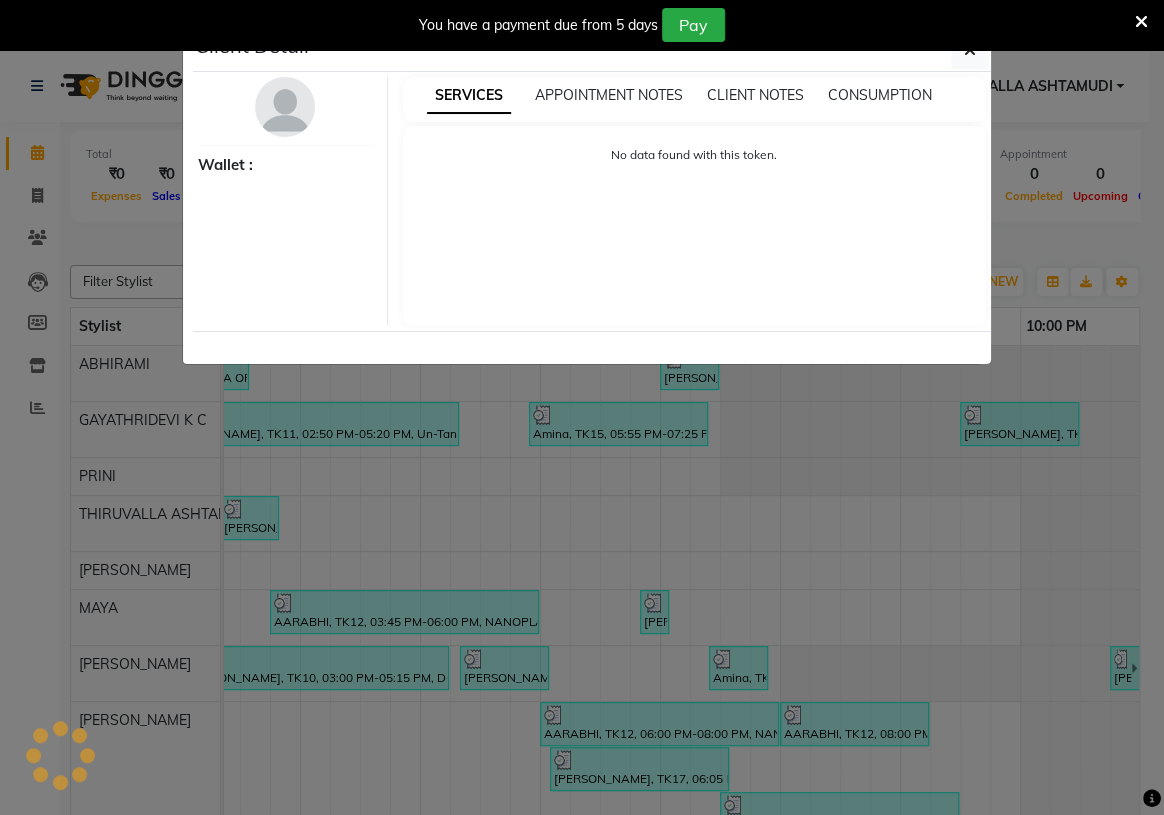 select on "3" 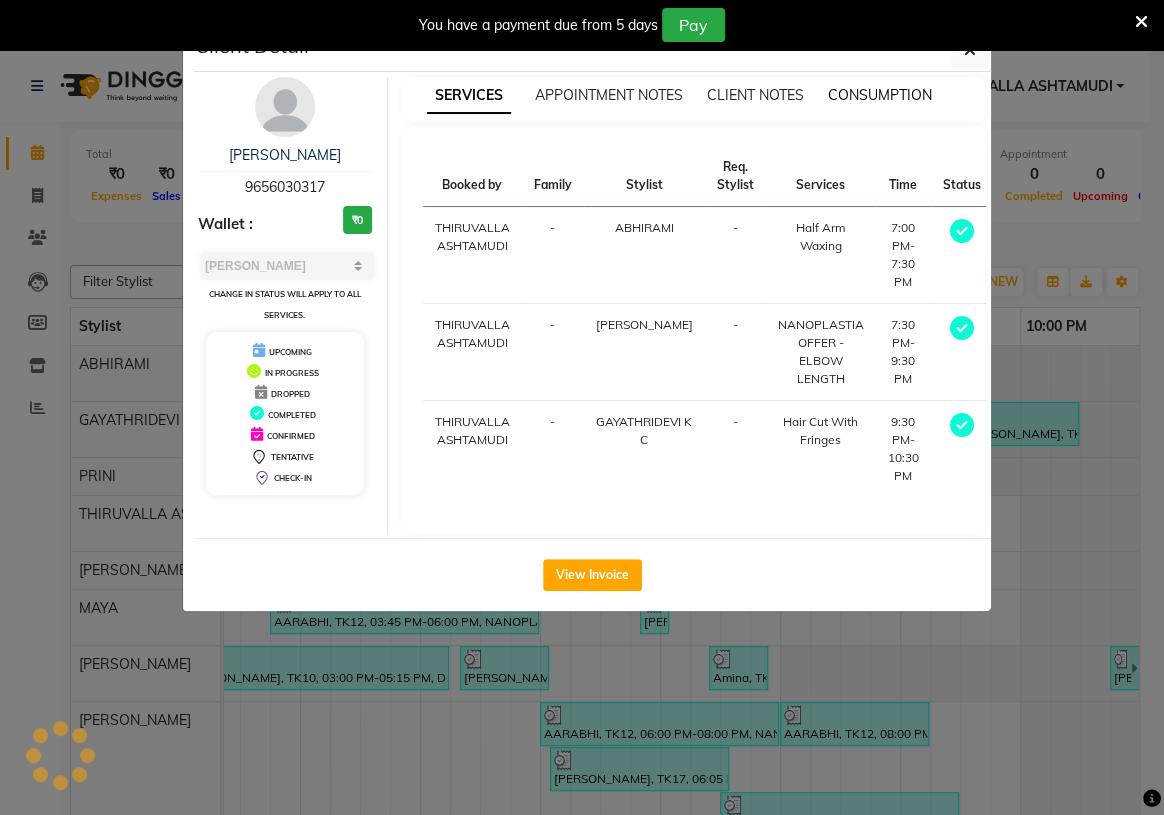 click on "CONSUMPTION" at bounding box center [880, 95] 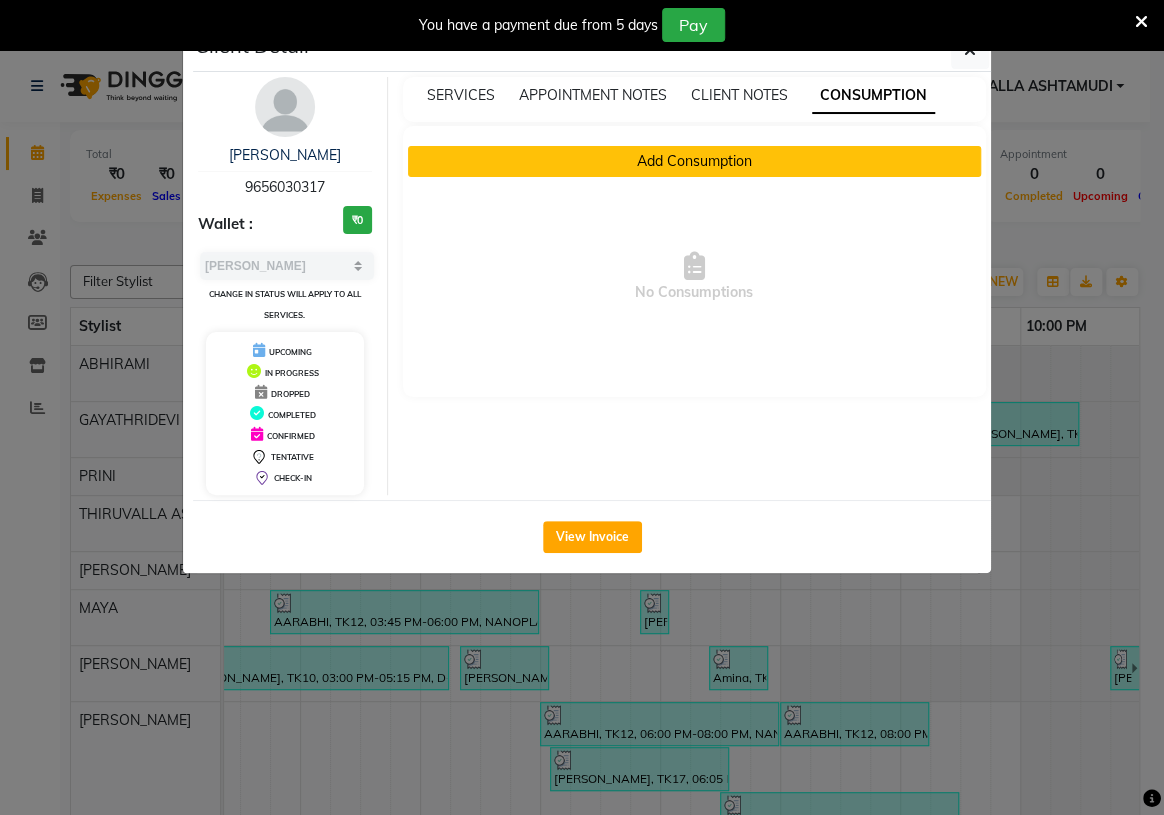 click on "Add Consumption" at bounding box center [695, 161] 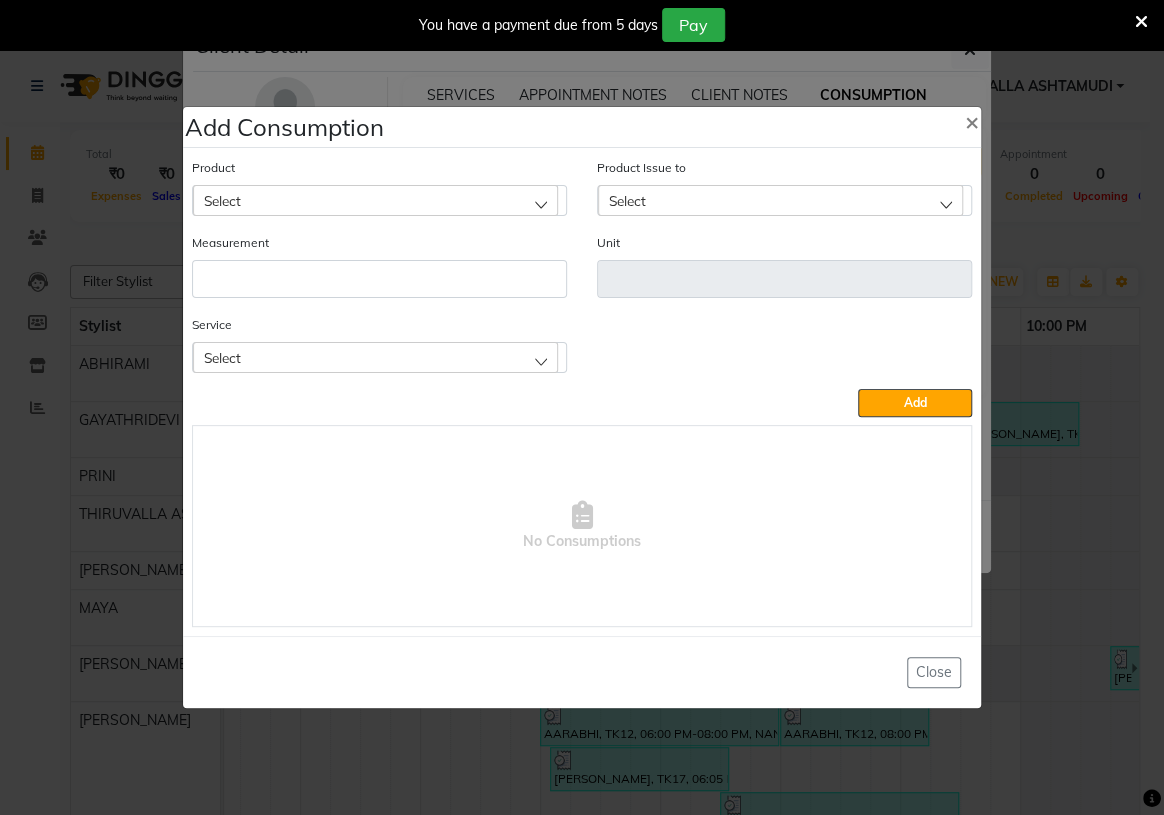 click on "Select" 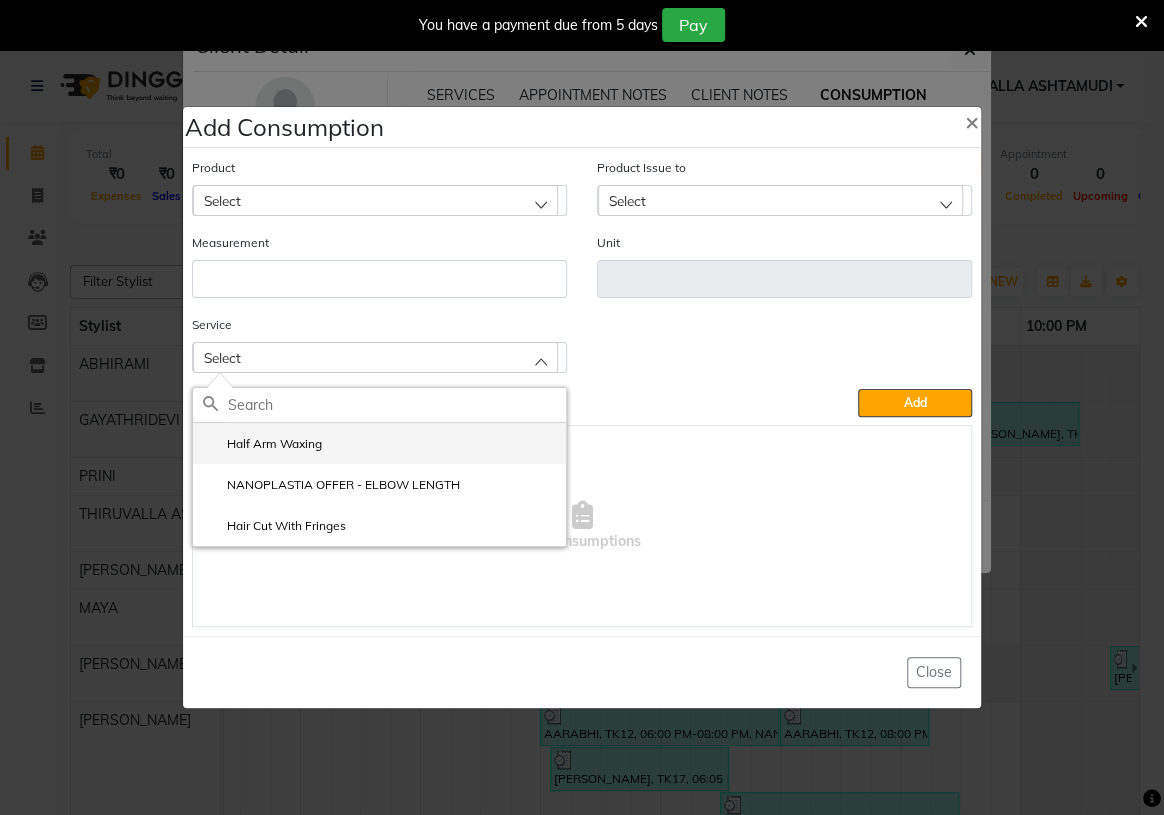 click on "Half Arm Waxing" 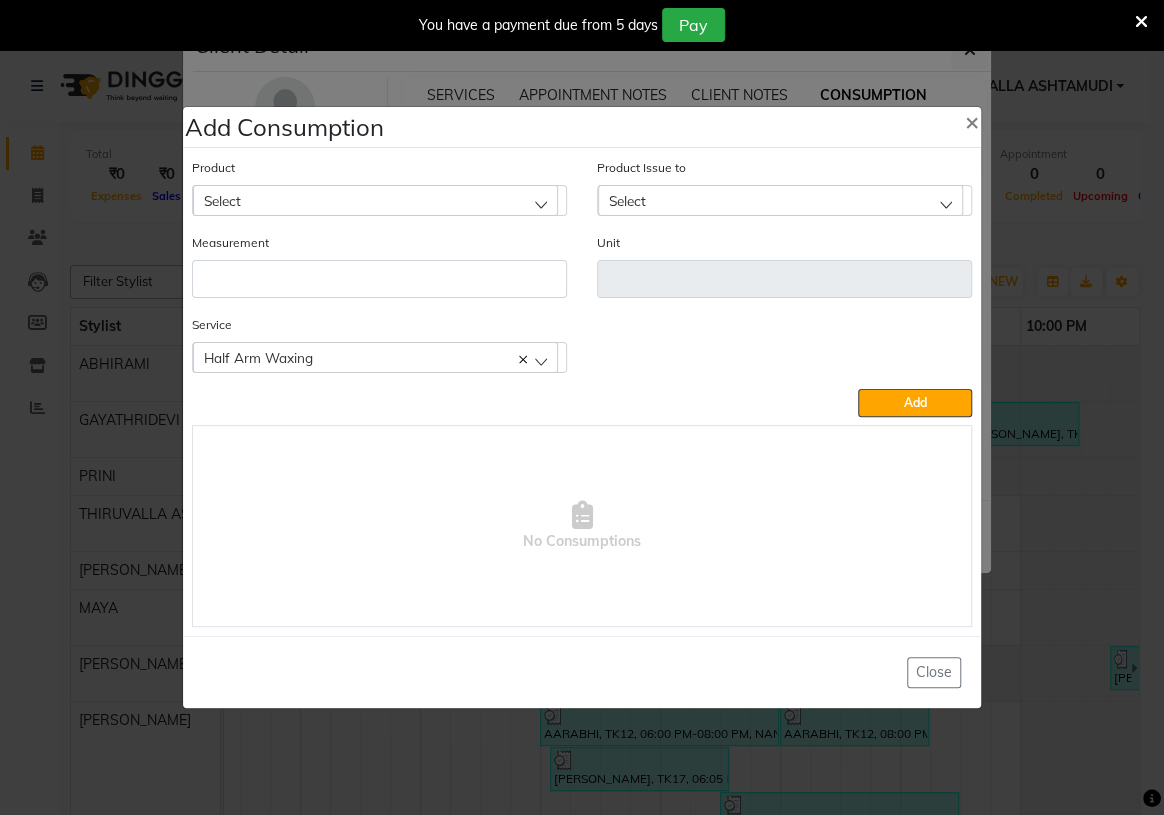 click on "Select" 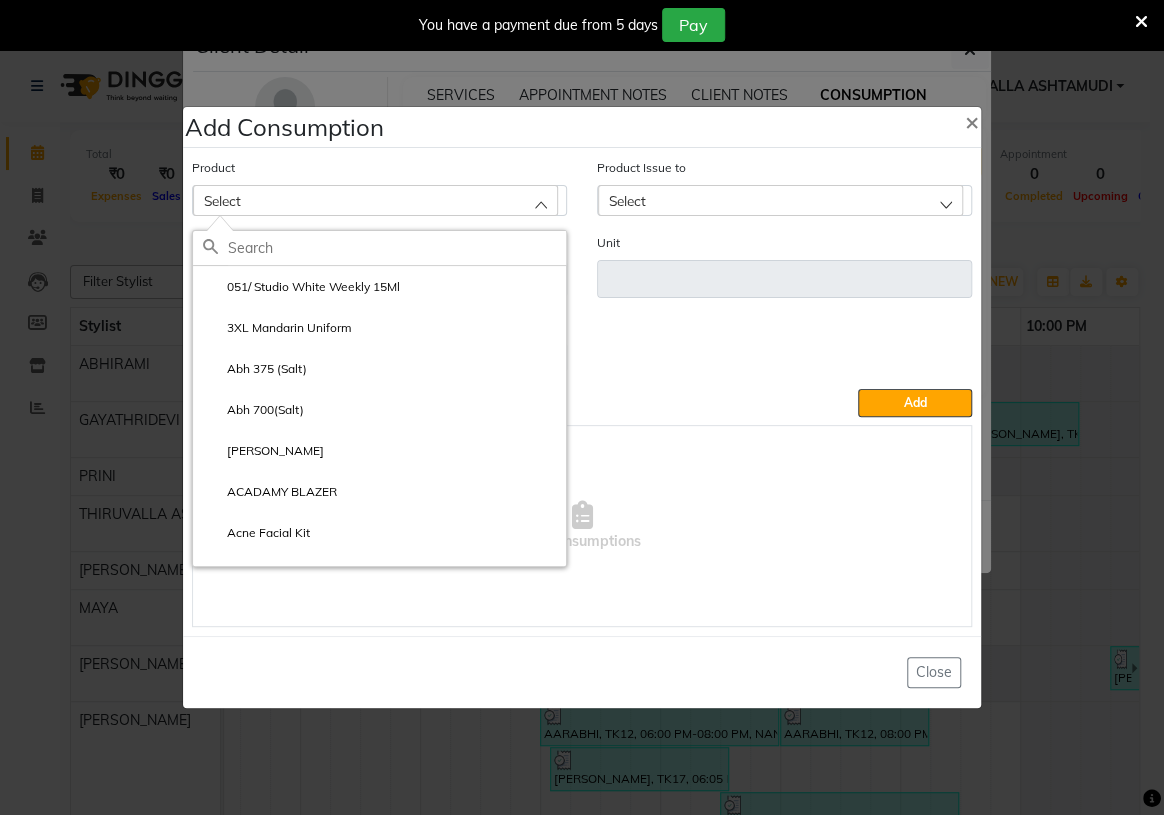 click 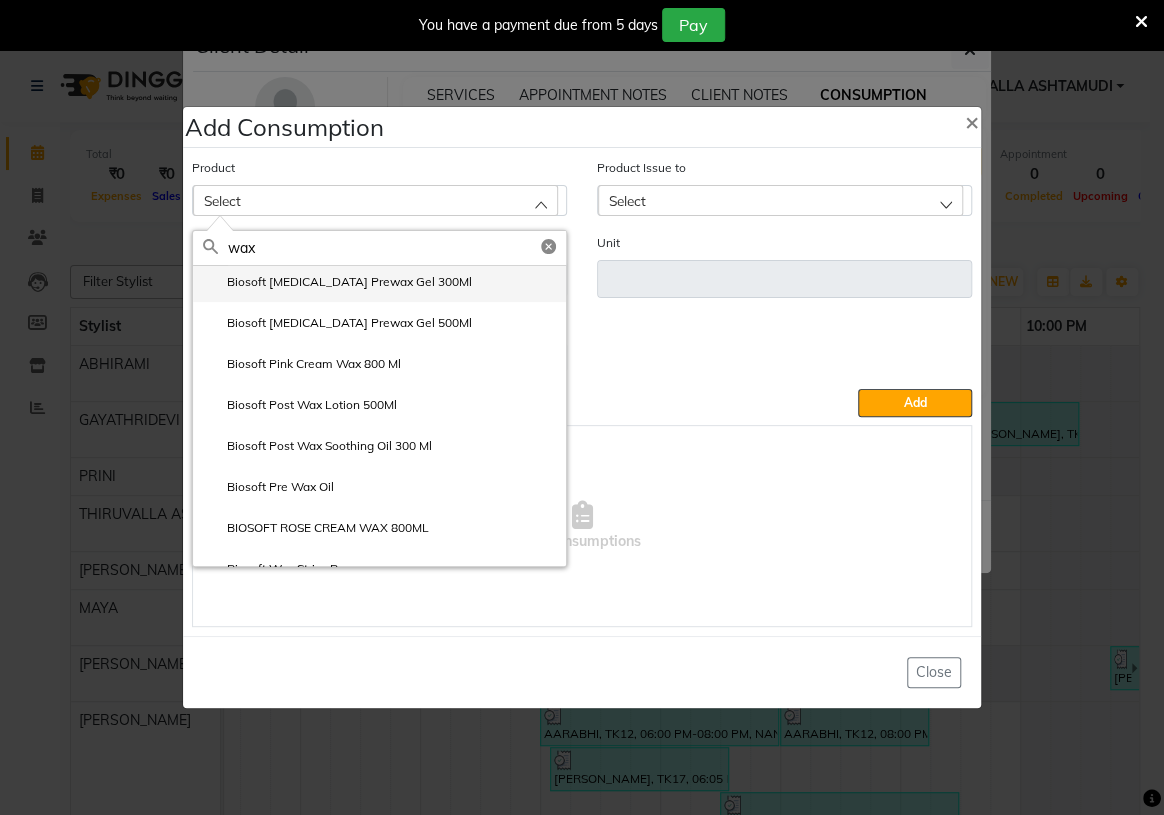 scroll, scrollTop: 545, scrollLeft: 0, axis: vertical 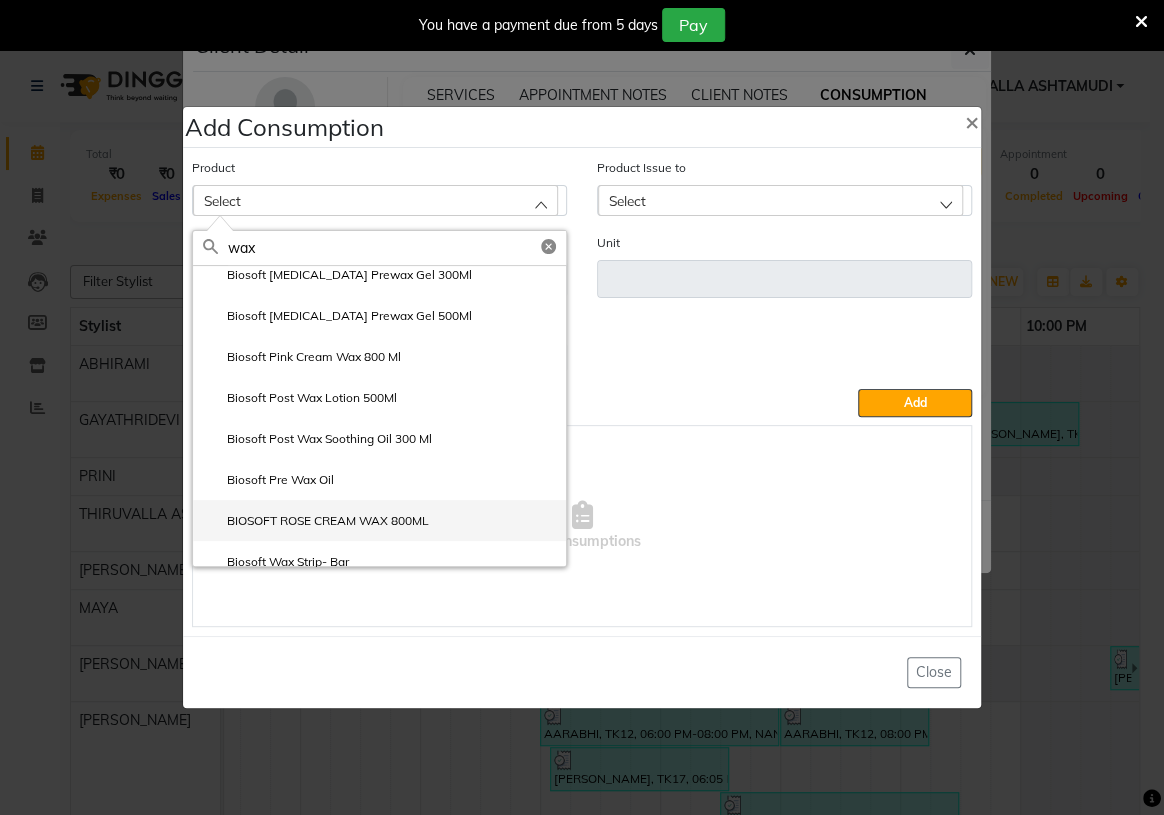 type on "wax" 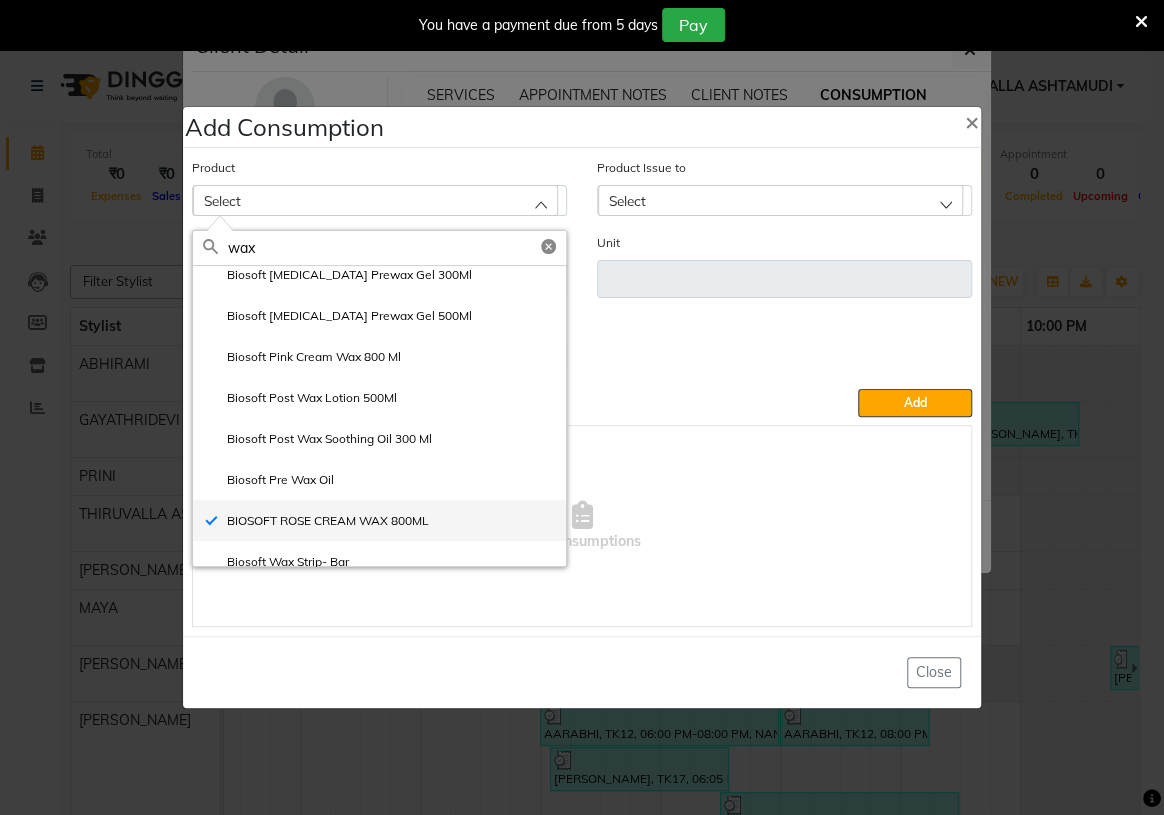 type on "ML" 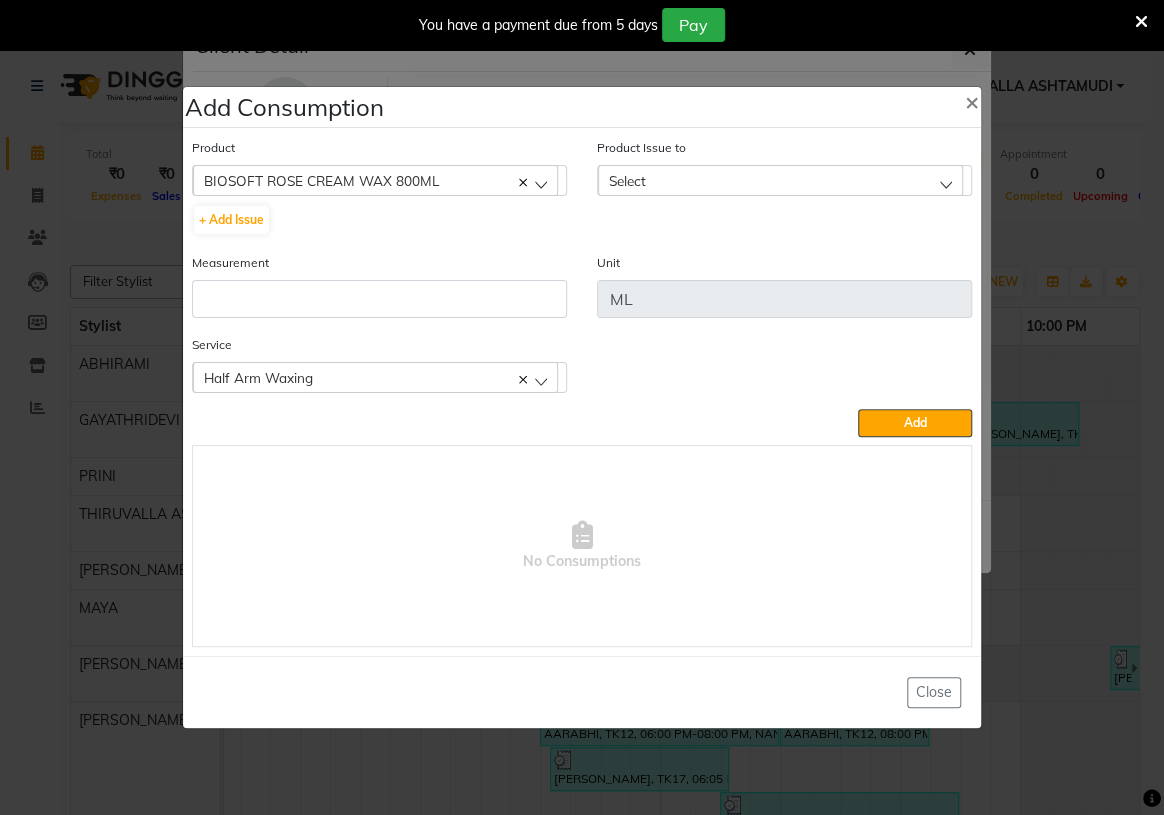 click on "Select" 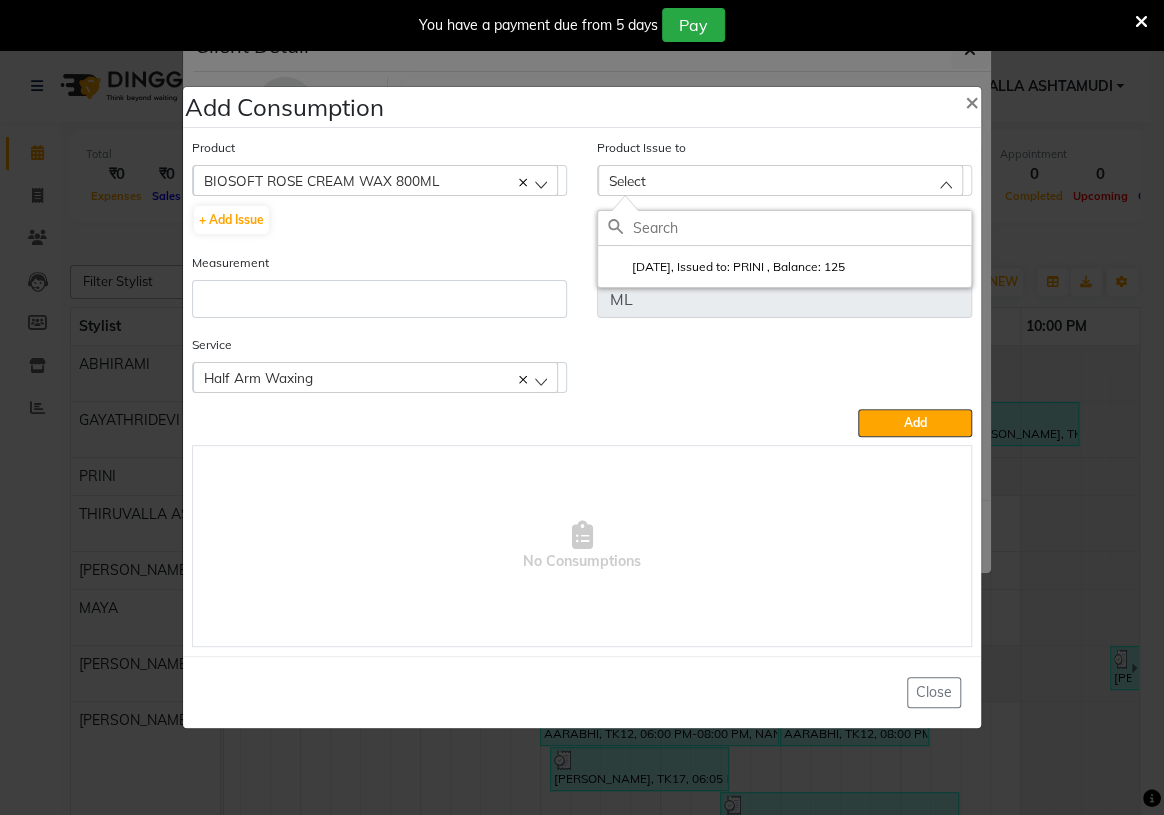 drag, startPoint x: 836, startPoint y: 263, endPoint x: 640, endPoint y: 270, distance: 196.12495 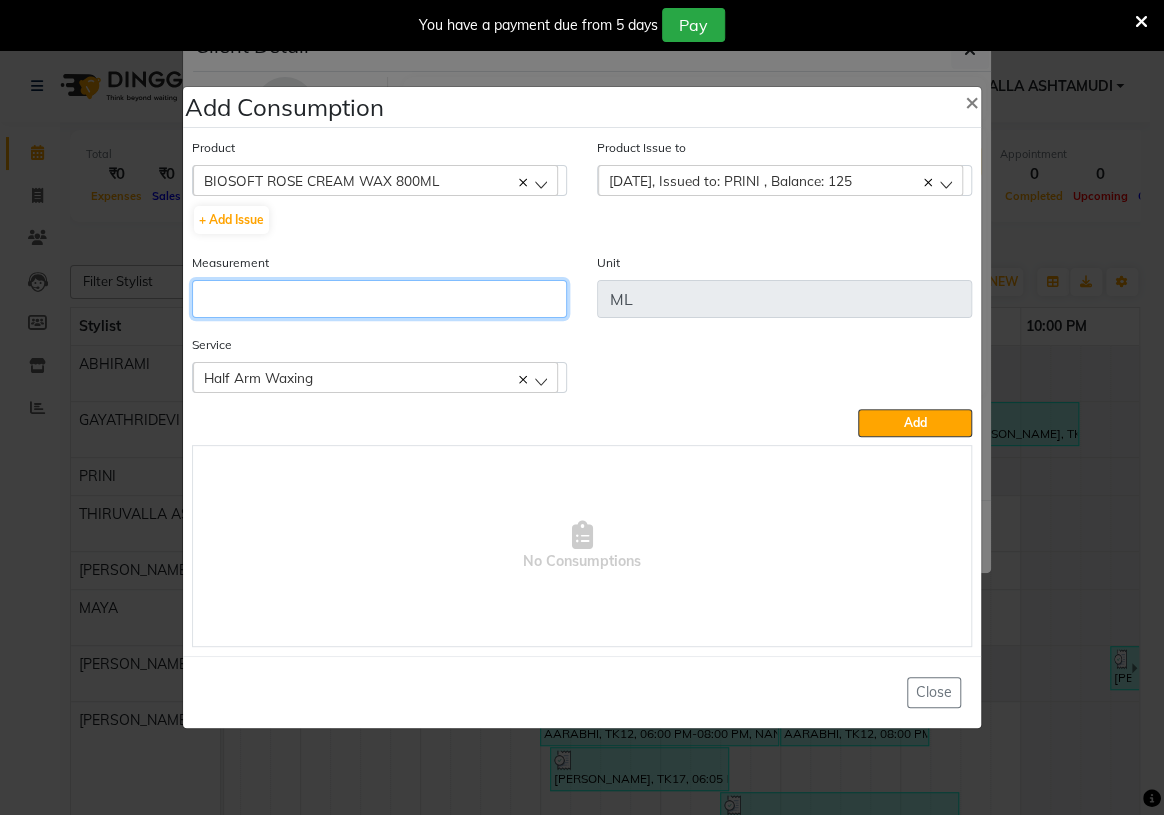 click 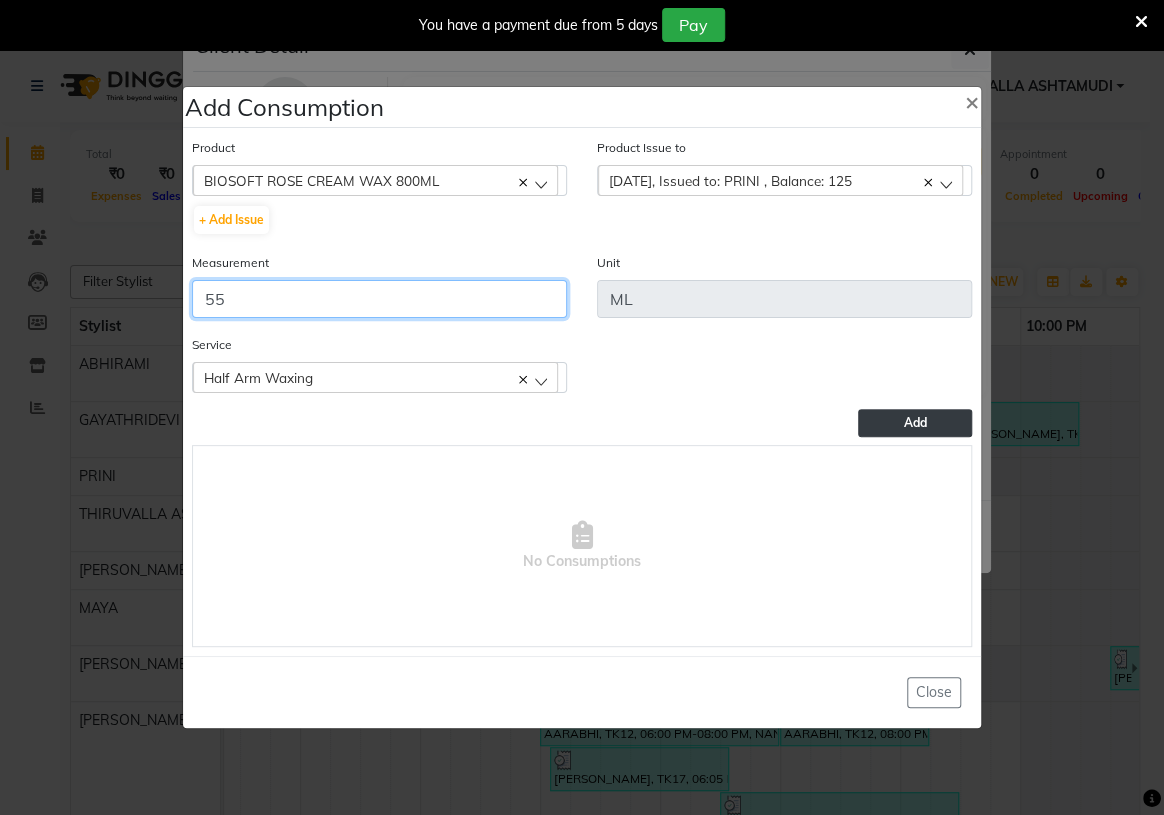 type on "55" 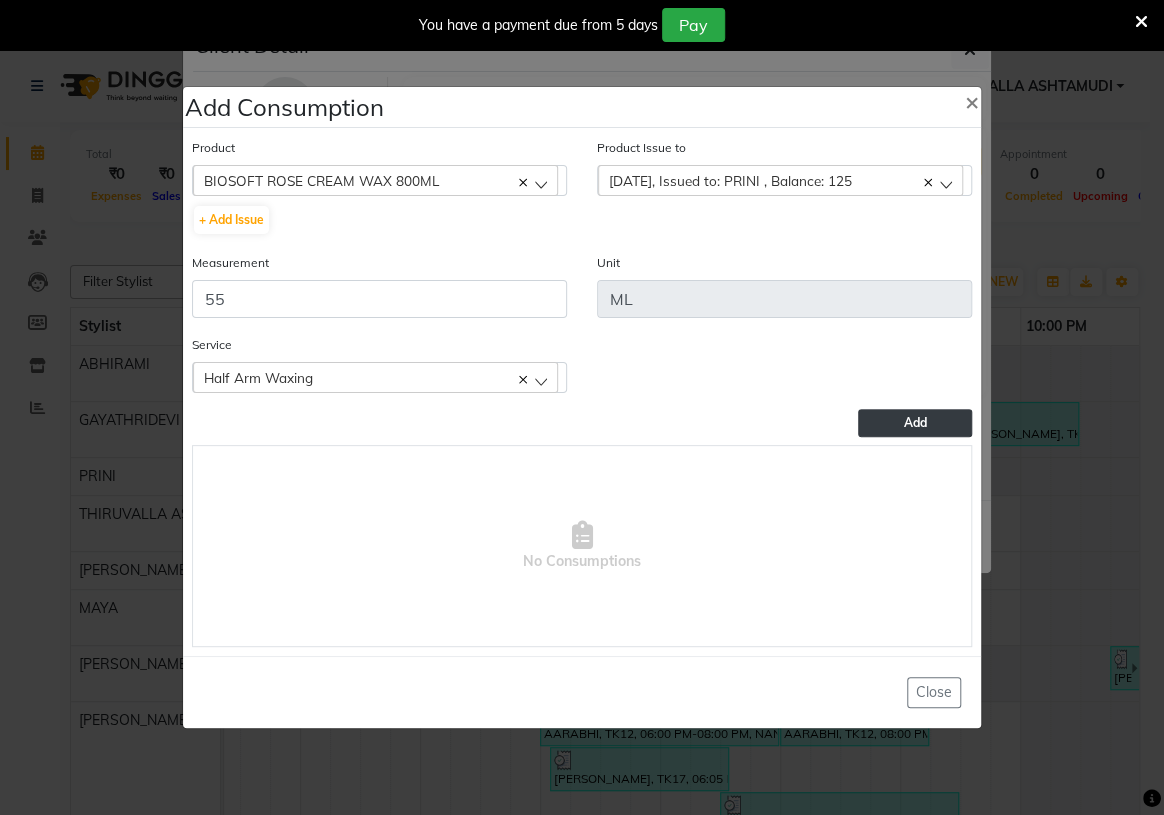 click on "Add" 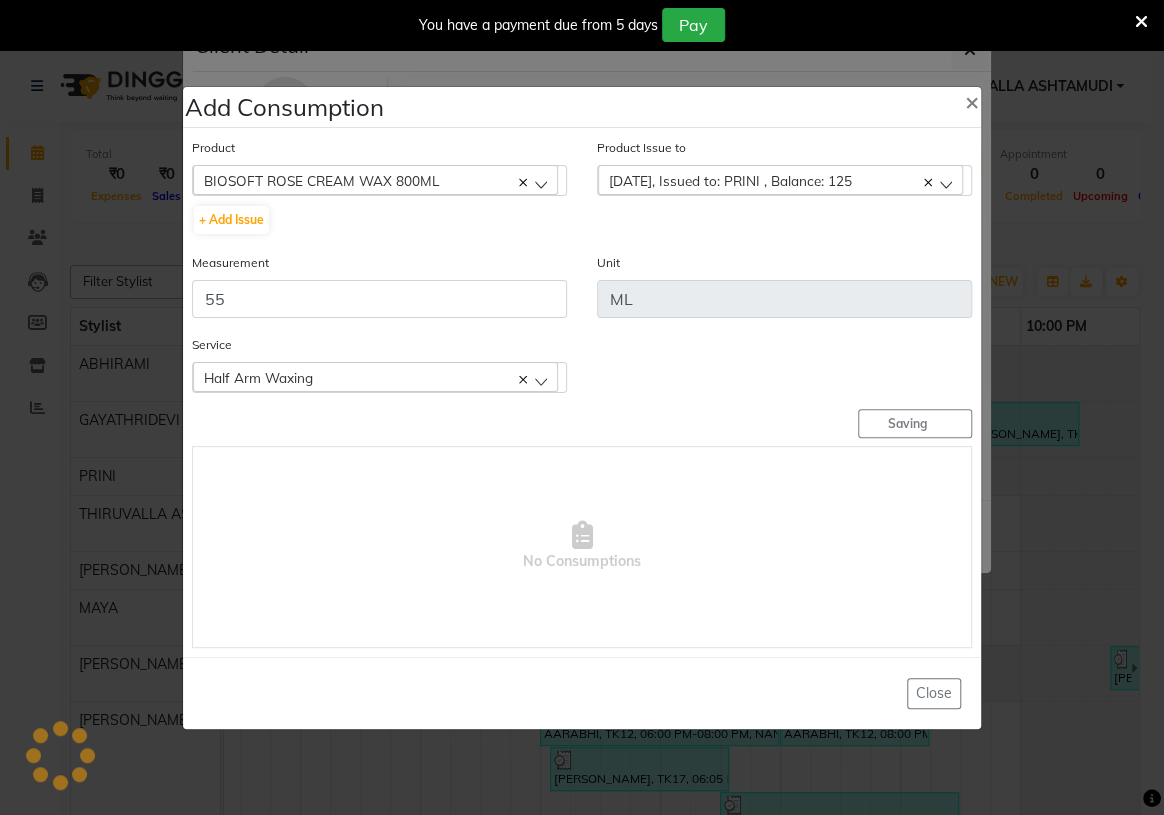 type 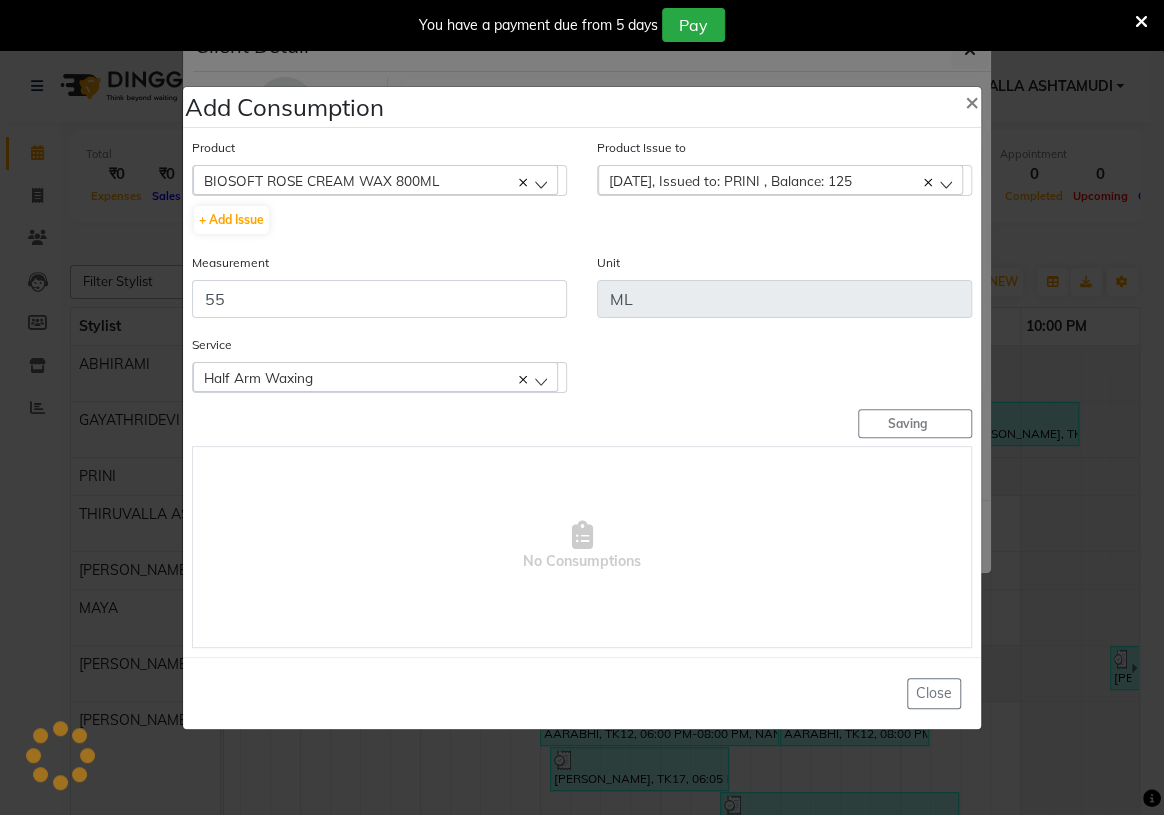 type 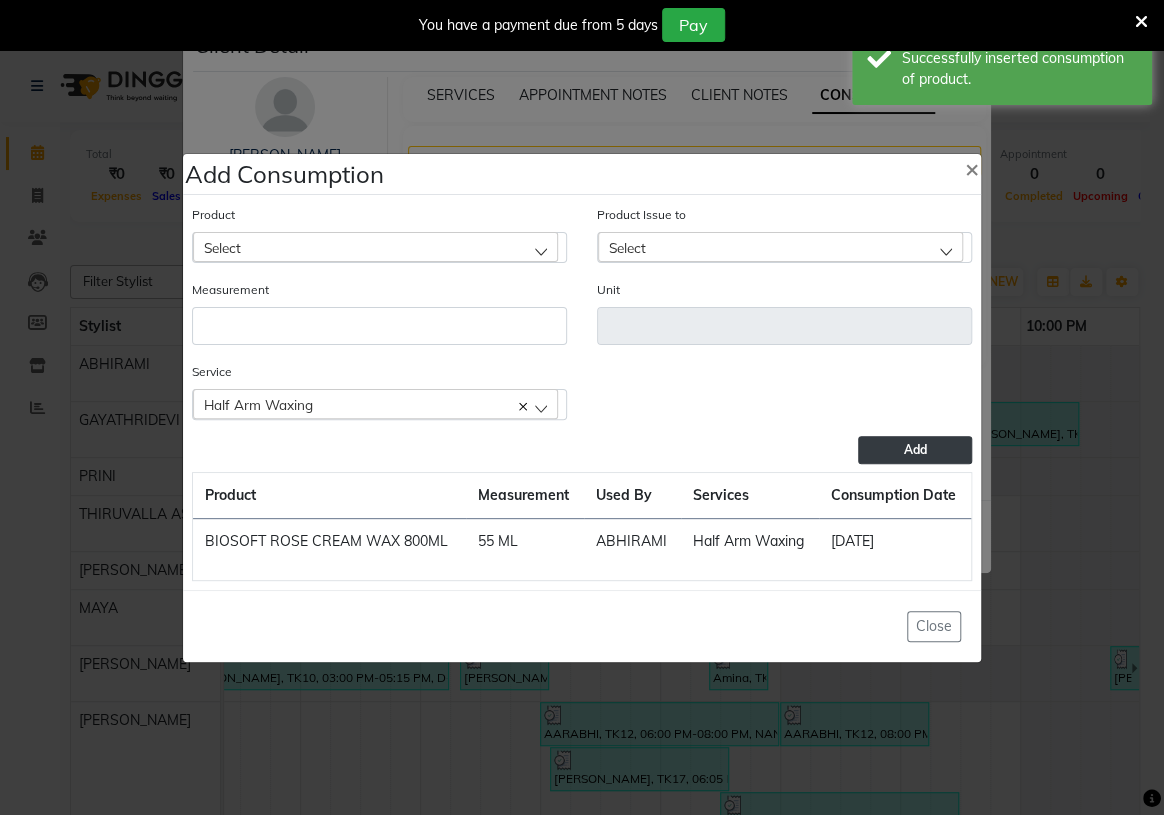 click on "Half Arm Waxing" 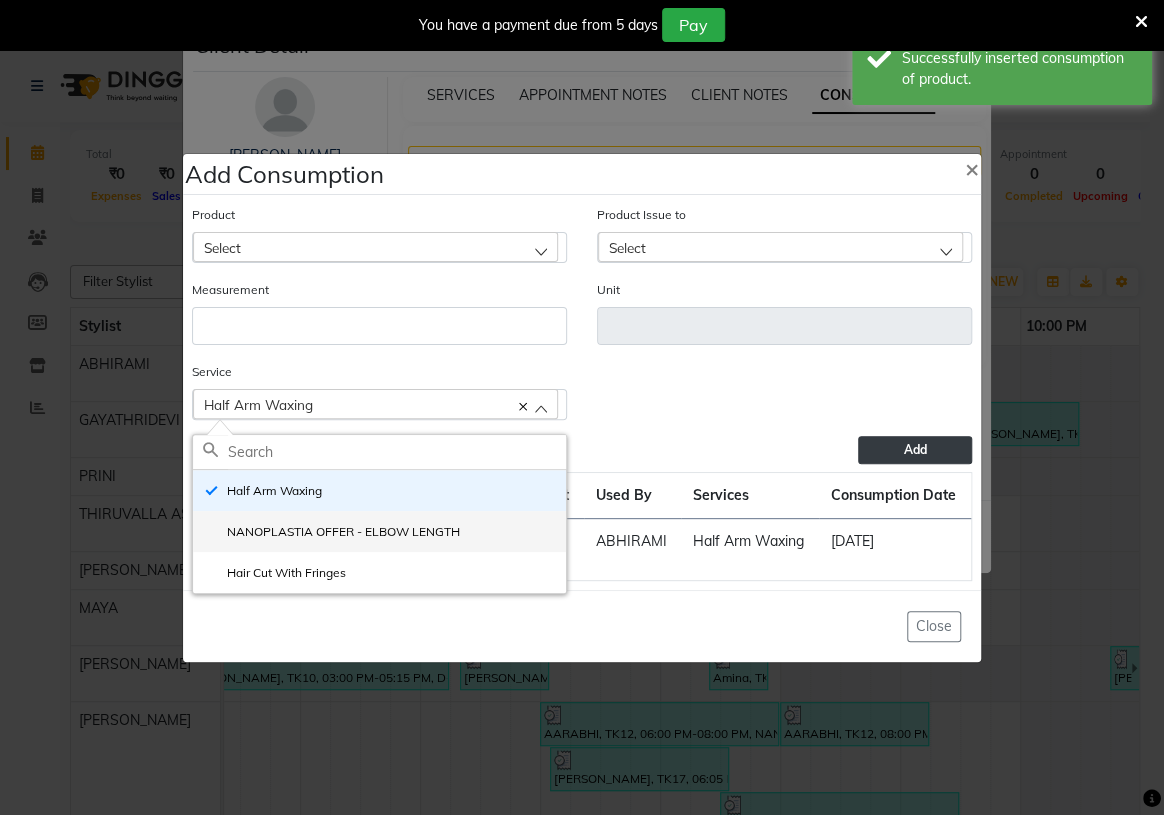 click on "NANOPLASTIA OFFER - ELBOW LENGTH" 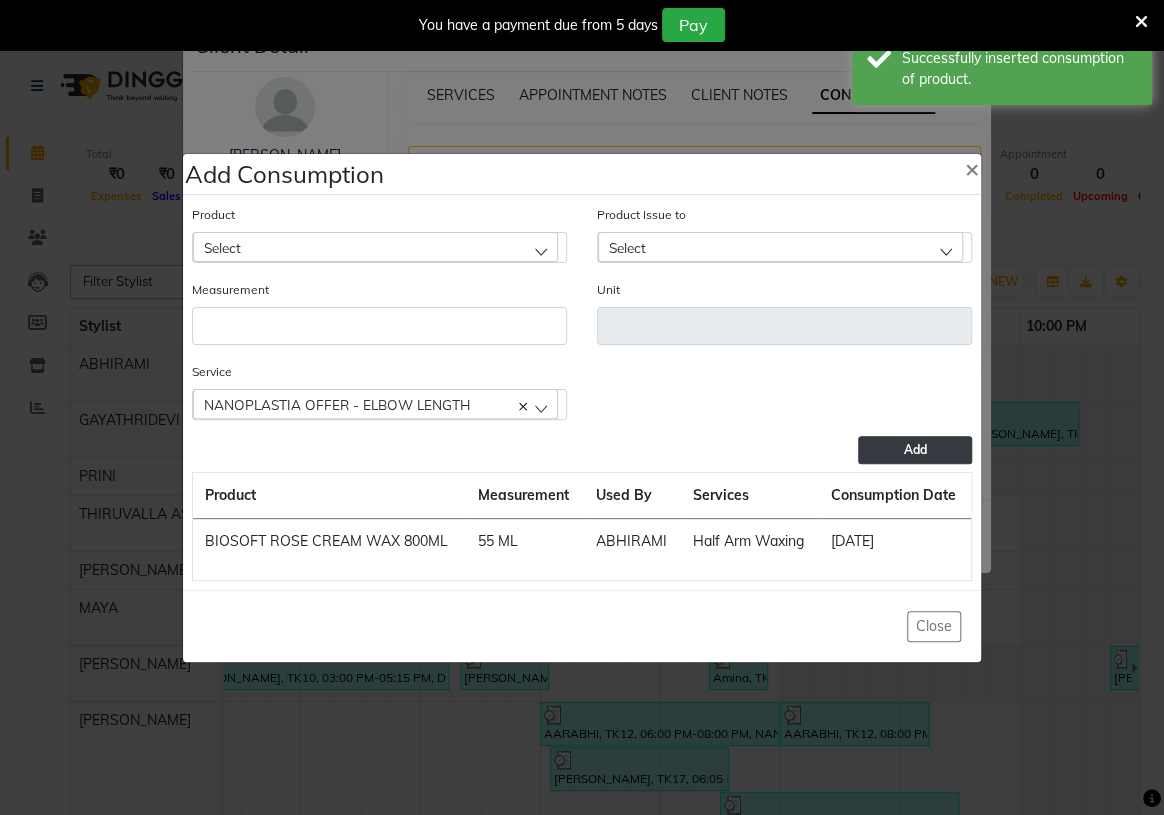 click on "Select" 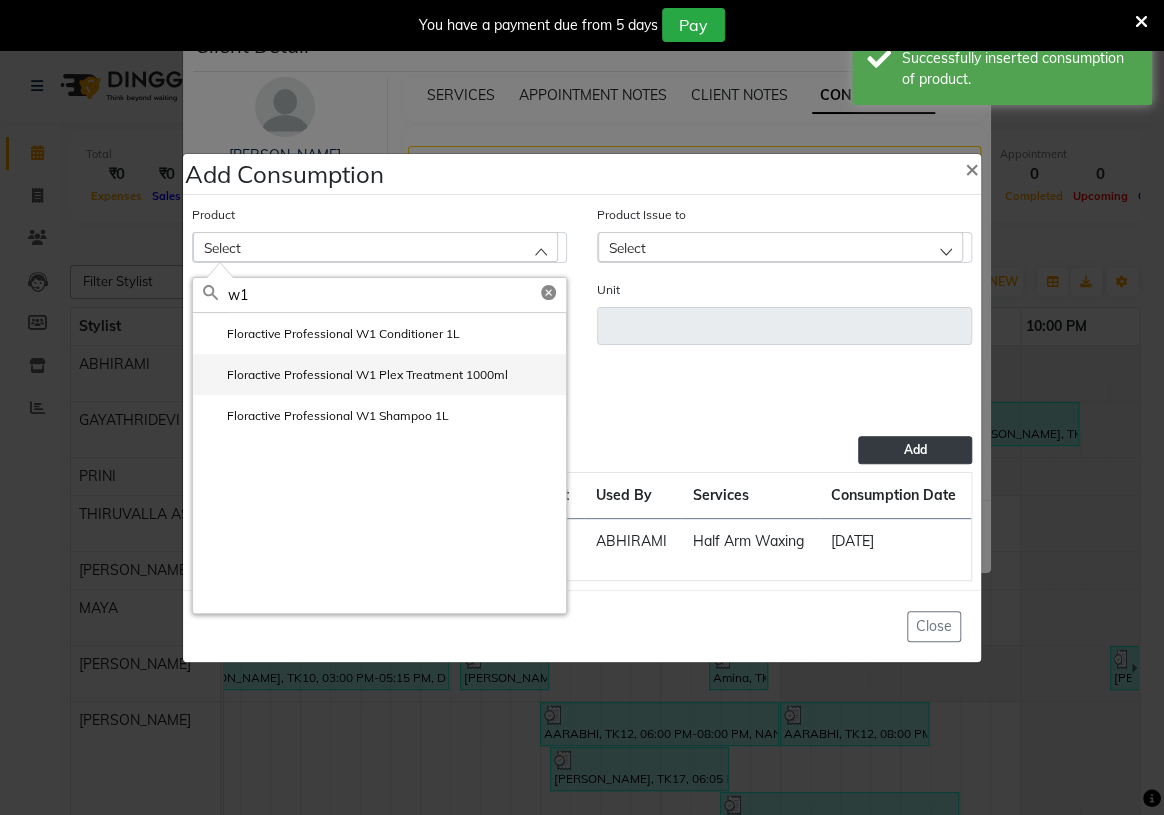 type on "w1" 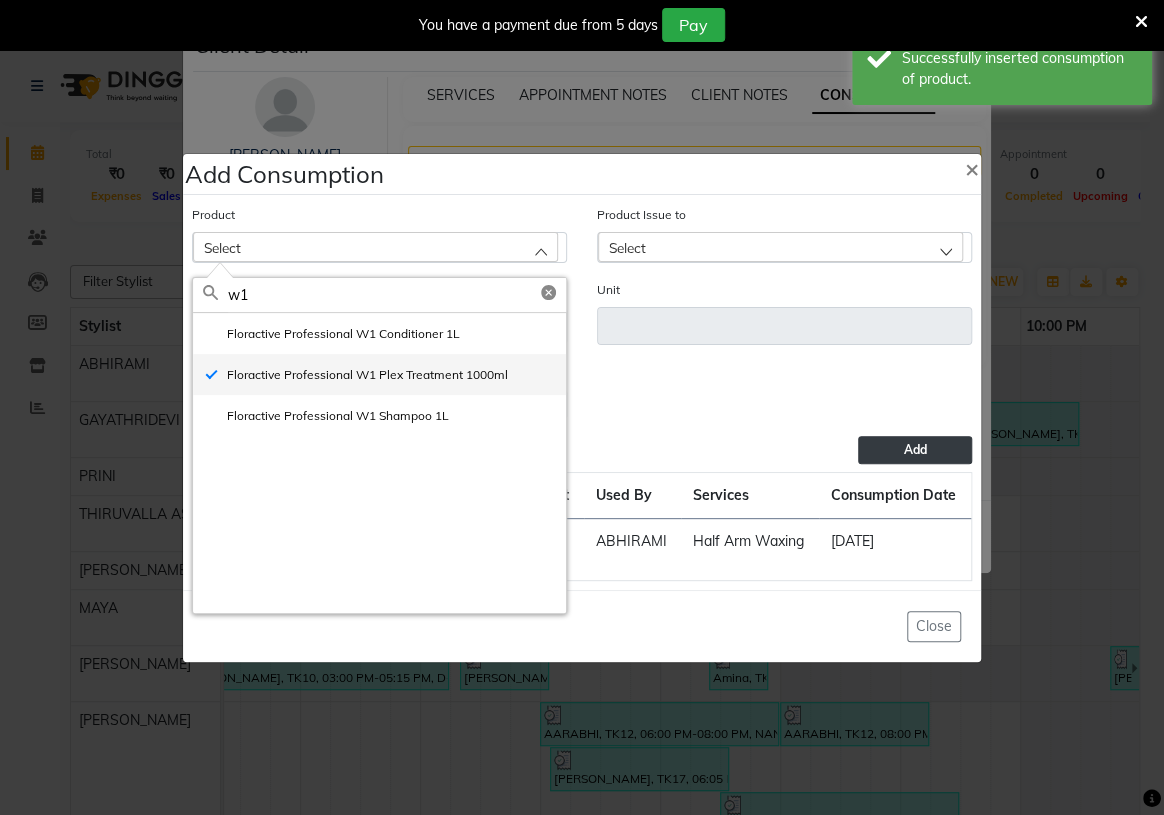 type on "ml" 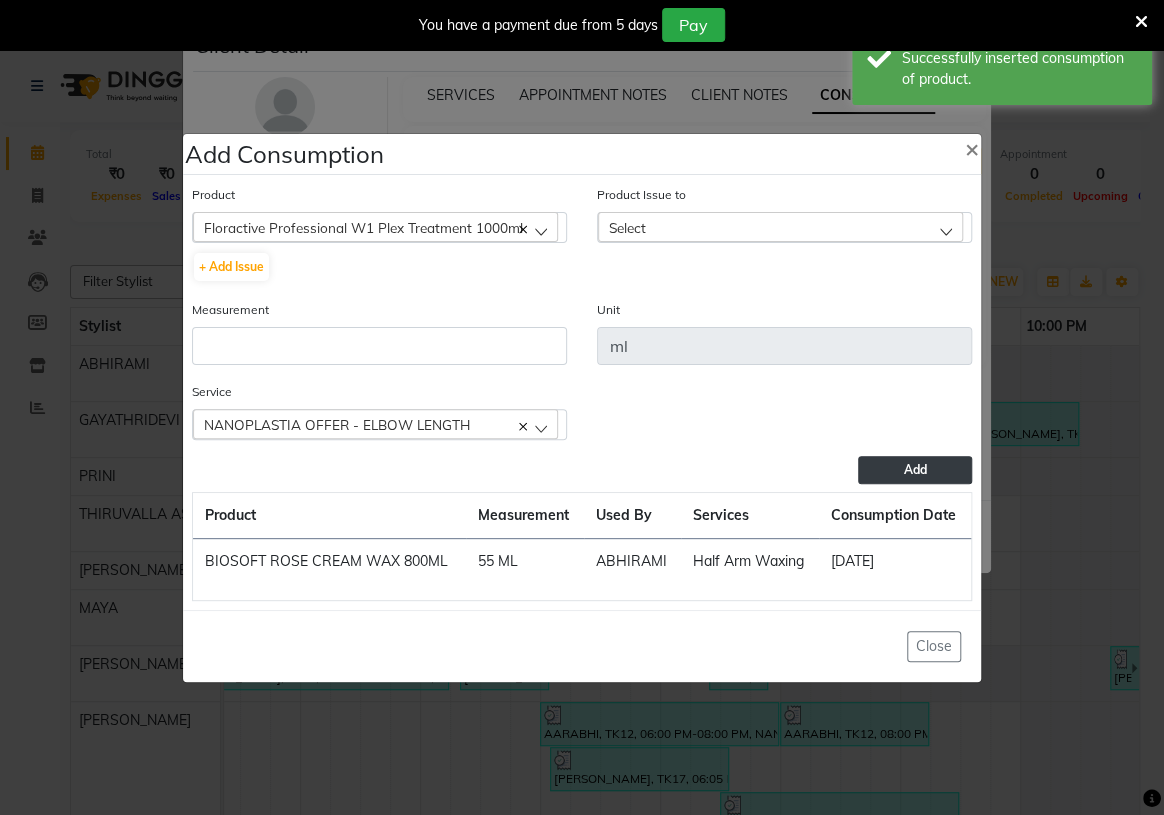 click on "Select" 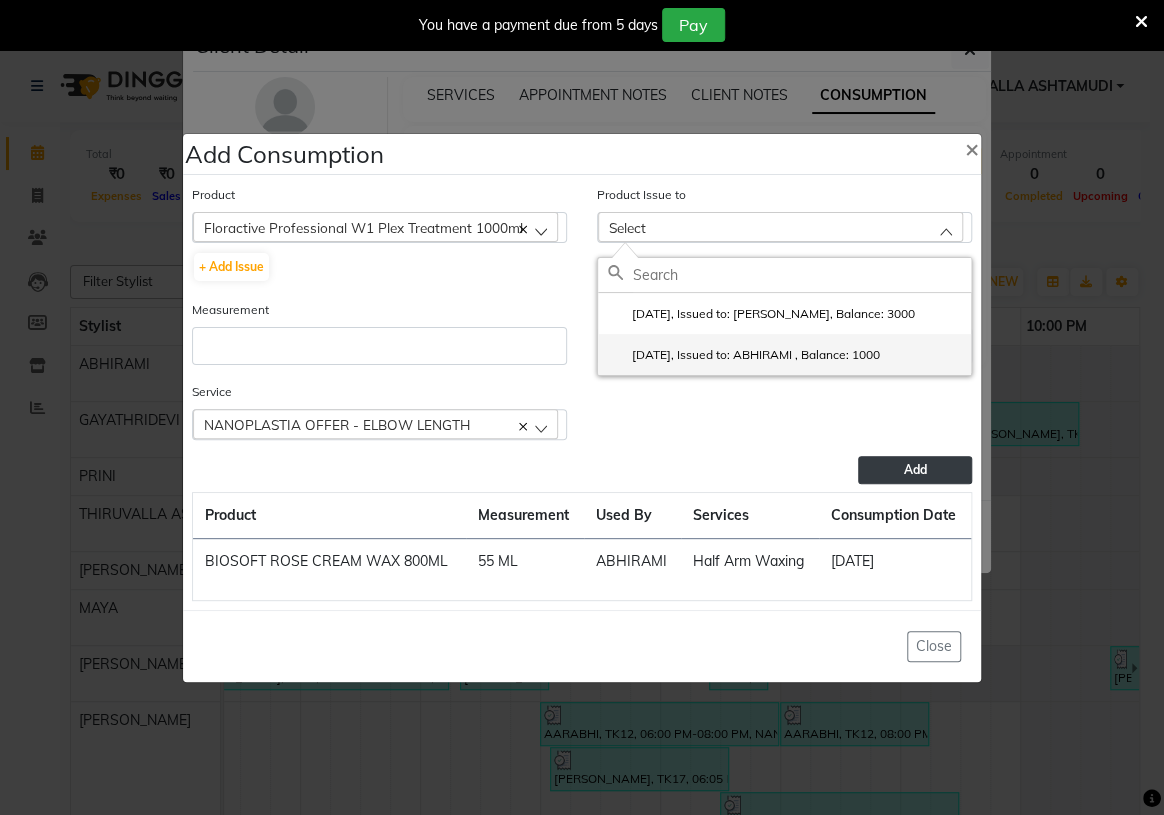 click on "2025-06-29, Issued to: ABHIRAMI		, Balance: 1000" 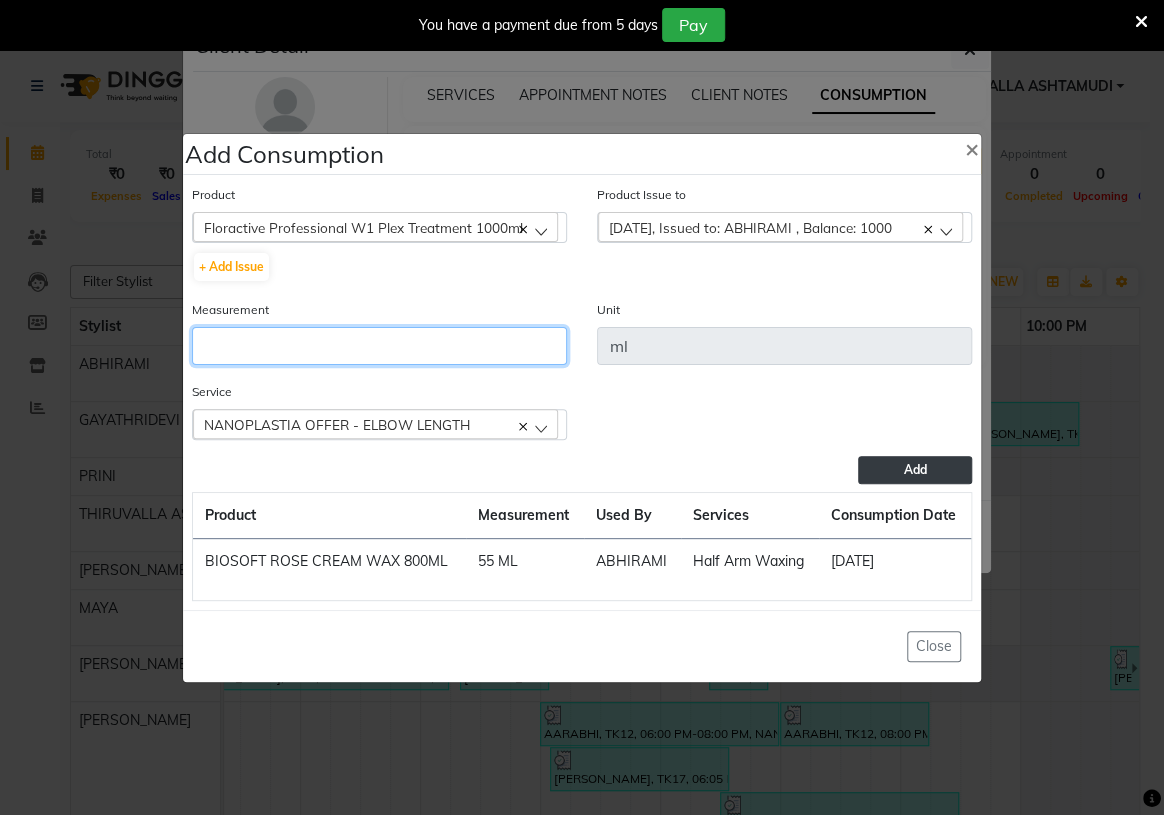 click 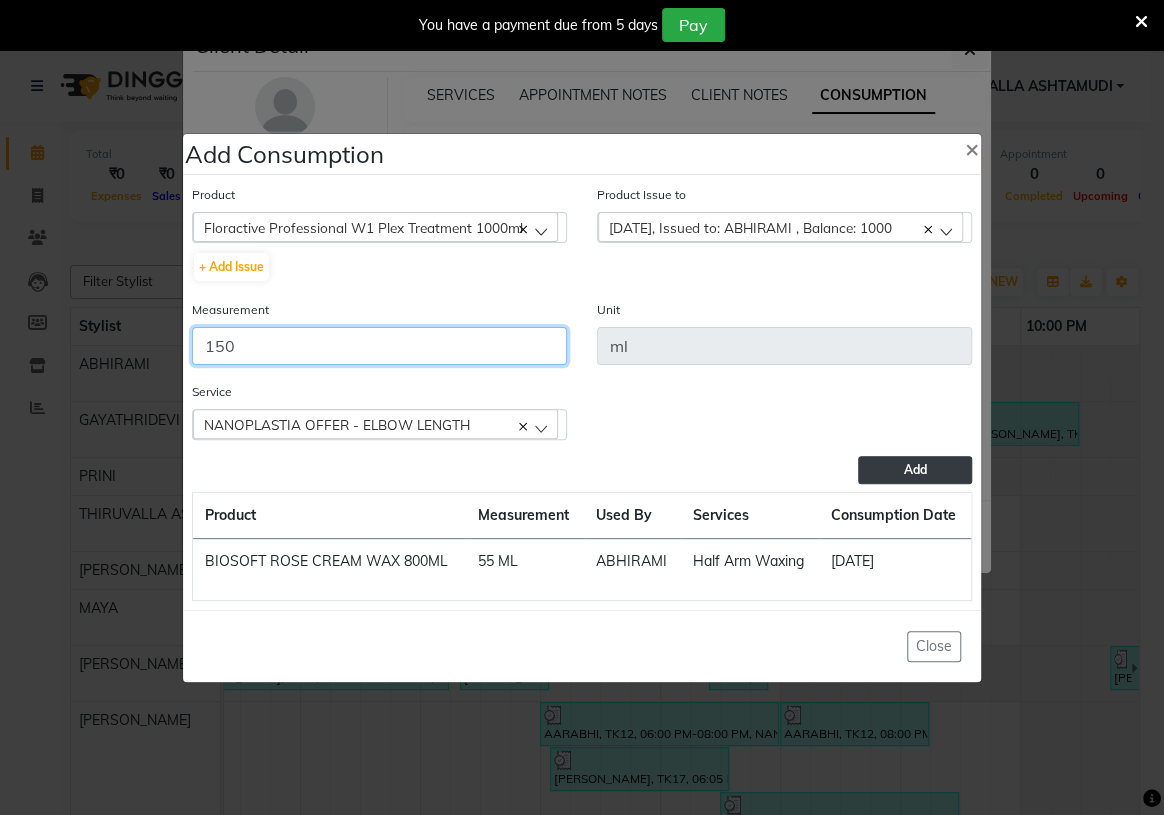 type on "150" 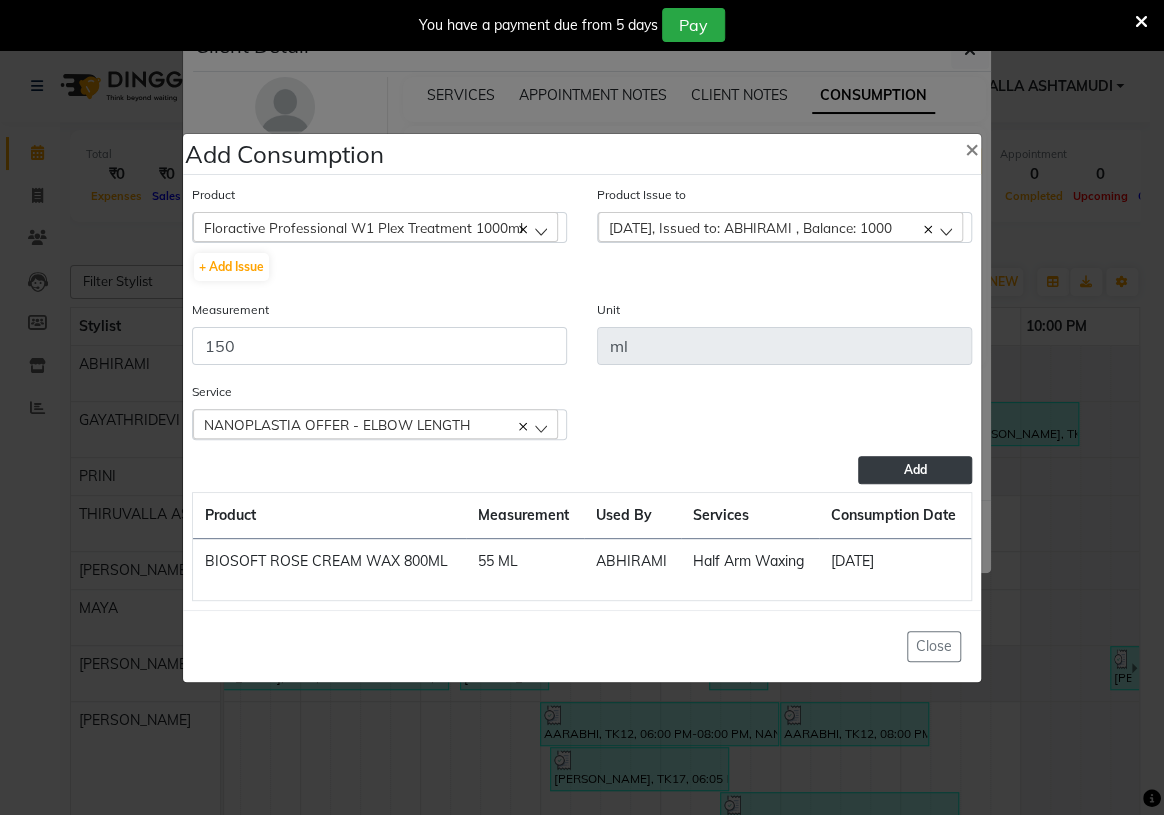click on "Add" 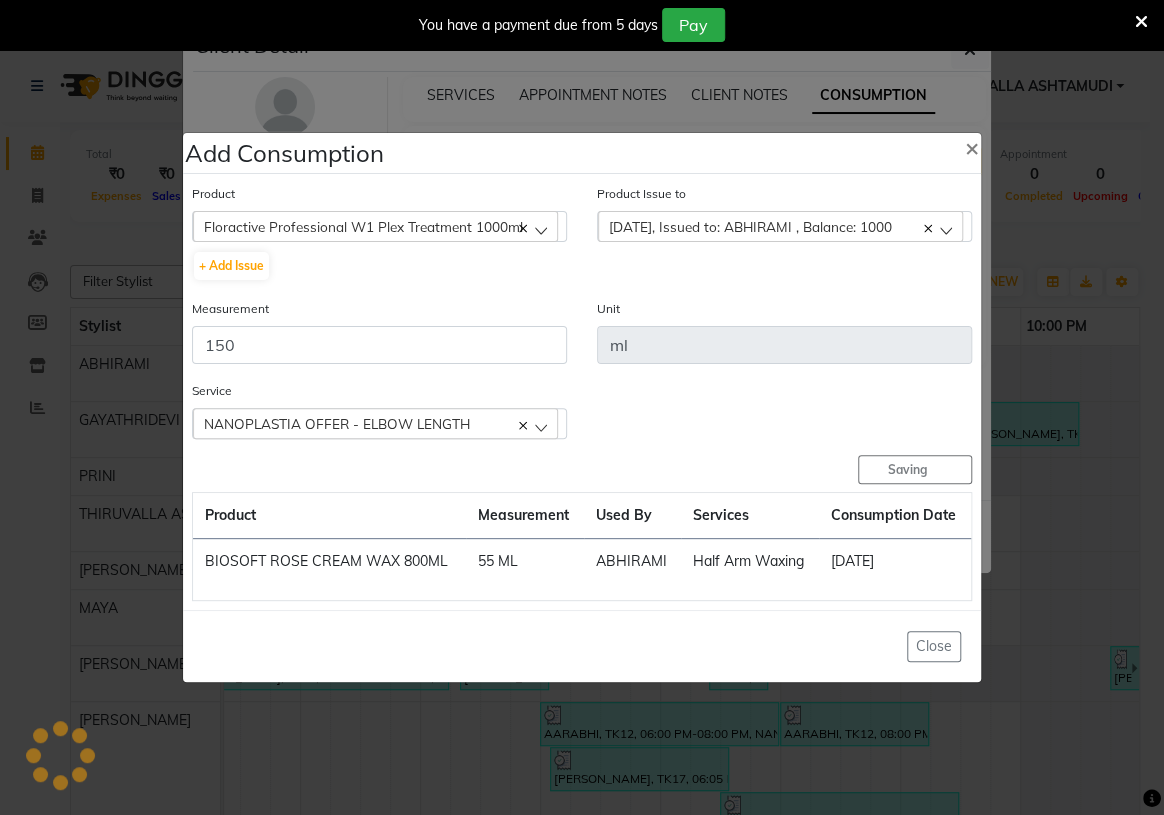 type 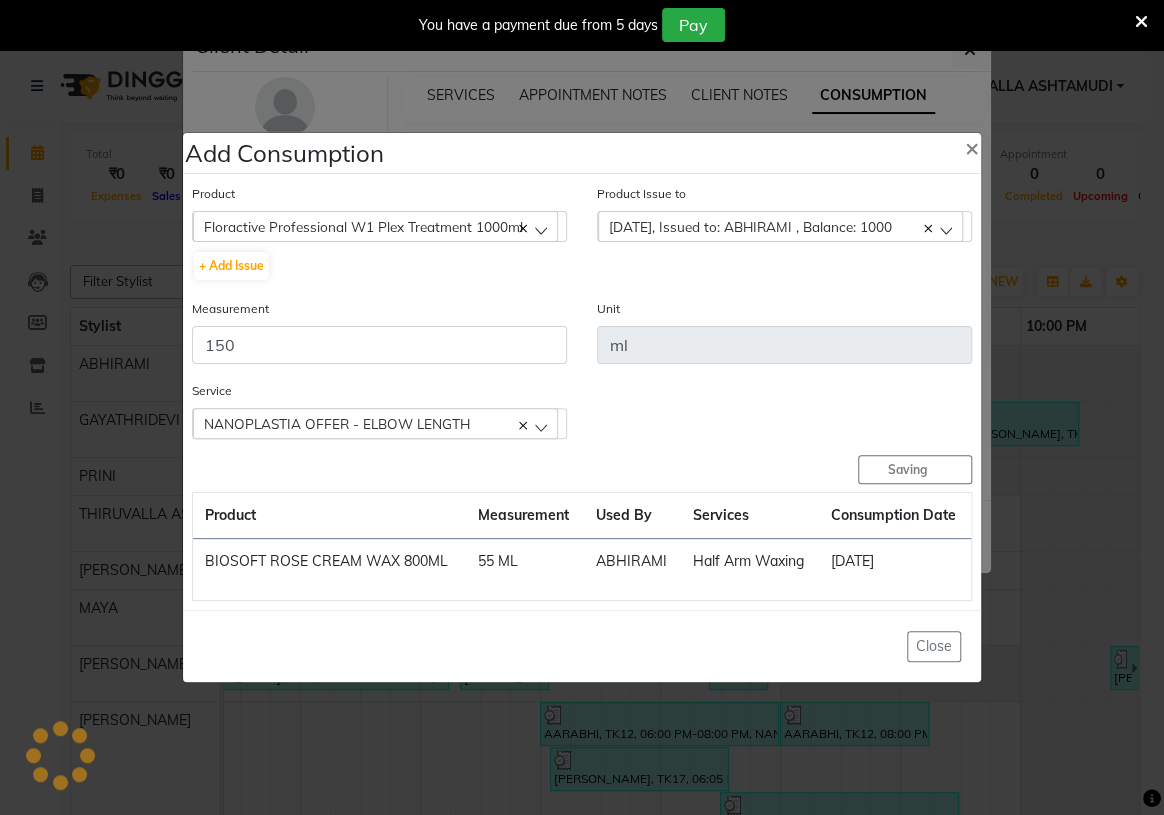 type 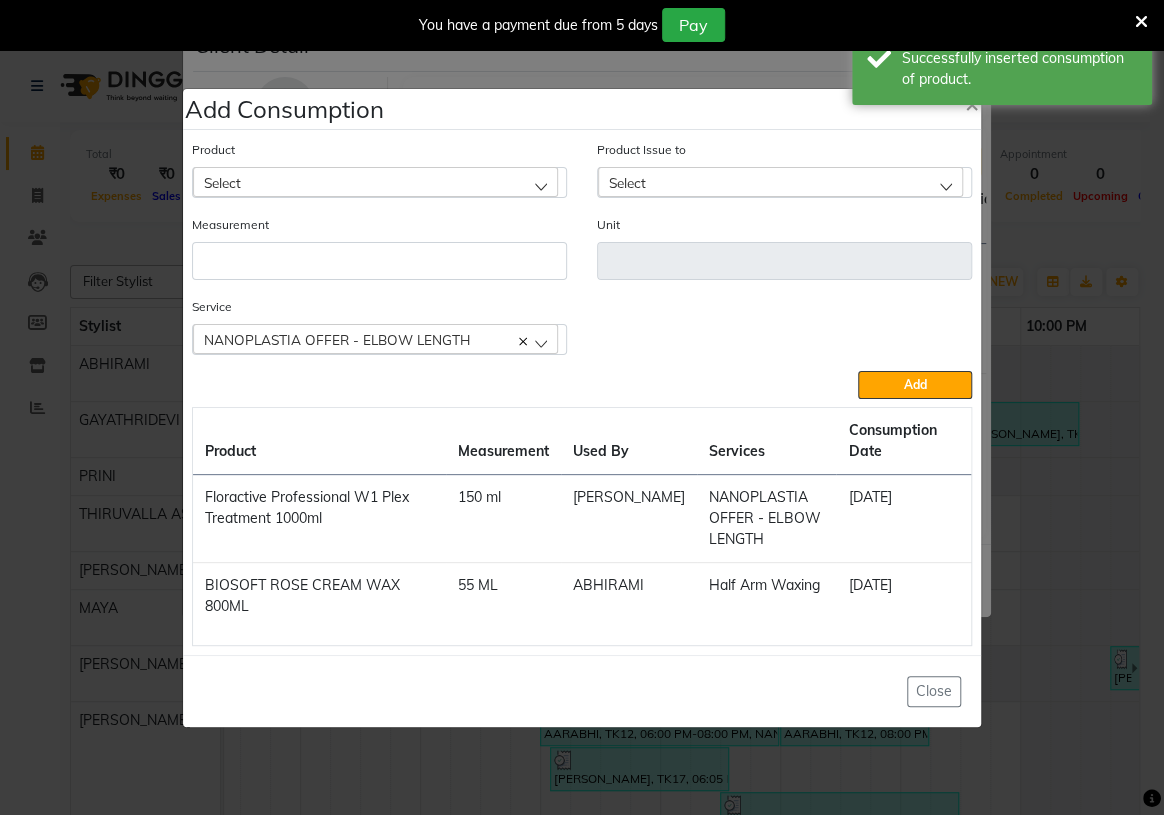click on "Select" 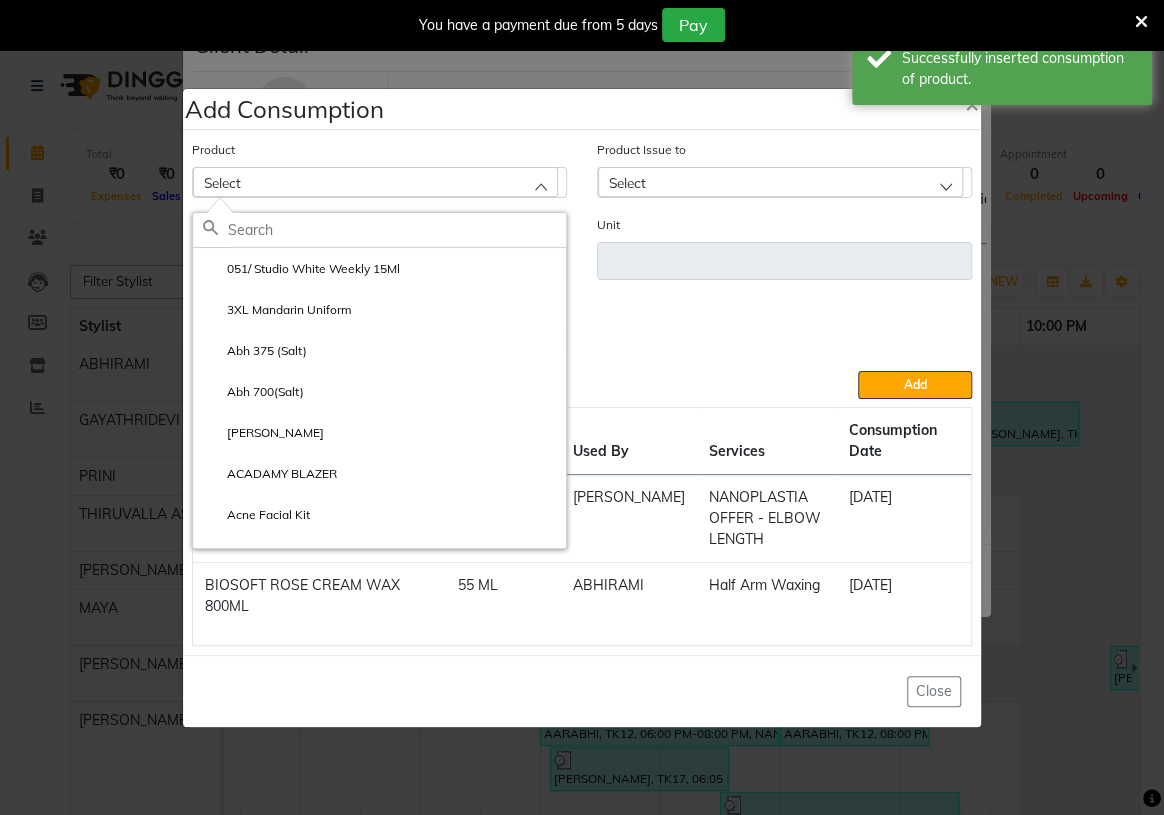 click 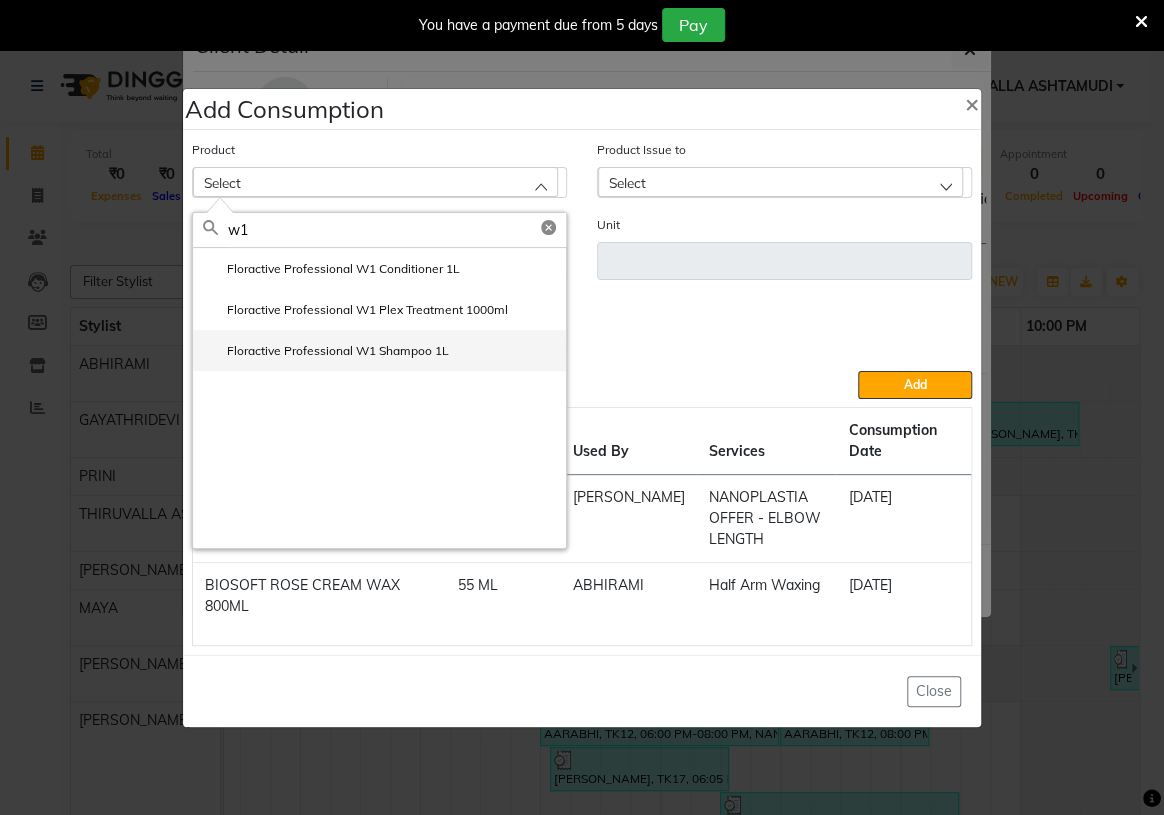 type on "w1" 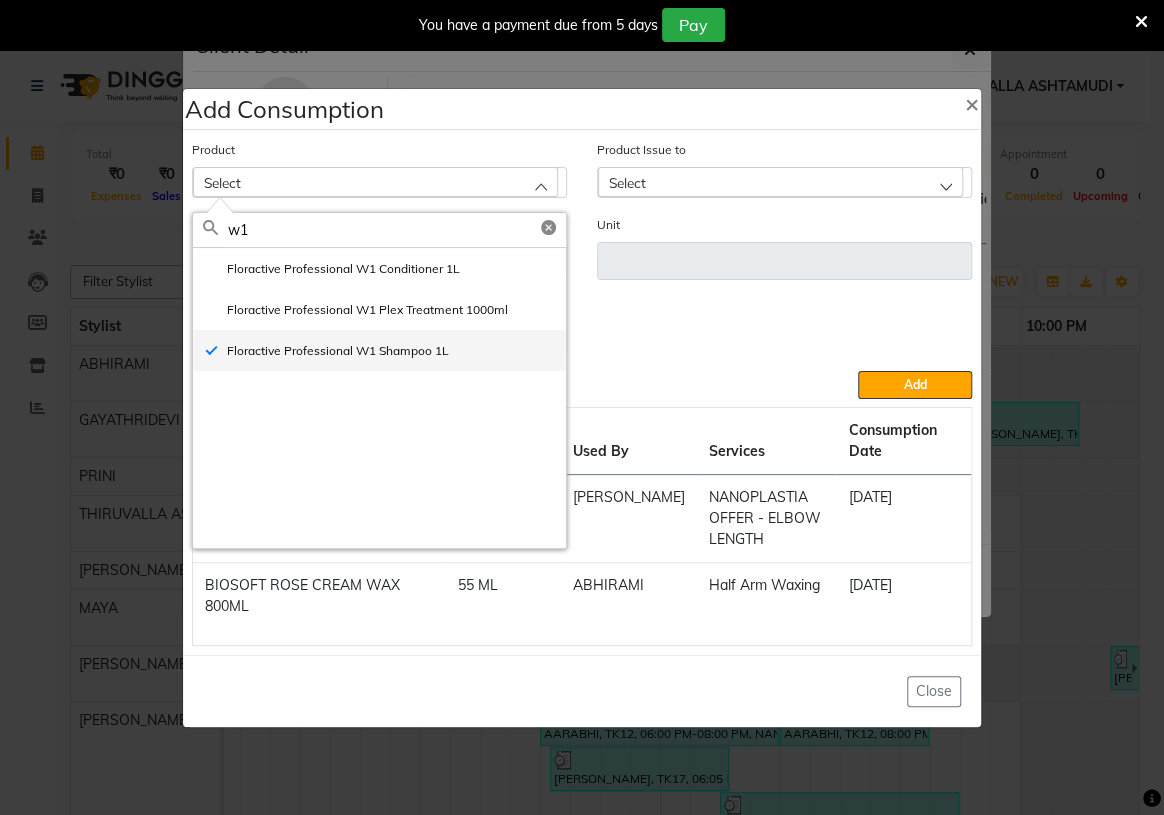 type on "ml" 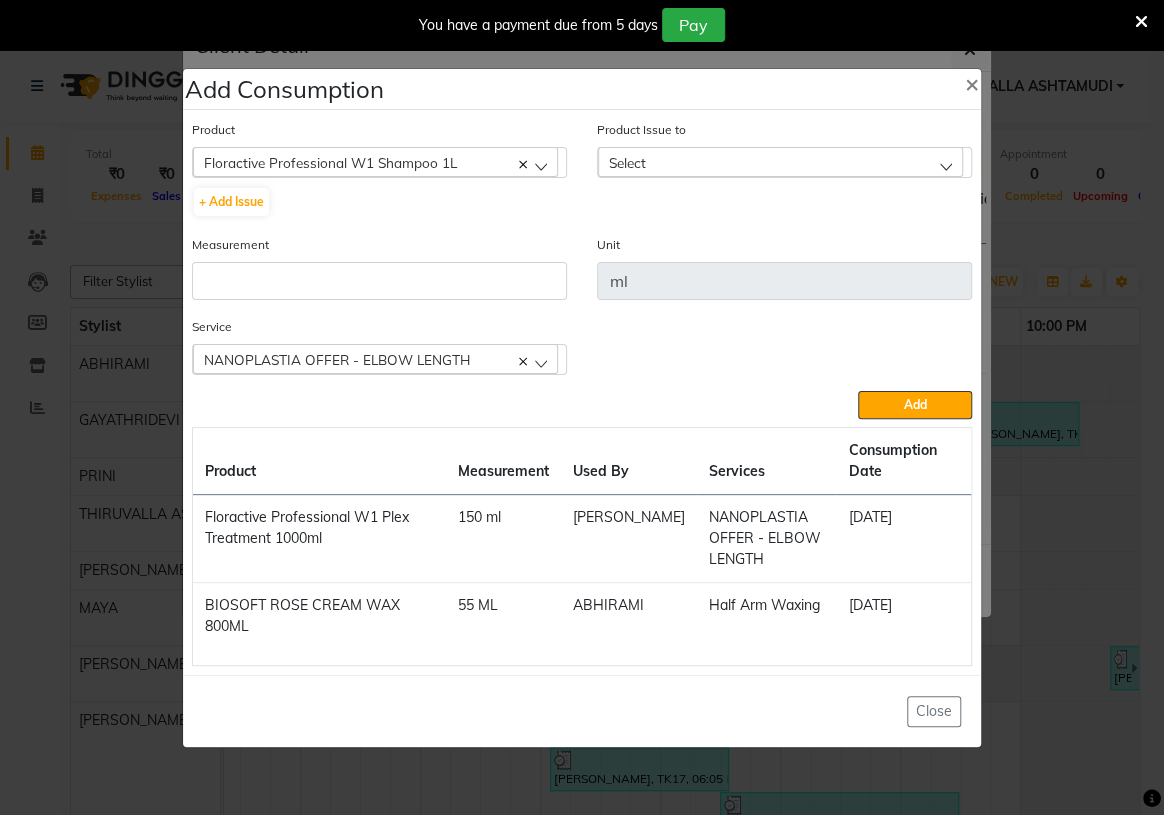 click on "Select" 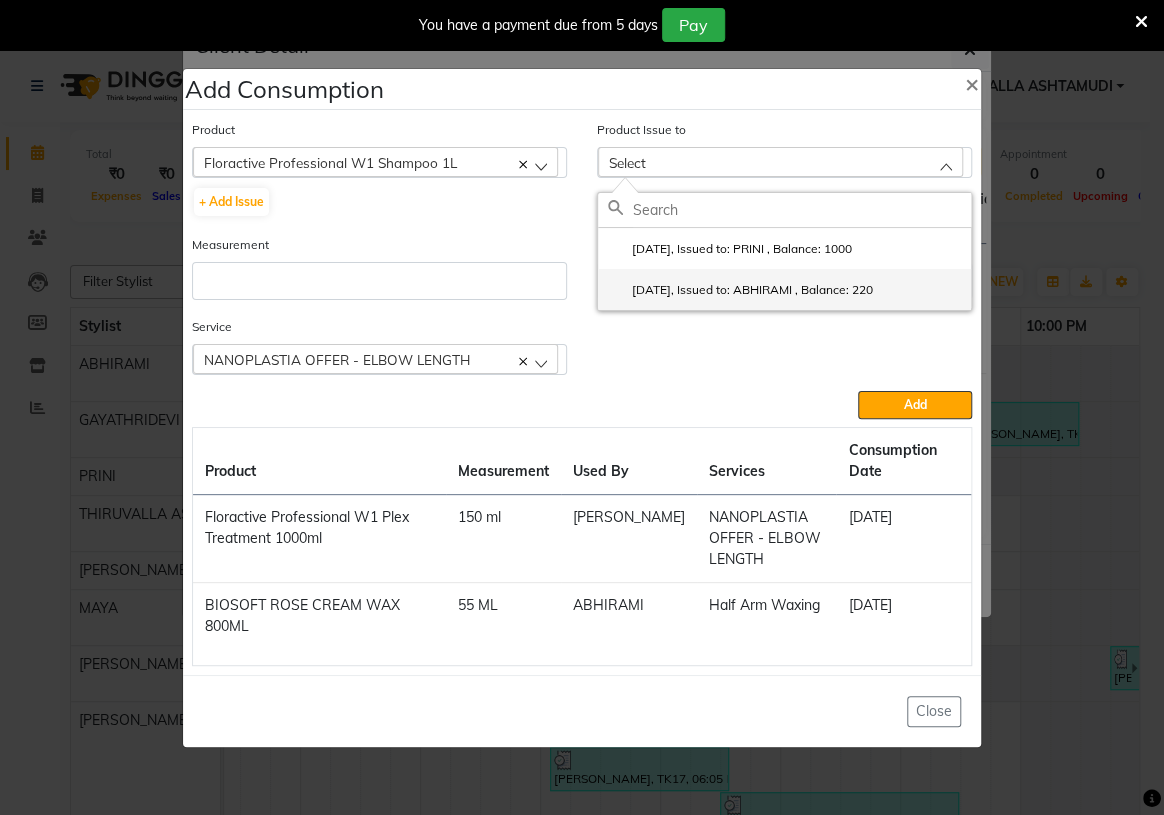 click on "2025-05-22, Issued to: ABHIRAMI		, Balance: 220" 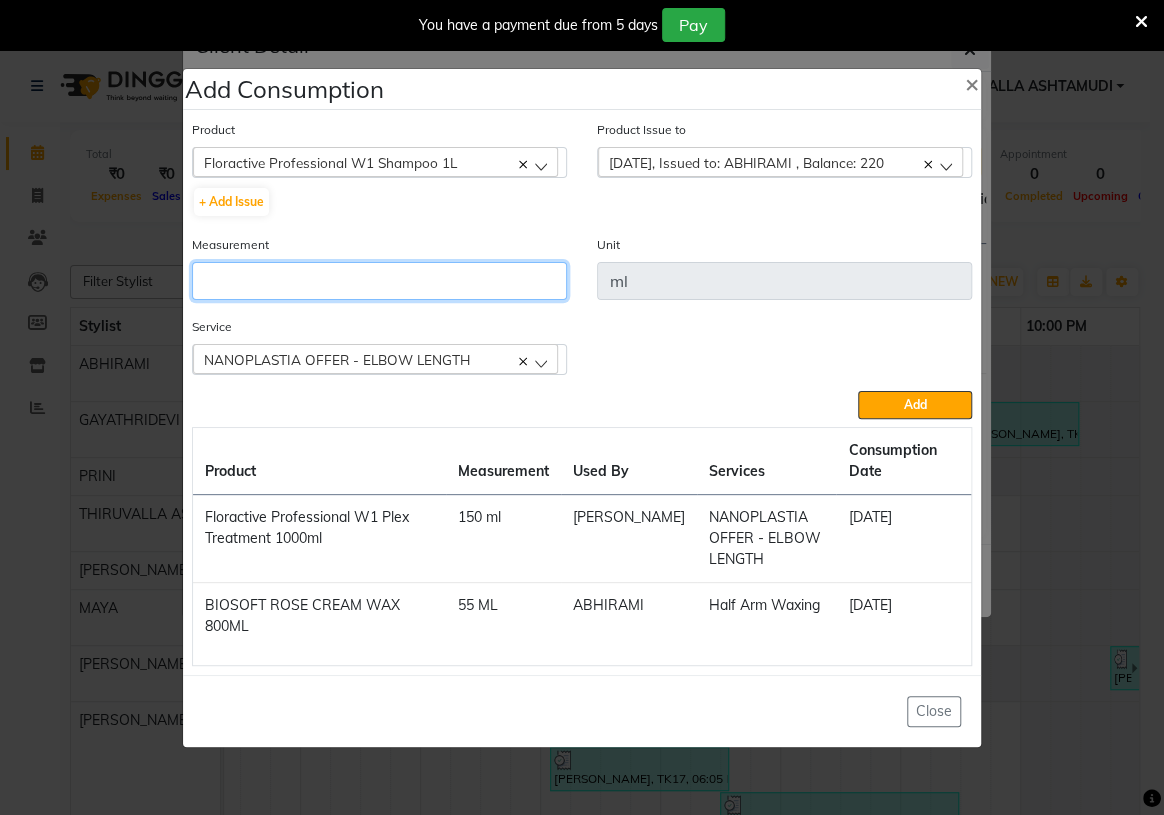 click 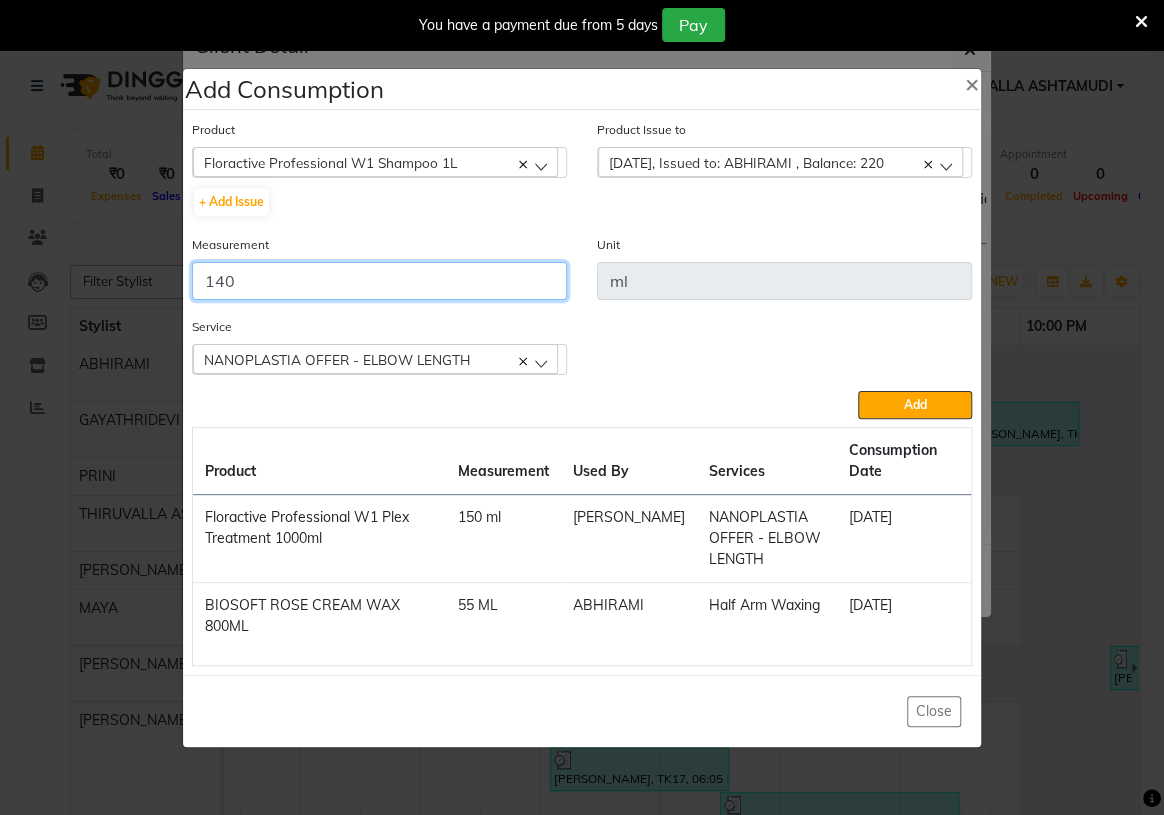 type on "140" 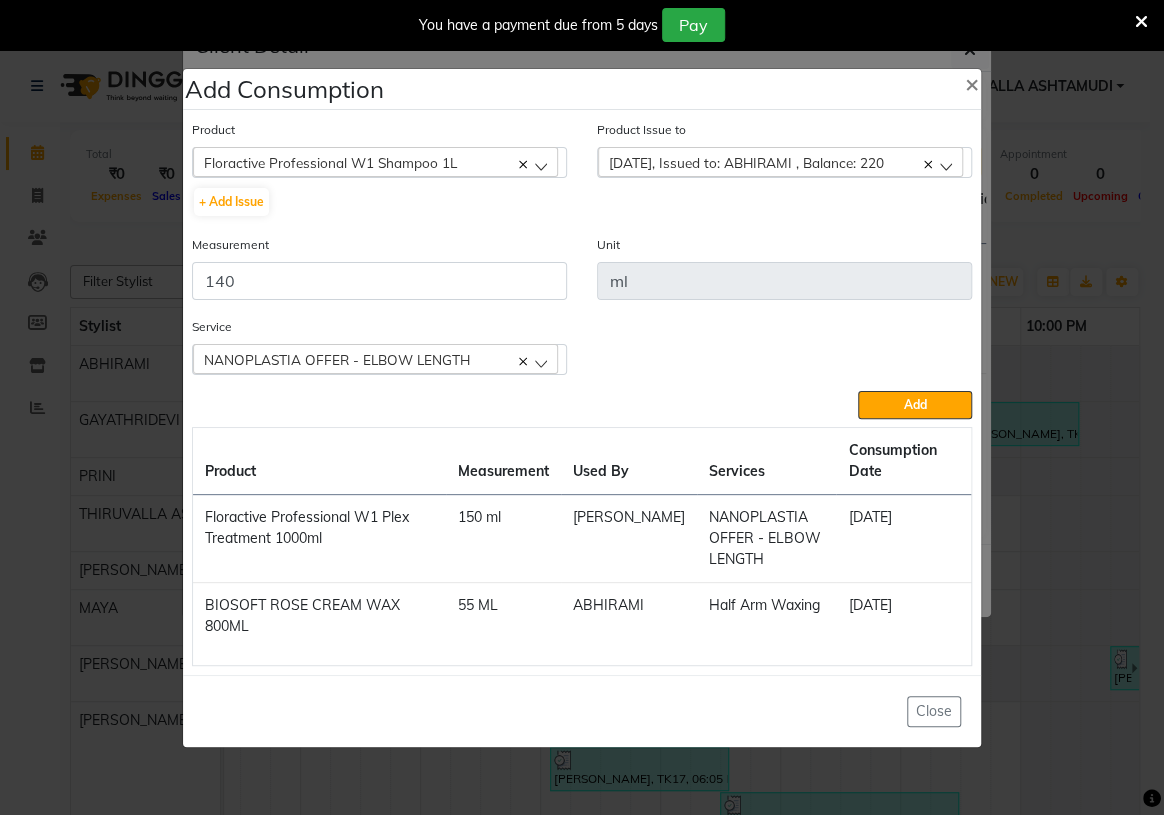 click on "Product  Floractive Professional W1 Shampoo 1L  051/ Studio White Weekly 15Ml  + Add Issue  Product Issue to  2025-05-22, Issued to: ABHIRAMI		, Balance: 220  2025-07-08, Issued to: PRINI		, Balance: 1000 2025-05-22, Issued to: ABHIRAMI		, Balance: 220 Measurement 140 Unit ml Service   NANOPLASTIA OFFER - ELBOW LENGTH  Half Arm Waxing  NANOPLASTIA OFFER - ELBOW LENGTH  Hair Cut With Fringes  Add  Product Measurement Used By Services Consumption Date  Floractive Professional W1 Plex Treatment 1000ml   150 ml   KHEM MAYA    NANOPLASTIA OFFER - ELBOW LENGTH   13-07-2025   BIOSOFT ROSE CREAM WAX 800ML   55 ML   ABHIRAMI		   Half Arm Waxing   13-07-2025" 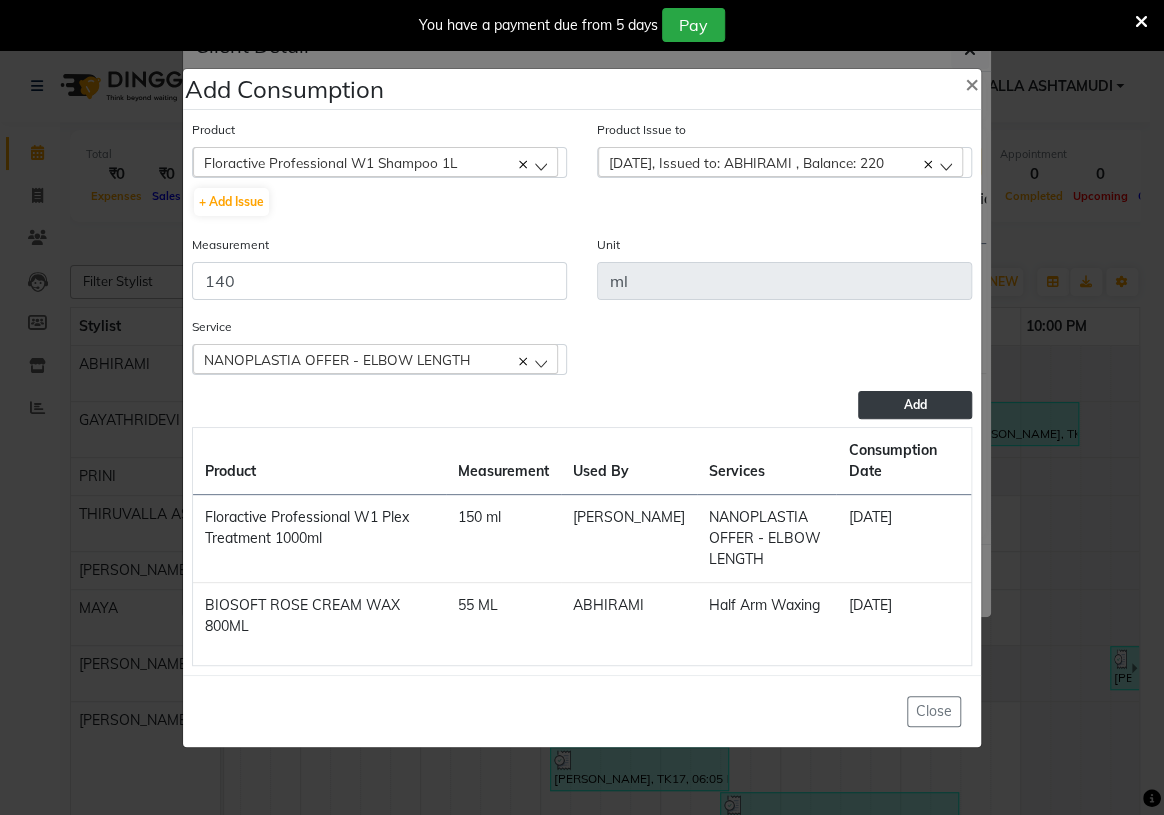 click on "Add" 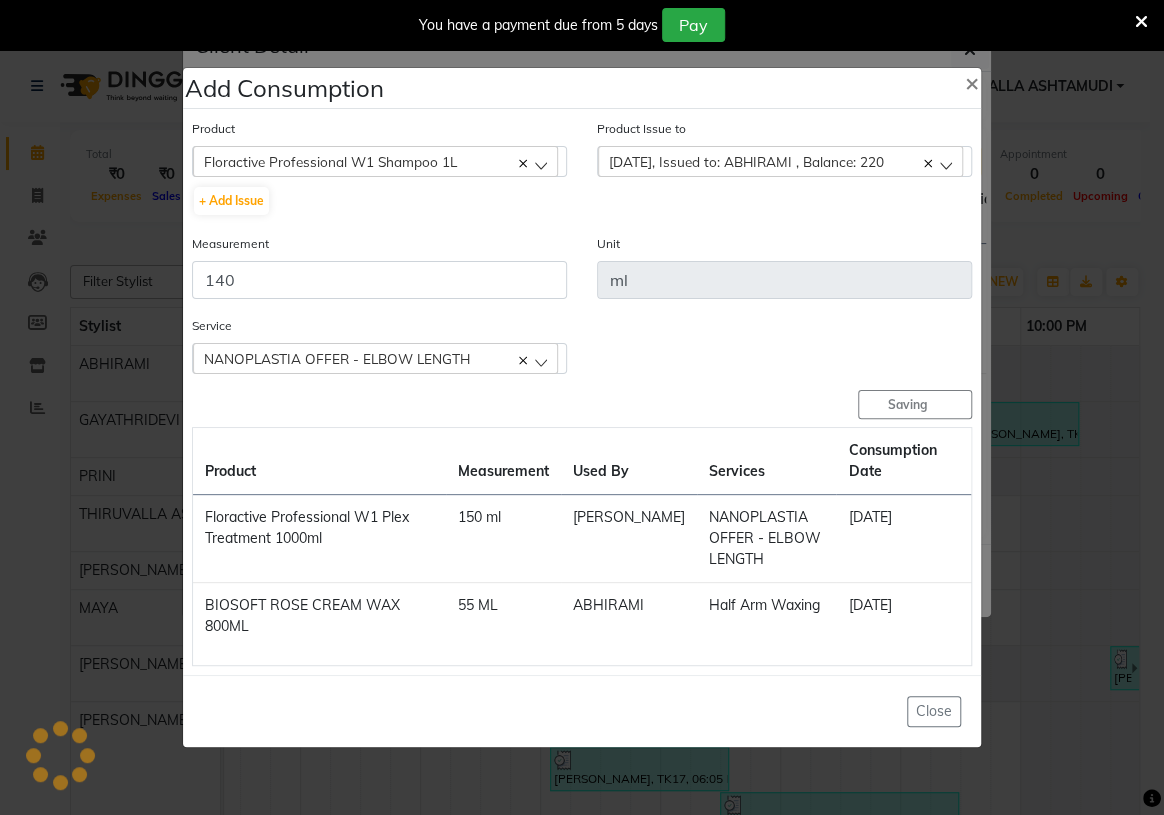 type 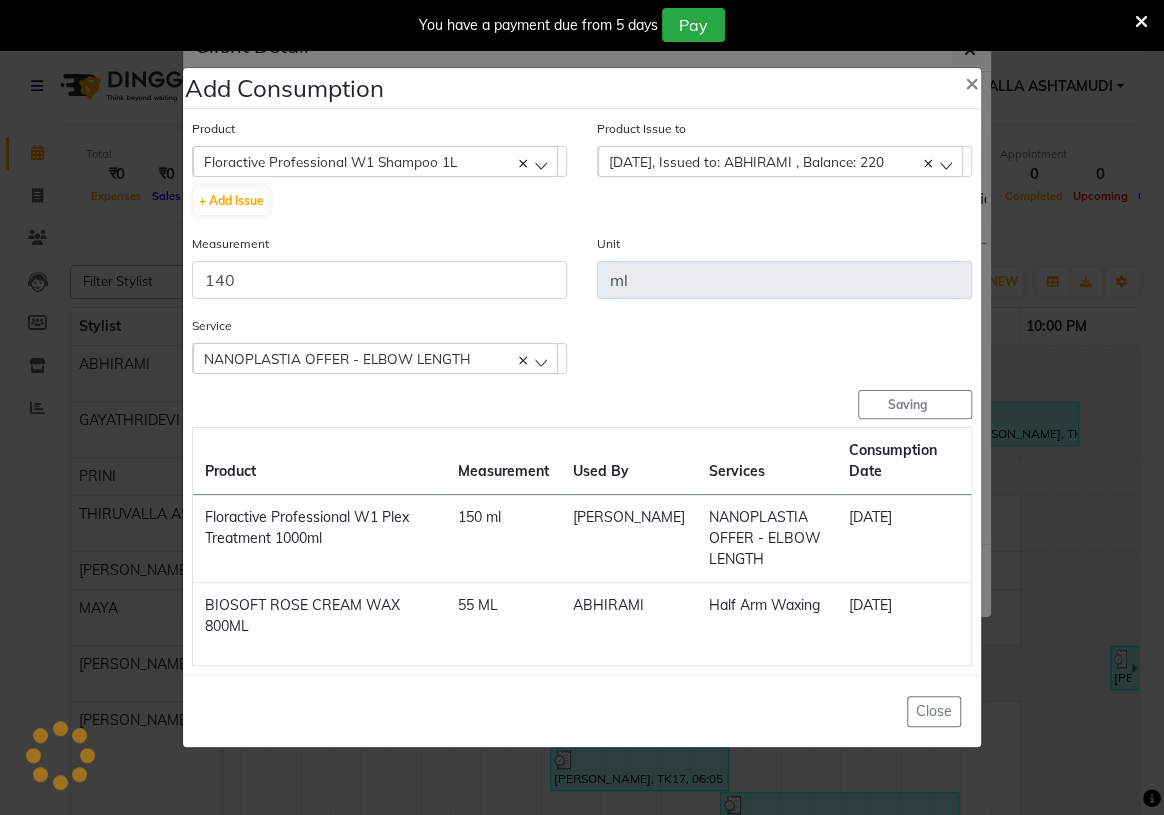 type 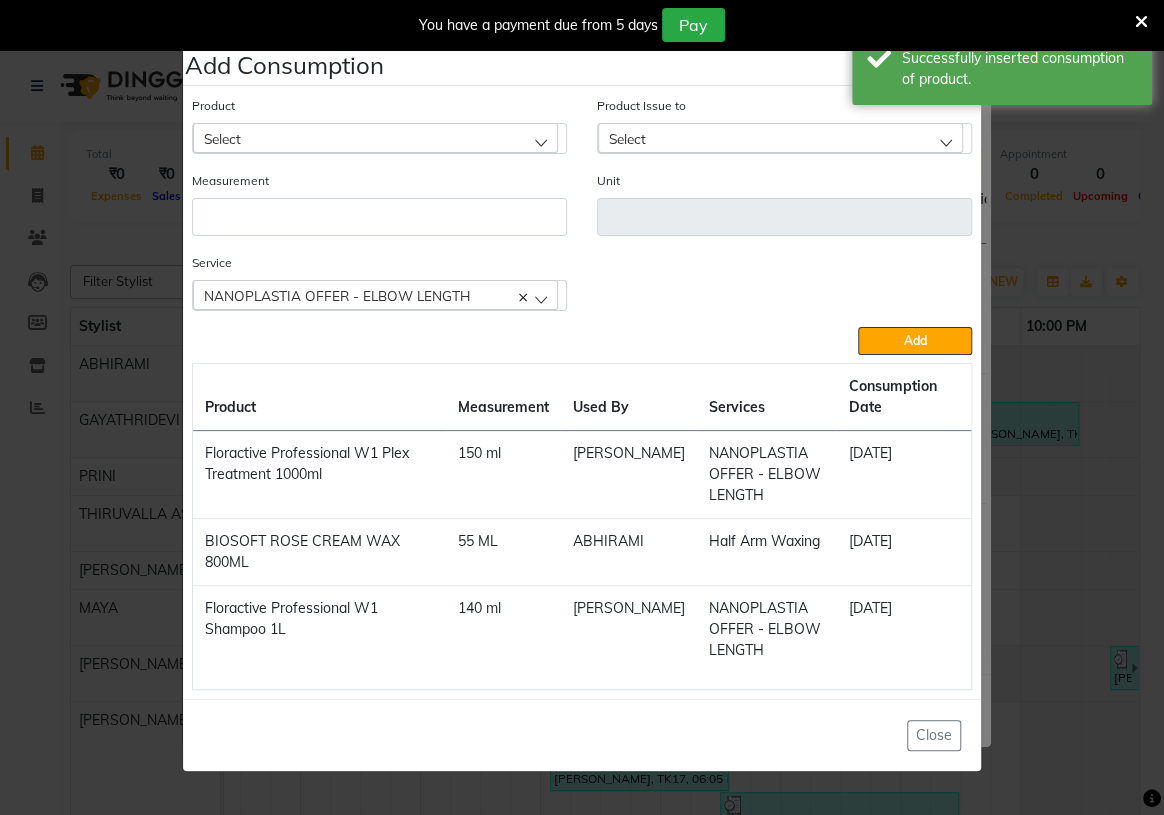 click on "Select" 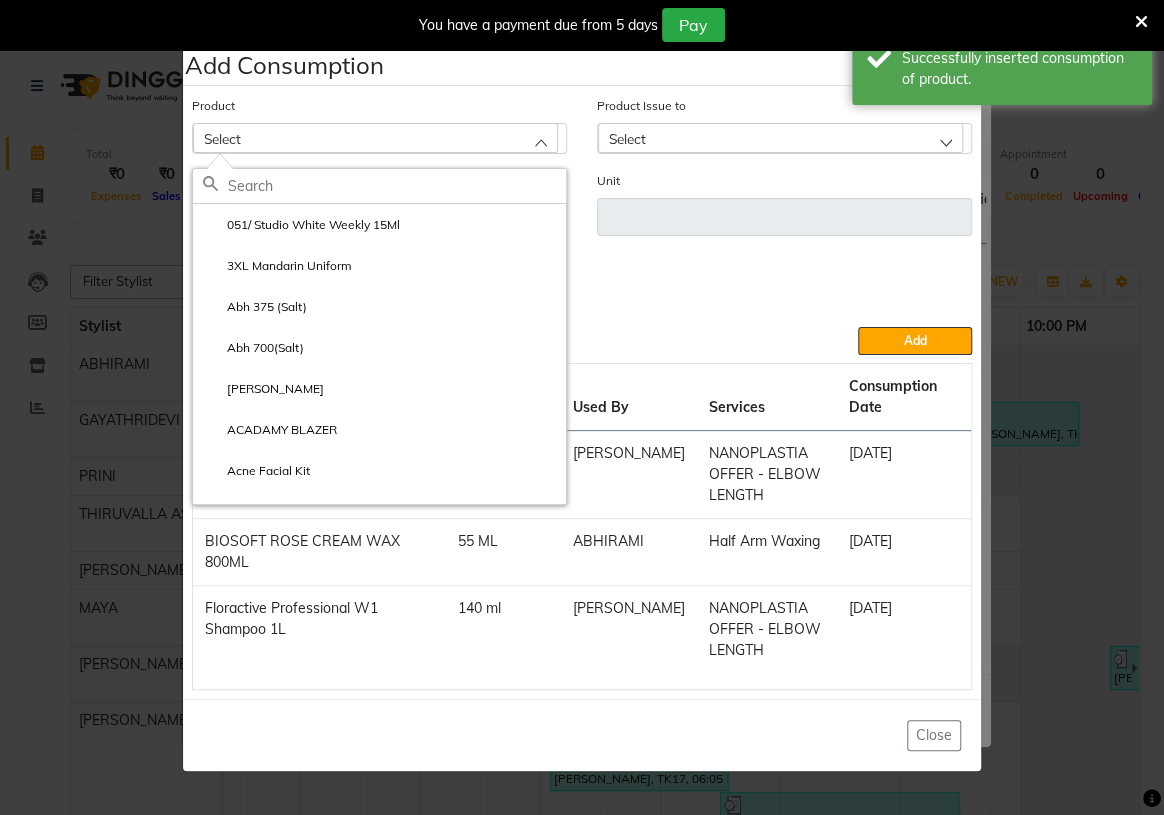 click 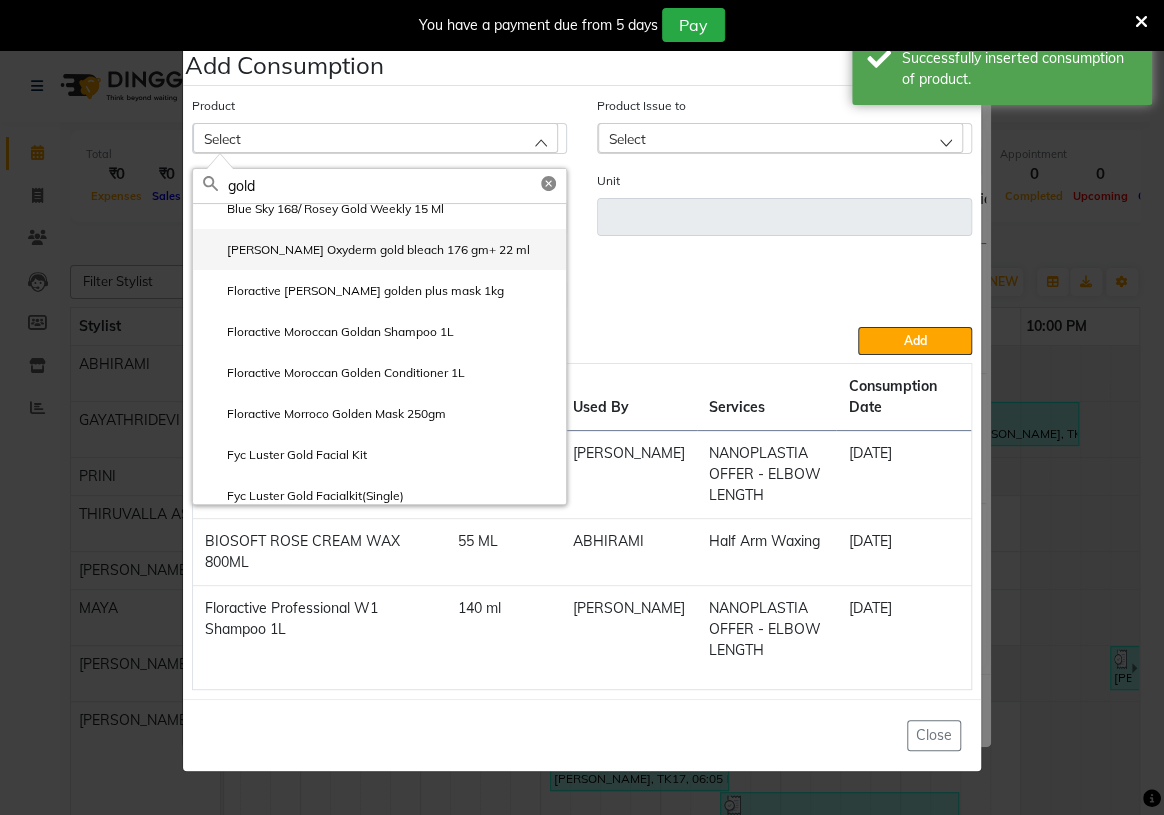 scroll, scrollTop: 181, scrollLeft: 0, axis: vertical 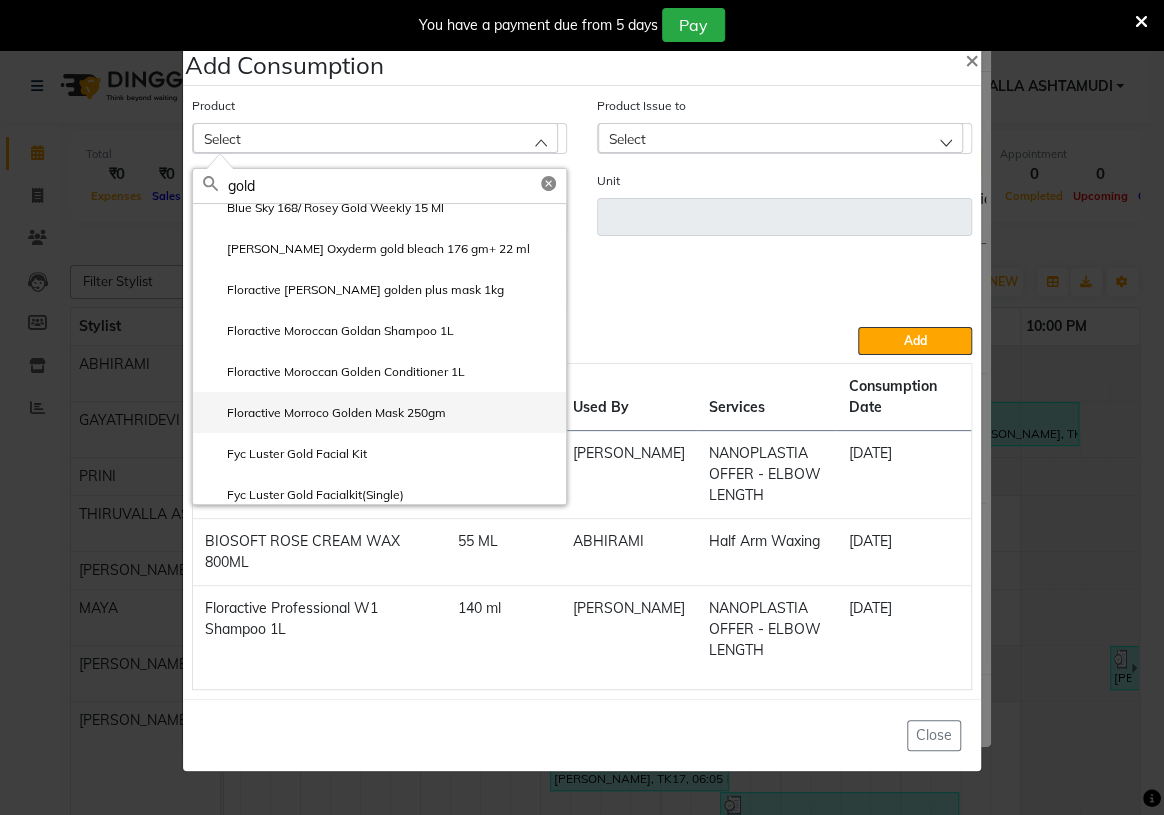 type on "gold" 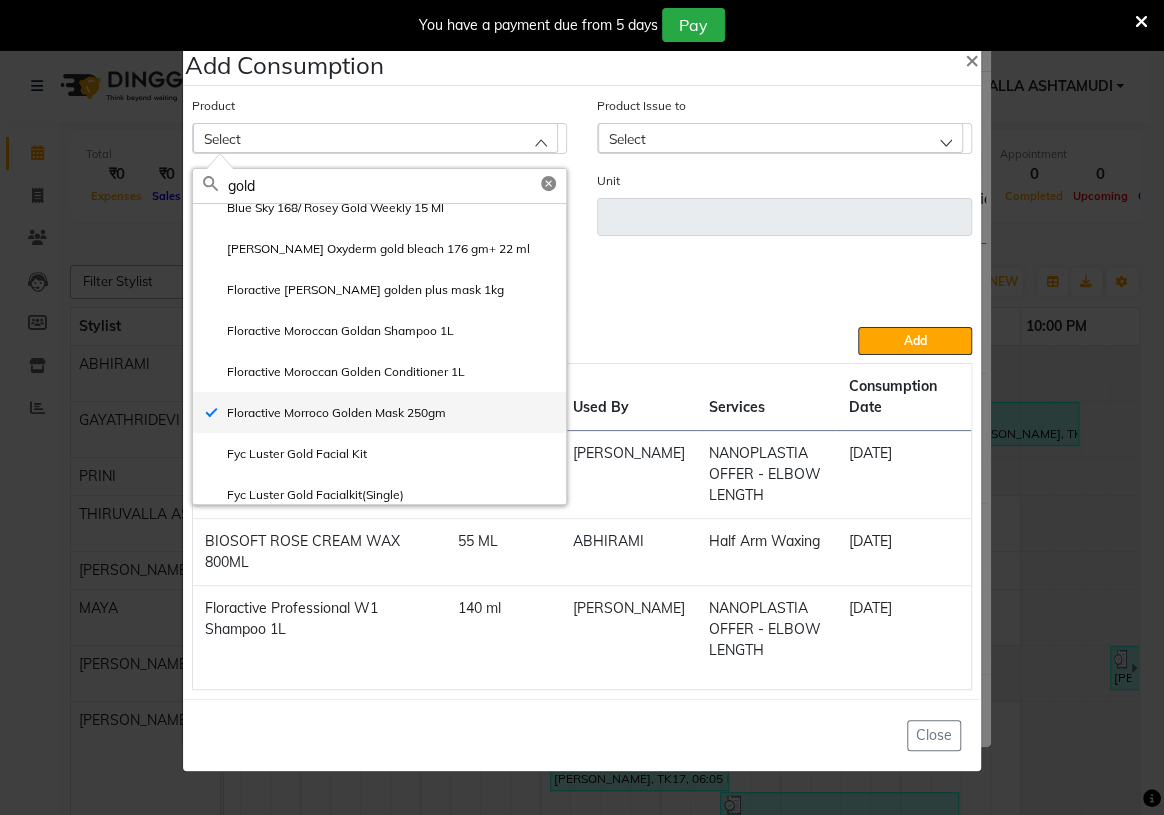 type on "gms" 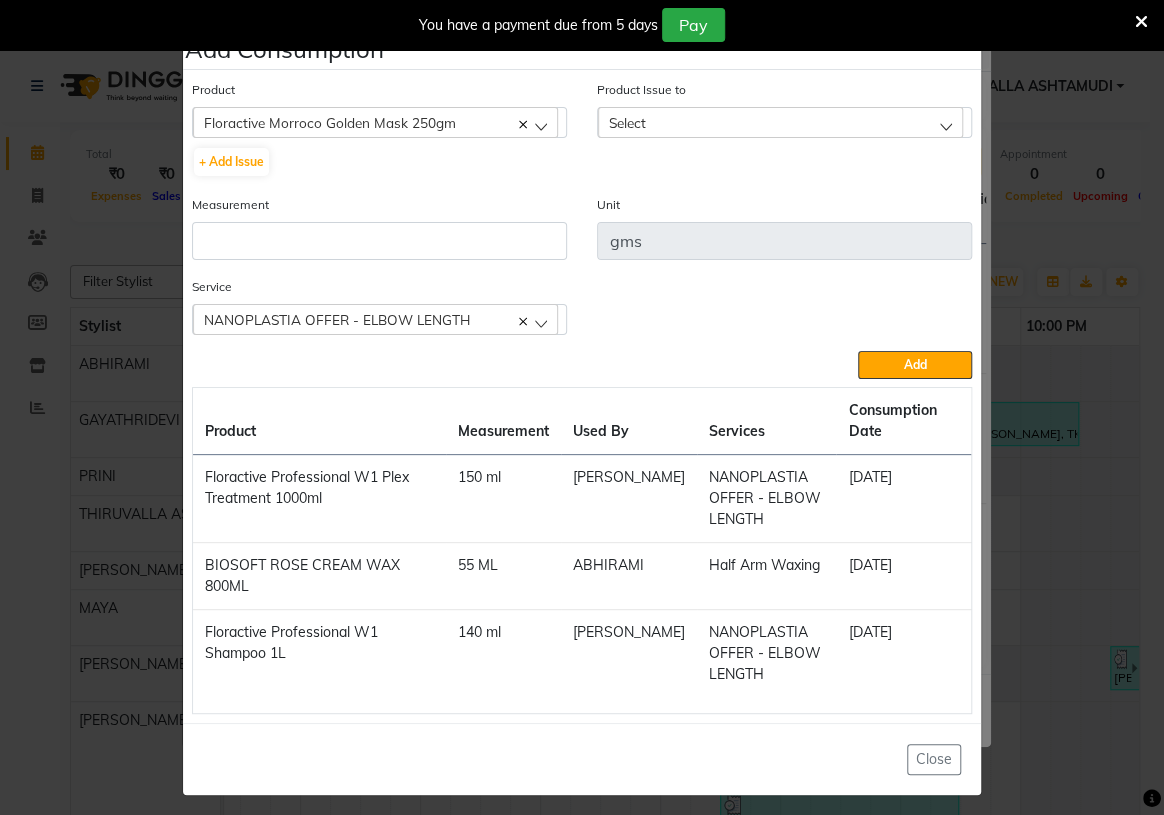 click on "Select" 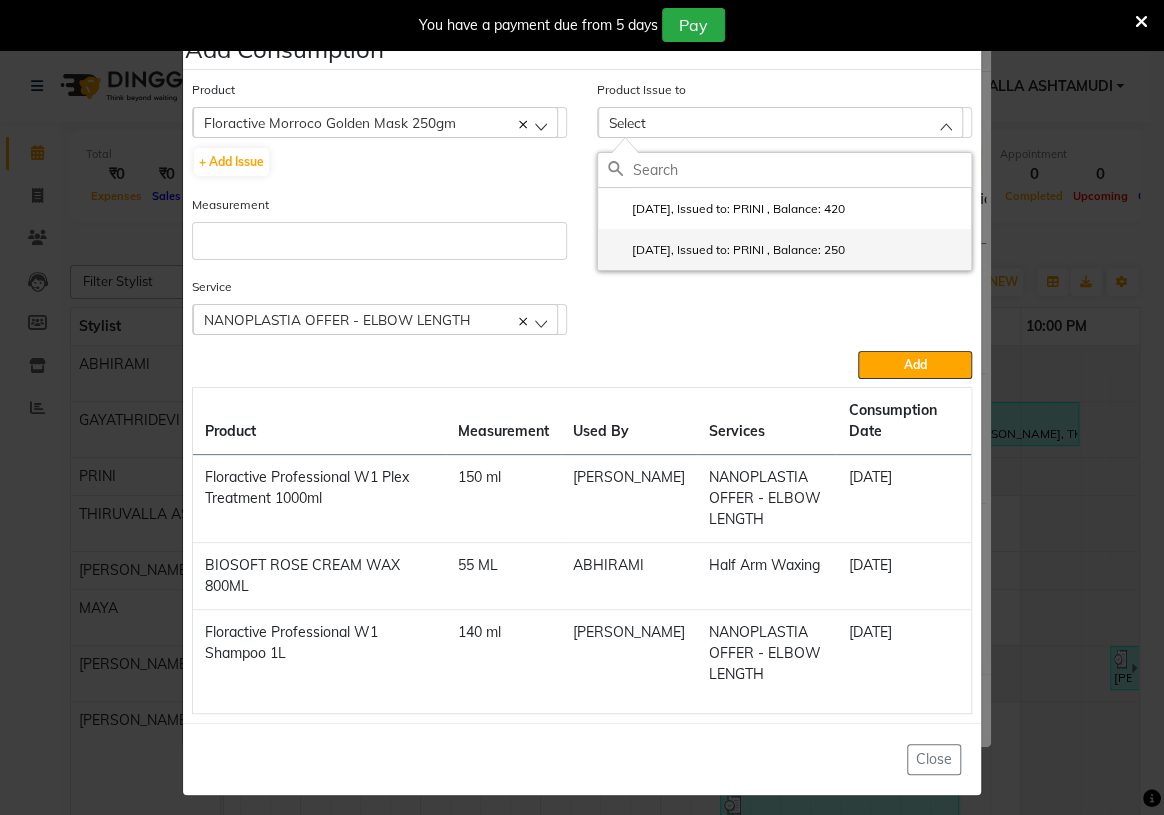 drag, startPoint x: 859, startPoint y: 251, endPoint x: 660, endPoint y: 248, distance: 199.02261 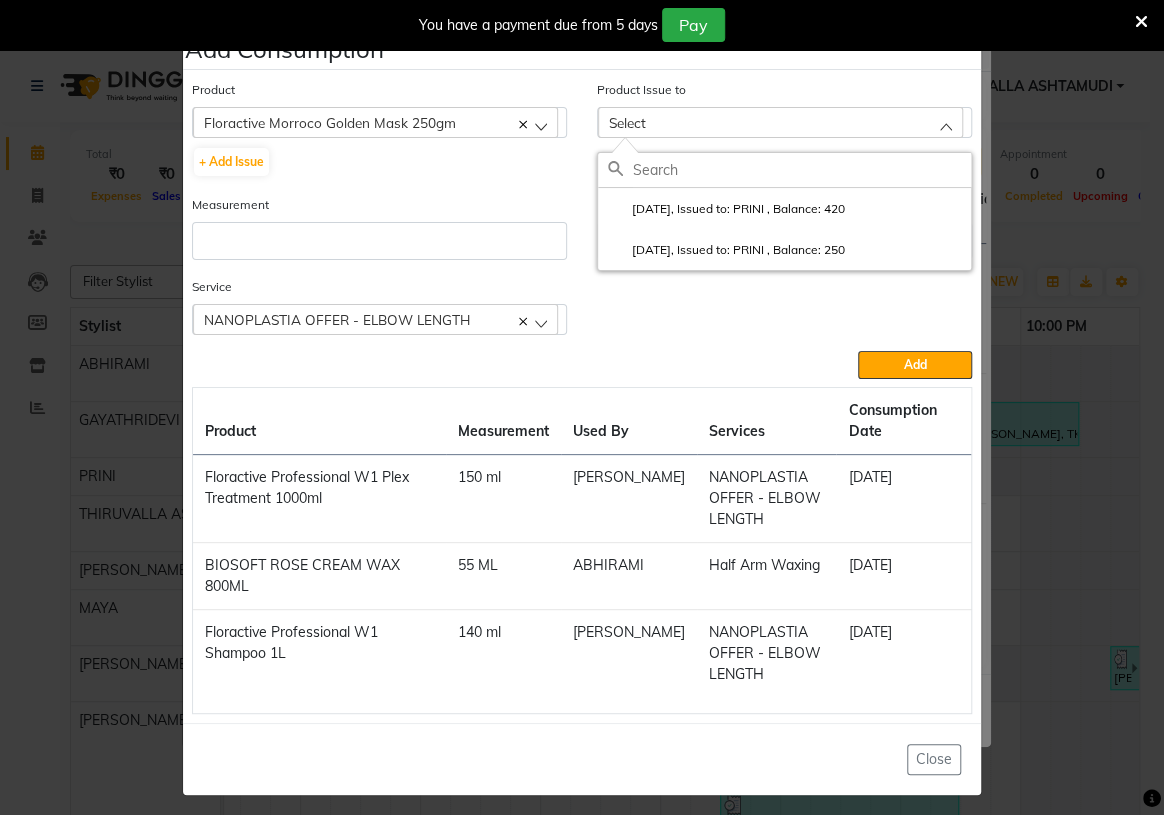 click on "2025-04-30, Issued to: PRINI		, Balance: 250" 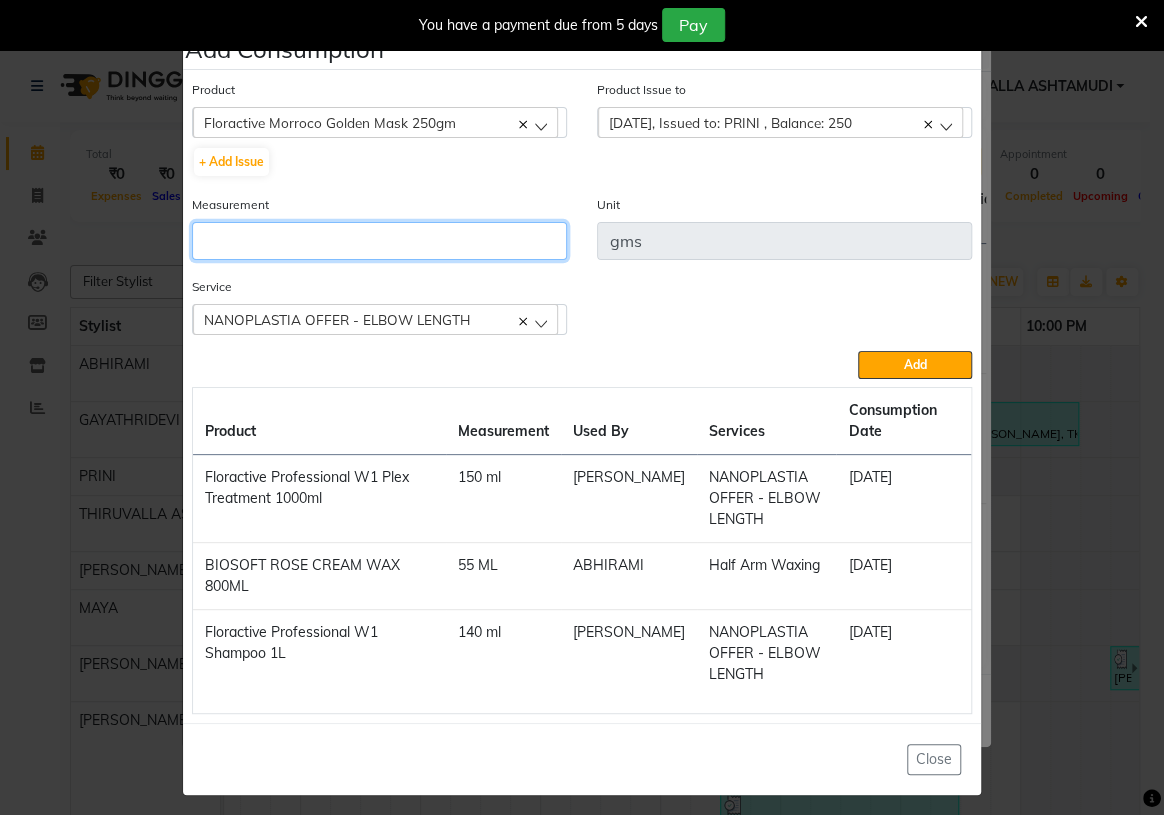 click 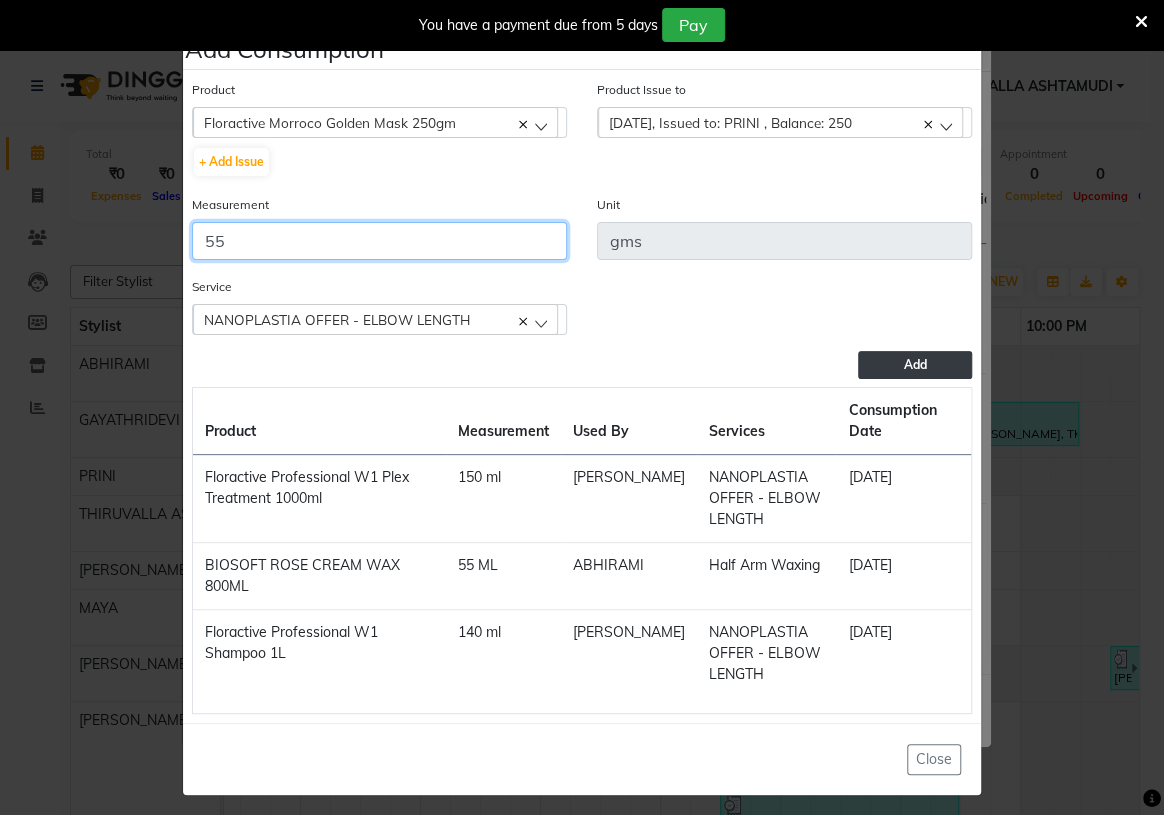 type on "55" 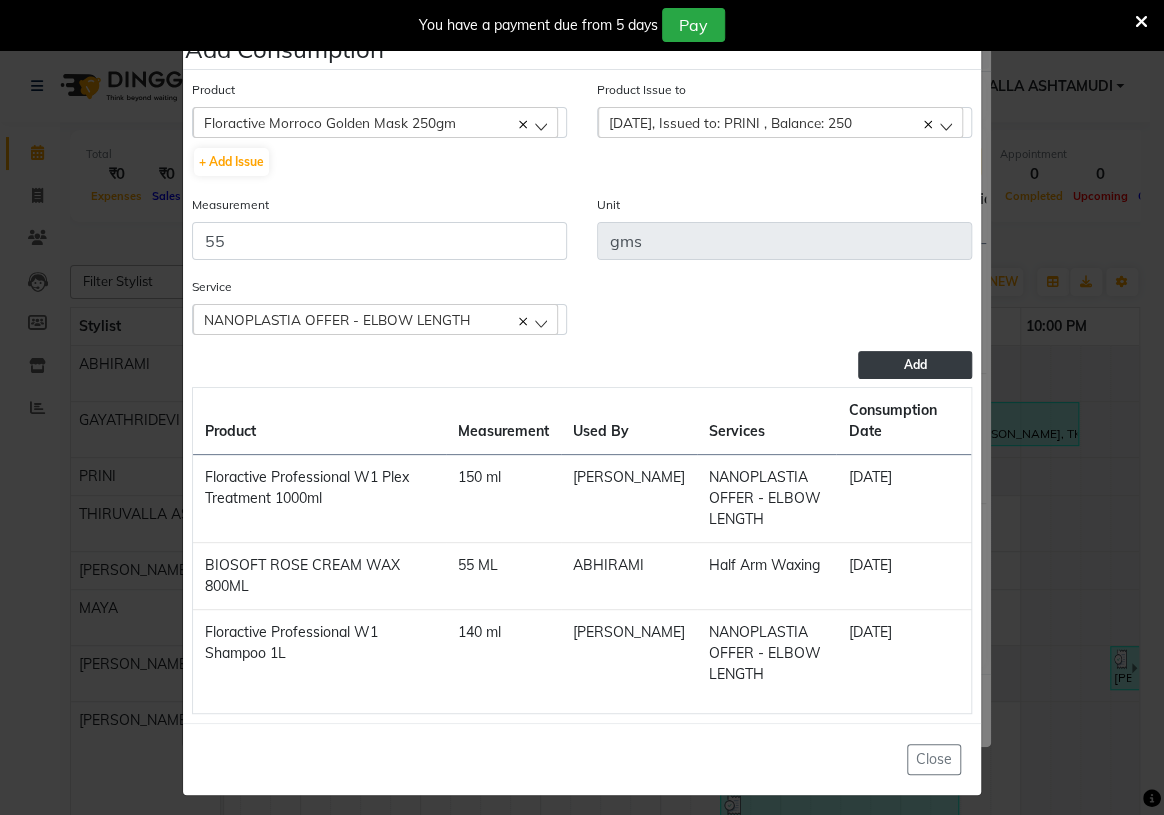 click on "Add" 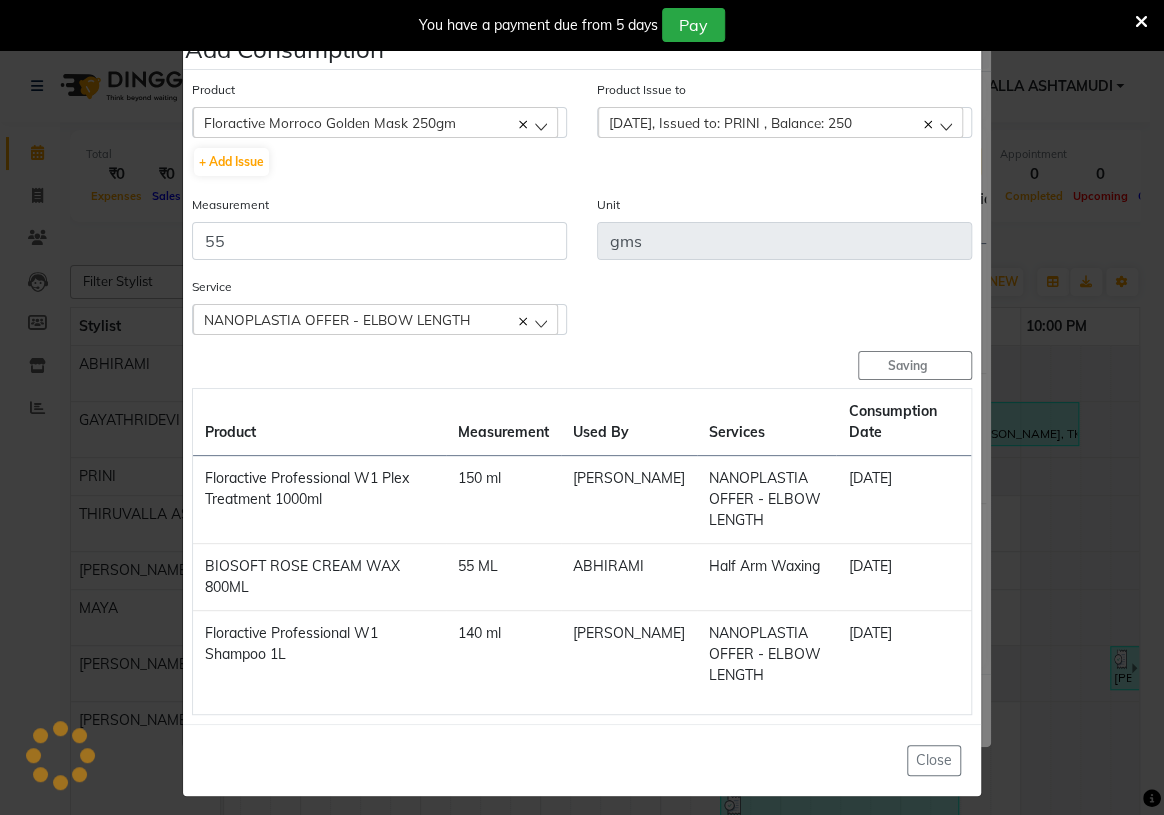 type 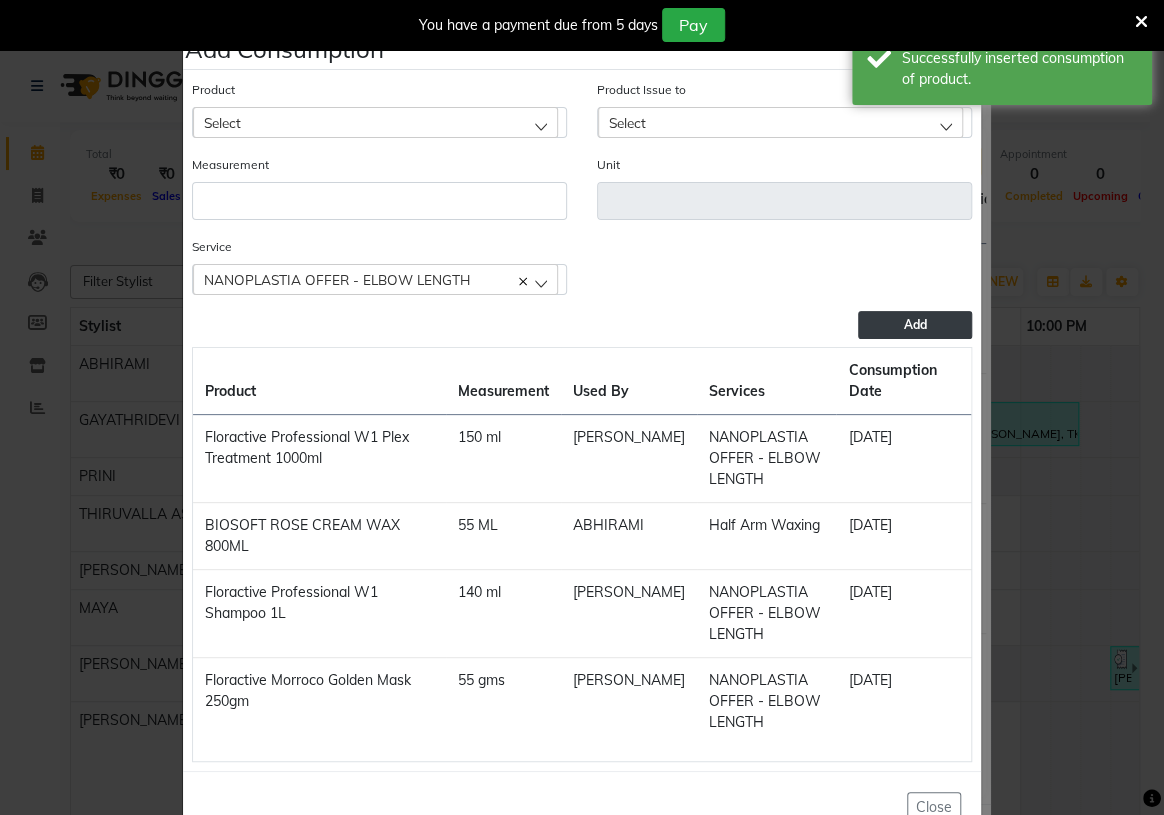 click on "NANOPLASTIA OFFER - ELBOW LENGTH" 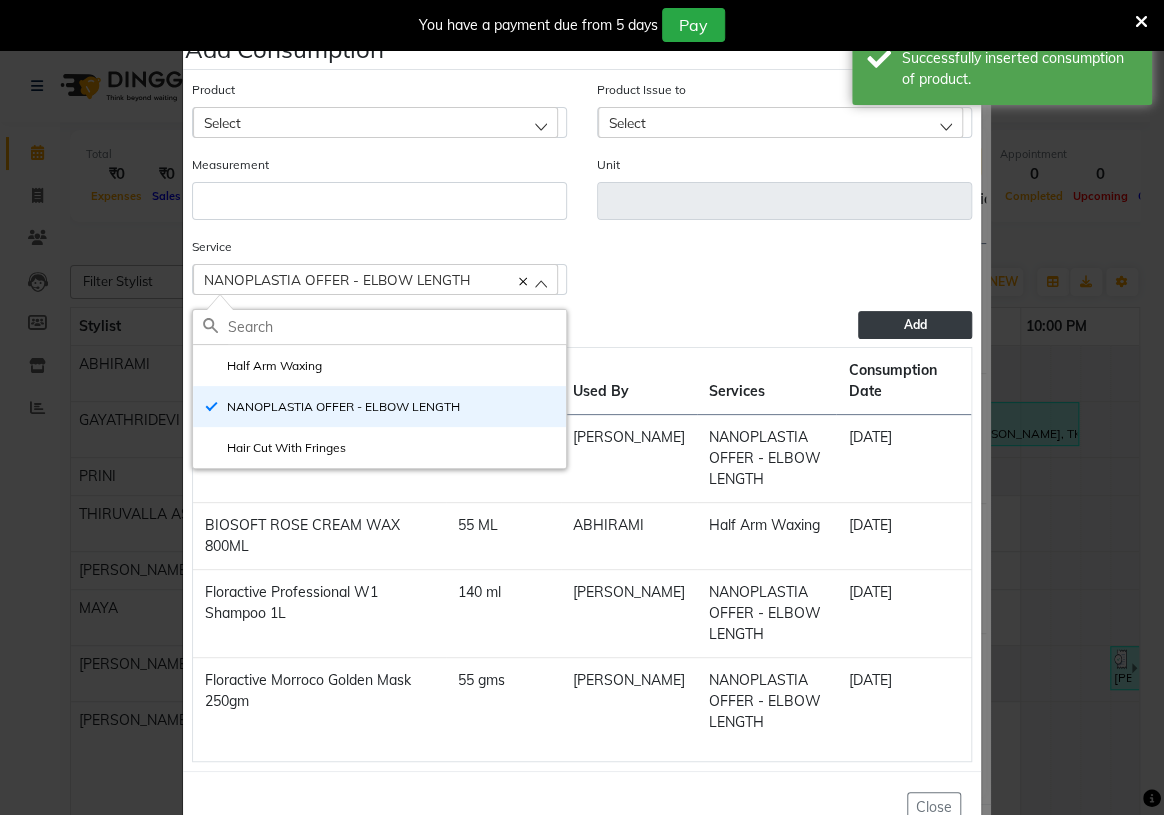 click on "Add Consumption × Product Select 051/ Studio White Weekly 15Ml Product Issue to Select 2025-05-31, Issued to: PRINI		, Balance: 420 2025-04-30, Issued to: PRINI		, Balance: 250 Measurement Unit Service   NANOPLASTIA OFFER - ELBOW LENGTH  Half Arm Waxing  NANOPLASTIA OFFER - ELBOW LENGTH  Hair Cut With Fringes  Add  Product Measurement Used By Services Consumption Date  Floractive Professional W1 Plex Treatment 1000ml   150 ml   KHEM MAYA    NANOPLASTIA OFFER - ELBOW LENGTH   13-07-2025   BIOSOFT ROSE CREAM WAX 800ML   55 ML   ABHIRAMI		   Half Arm Waxing   13-07-2025   Floractive Professional W1 Shampoo 1L   140 ml   KHEM MAYA    NANOPLASTIA OFFER - ELBOW LENGTH   13-07-2025   Floractive Morroco Golden Mask 250gm   55 gms   KHEM MAYA    NANOPLASTIA OFFER - ELBOW LENGTH   13-07-2025   Close" 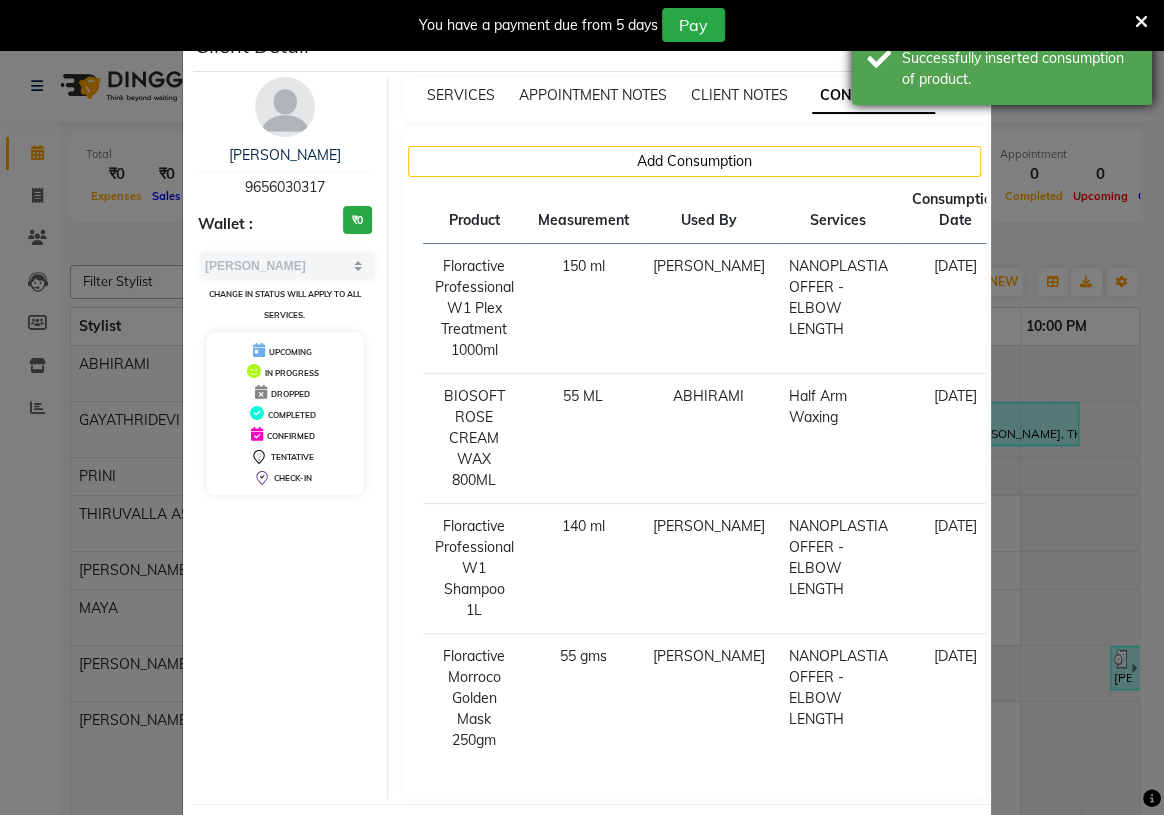 click on "Successfully inserted consumption of product." at bounding box center [1019, 69] 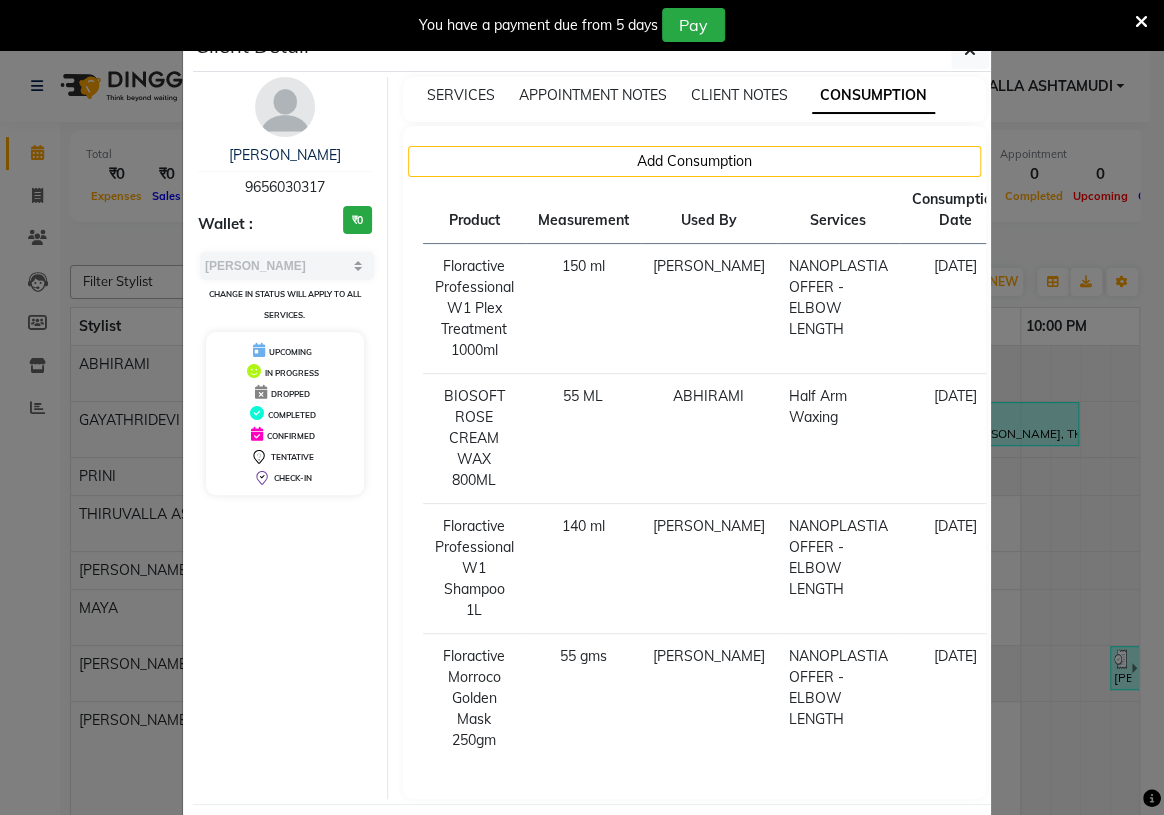 click at bounding box center [1141, 22] 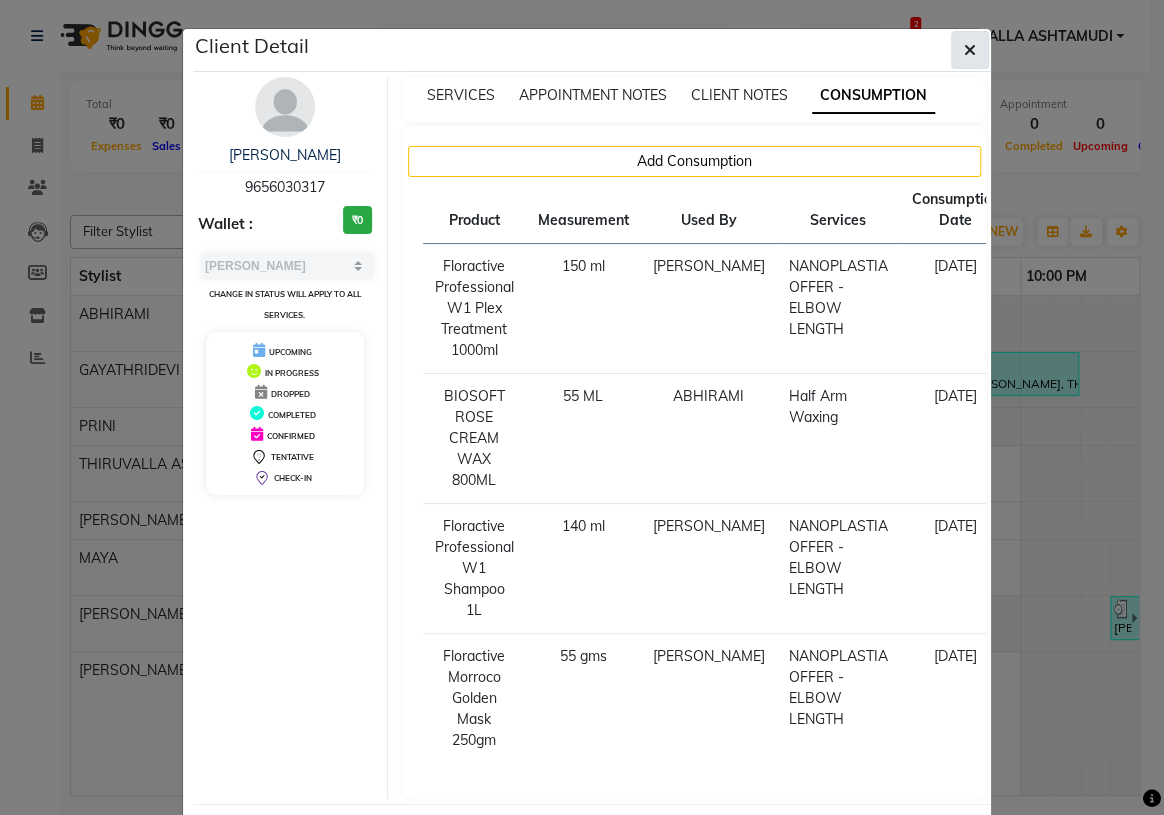 click 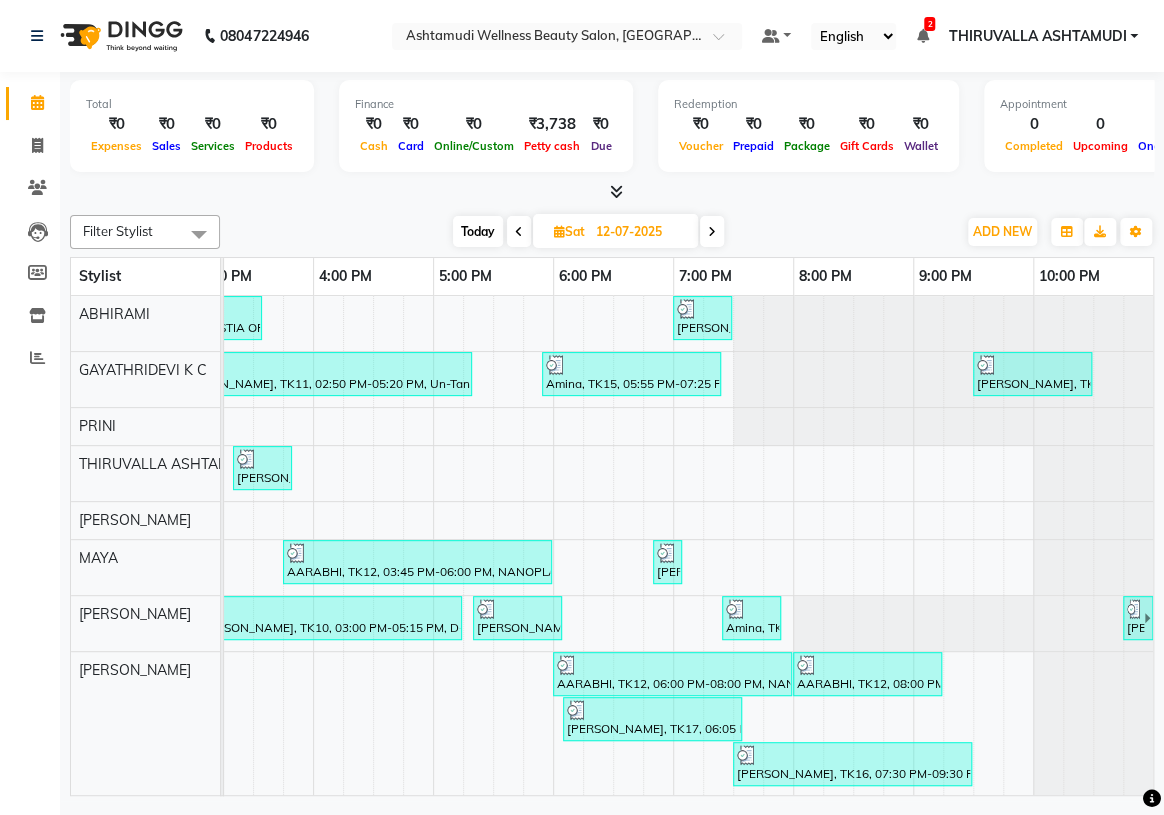 scroll, scrollTop: 0, scrollLeft: 750, axis: horizontal 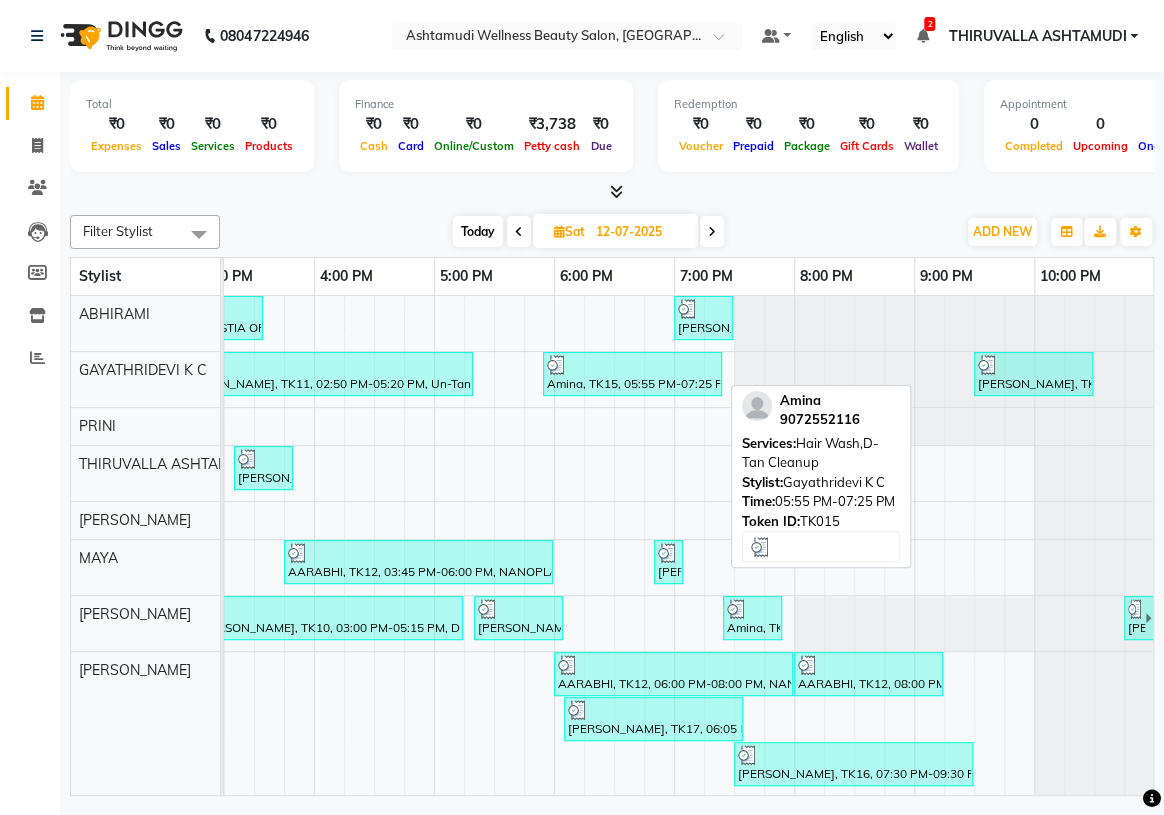 click on "Amina, TK15, 05:55 PM-07:25 PM, Hair Wash,D-Tan Cleanup" at bounding box center [632, 374] 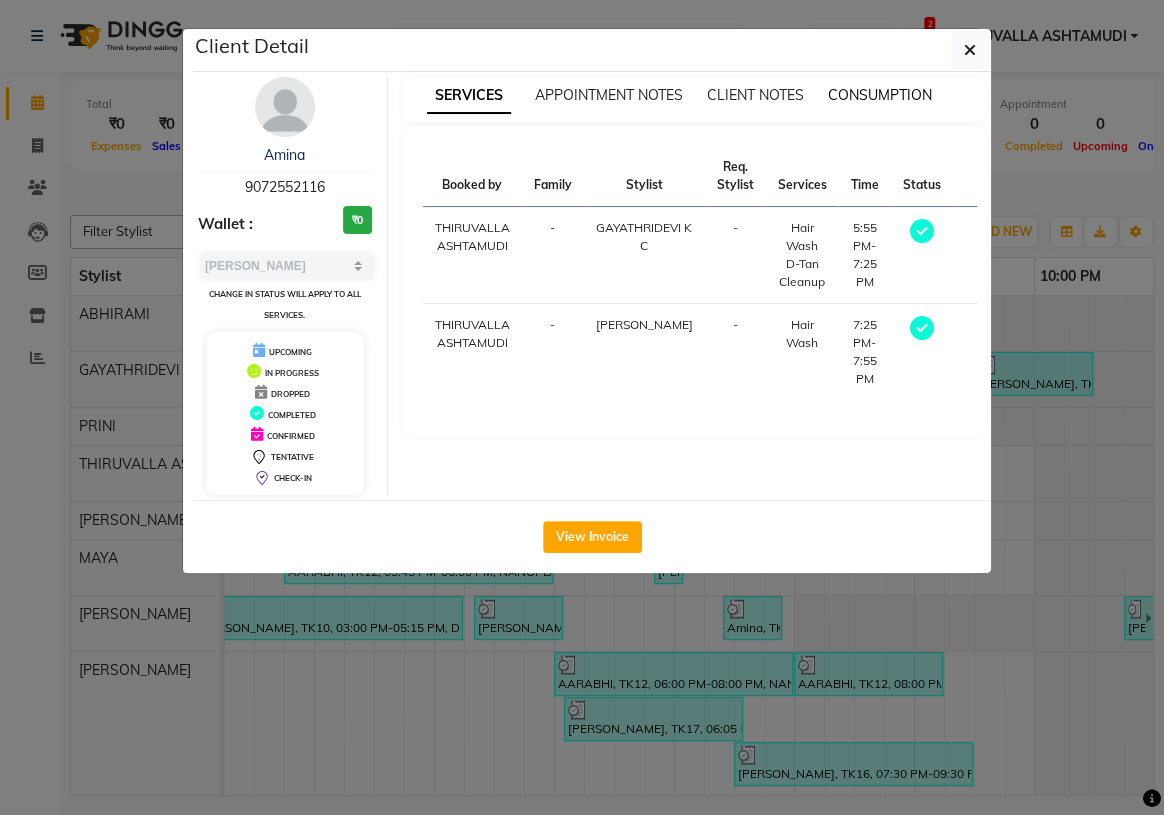 click on "CONSUMPTION" at bounding box center (880, 95) 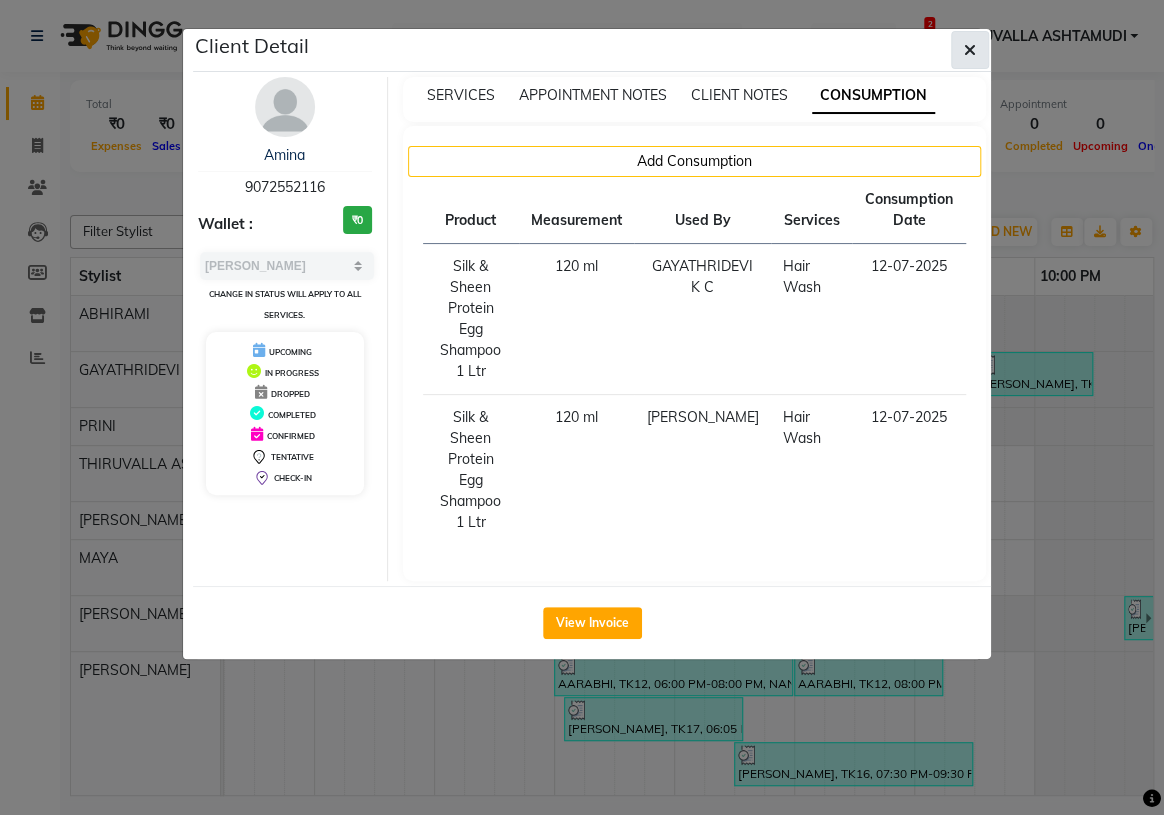 click 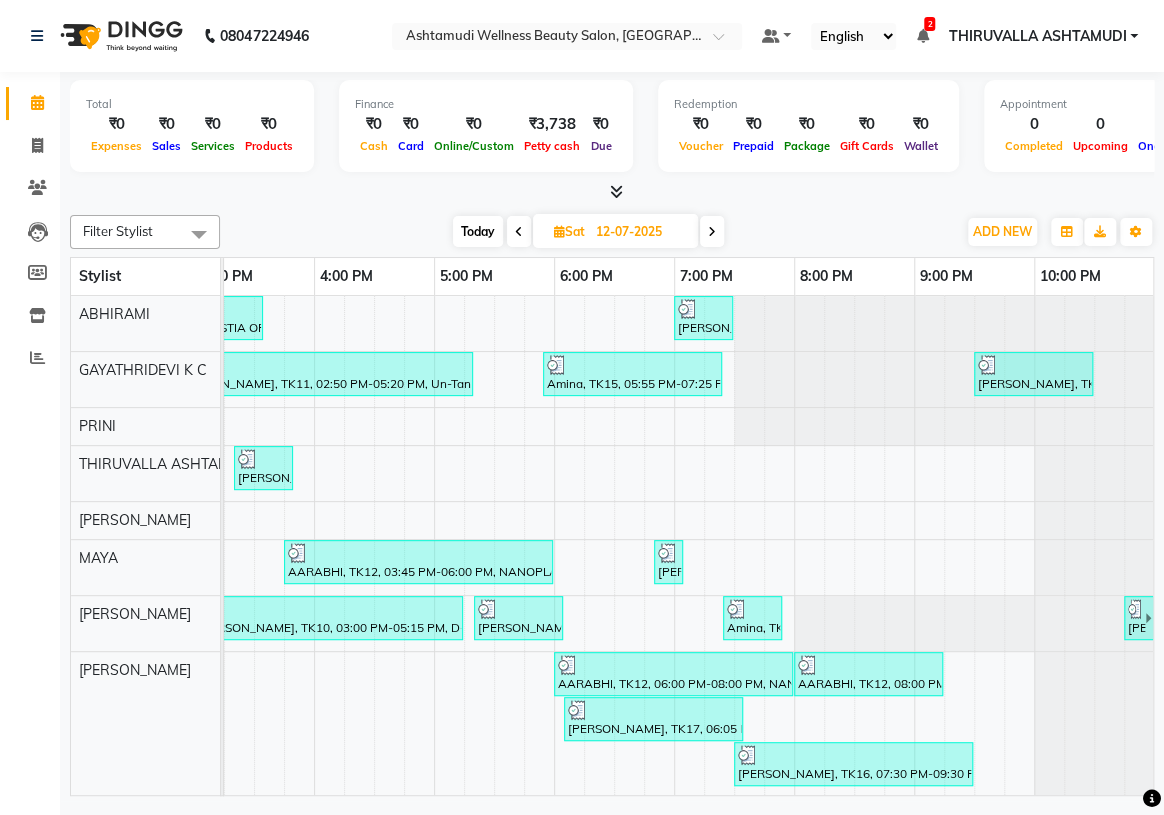 scroll, scrollTop: 0, scrollLeft: 509, axis: horizontal 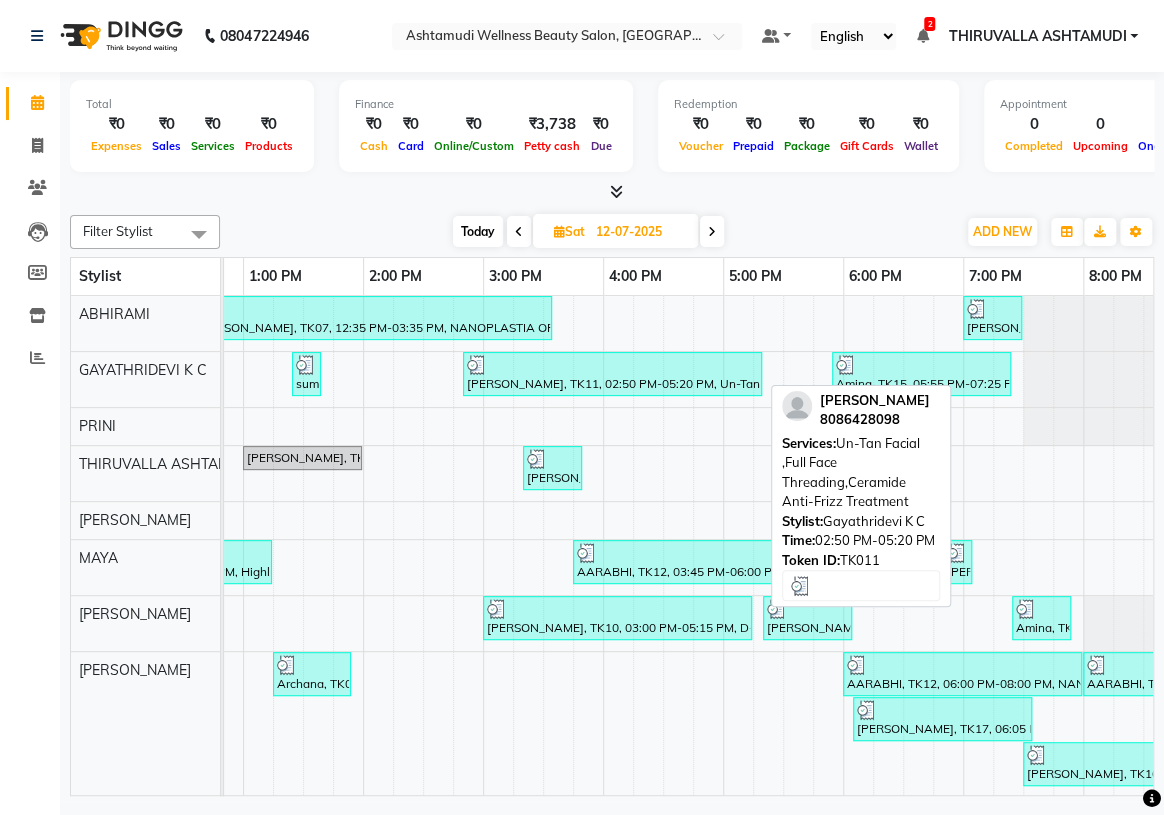 click on "saranya, TK11, 02:50 PM-05:20 PM, Un-Tan Facial ,Full Face Threading,Ceramide Anti-Frizz Treatment" at bounding box center [612, 374] 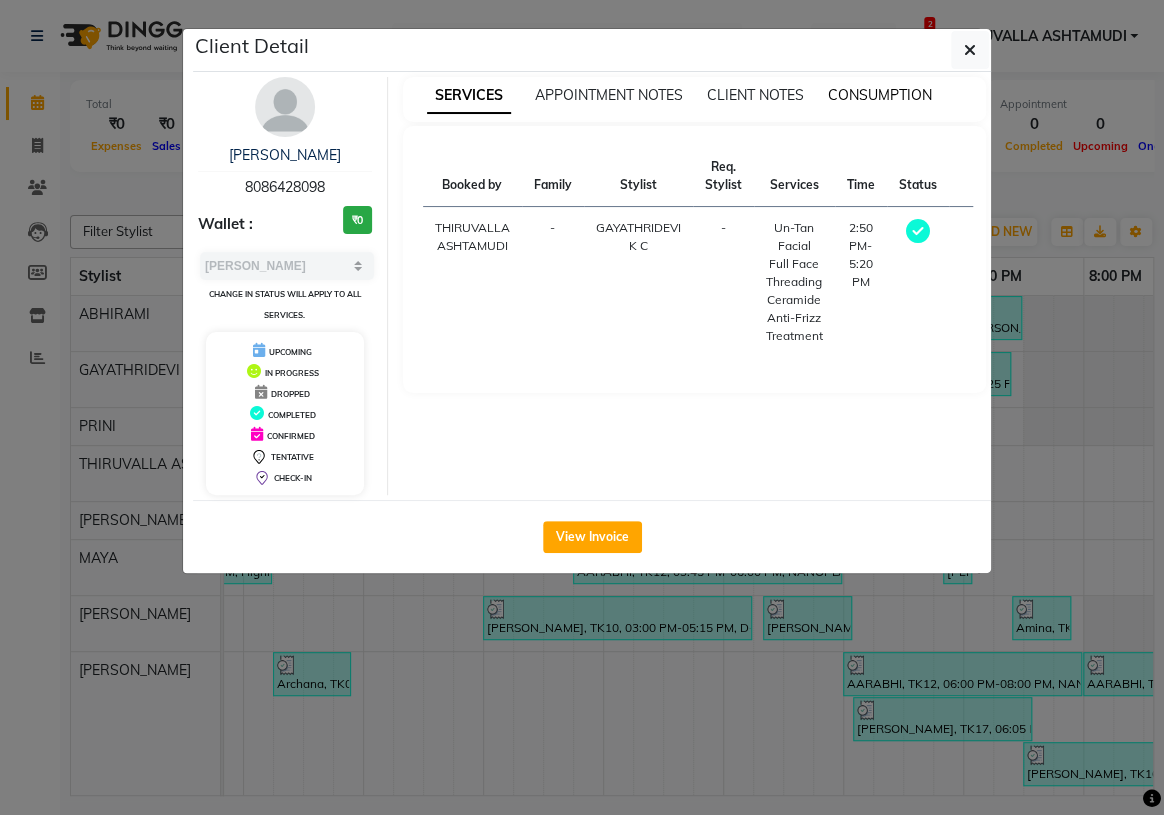 click on "CONSUMPTION" at bounding box center (880, 95) 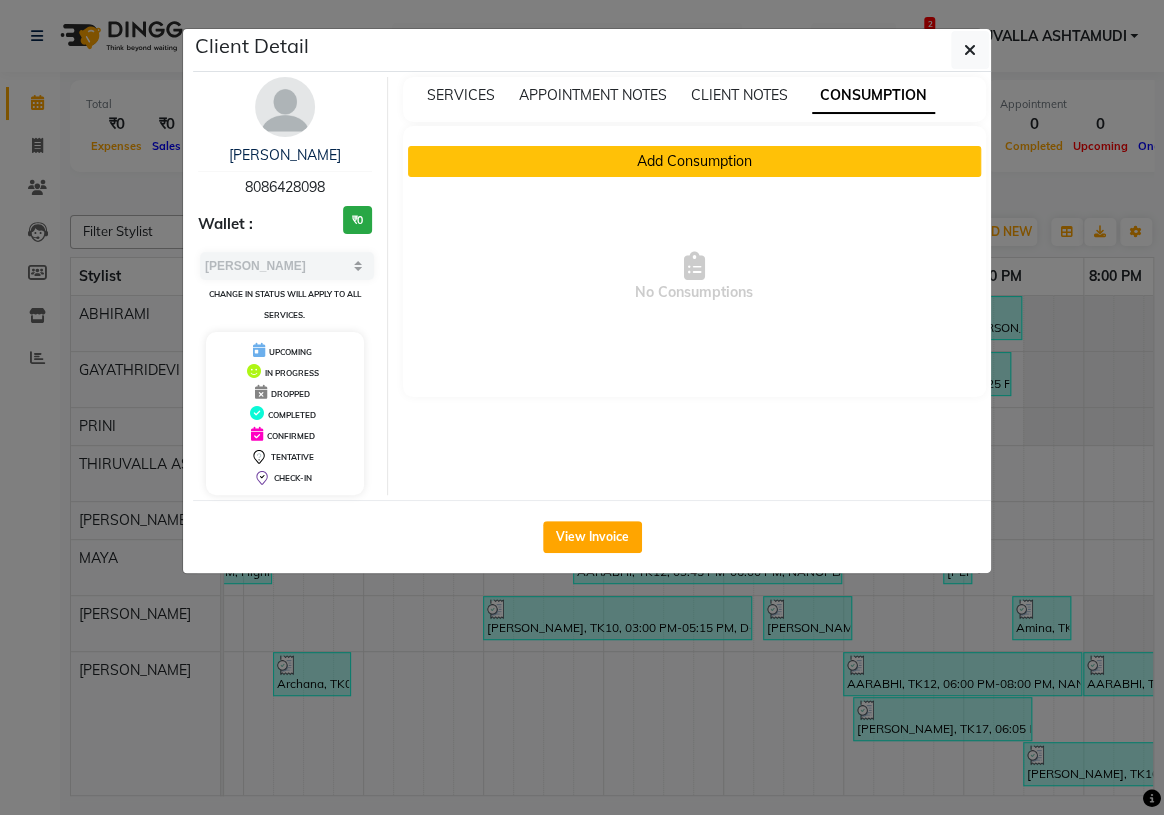 click on "Add Consumption" at bounding box center [695, 161] 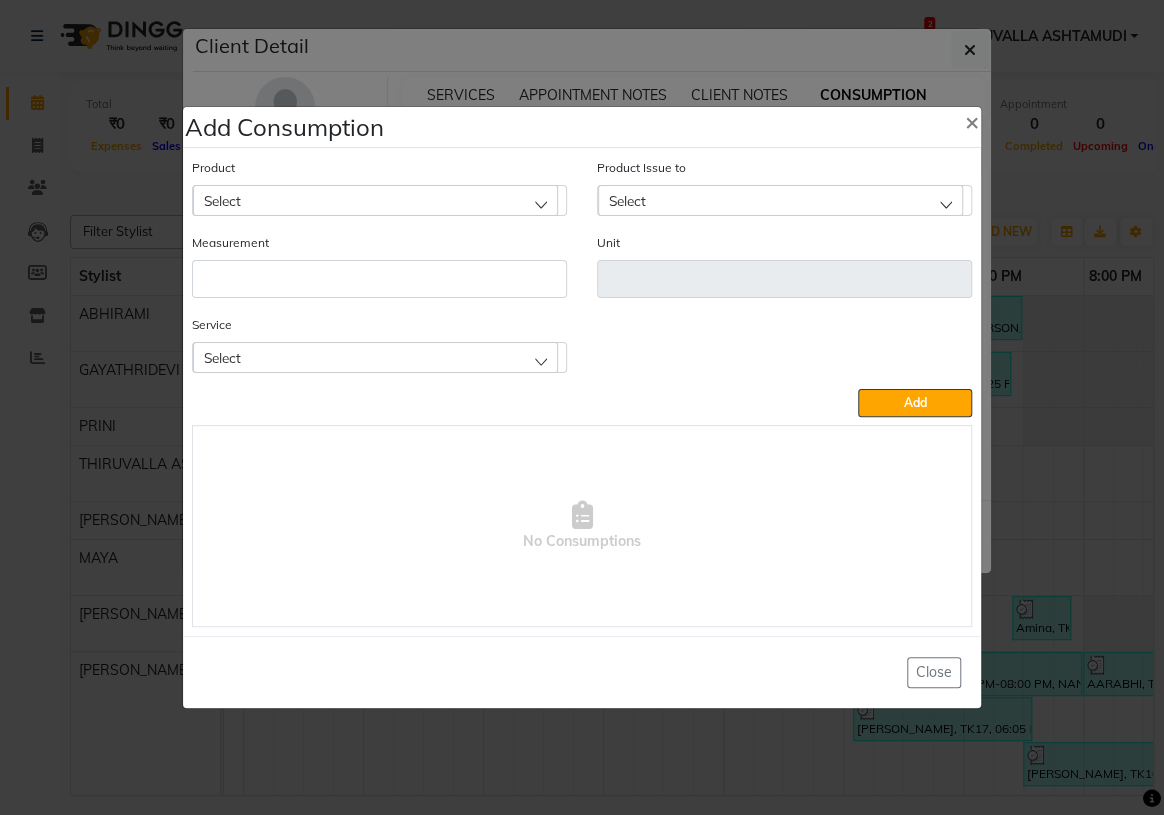 click on "Select" 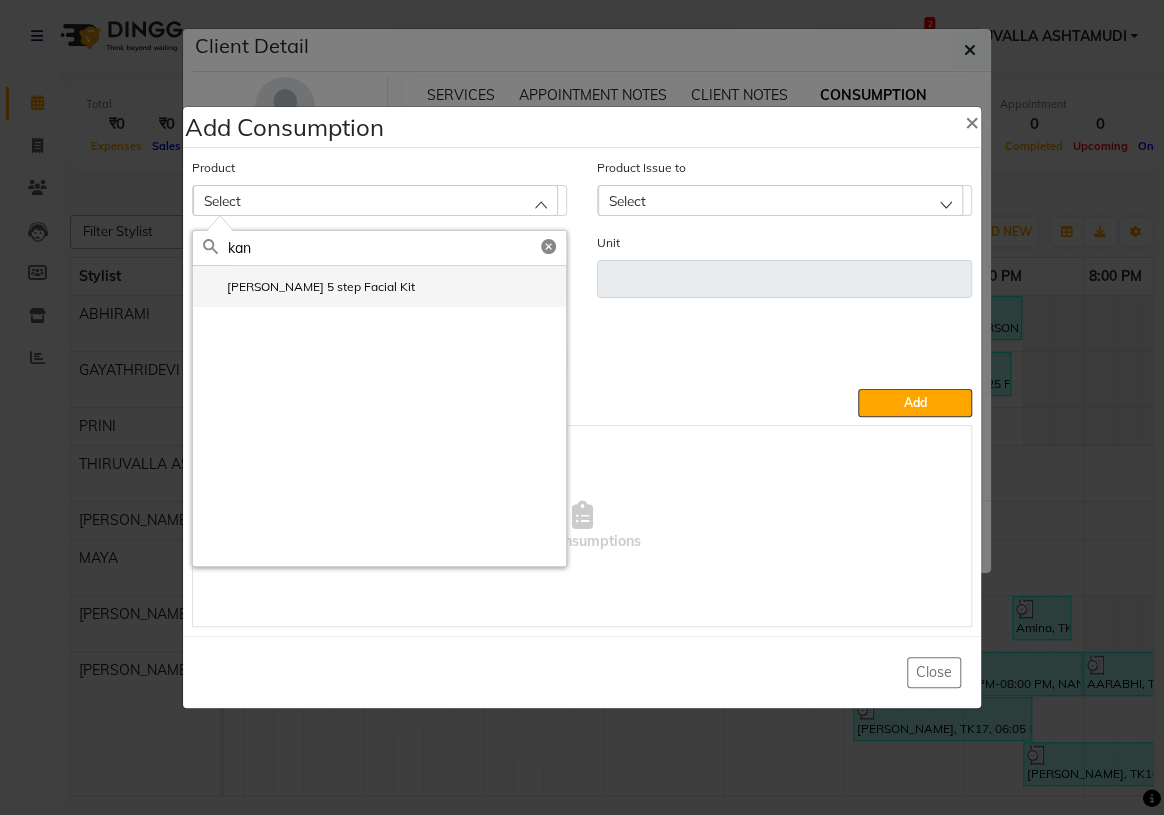 type on "kan" 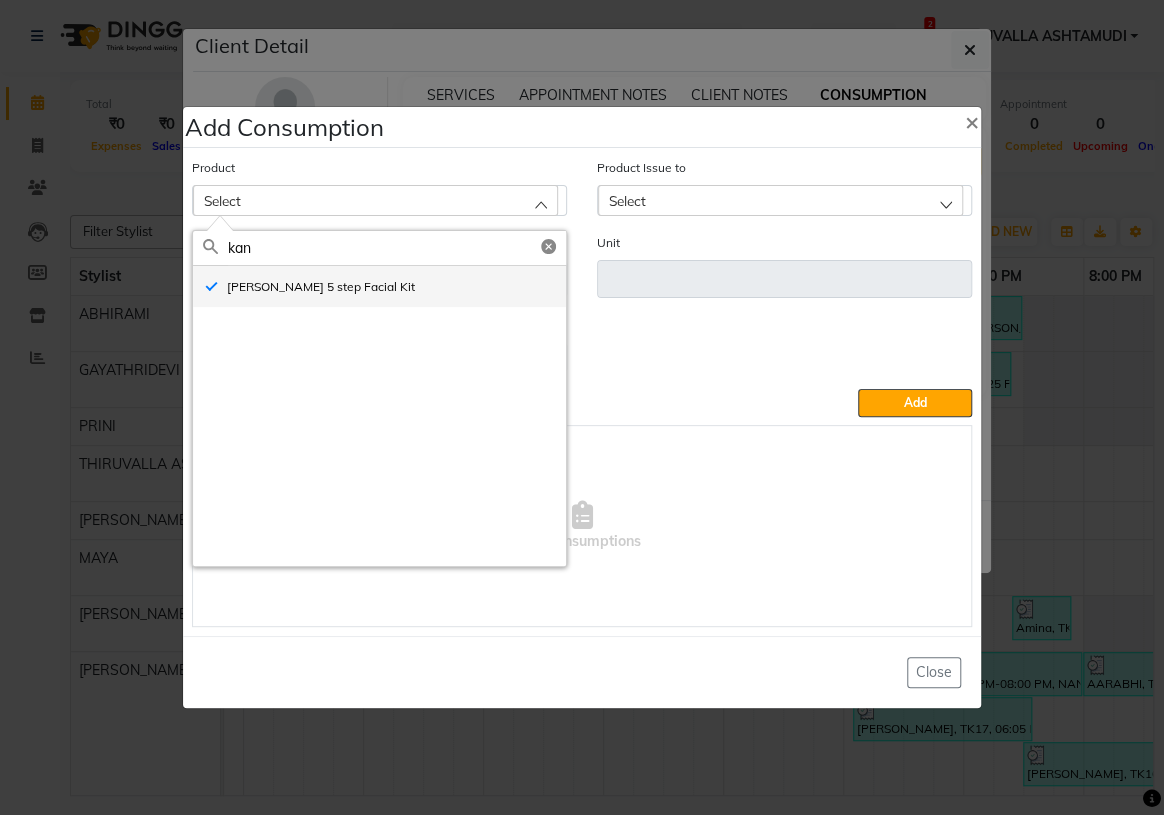 type on "pc" 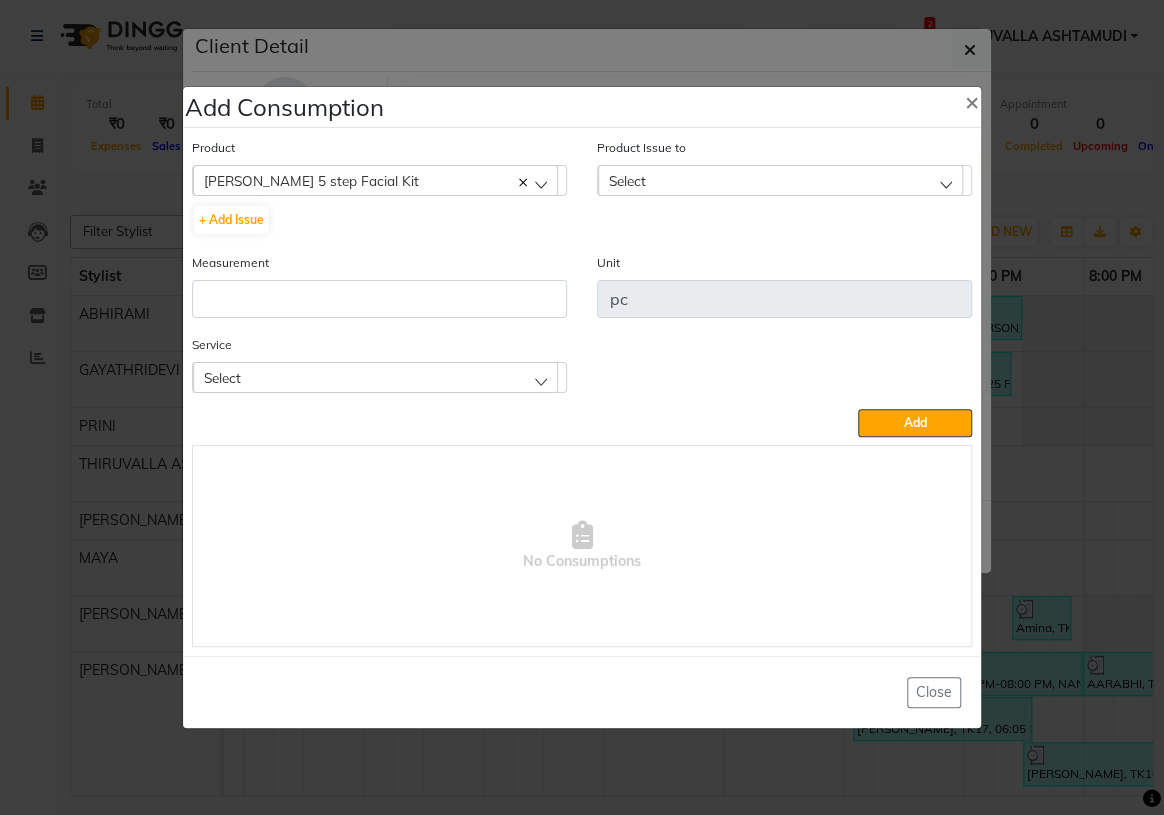 click on "Select" 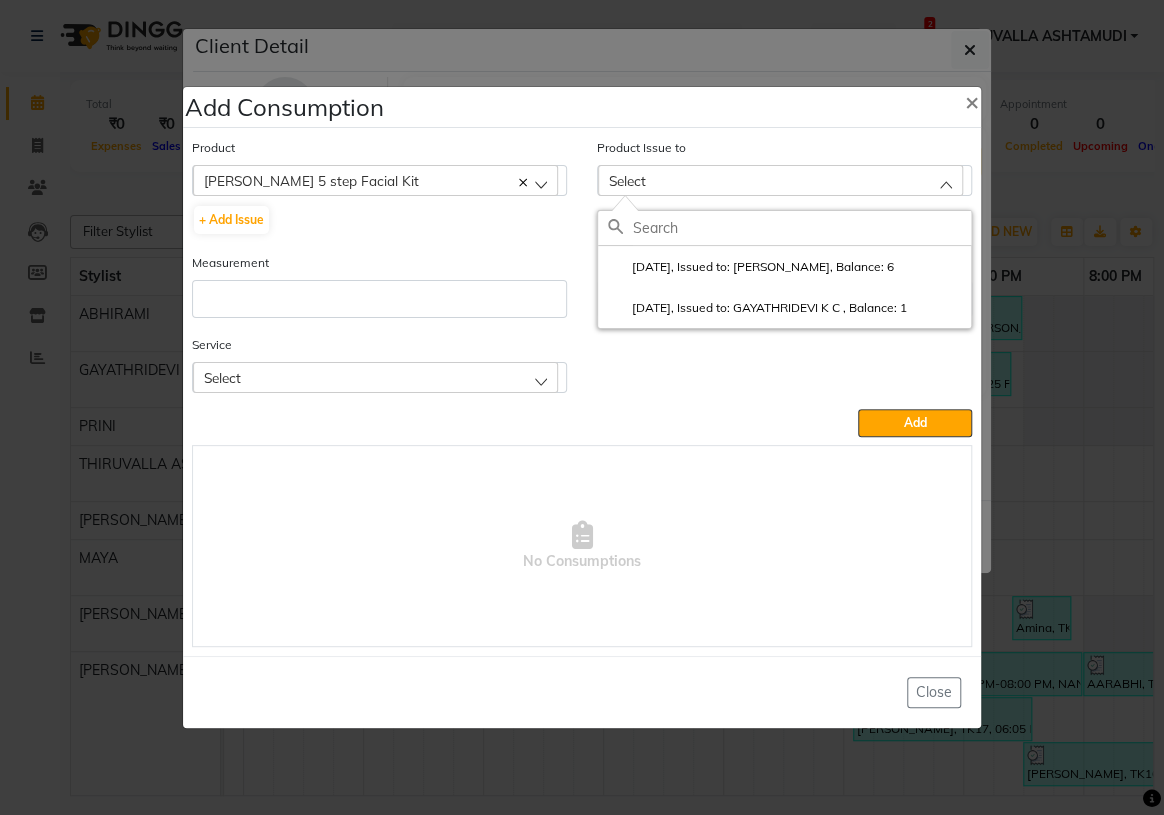 drag, startPoint x: 834, startPoint y: 310, endPoint x: 802, endPoint y: 308, distance: 32.06244 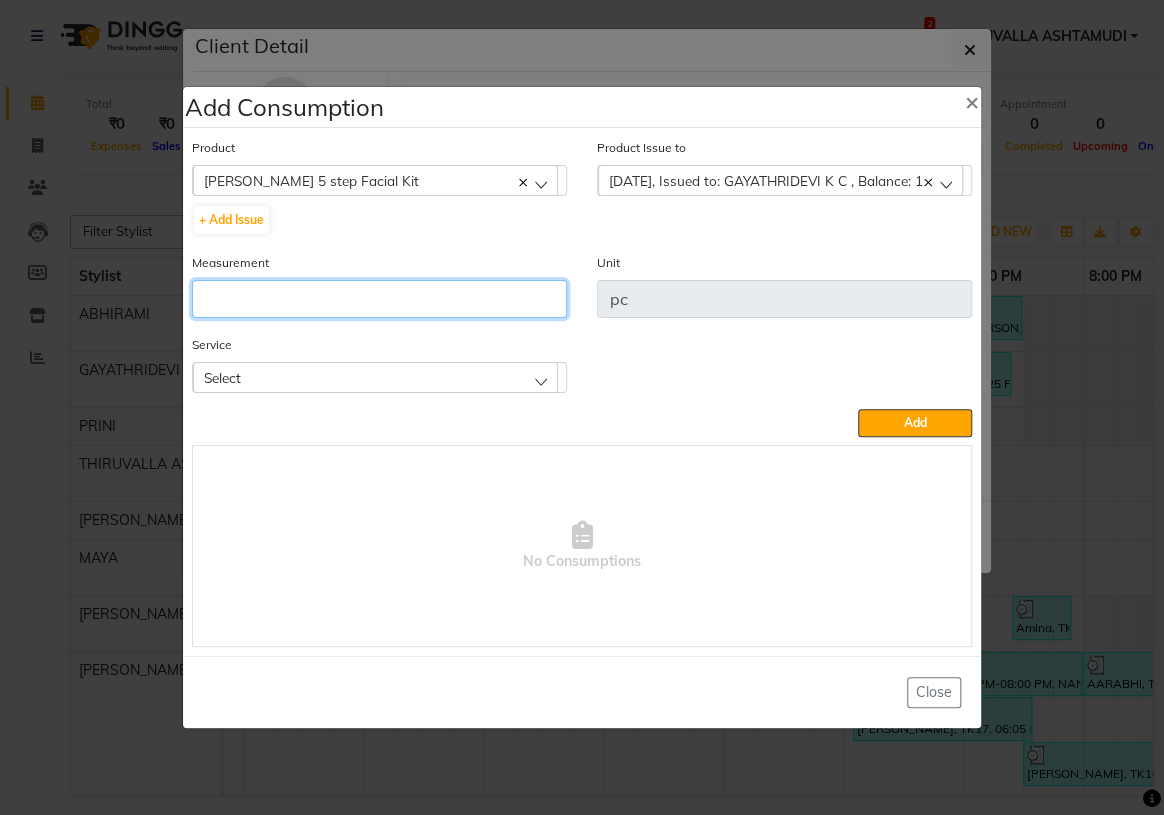 click 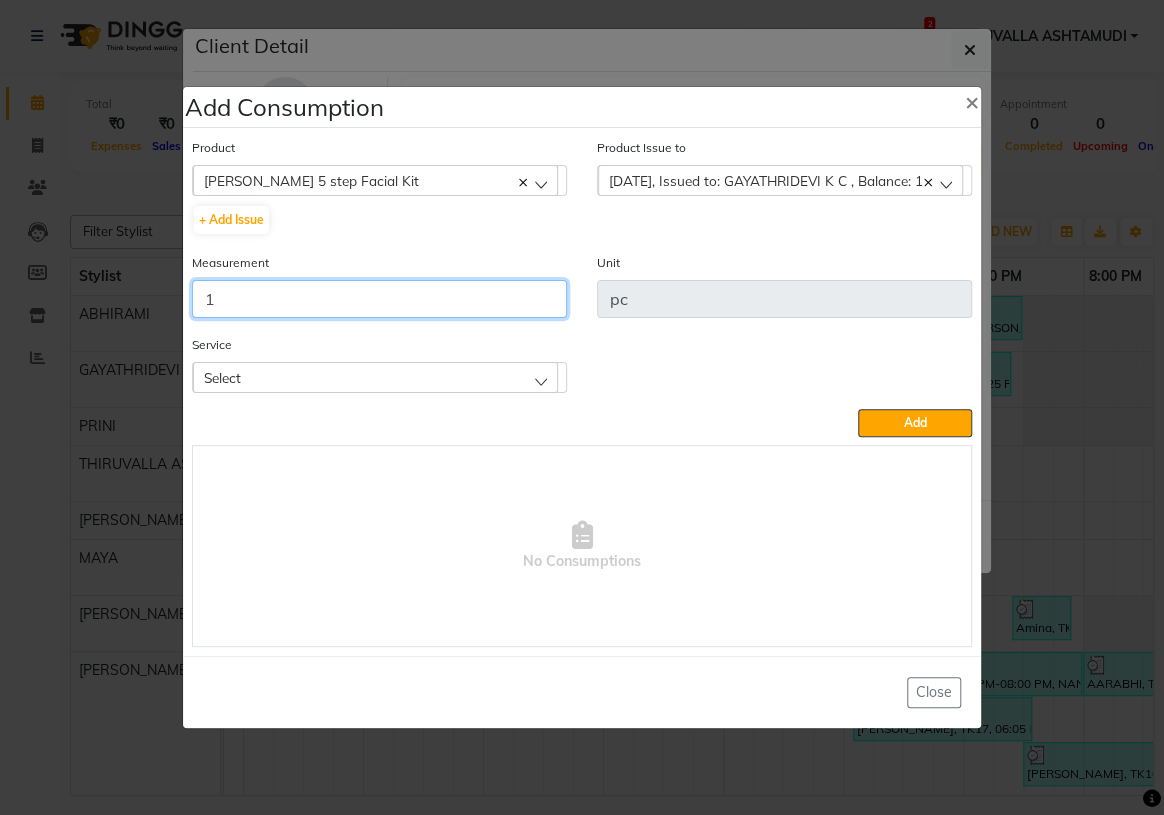 type on "1" 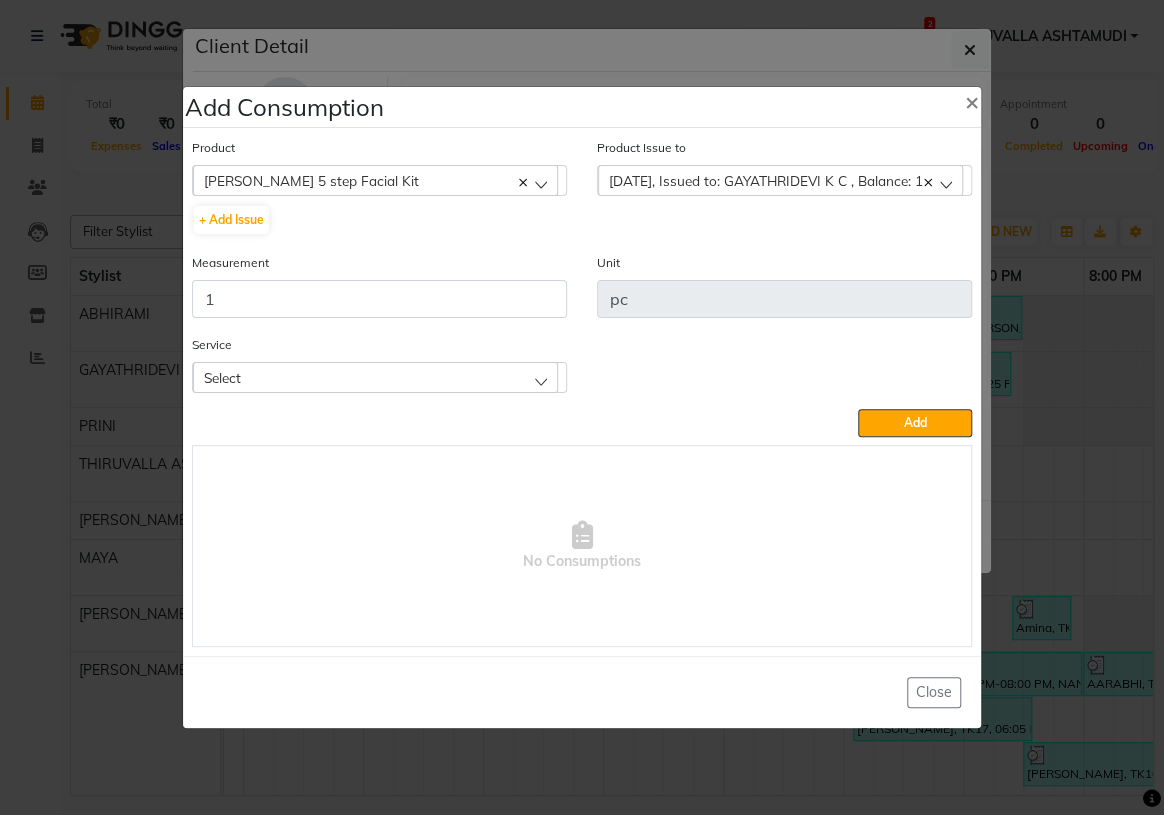 click on "Select" 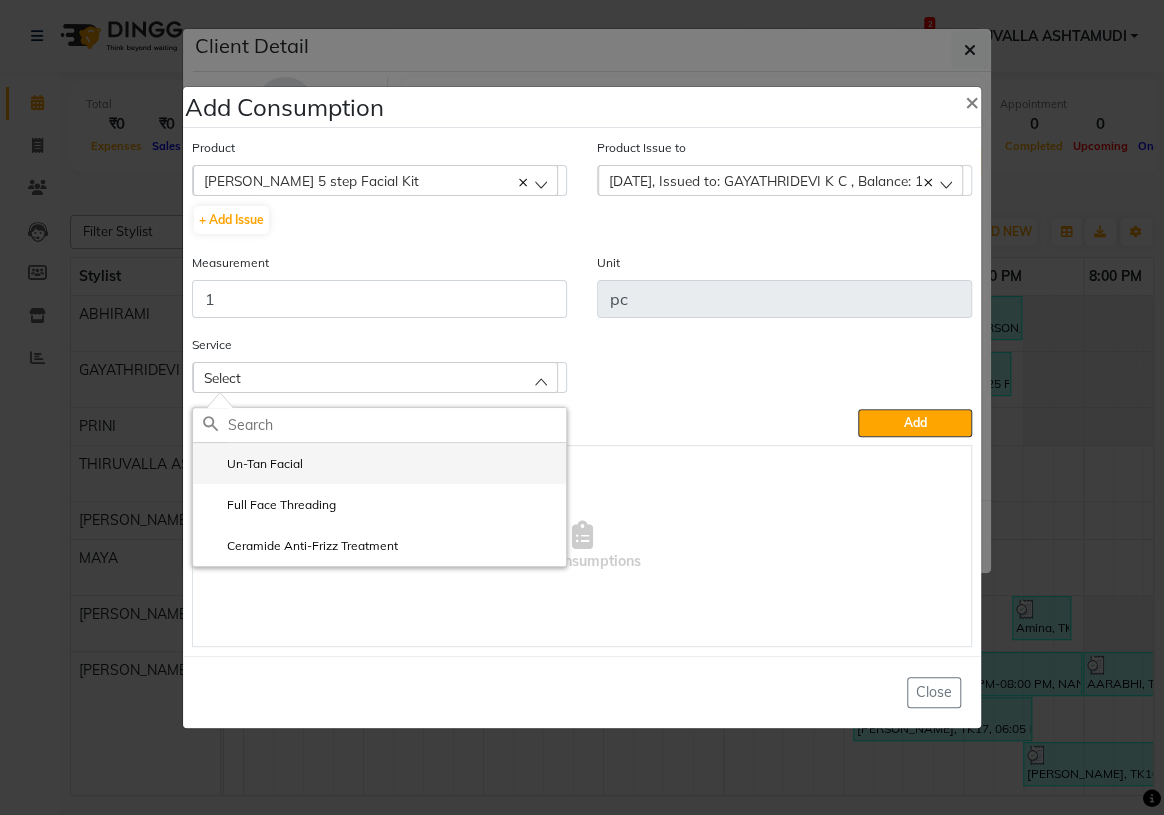 click on "Un-Tan Facial" 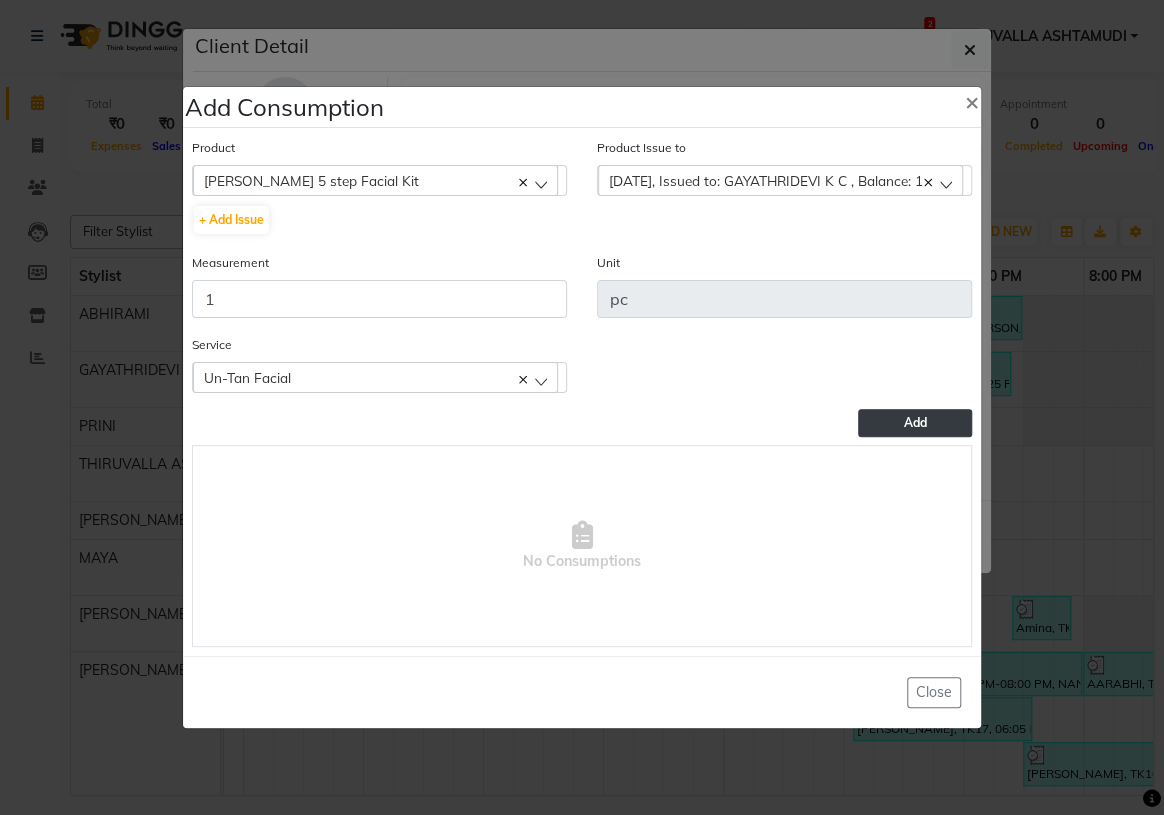 click on "Add" 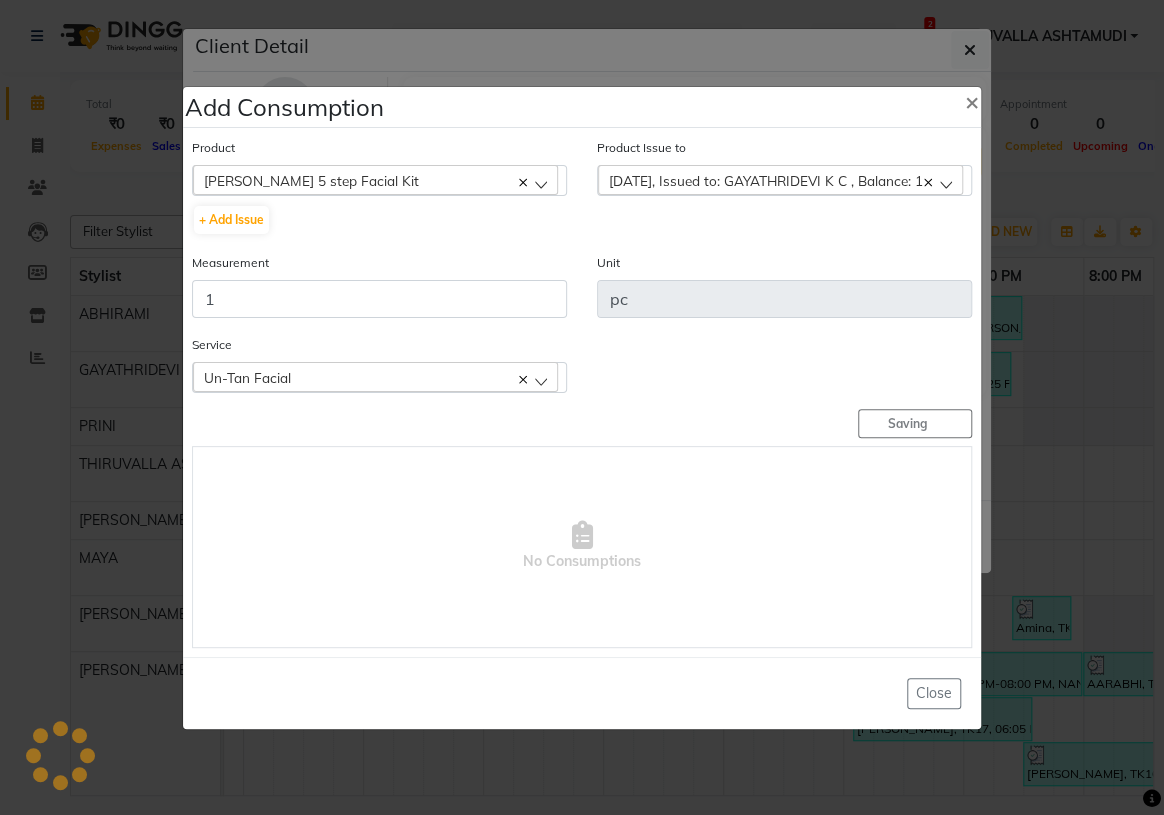 type 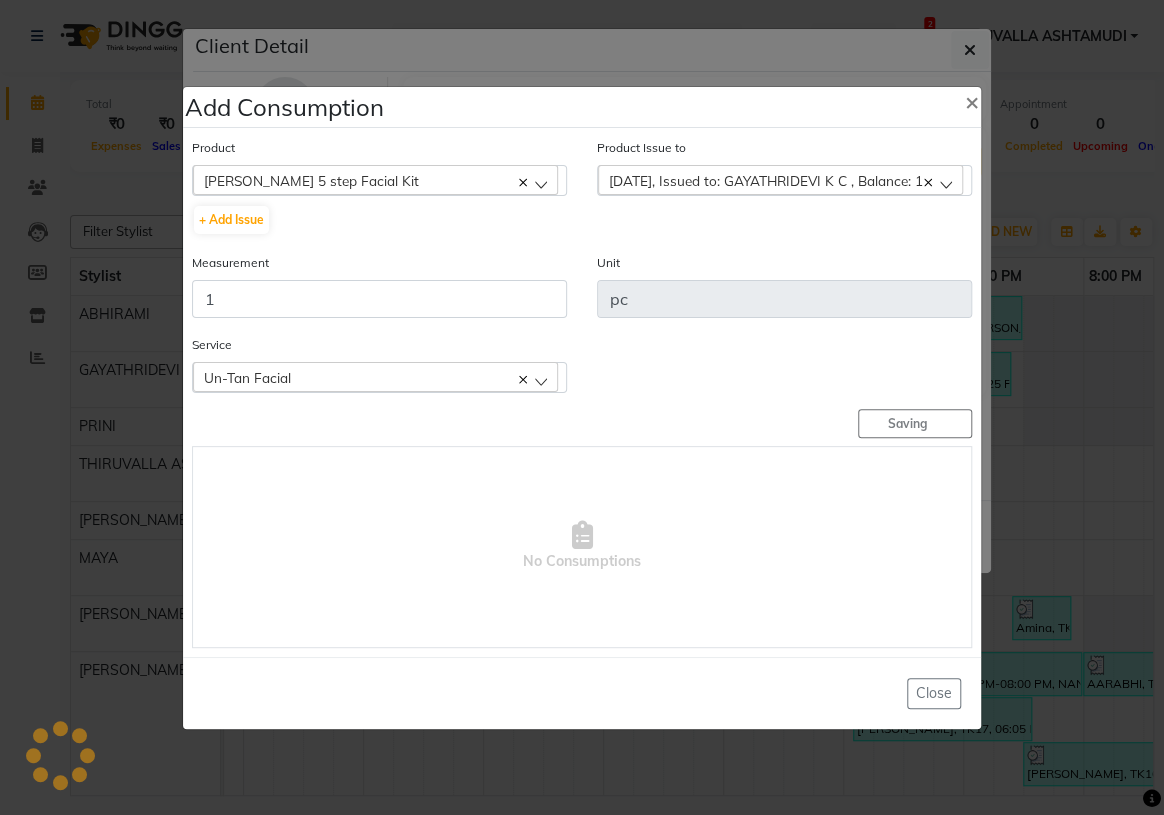 type 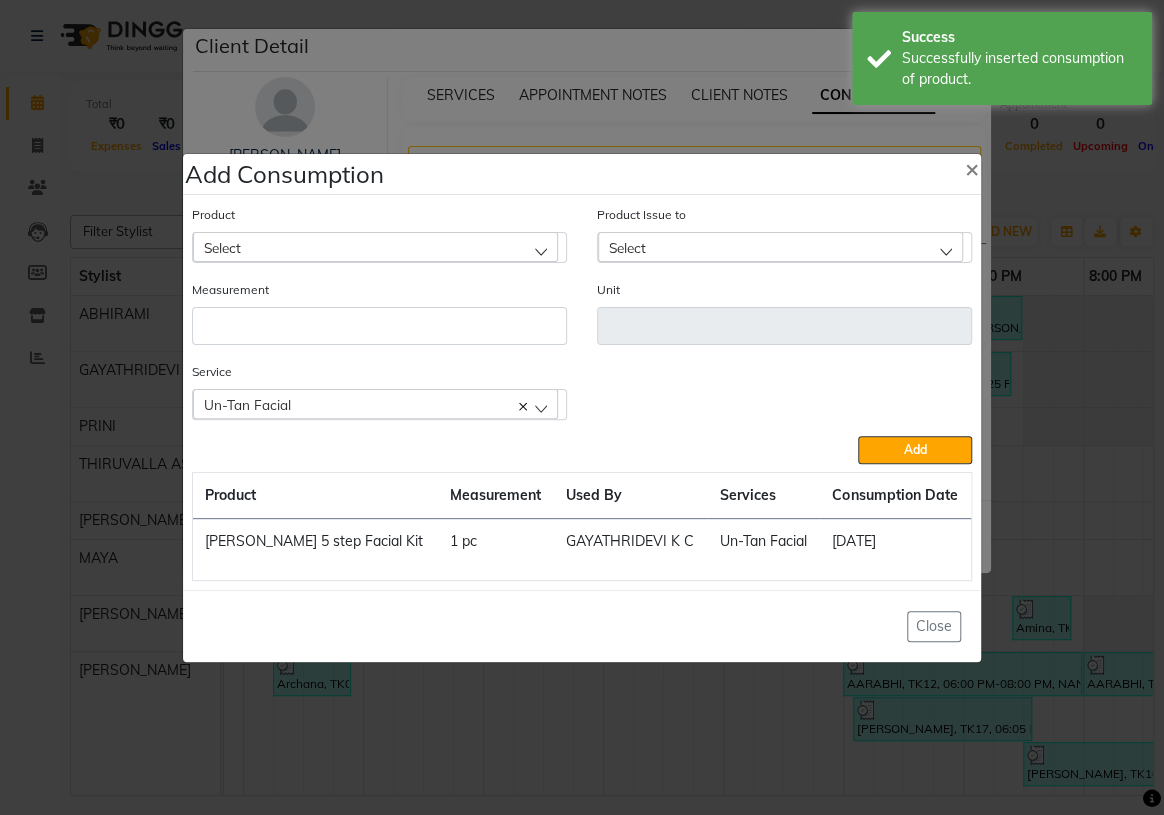 click on "Un-Tan Facial" 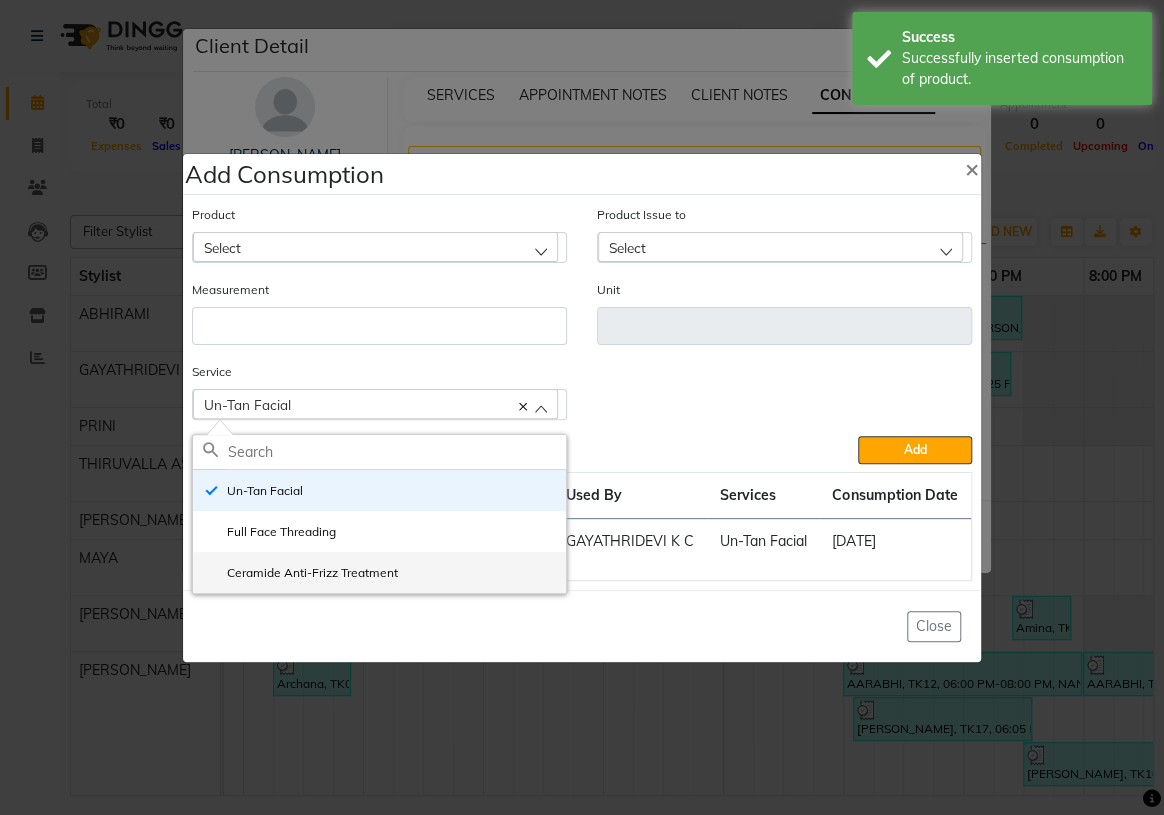 click on "Ceramide Anti-Frizz Treatment" 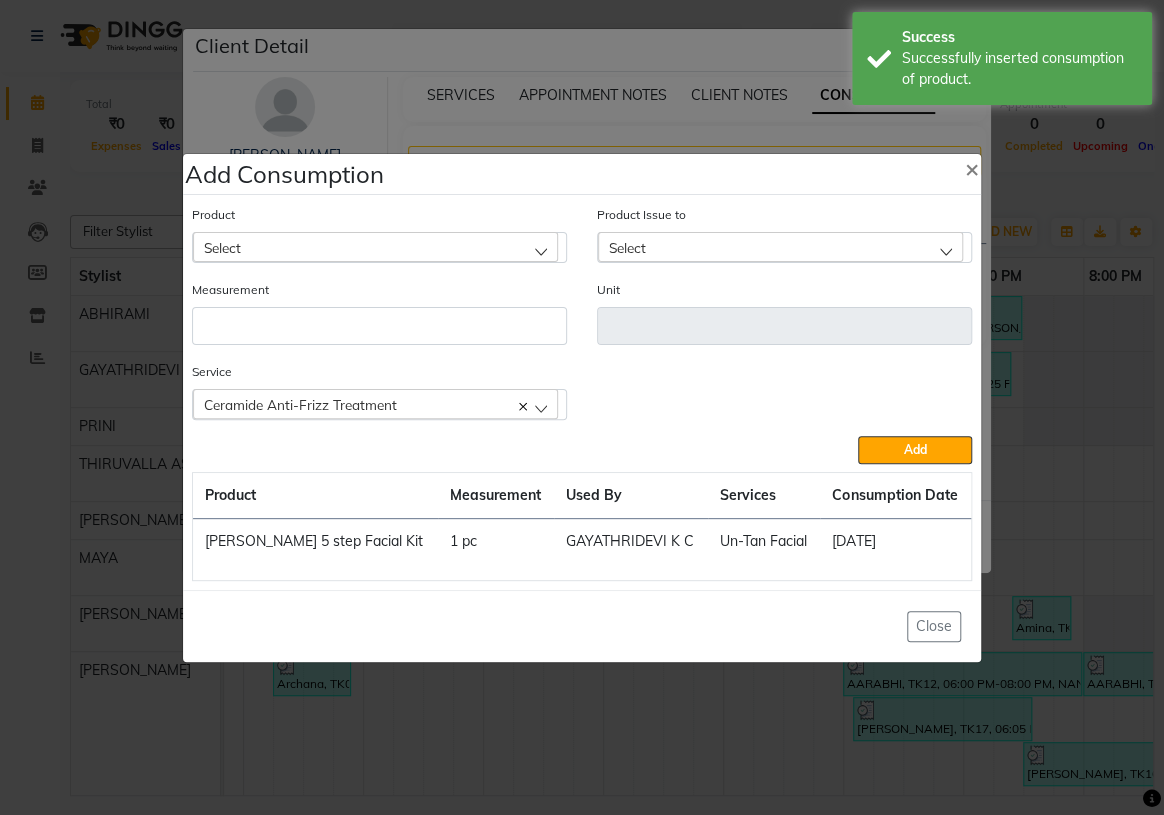 click on "Select" 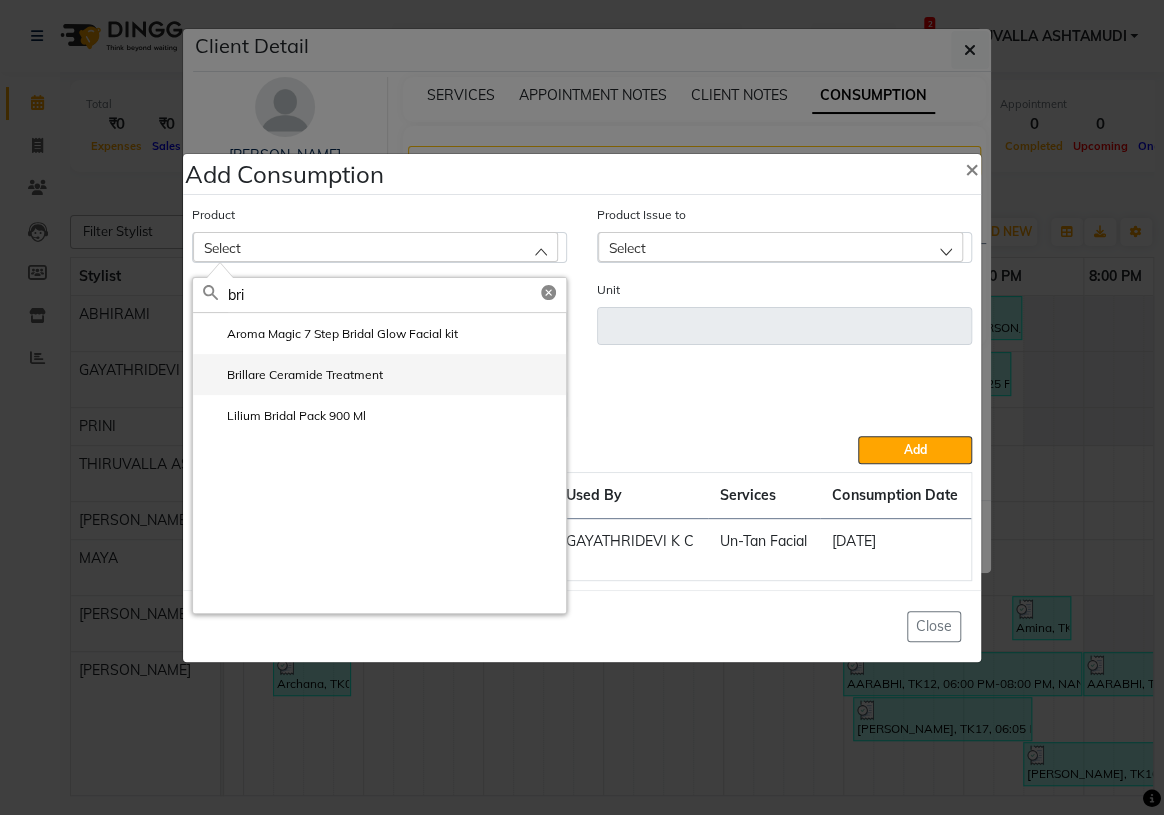 type on "bri" 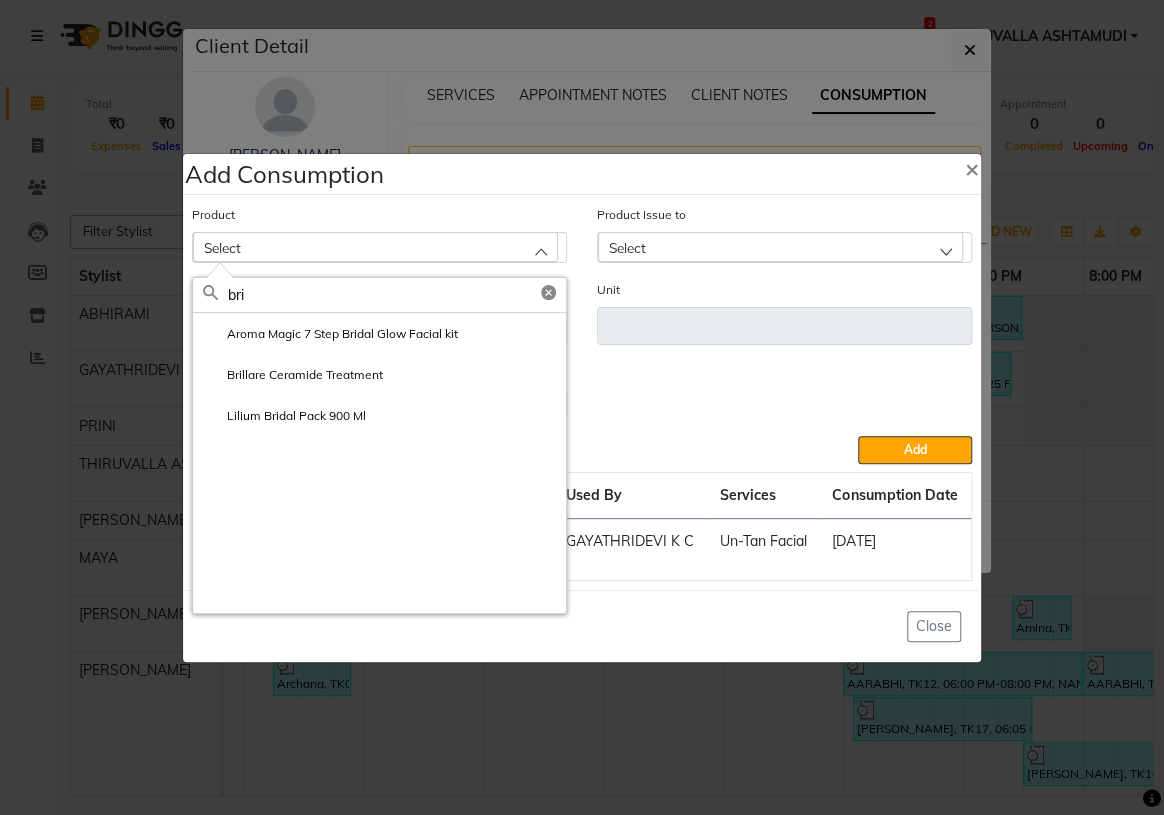 click on "Brillare Ceramide Treatment" 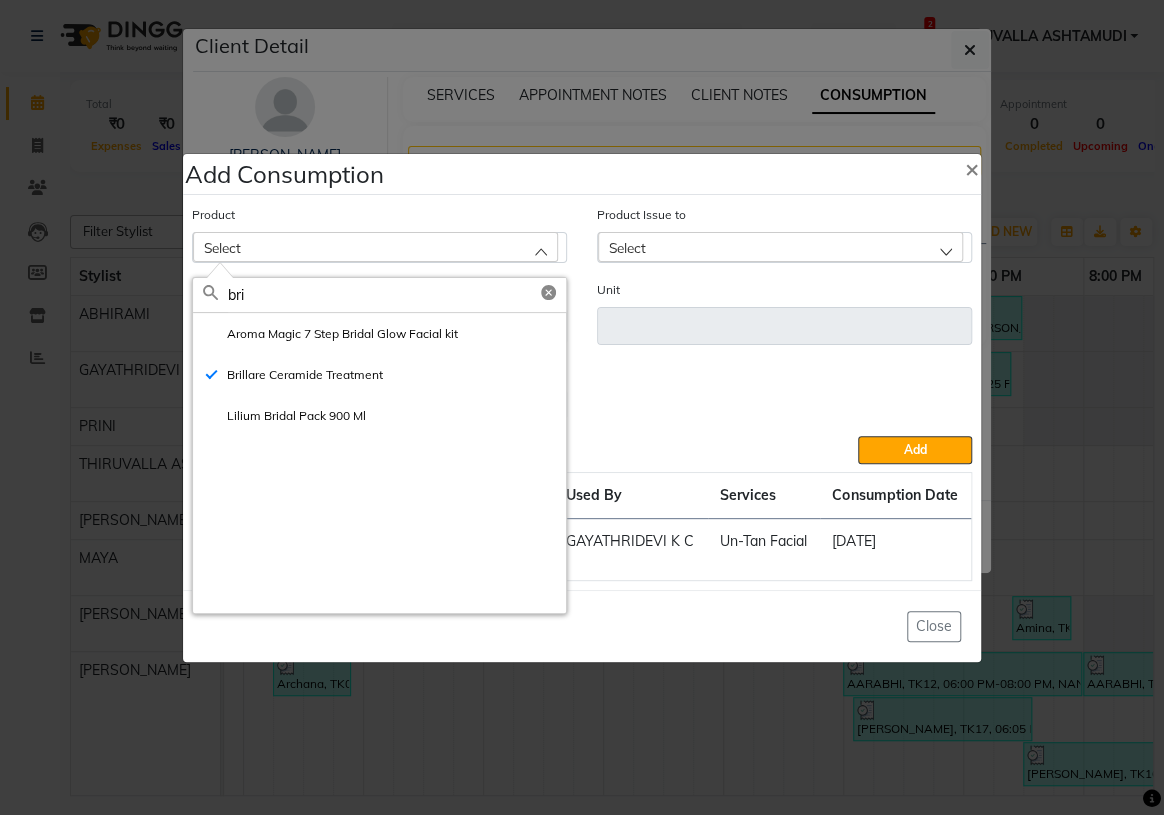 type on "ml" 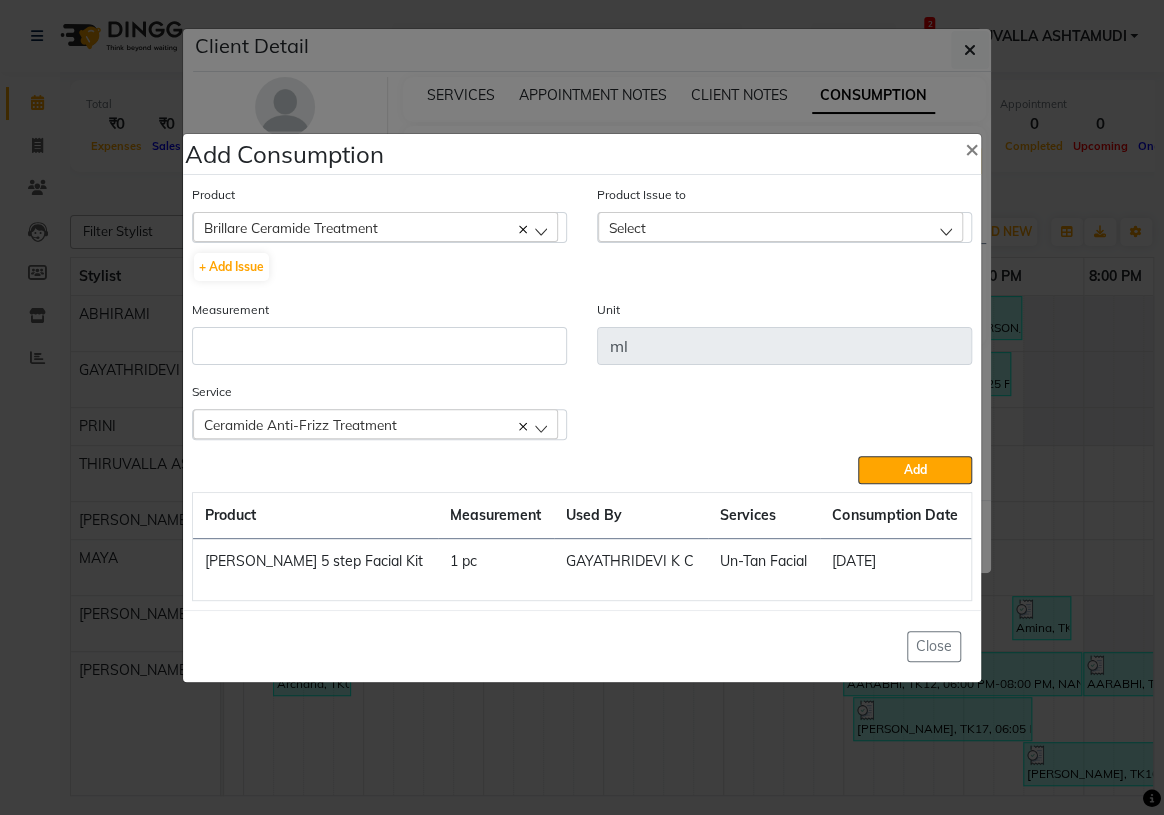 click on "Select" 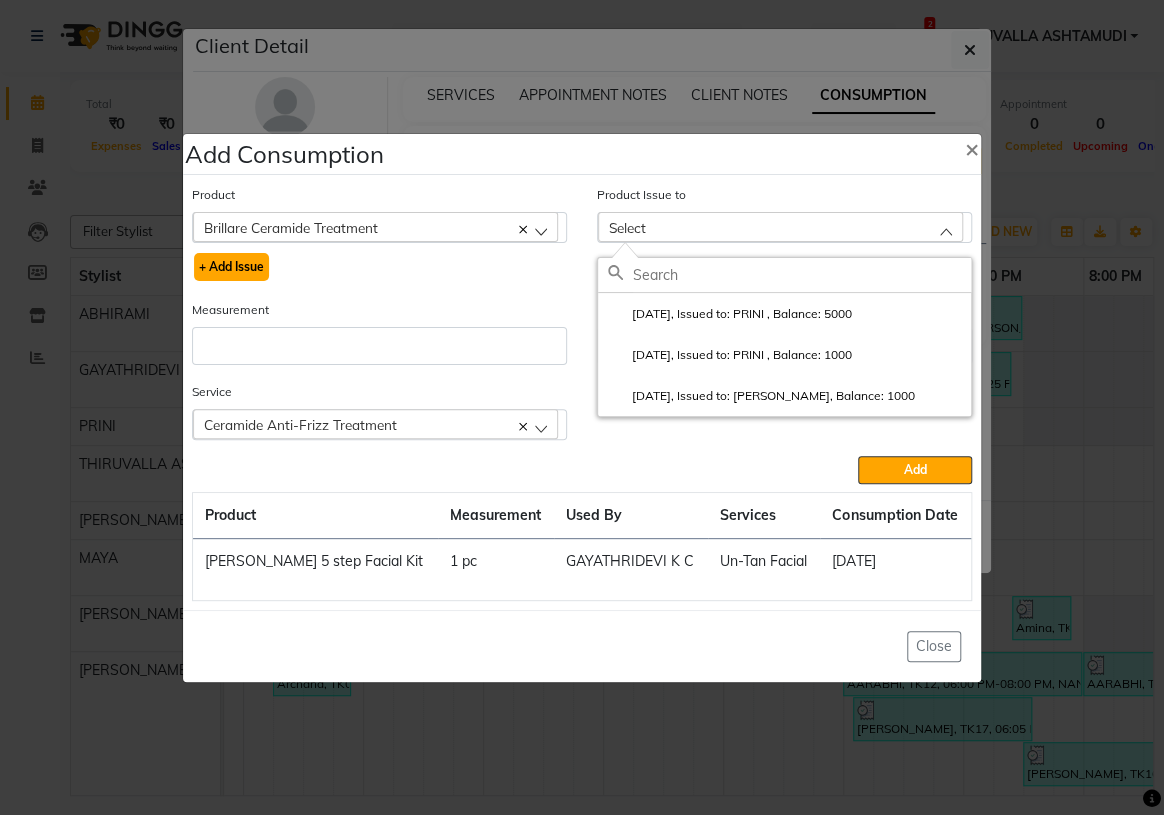 click on "+ Add Issue" 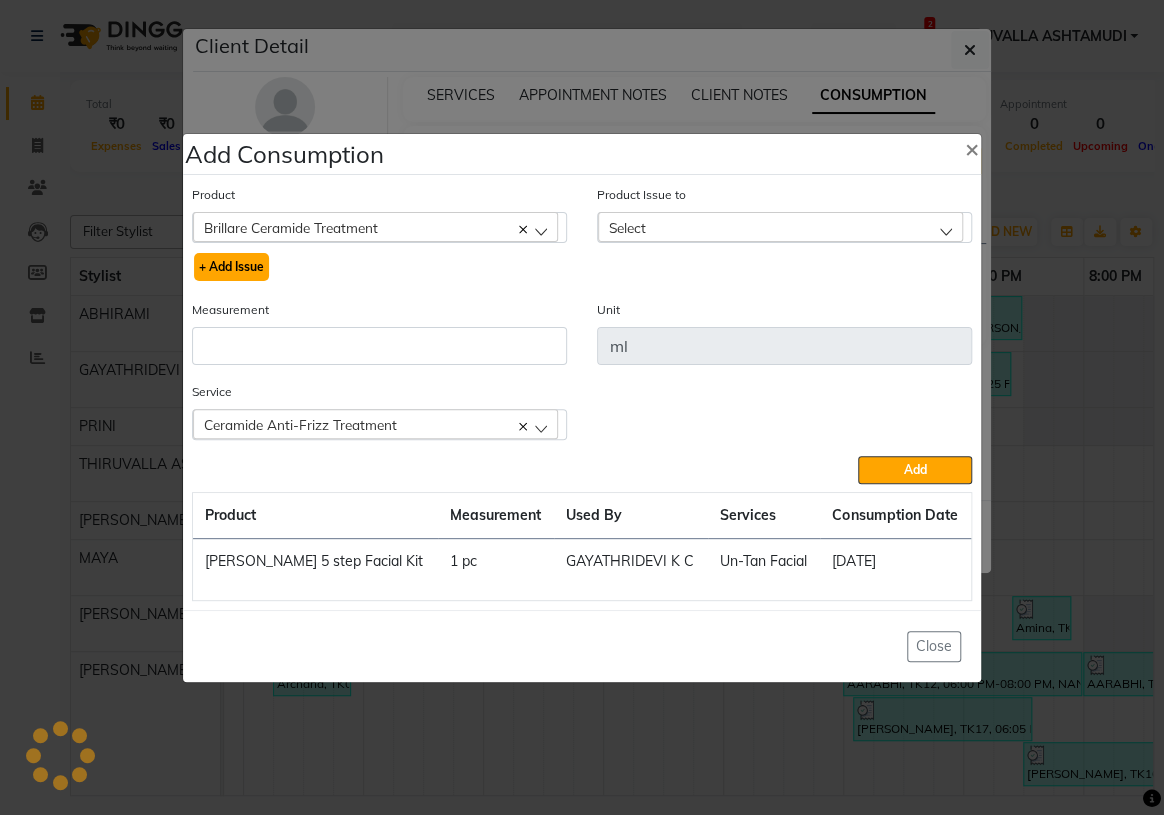 select 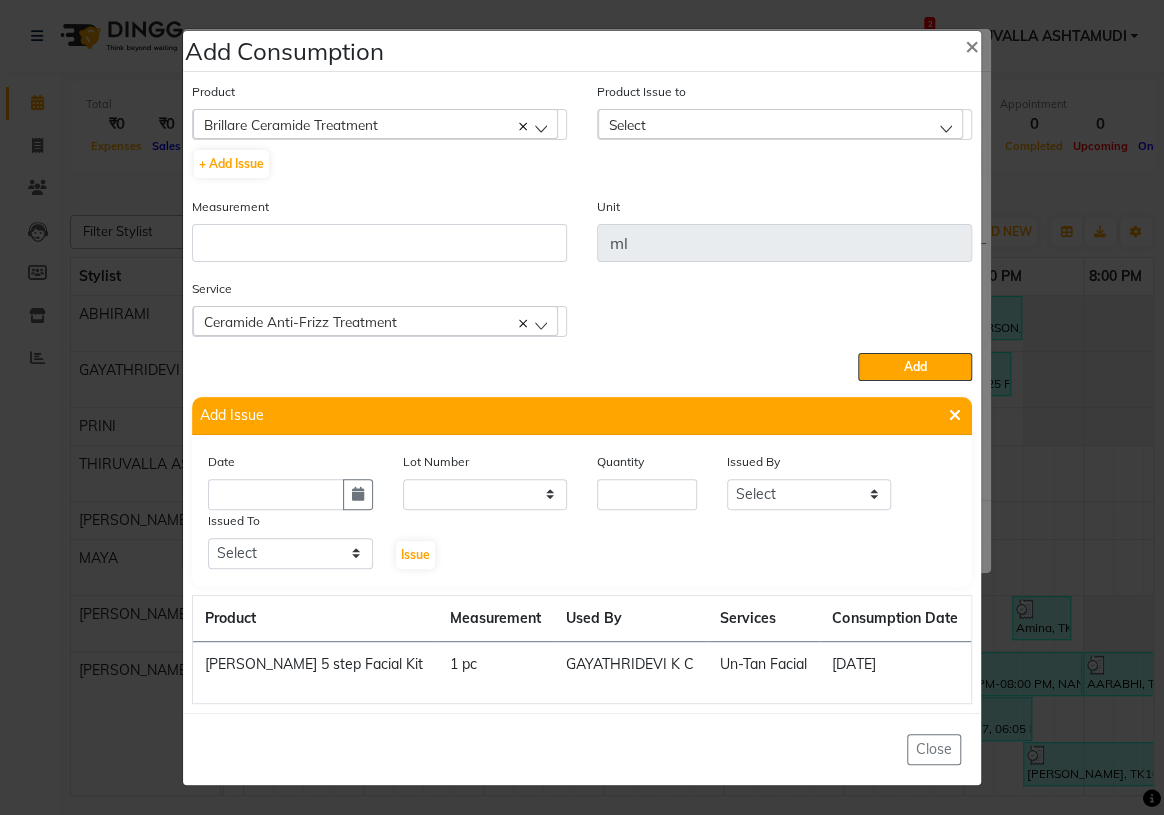 click 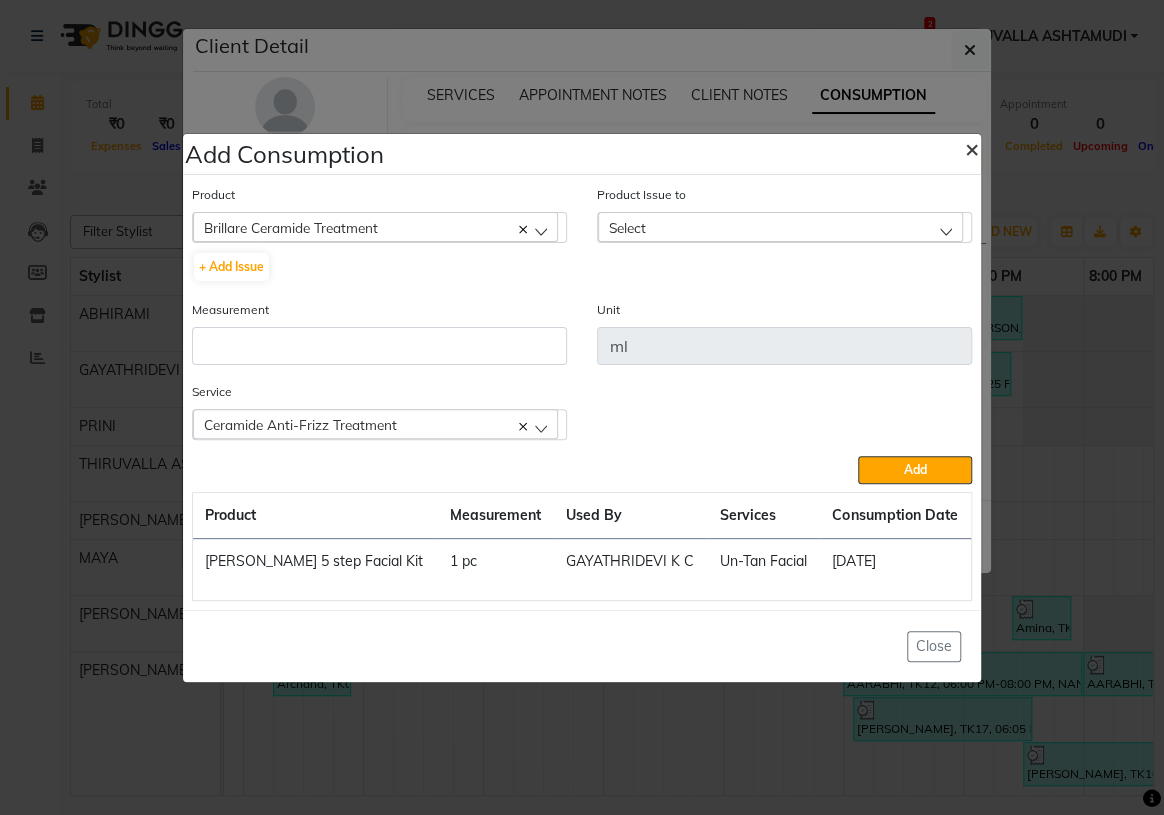click on "×" 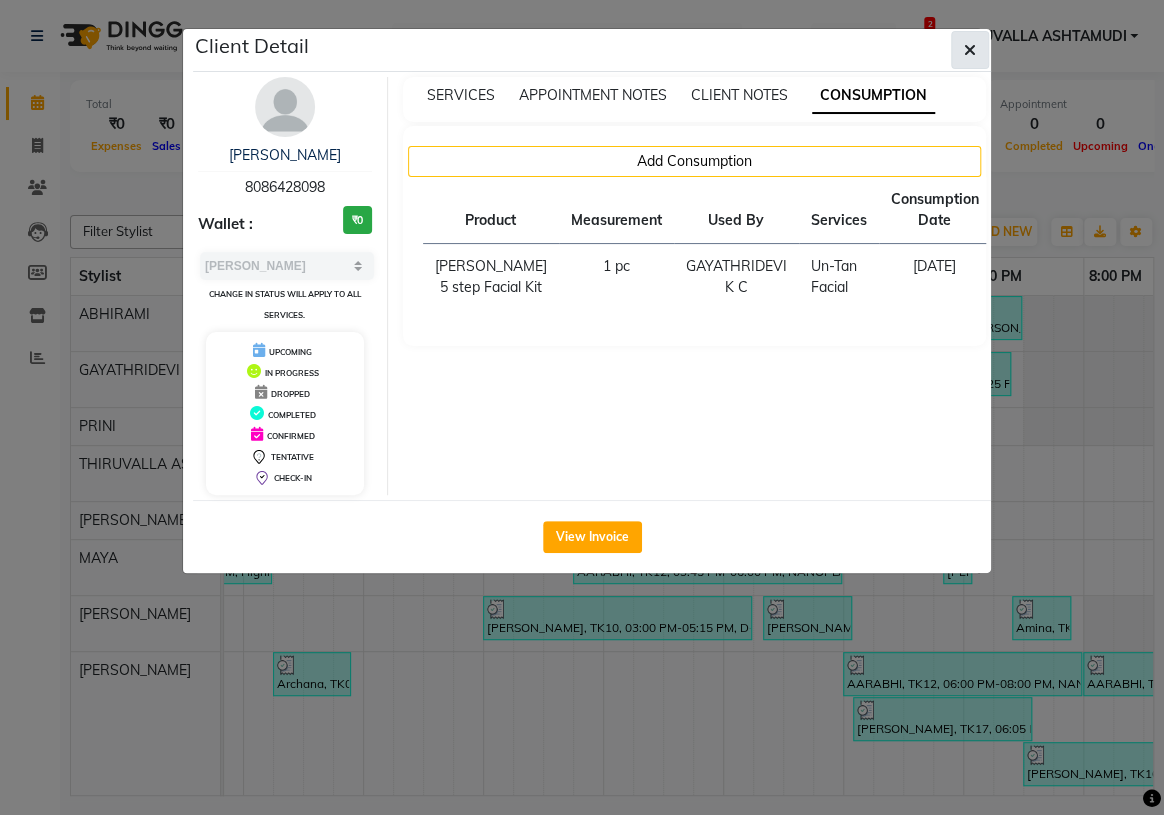 click 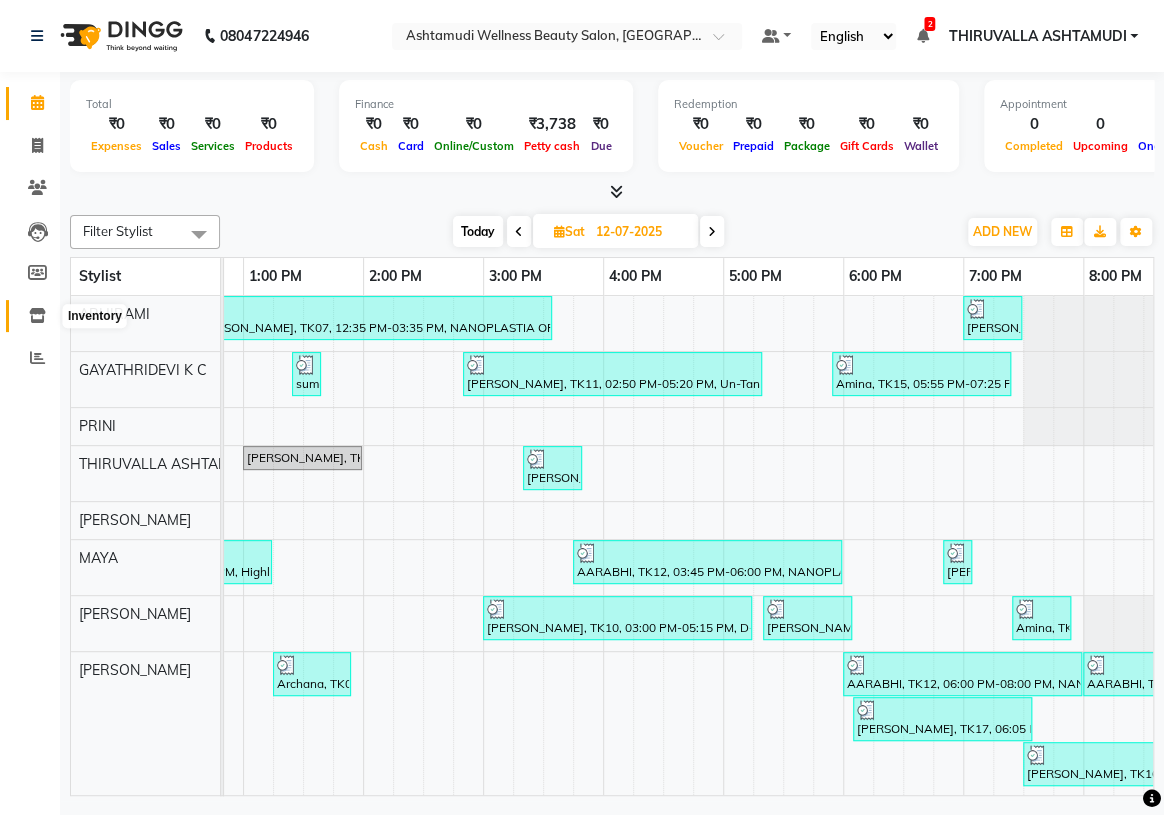 click 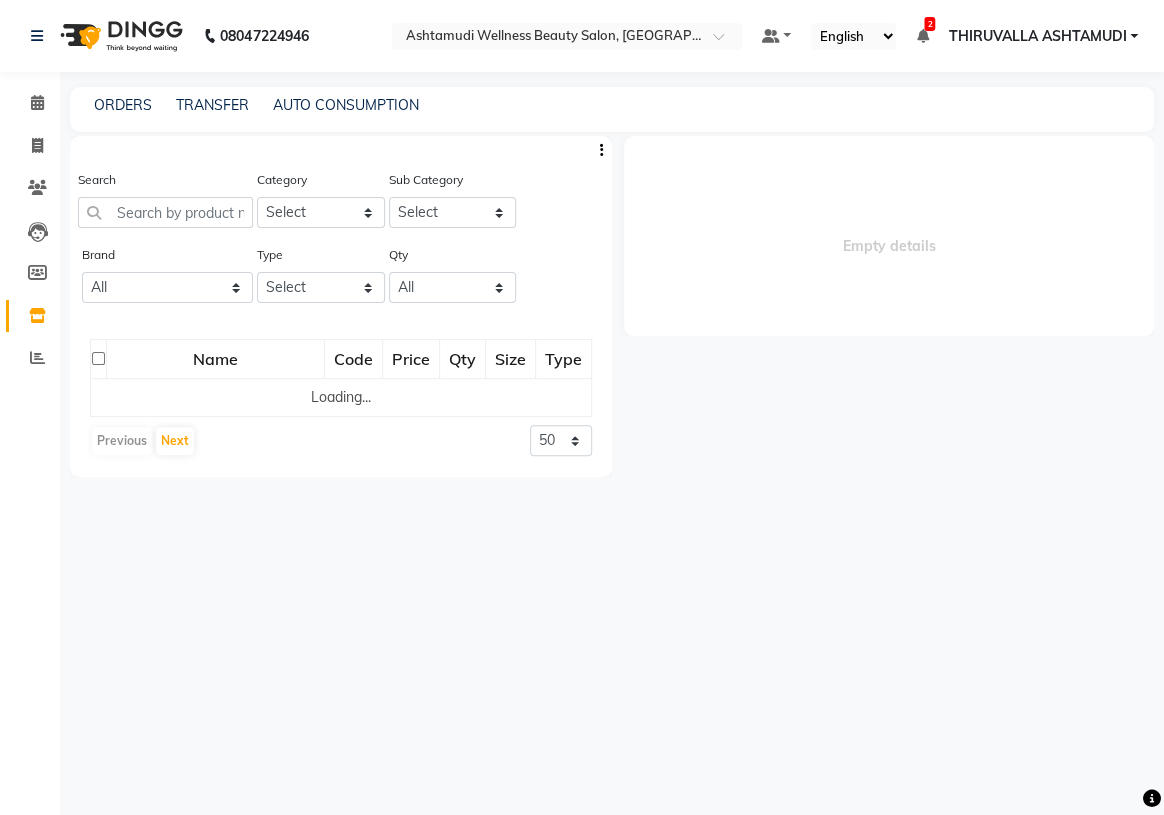 select 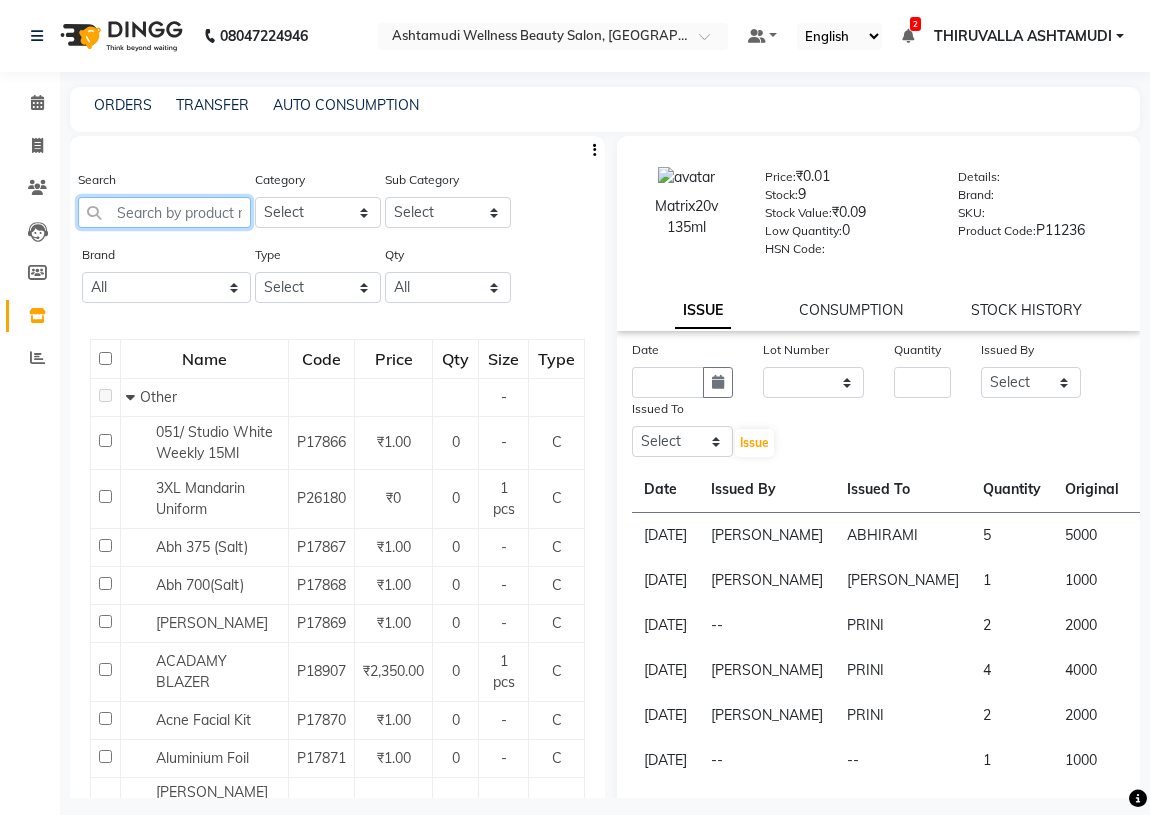 click 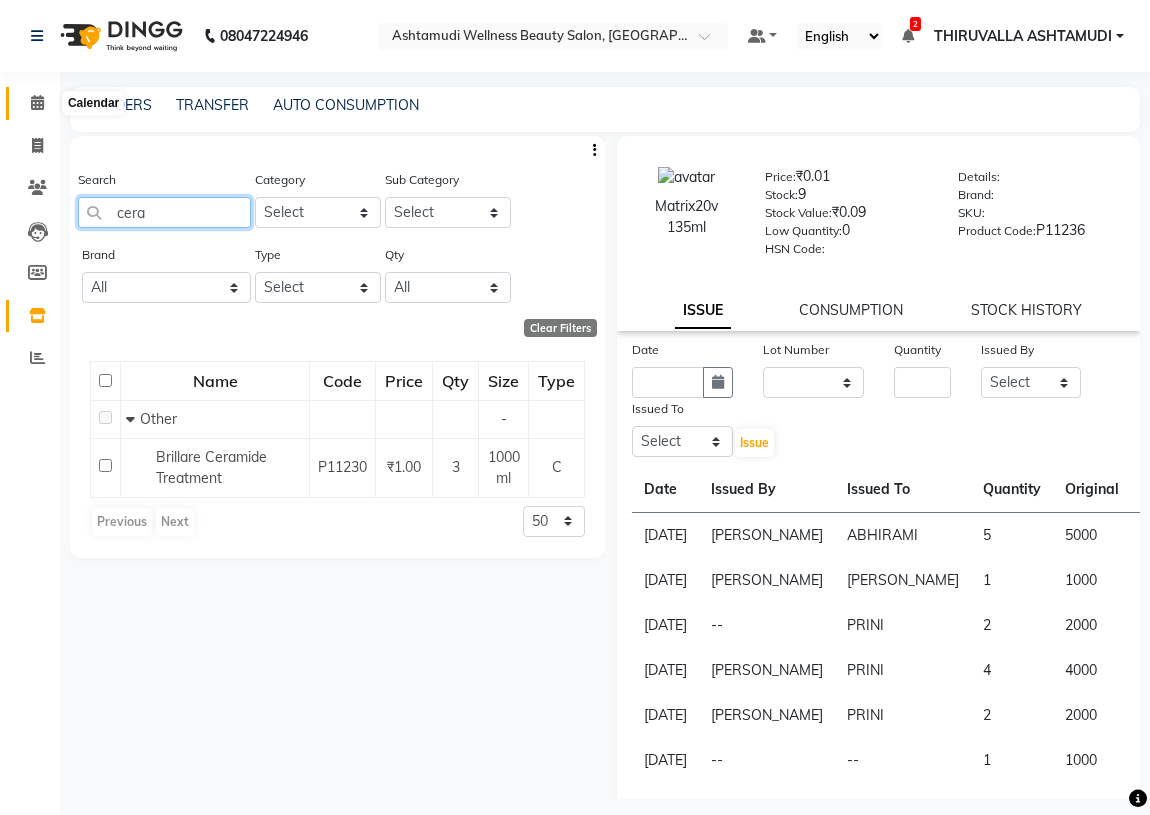 type on "cera" 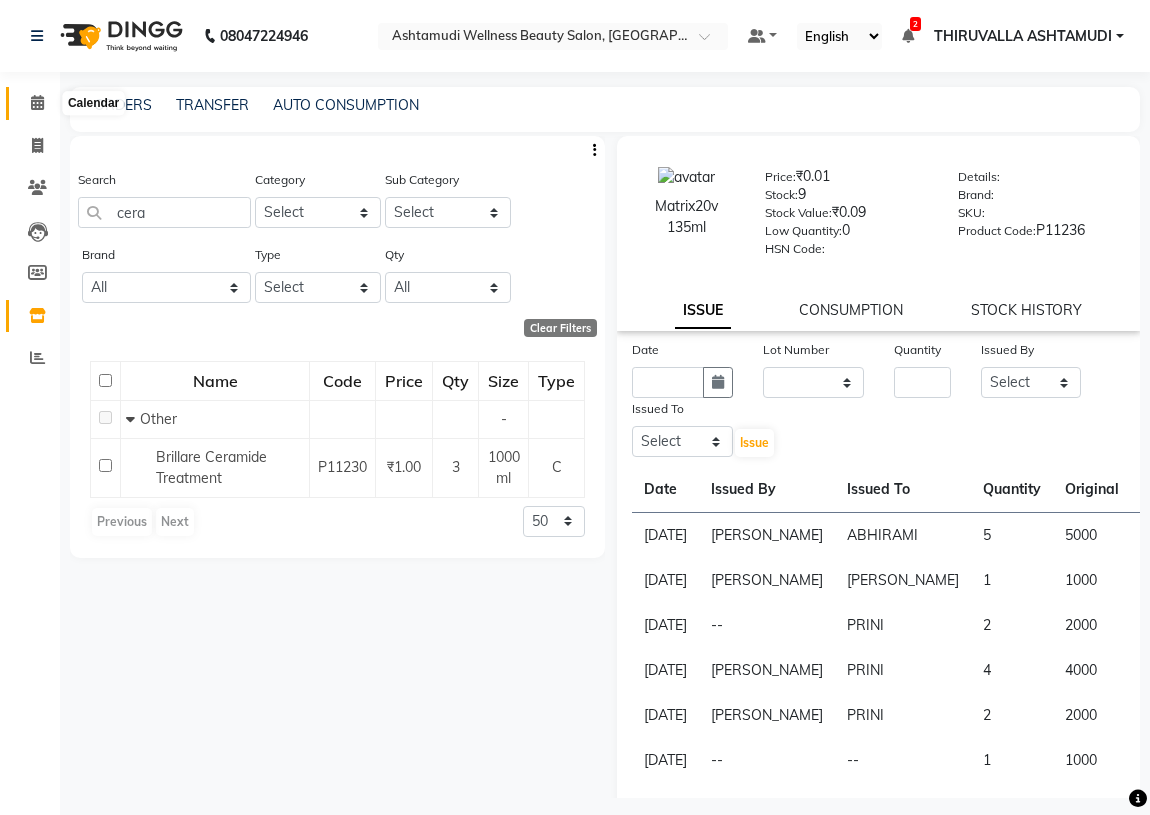 click 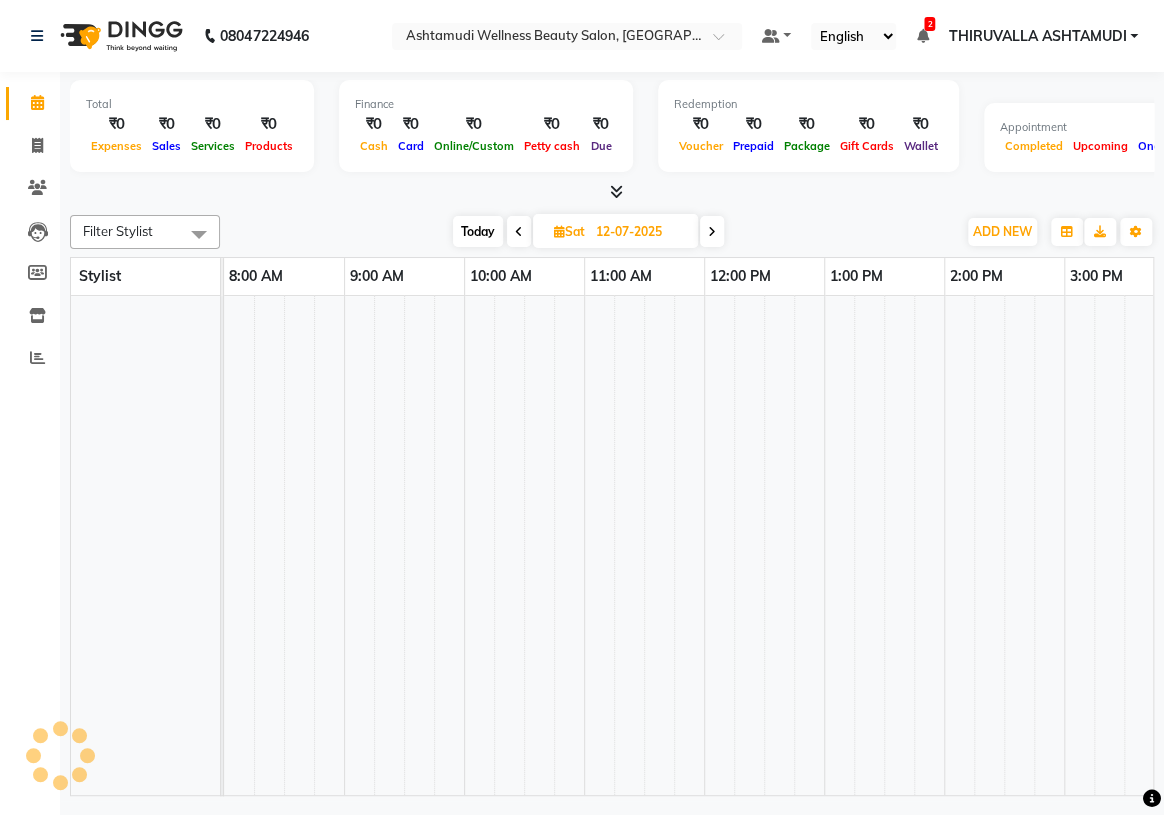 scroll, scrollTop: 0, scrollLeft: 0, axis: both 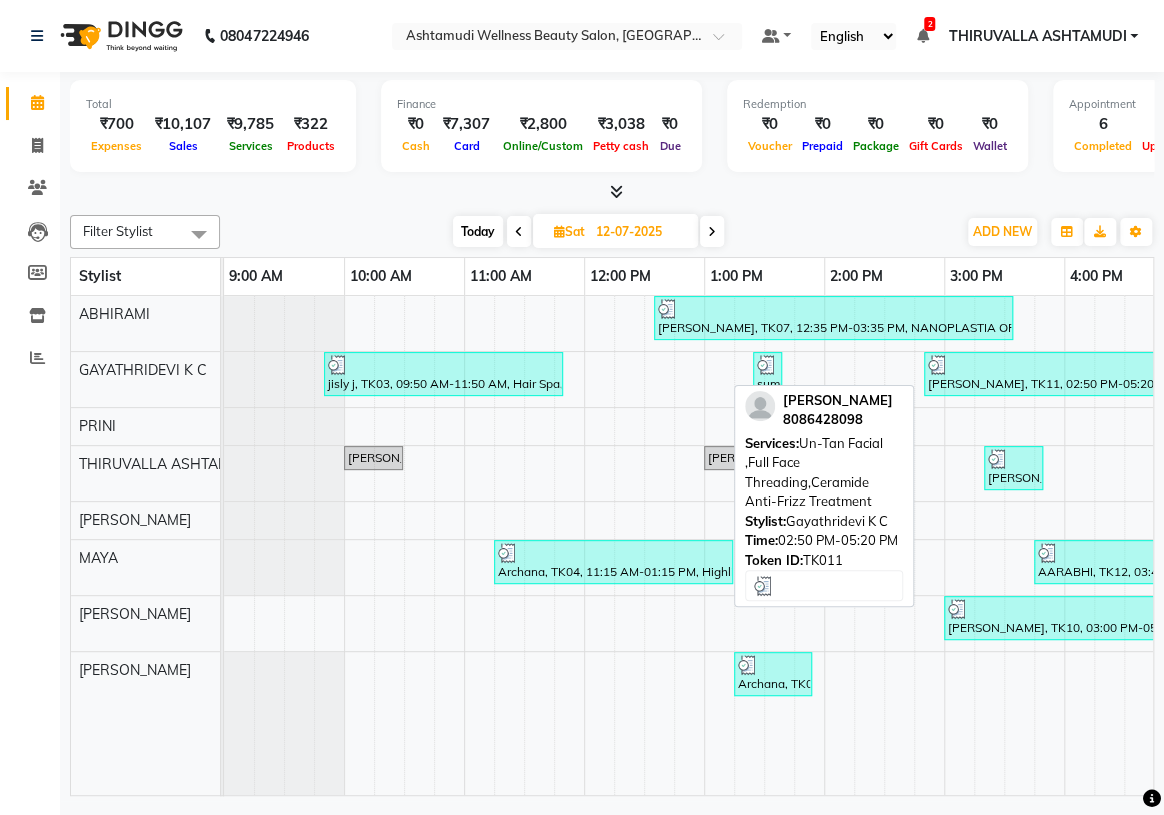 click at bounding box center [1073, 365] 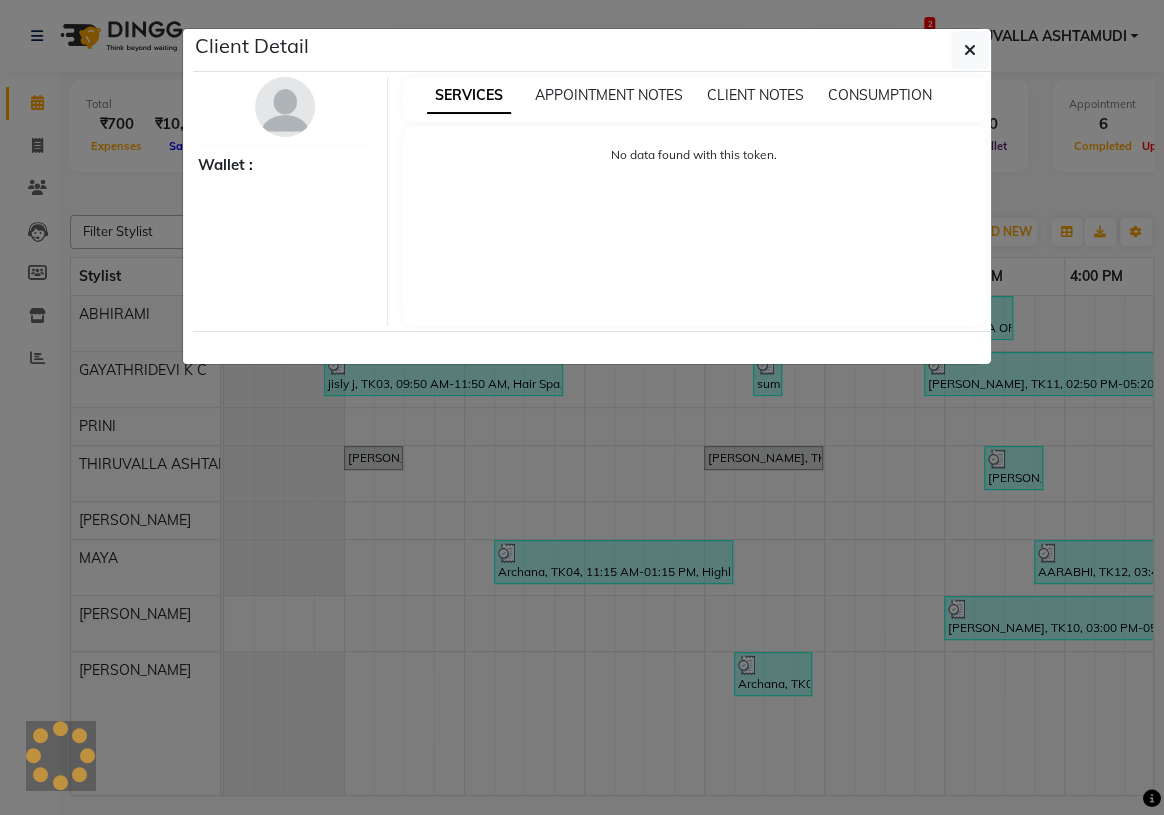 select on "3" 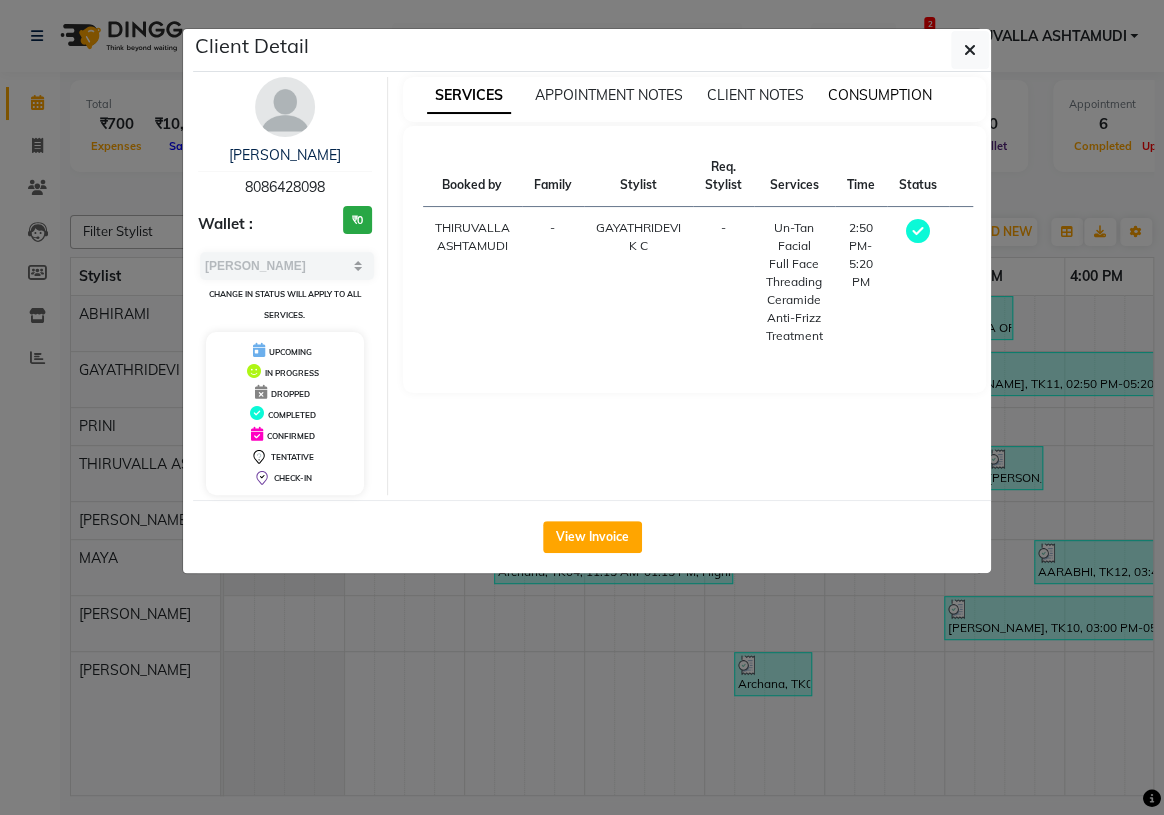 click on "CONSUMPTION" at bounding box center (880, 95) 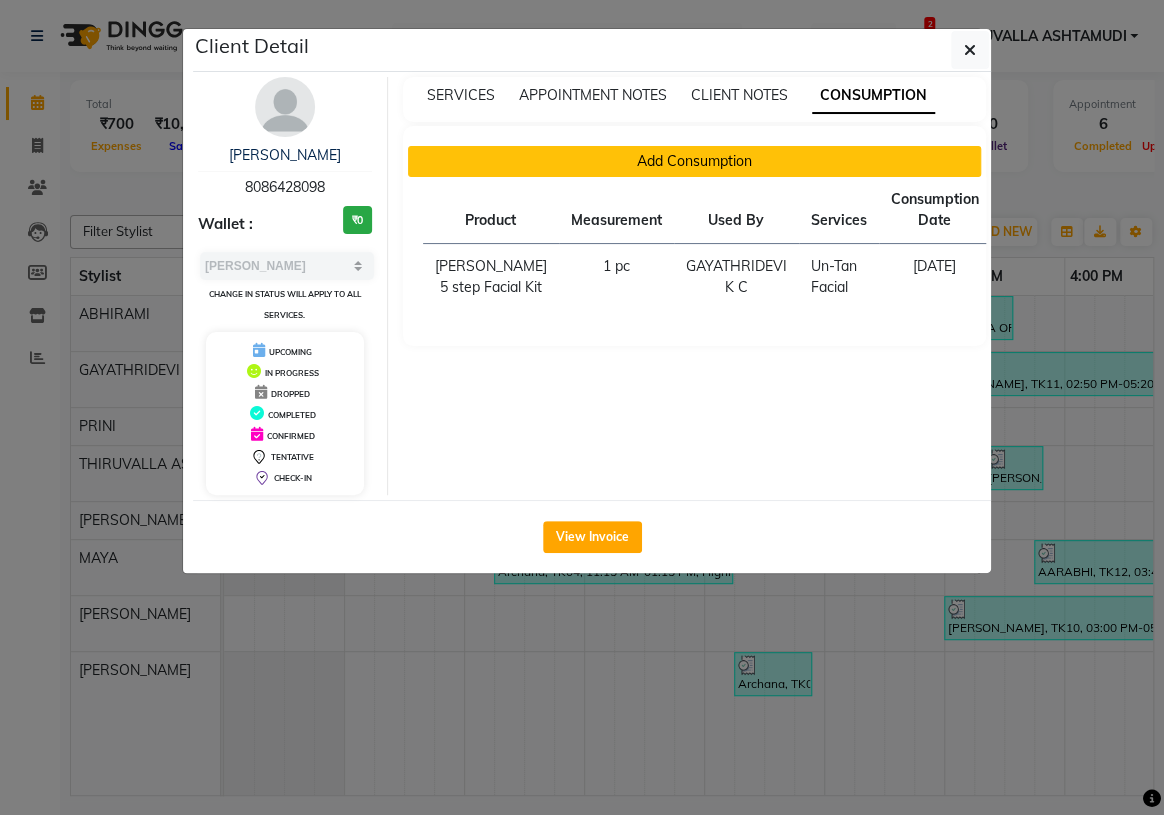 click on "Add Consumption" at bounding box center [695, 161] 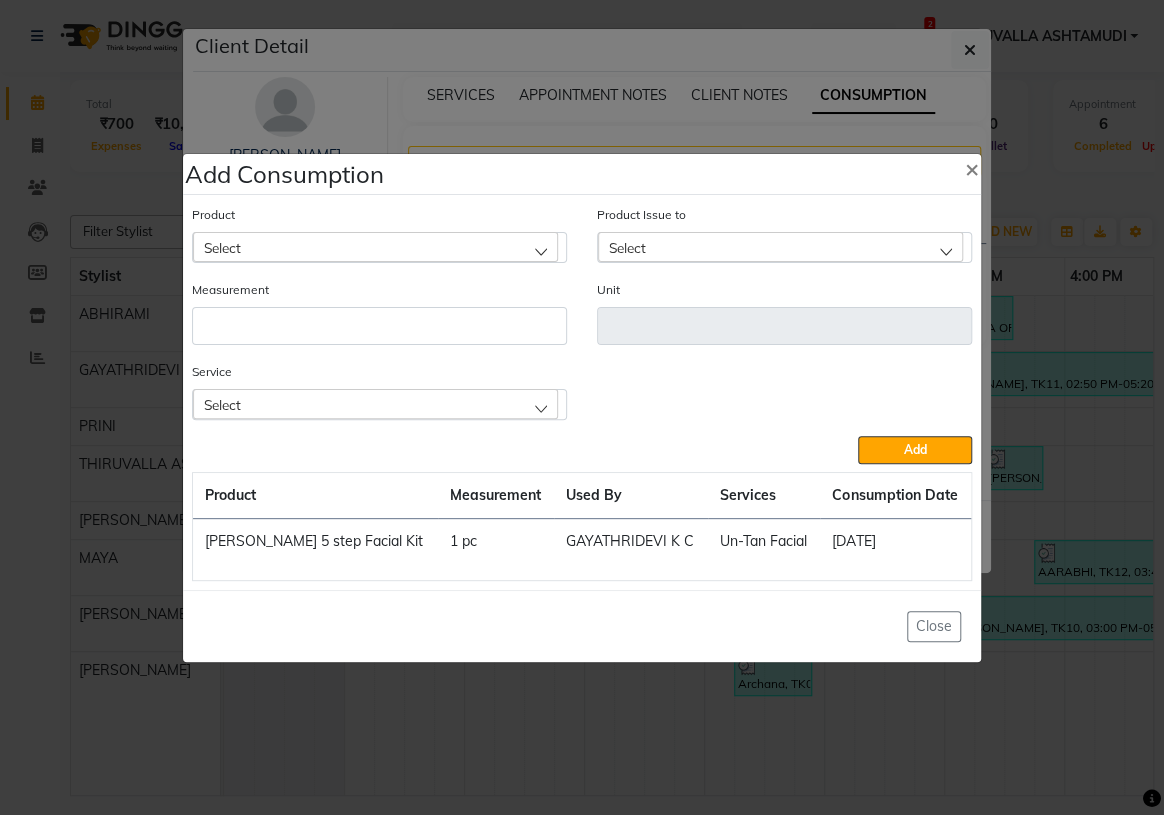 click on "Select" 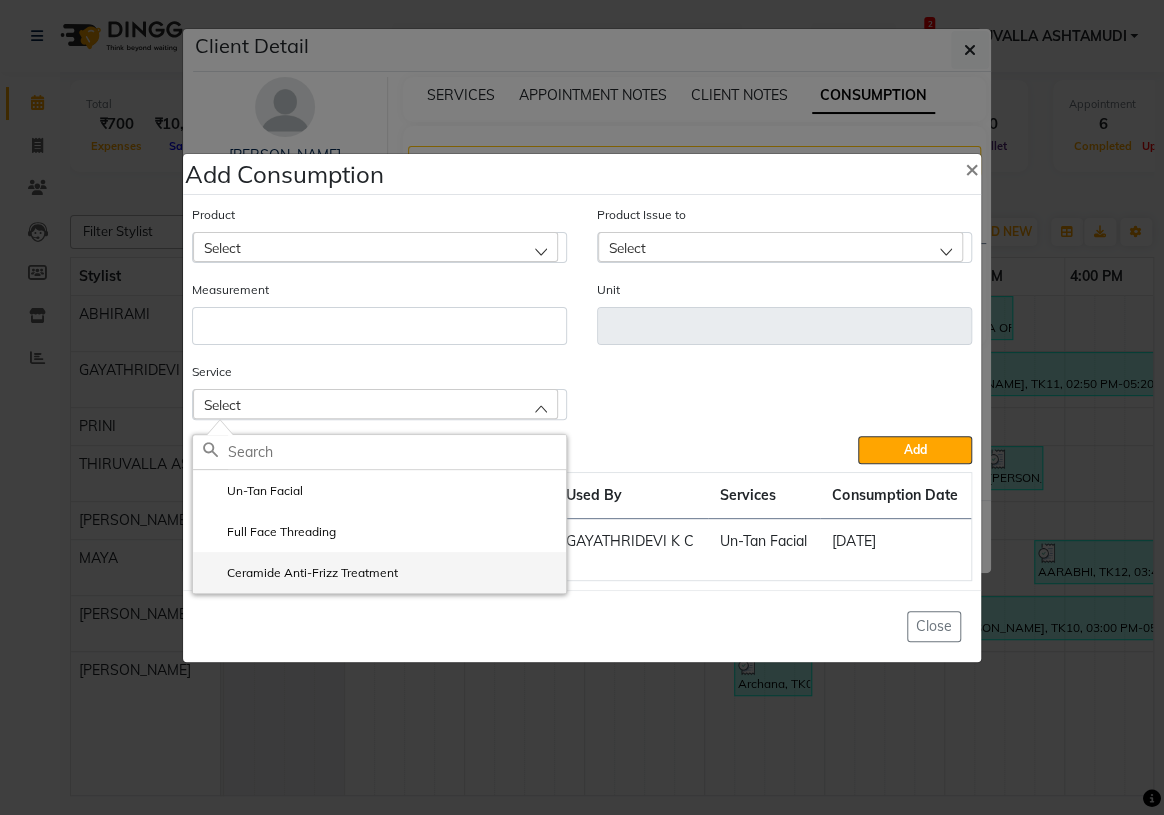 click on "Ceramide Anti-Frizz Treatment" 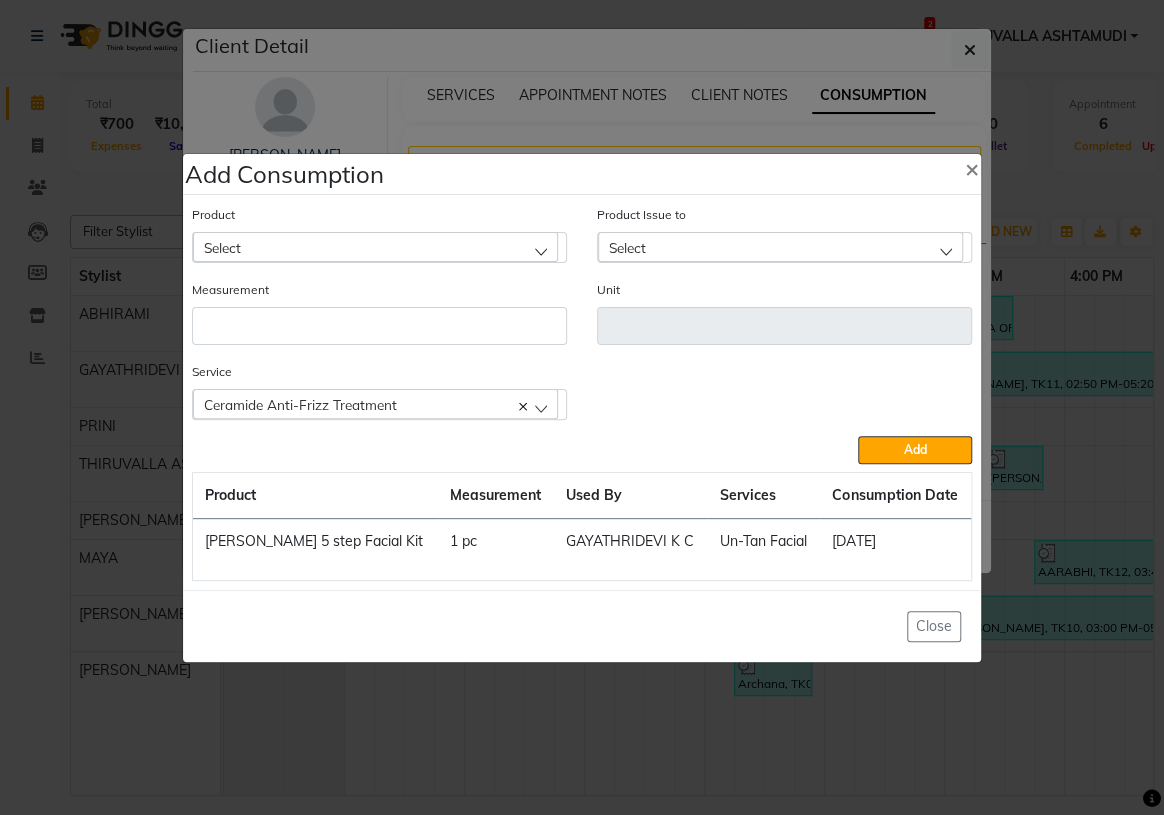 click on "Select" 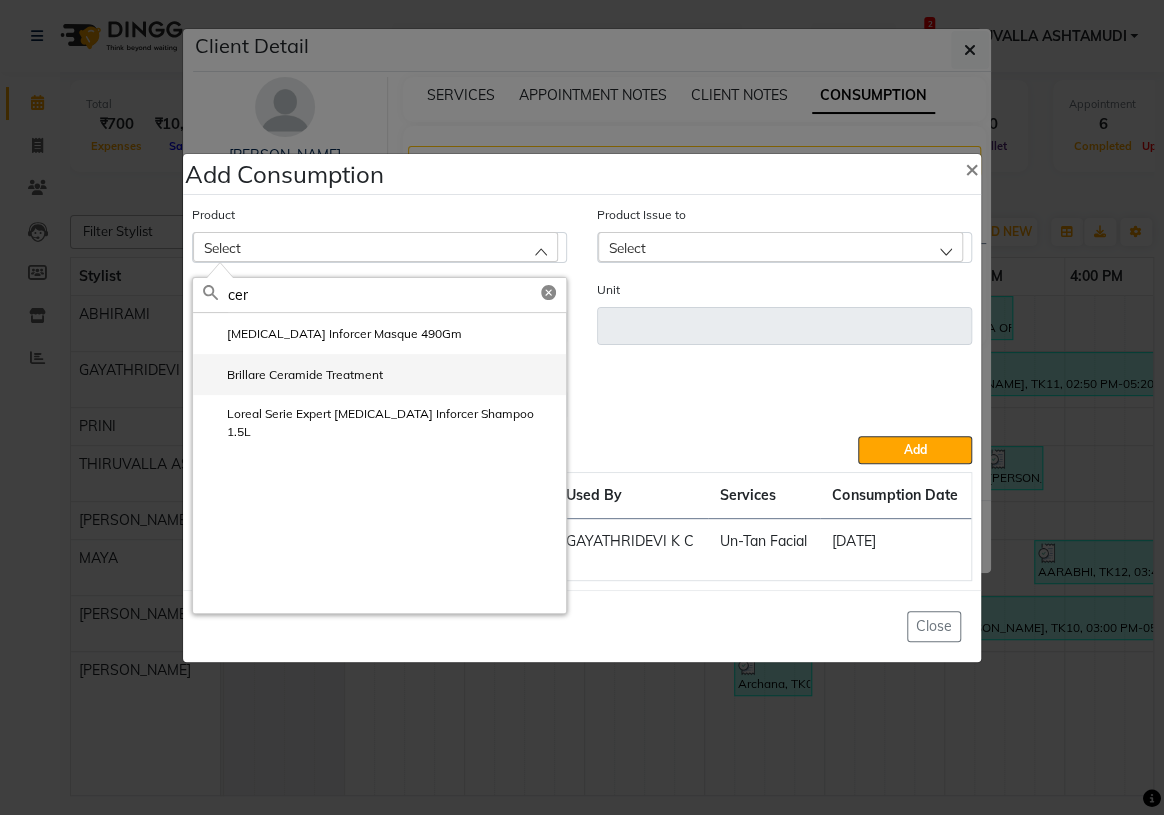 type on "cer" 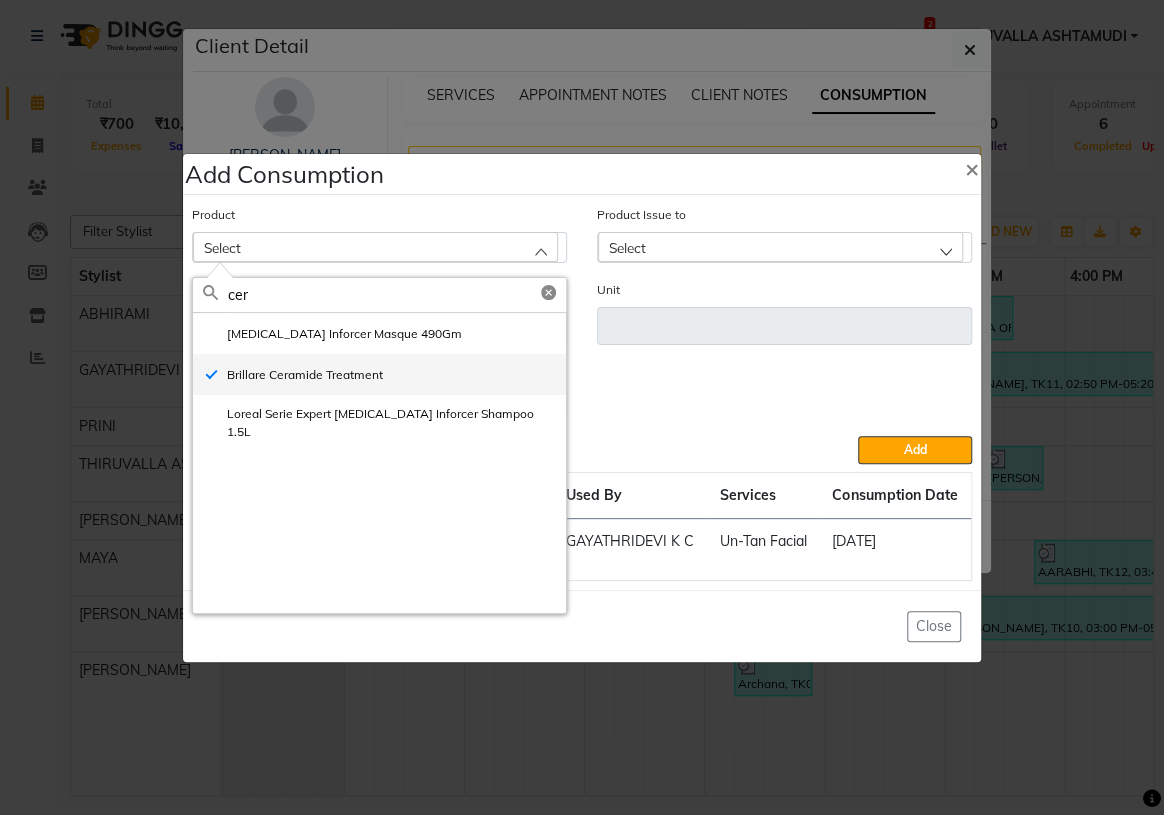 type on "ml" 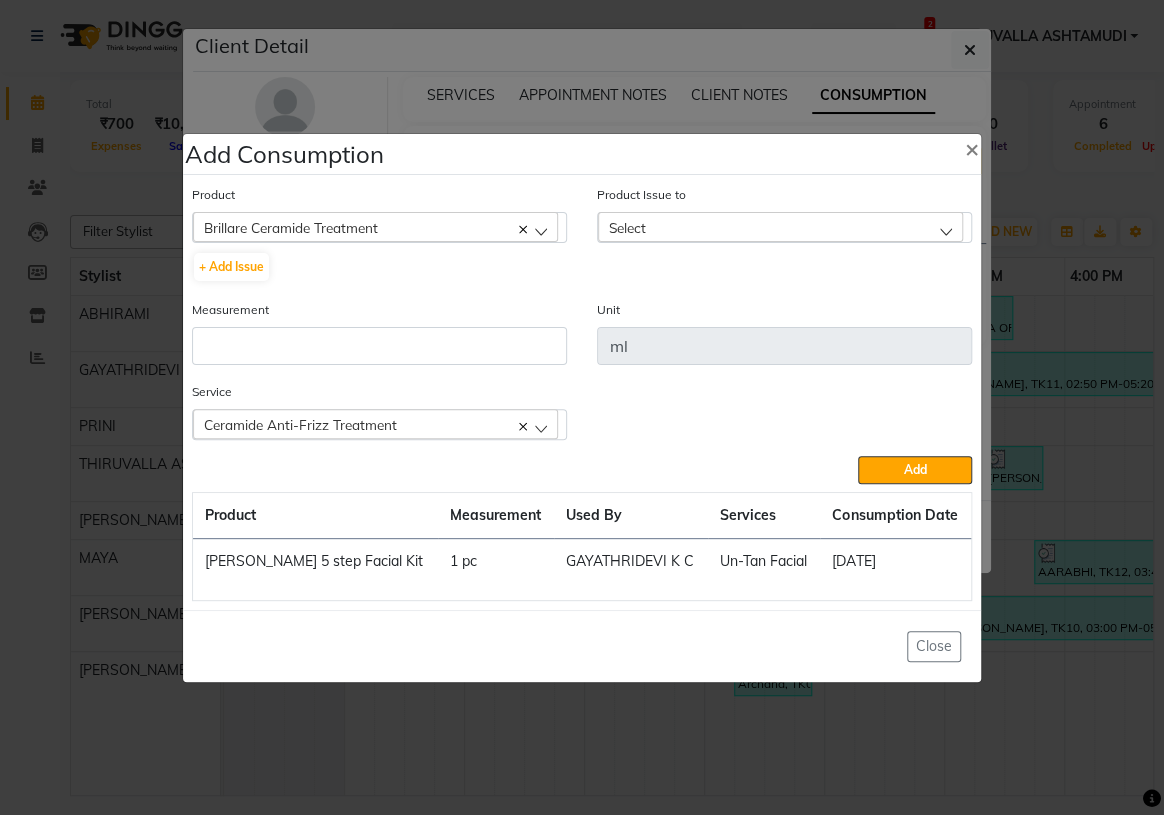 click on "Select" 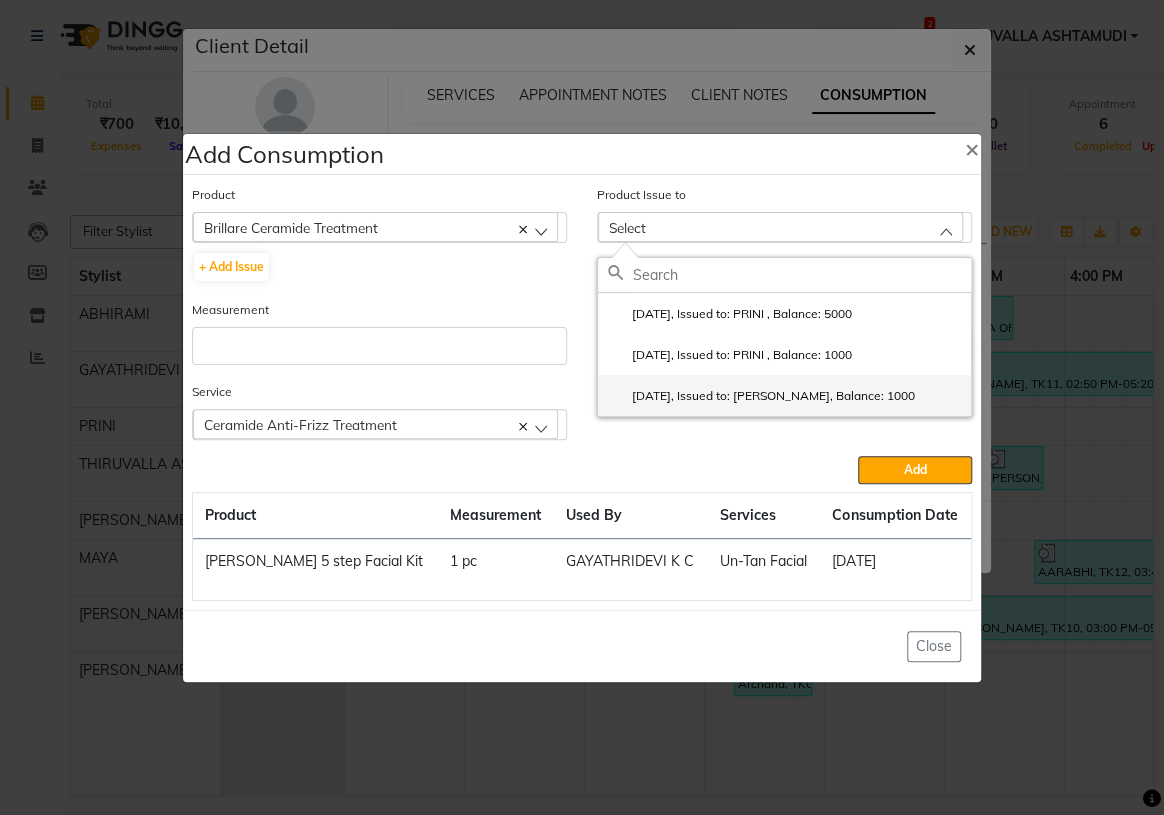 click on "2025-06-29, Issued to: Eshani, Balance: 1000" 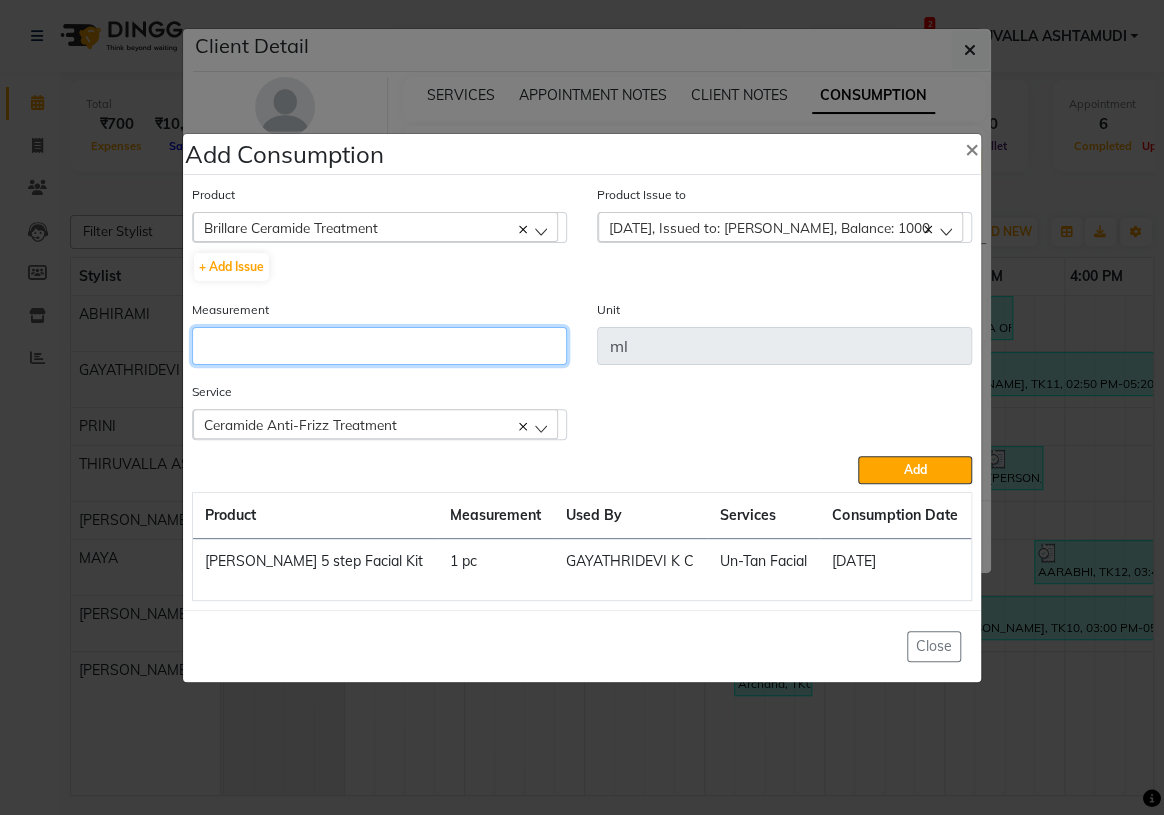 click 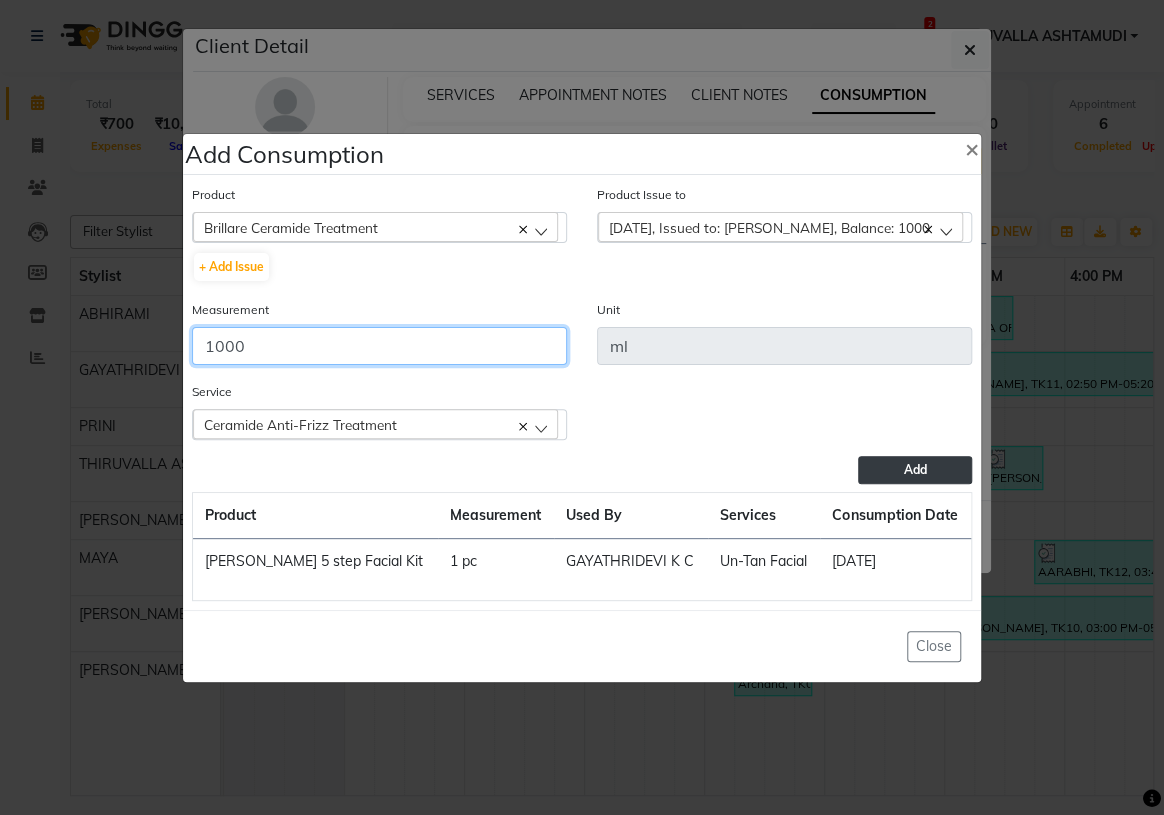 type on "1000" 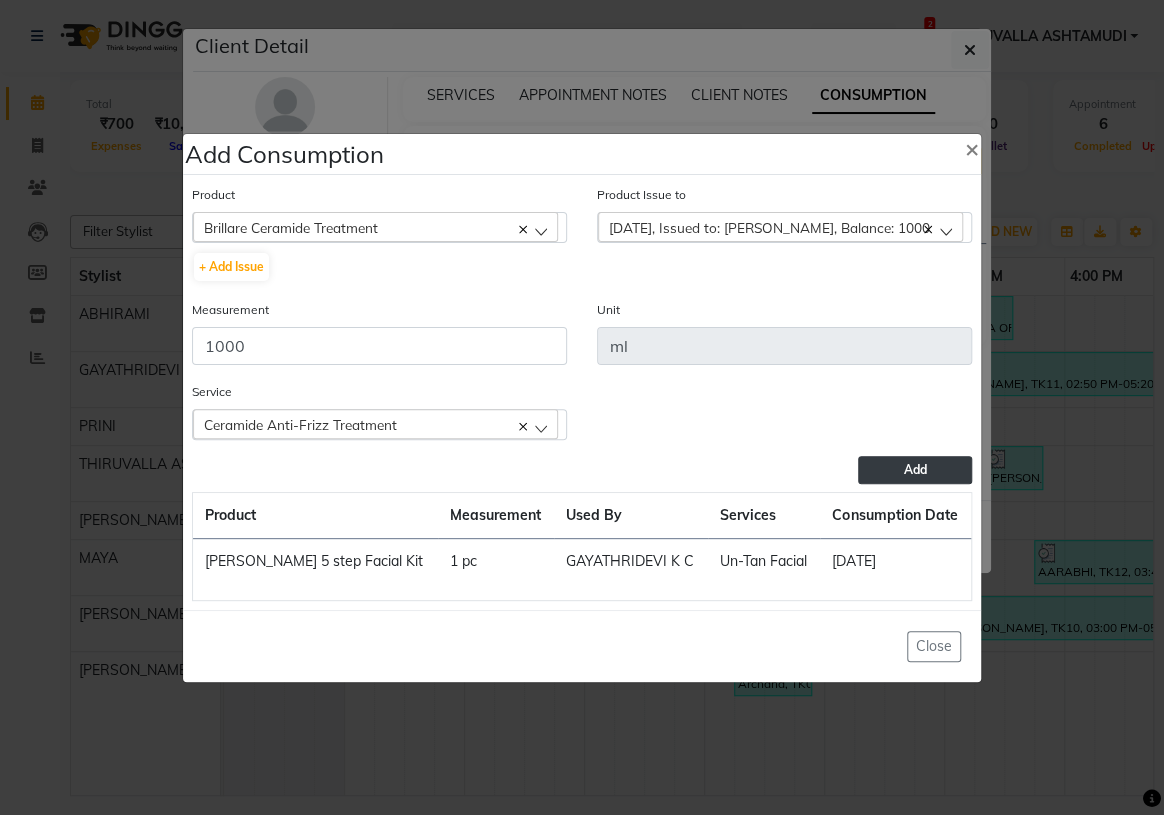 click on "Add" 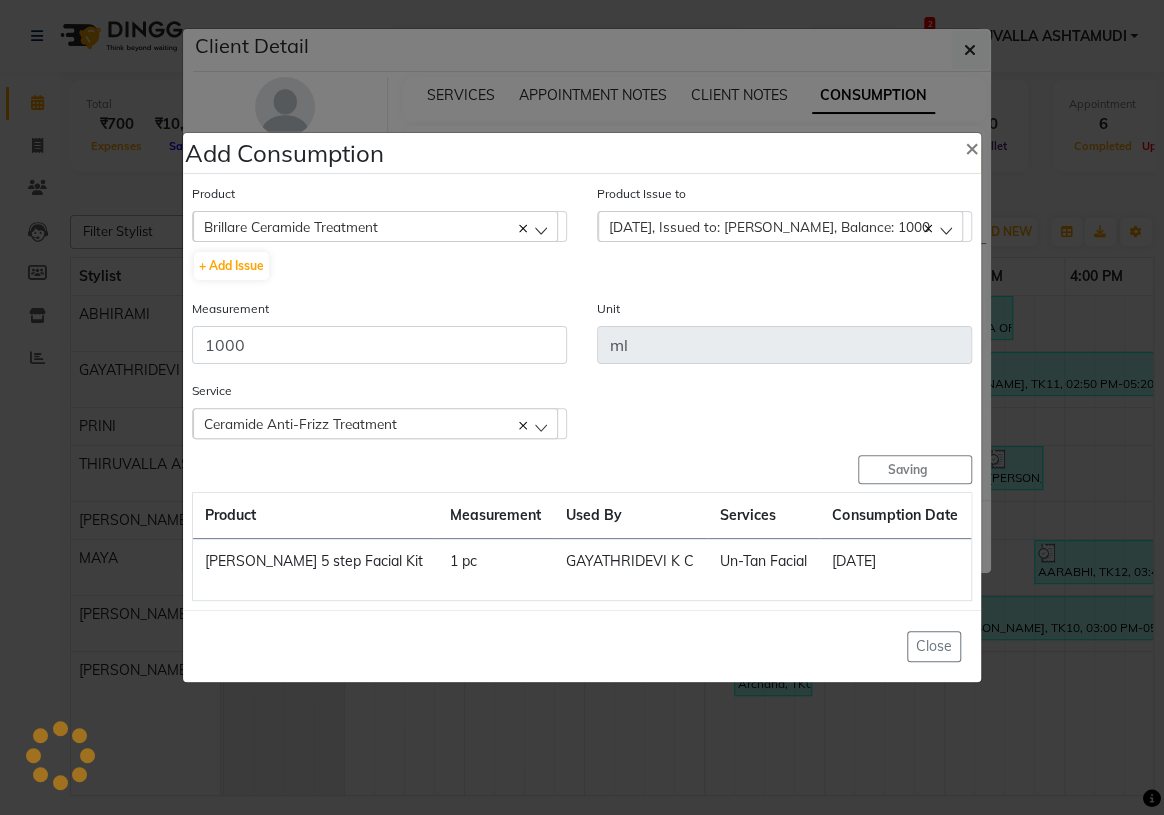 type 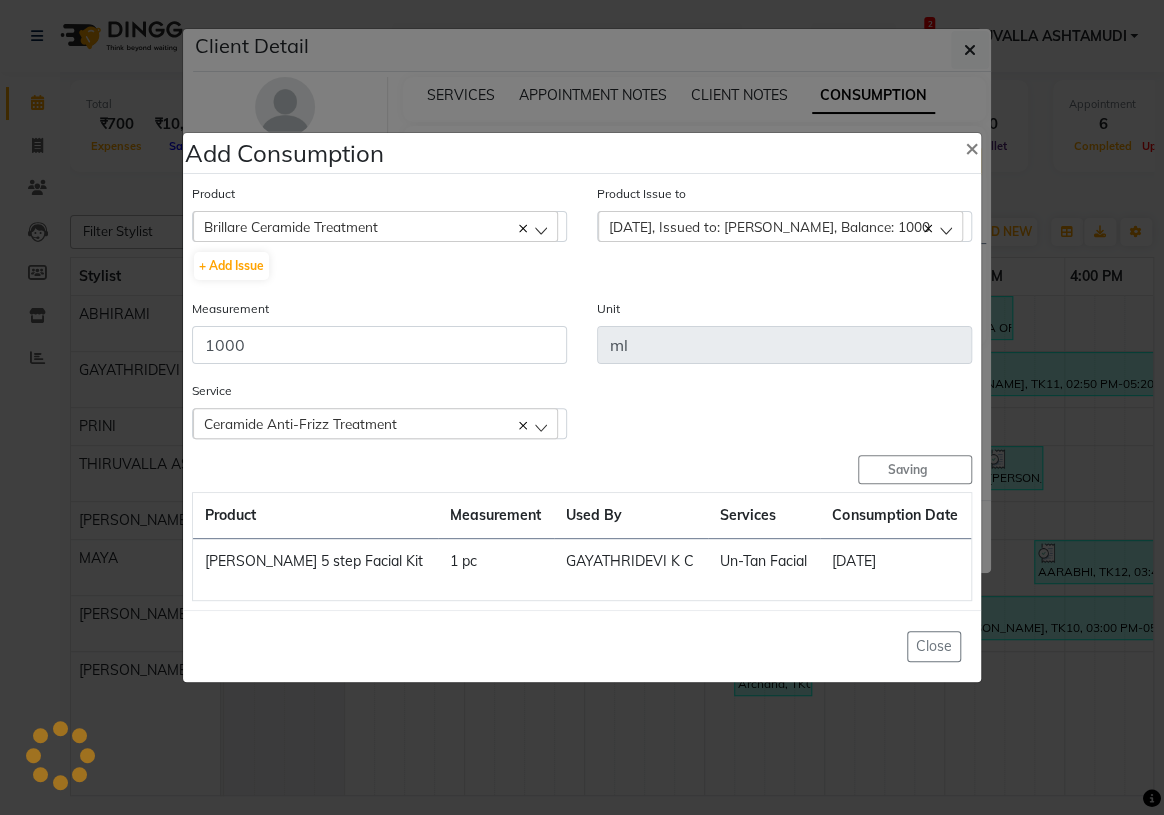 type 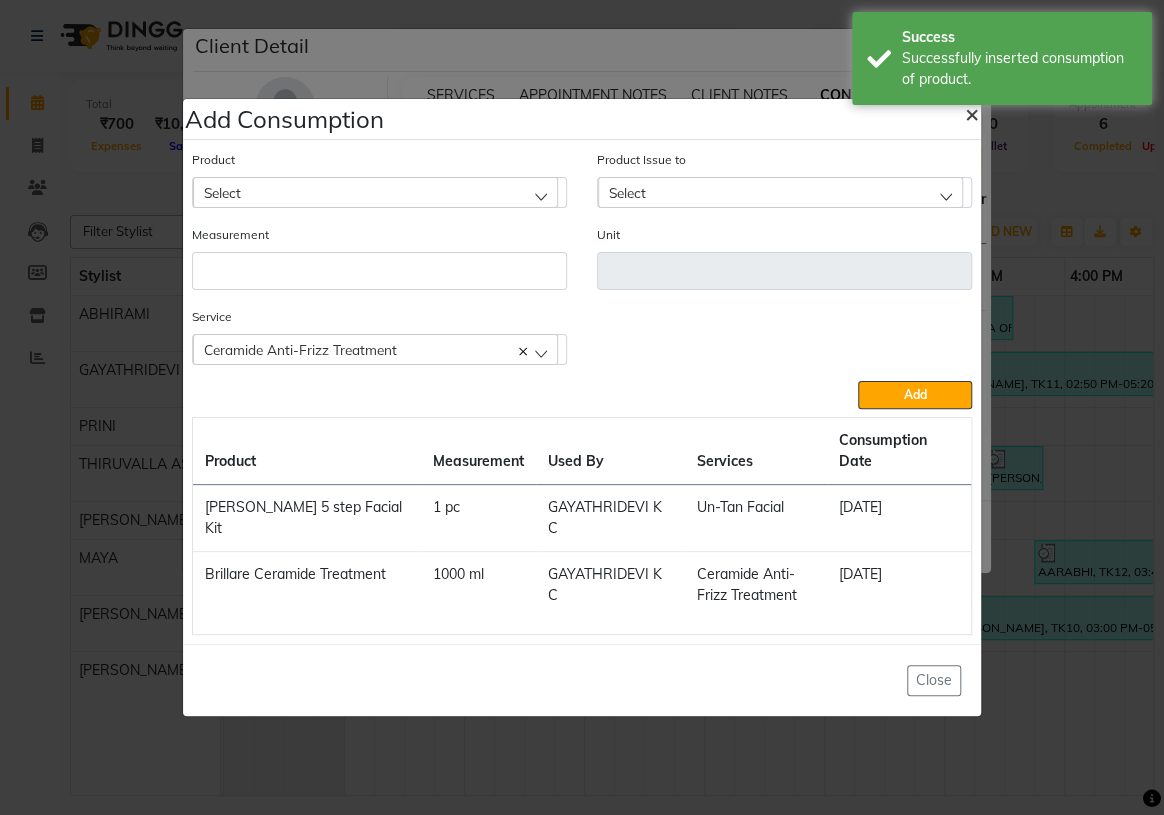 click on "×" 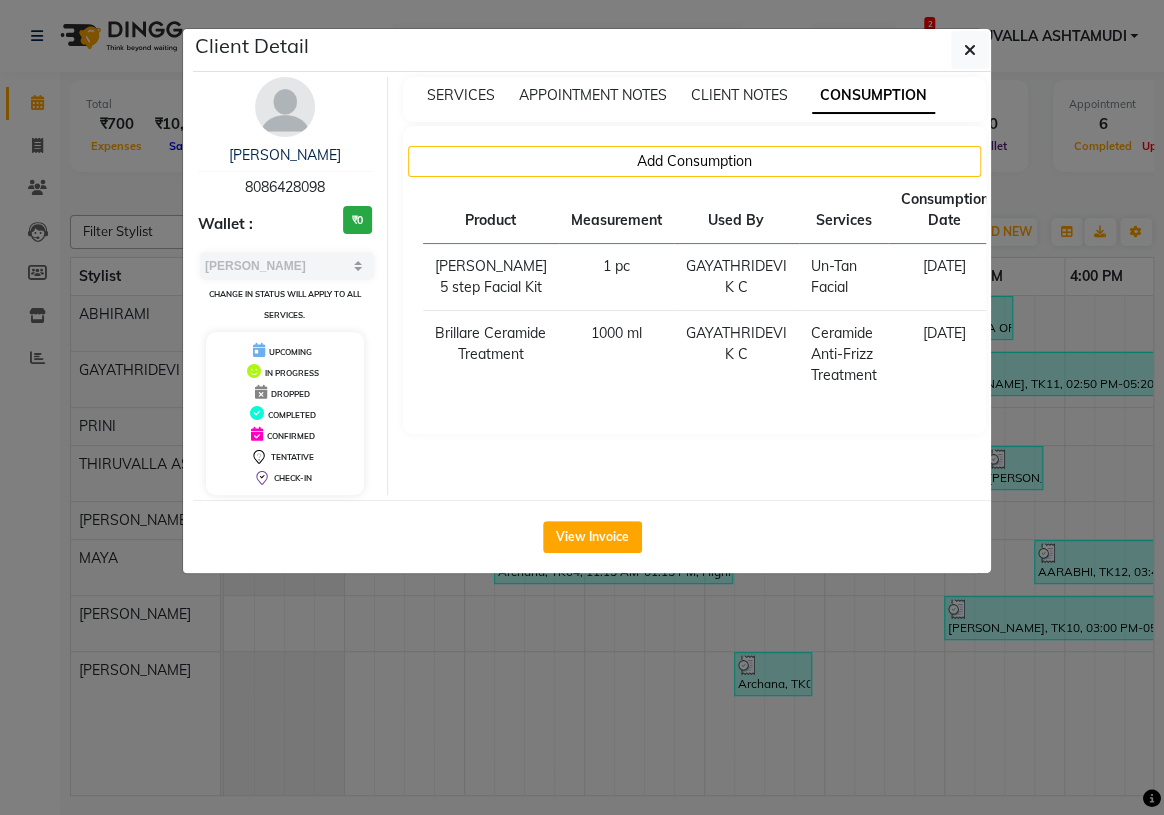 click on "CONSUMPTION" at bounding box center [873, 96] 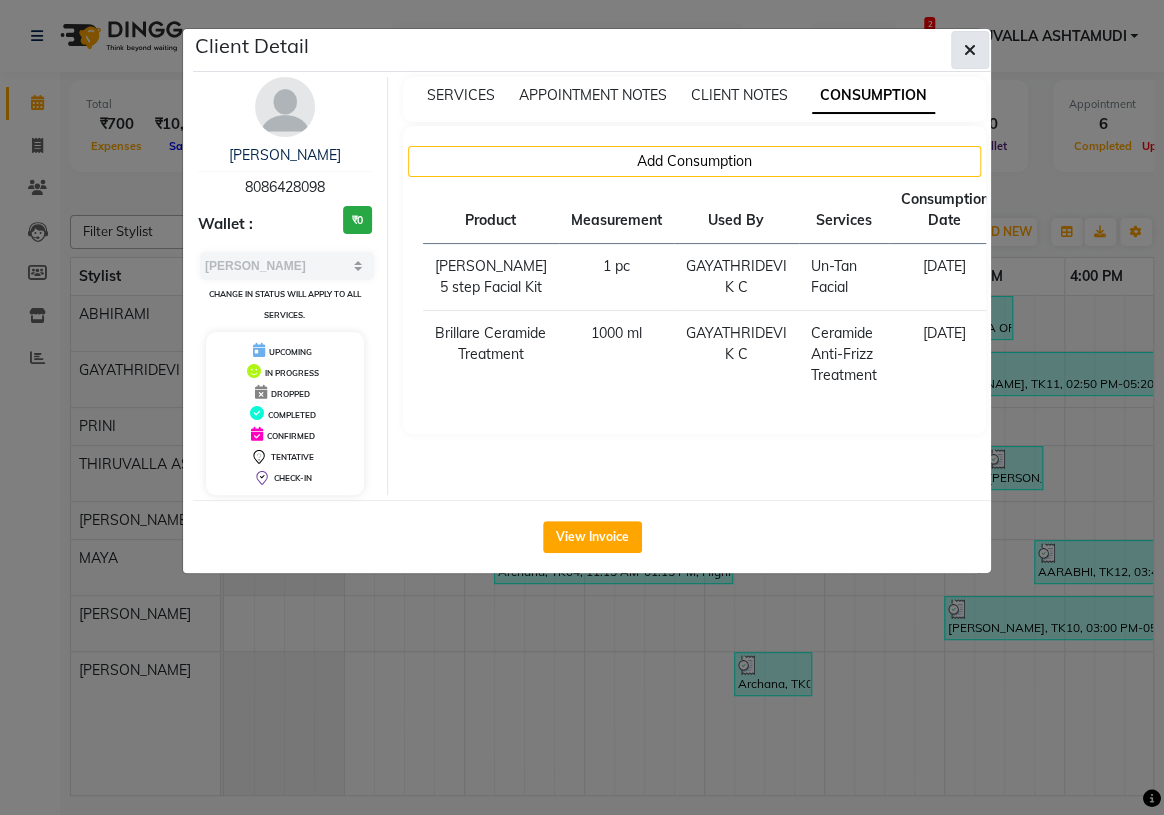 click 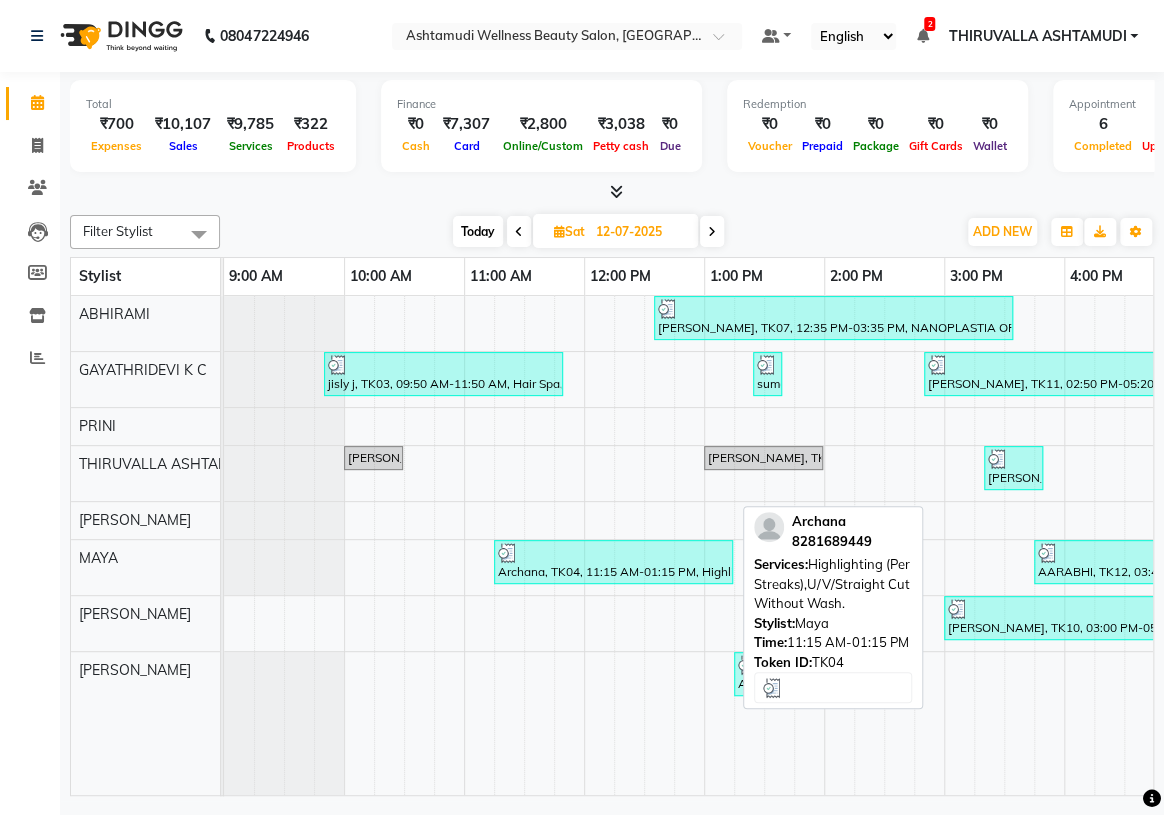 click on "Archana, TK04, 11:15 AM-01:15 PM, Highlighting (Per Streaks),U/V/Straight Cut Without Wash." at bounding box center (613, 562) 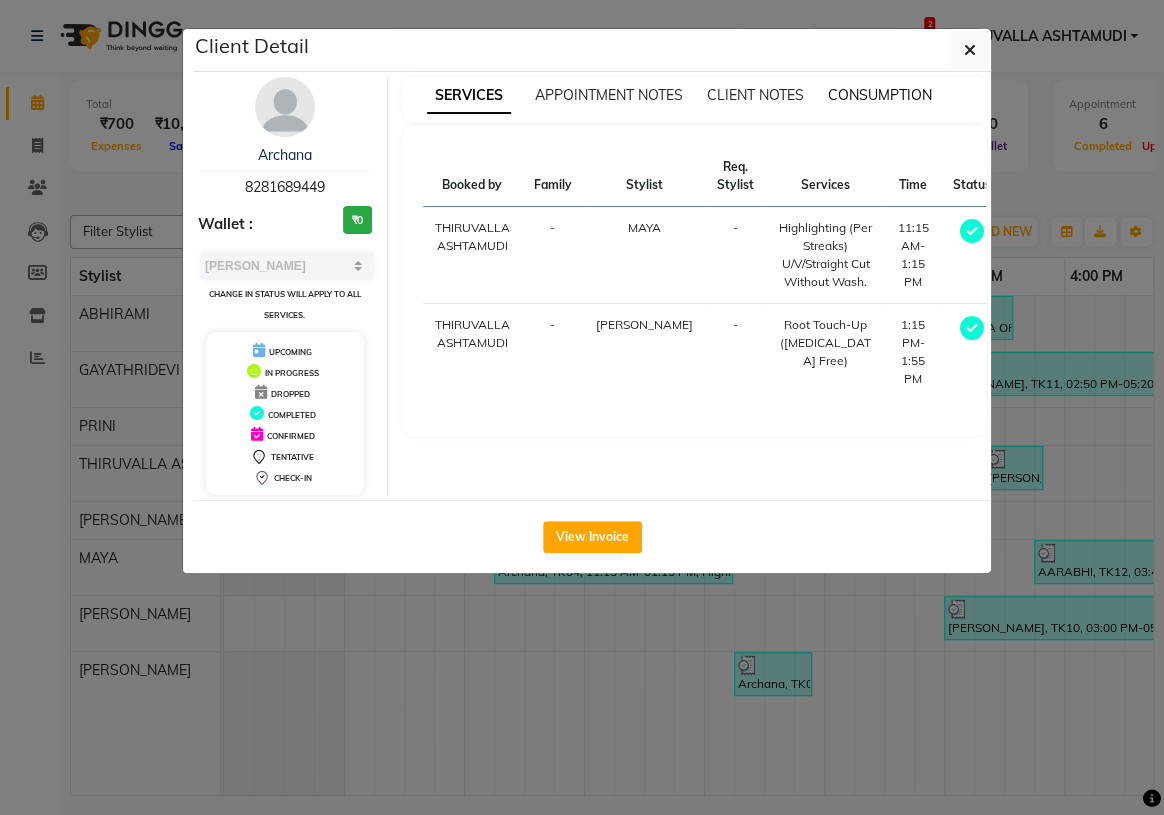 click on "CONSUMPTION" at bounding box center [880, 95] 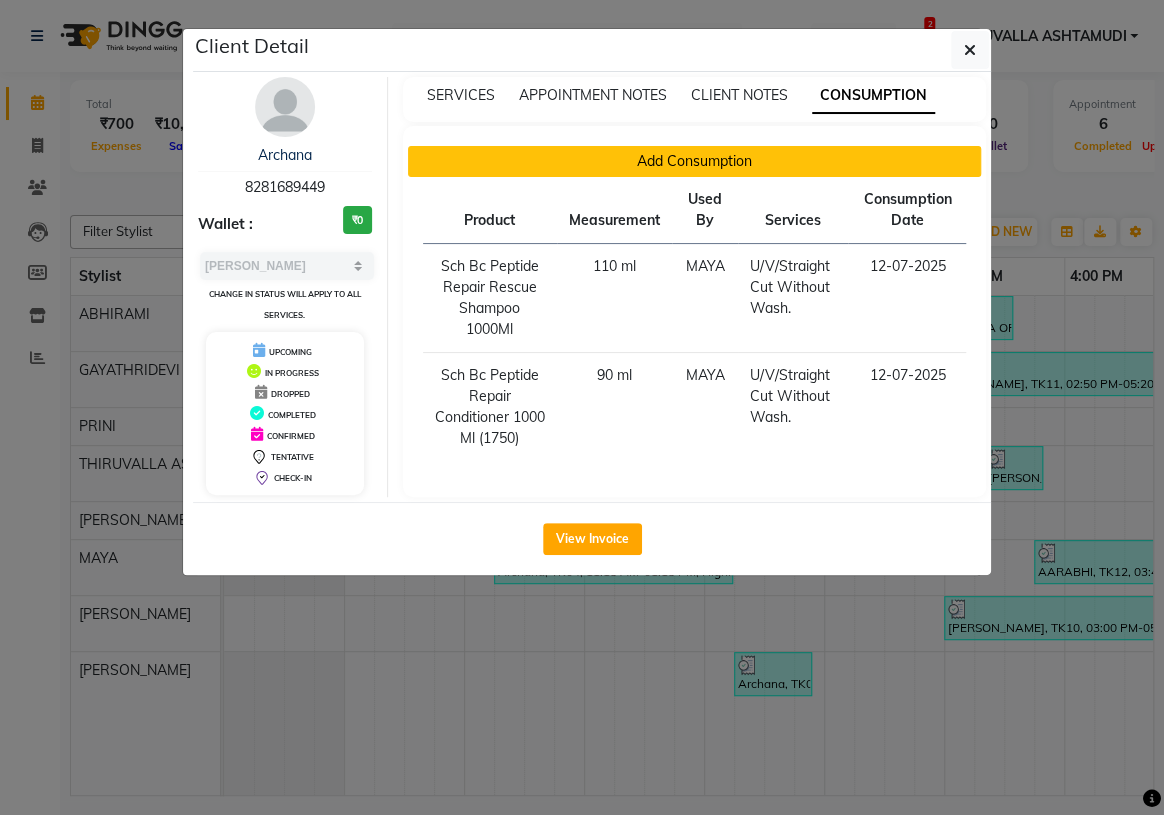 click on "Add Consumption" at bounding box center (695, 161) 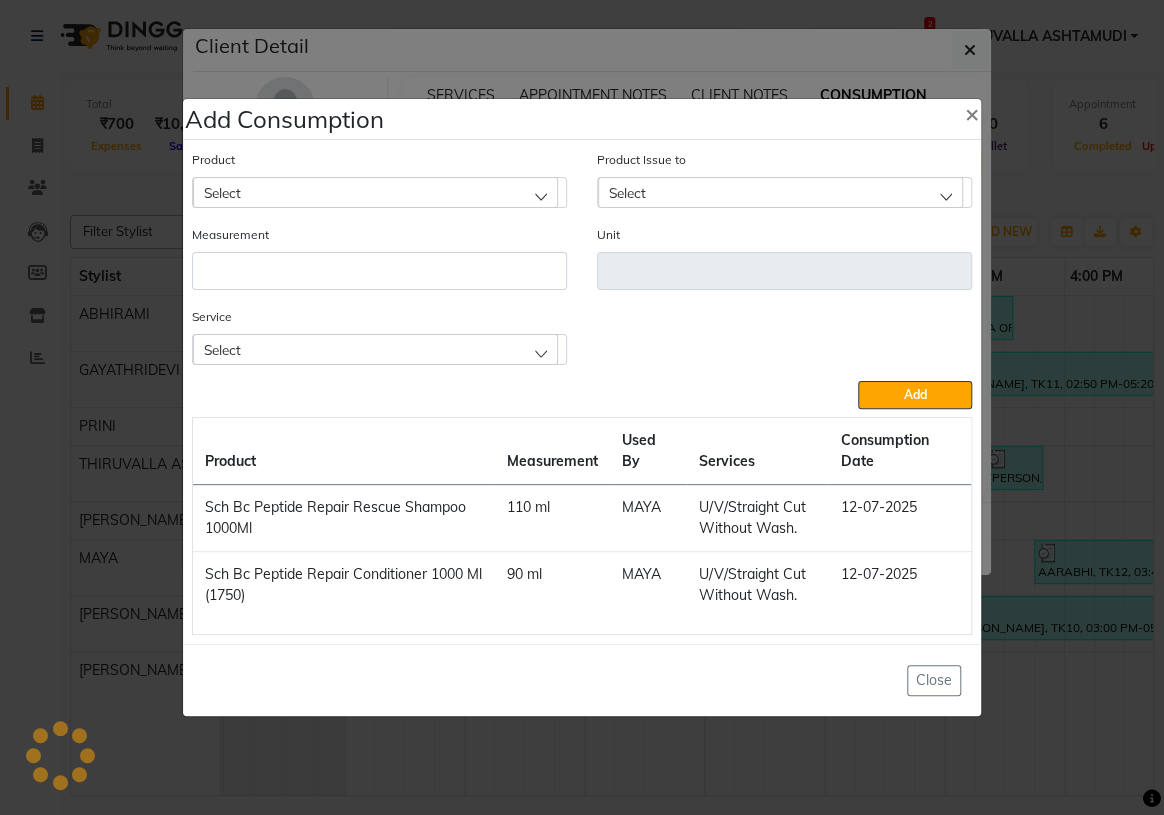 click on "Select" 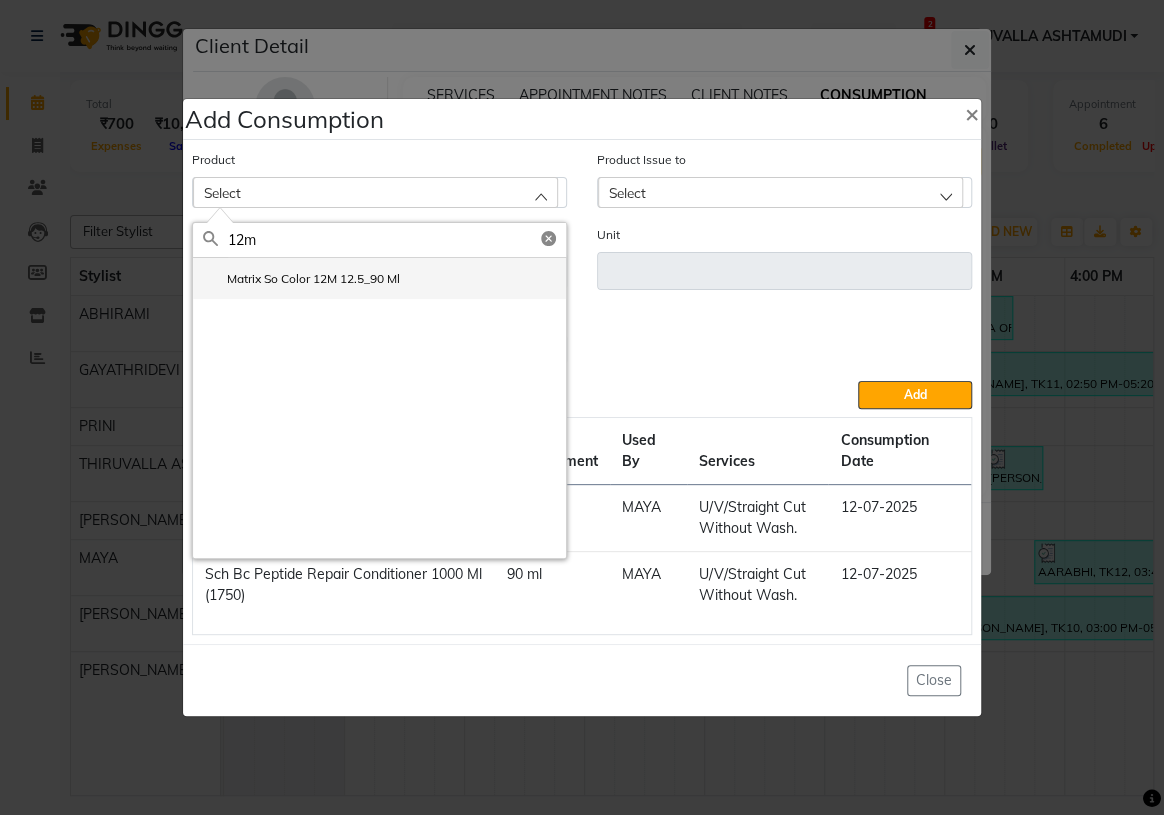 type on "12m" 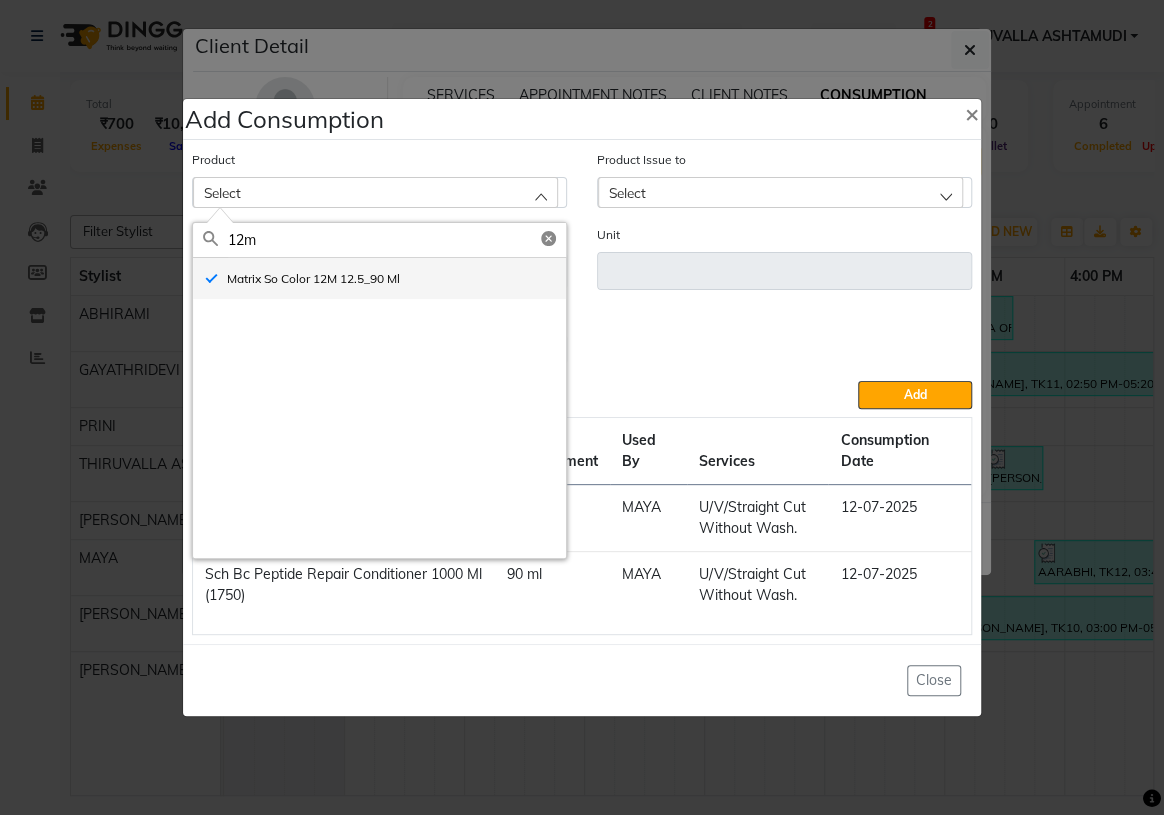 type on "ml" 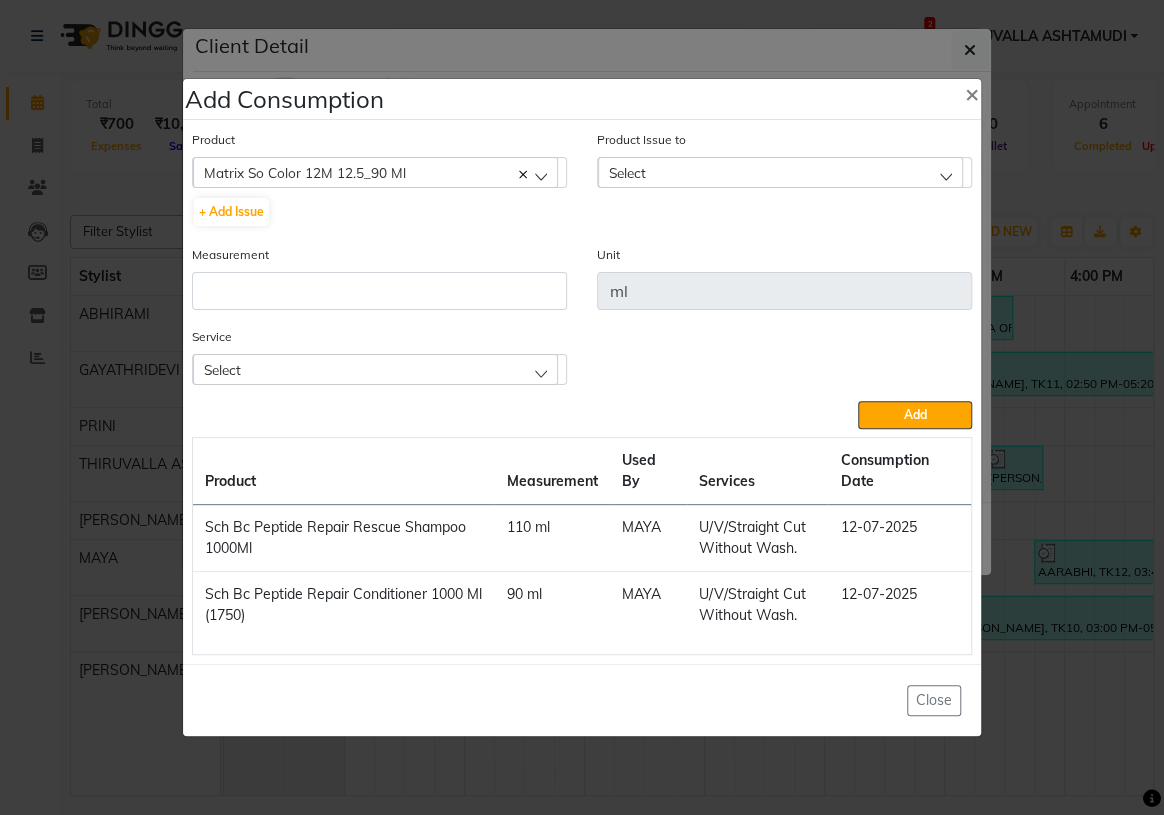 click on "Select" 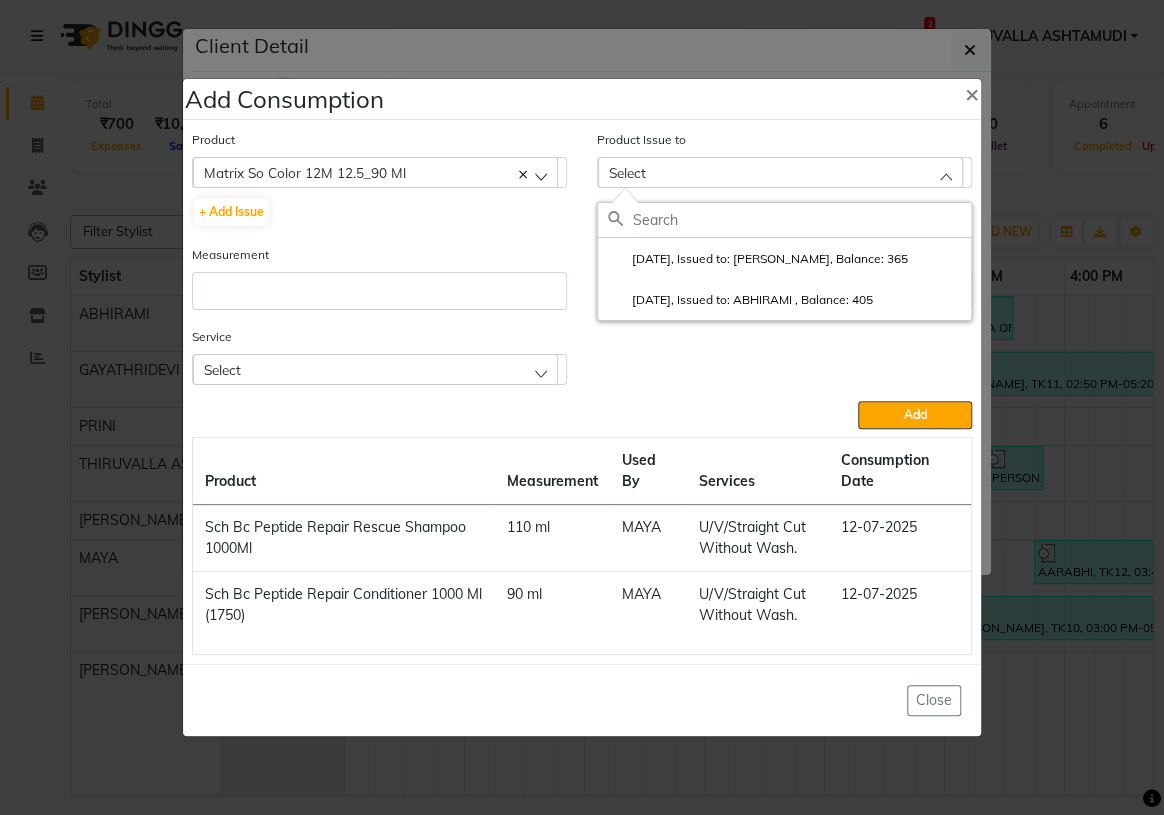 click on "2025-05-22, Issued to: ABHIRAMI		, Balance: 405" 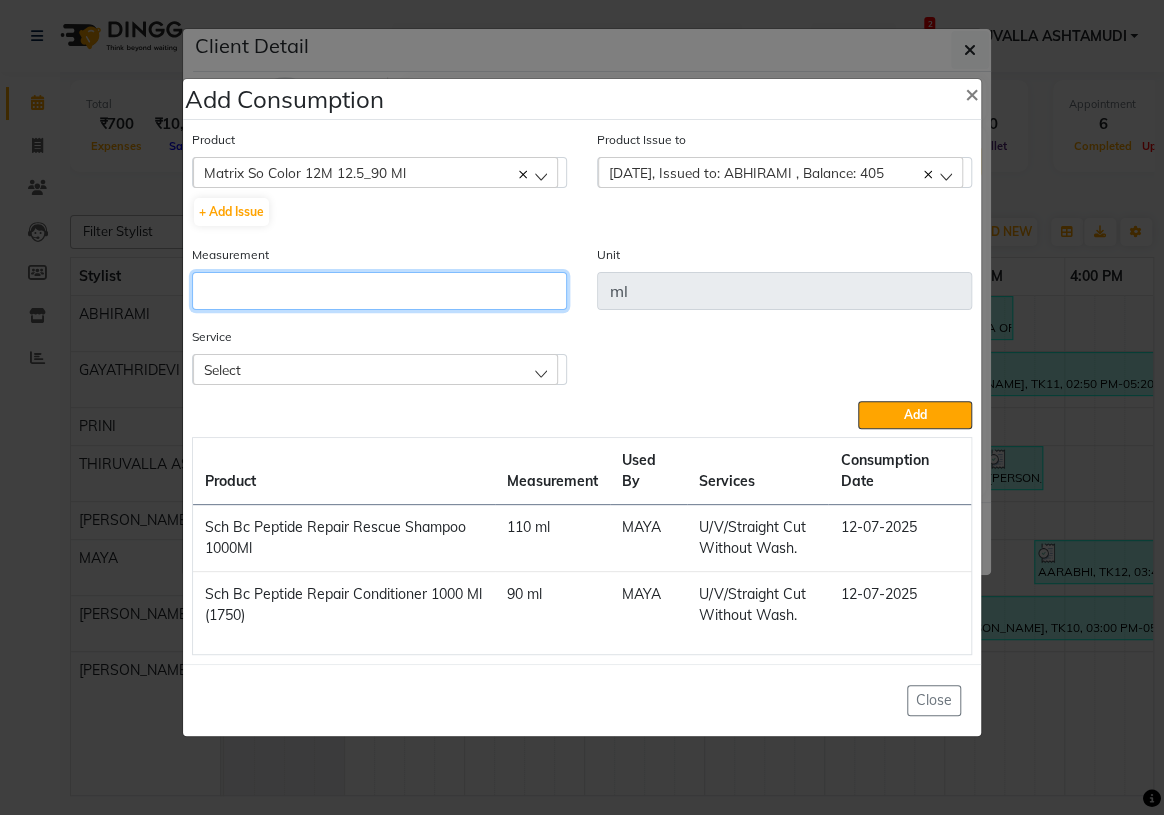 click 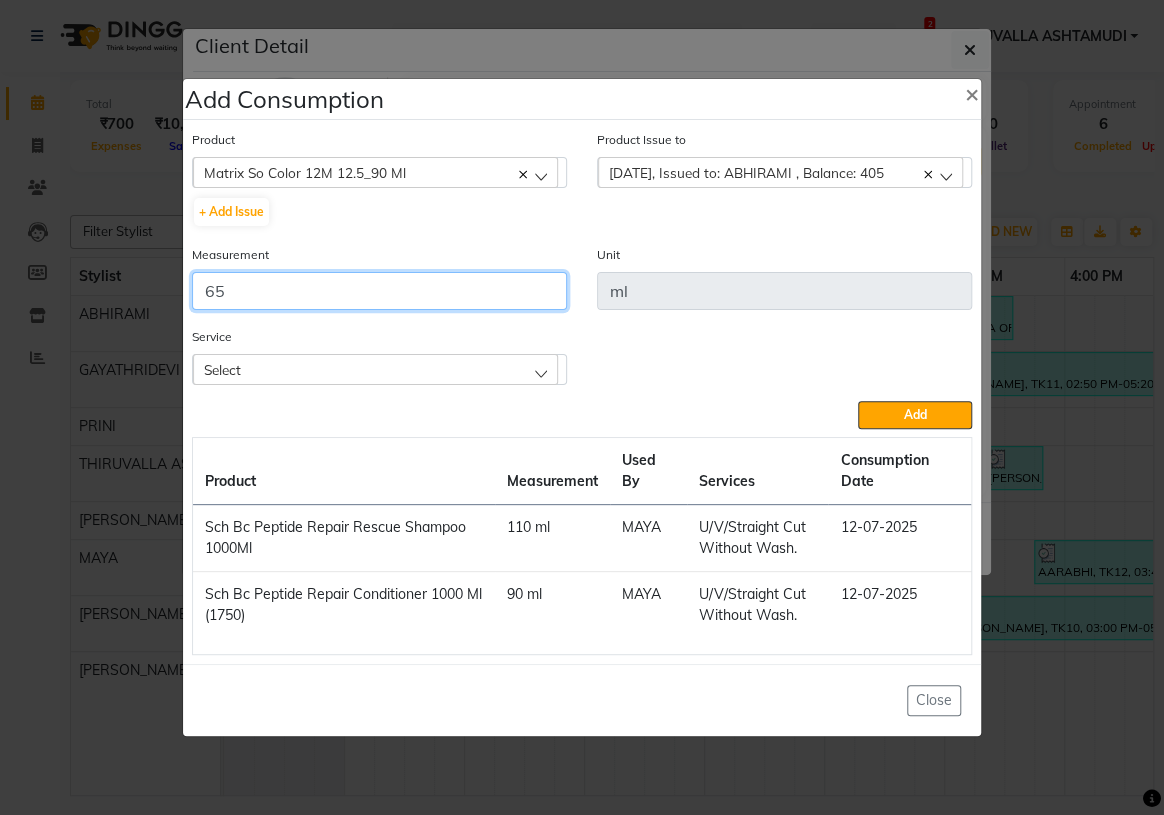 type on "65" 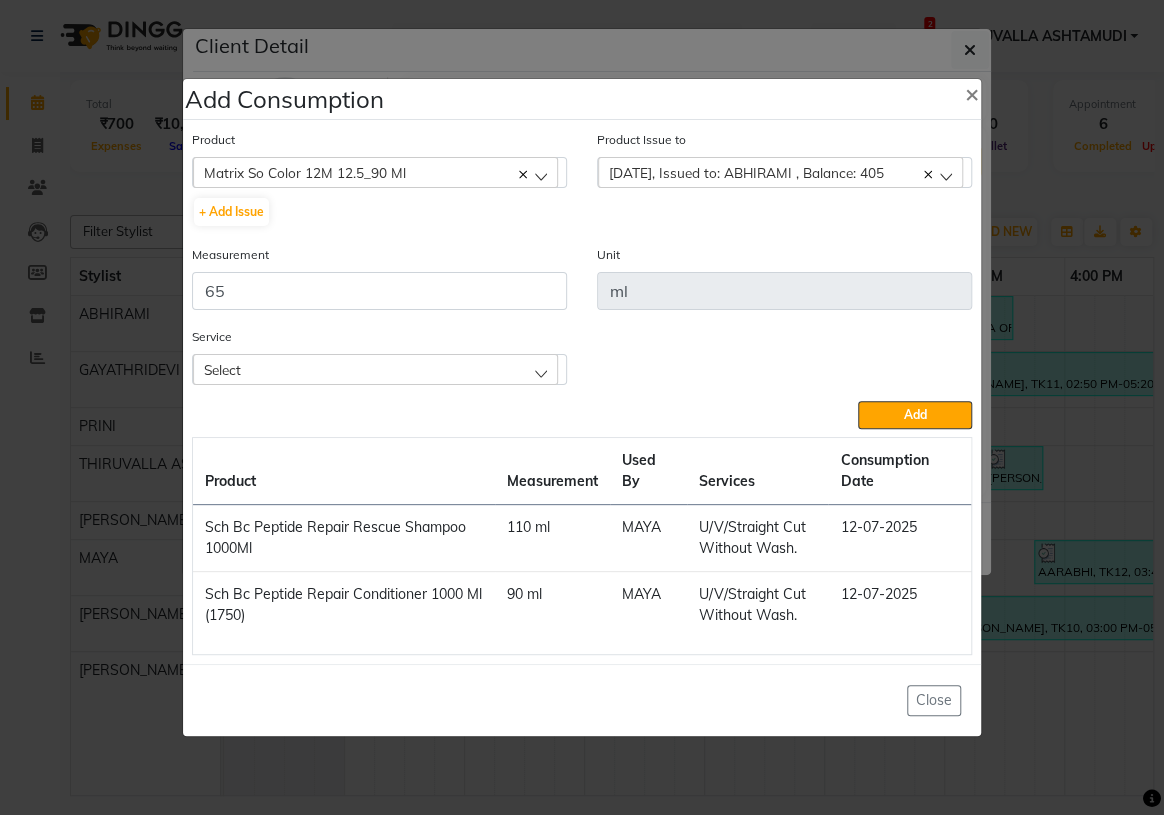 click on "Select" 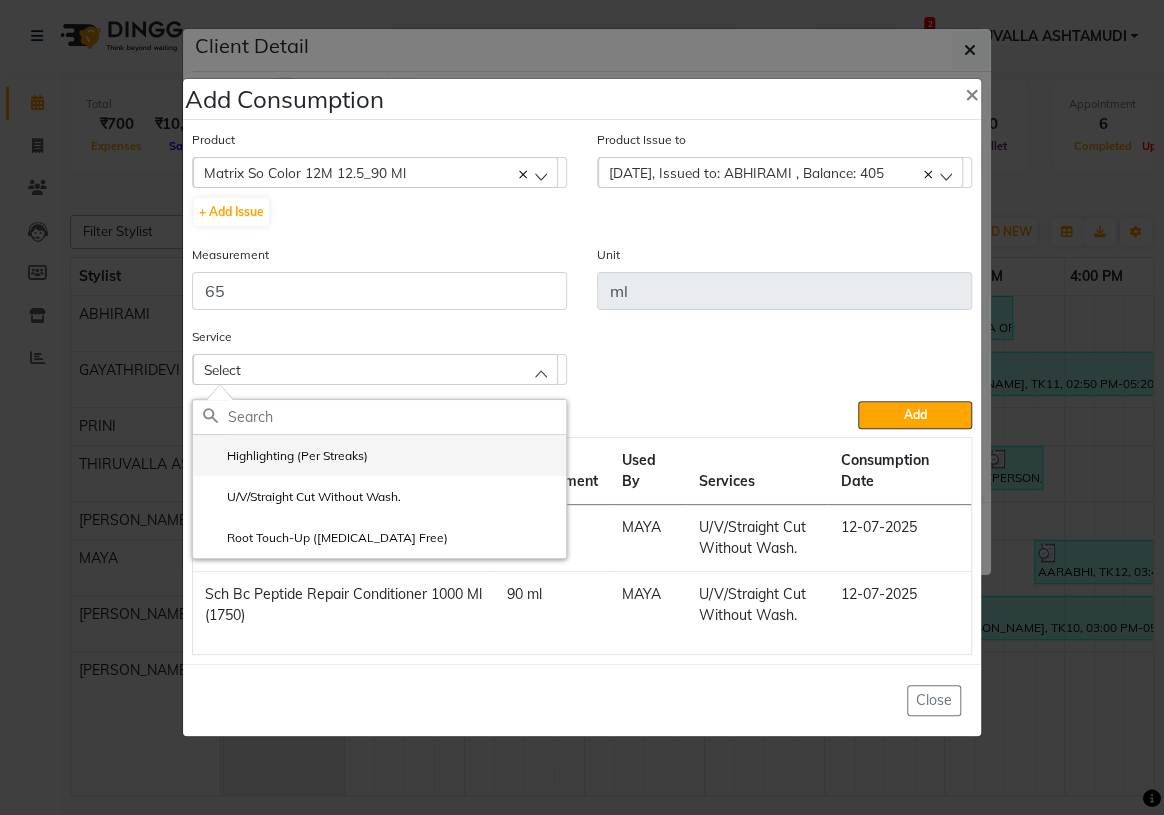 click on "Highlighting (Per Streaks)" 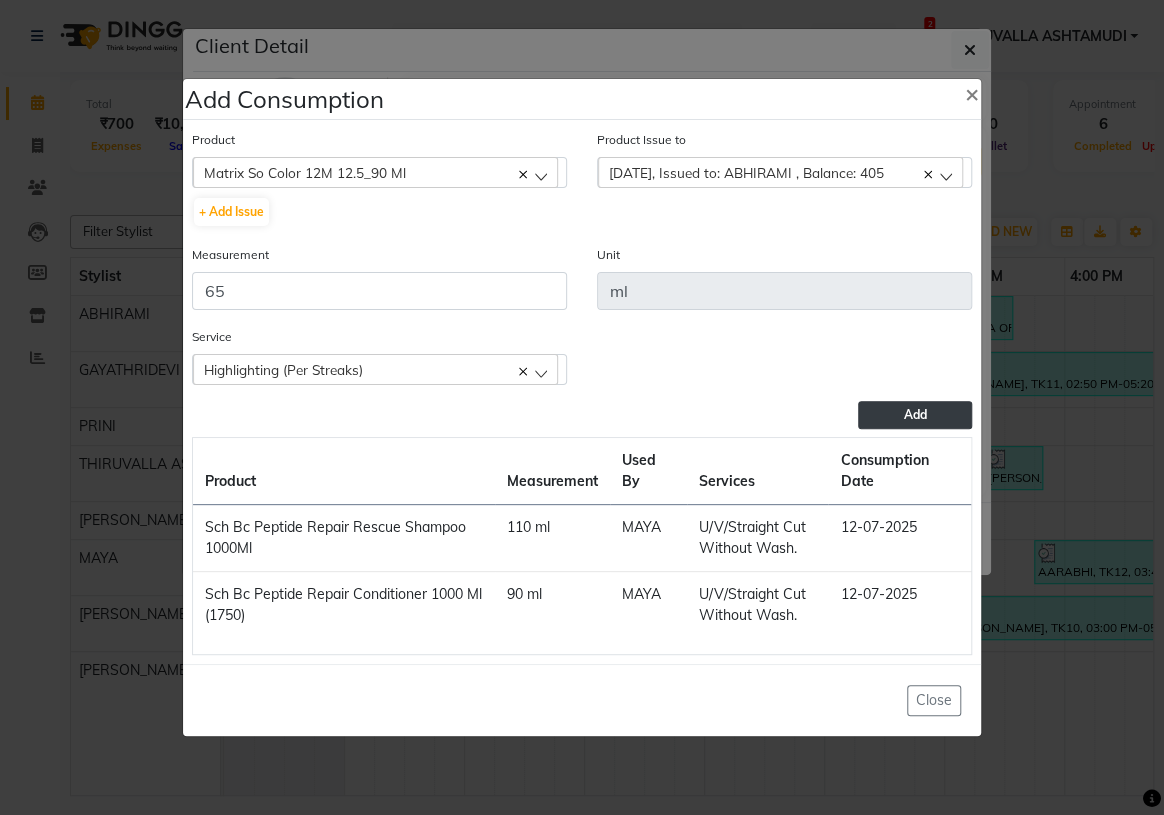 click on "Add" 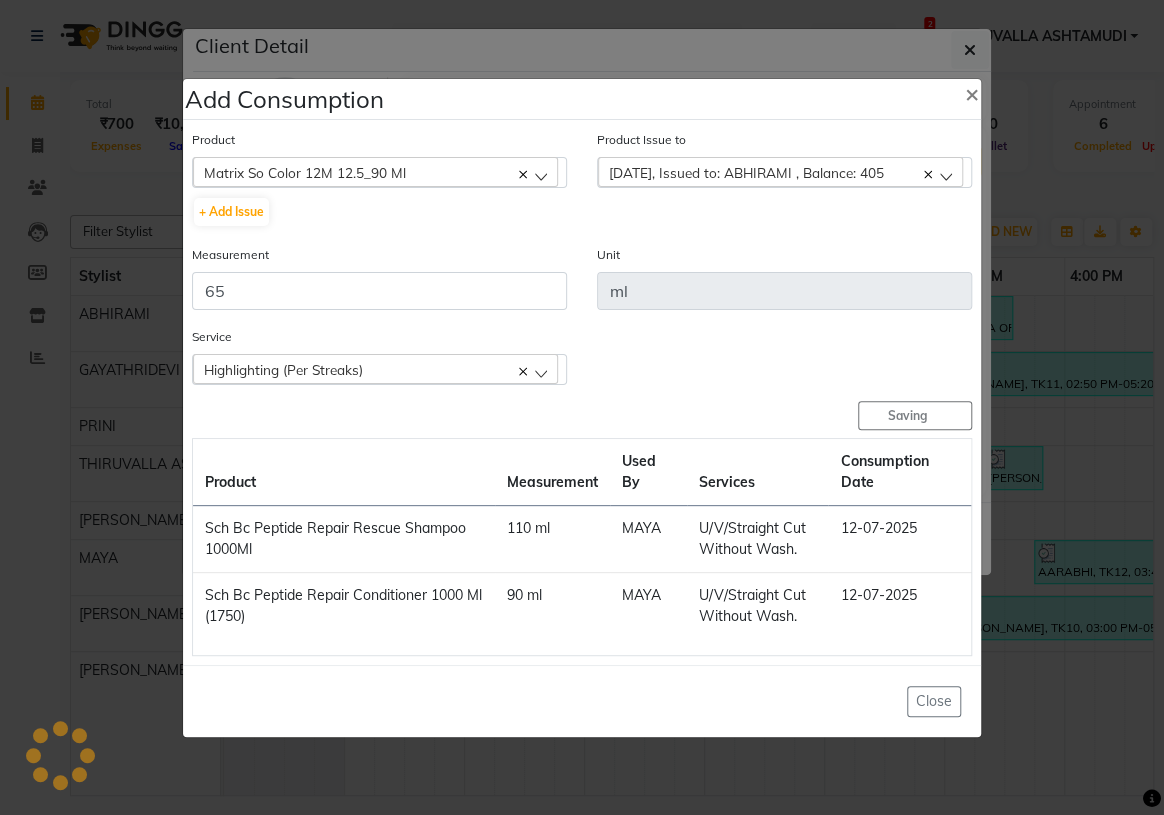type 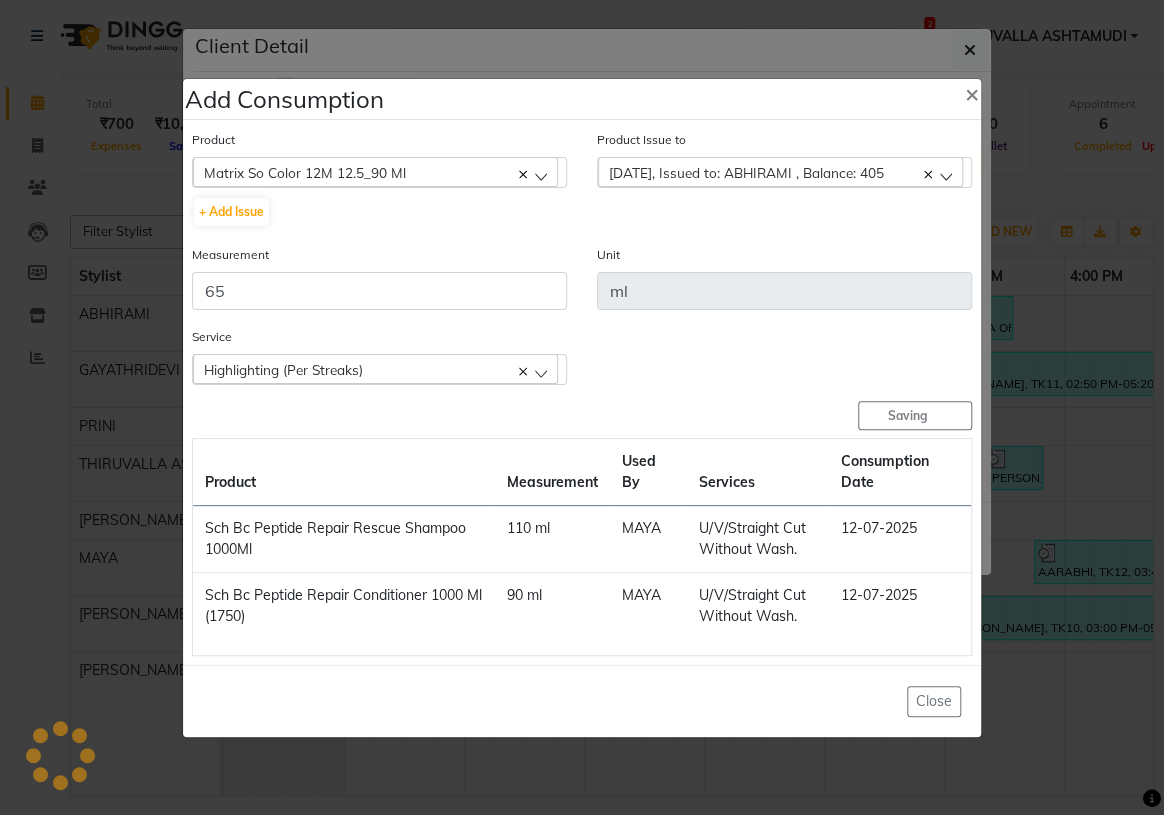 type 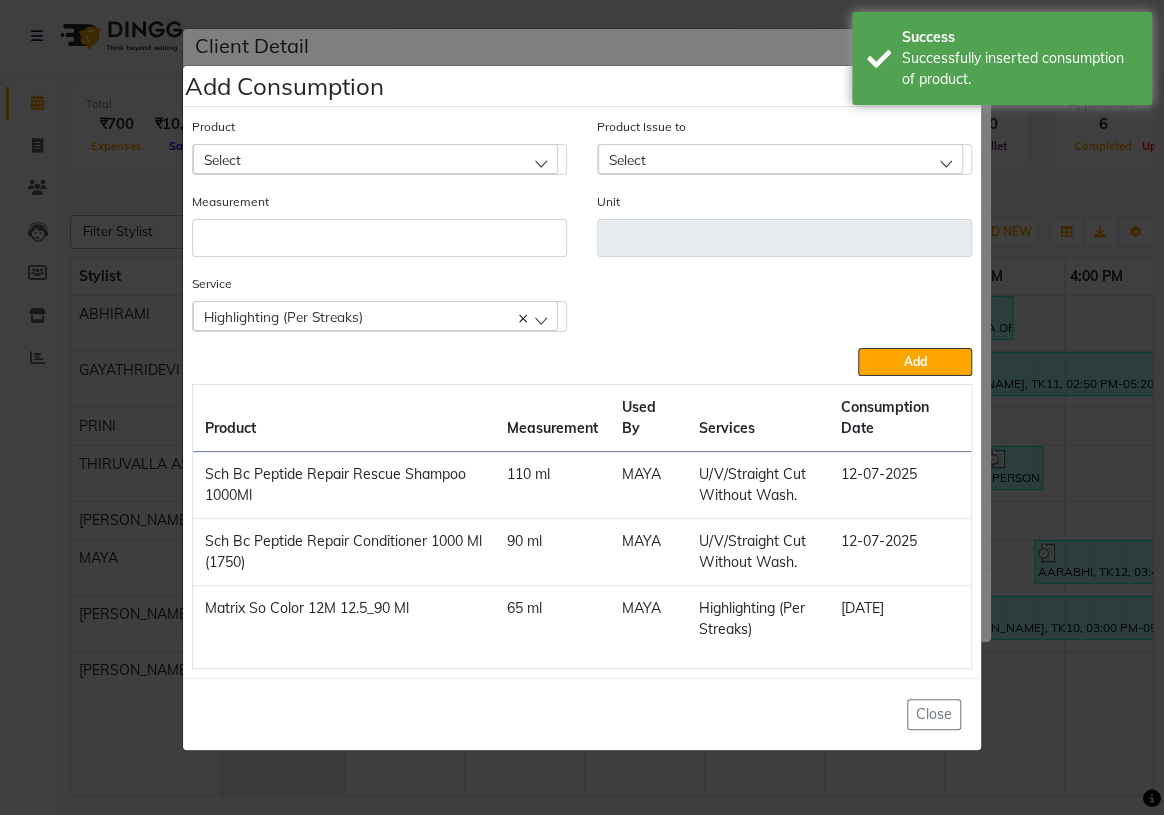 click on "Highlighting (Per Streaks)" 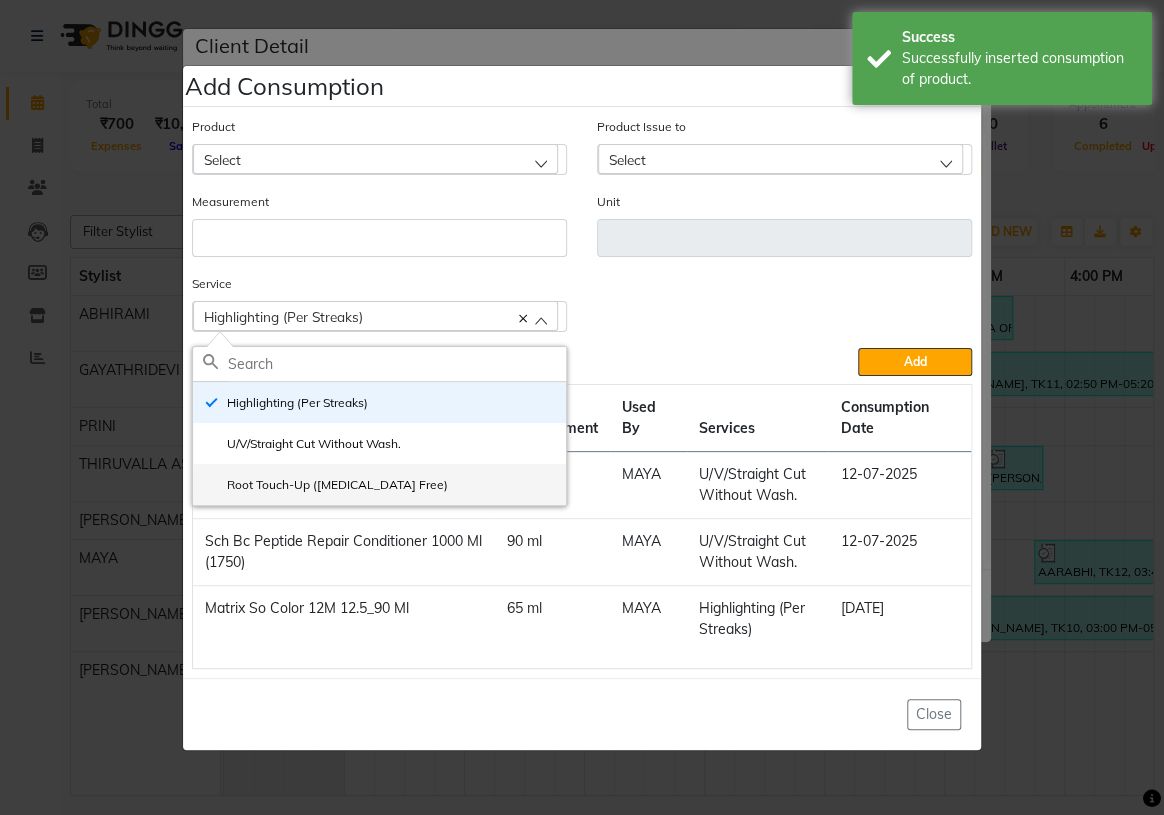 click on "Root Touch-Up (Ammonia Free)" 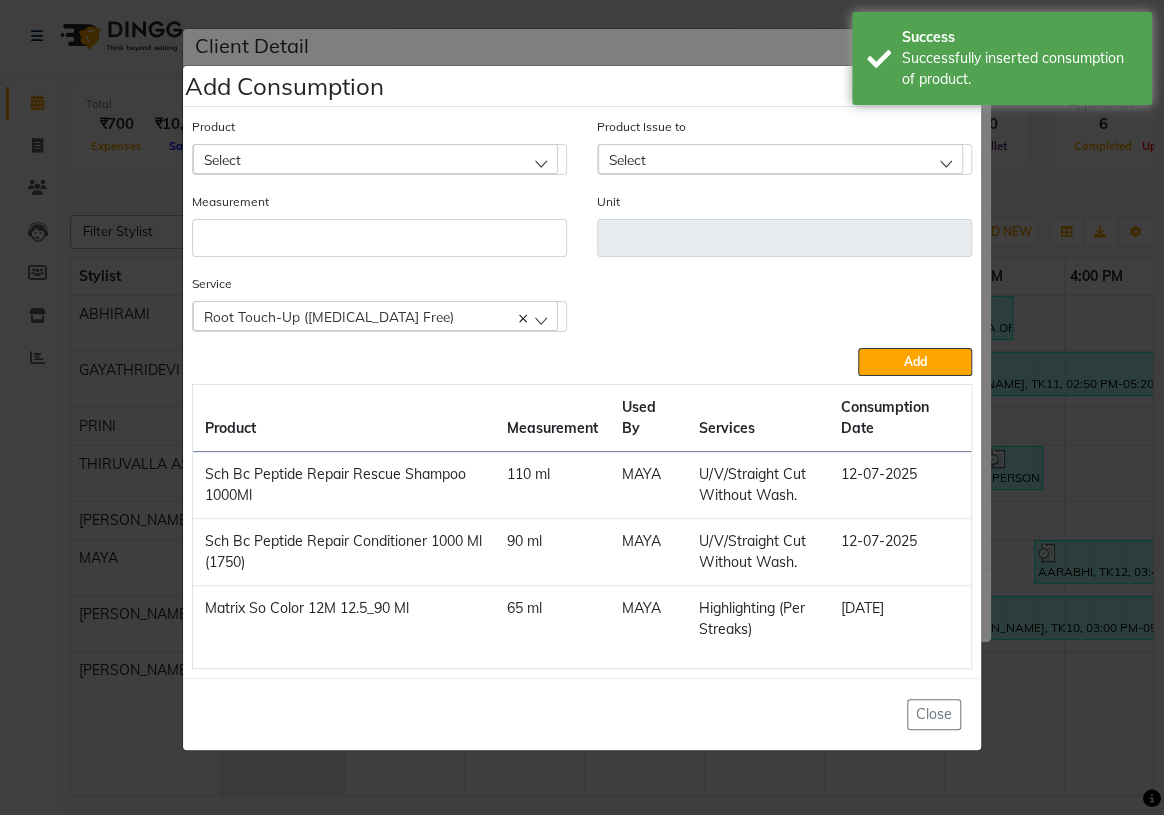click on "Select" 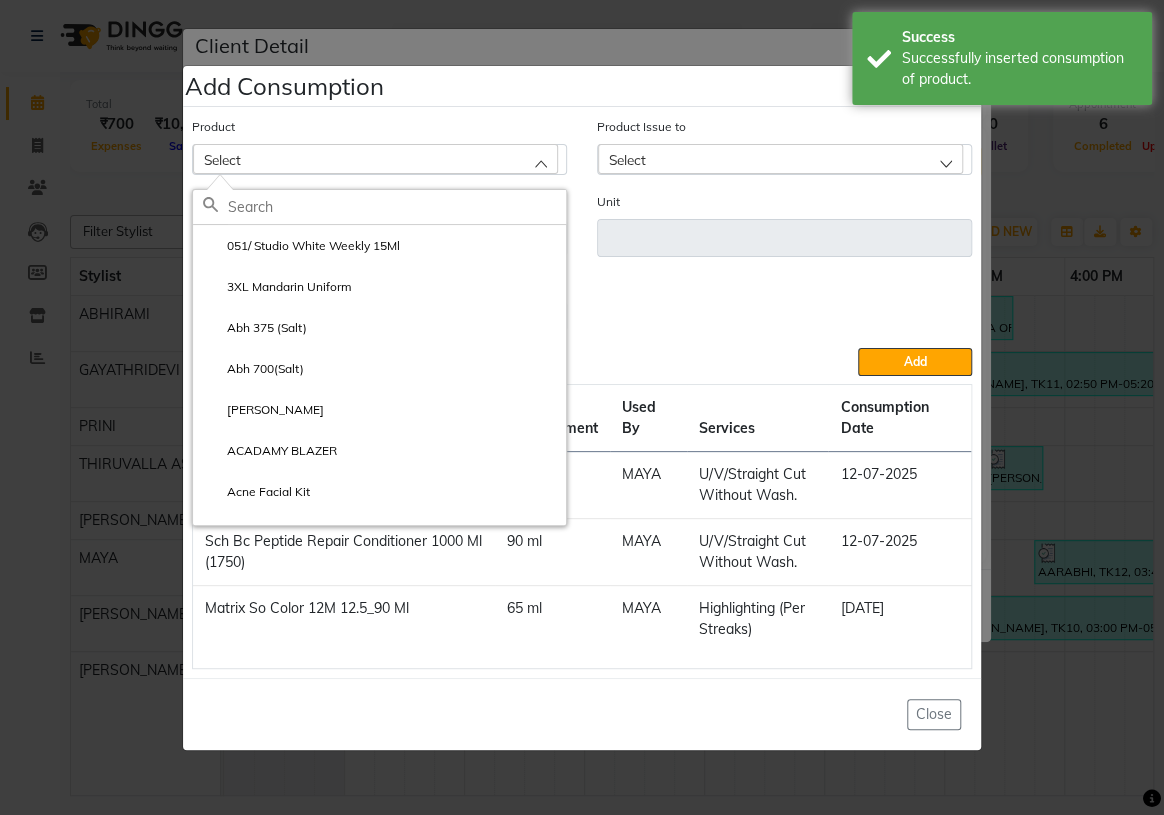 click 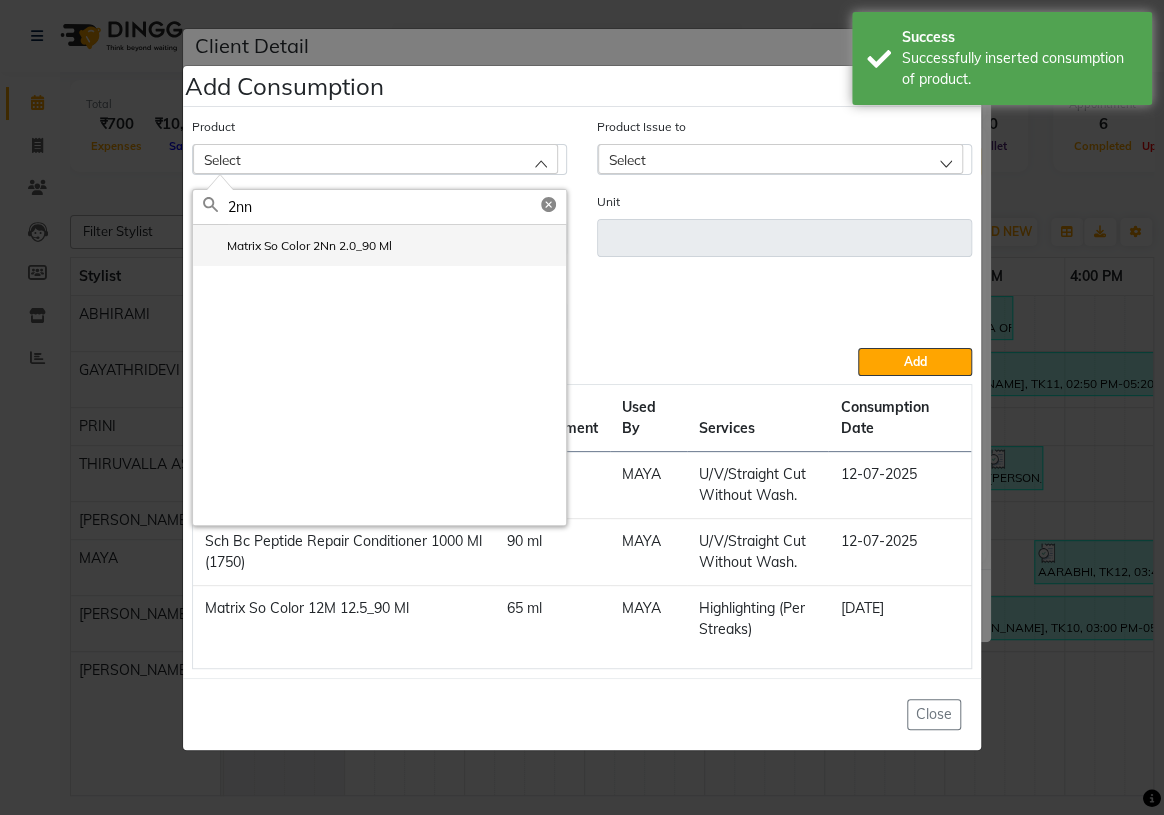 type on "2nn" 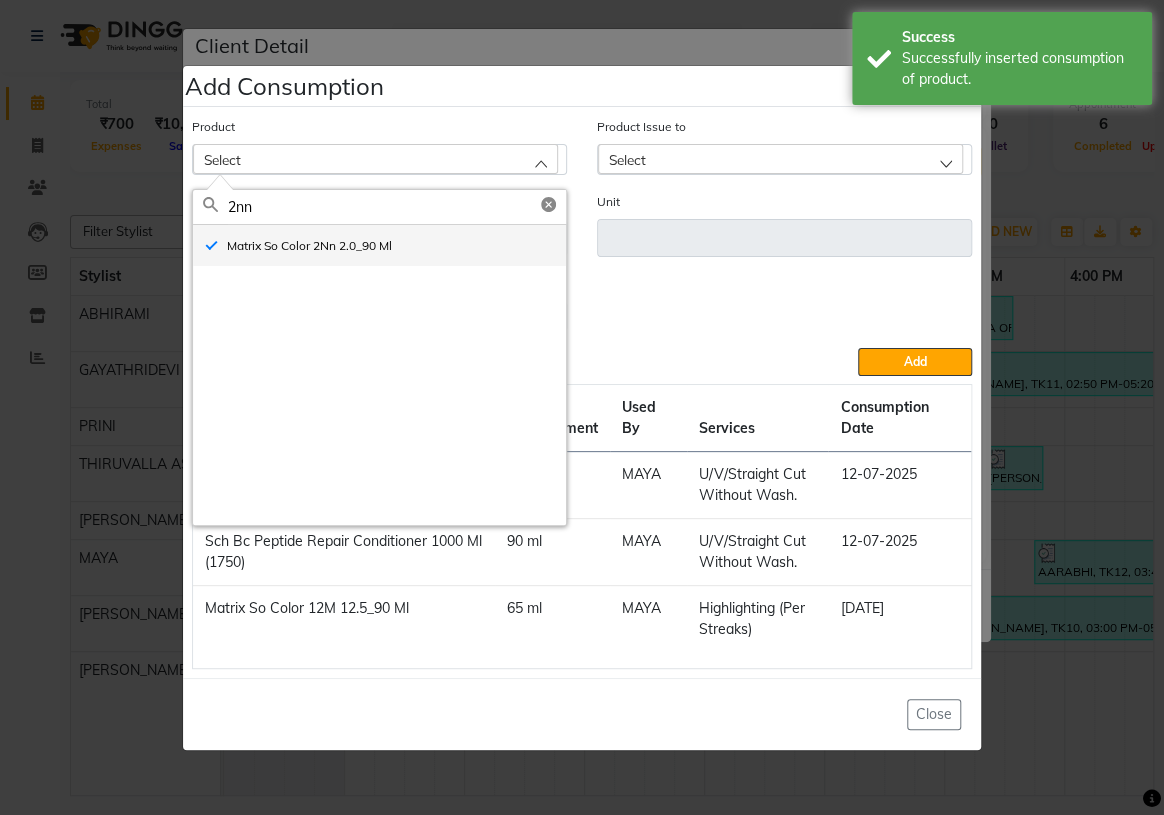 type on "ml" 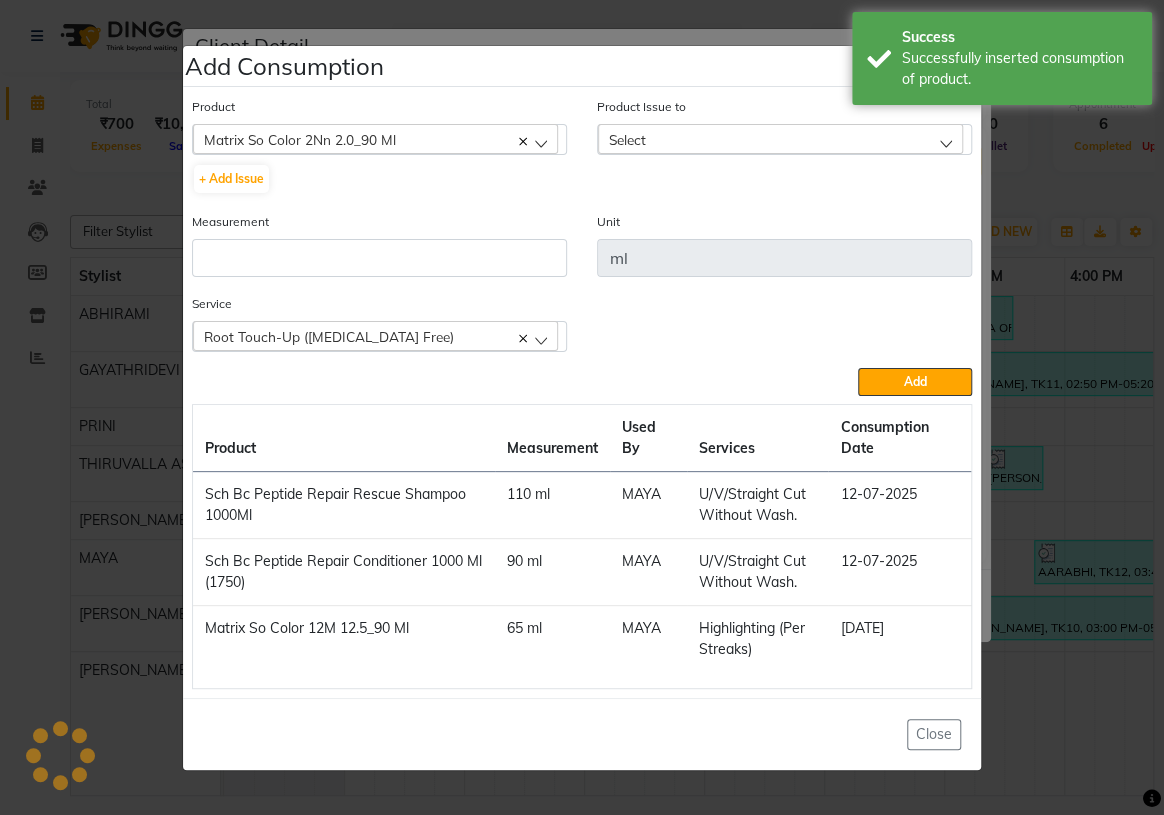 drag, startPoint x: 877, startPoint y: 143, endPoint x: 878, endPoint y: 161, distance: 18.027756 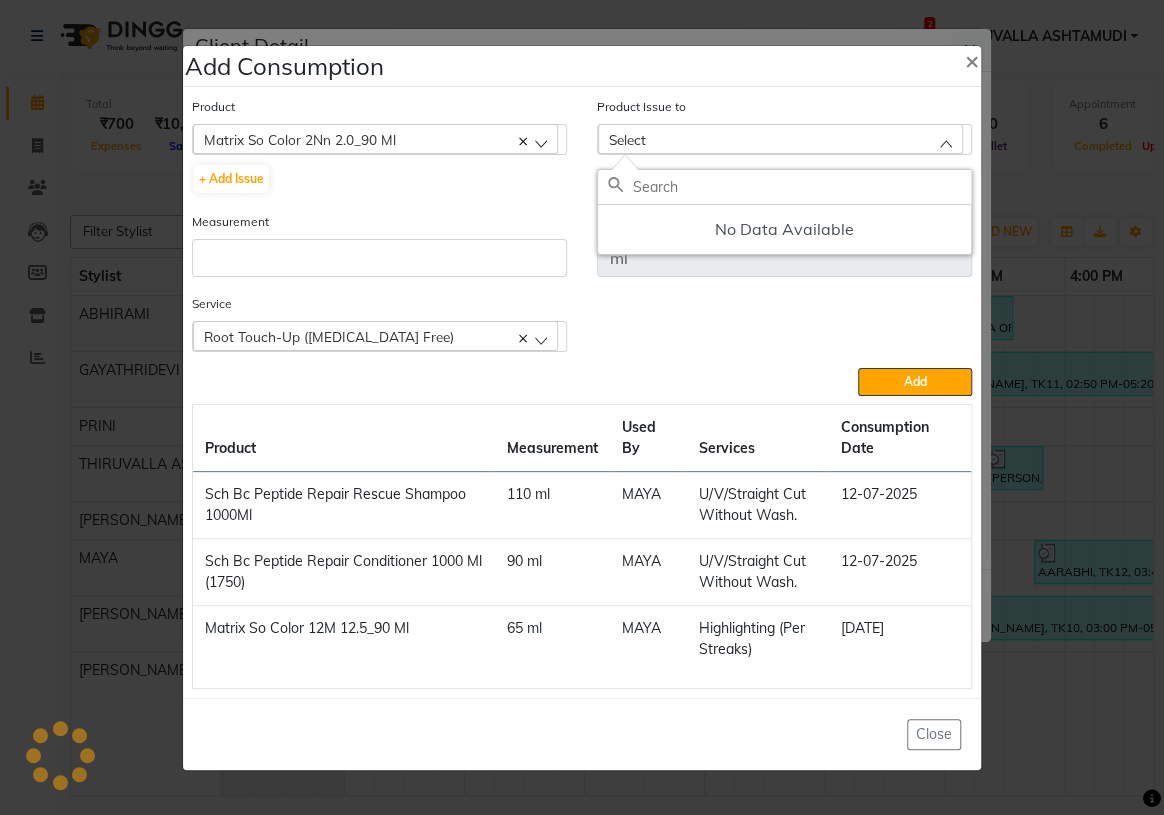 click 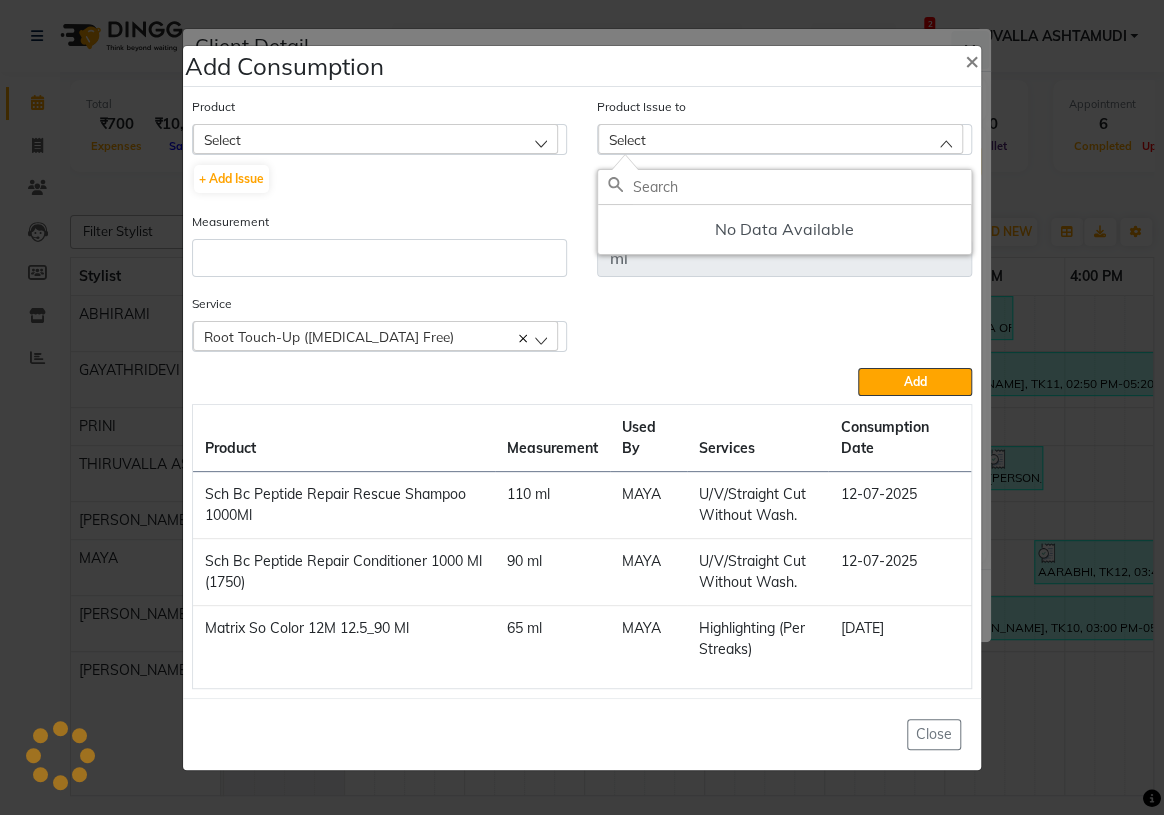 click on "Select" 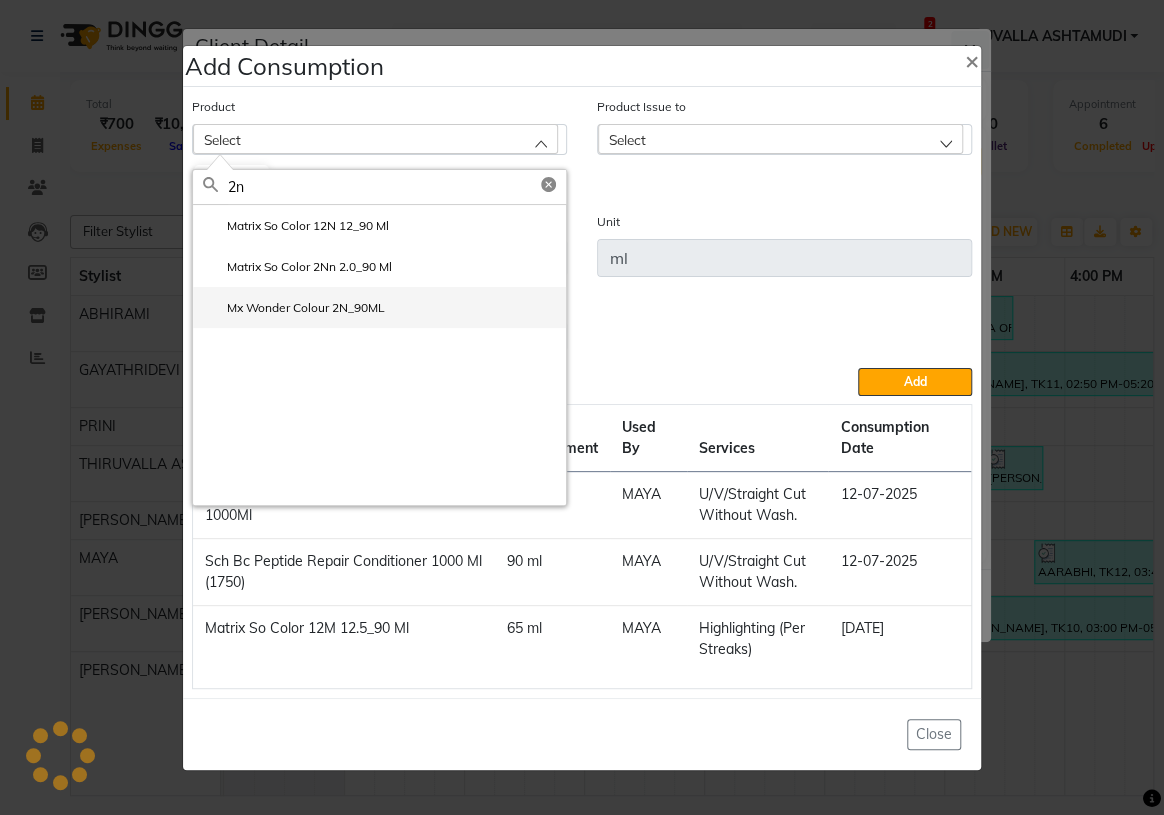 type on "2n" 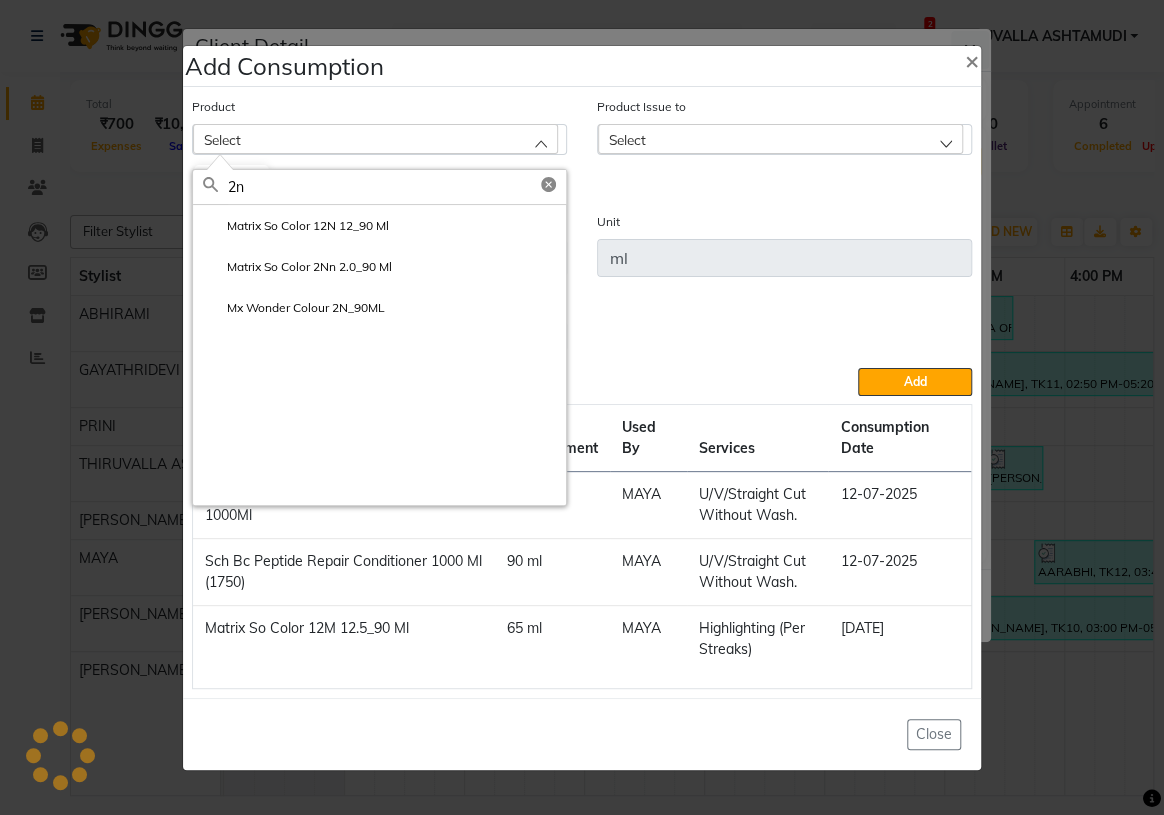 drag, startPoint x: 367, startPoint y: 307, endPoint x: 542, endPoint y: 184, distance: 213.90184 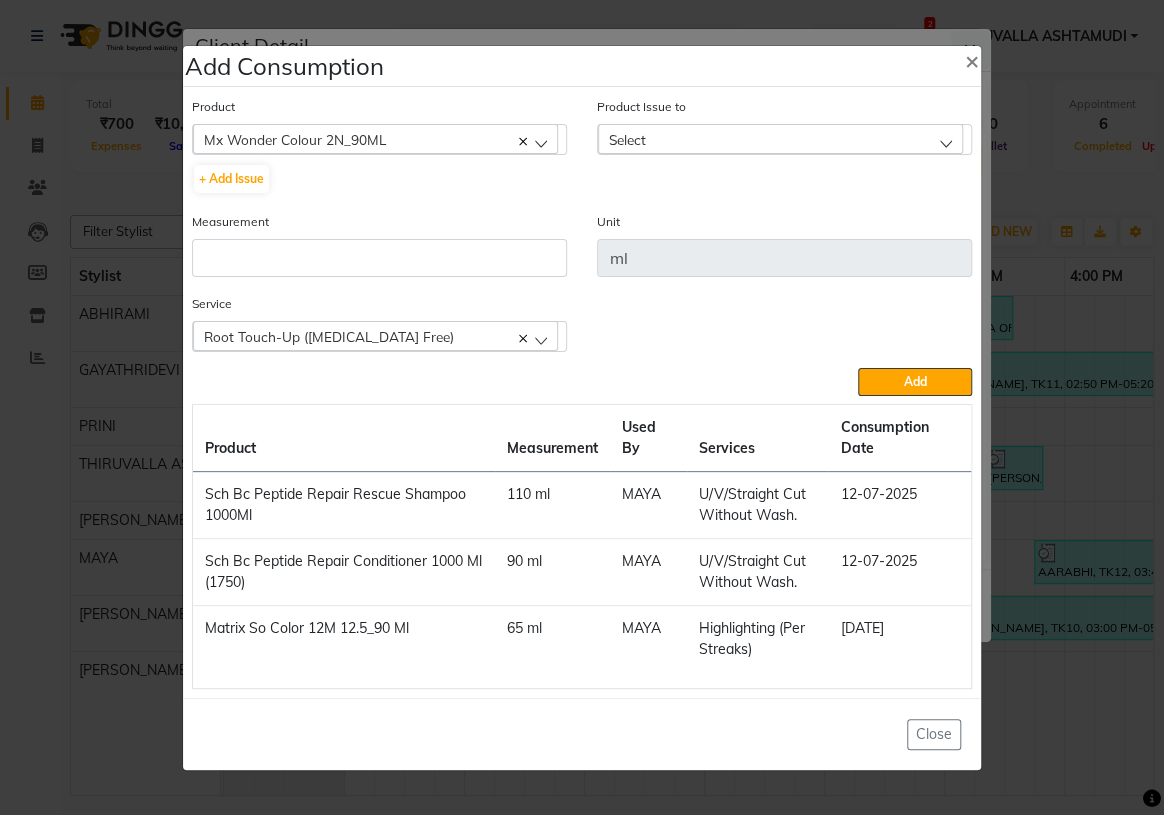 click on "Select" 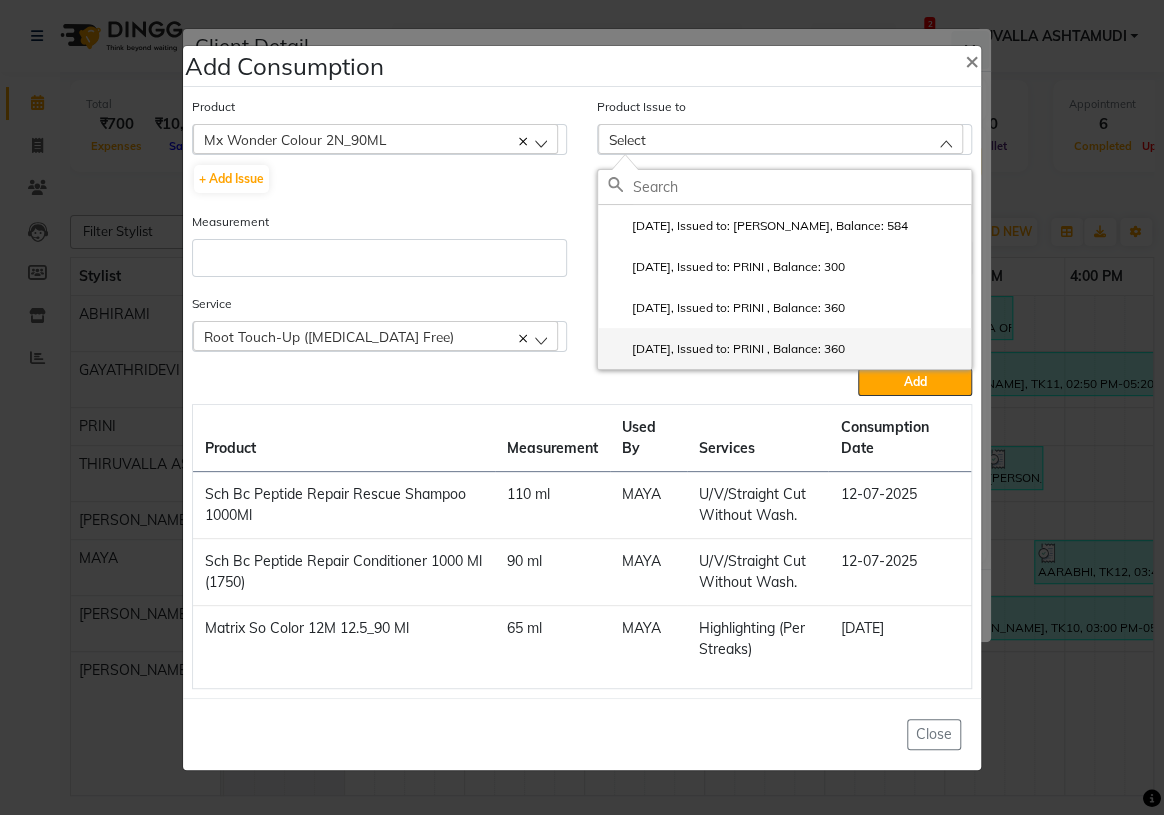 click on "2024-12-30, Issued to: PRINI		, Balance: 360" 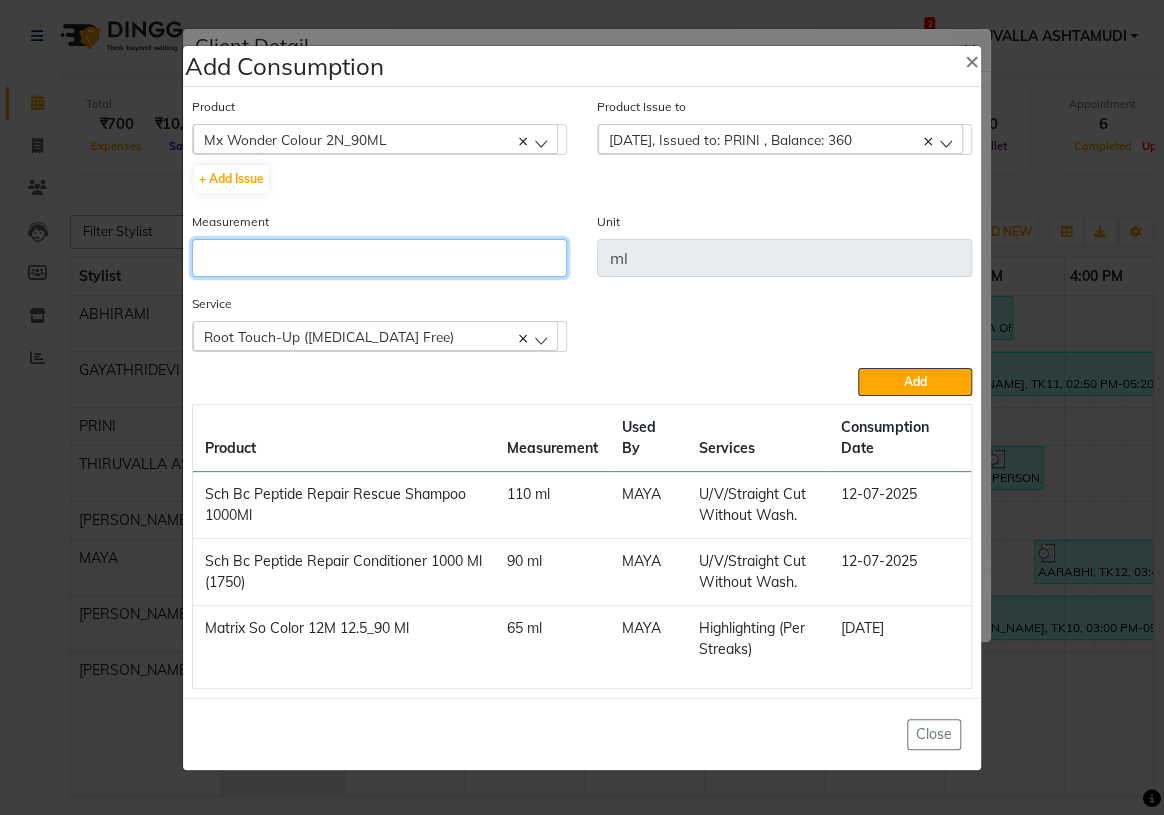 click 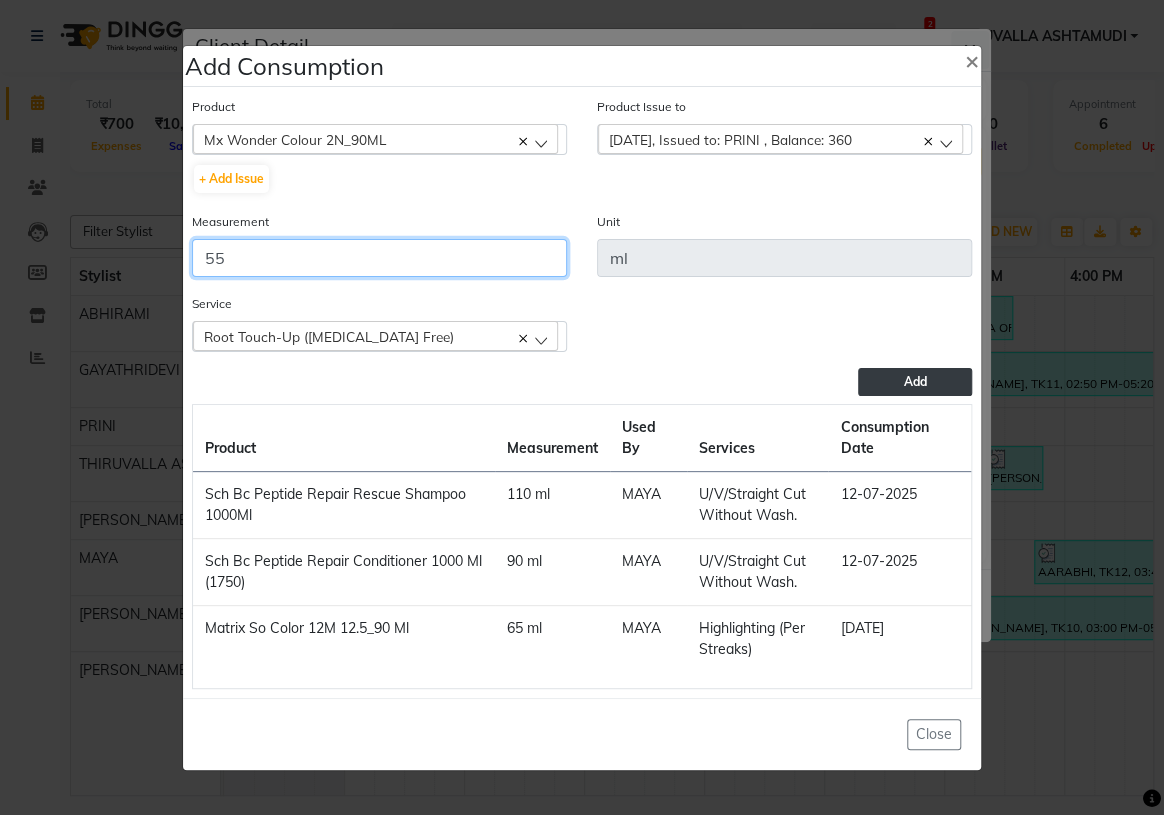 type on "55" 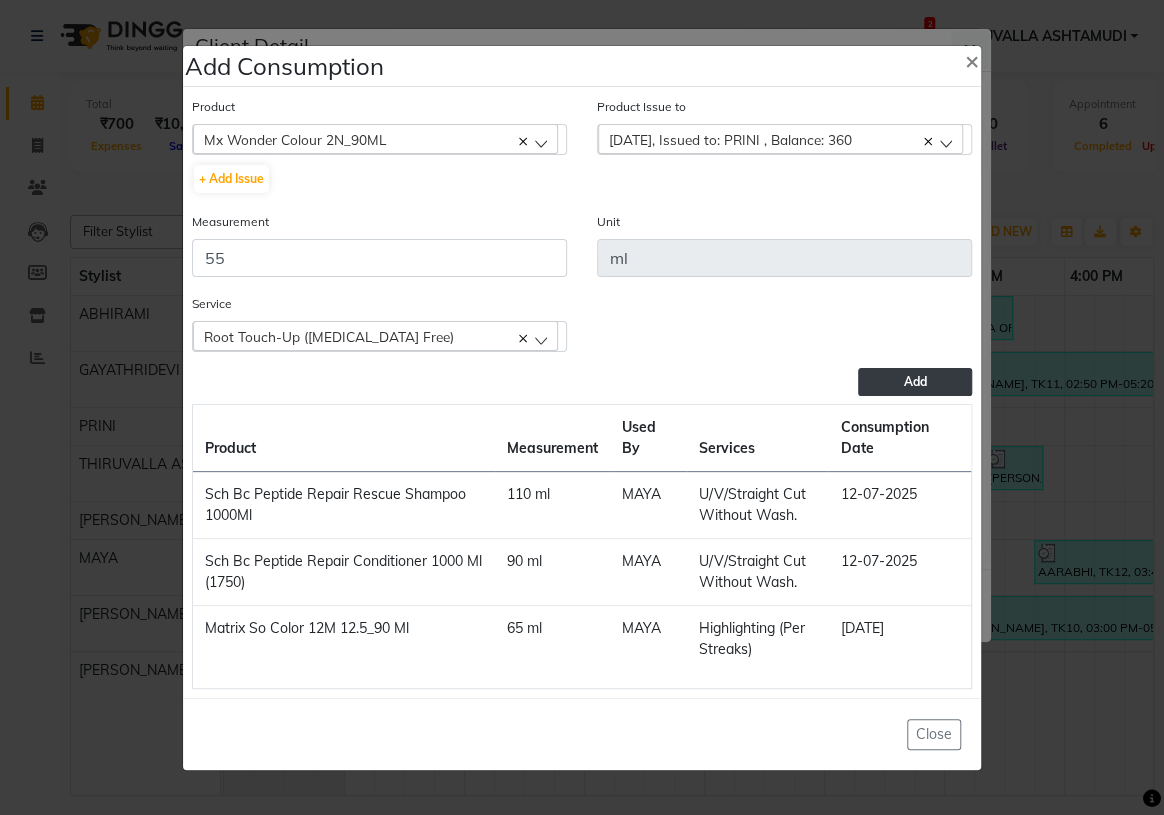 click on "Add" 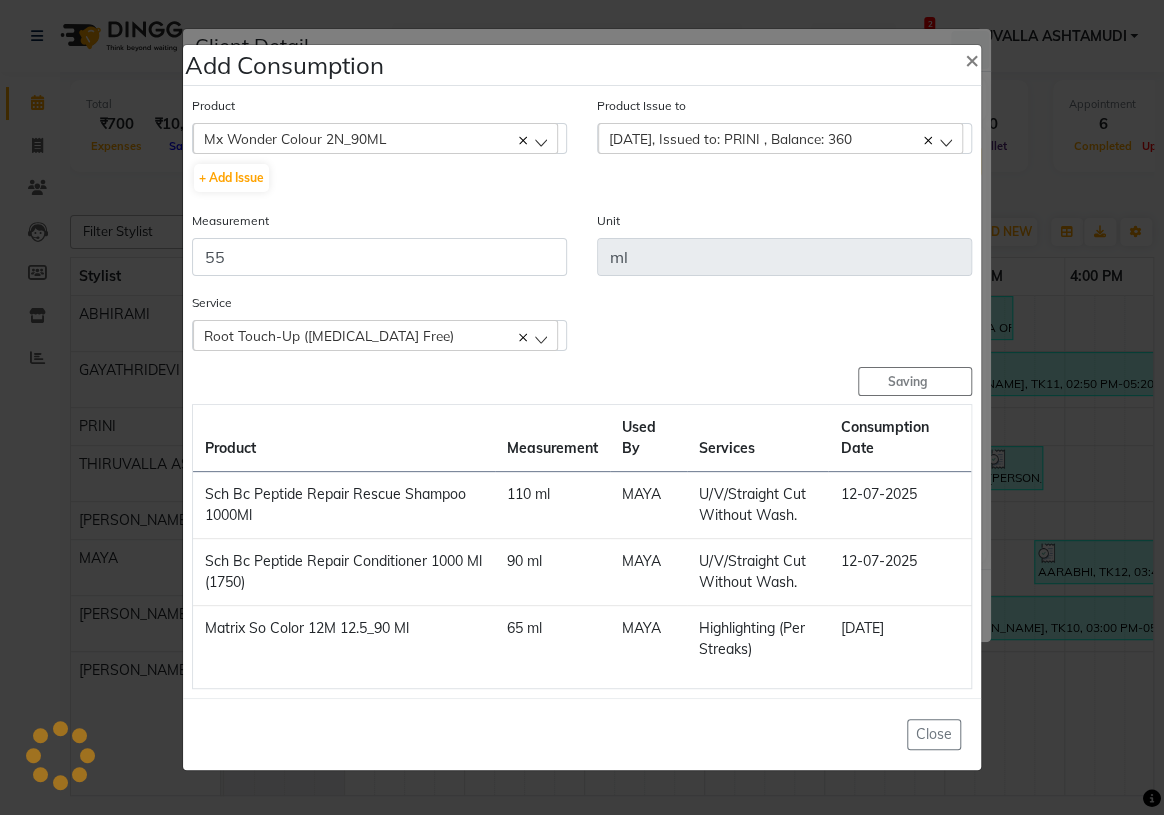 type 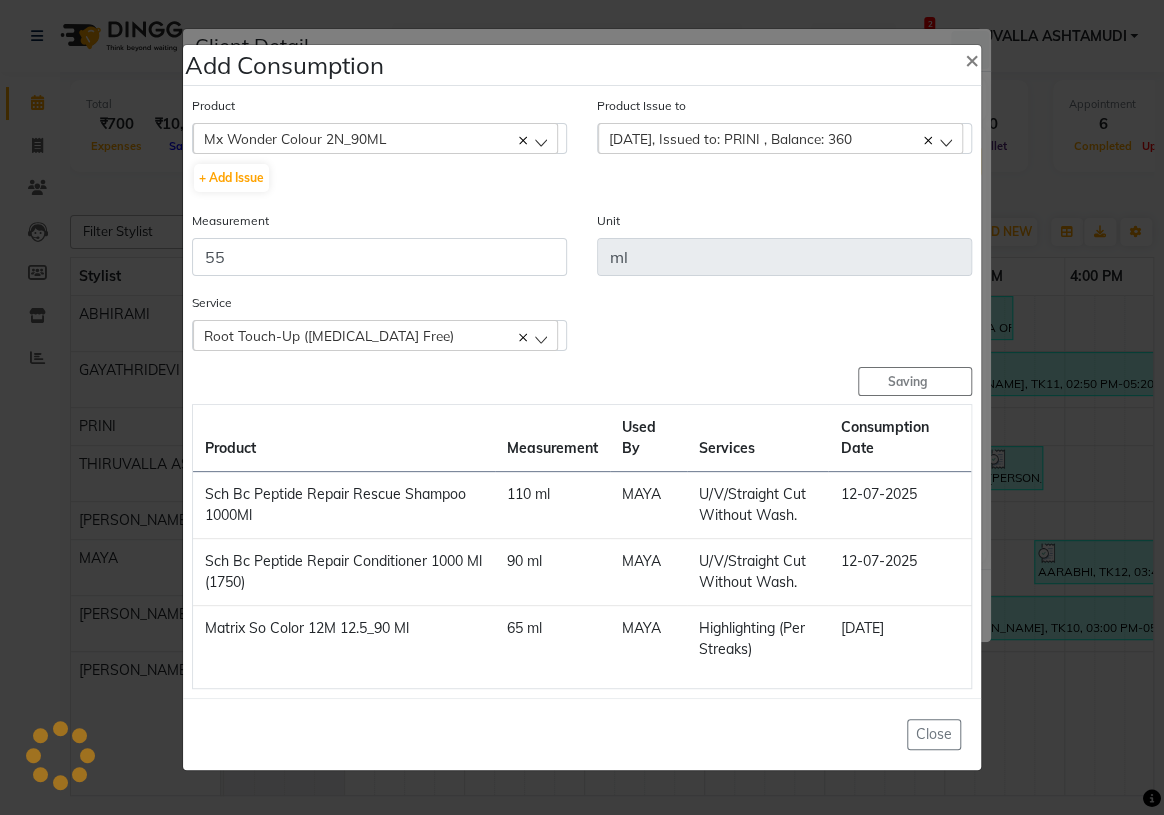 type 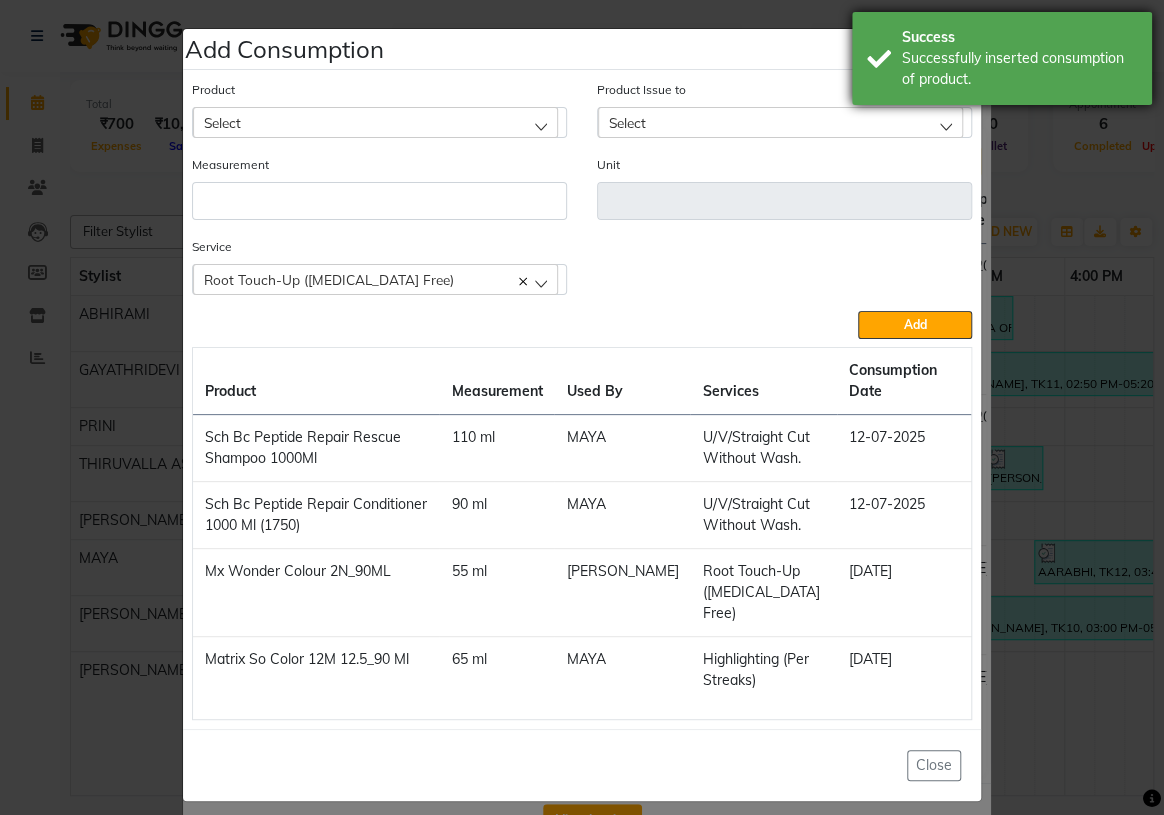 click on "Success   Successfully inserted consumption of product." at bounding box center (1002, 58) 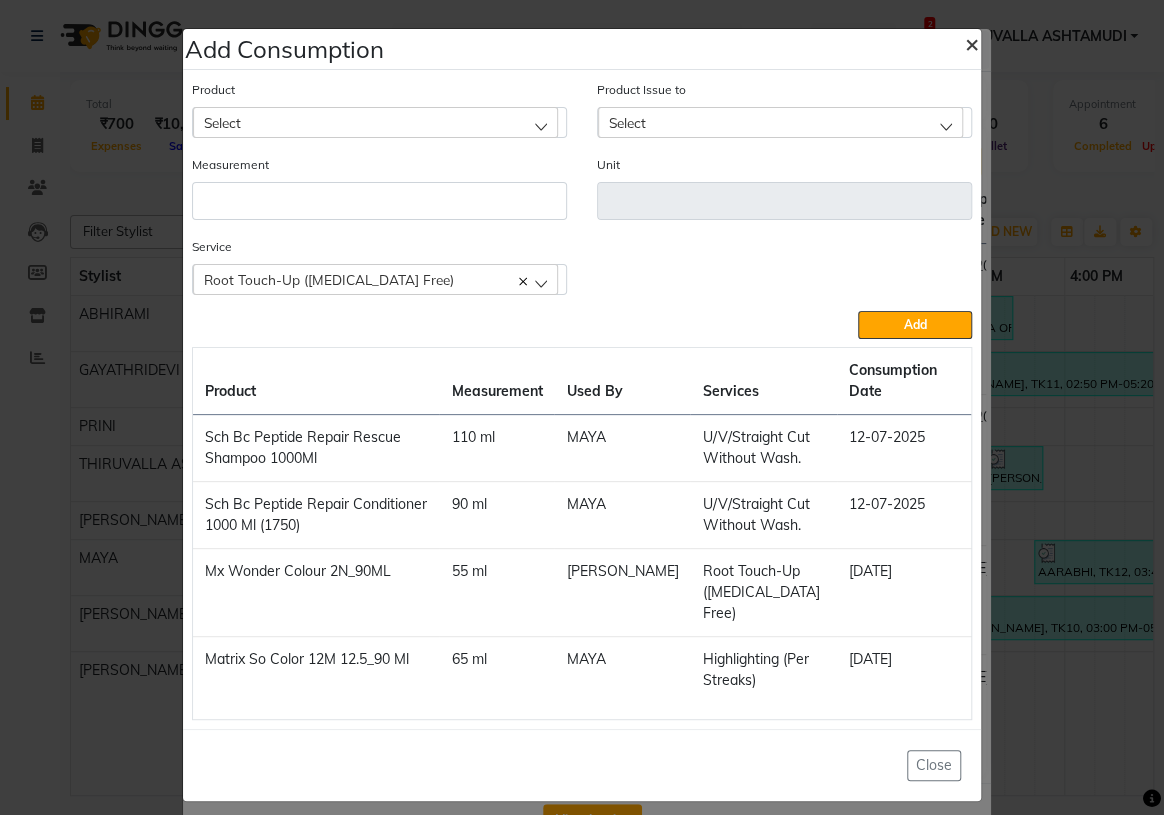 click on "×" 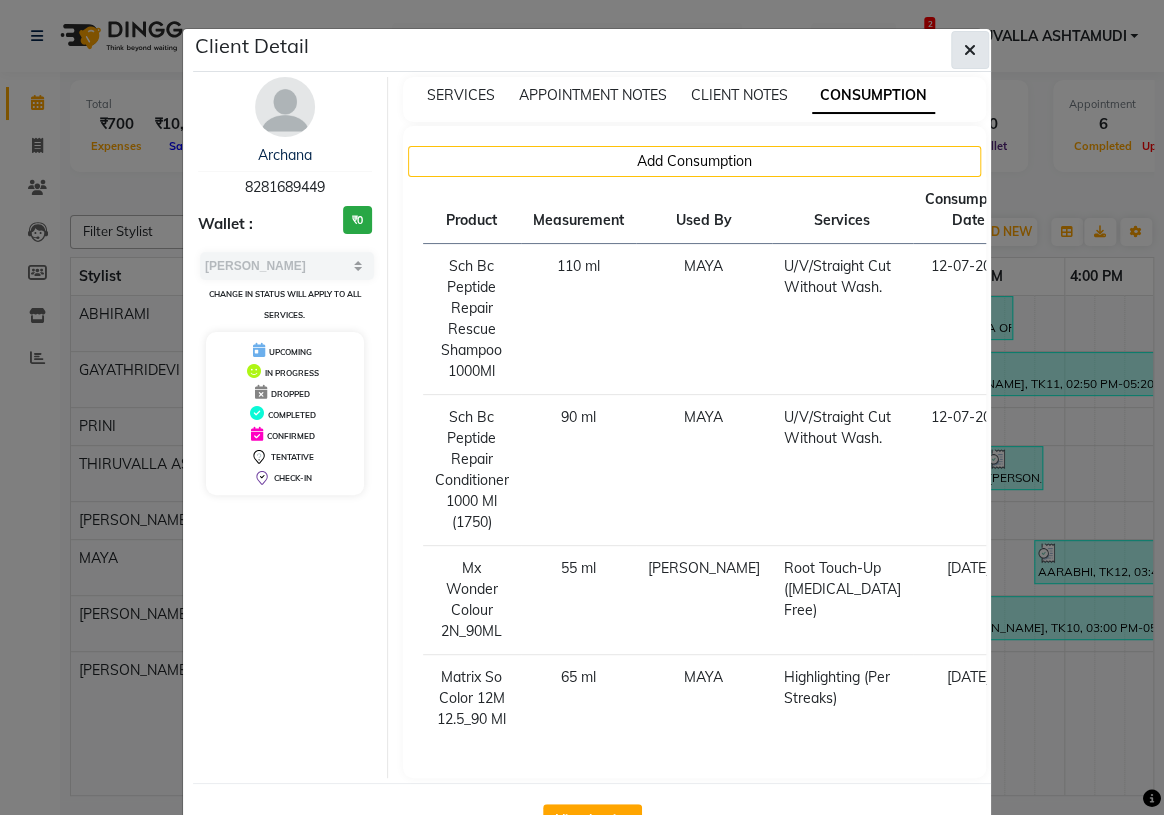 click 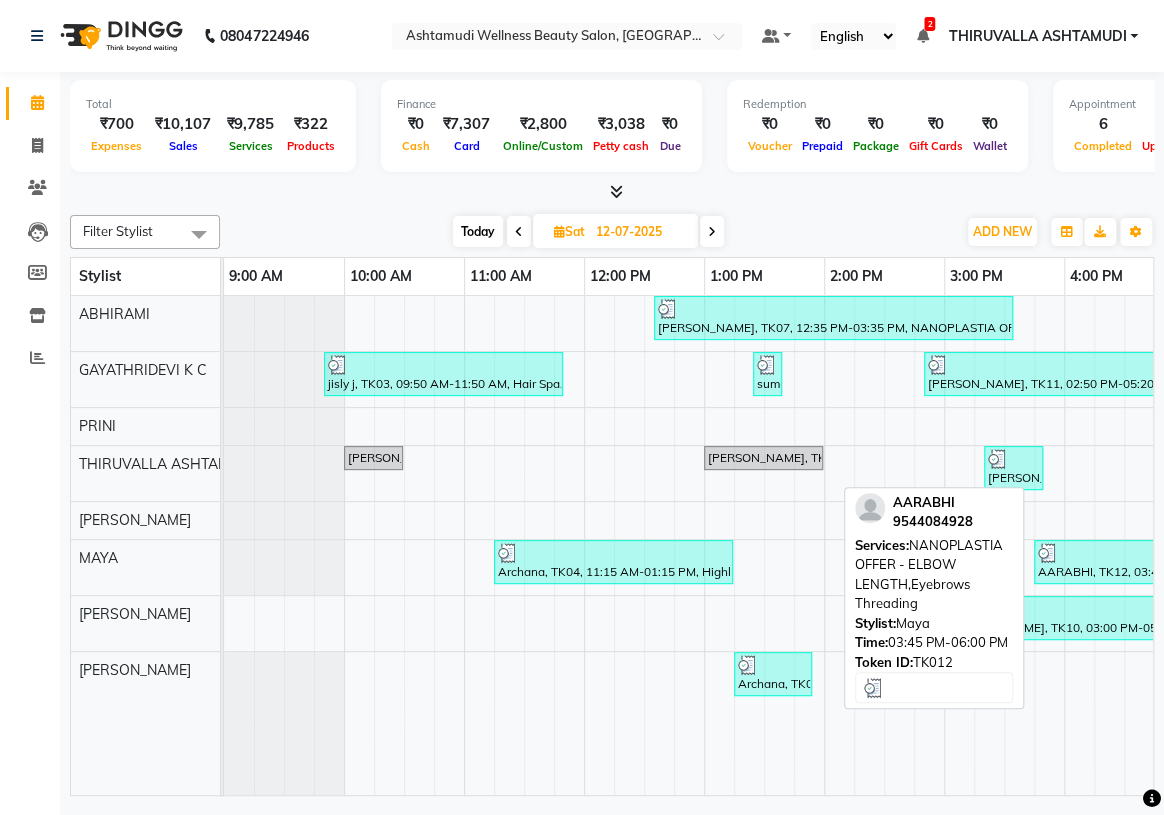 click at bounding box center [1168, 553] 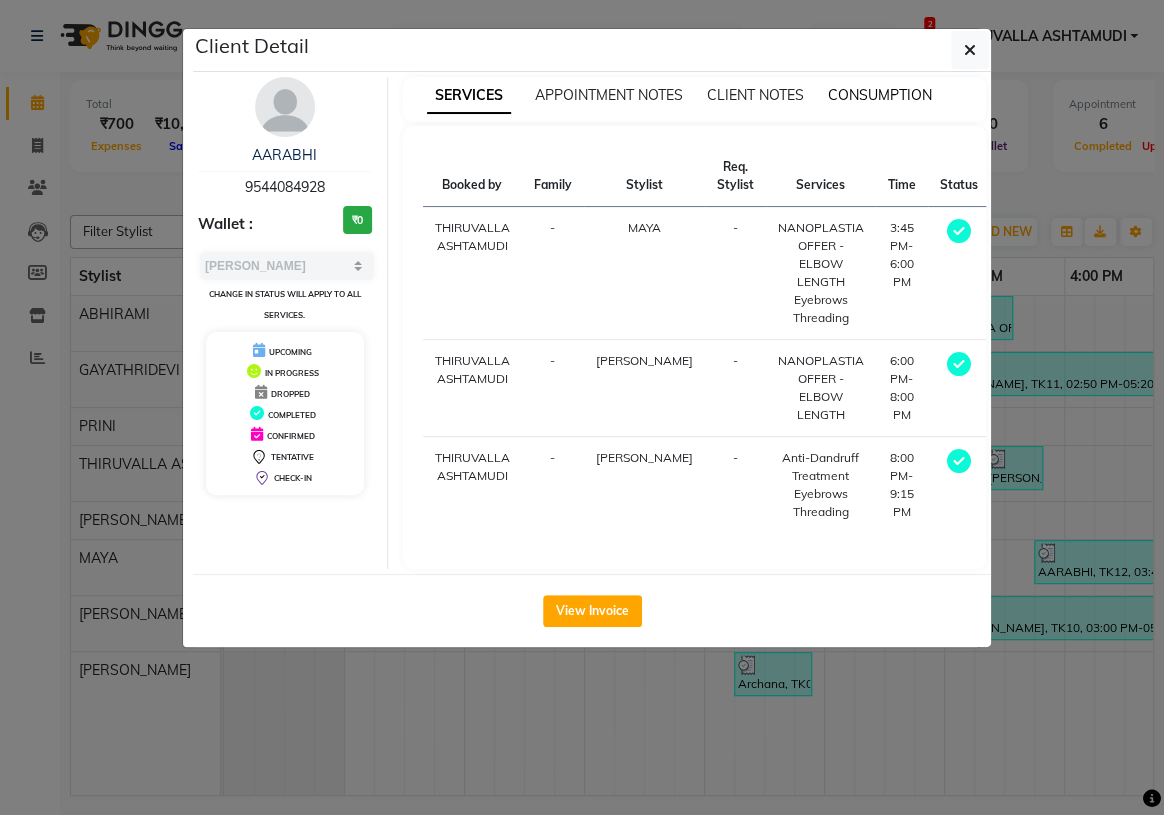 click on "CONSUMPTION" at bounding box center [880, 95] 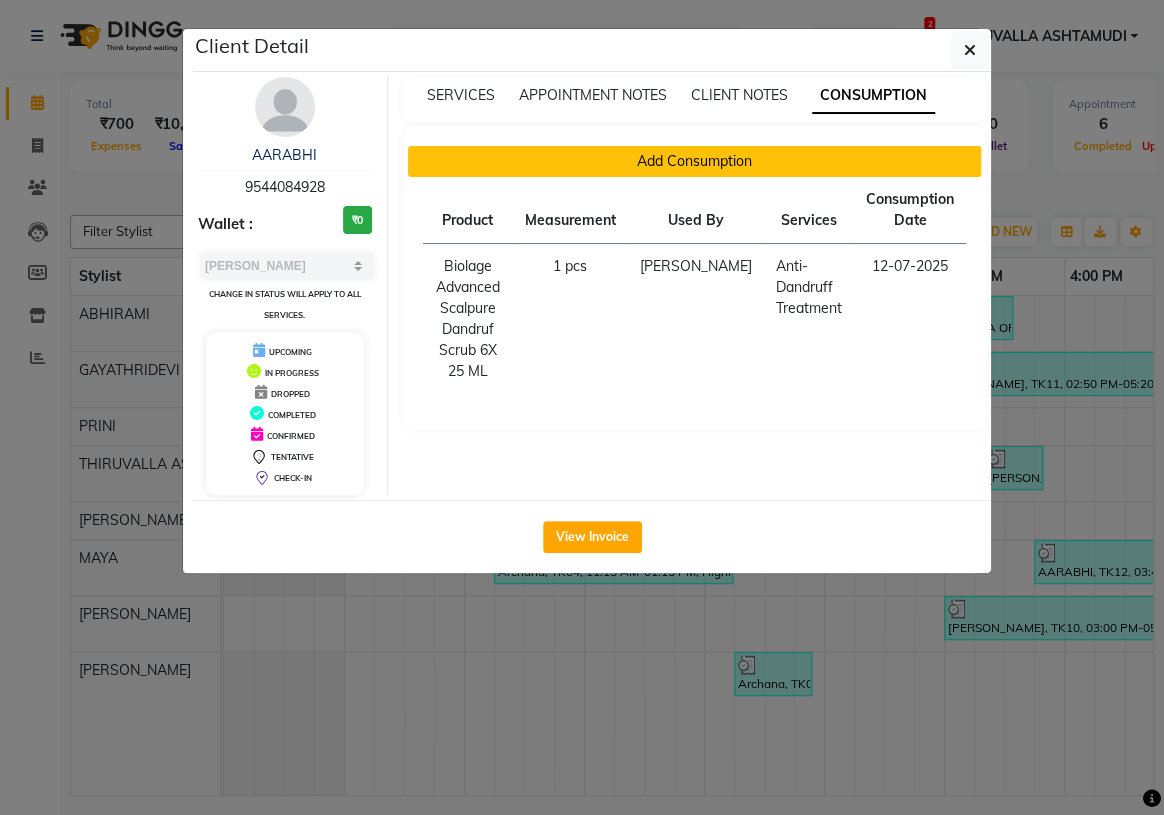 click on "Add Consumption" at bounding box center [695, 161] 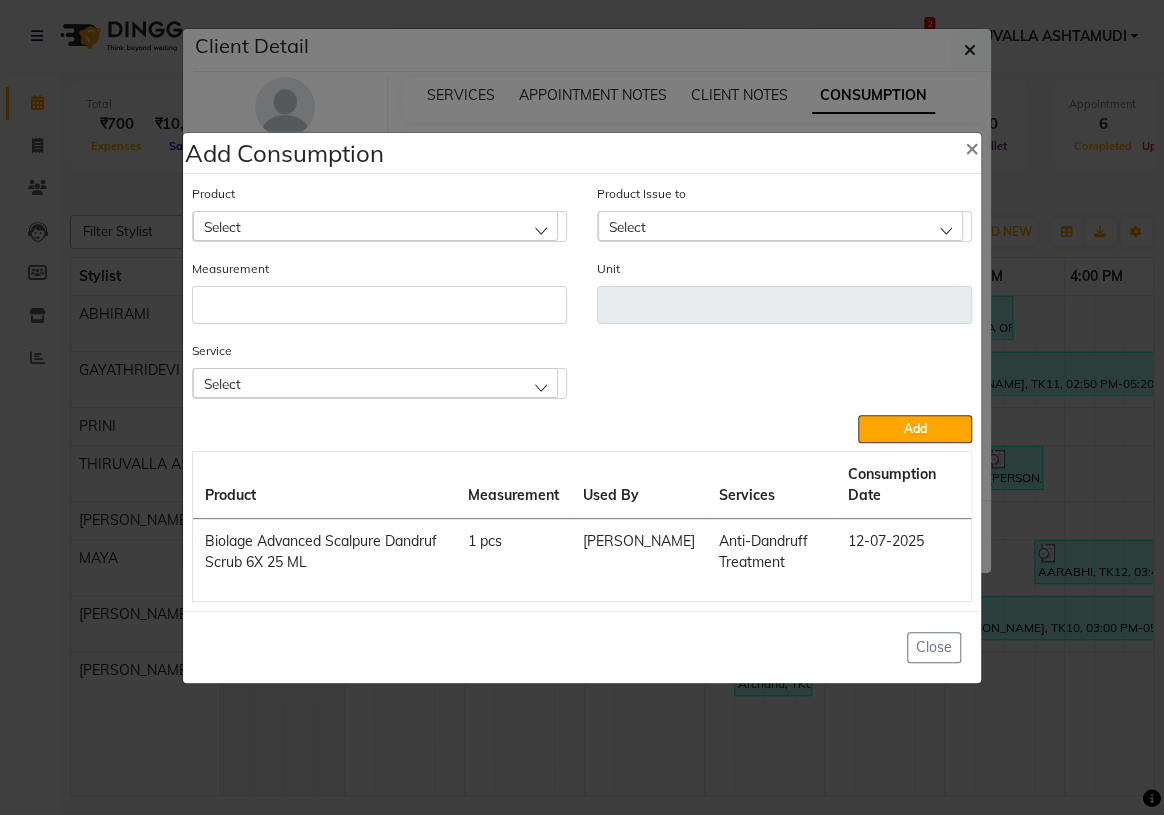 click on "Select" 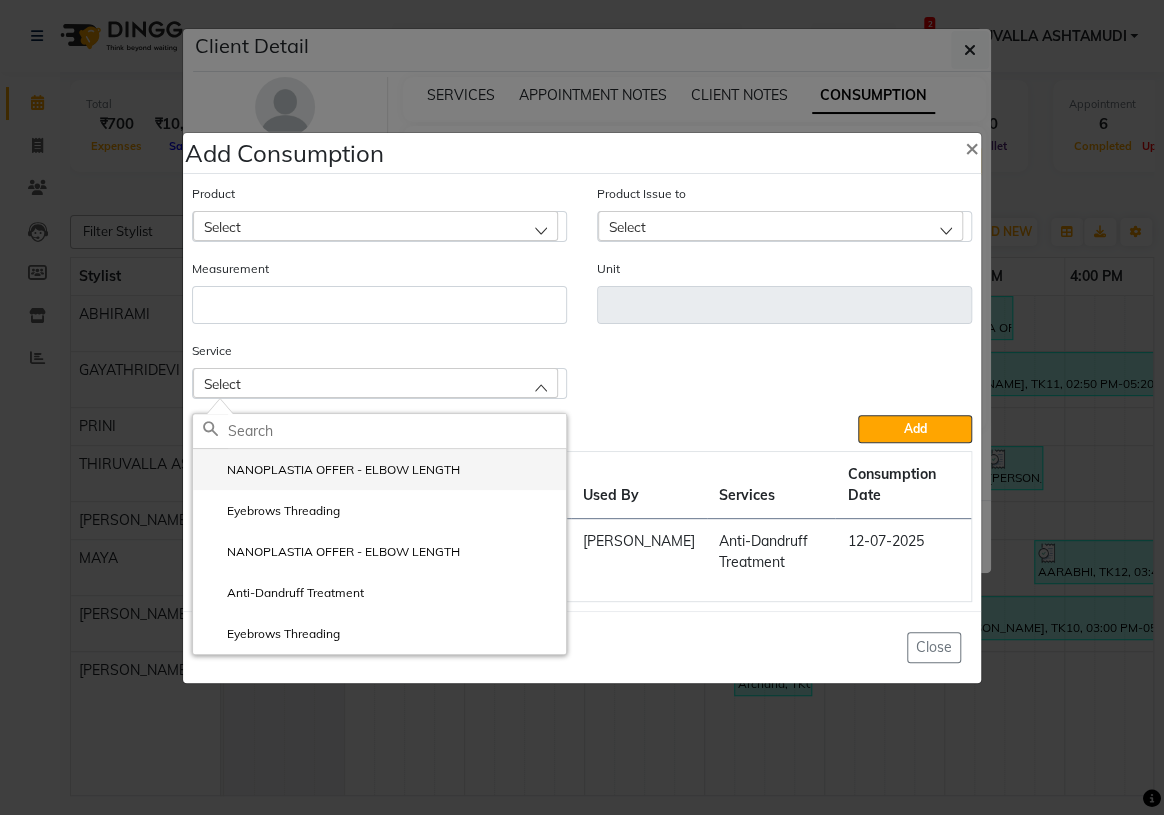 click on "NANOPLASTIA OFFER - ELBOW LENGTH" 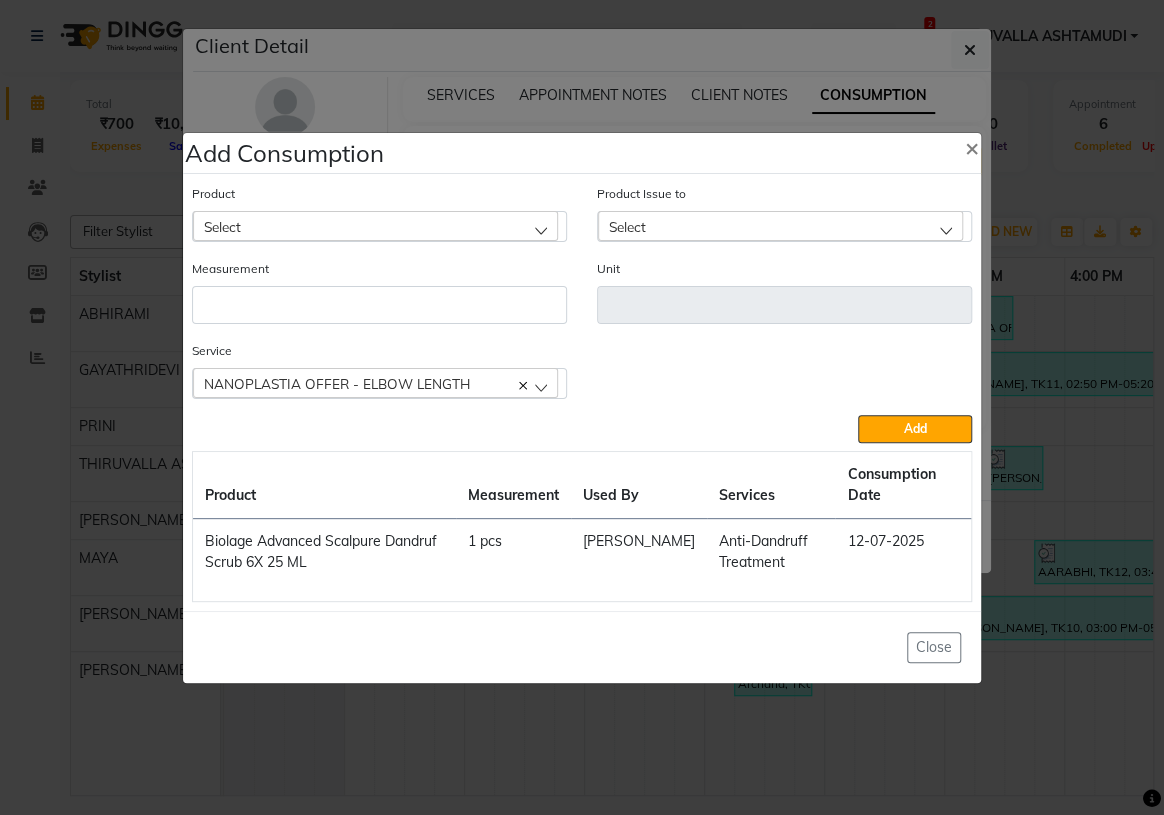 click on "Select" 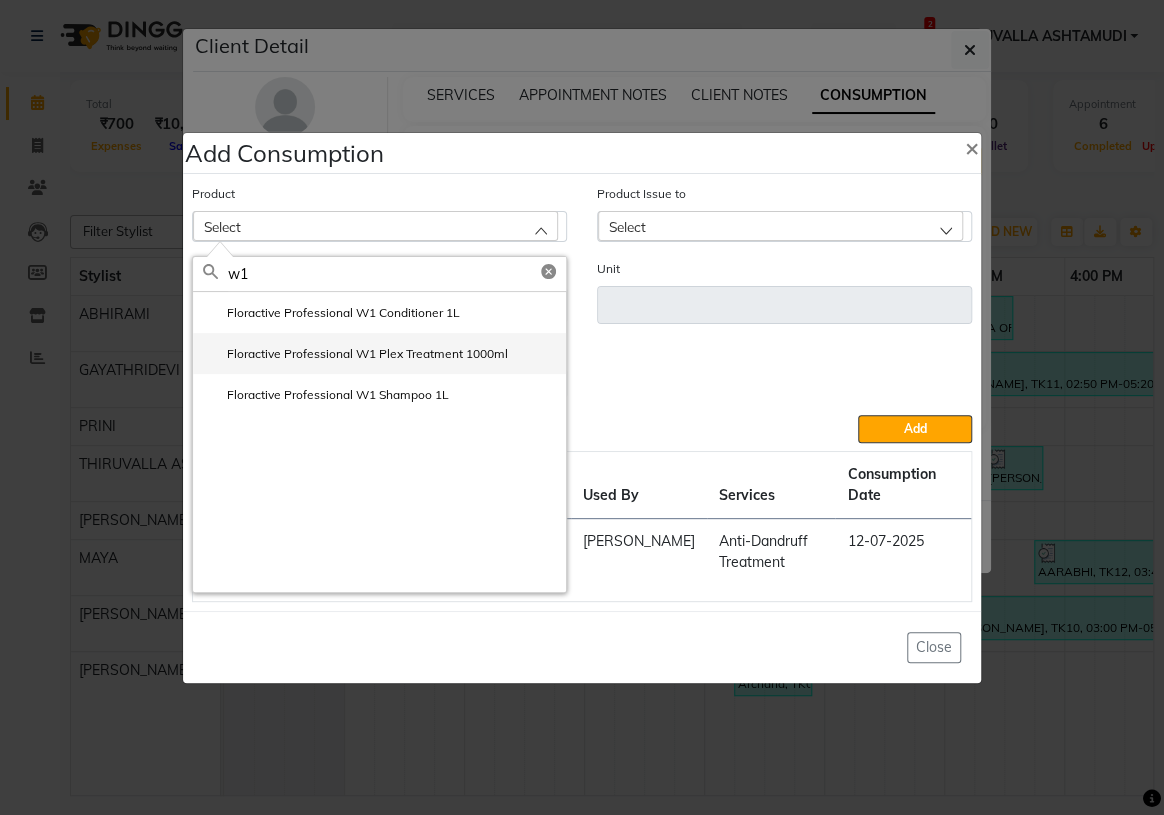 type on "w1" 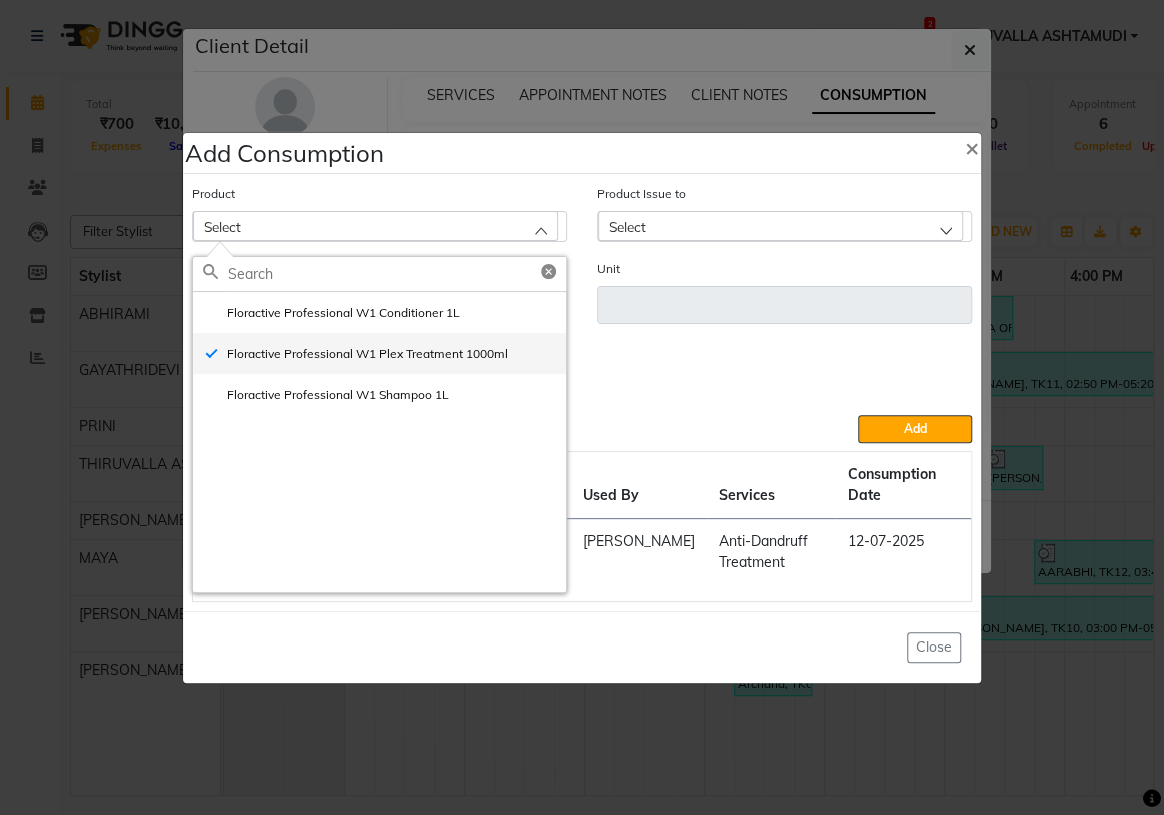 type on "ml" 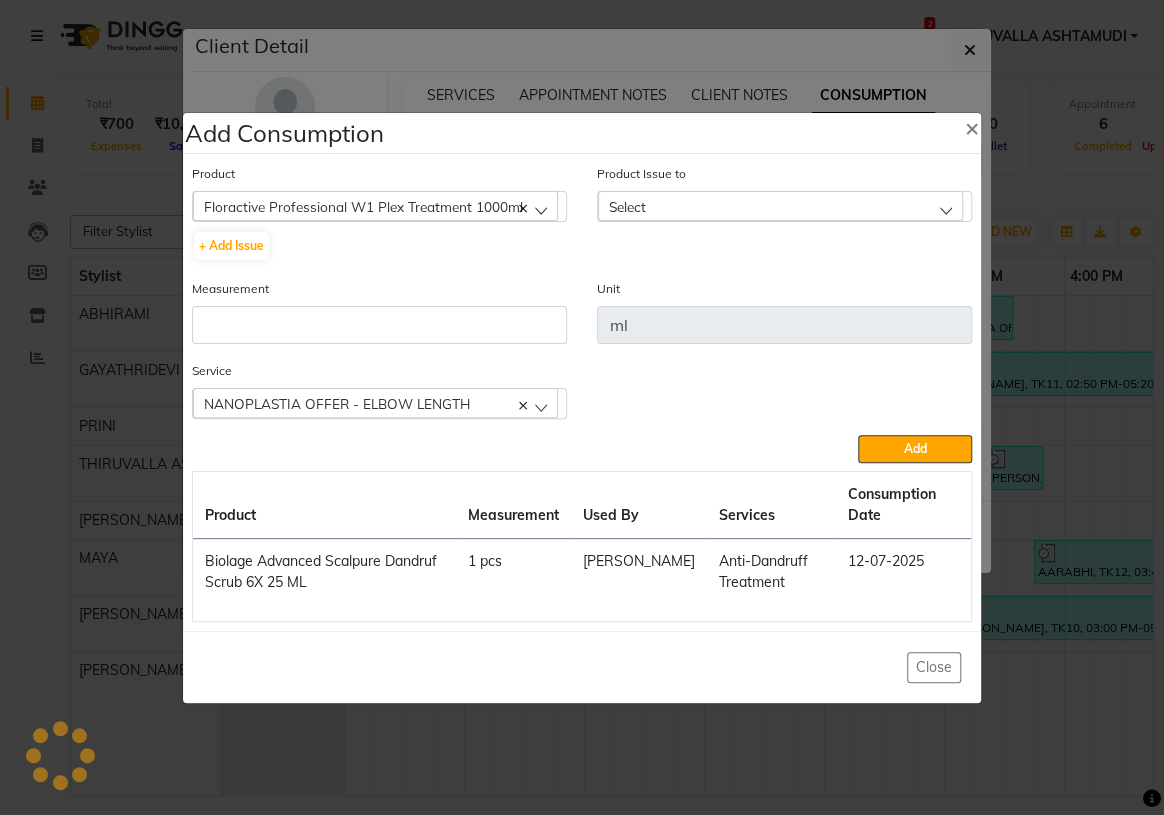 click on "Select" 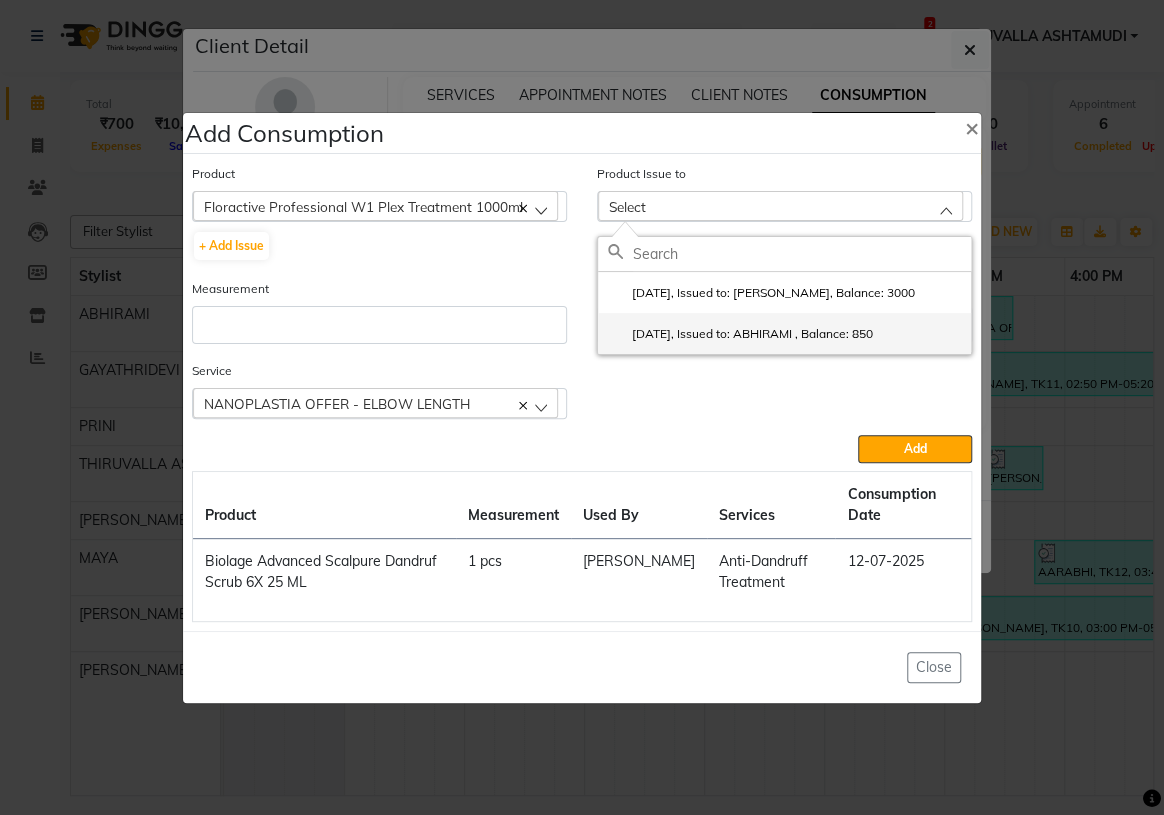 click on "2025-06-29, Issued to: ABHIRAMI		, Balance: 850" 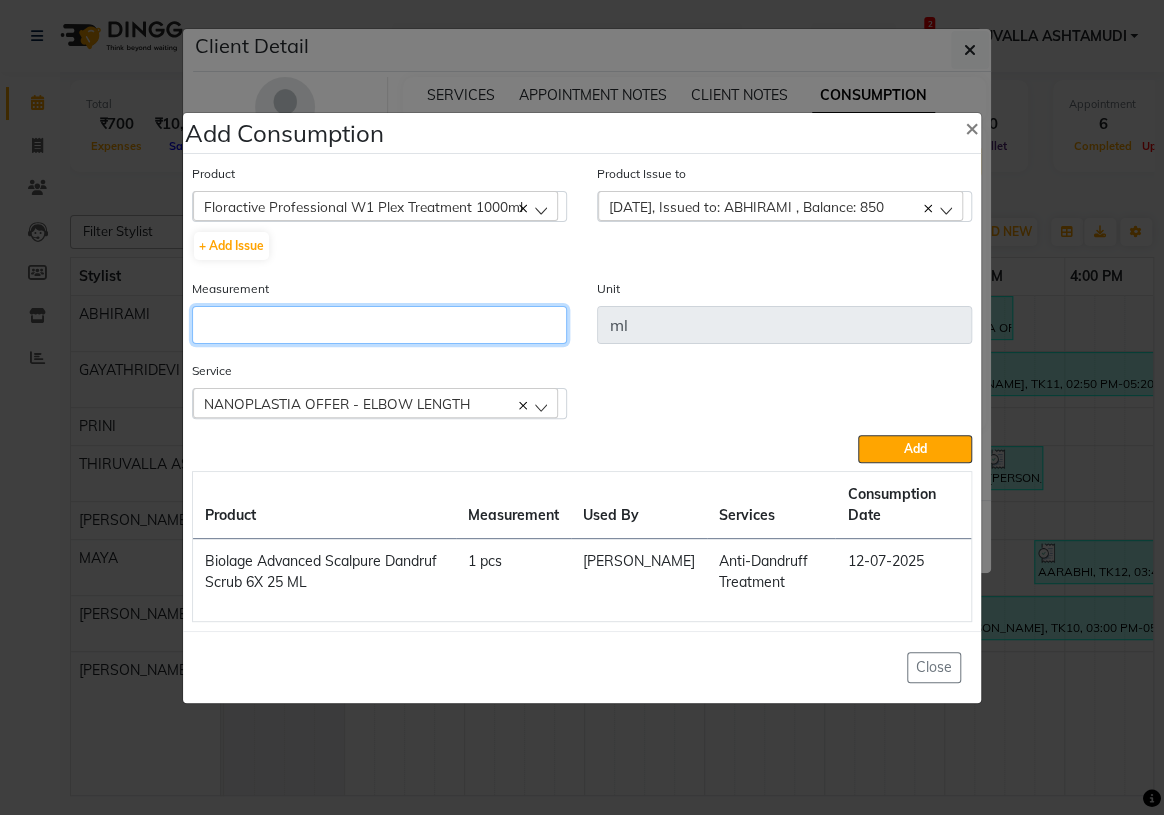 click 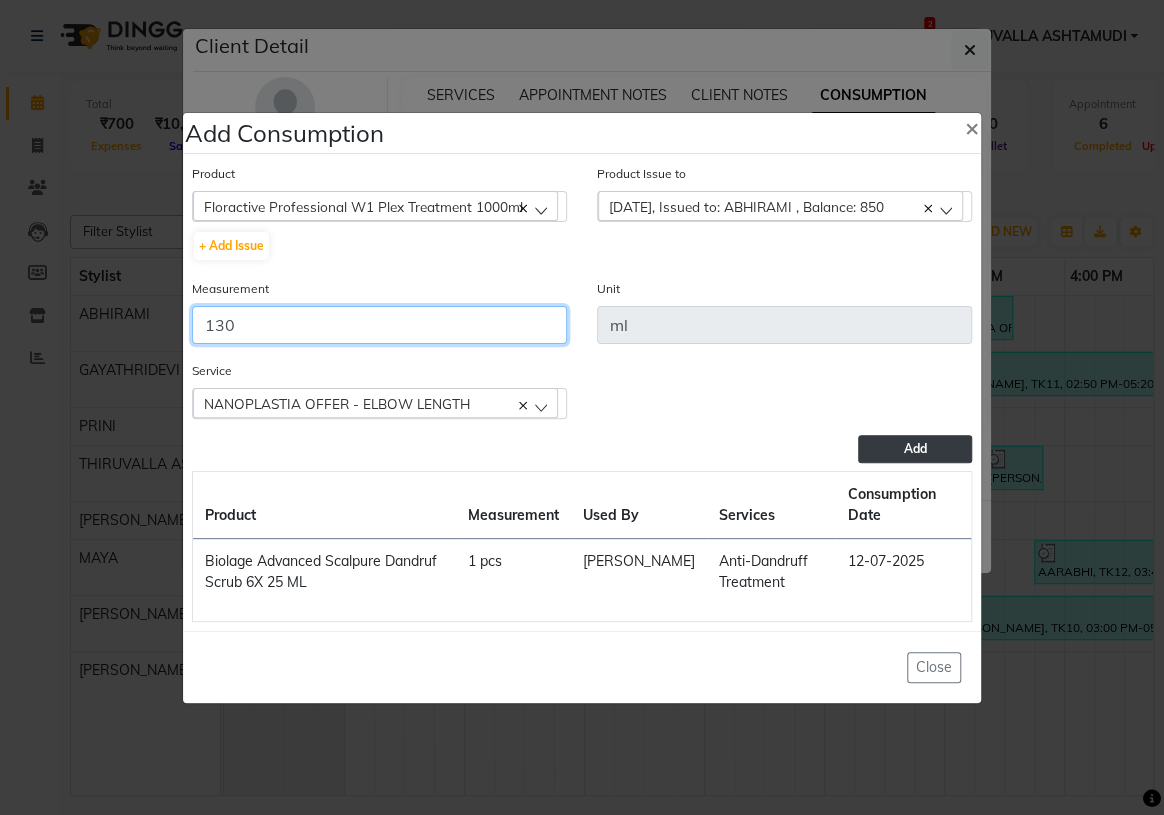type on "130" 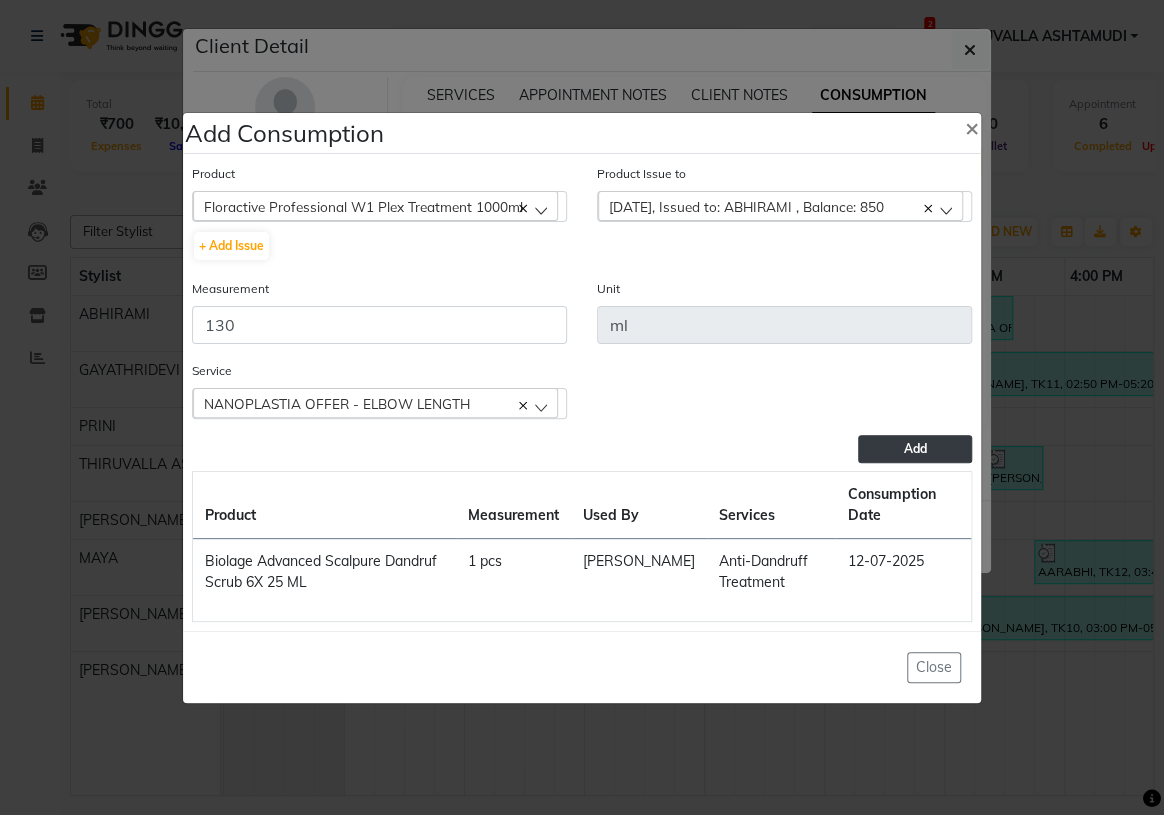 click on "Add" 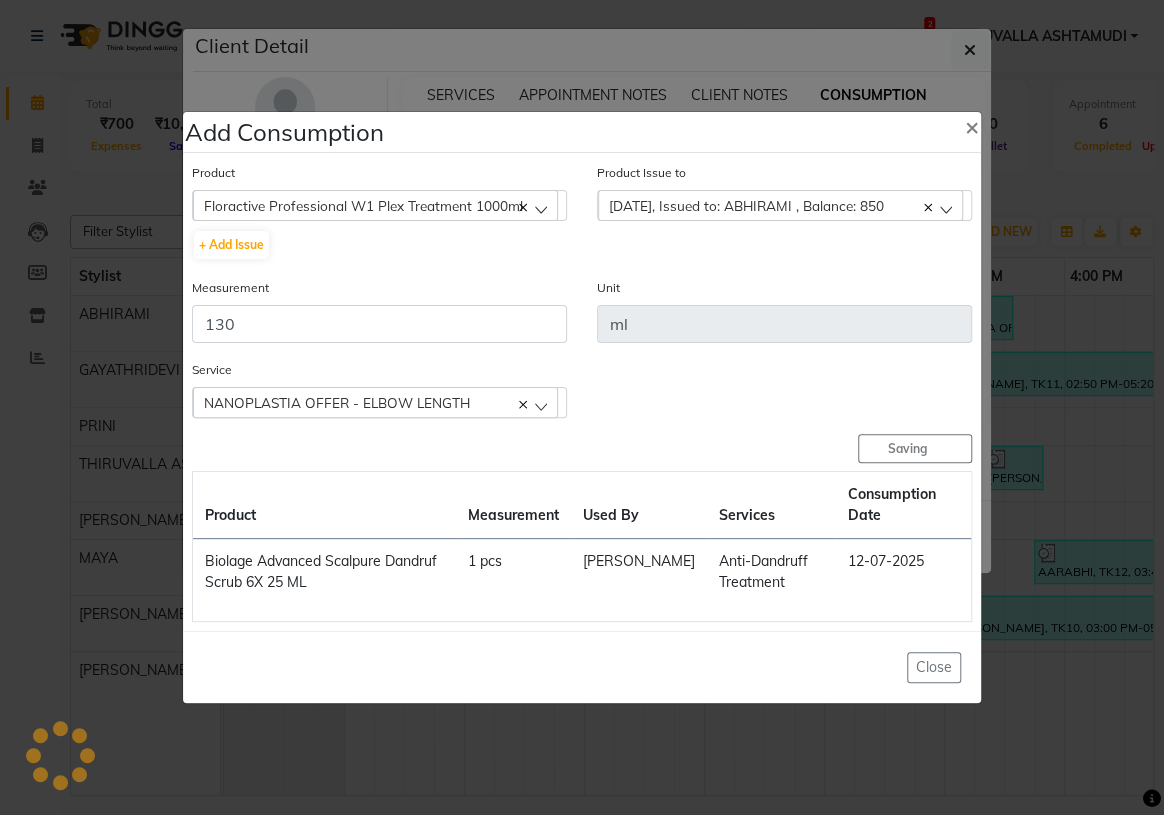 type 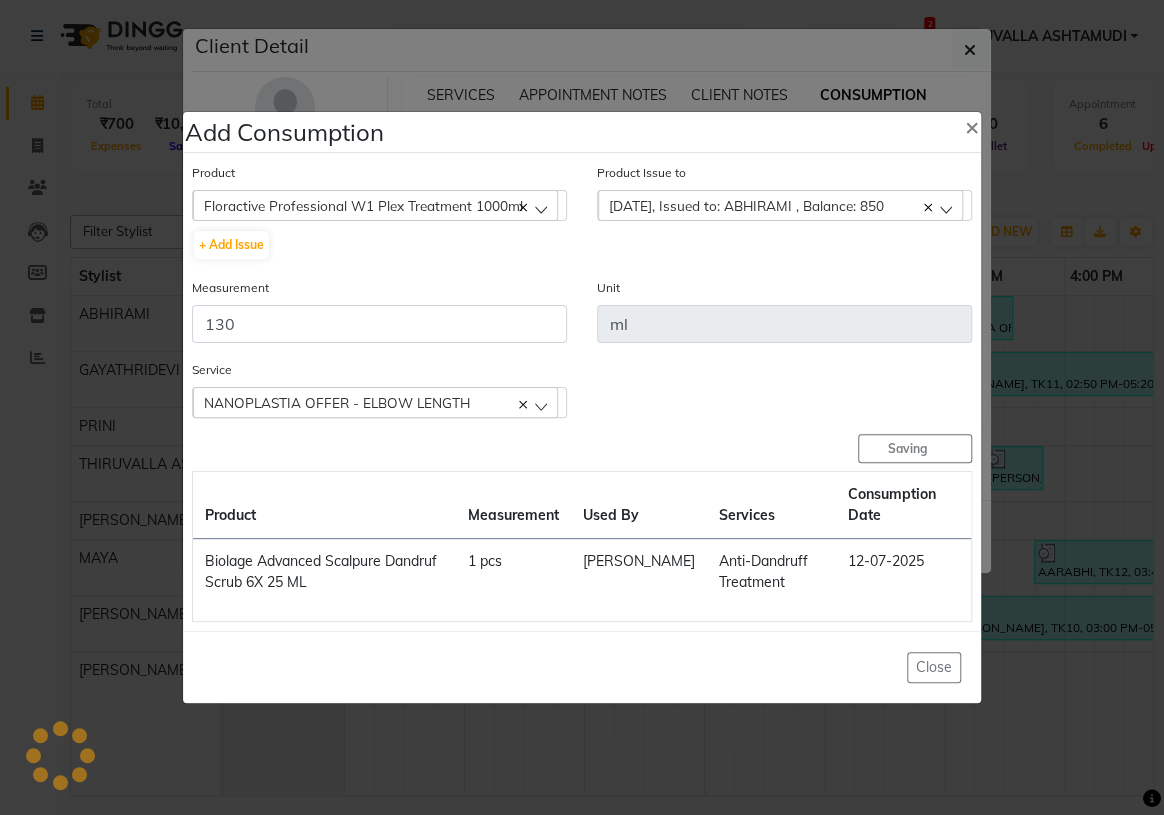 type 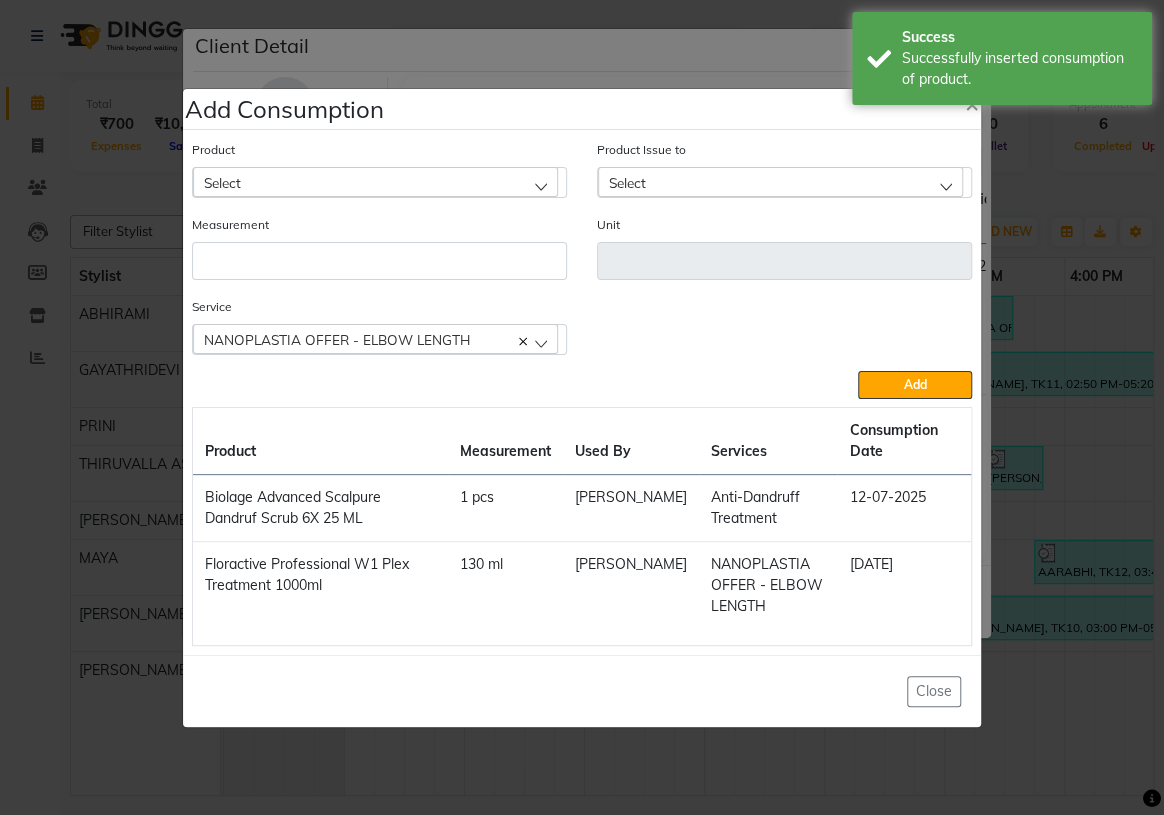 click on "Select" 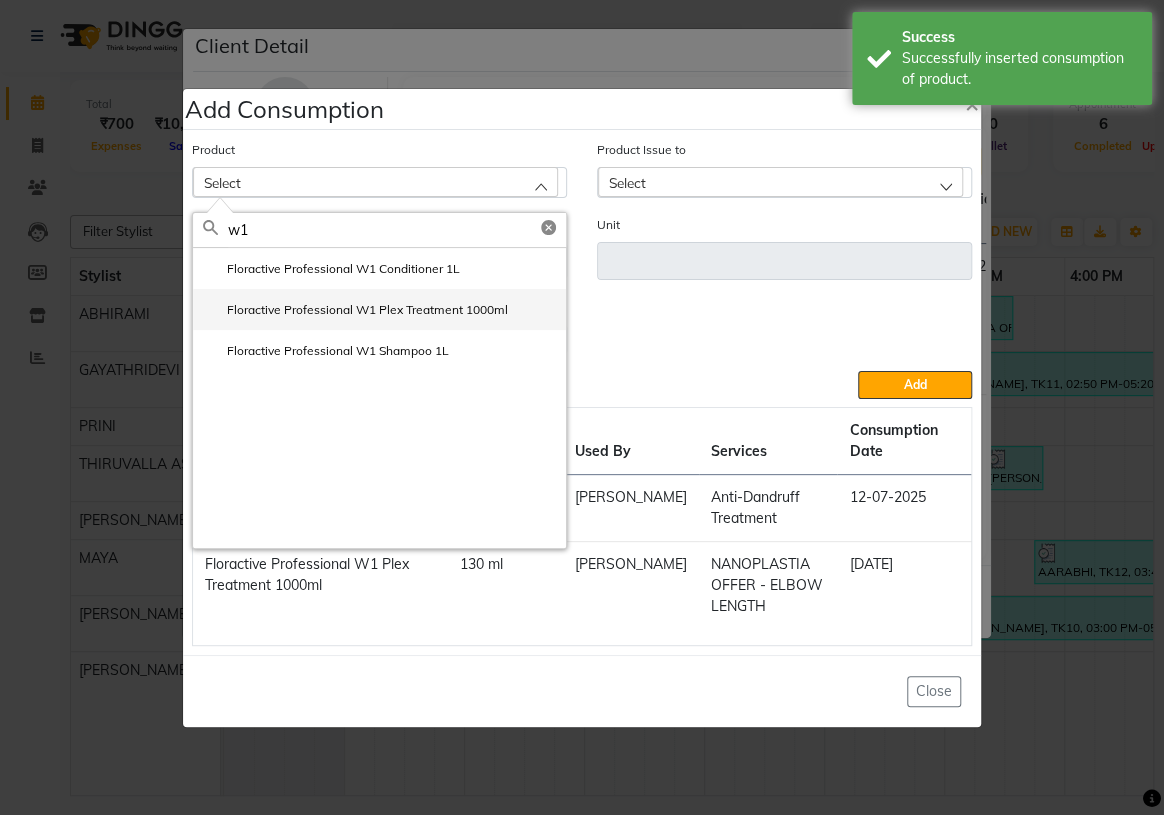 type on "w1" 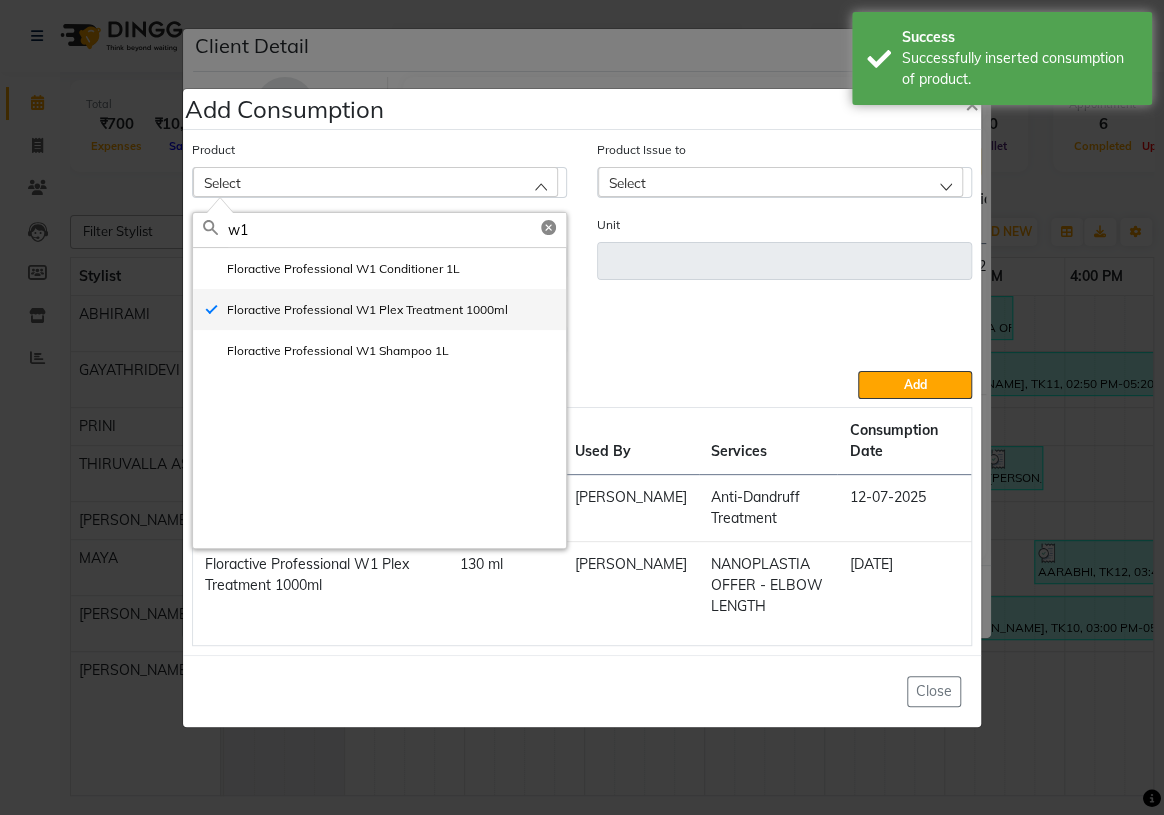 type on "ml" 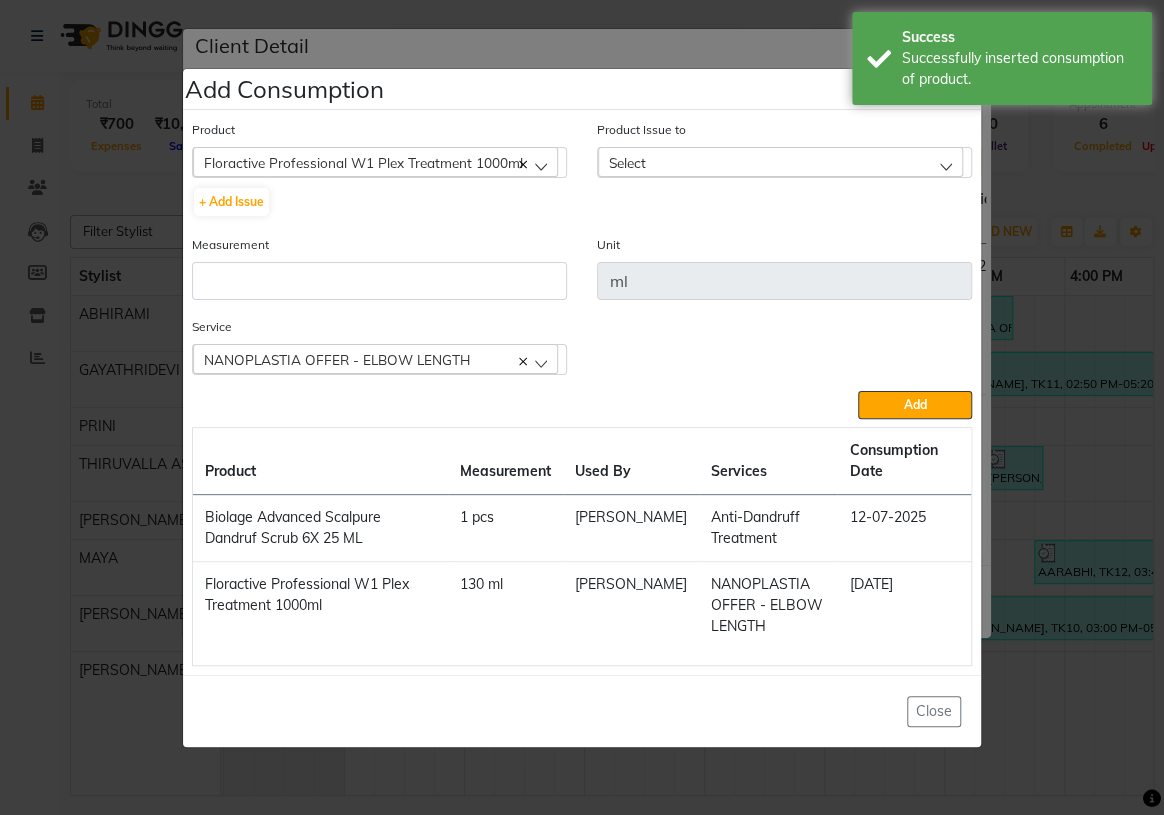 click on "Select" 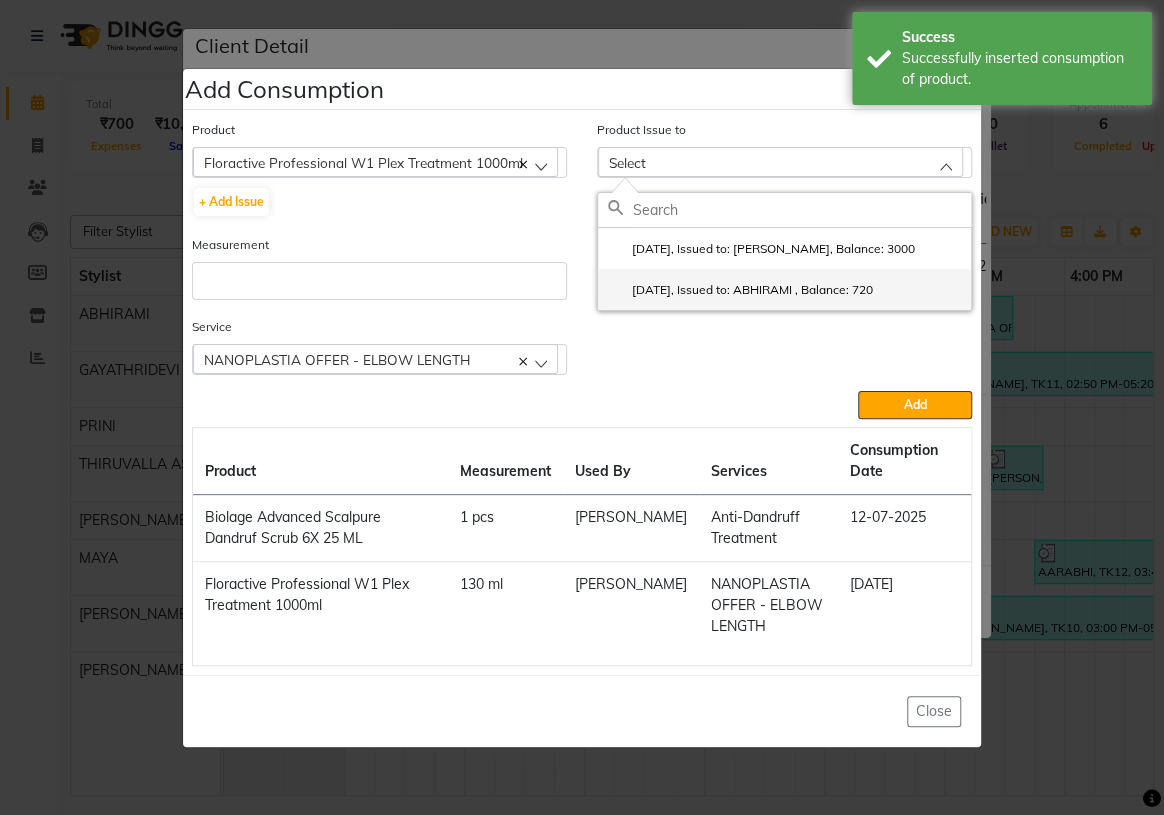click on "2025-06-29, Issued to: ABHIRAMI		, Balance: 720" 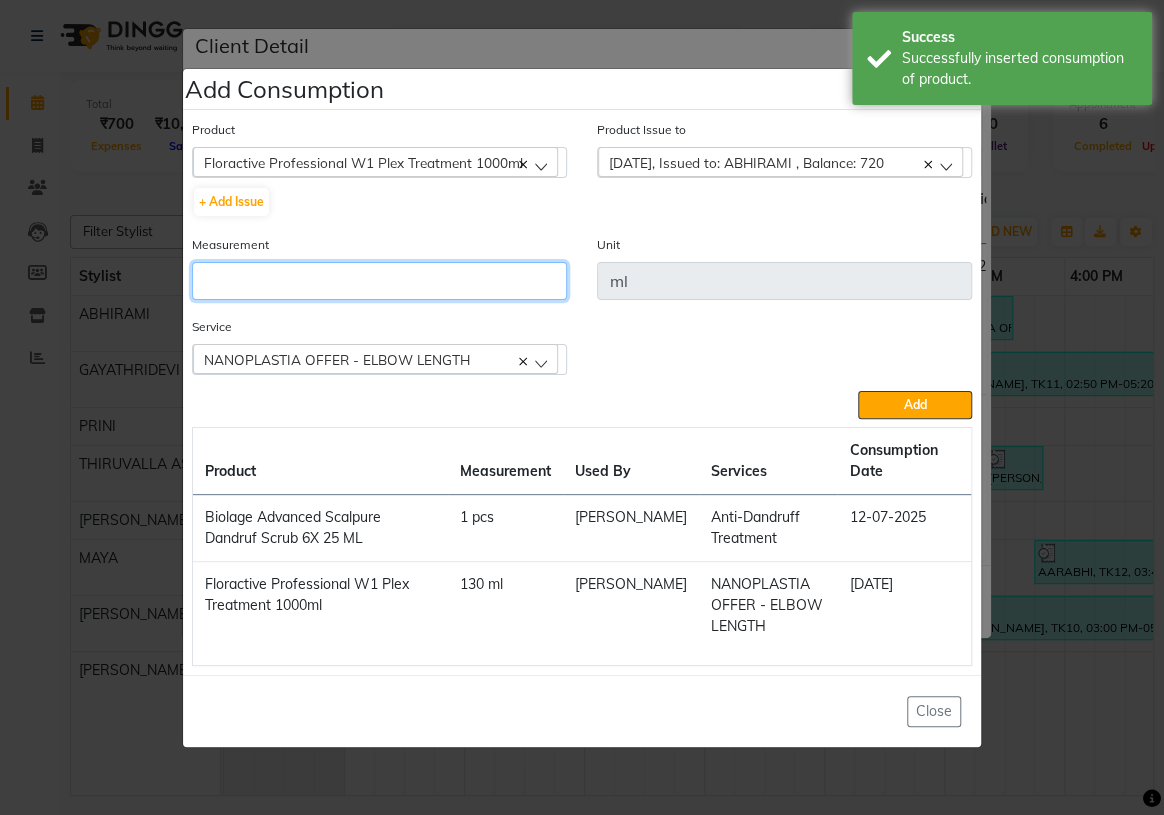 click 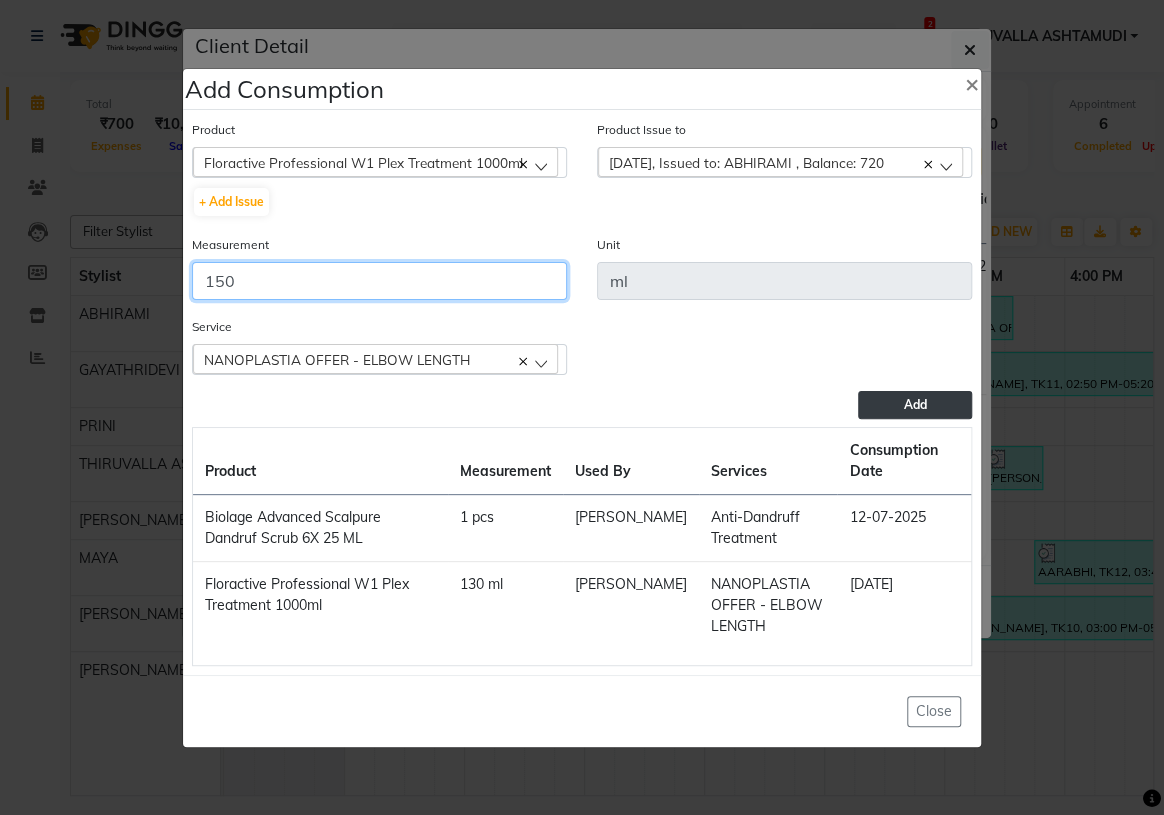 type on "150" 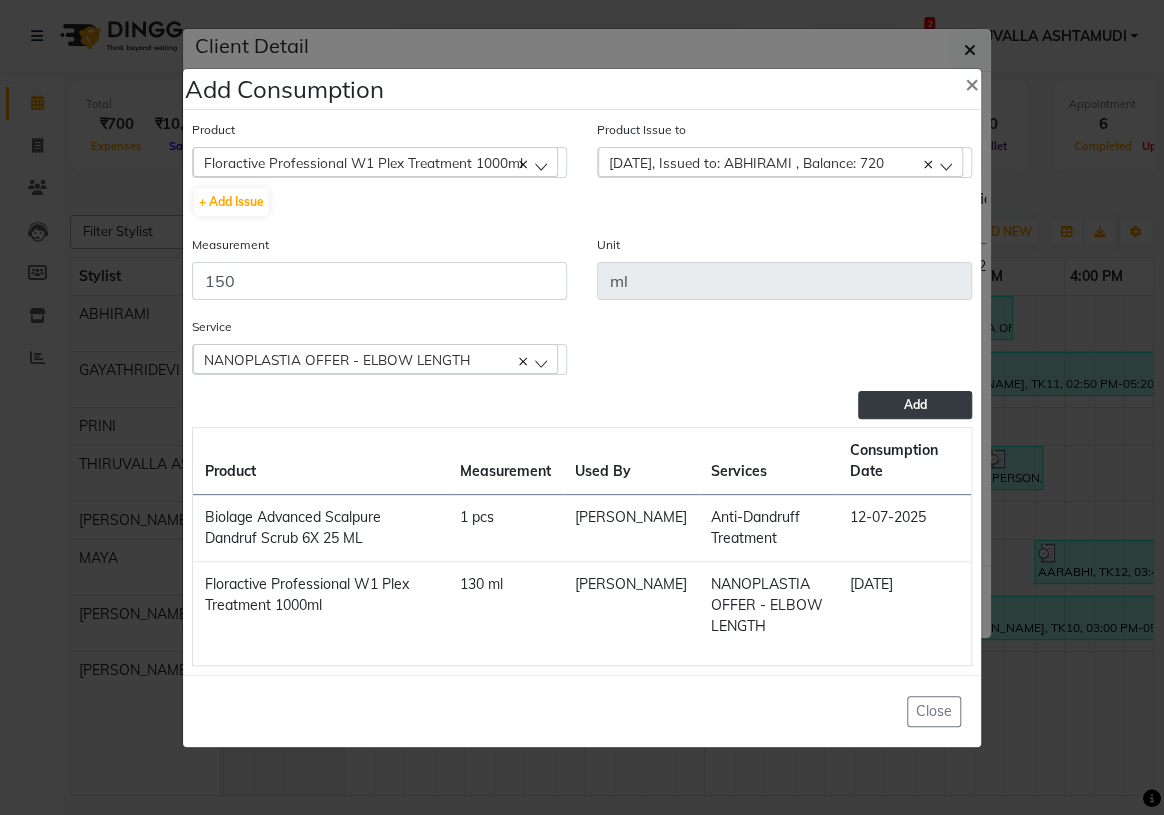click on "Add" 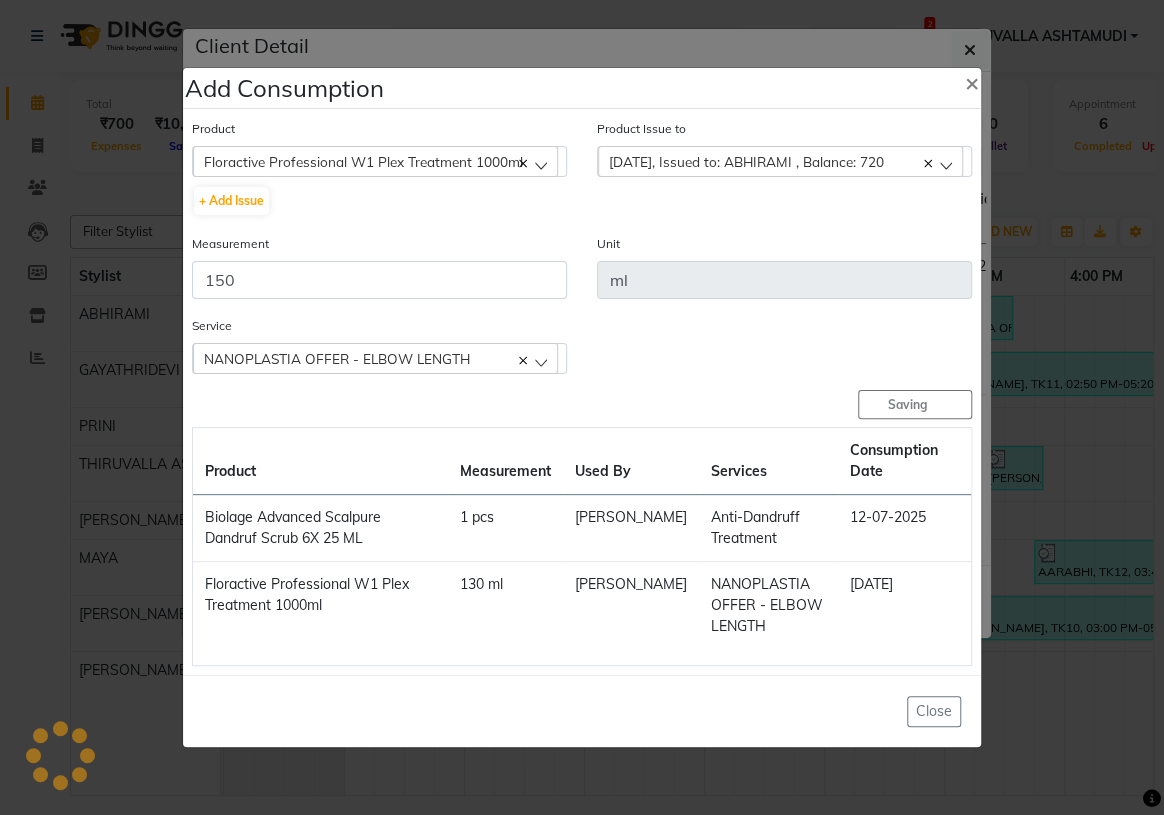 type 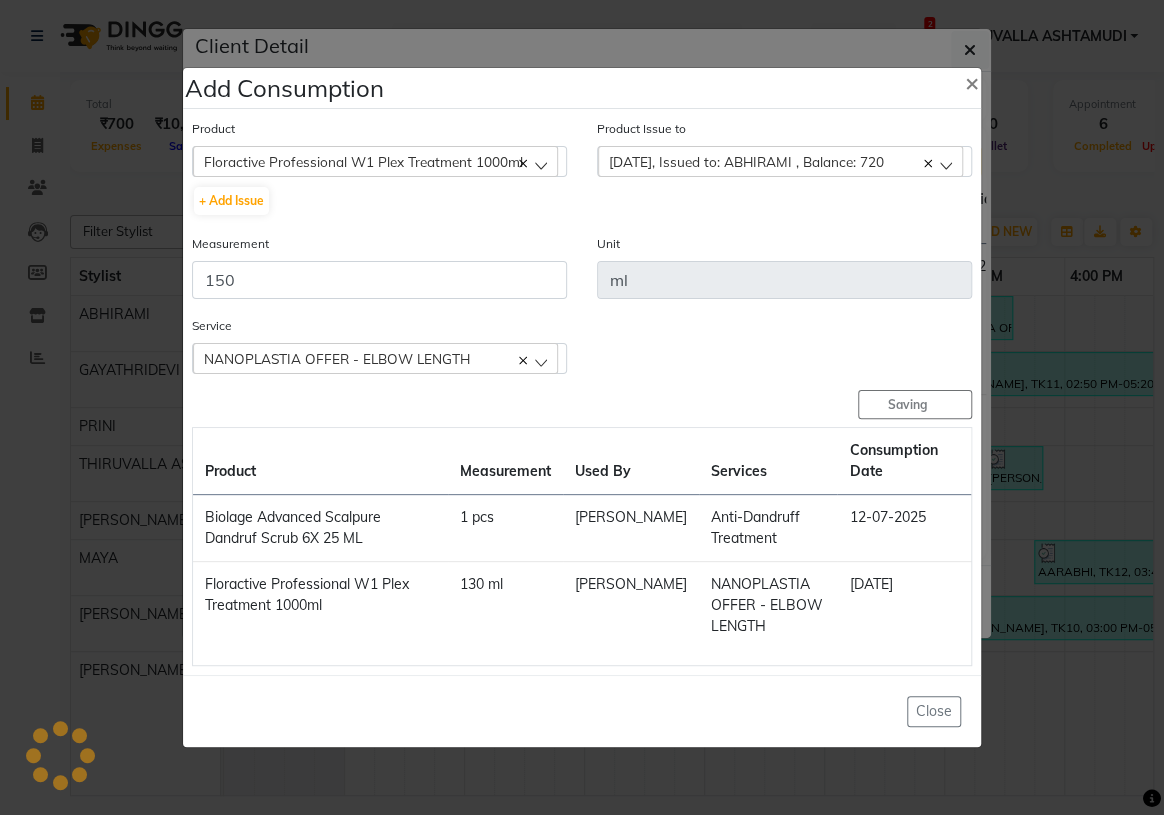 type 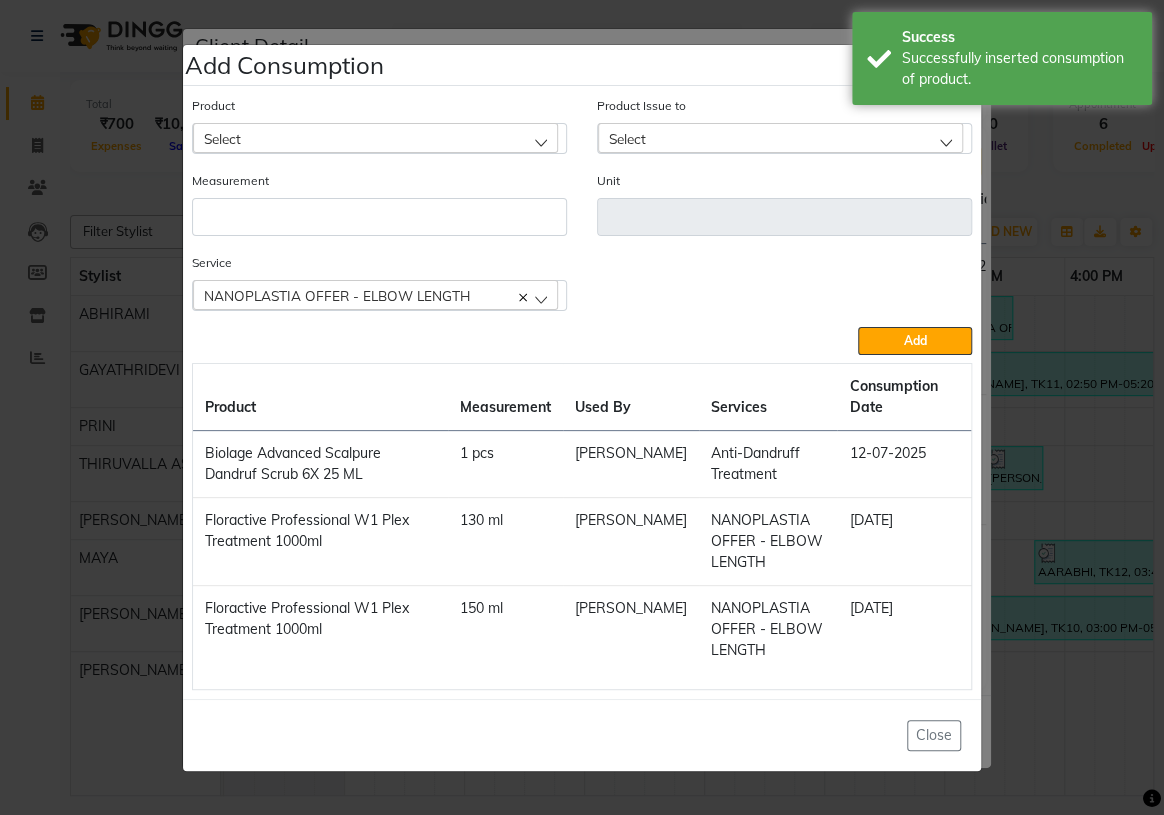 click on "Select" 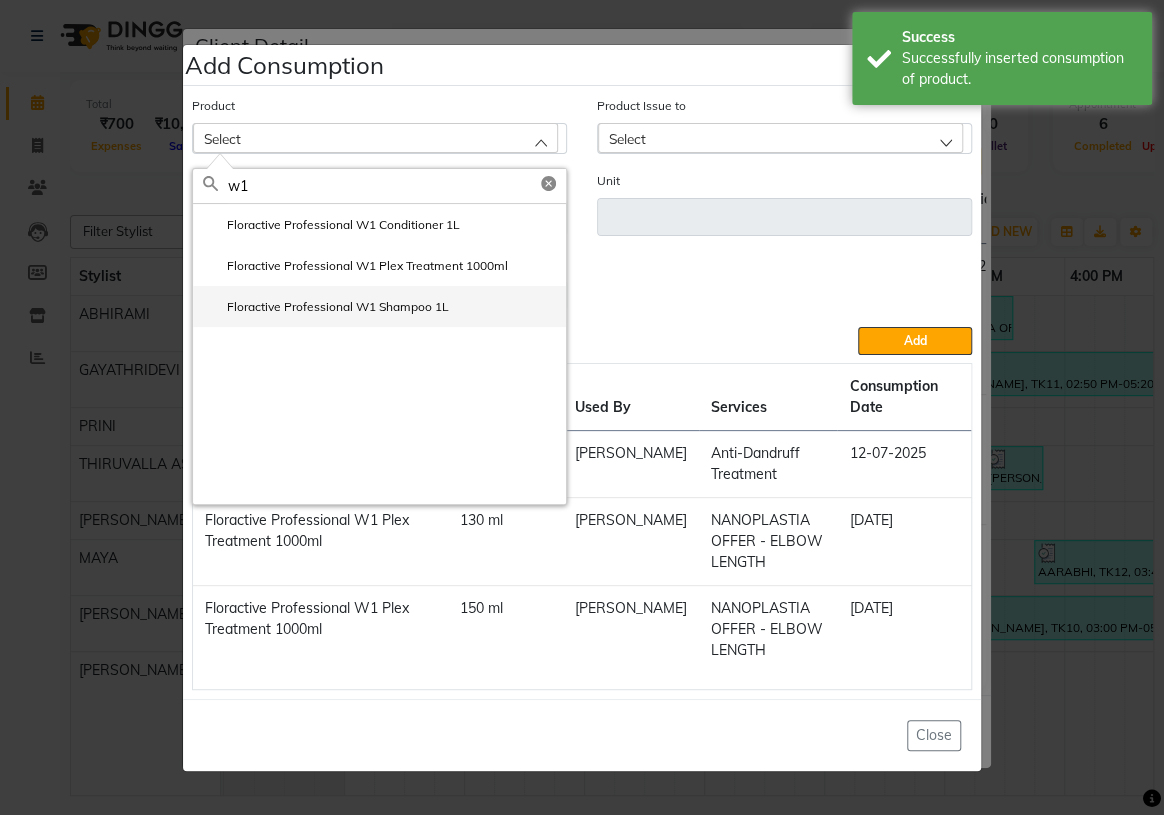 type on "w1" 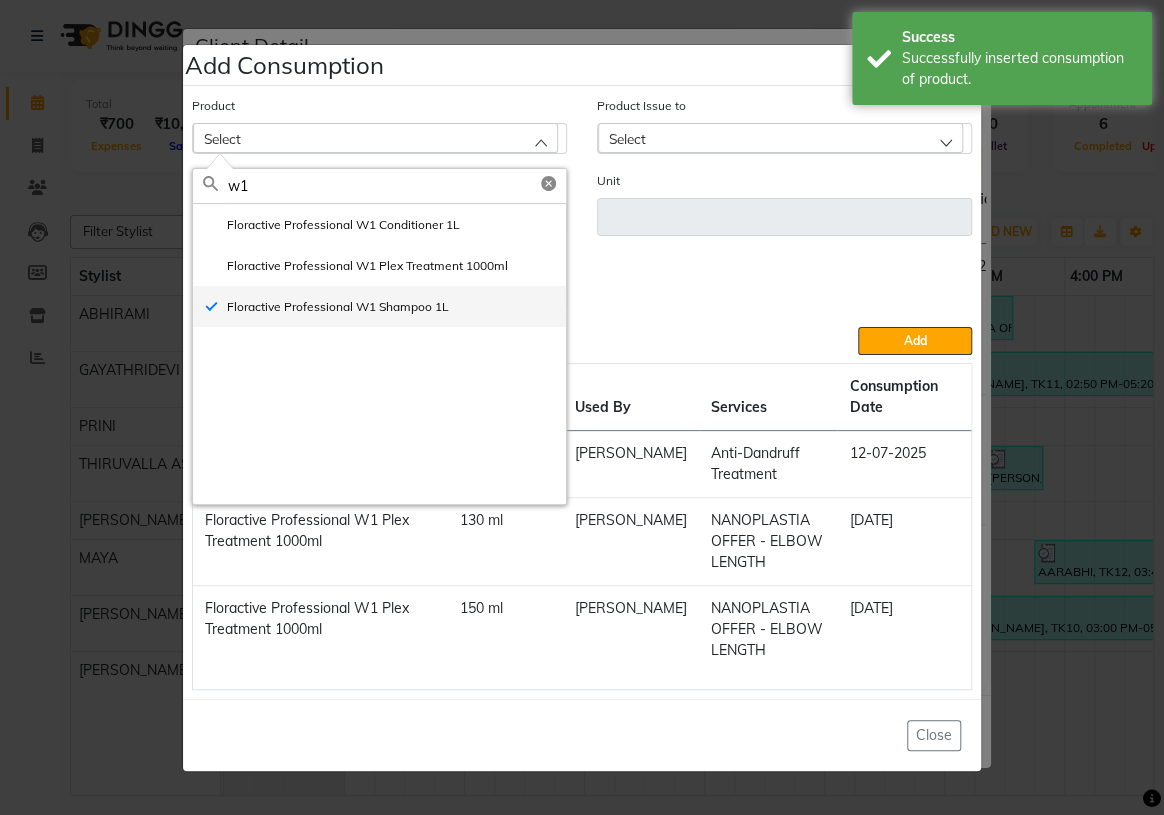 type on "ml" 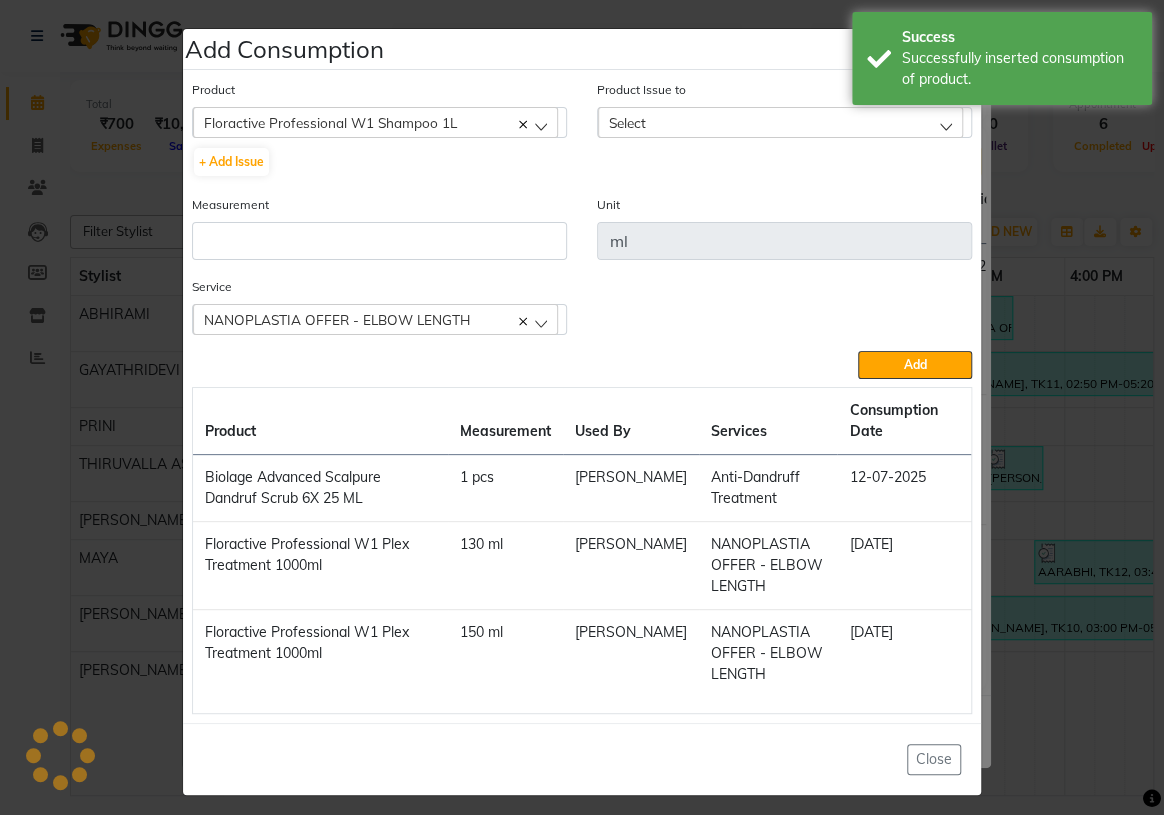 click on "Select" 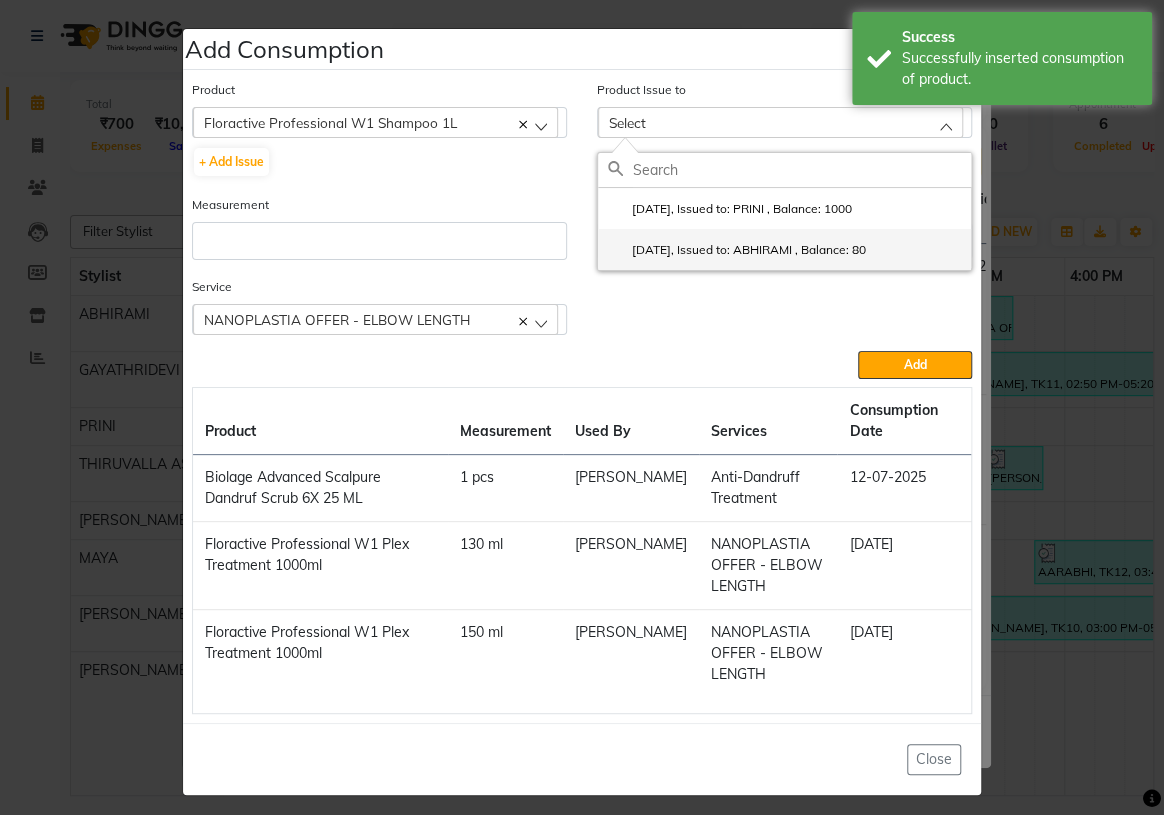 click on "2025-05-22, Issued to: ABHIRAMI		, Balance: 80" 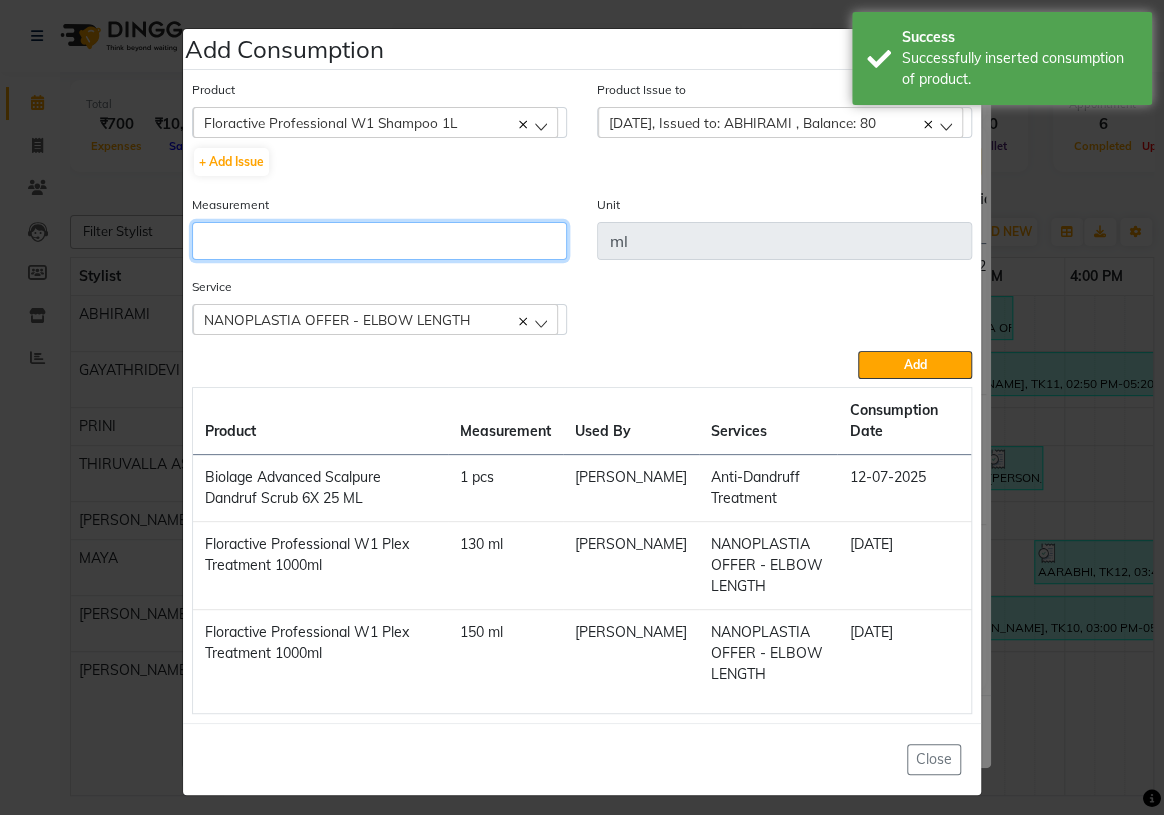 click 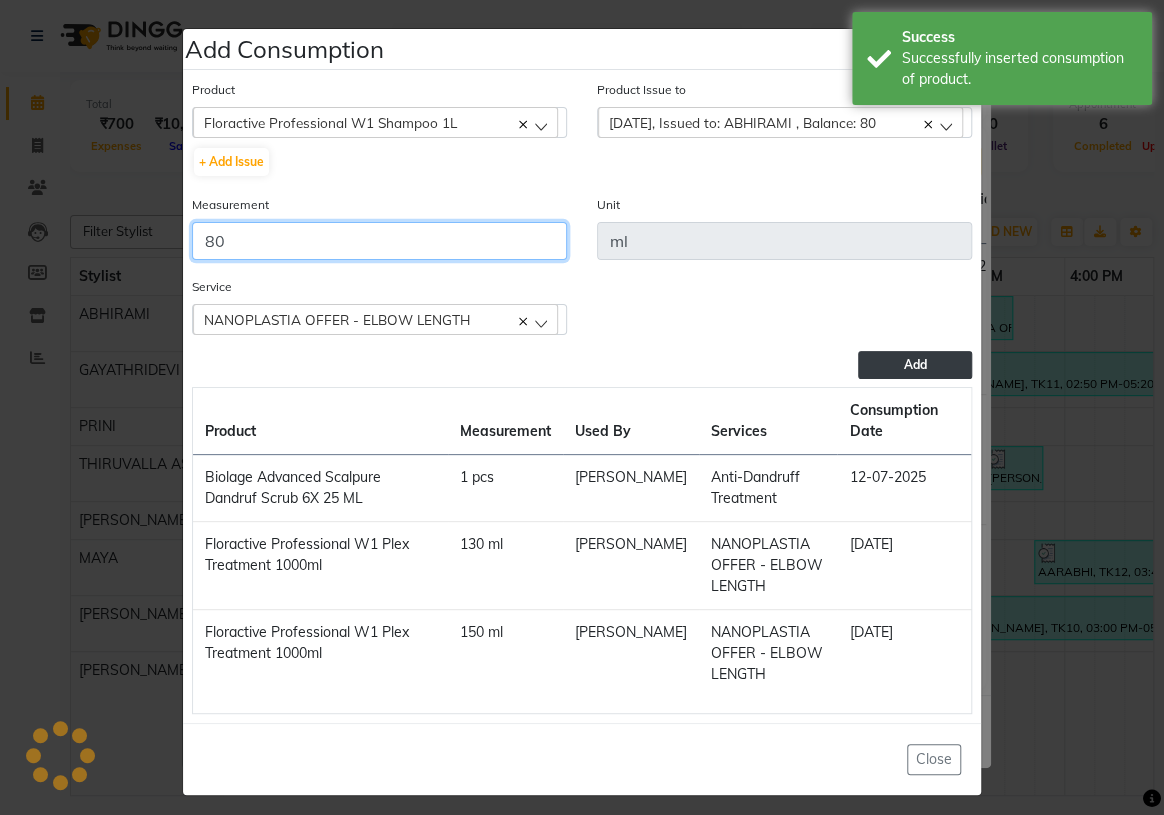 type on "80" 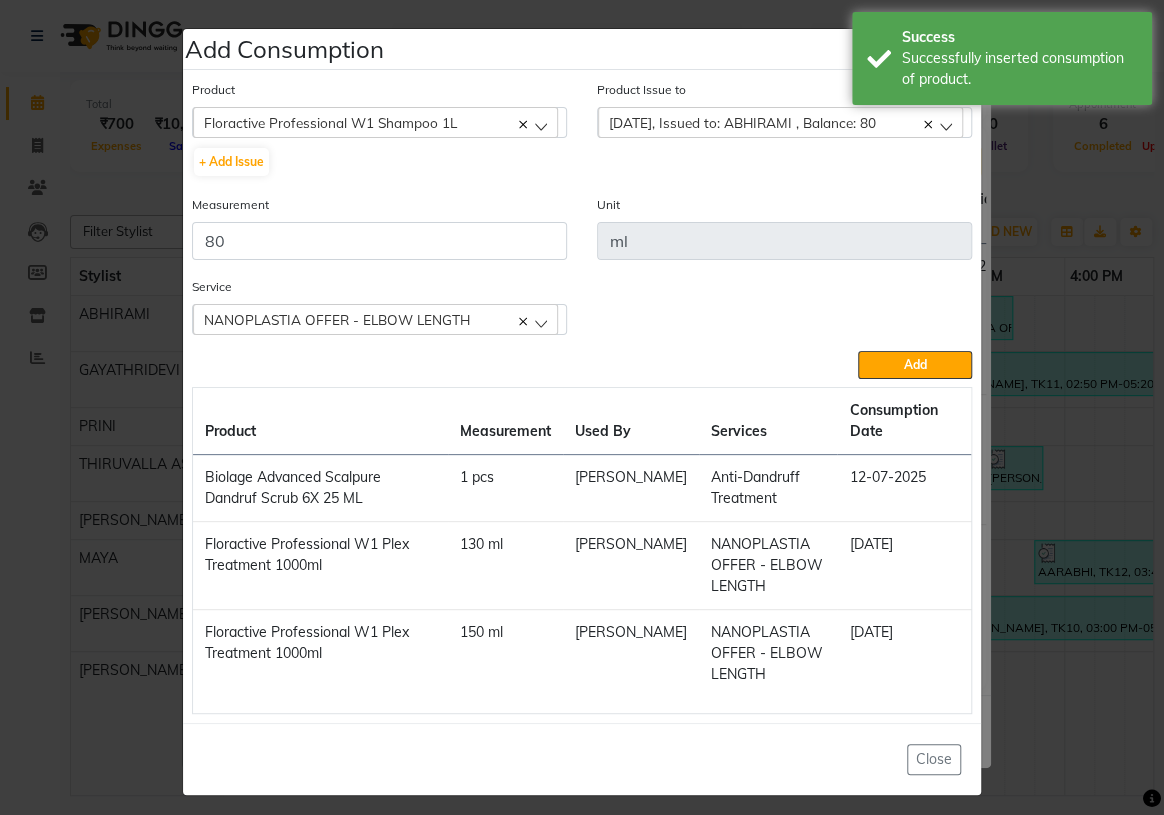 drag, startPoint x: 915, startPoint y: 363, endPoint x: 896, endPoint y: 348, distance: 24.207438 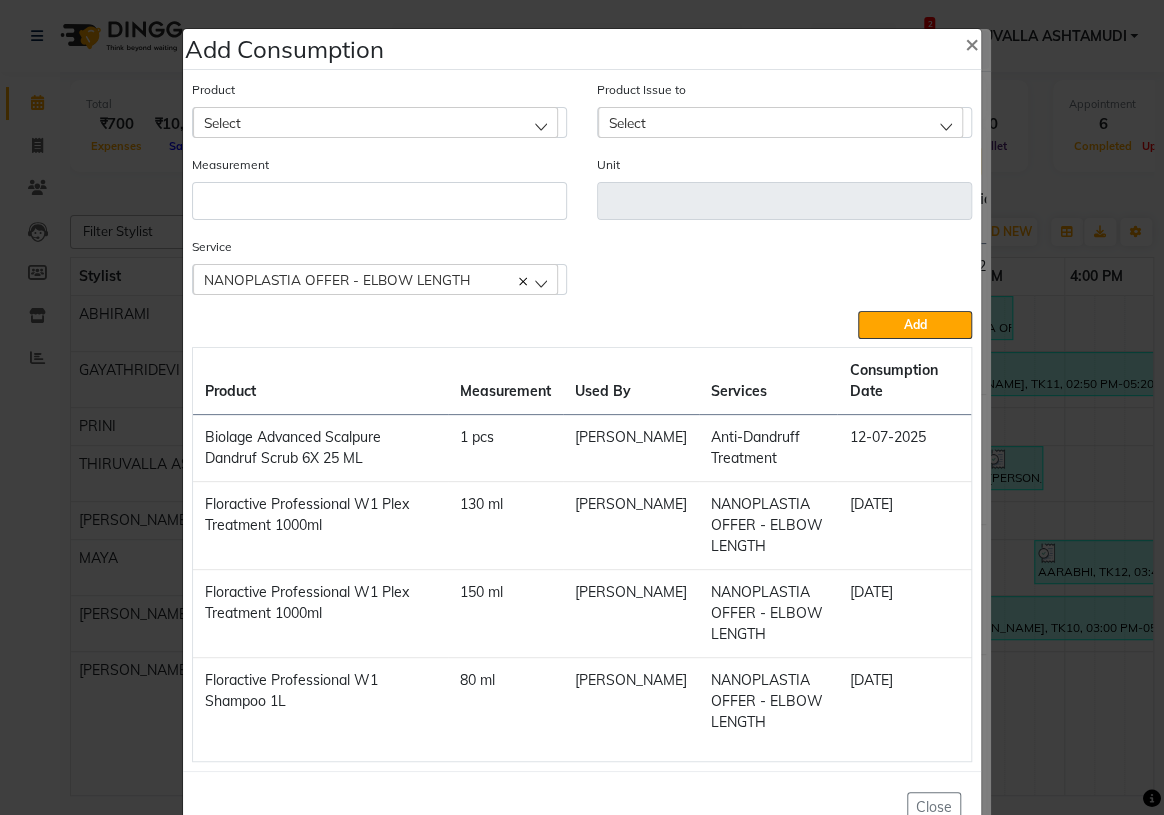 click on "Select" 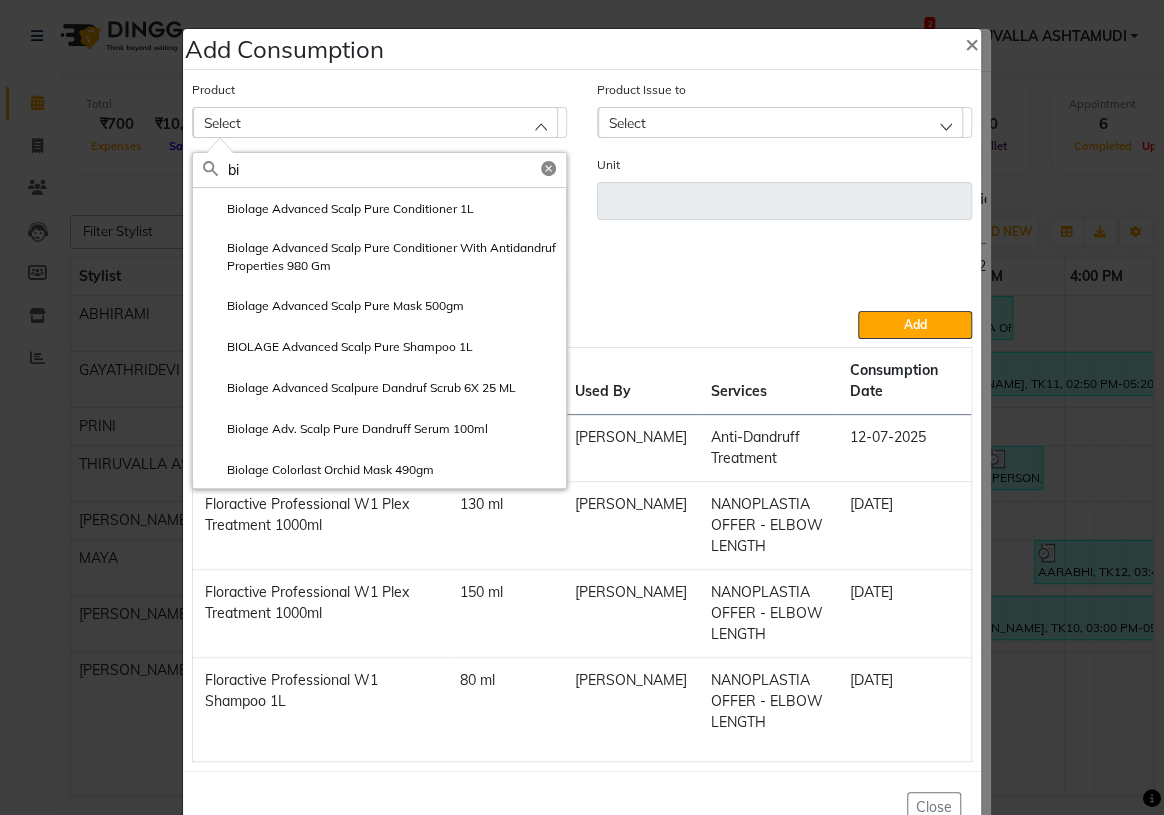 type on "b" 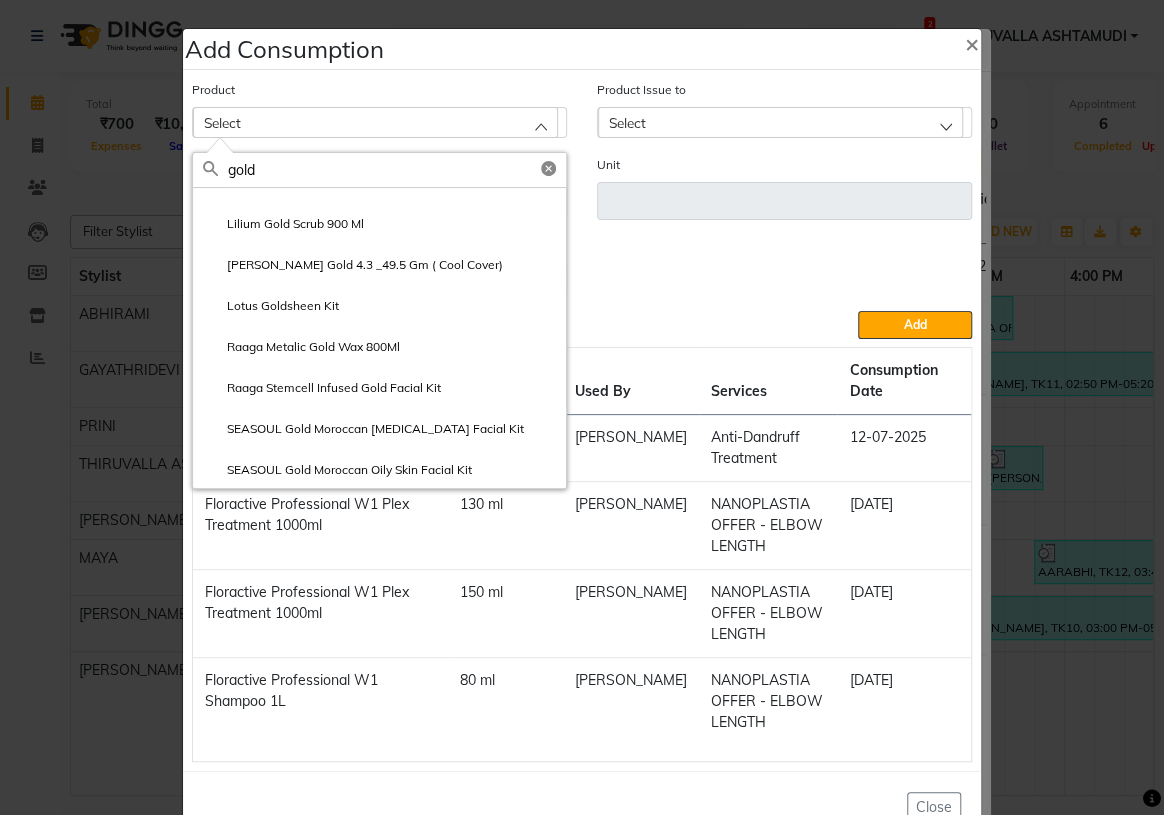 scroll, scrollTop: 642, scrollLeft: 0, axis: vertical 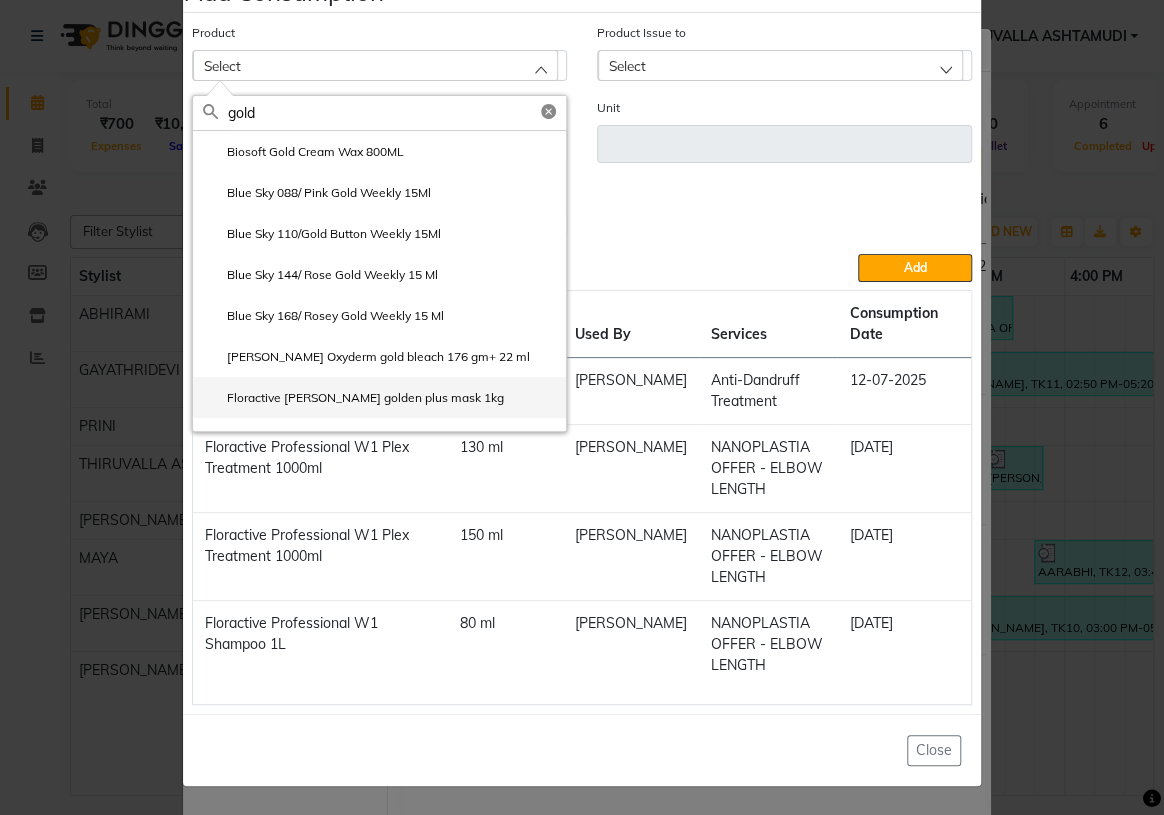 type on "gold" 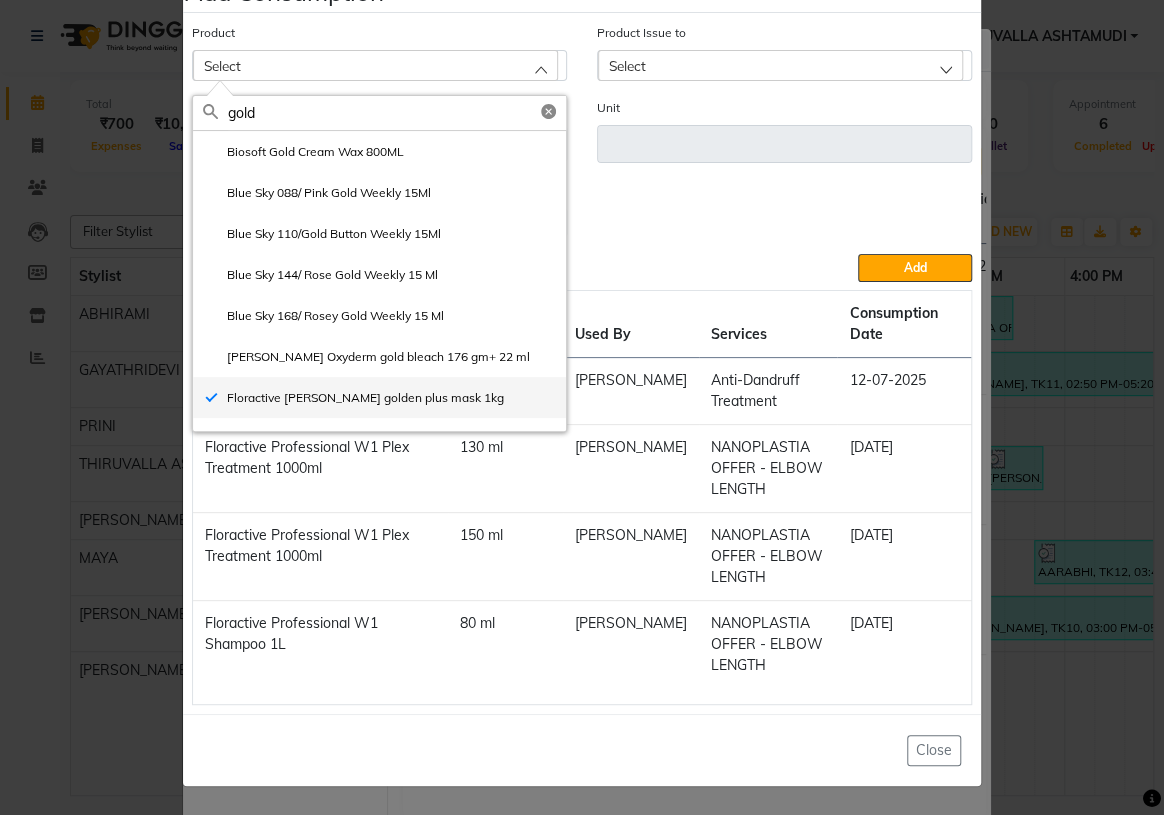 type on "mg" 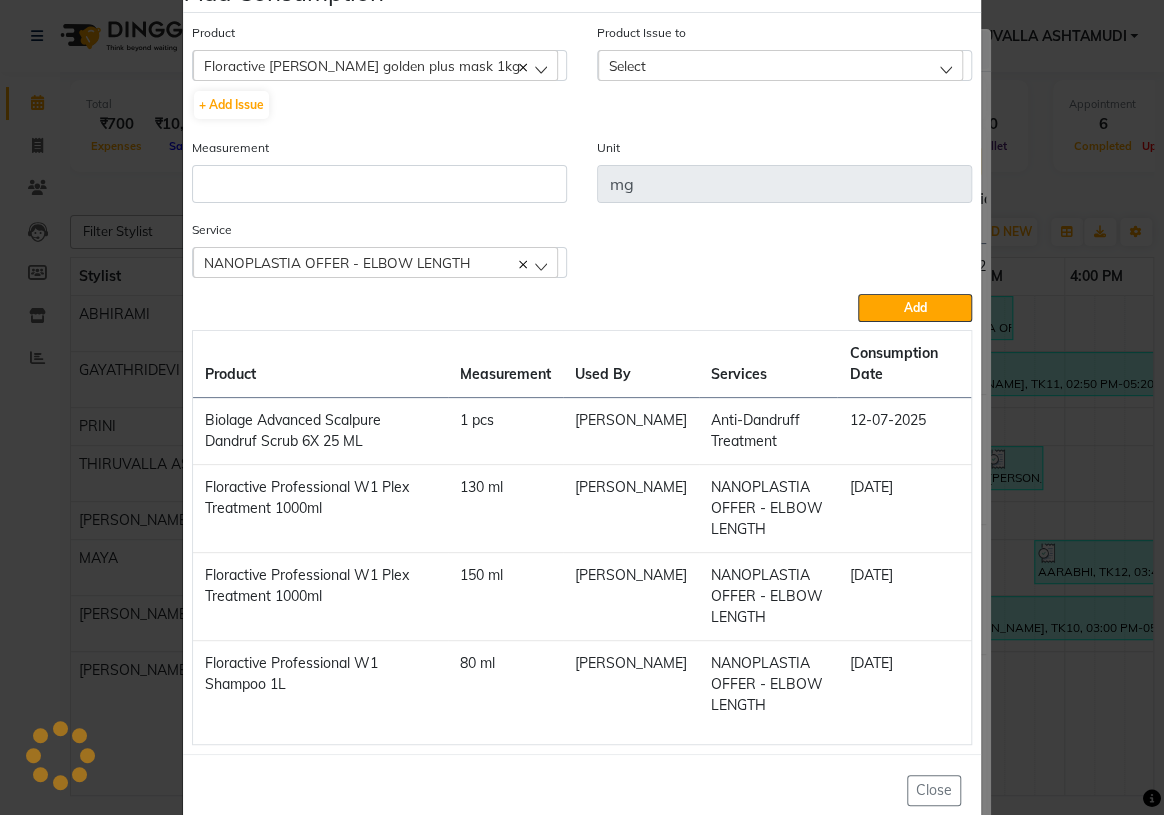 click on "Select" 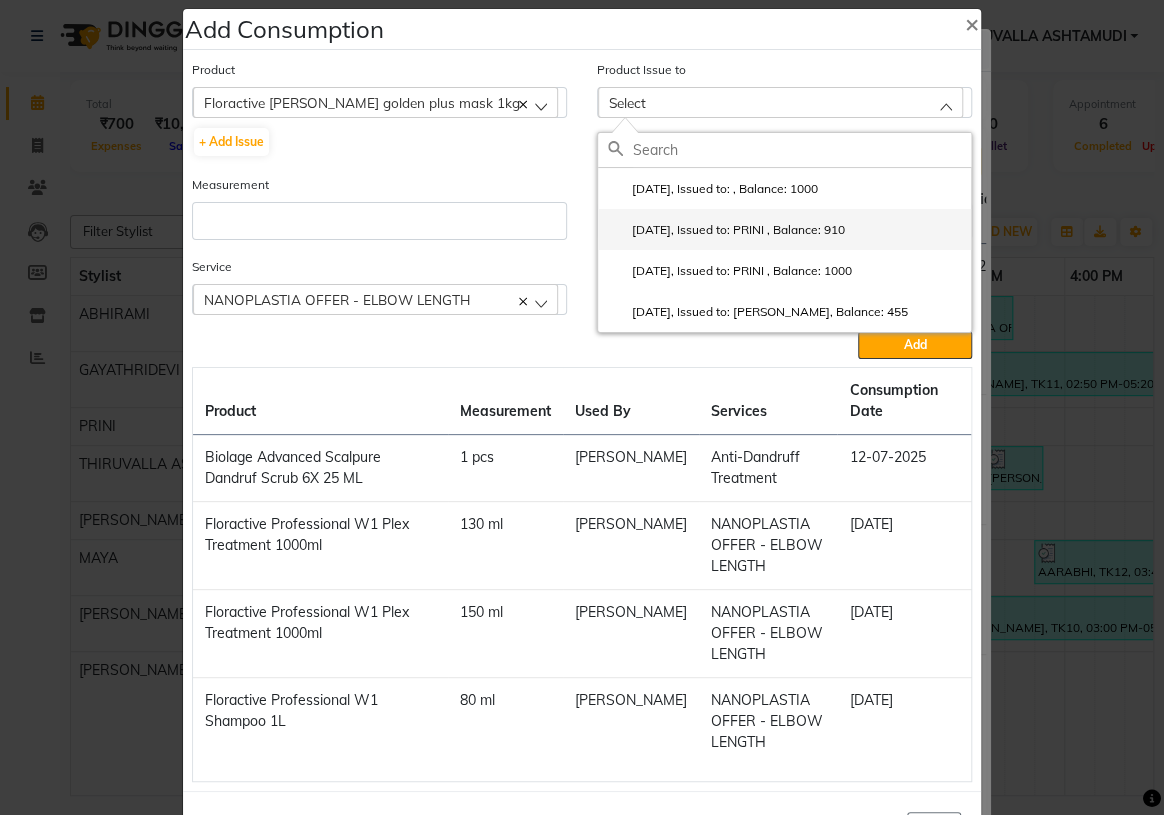 scroll, scrollTop: 0, scrollLeft: 0, axis: both 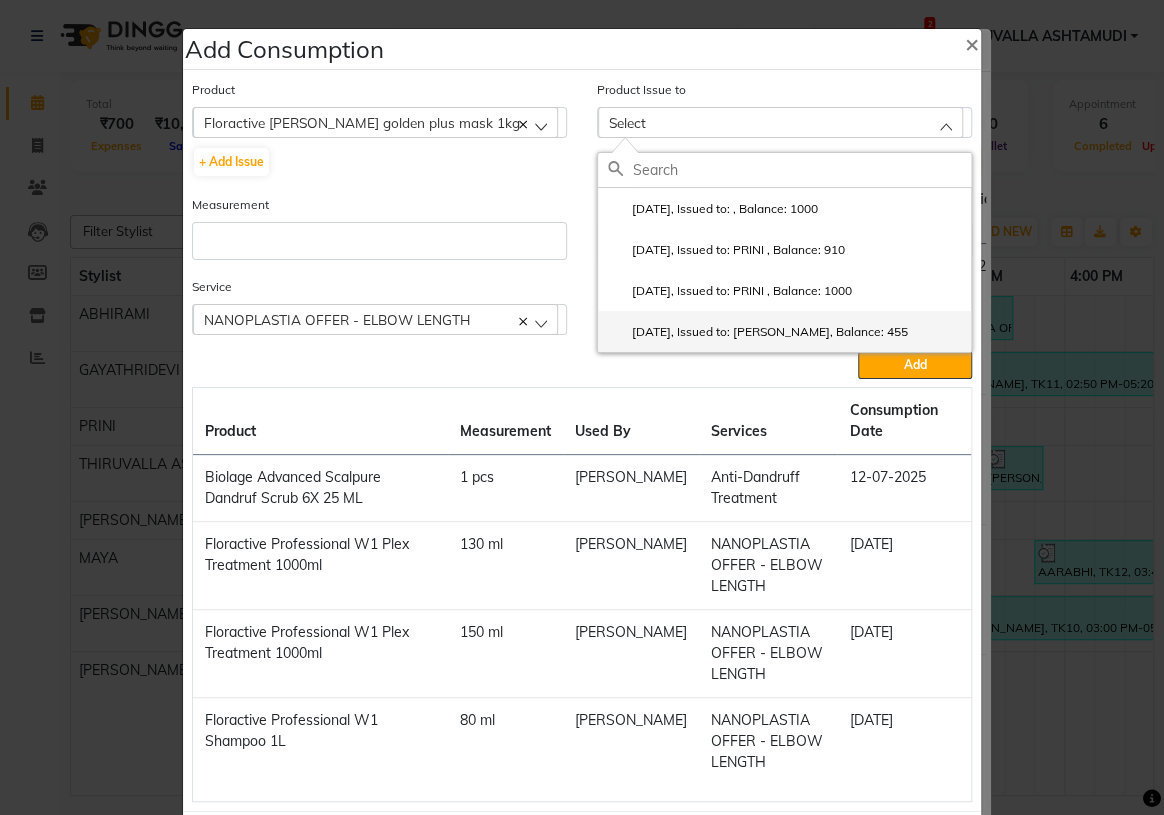 click on "2023-12-23, Issued to: RINA RAI, Balance: 455" 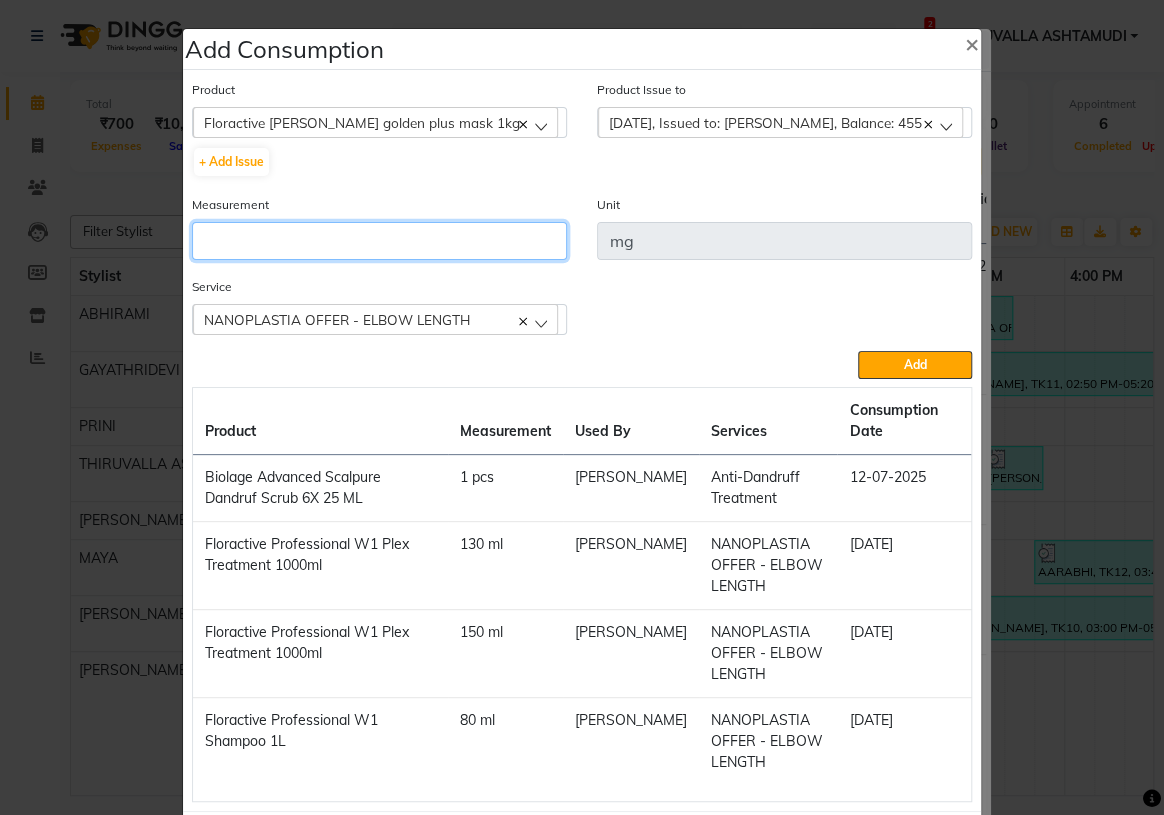click 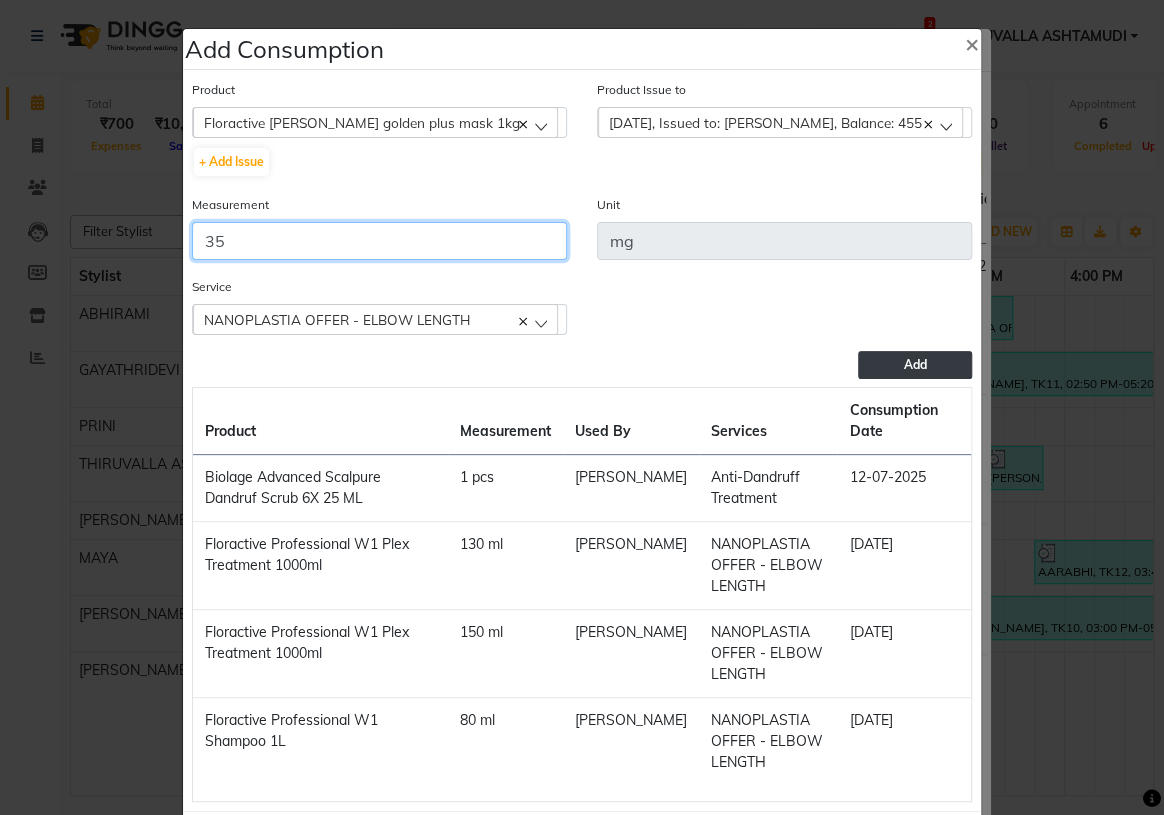 type on "35" 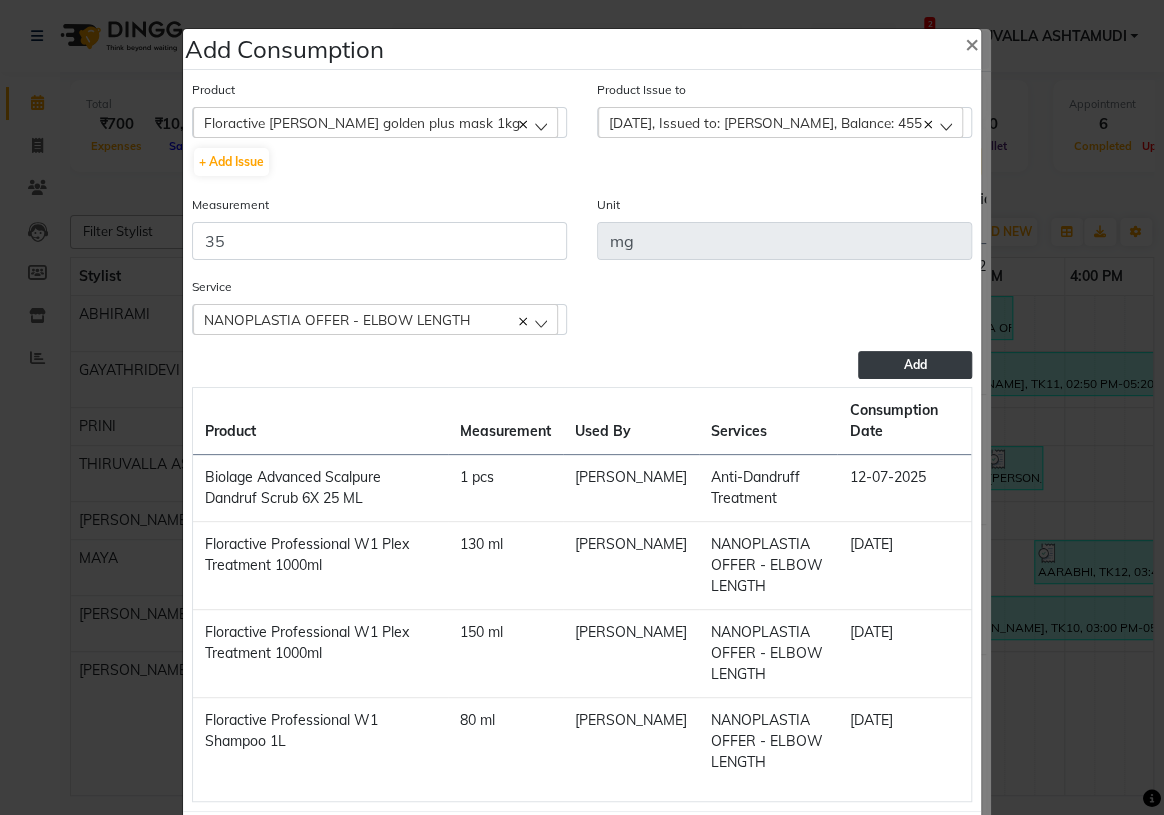 click on "Add" 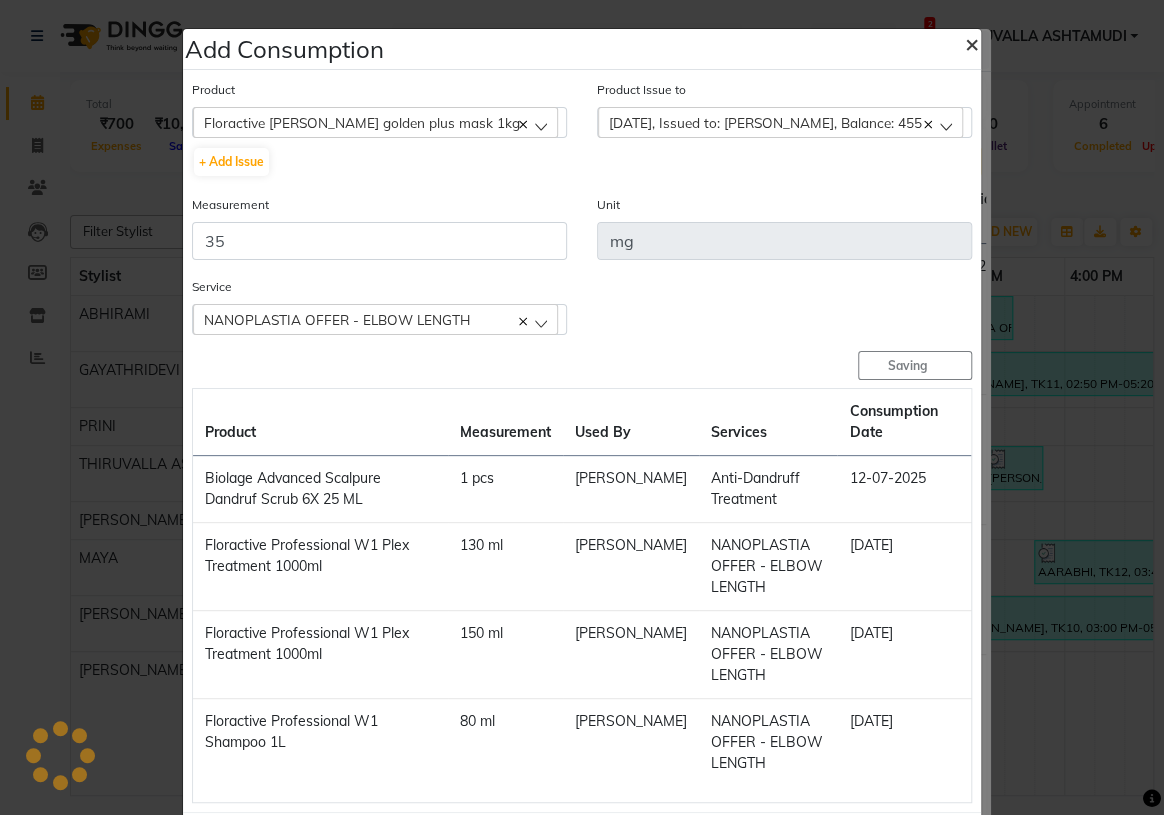 type 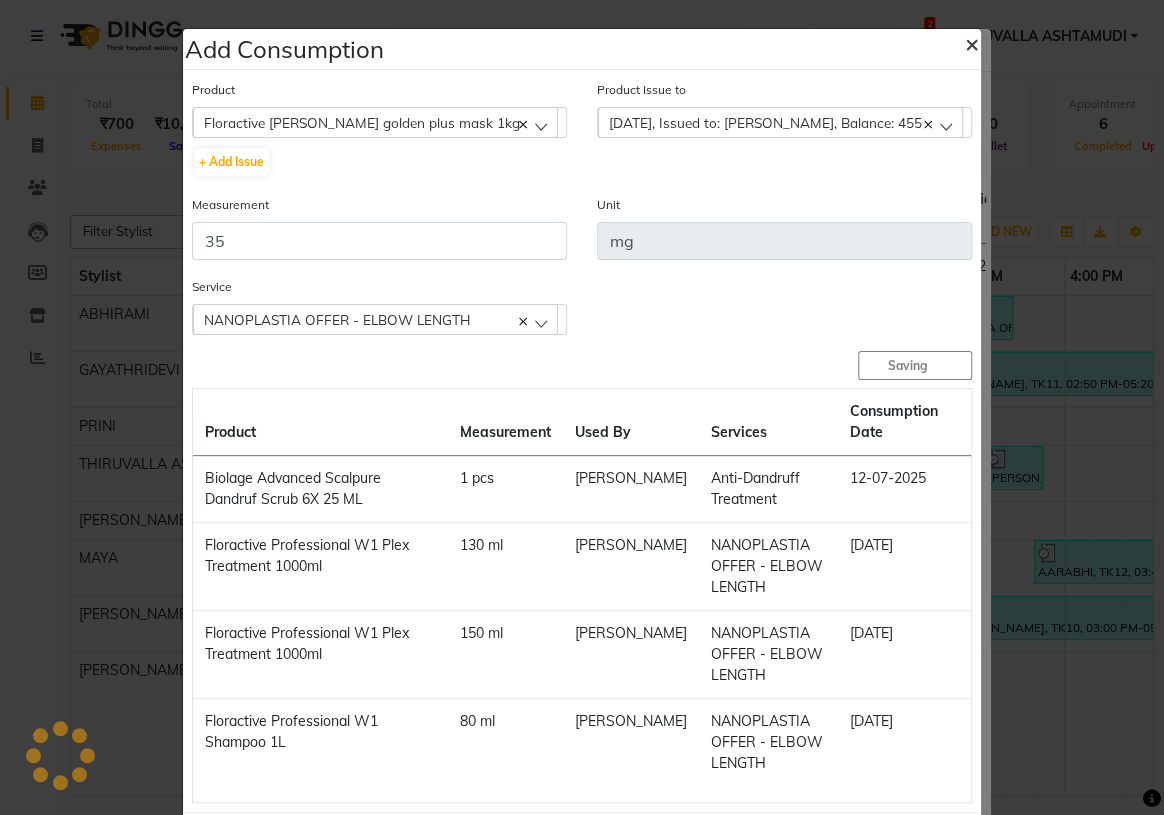 type 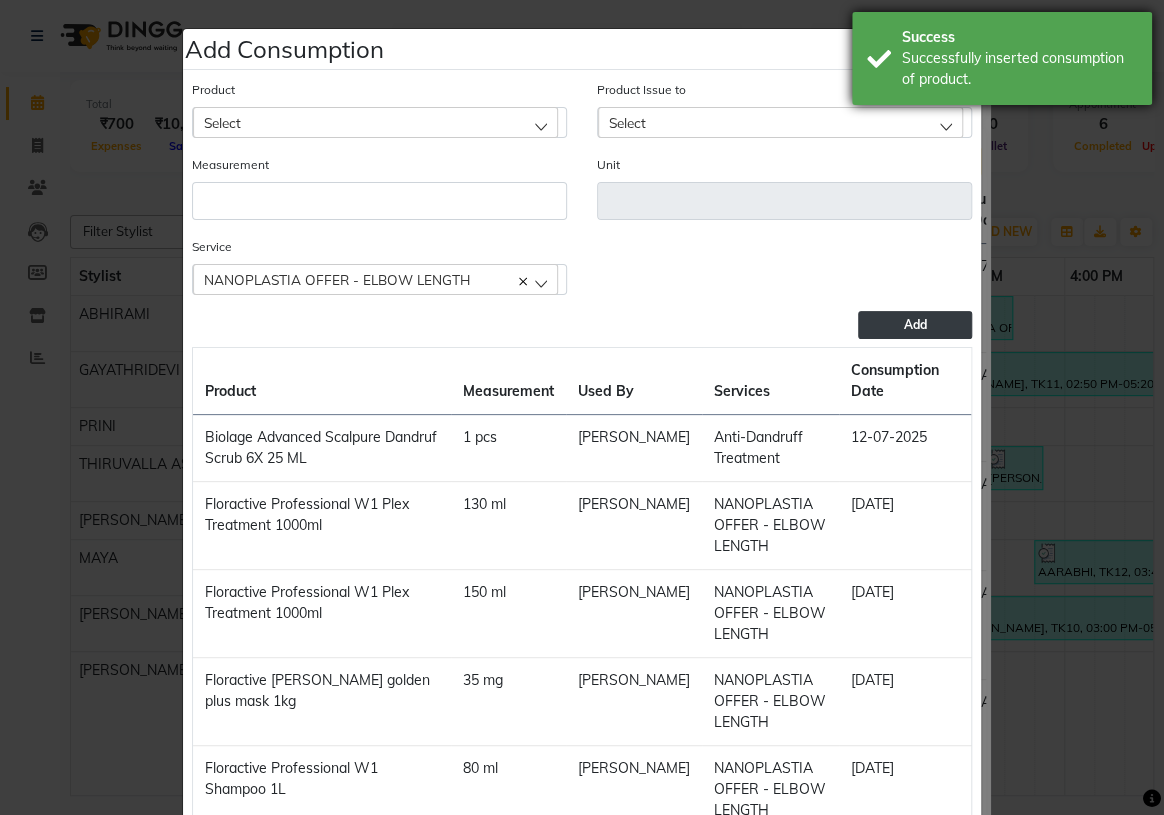 click on "Successfully inserted consumption of product." at bounding box center [1019, 69] 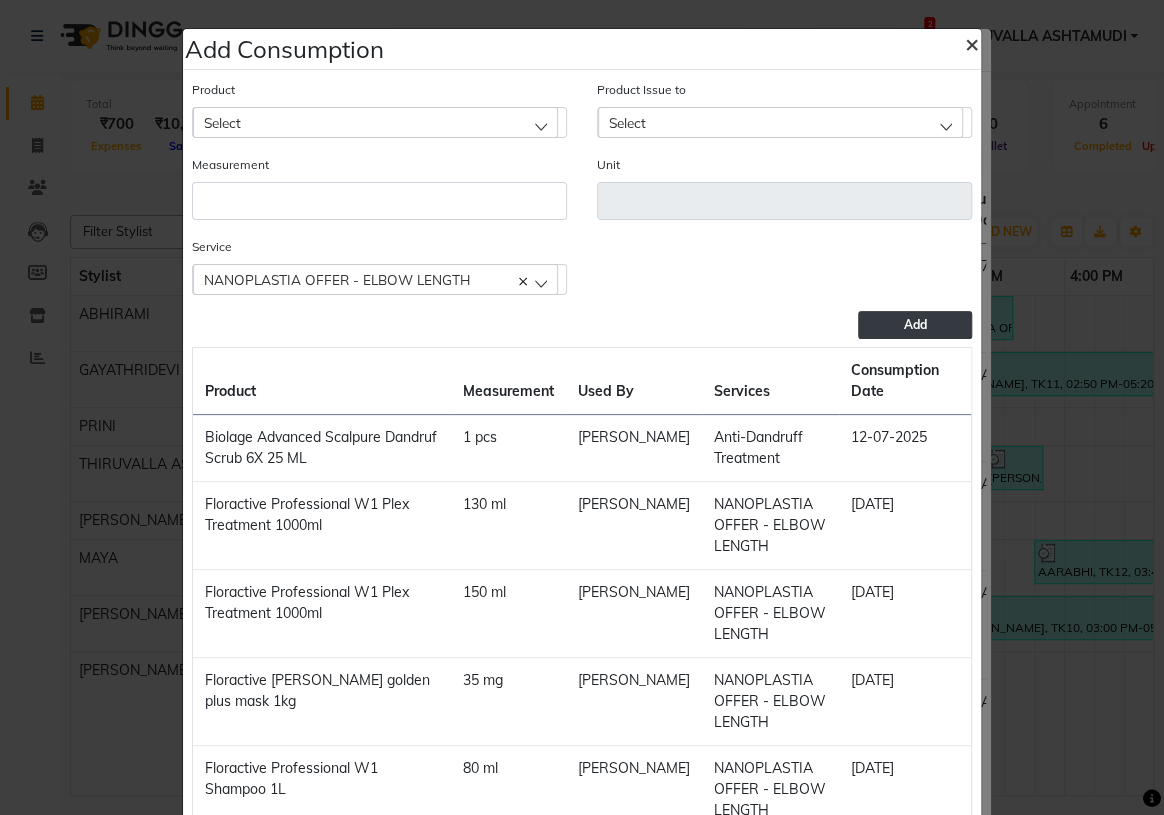 click on "×" 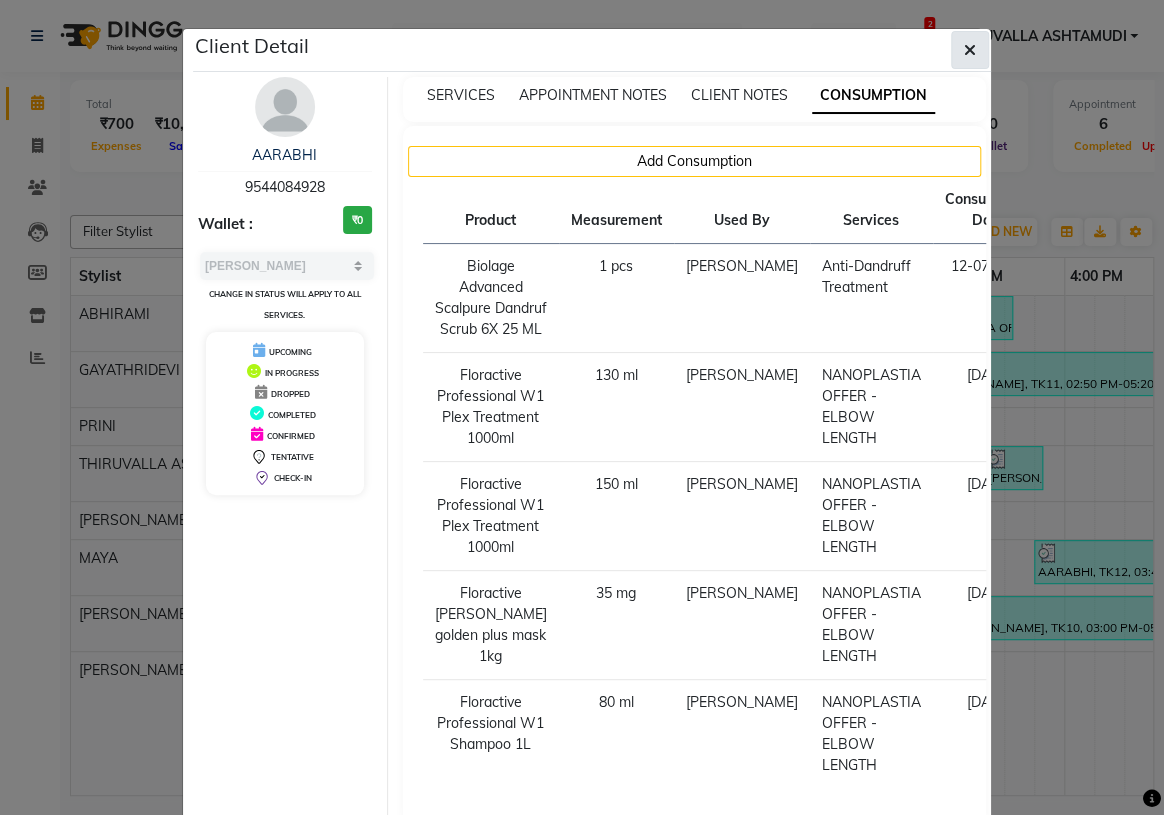 click 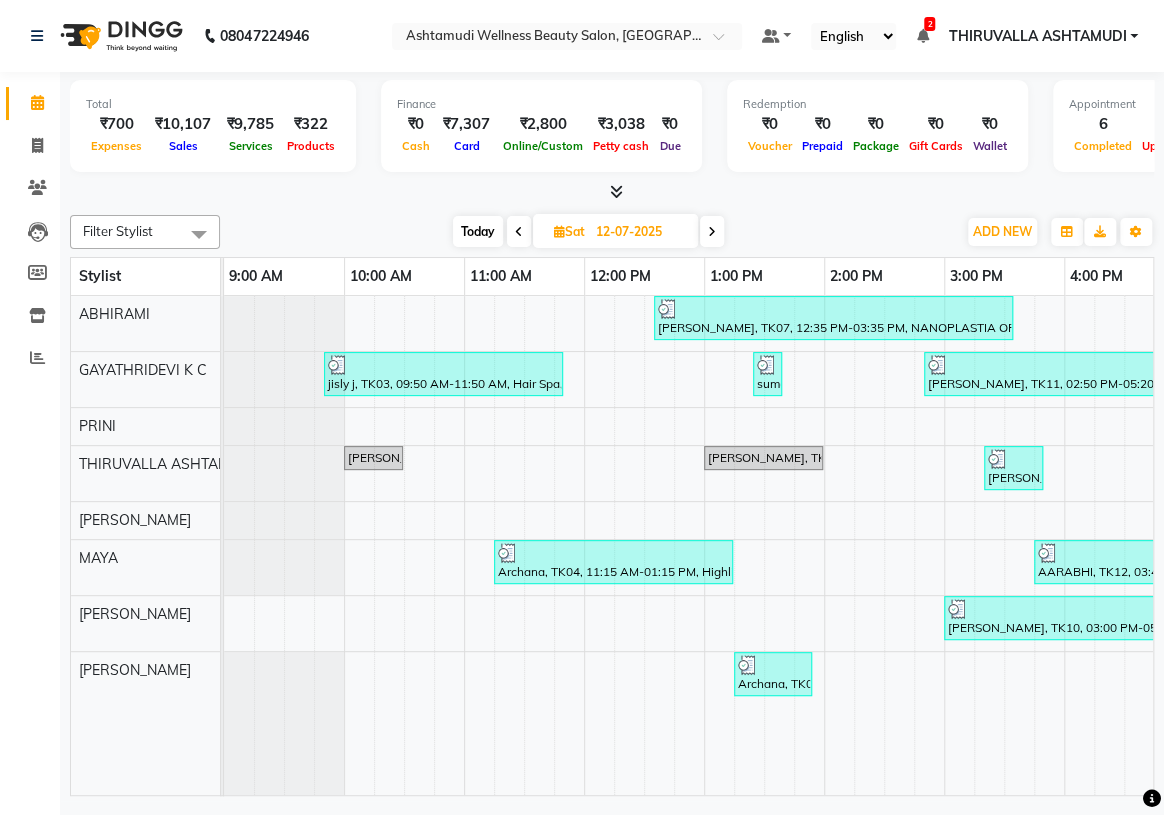 scroll, scrollTop: 0, scrollLeft: 133, axis: horizontal 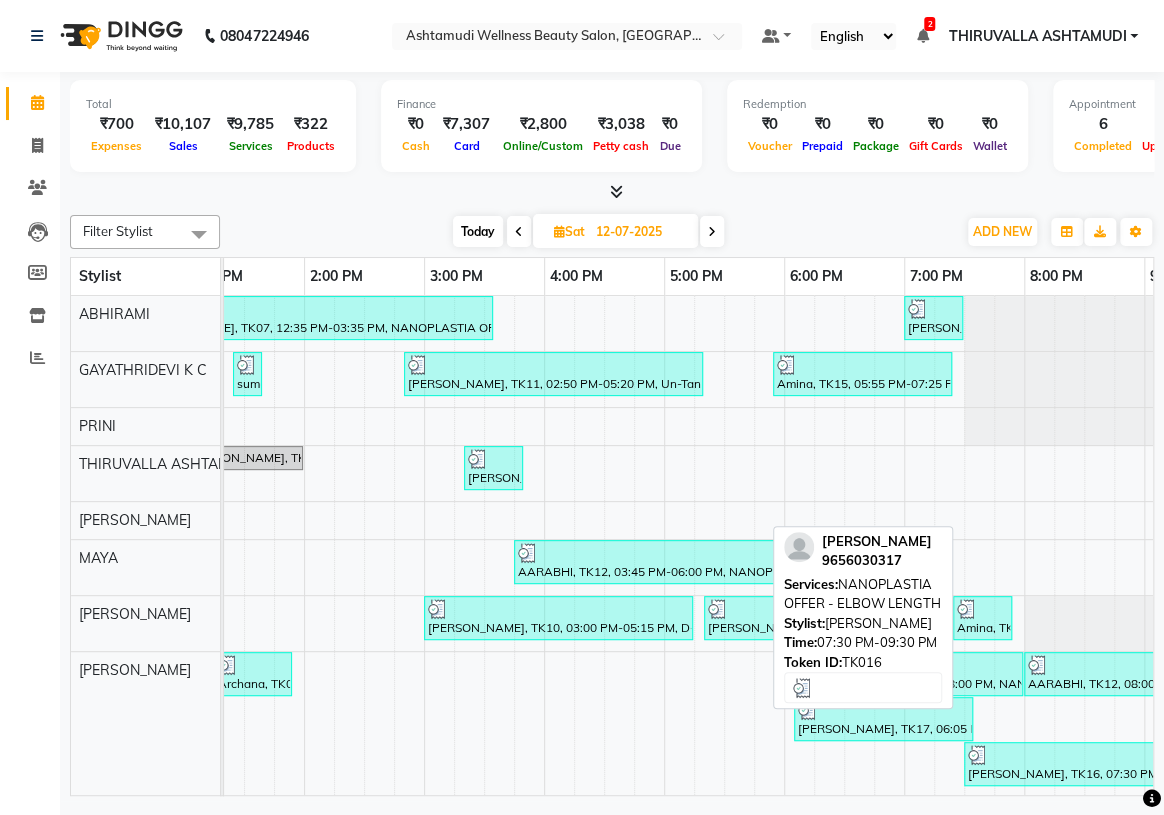 click on "Nimisha, TK16, 07:30 PM-09:30 PM, NANOPLASTIA OFFER - ELBOW LENGTH" at bounding box center [1083, 764] 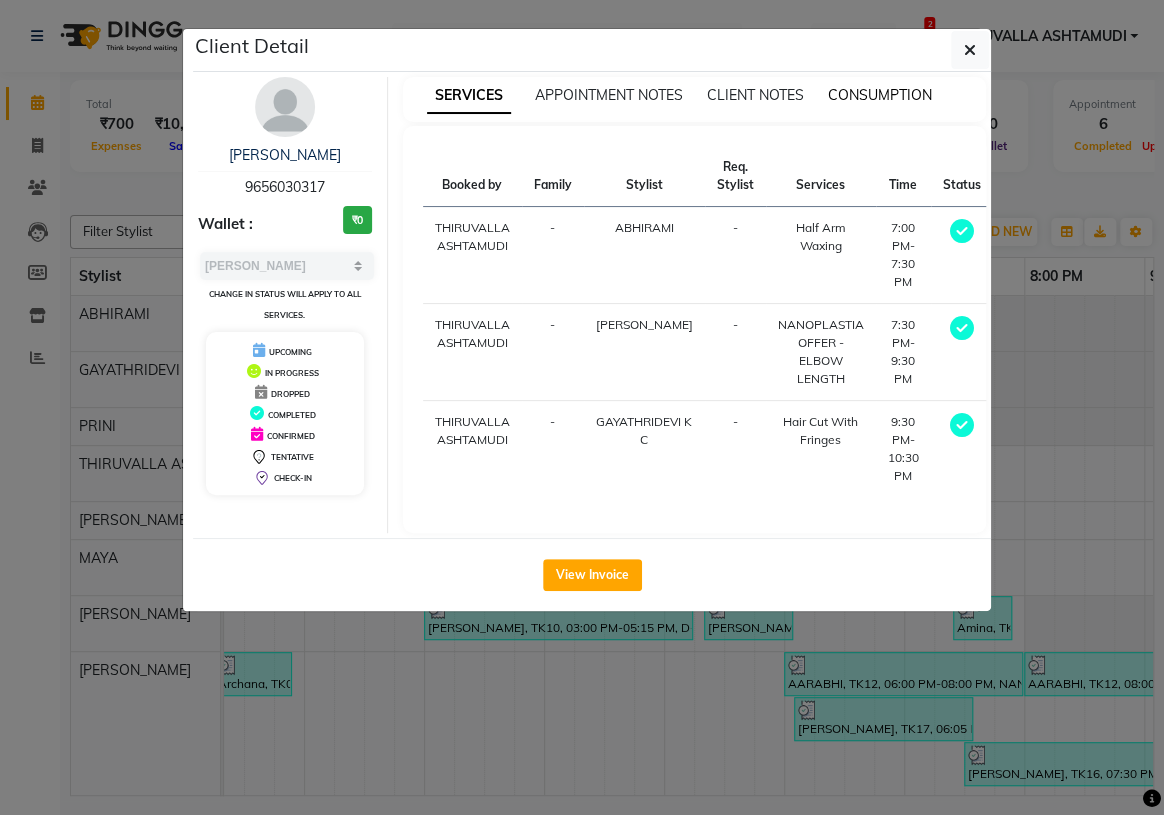 click on "CONSUMPTION" at bounding box center [880, 95] 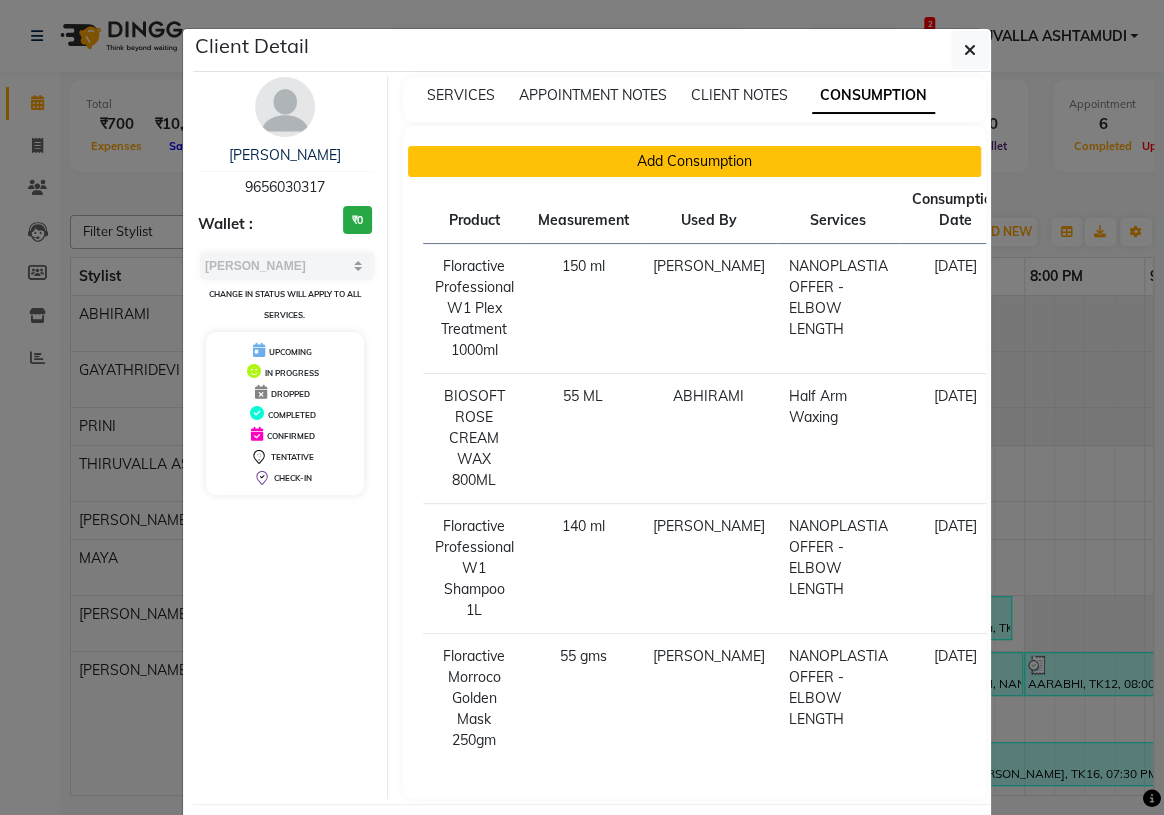 click on "Add Consumption" at bounding box center (695, 161) 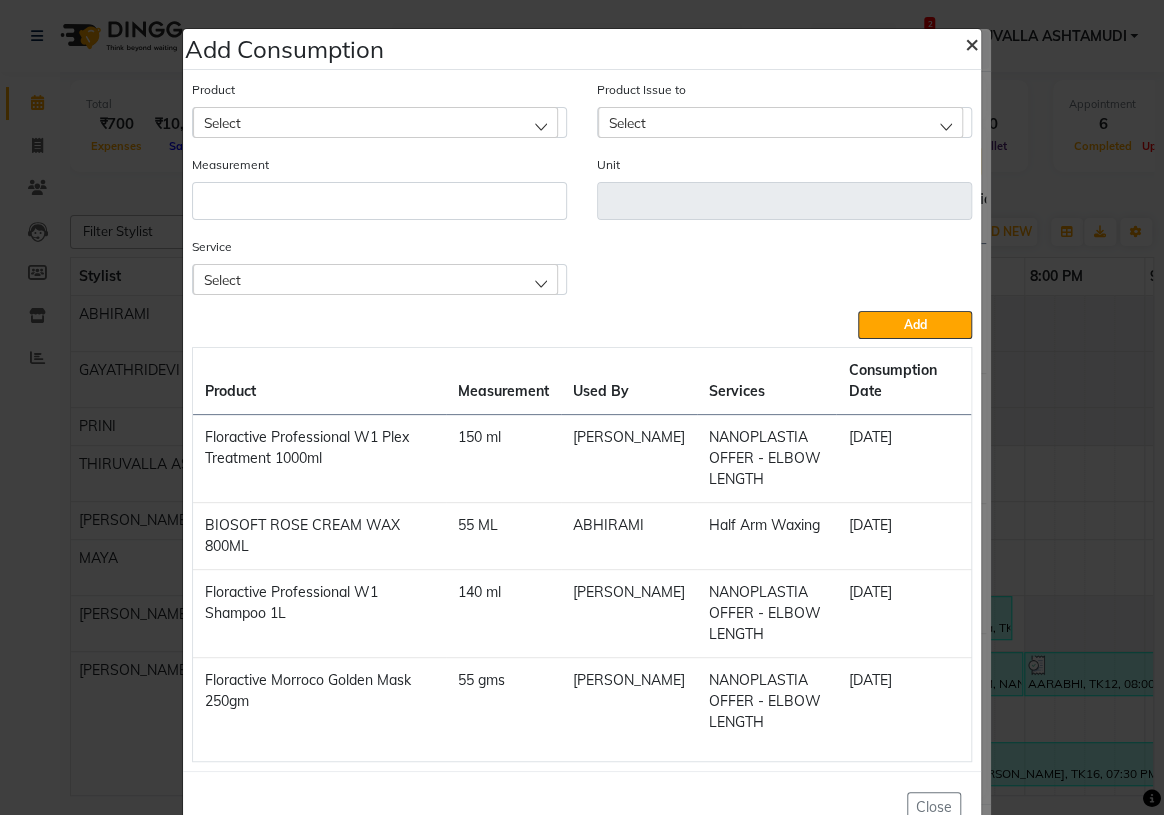 click on "×" 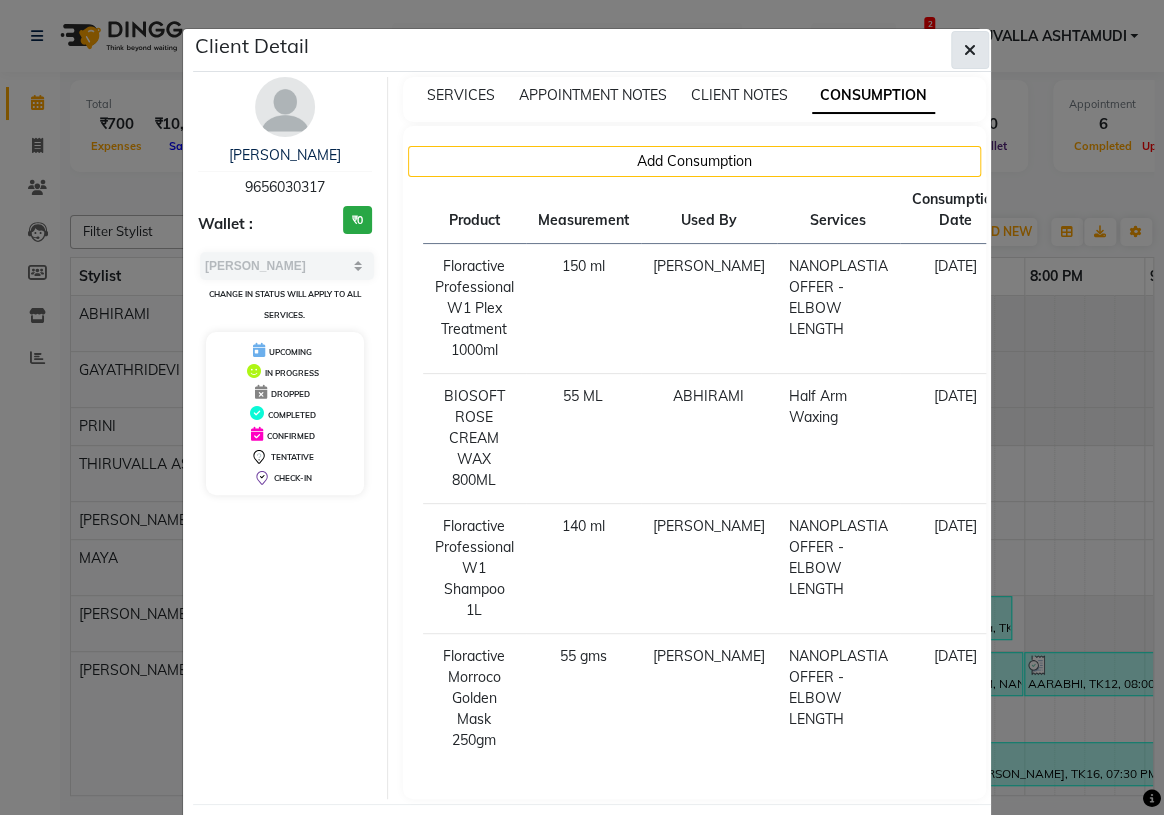 click 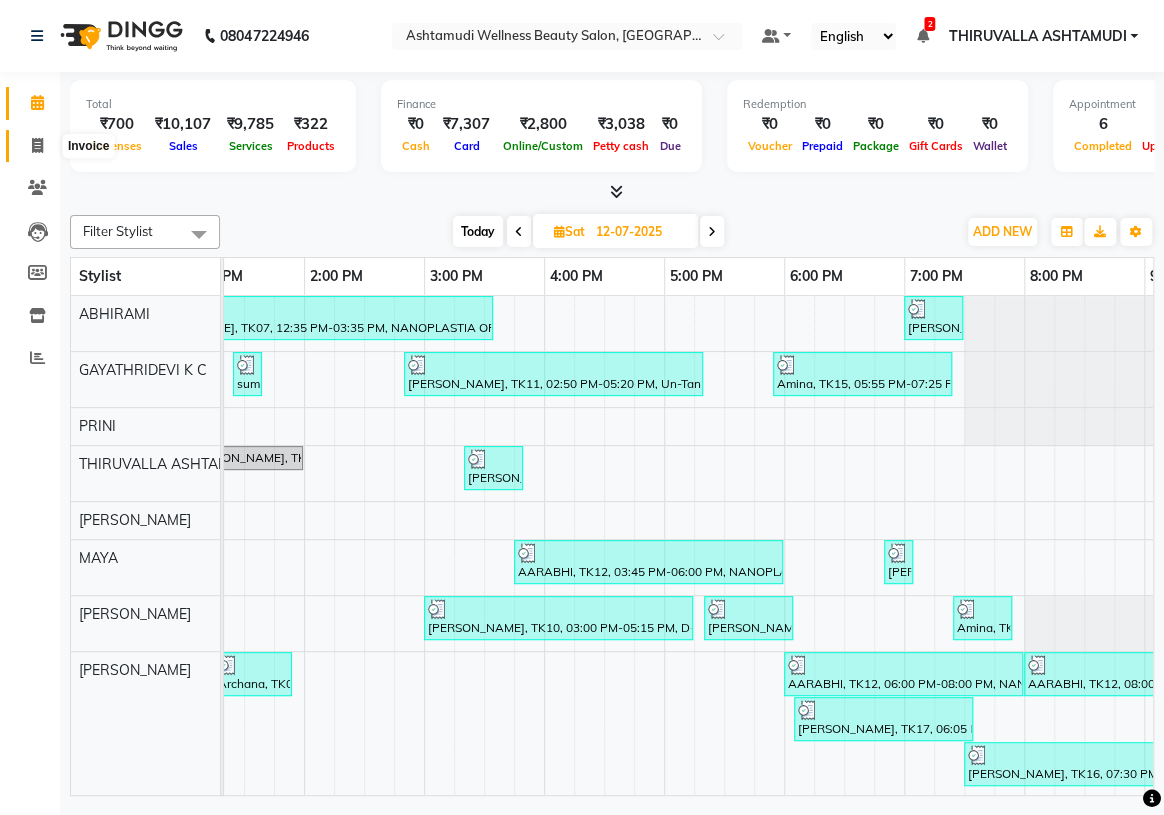 click 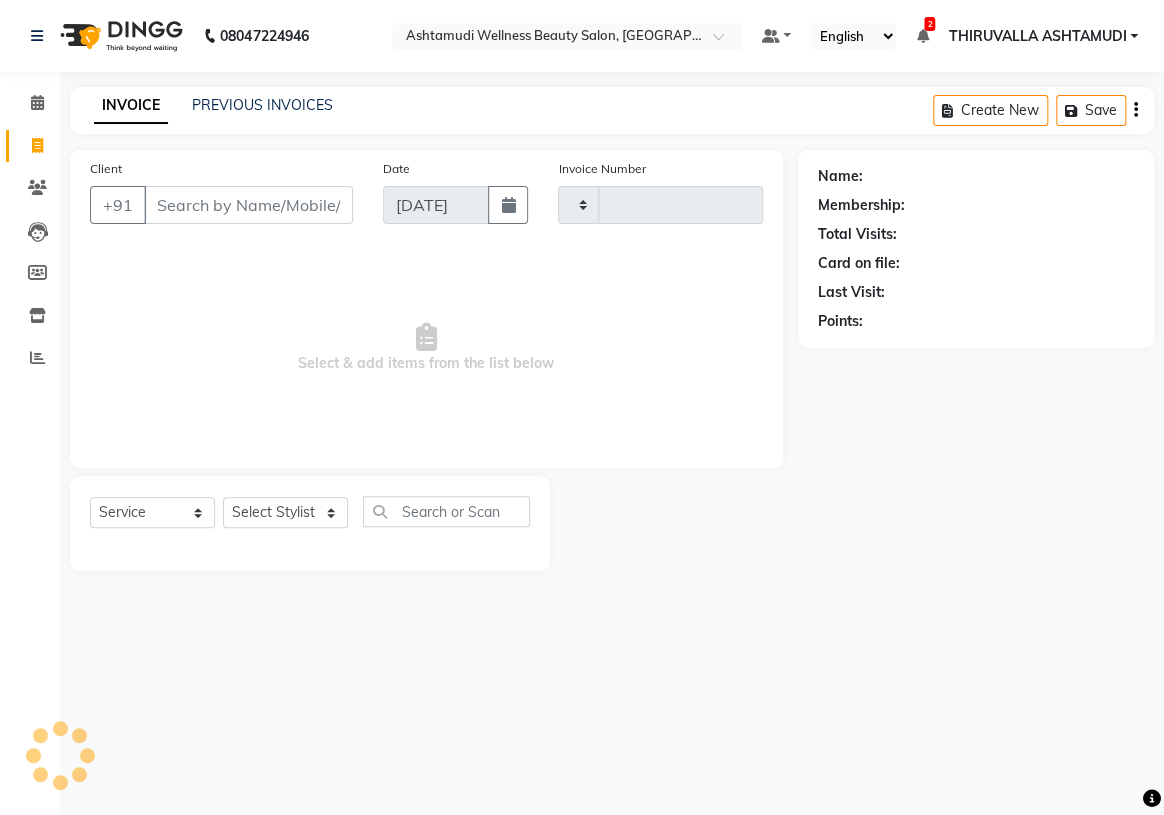 type on "1003" 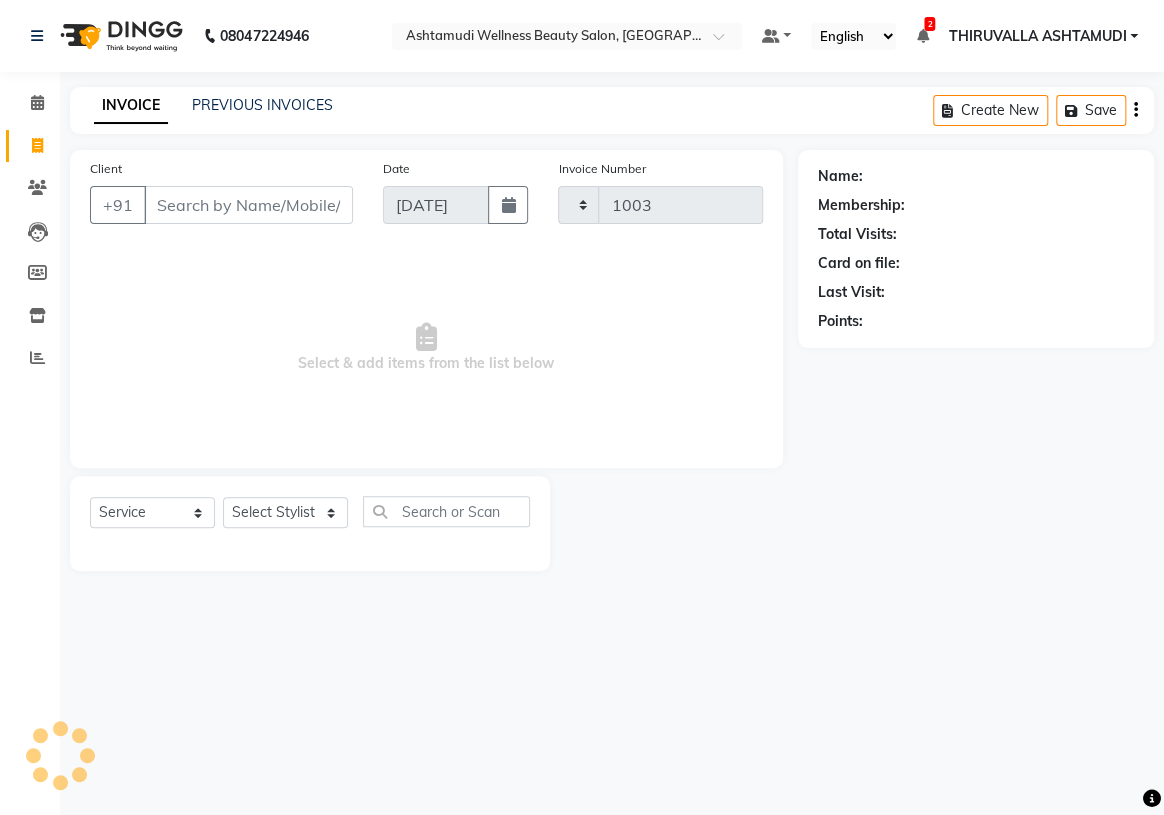 select on "4634" 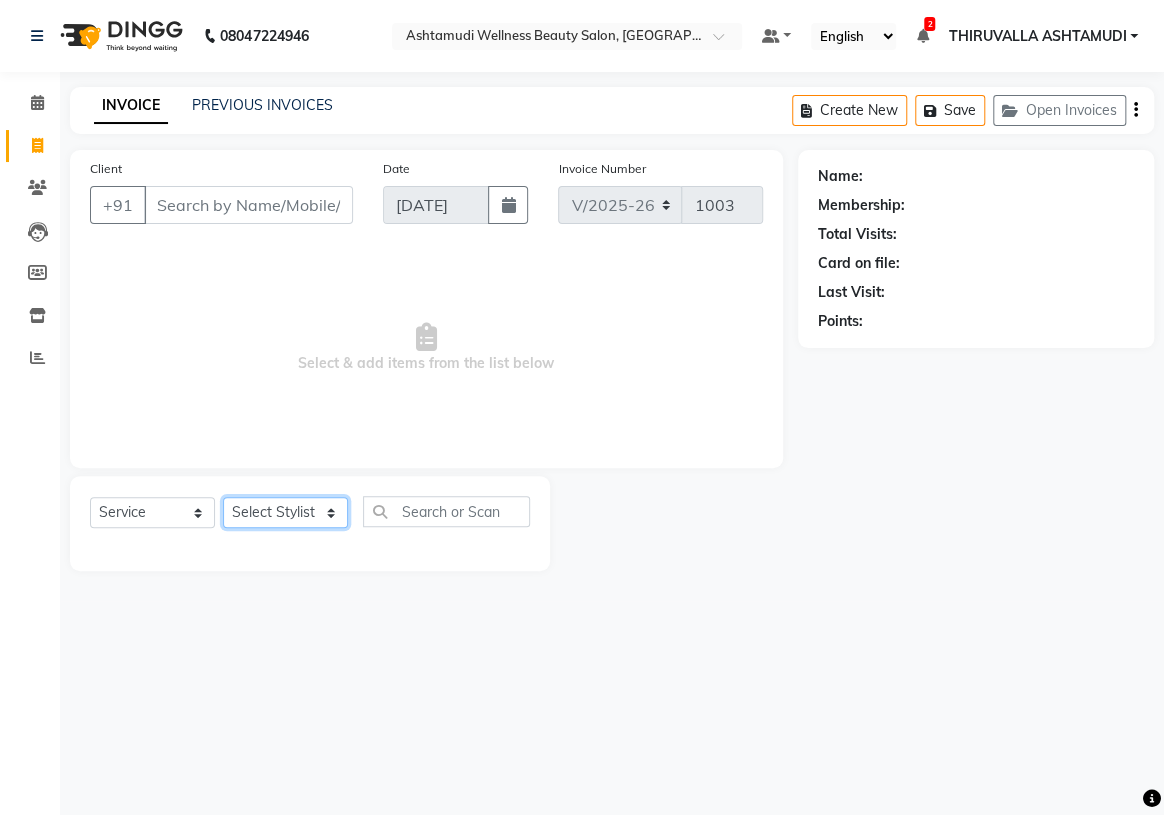 click on "Select Stylist ABHIRAMI		 ARYA Eshani GAYATHRIDEVI	K C	 JISNA KHEM MAYA MAYA Nila PRINI		 RINA RAI SHINY ABY THIRUVALLA ASHTAMUDI" 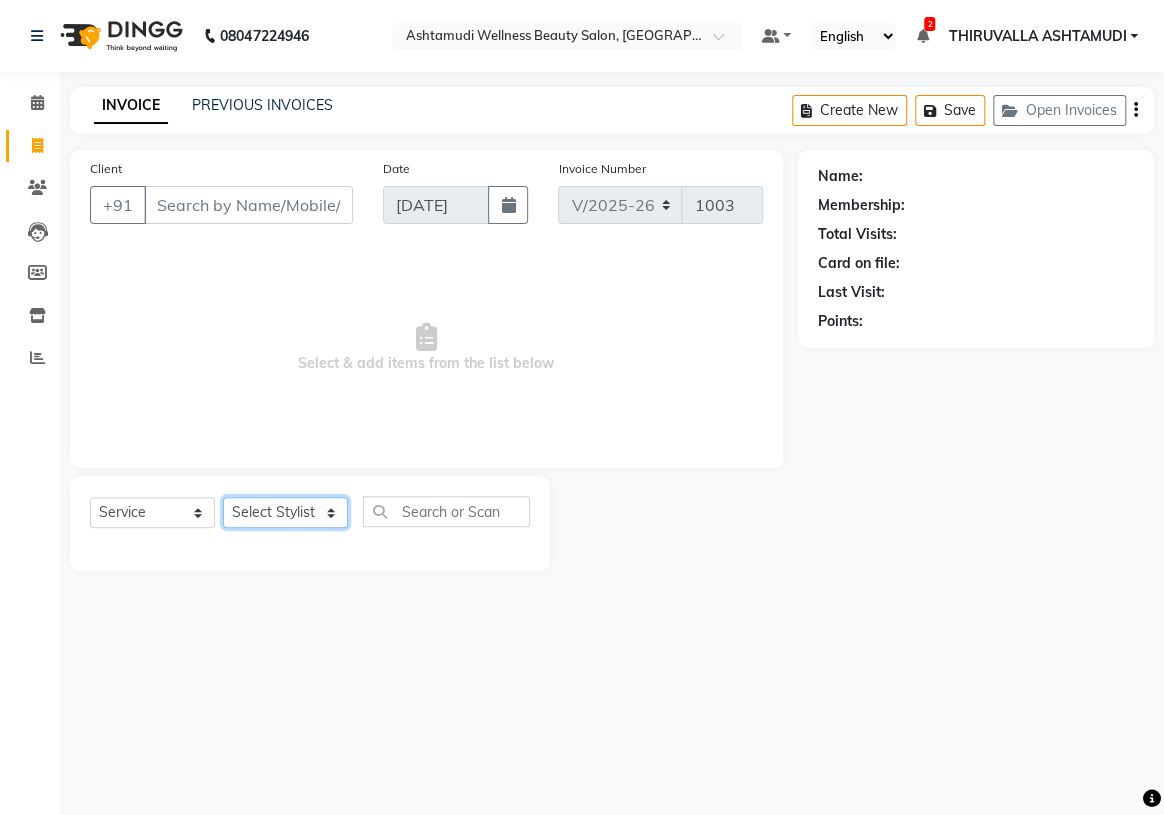 select on "60487" 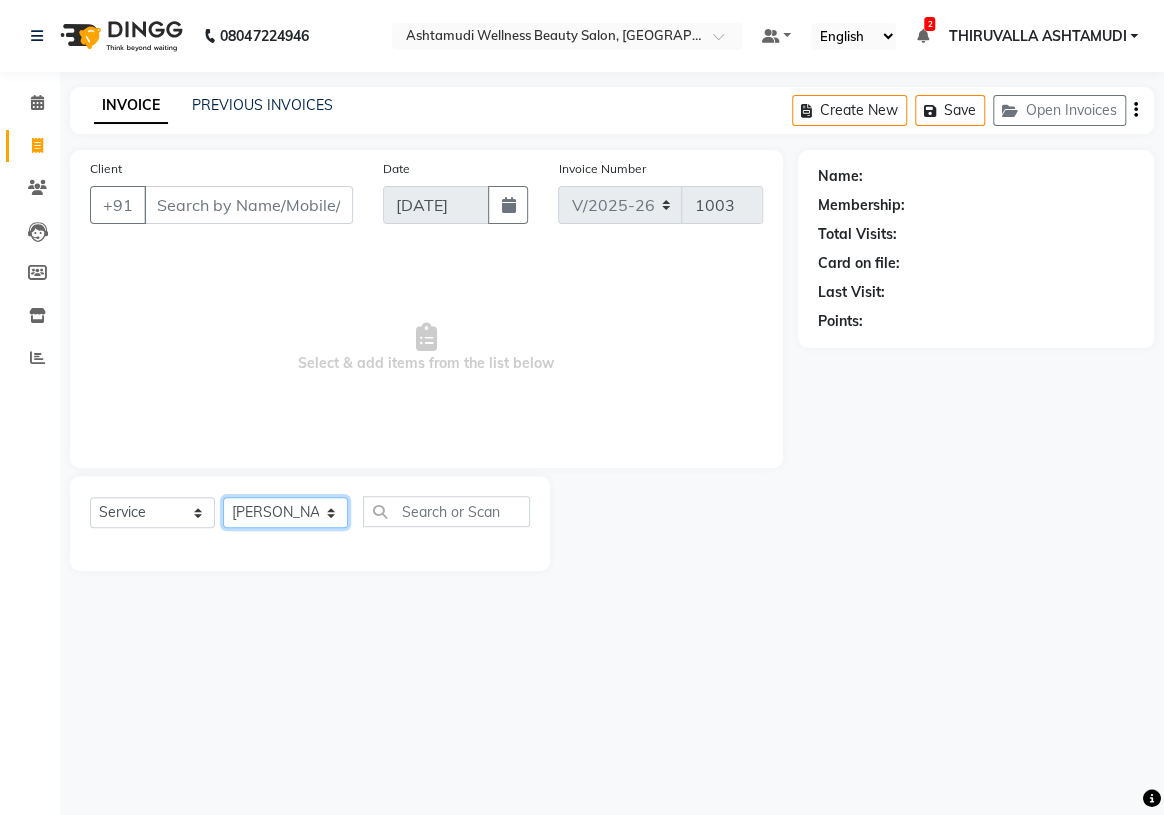 click on "Select Stylist ABHIRAMI		 ARYA Eshani GAYATHRIDEVI	K C	 JISNA KHEM MAYA MAYA Nila PRINI		 RINA RAI SHINY ABY THIRUVALLA ASHTAMUDI" 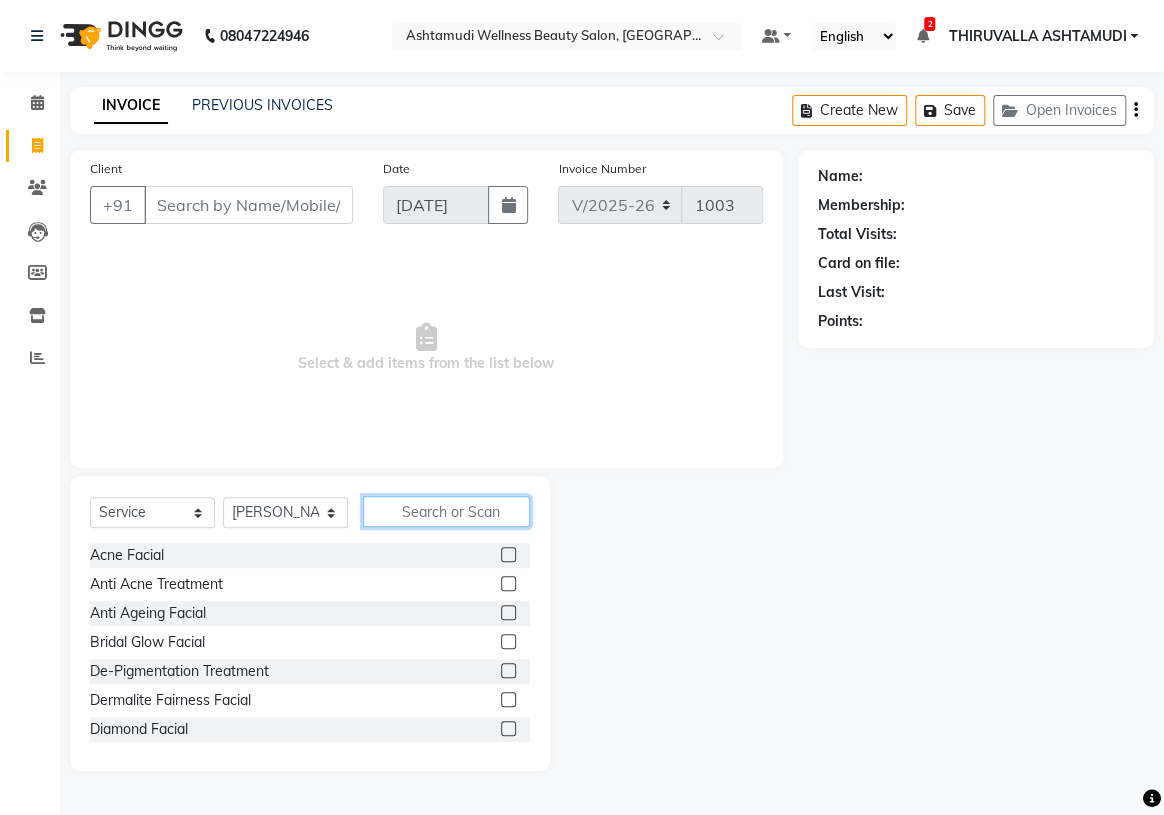 click 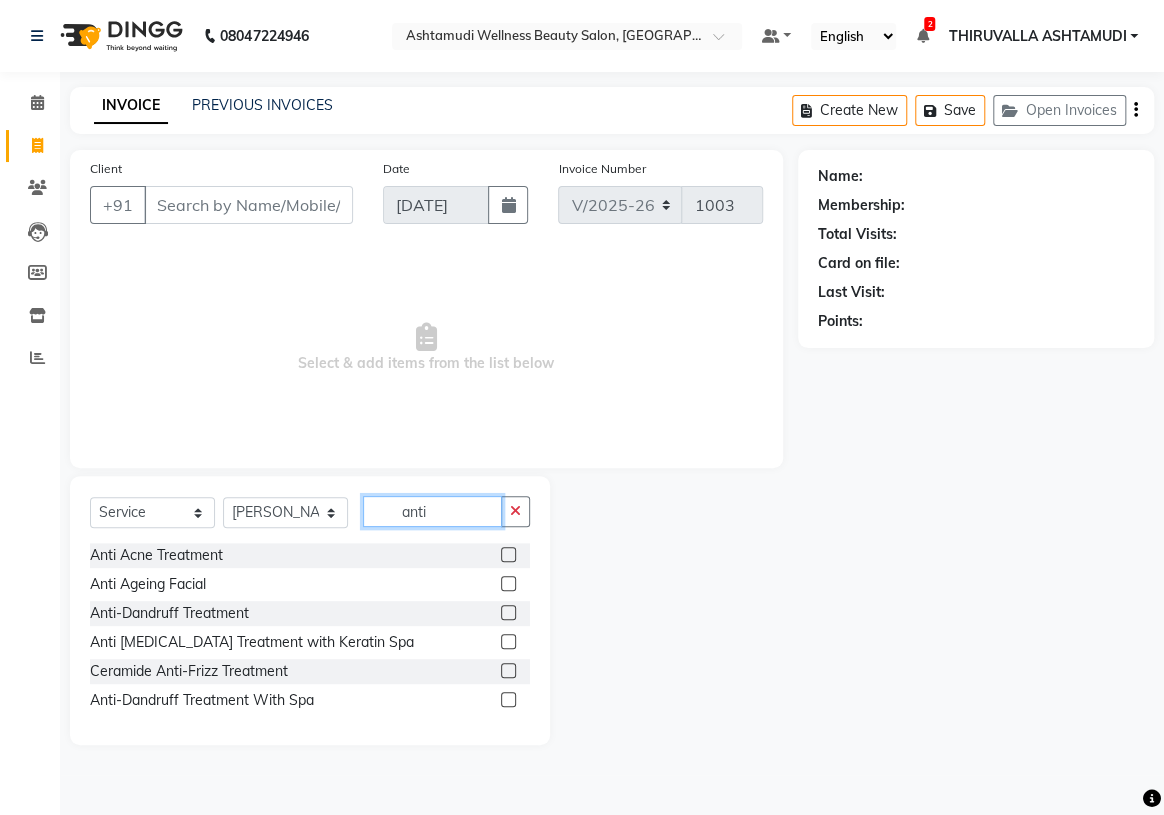 type on "anti" 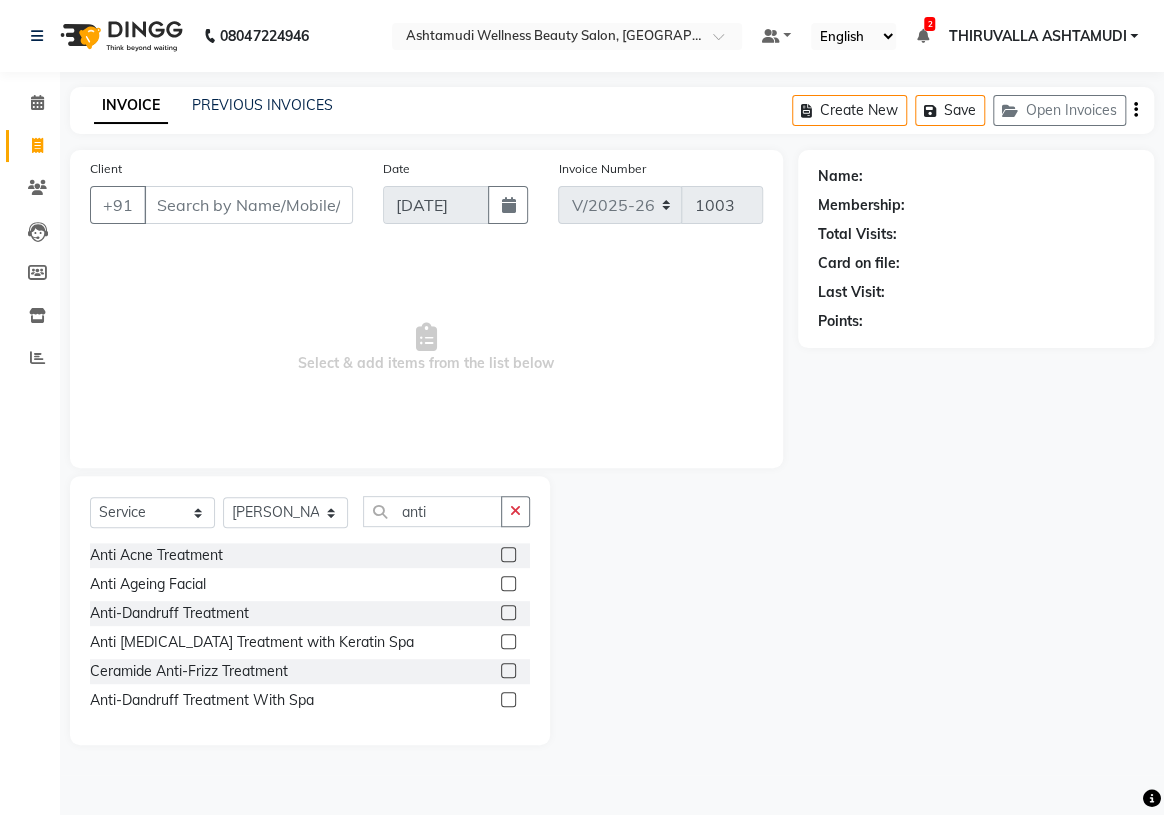 click 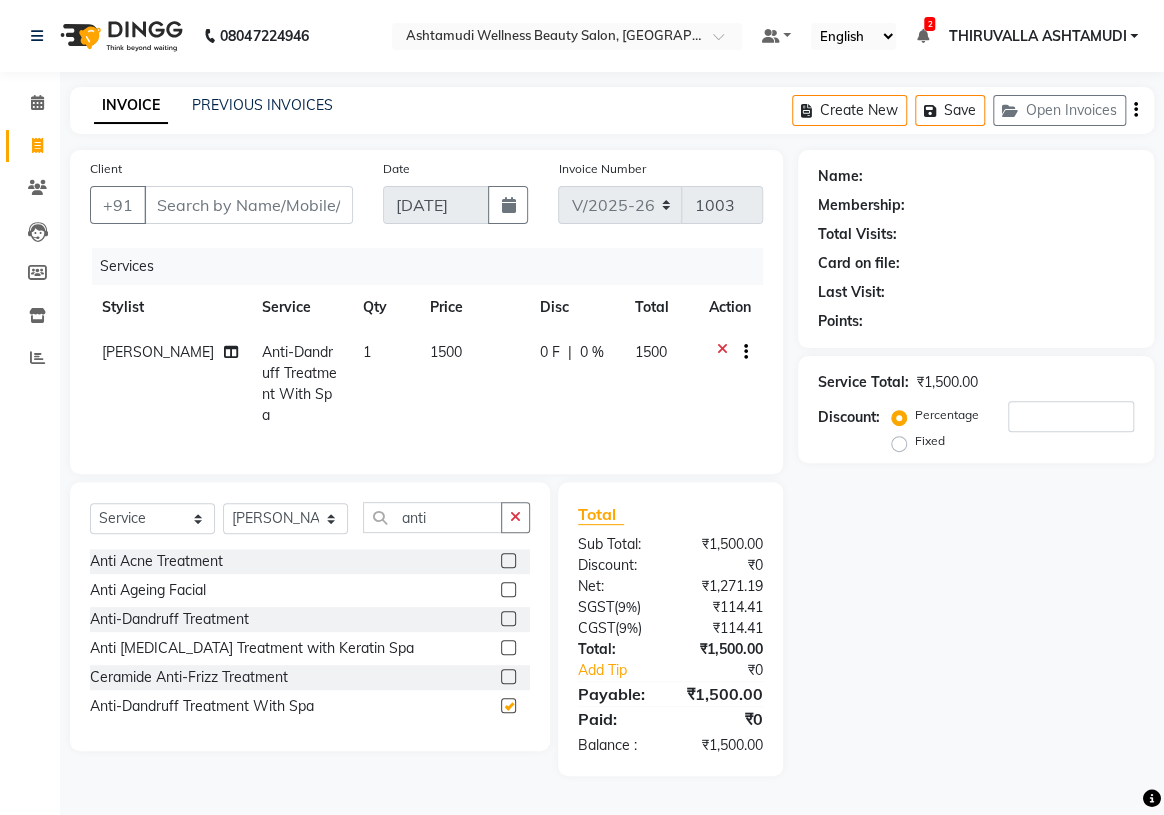 checkbox on "false" 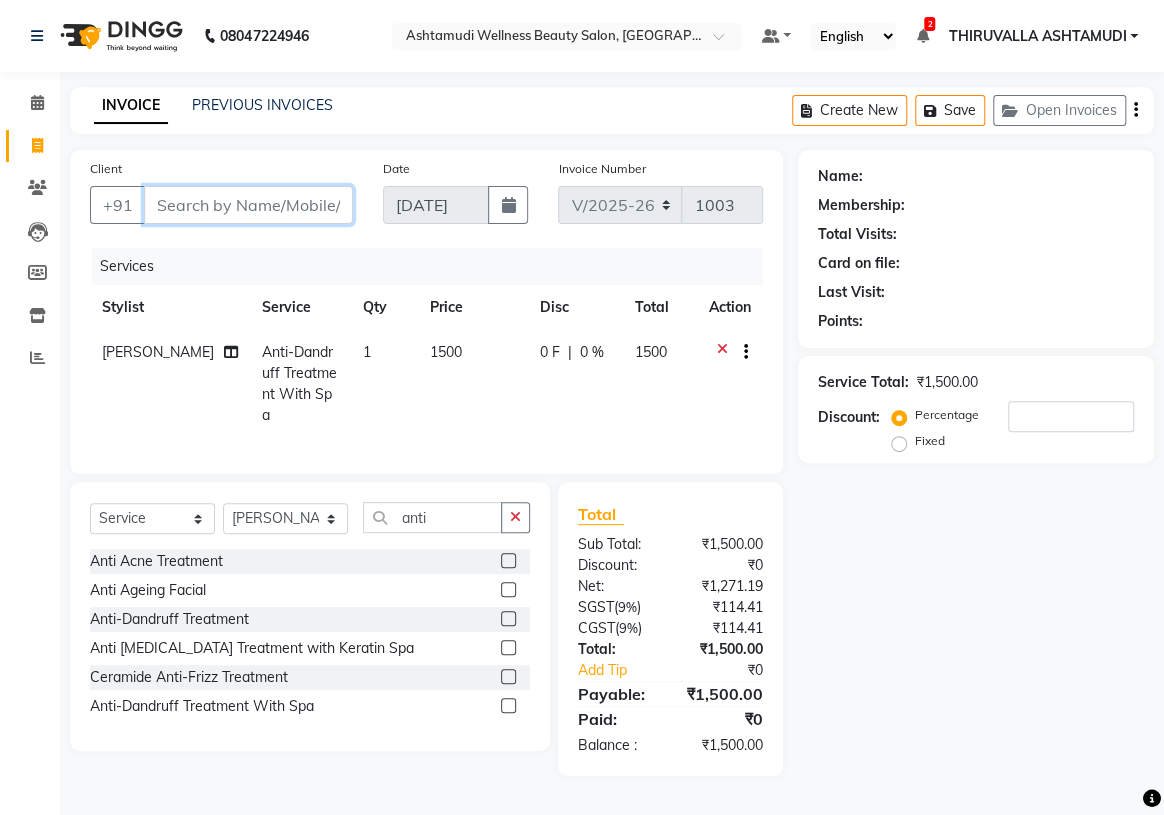click on "Client" at bounding box center [248, 205] 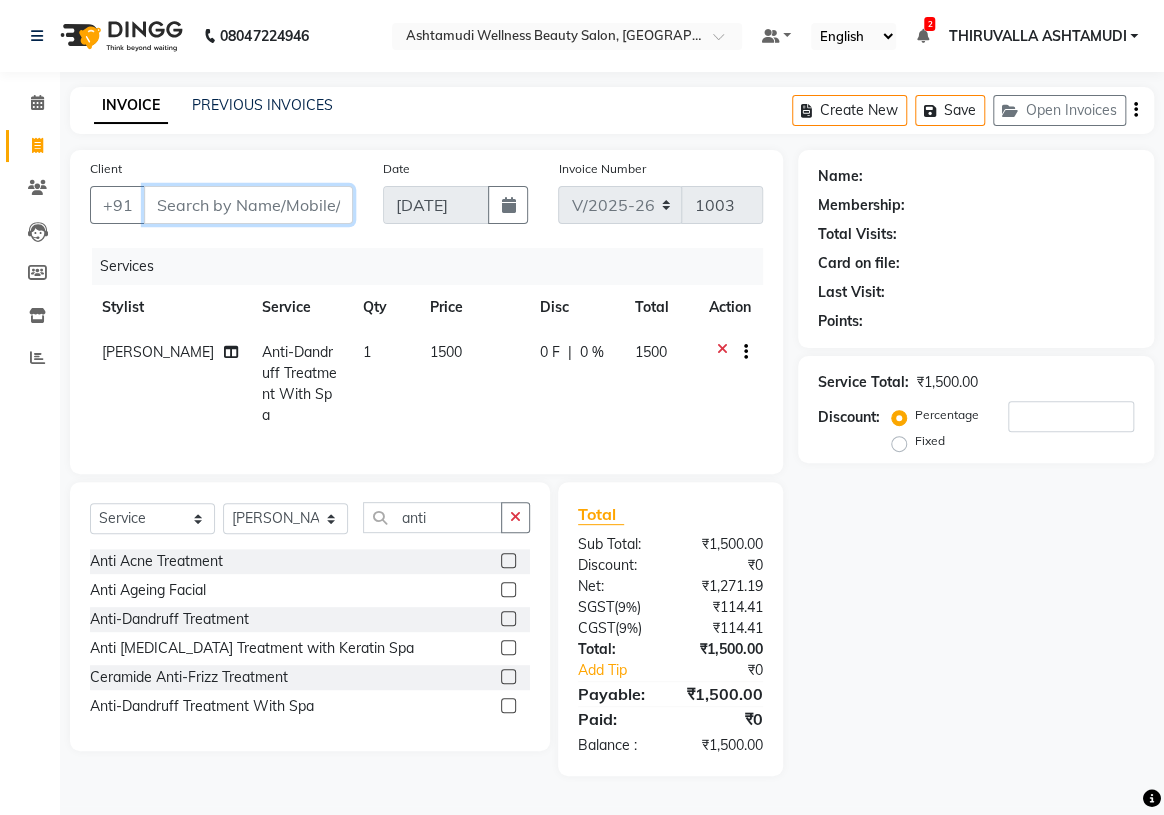 type on "9" 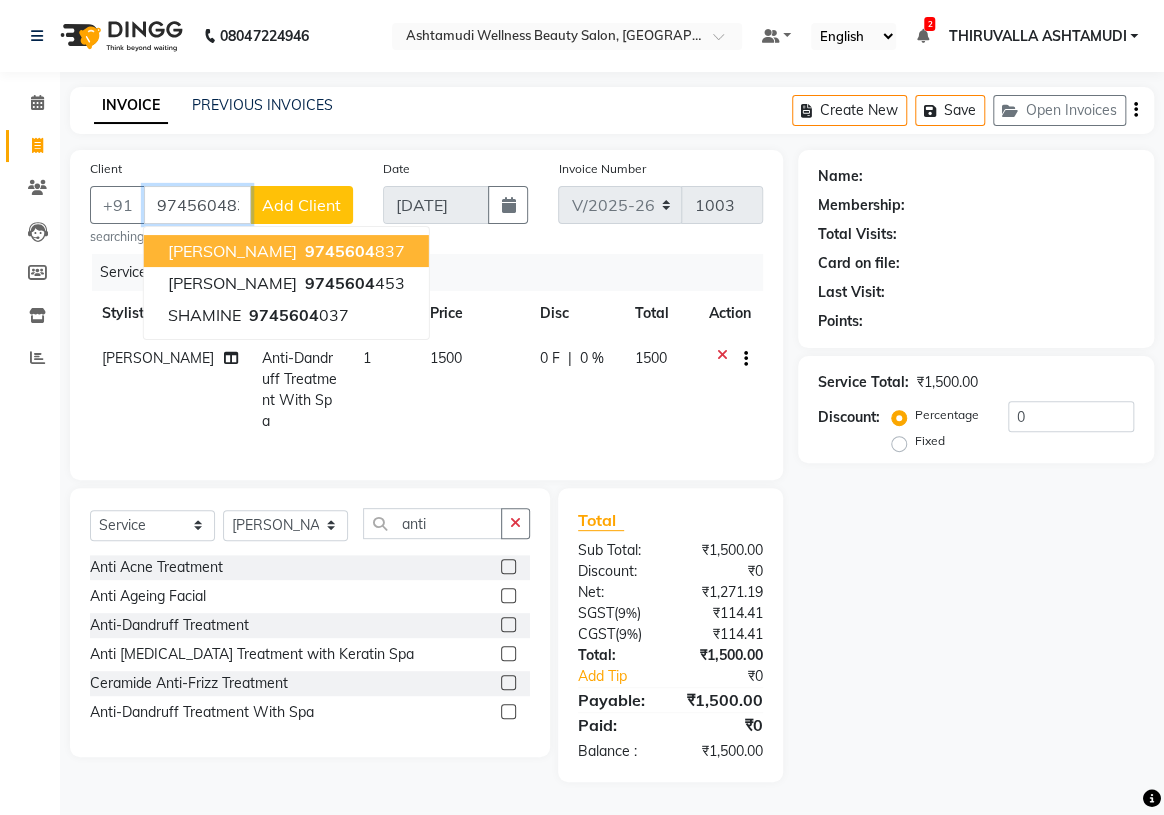 type on "9745604837" 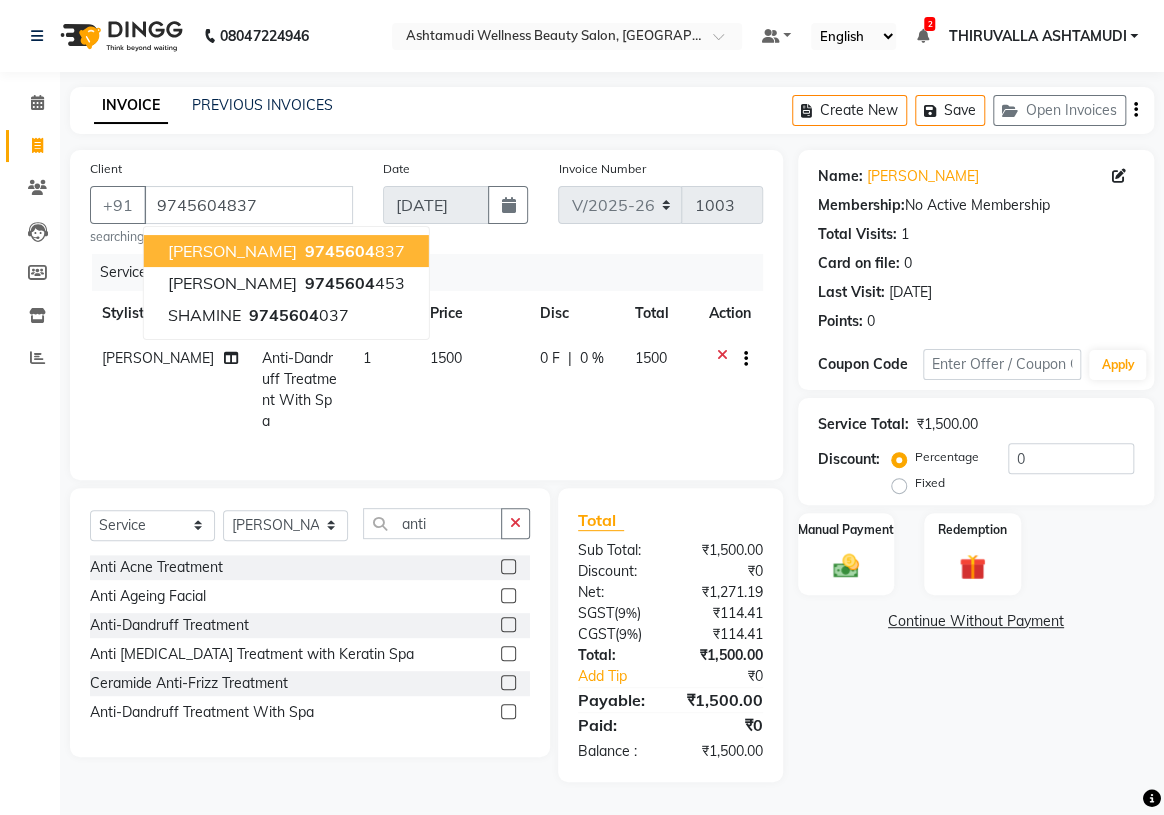 click on "9745604 837" at bounding box center [353, 251] 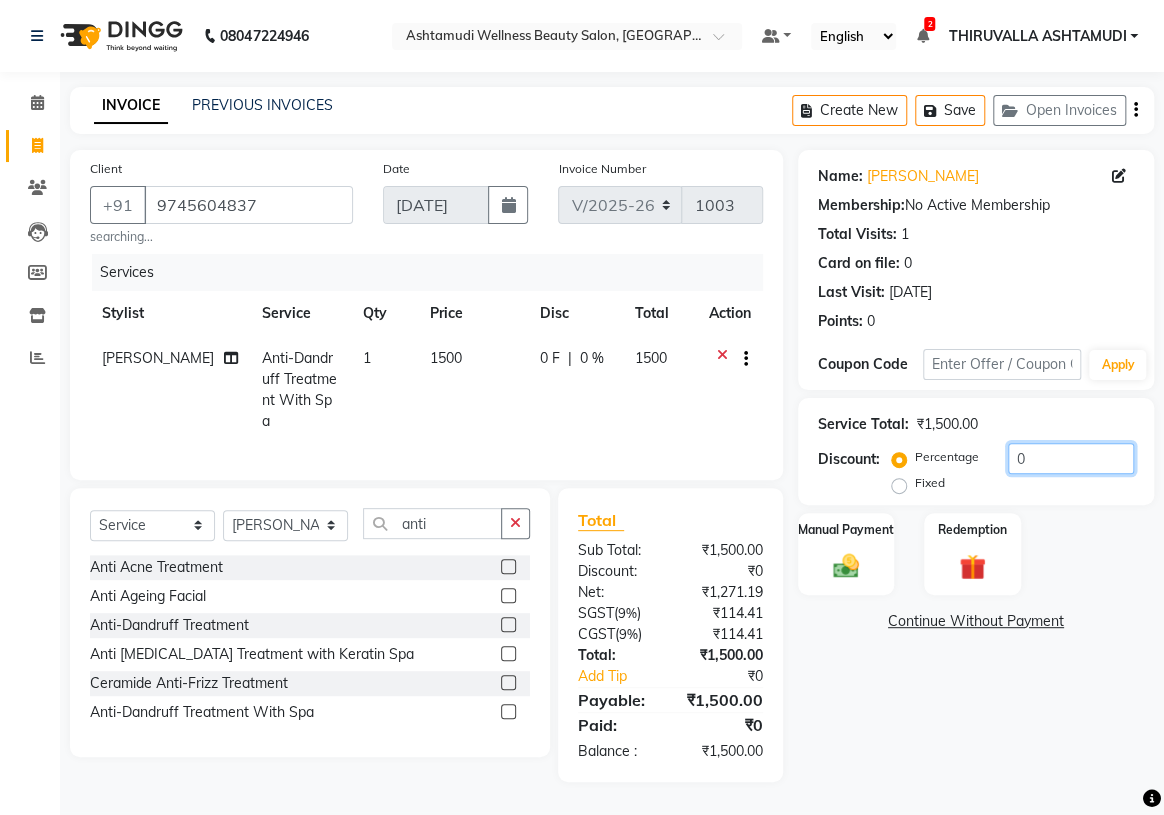 drag, startPoint x: 1094, startPoint y: 448, endPoint x: 973, endPoint y: 476, distance: 124.197426 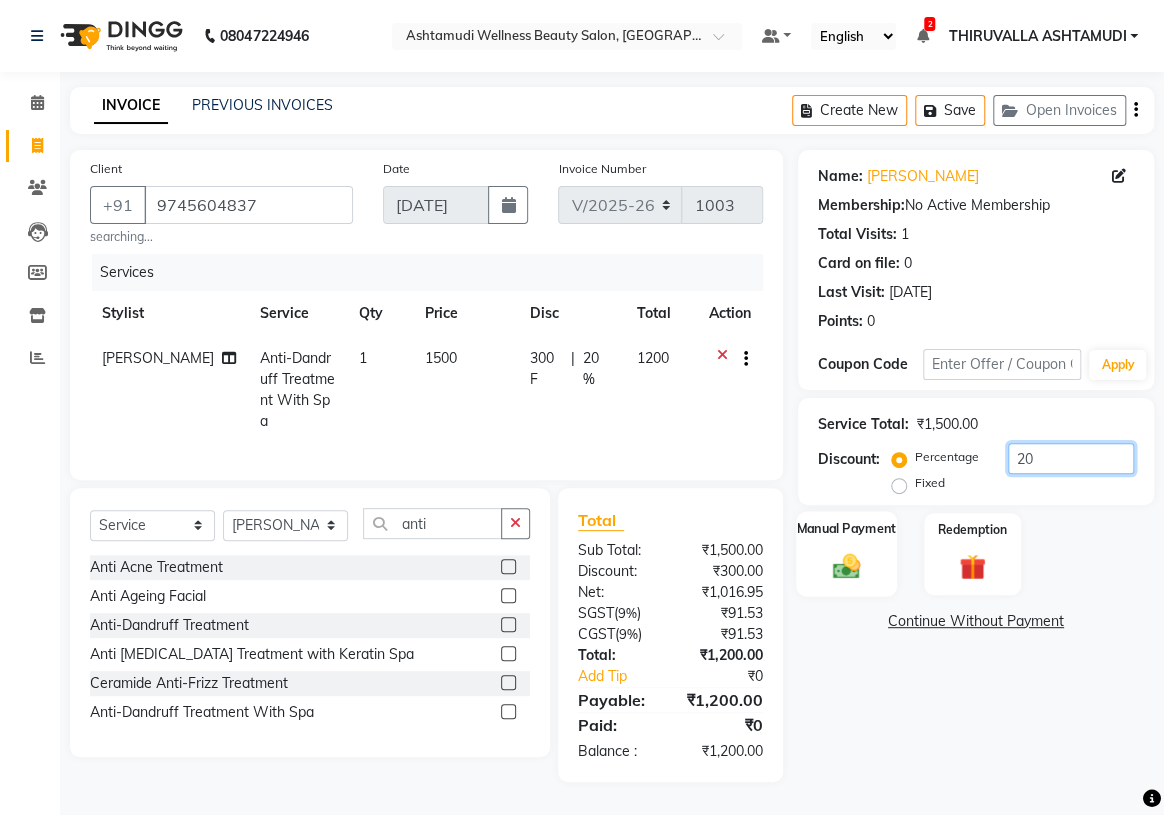 type on "20" 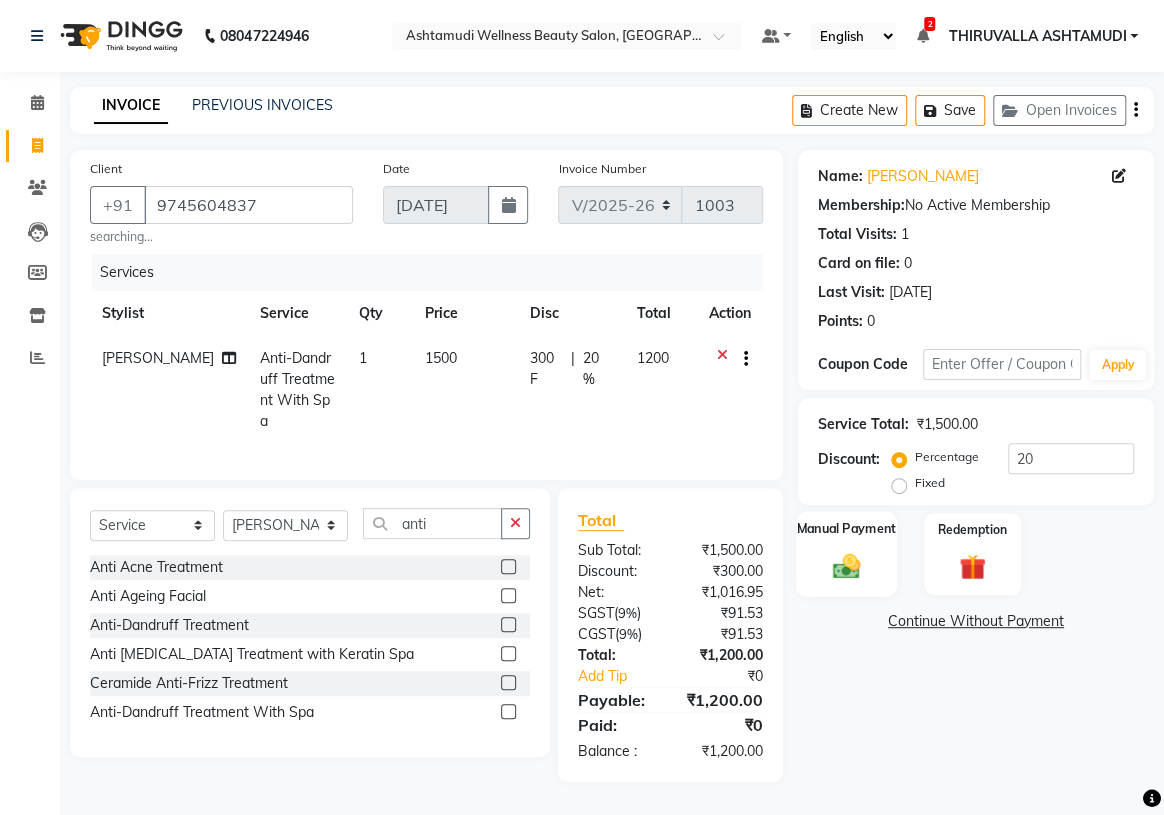click 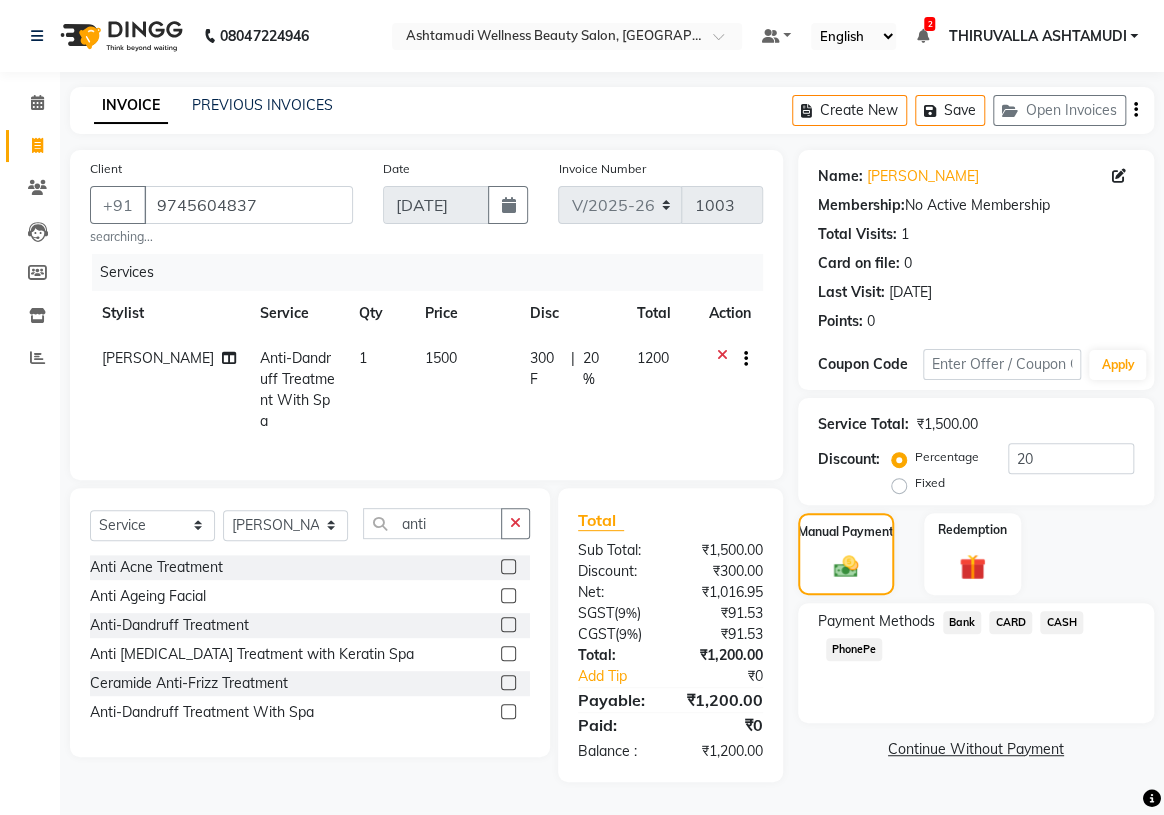 click on "PhonePe" 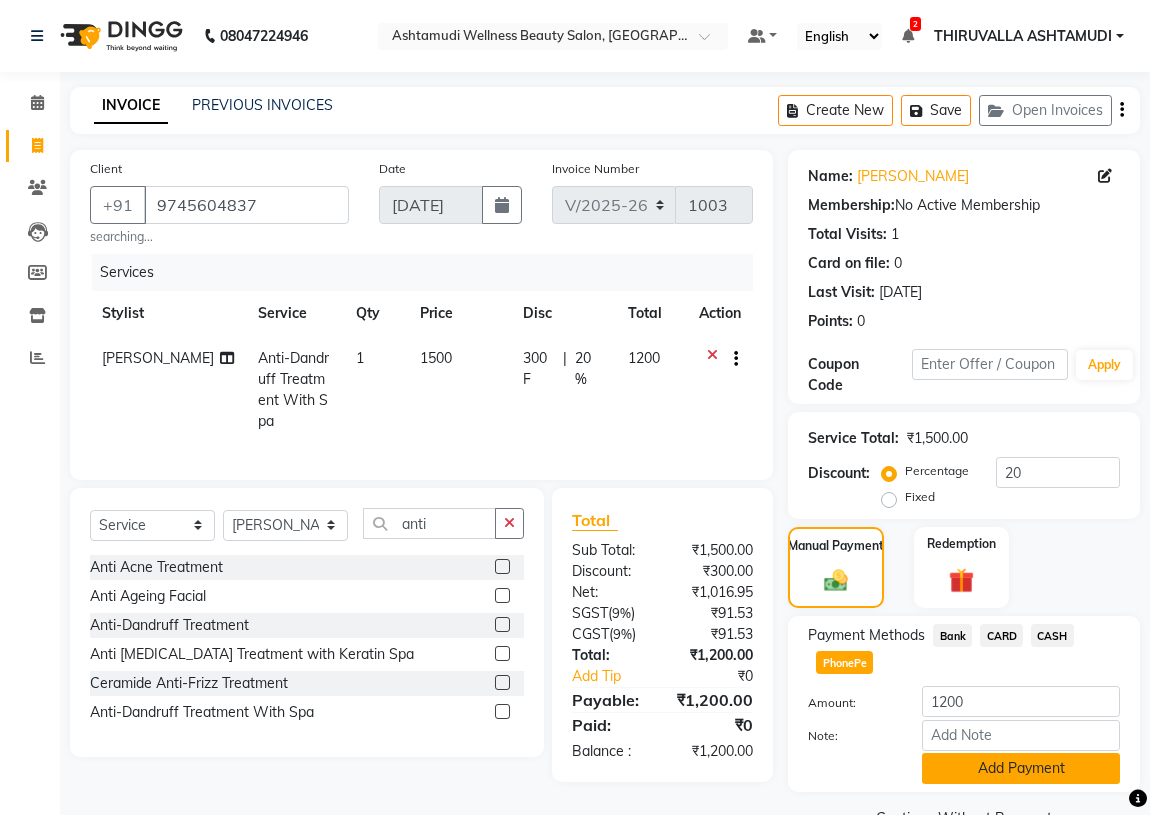 click on "Add Payment" 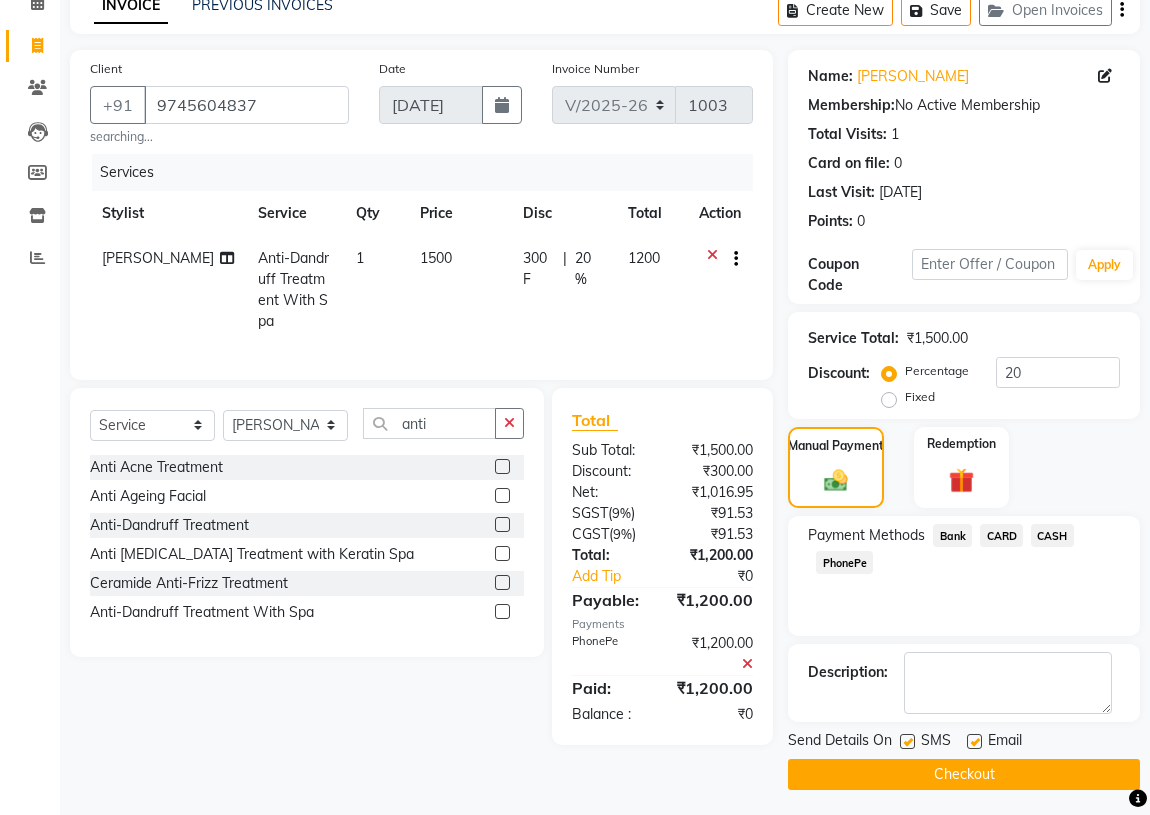 scroll, scrollTop: 103, scrollLeft: 0, axis: vertical 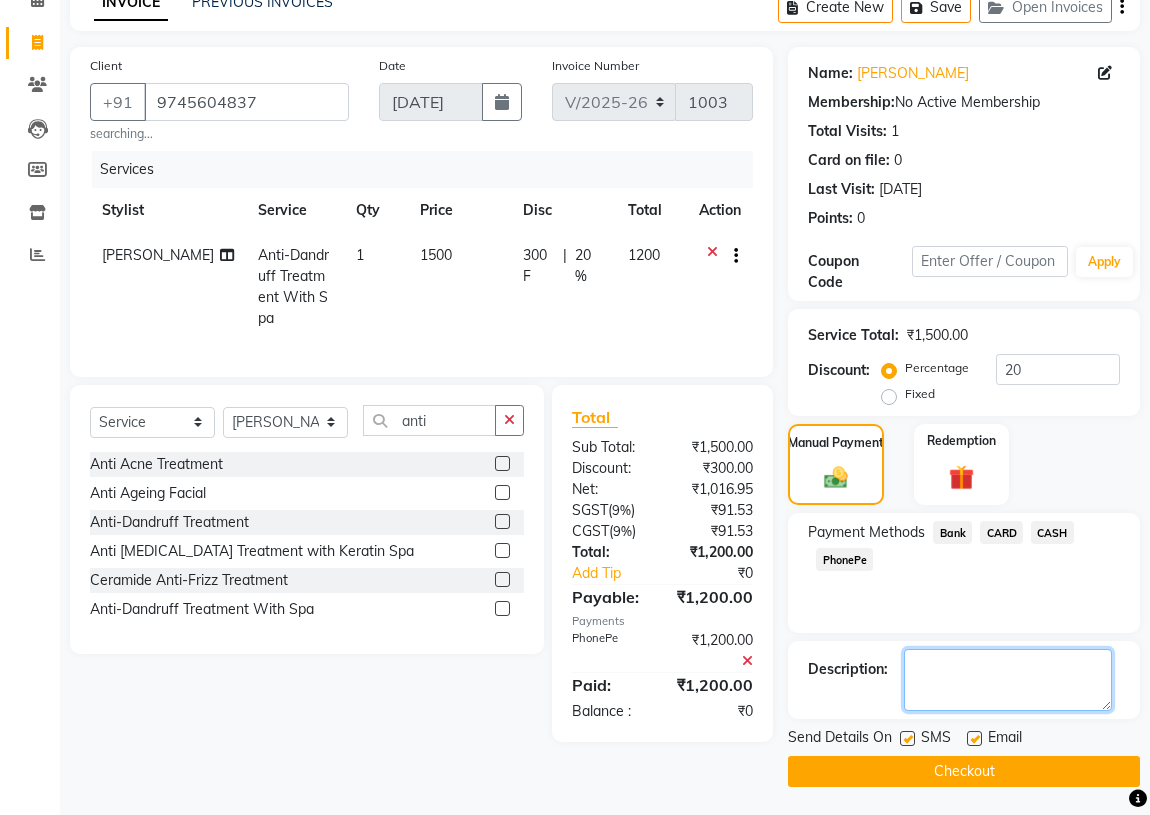 click 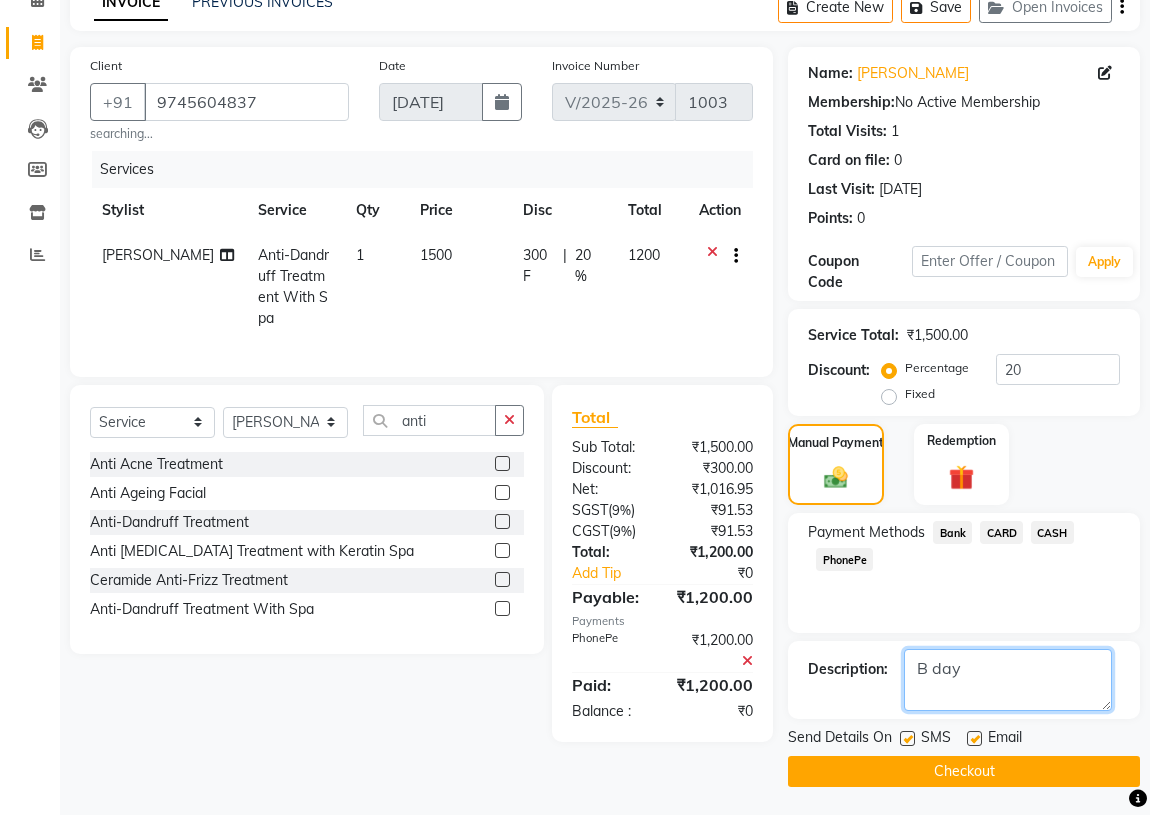 type on "B day" 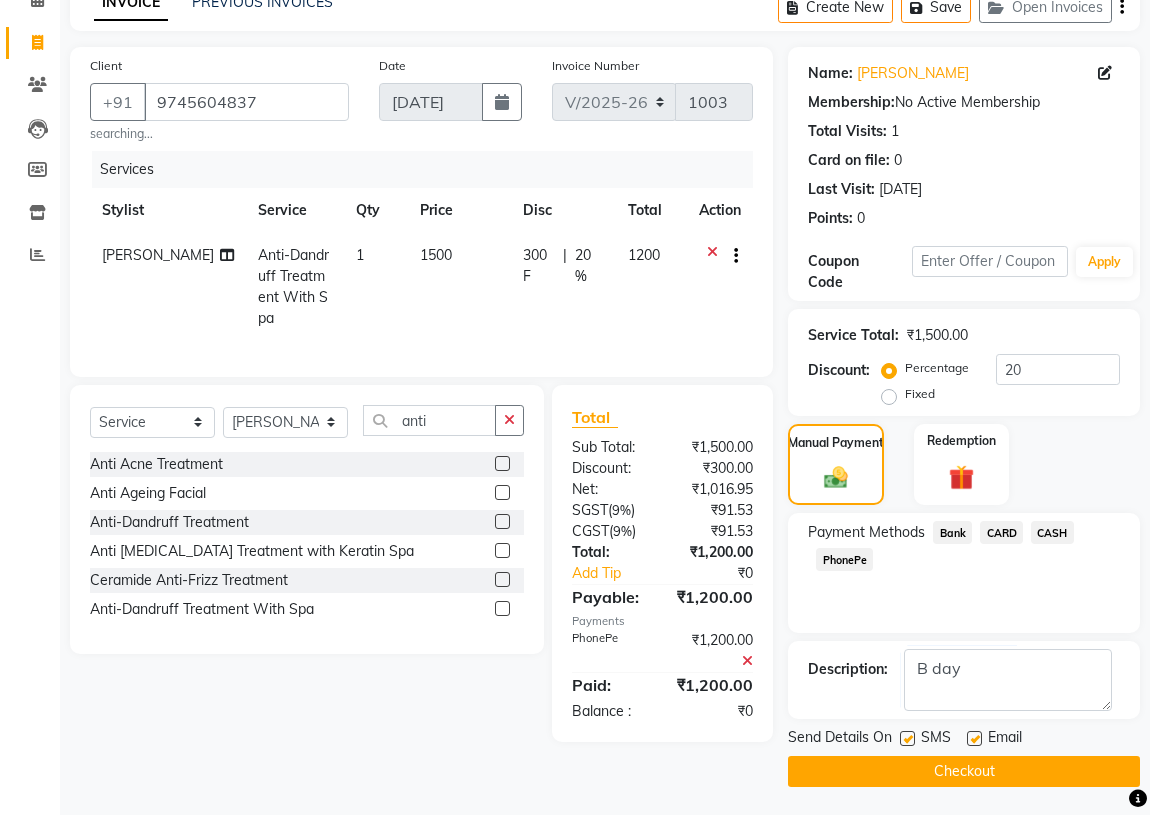 click on "Checkout" 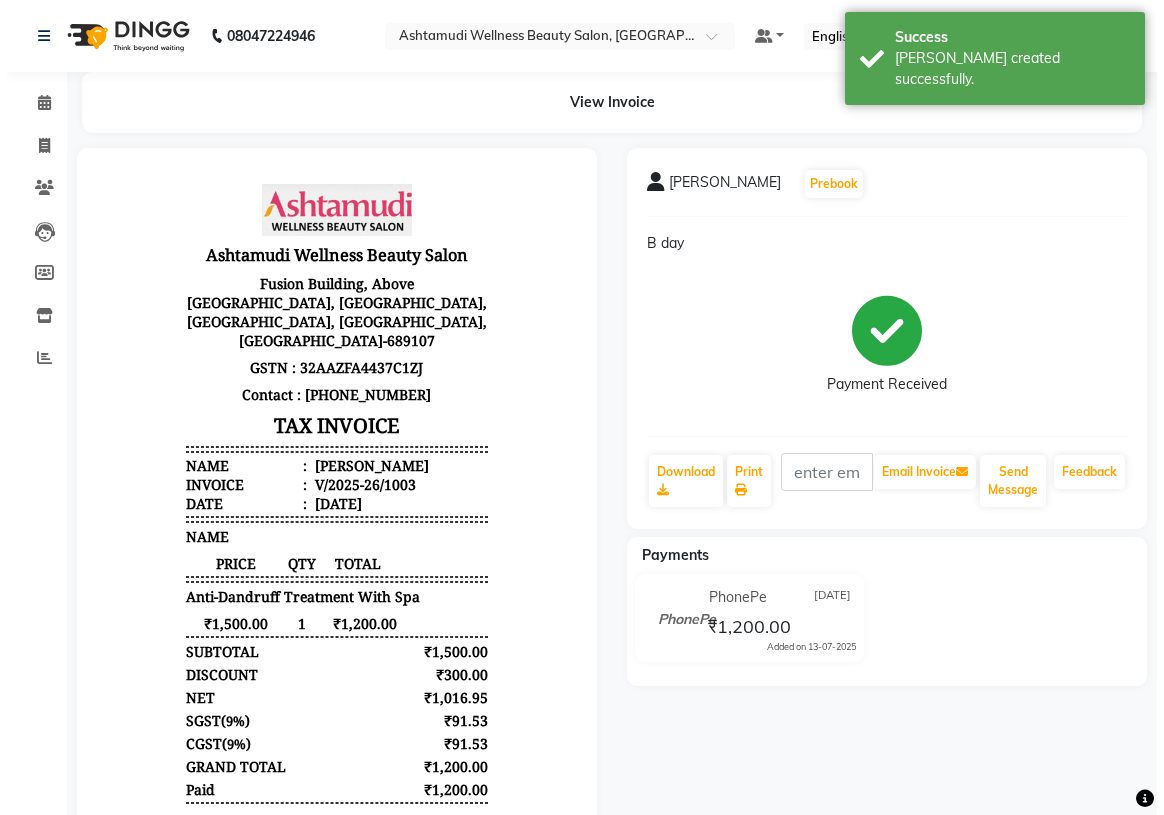 scroll, scrollTop: 0, scrollLeft: 0, axis: both 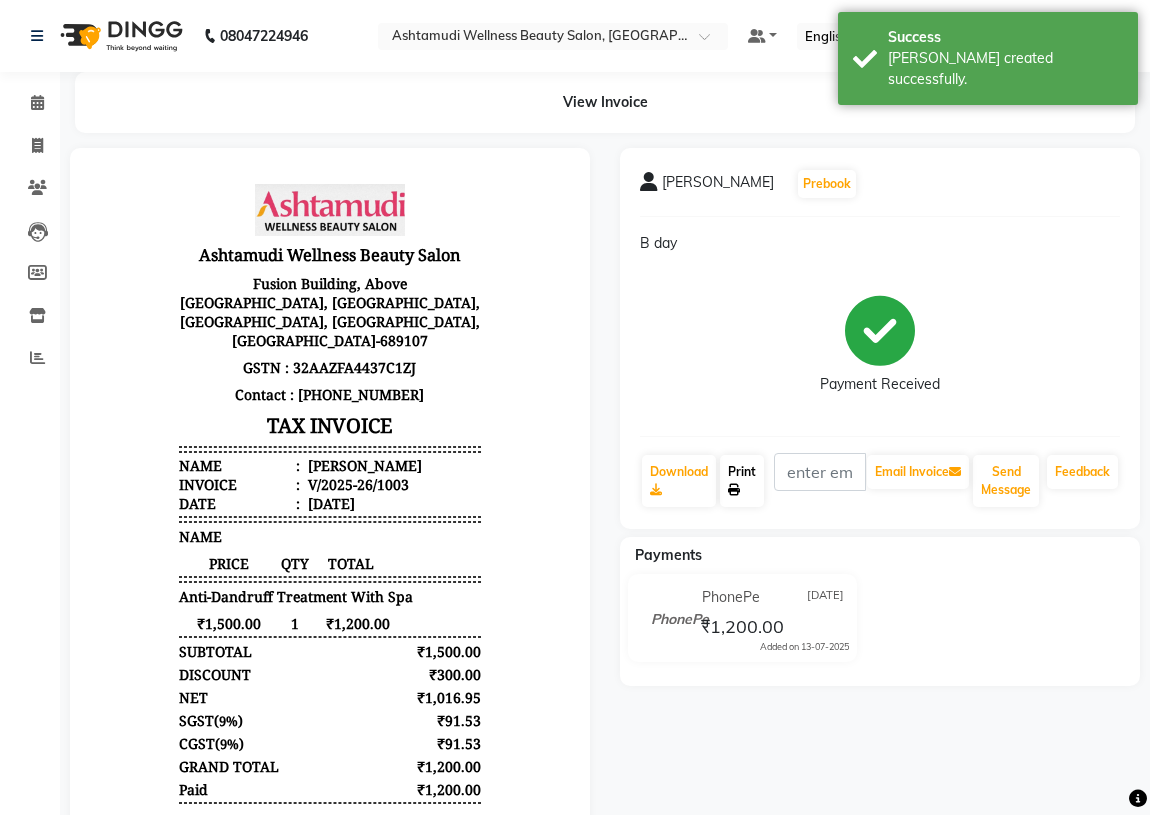 click on "Print" 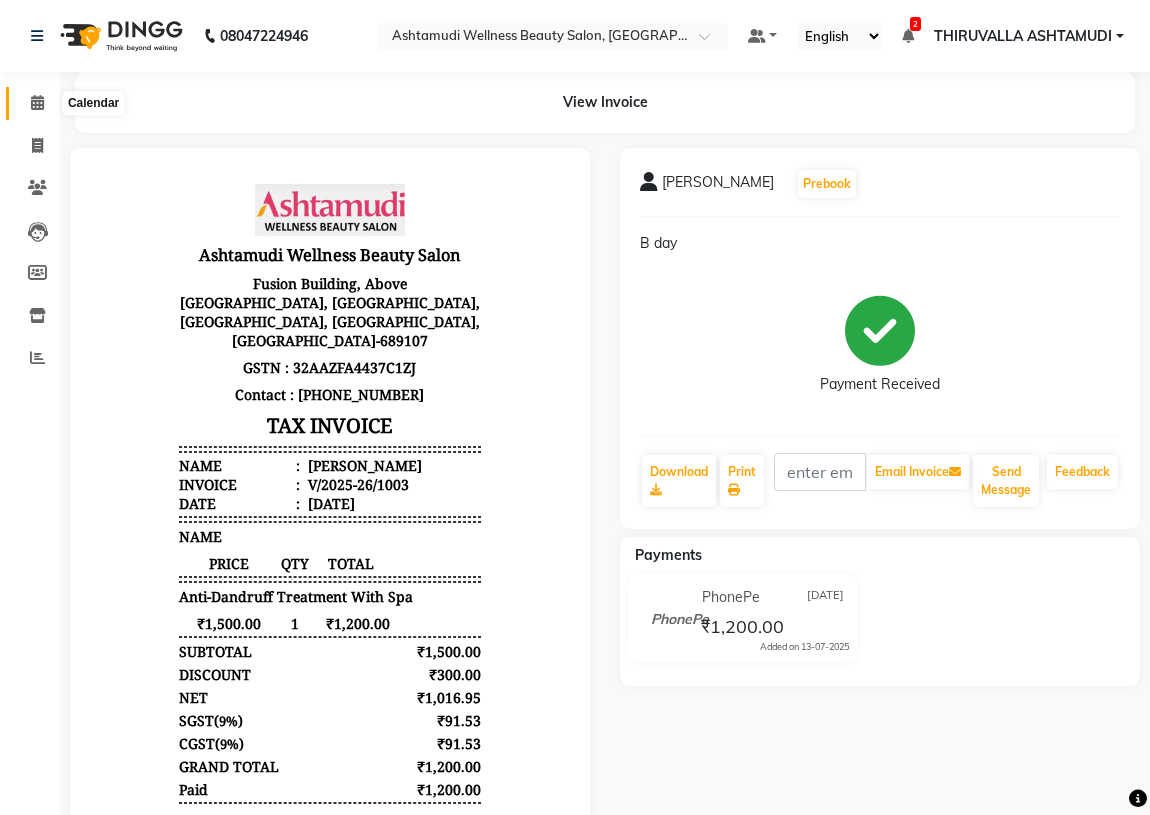 click 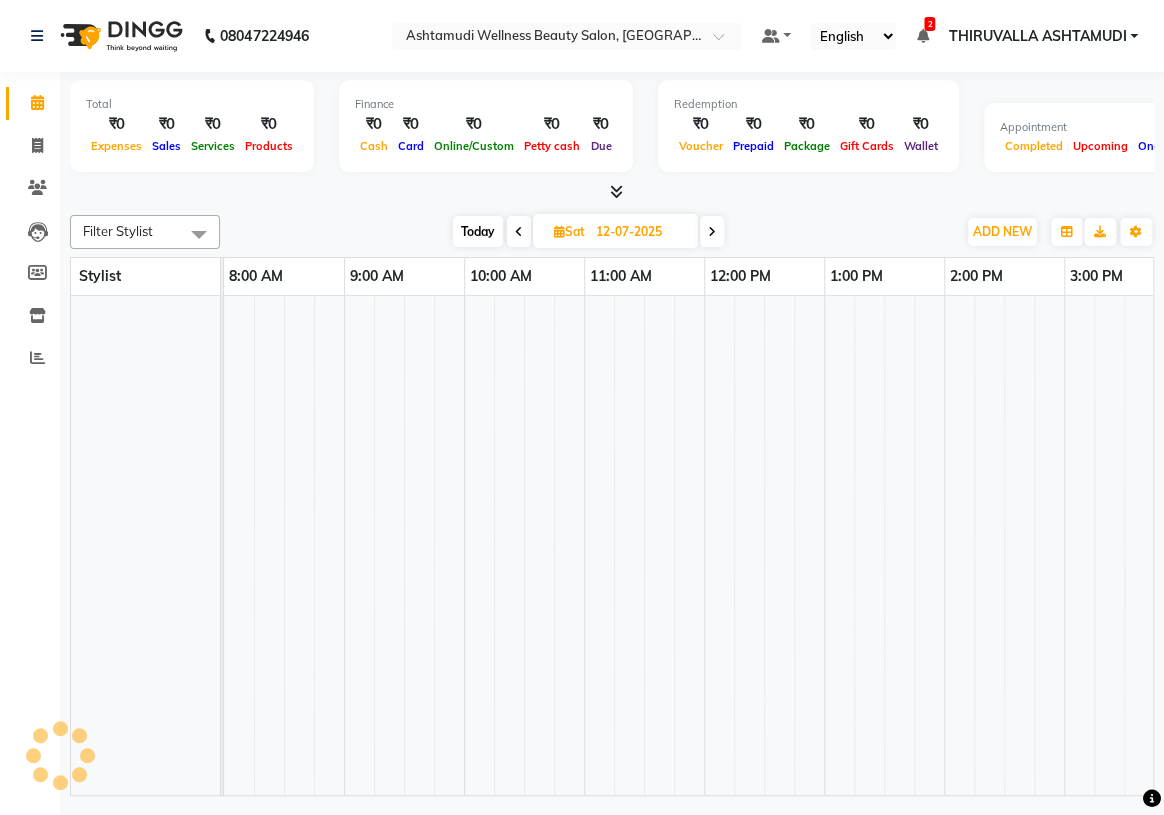 scroll, scrollTop: 0, scrollLeft: 750, axis: horizontal 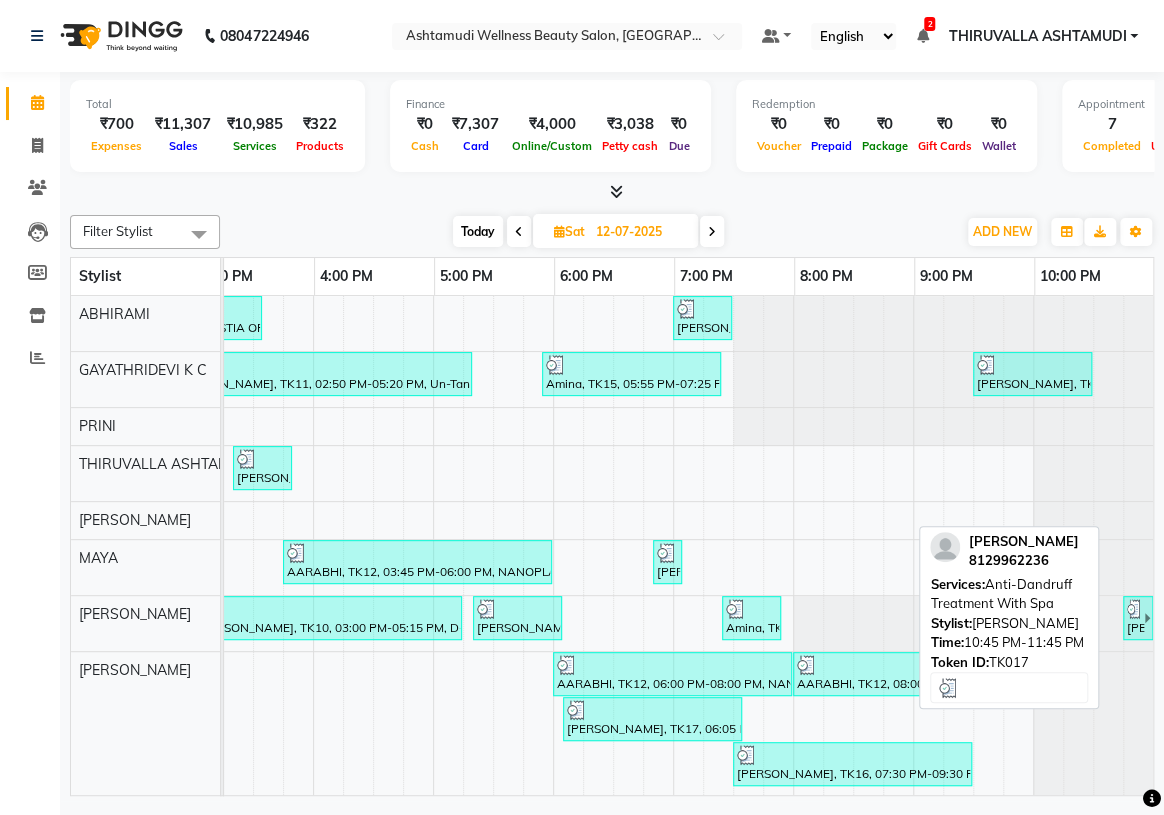 click at bounding box center (1134, 609) 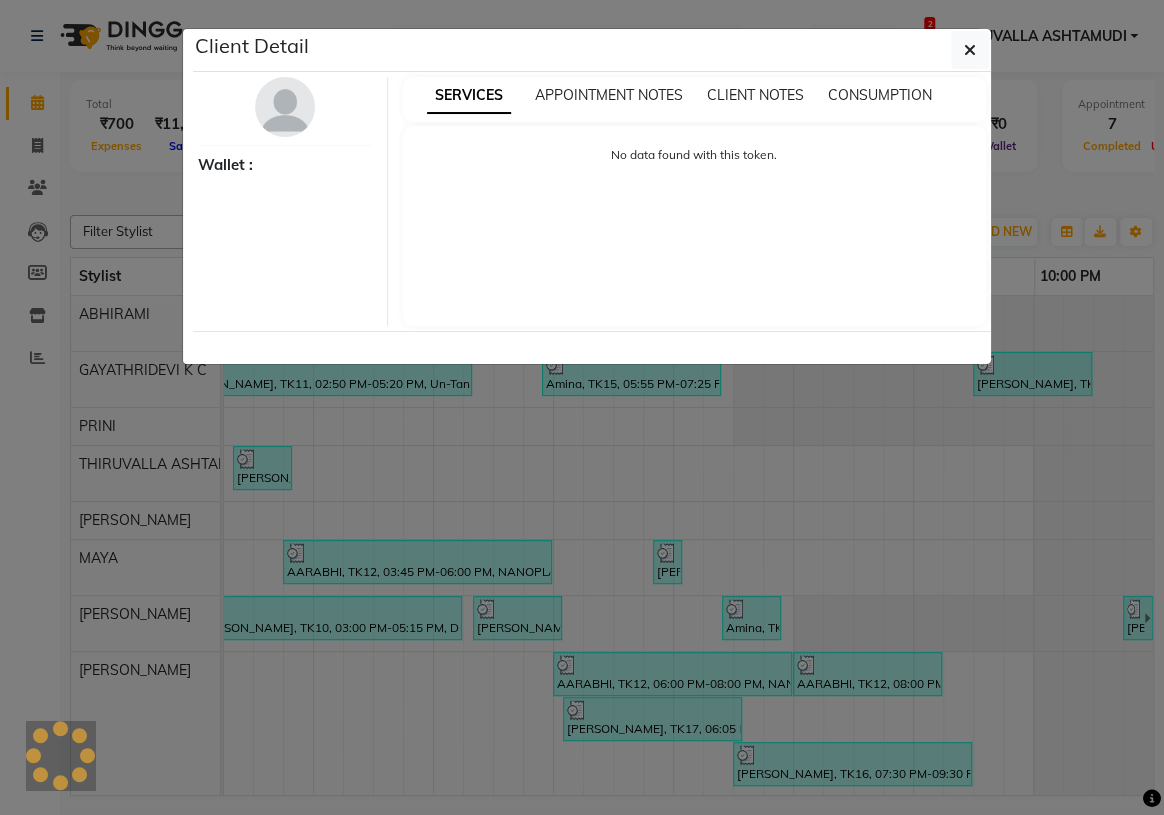 select on "3" 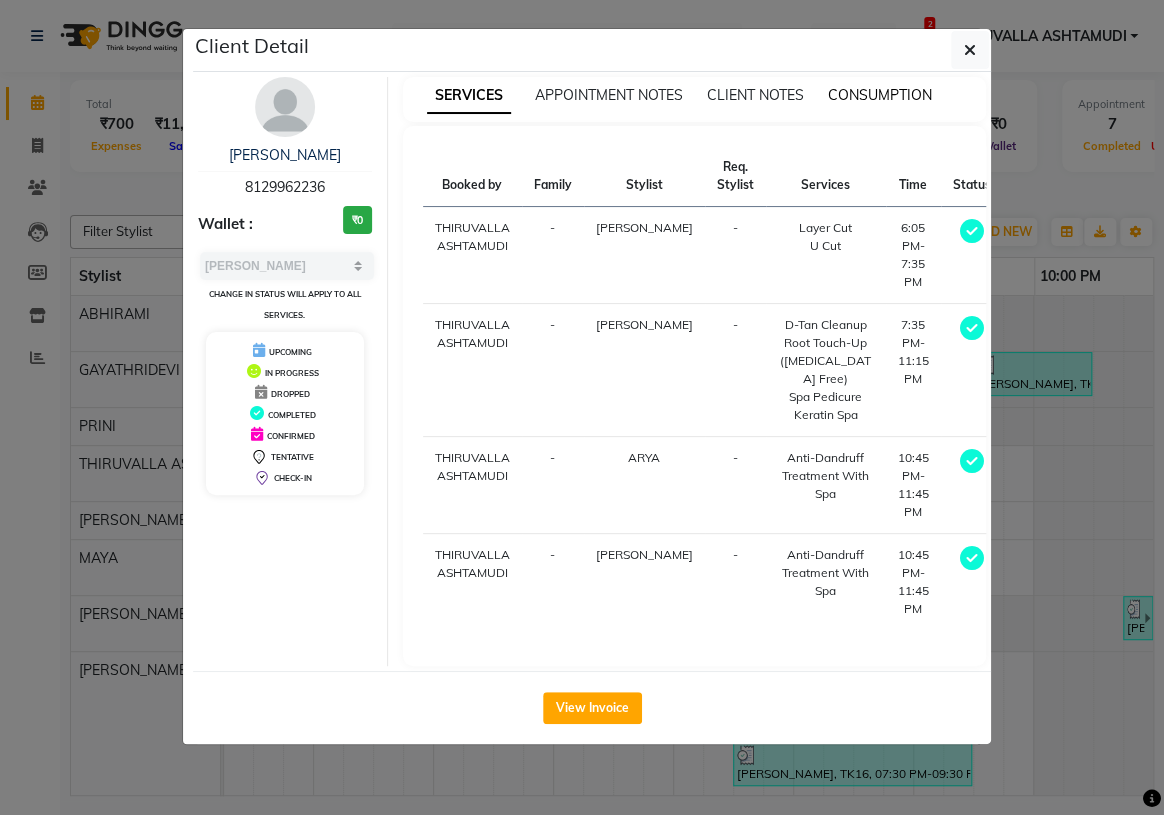 click on "CONSUMPTION" at bounding box center [880, 95] 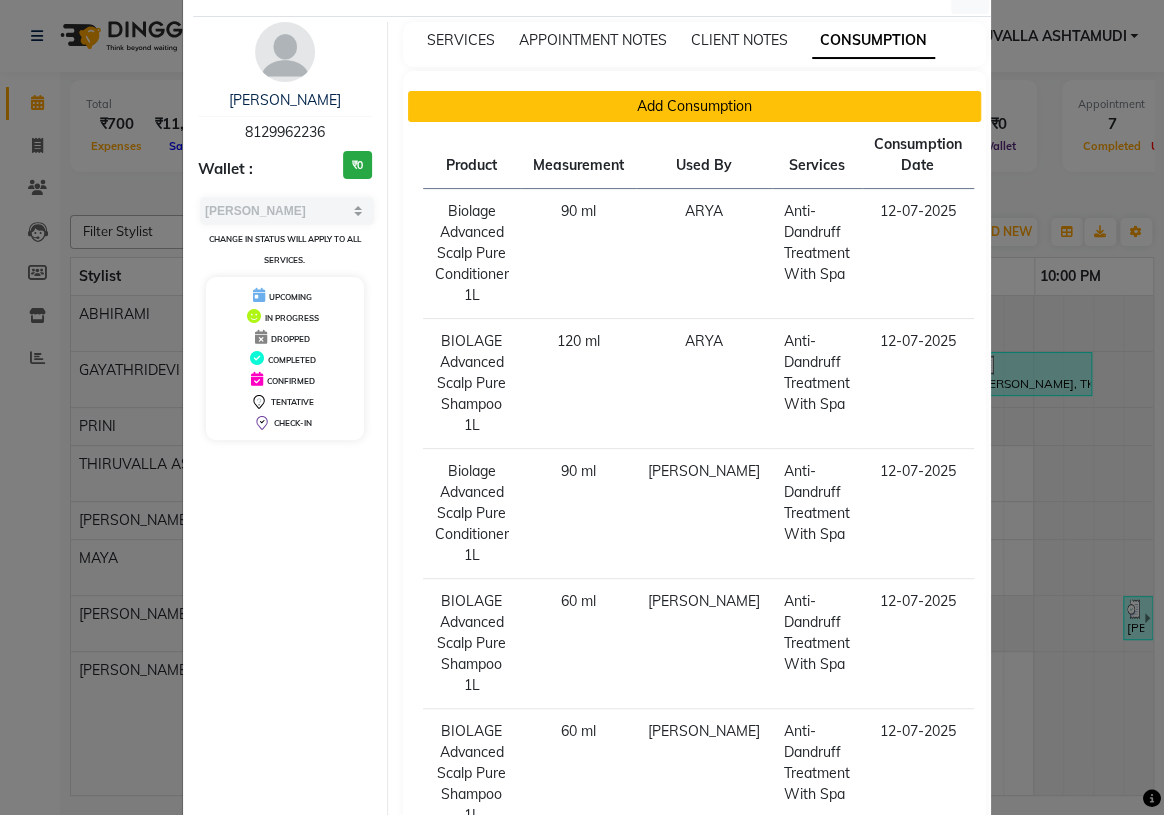 scroll, scrollTop: 23, scrollLeft: 0, axis: vertical 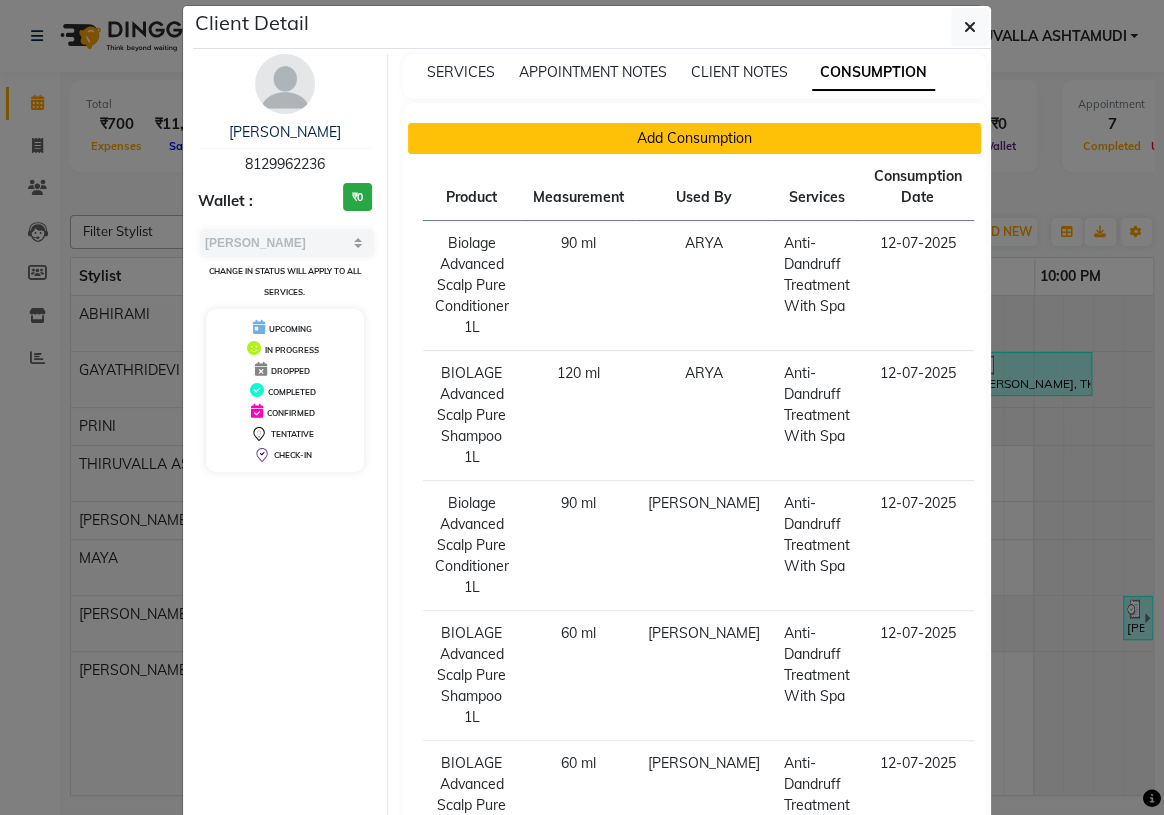 click on "Add Consumption" at bounding box center (695, 138) 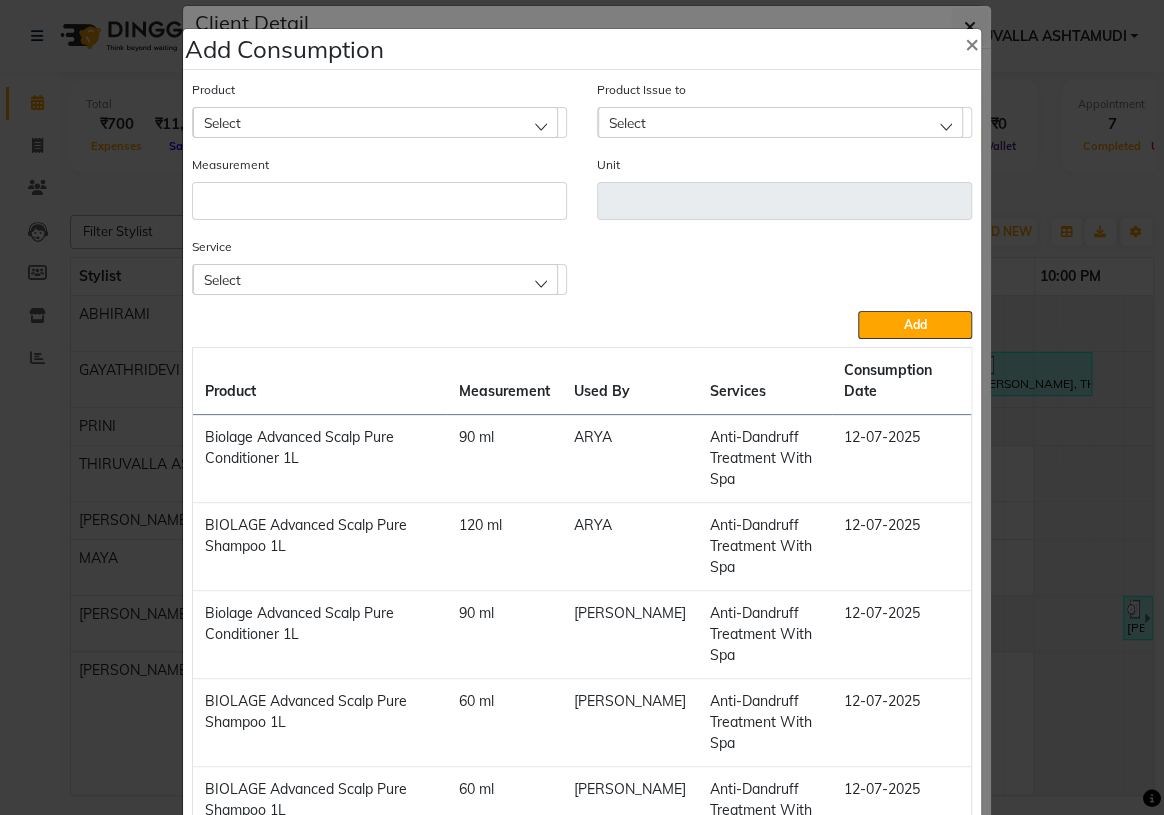 click on "Select" 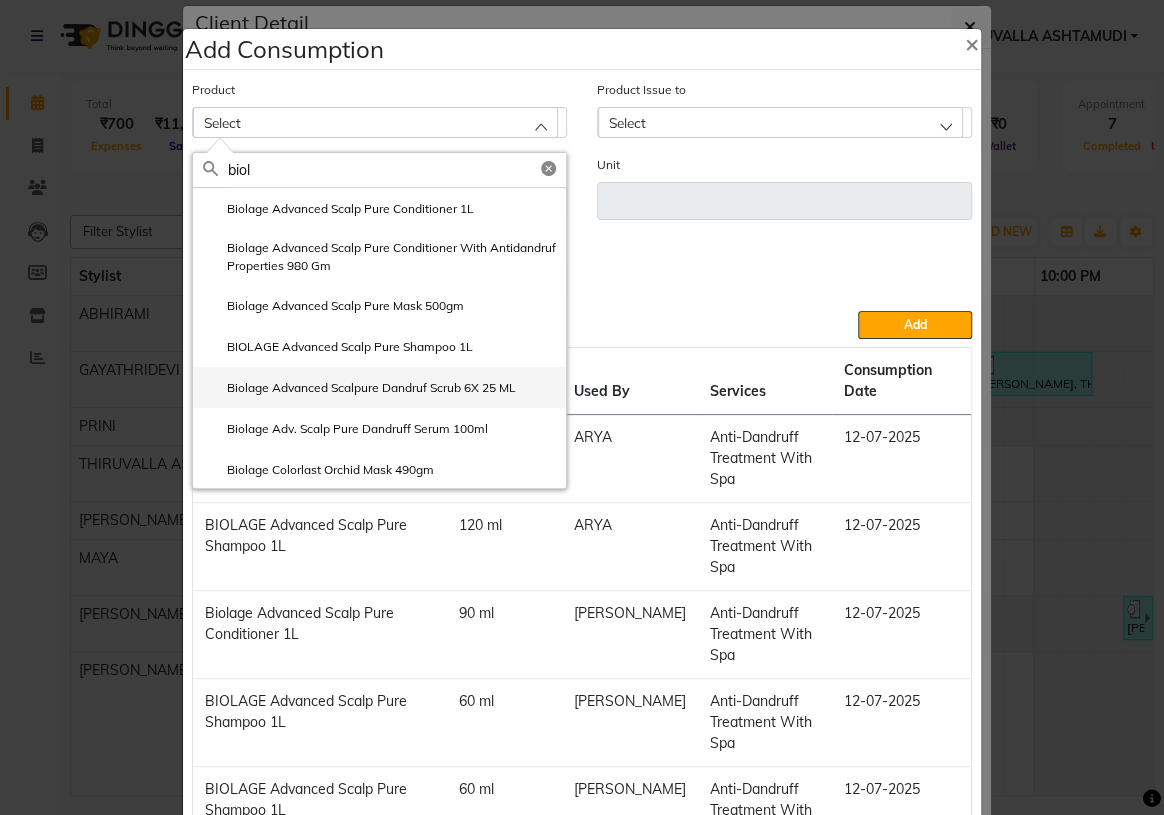 type on "biol" 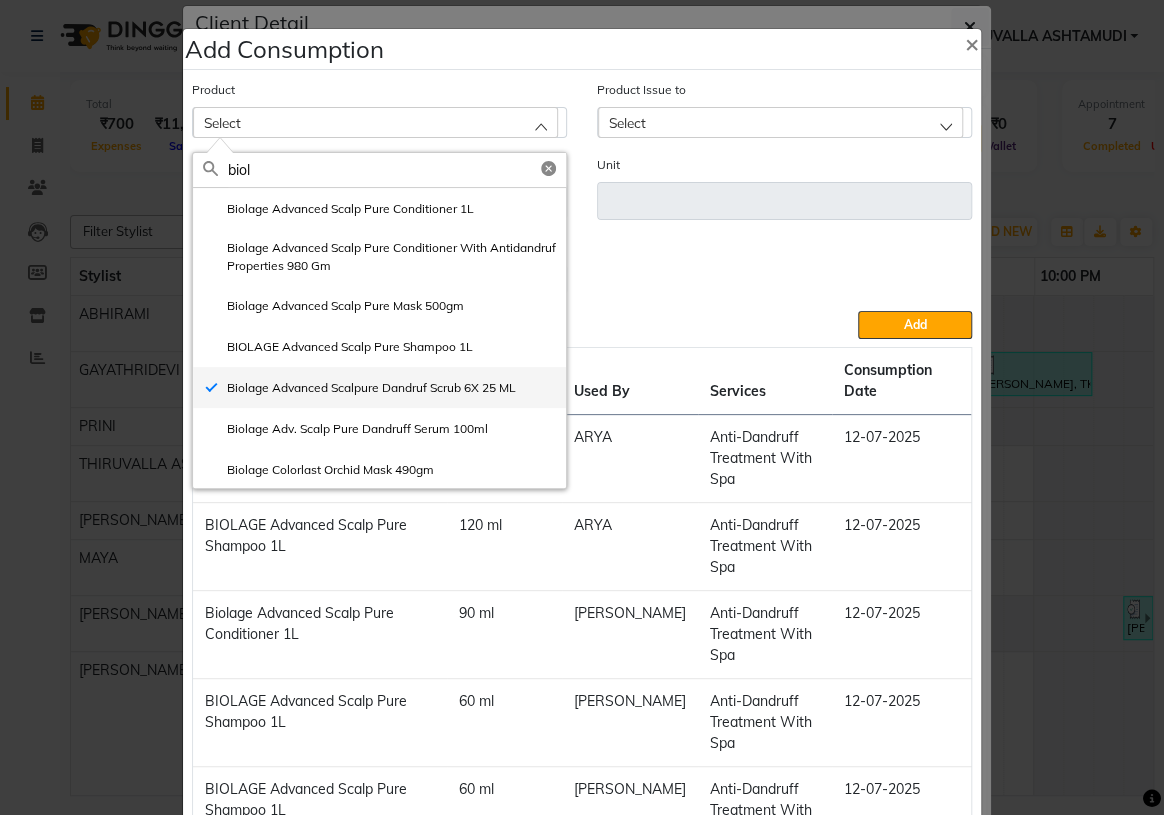 type on "pcs" 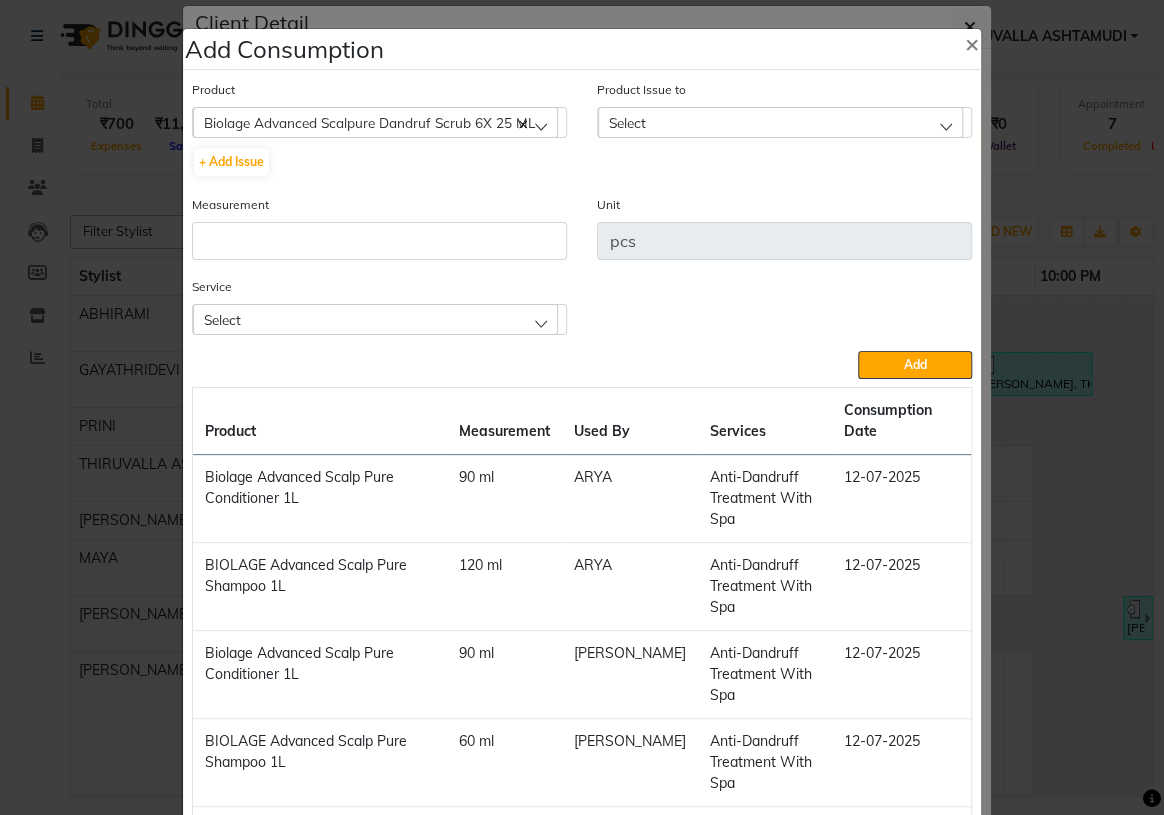click on "Select" 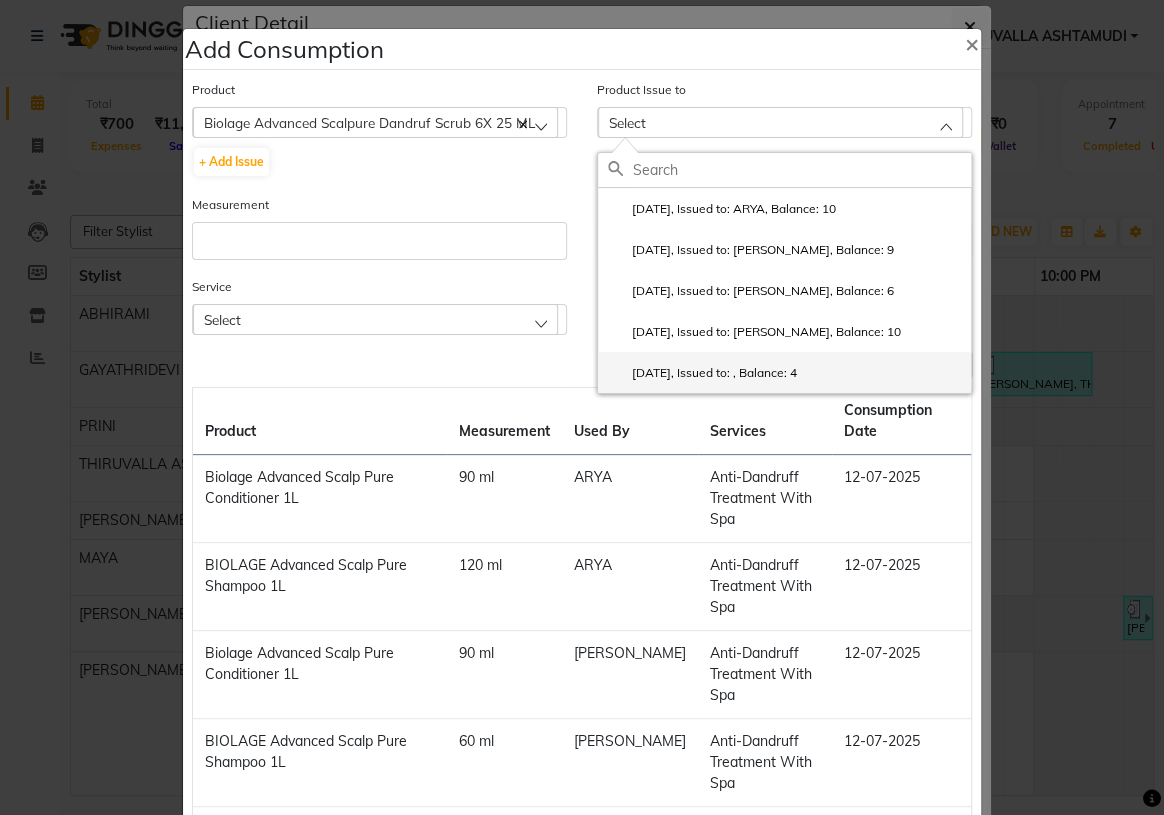 click on "2024-12-15, Issued to: , Balance: 4" 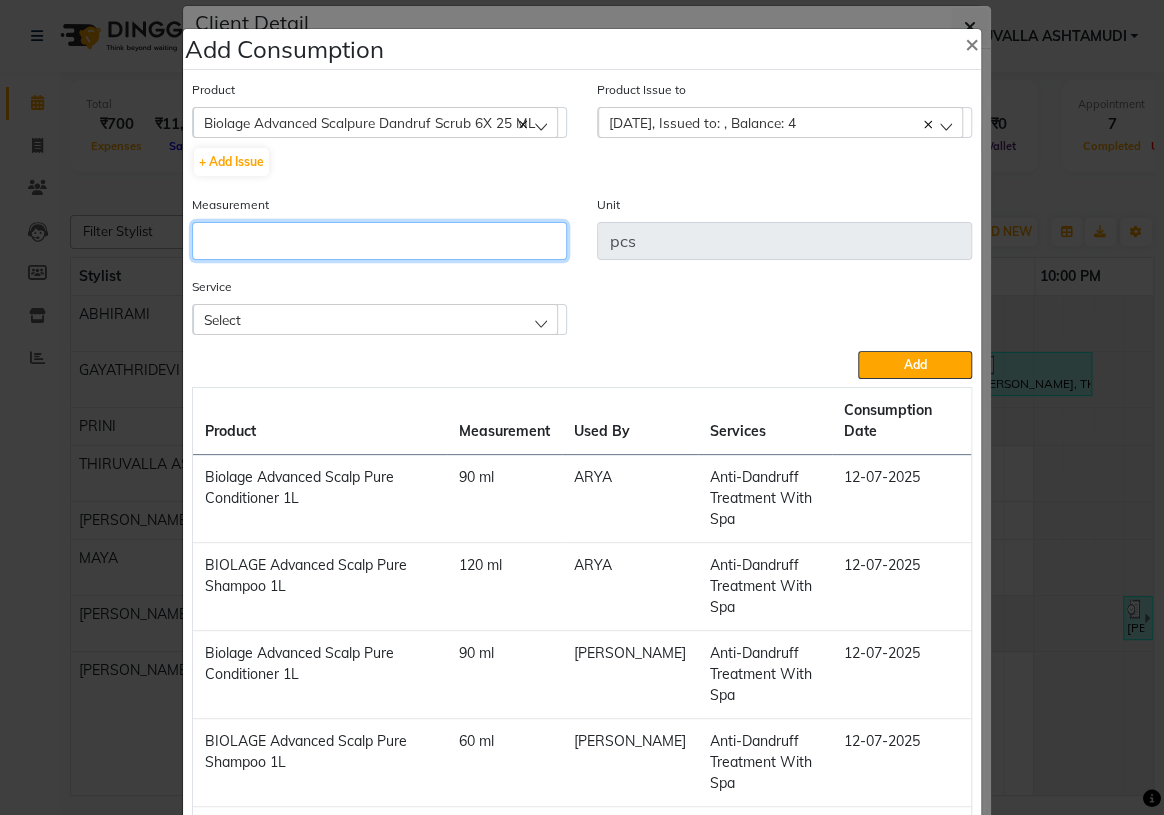 click 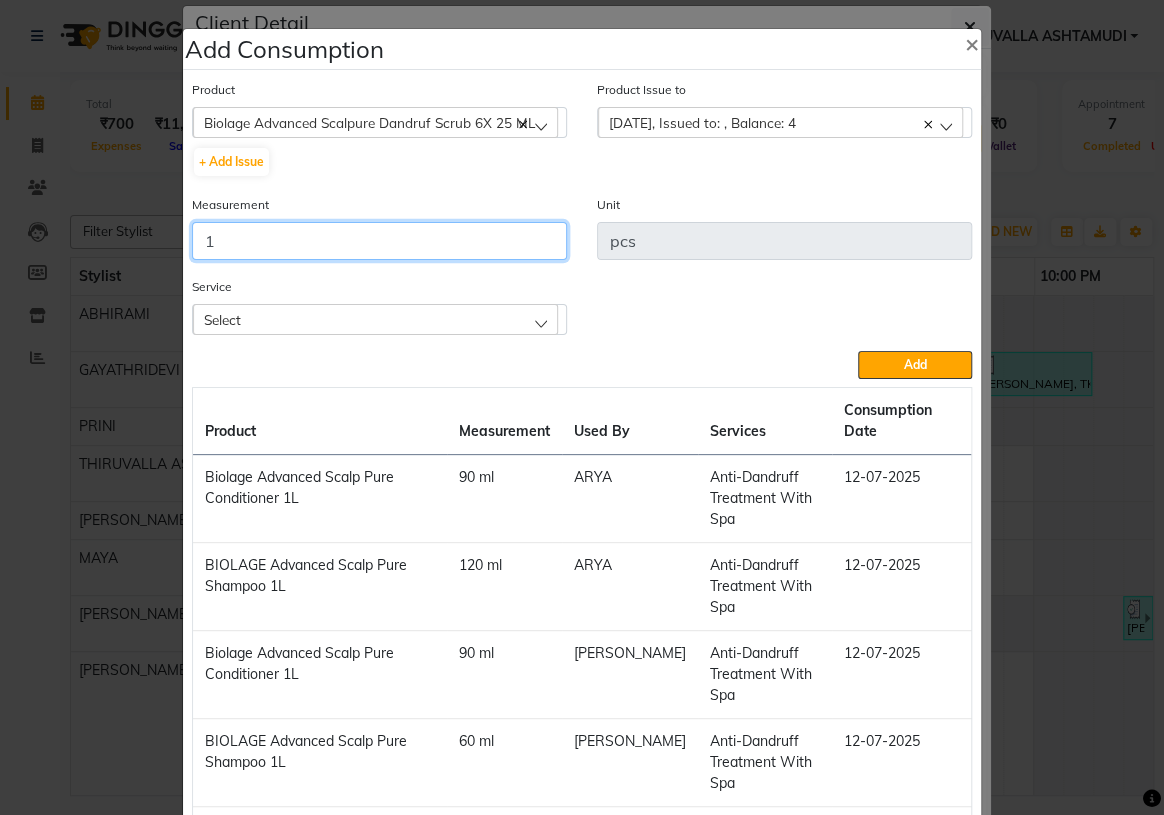 type on "1" 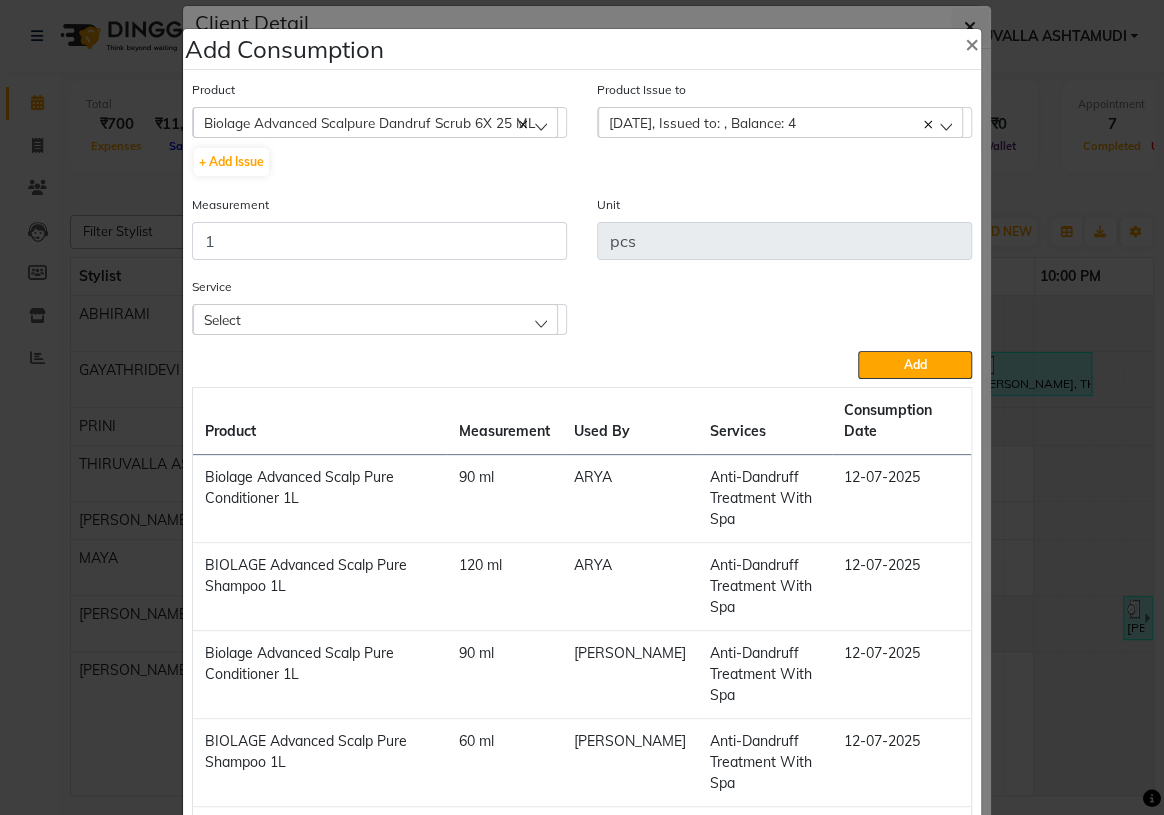 click on "Select" 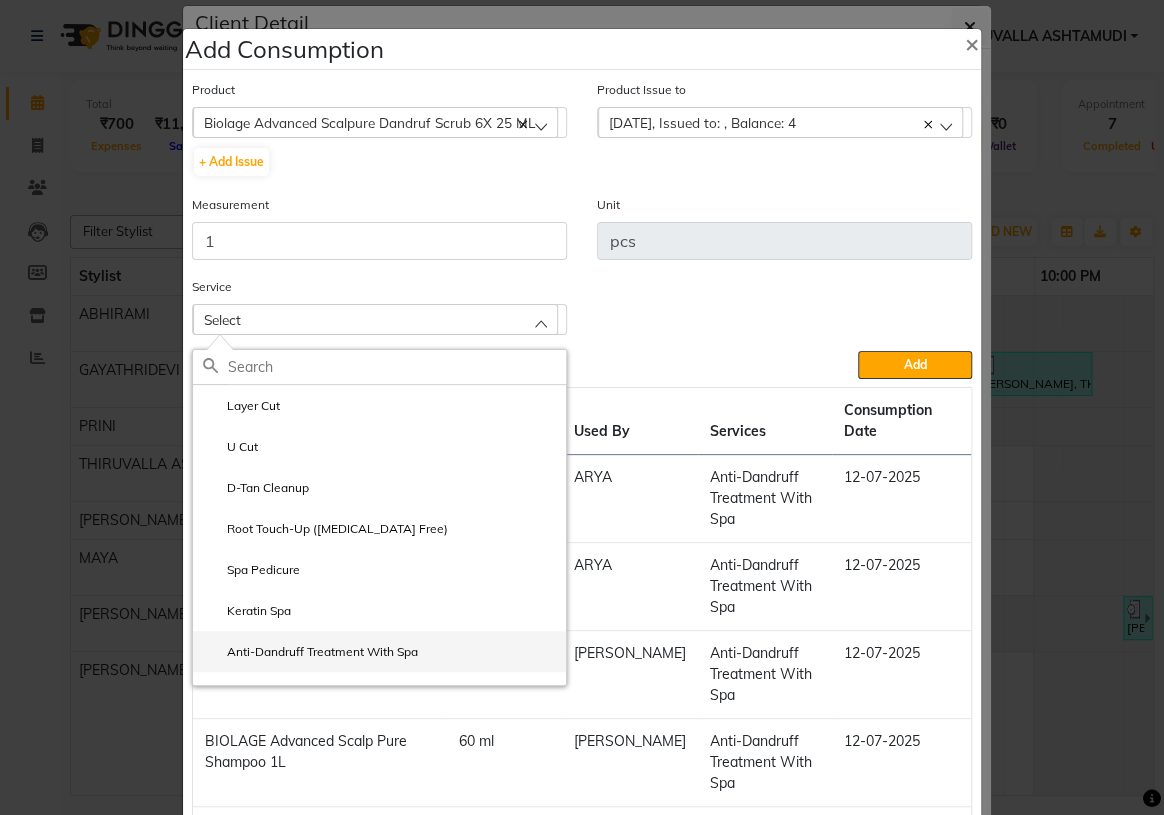 click on "Anti-Dandruff Treatment With Spa" 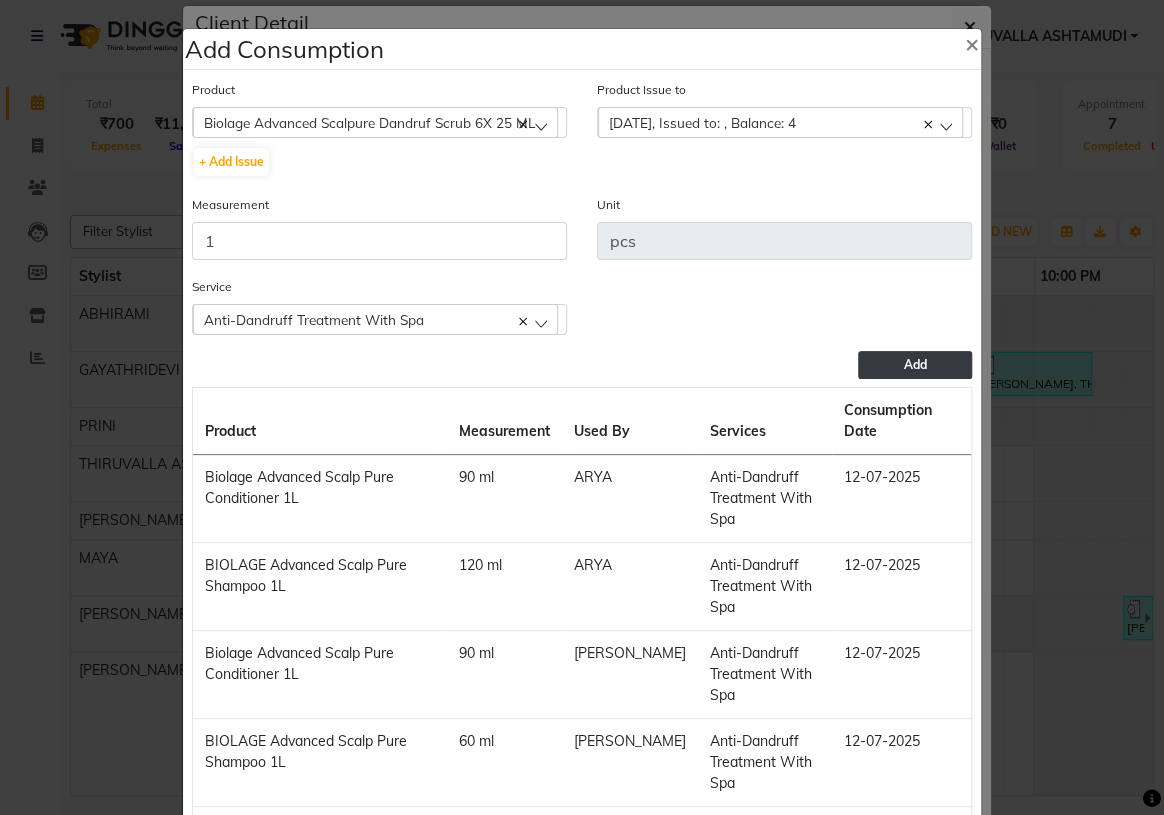 click on "Add" 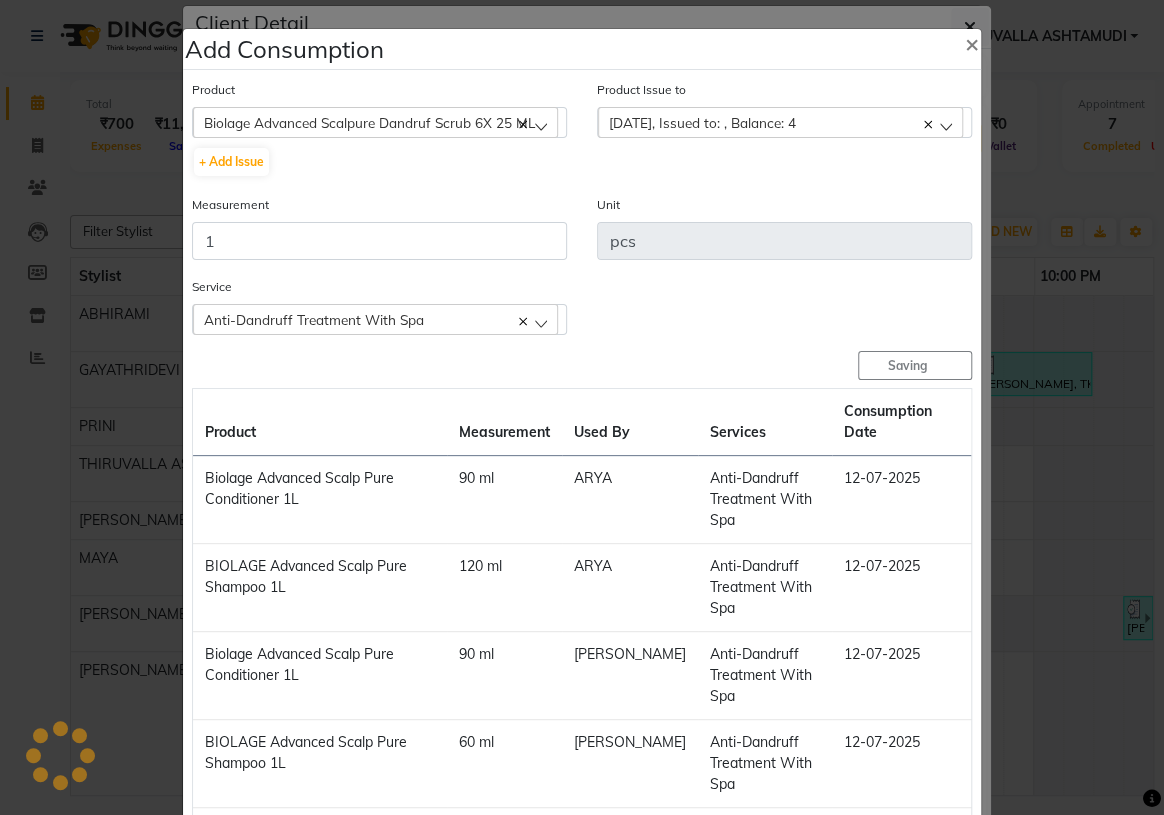 type 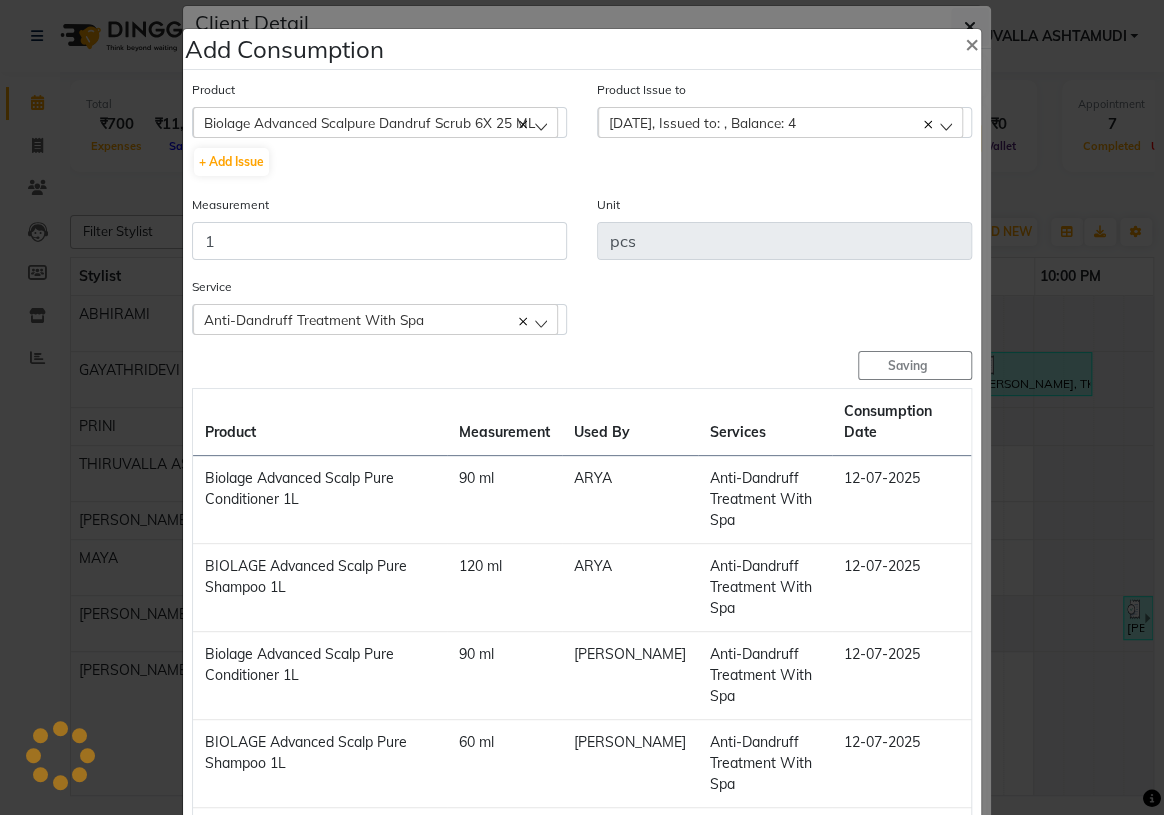 type 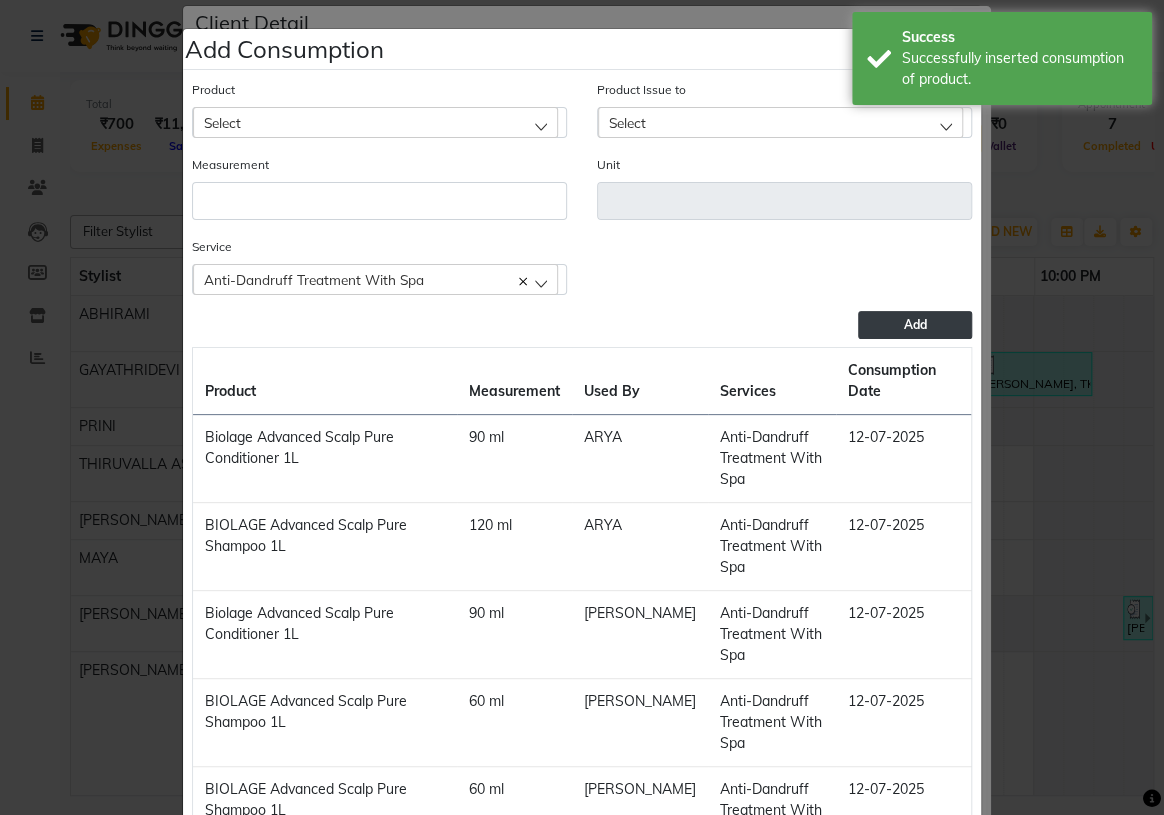click on "Select" 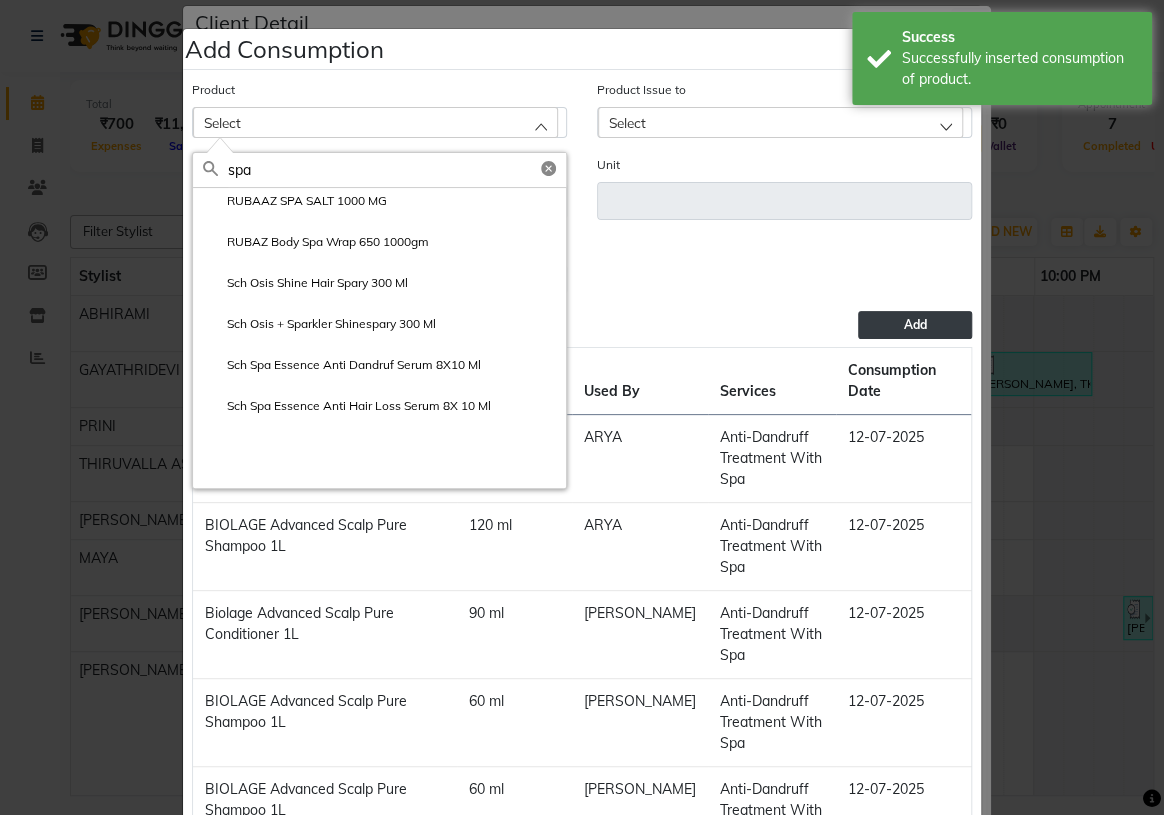 scroll, scrollTop: 1090, scrollLeft: 0, axis: vertical 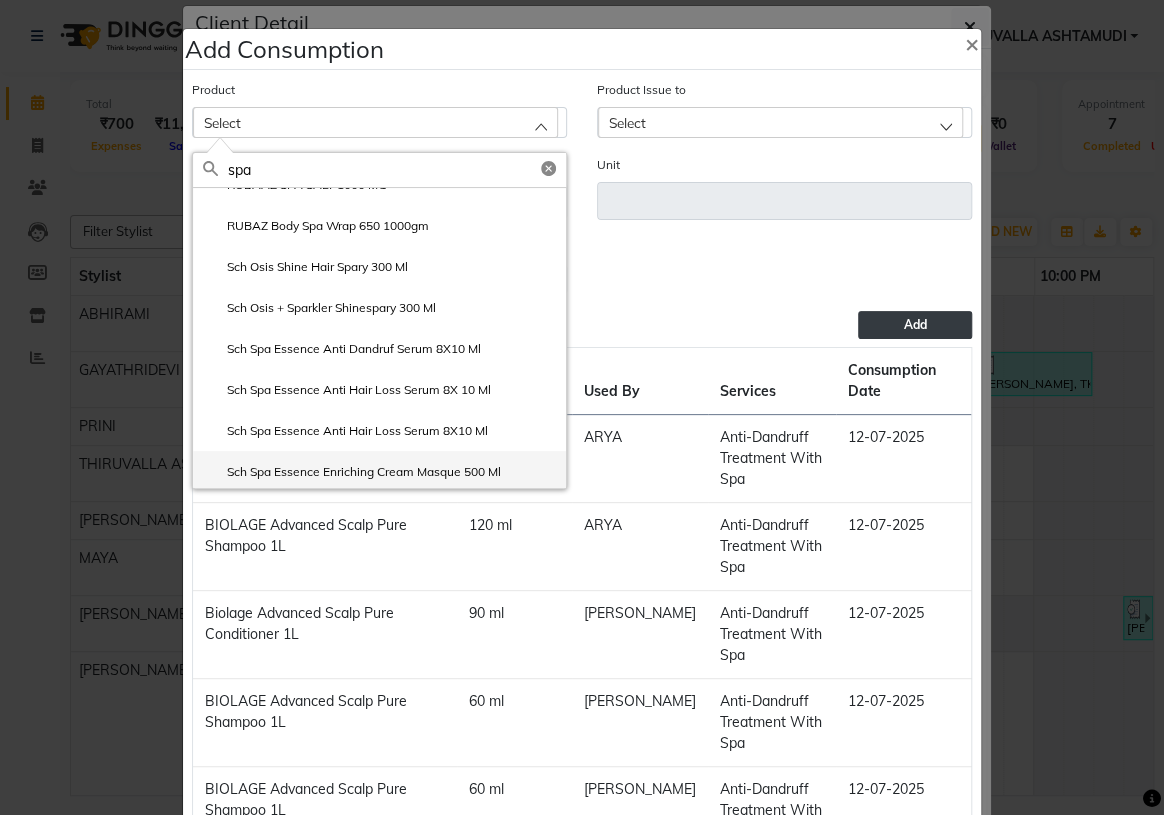 type on "spa" 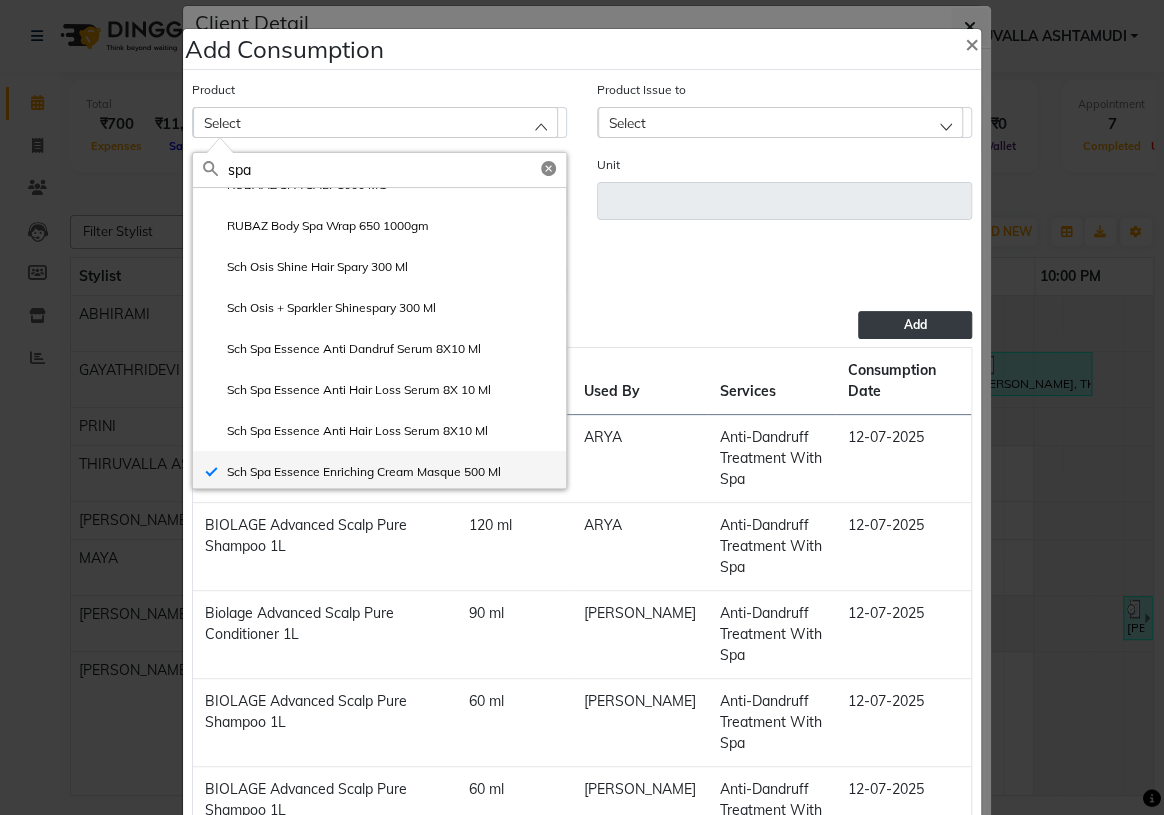 type on "ml" 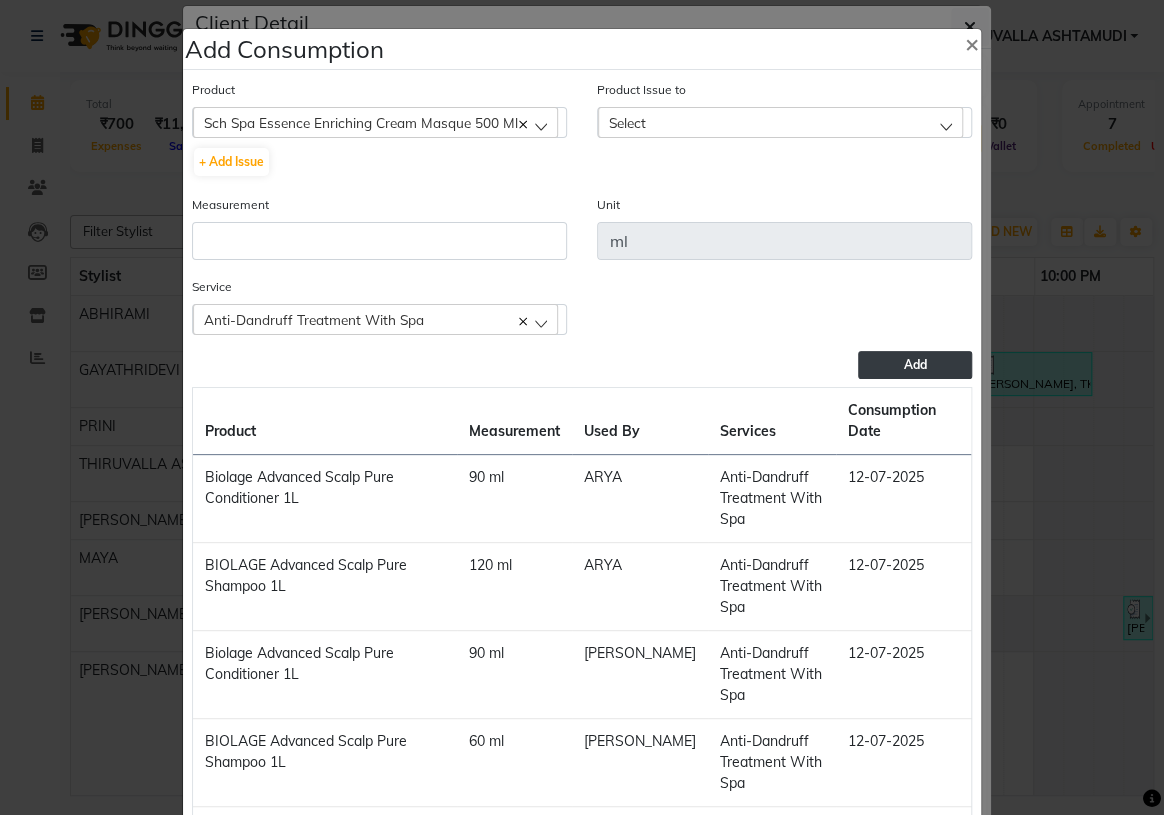 click on "Select" 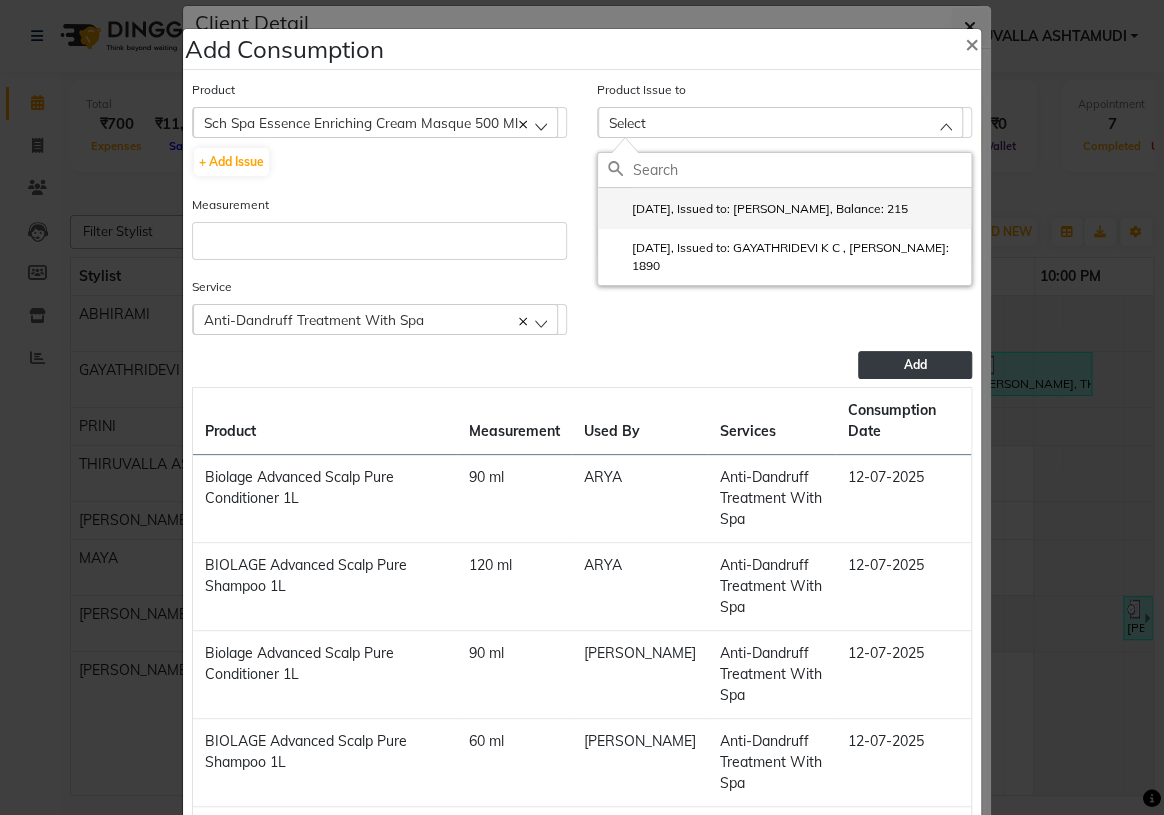 click on "2025-06-29, Issued to: KHEM MAYA, Balance: 215" 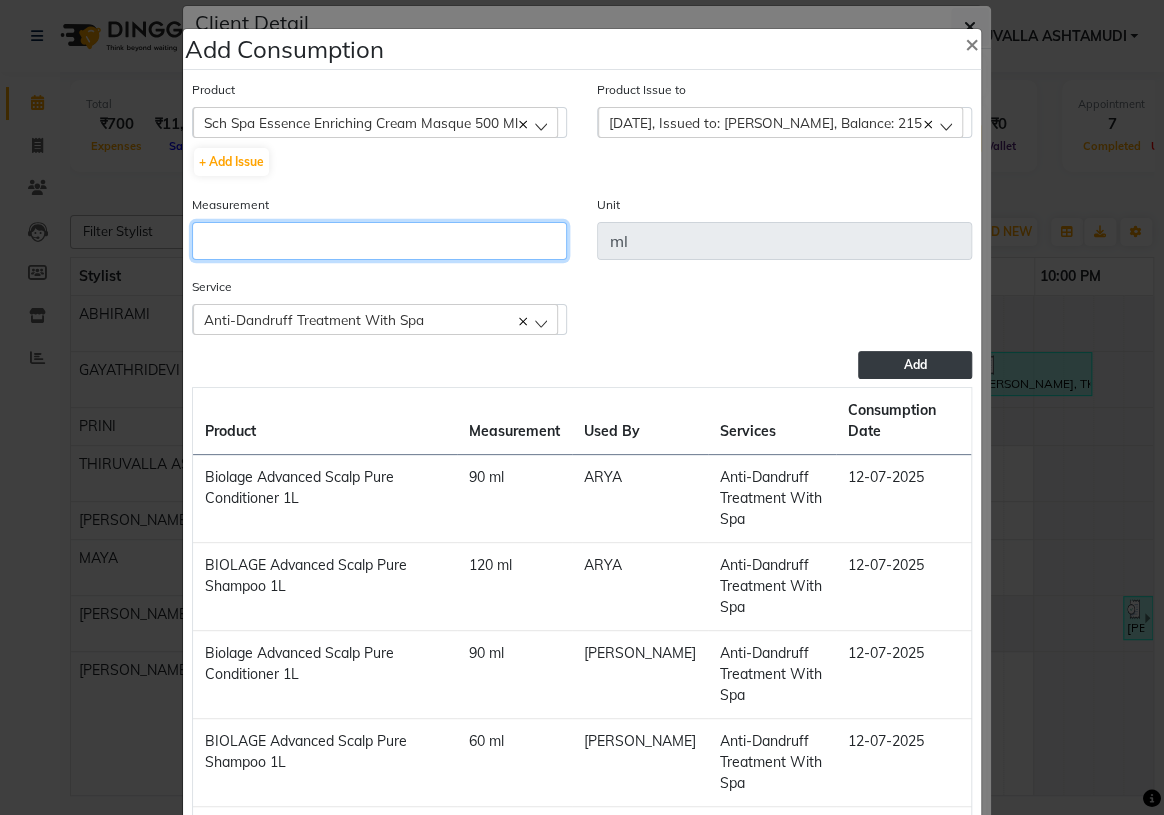 click 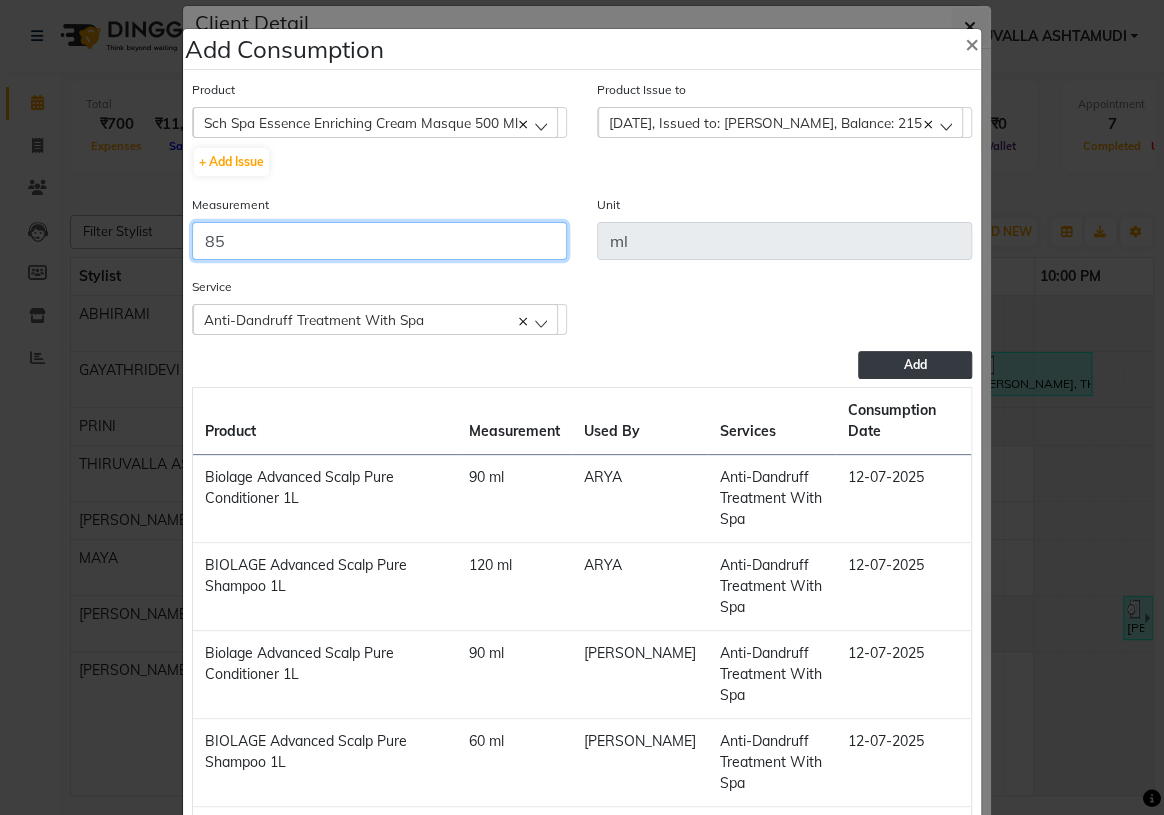 type on "85" 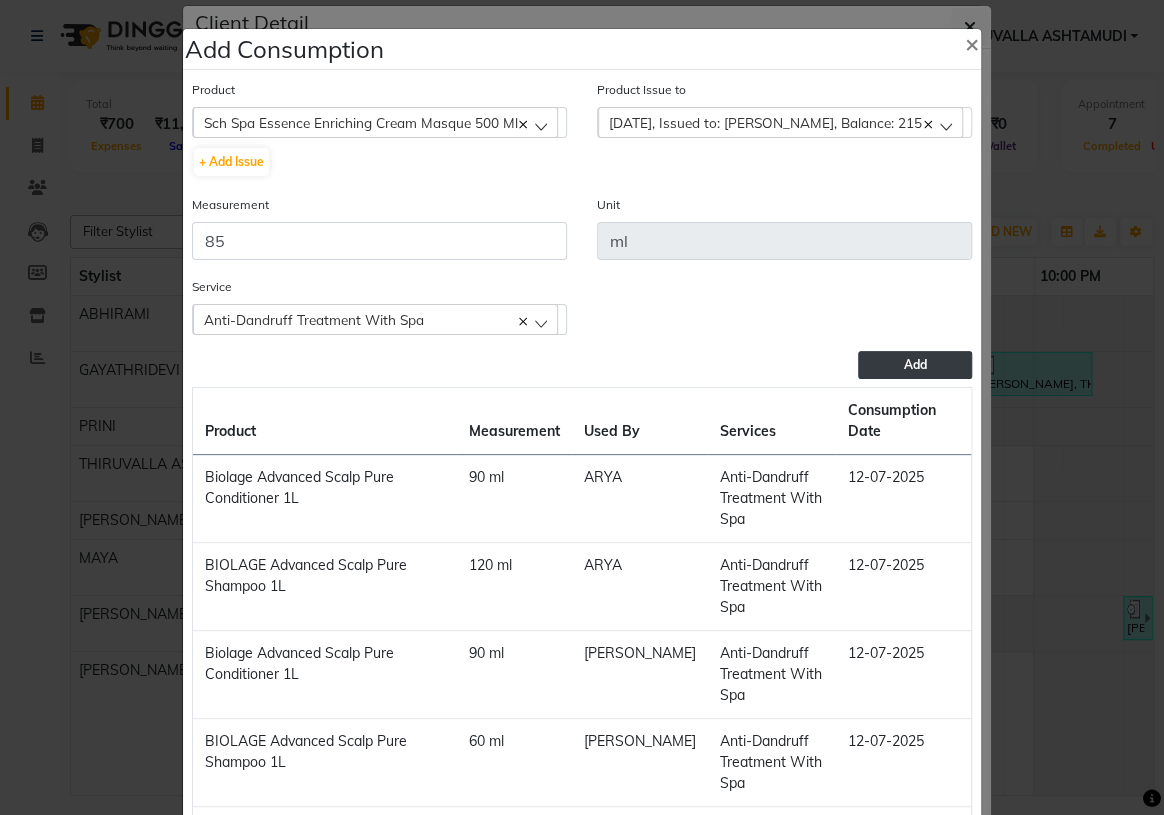 click on "Add" 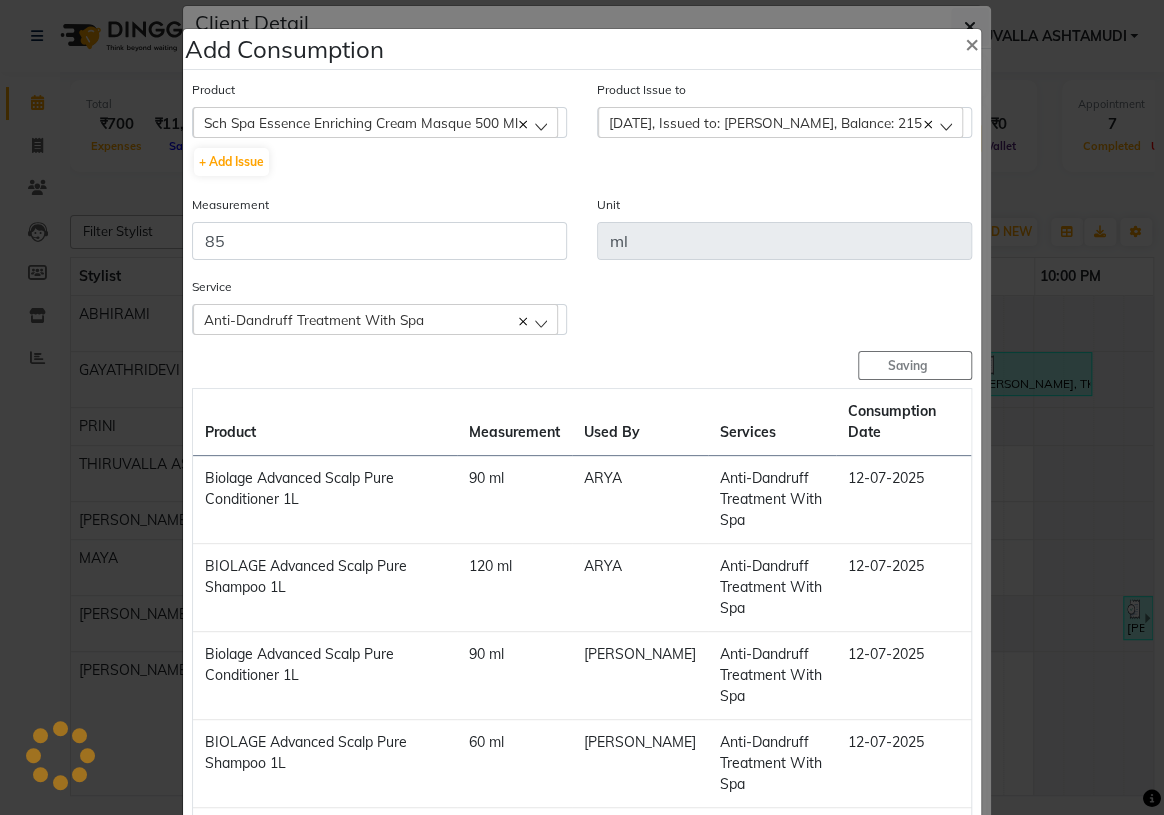 type 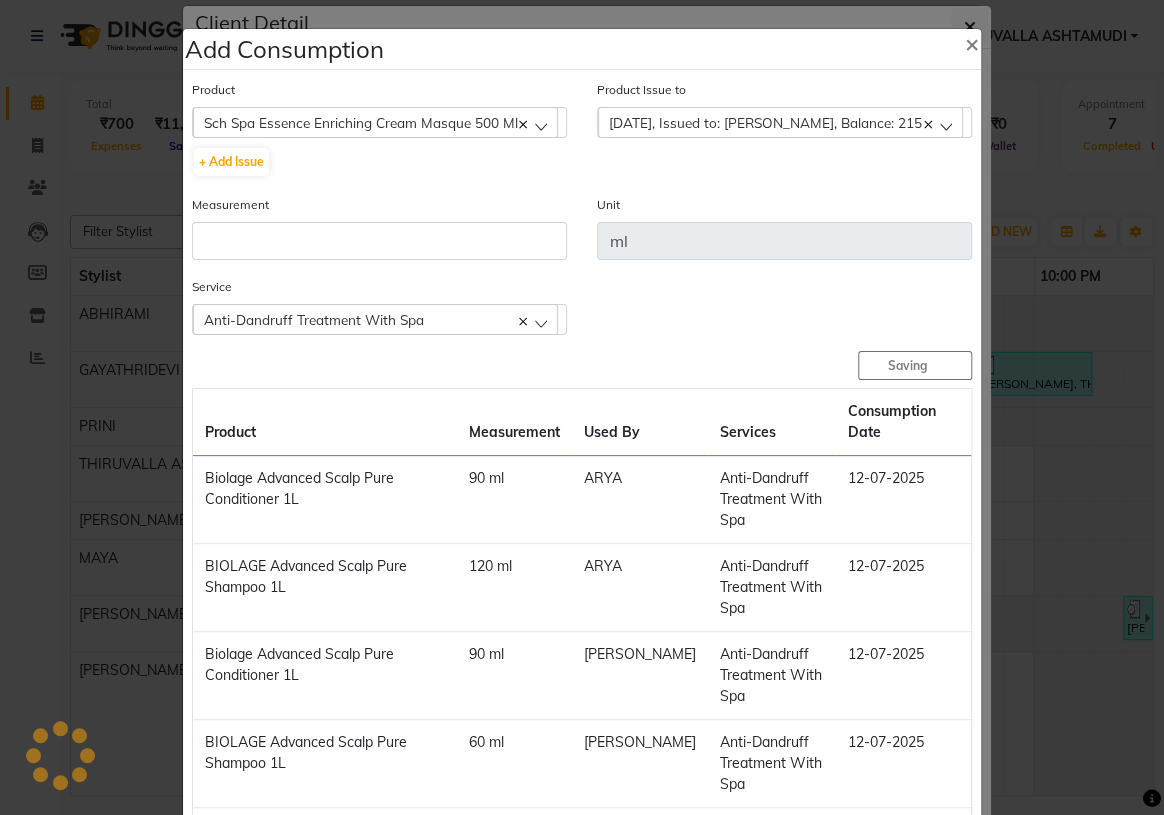 type 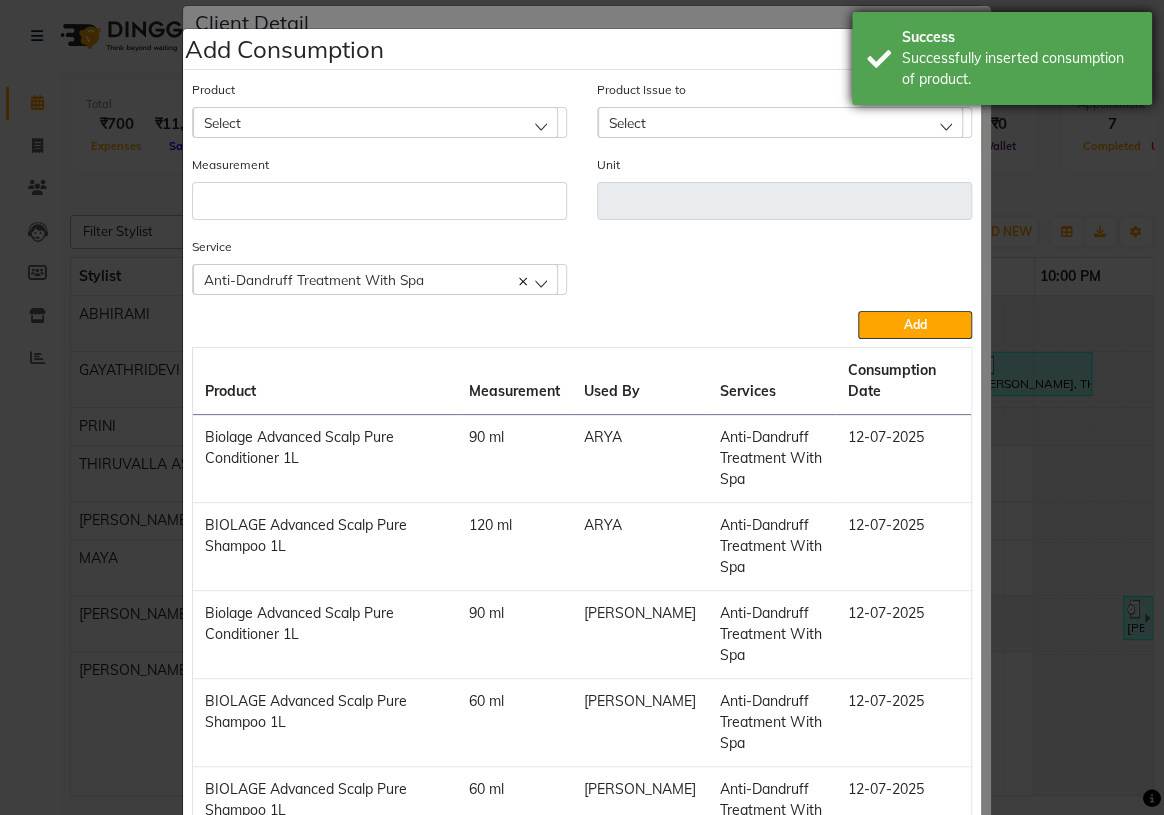 click on "Success   Successfully inserted consumption of product." at bounding box center (1002, 58) 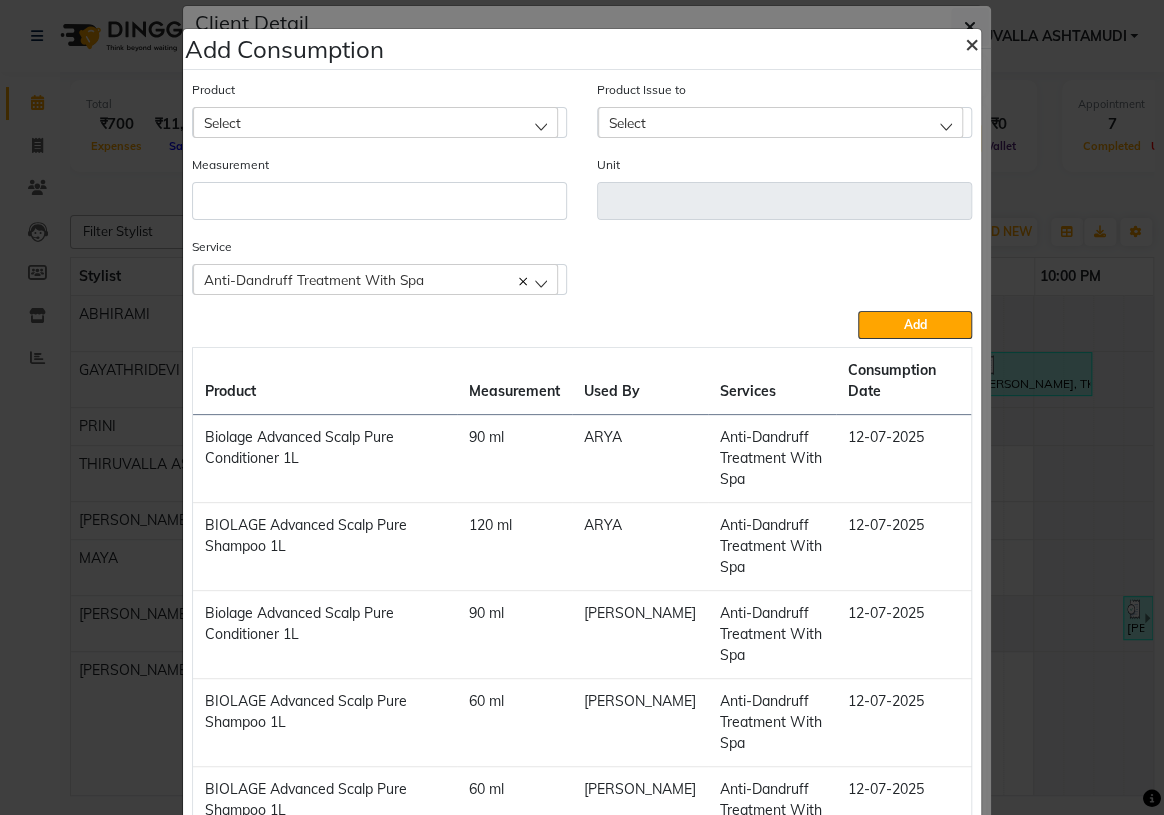 click on "×" 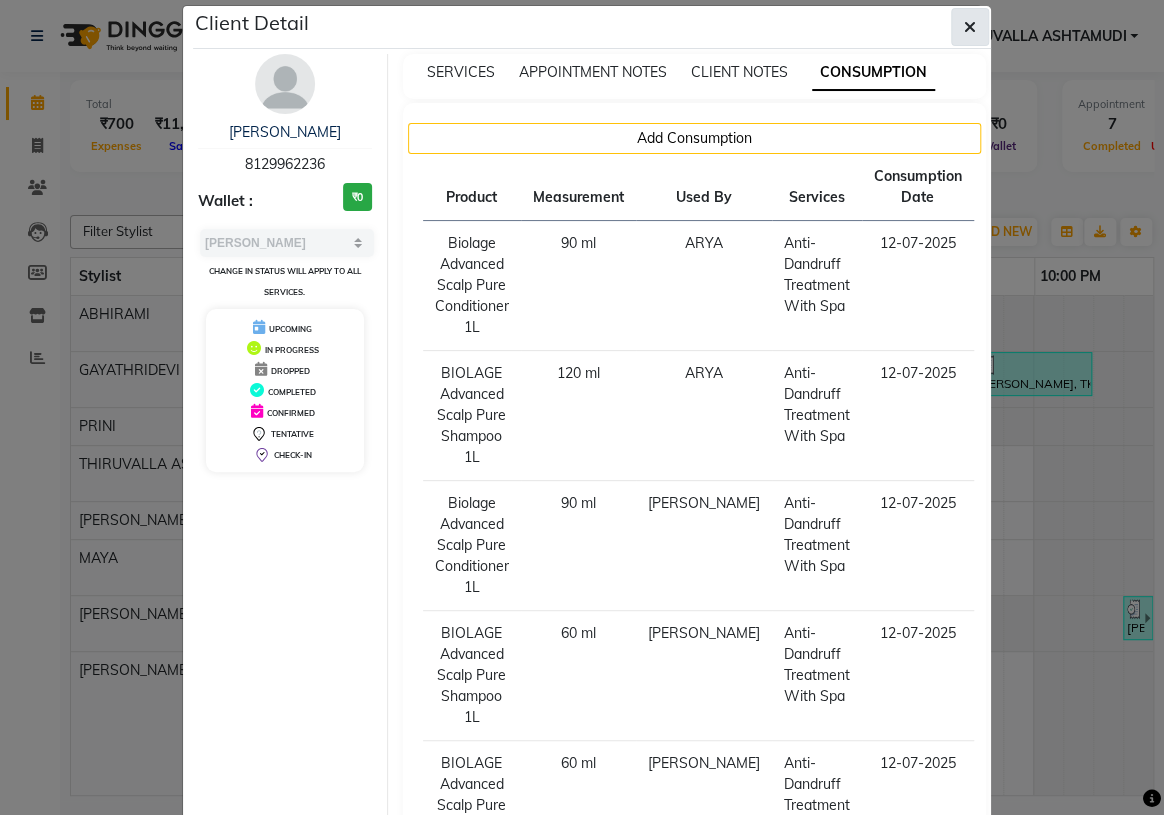 click 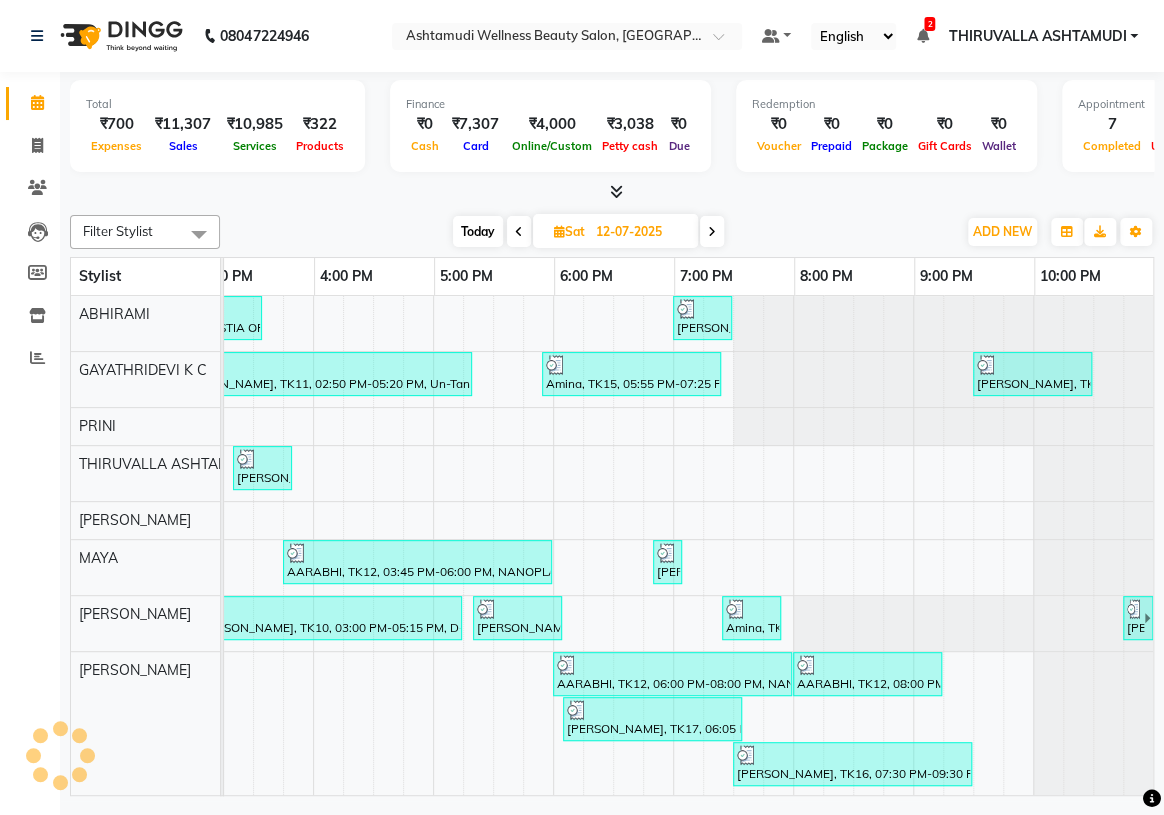 scroll, scrollTop: 0, scrollLeft: 361, axis: horizontal 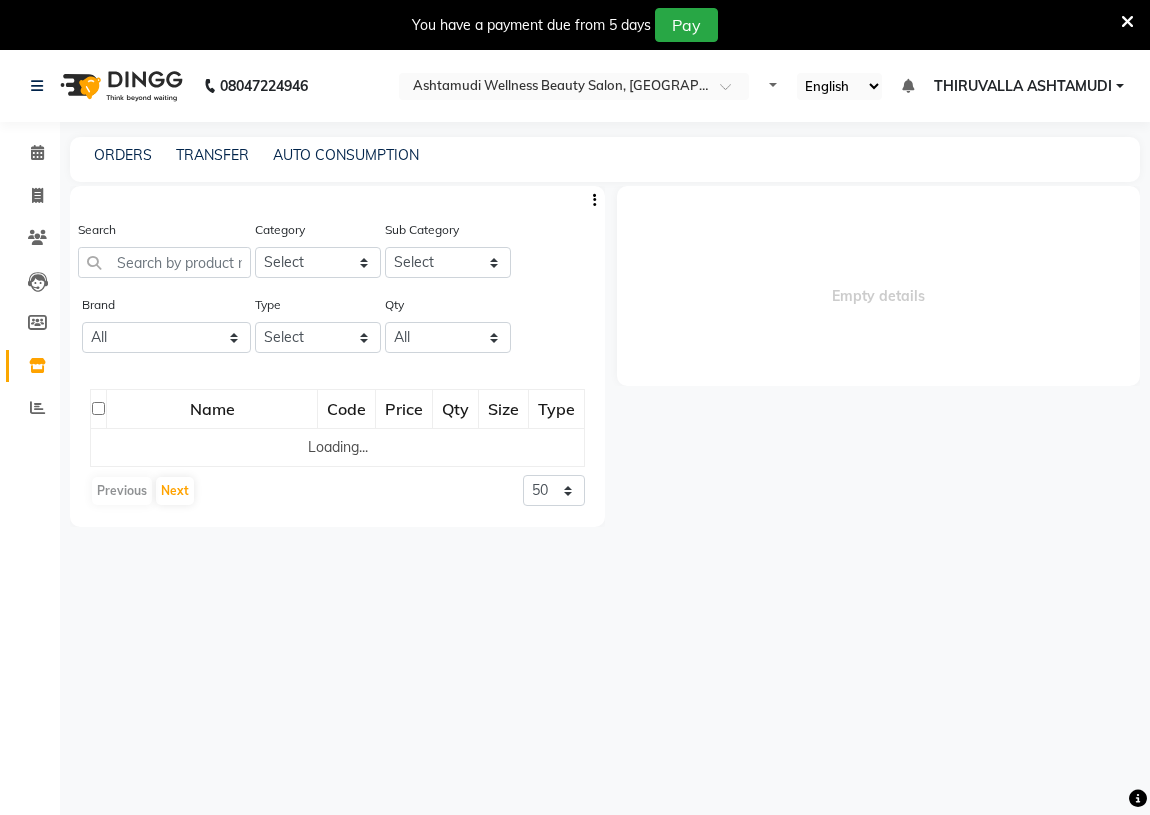 select 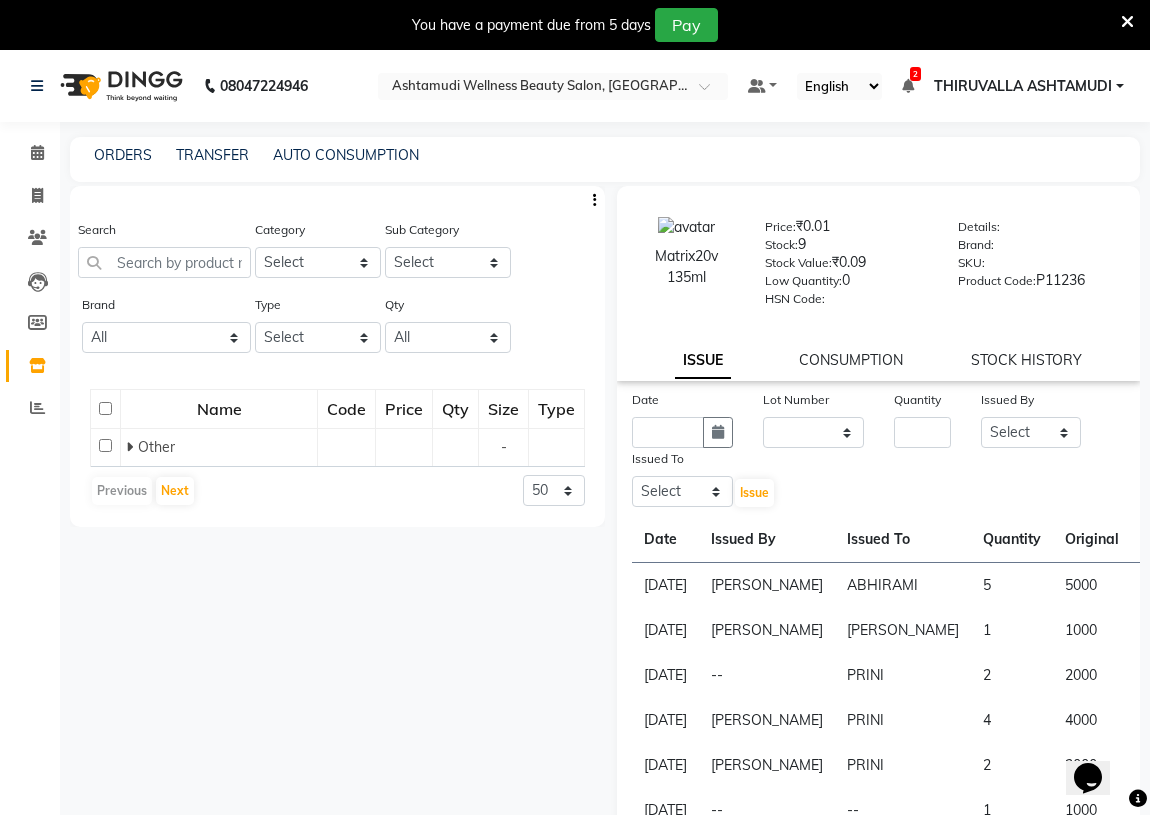 scroll, scrollTop: 0, scrollLeft: 0, axis: both 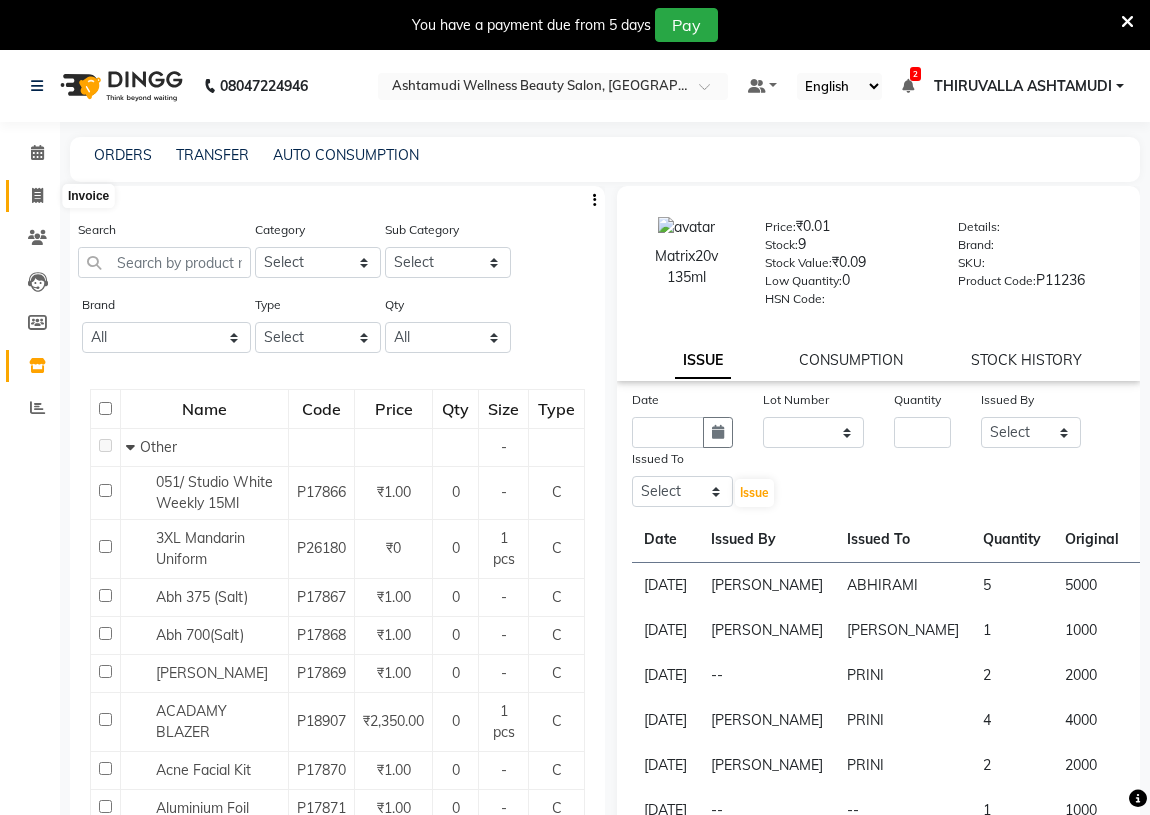 click 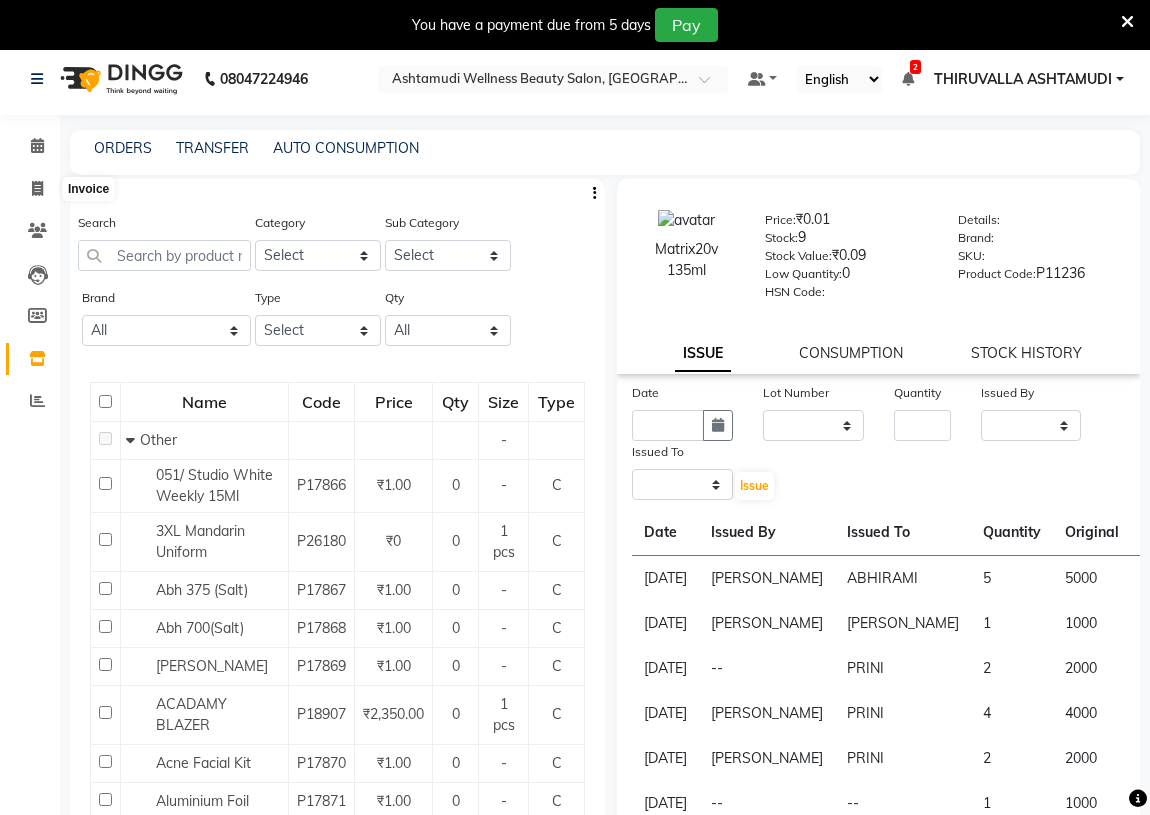 select on "service" 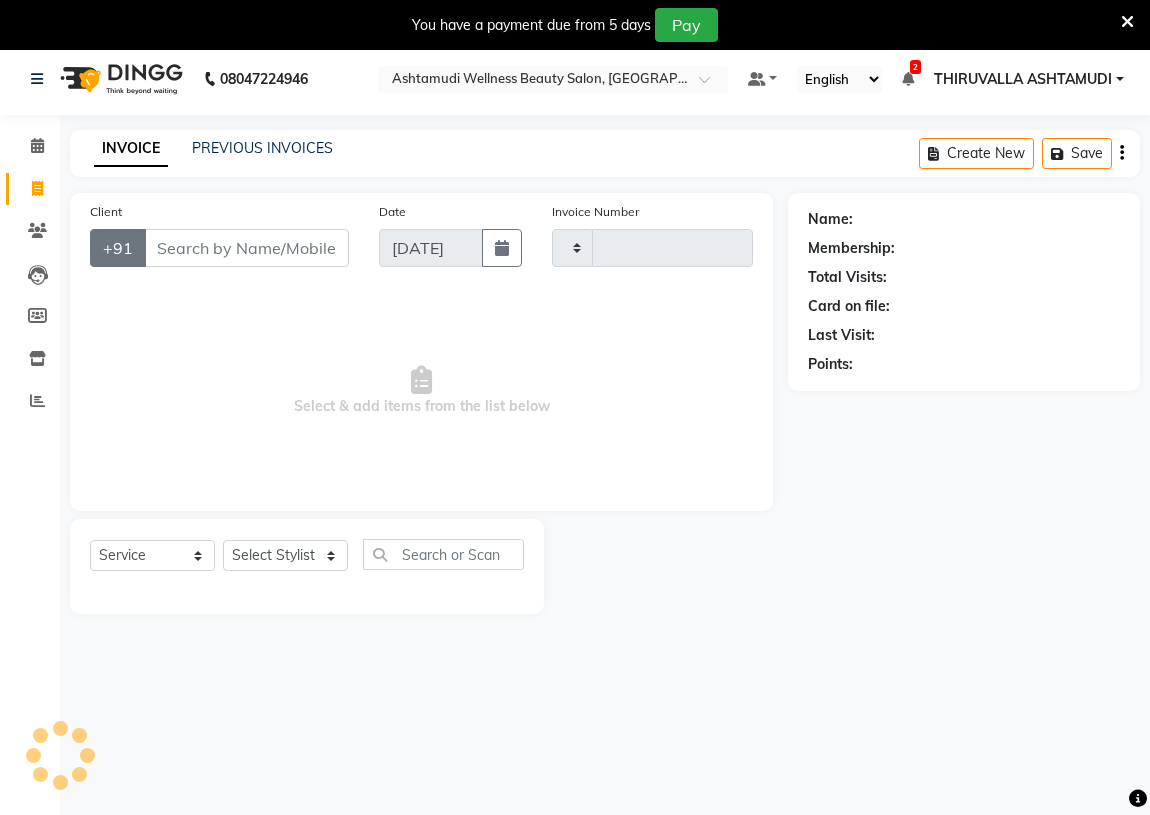 scroll, scrollTop: 50, scrollLeft: 0, axis: vertical 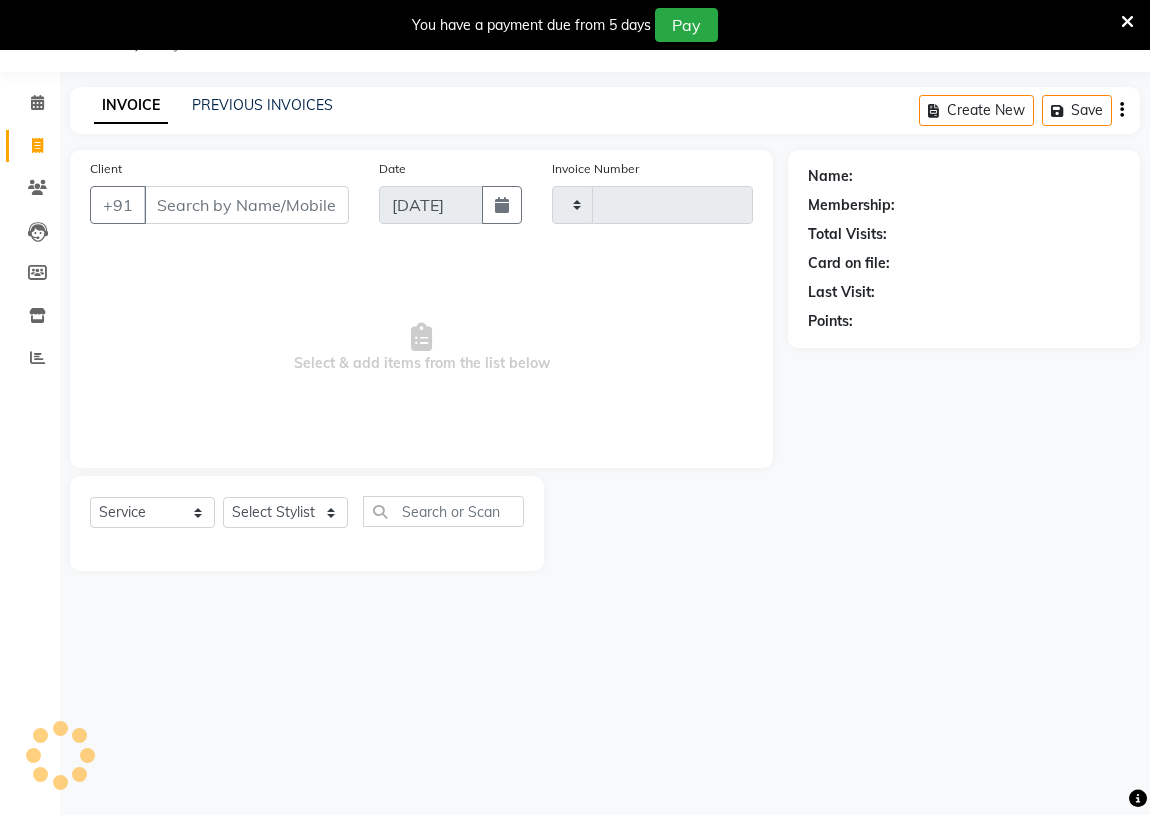 type on "1004" 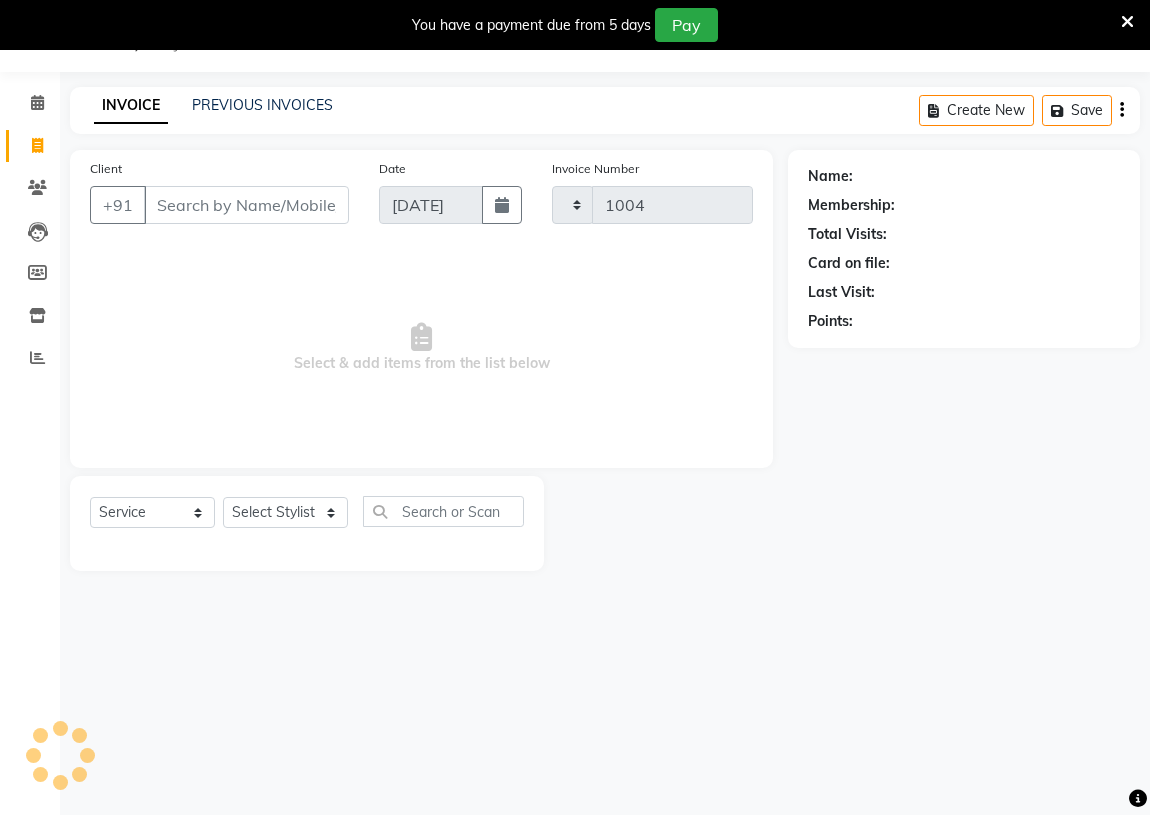 select on "4634" 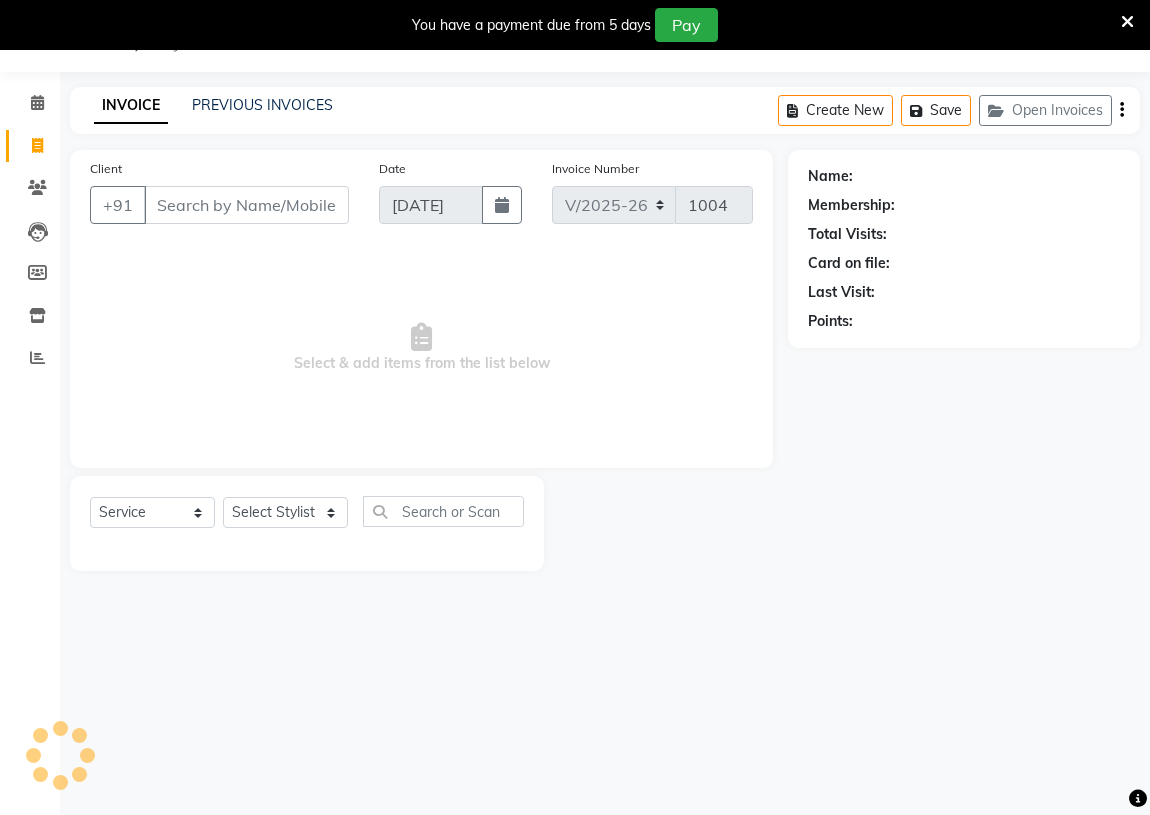 click on "Client" at bounding box center [246, 205] 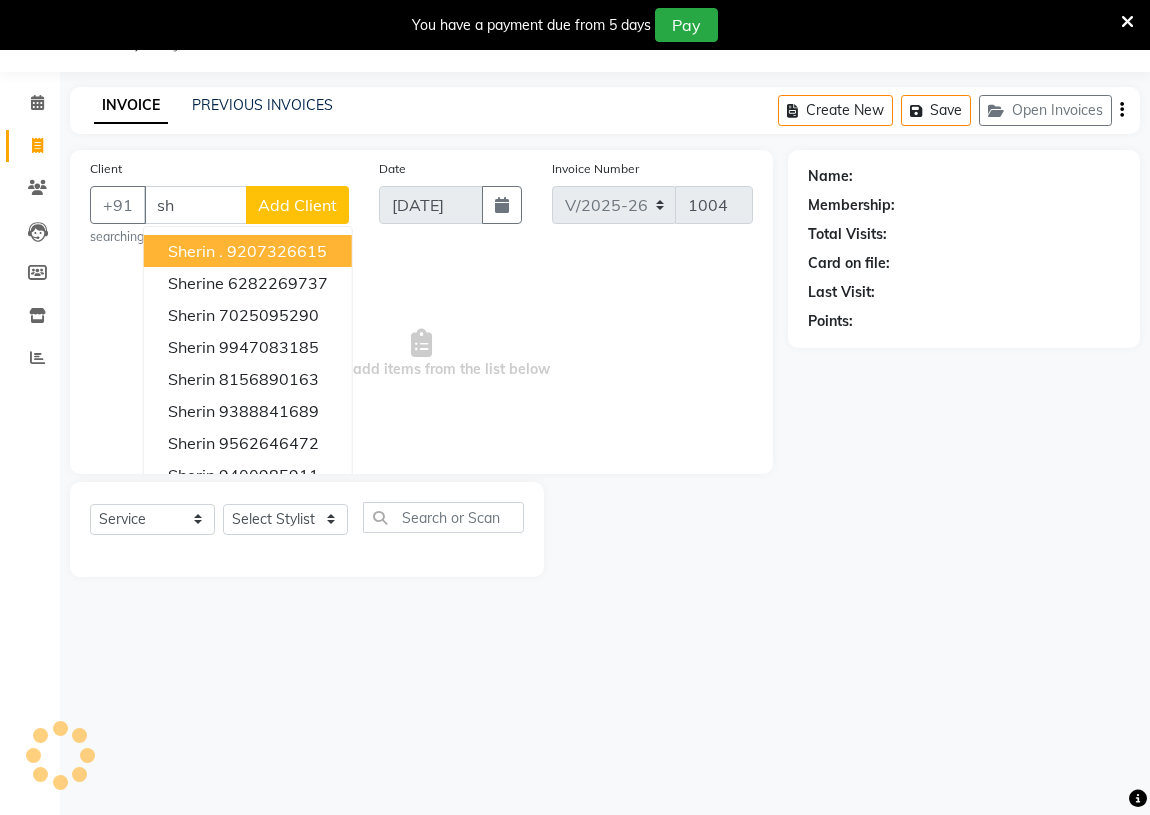 type on "s" 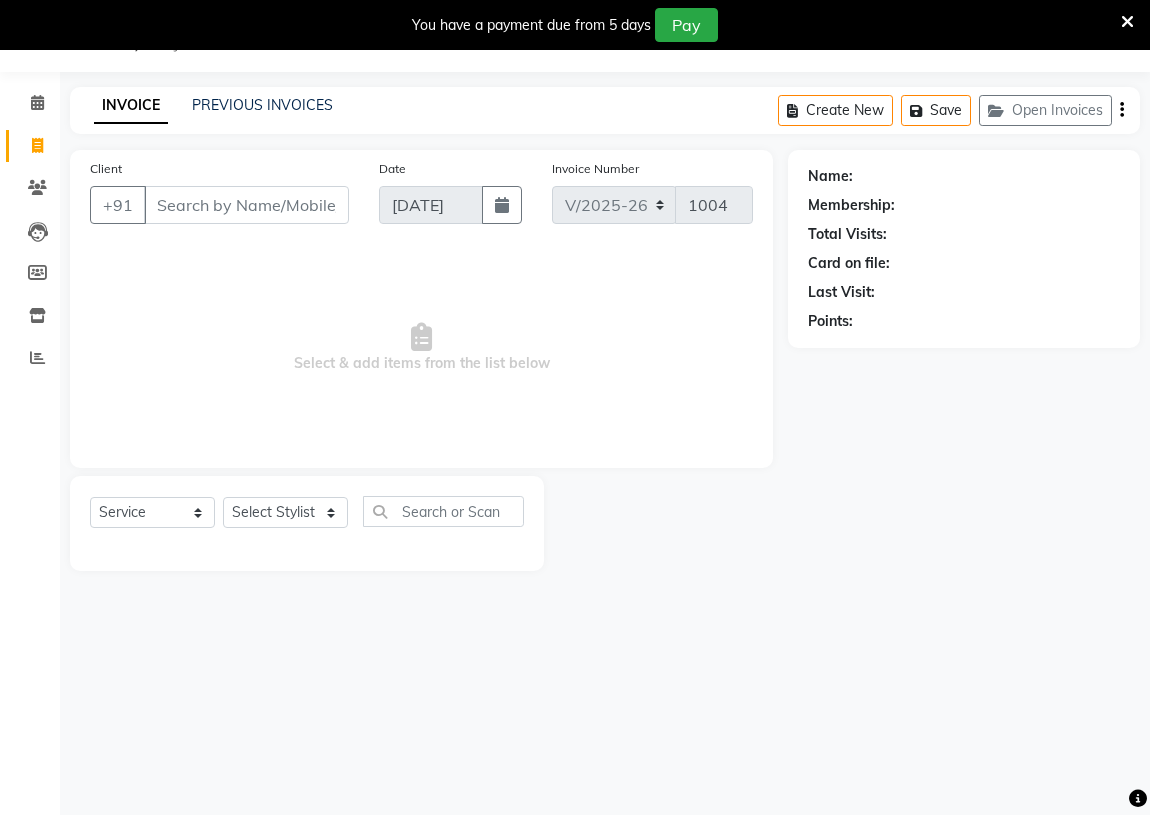 click on "Client" at bounding box center [246, 205] 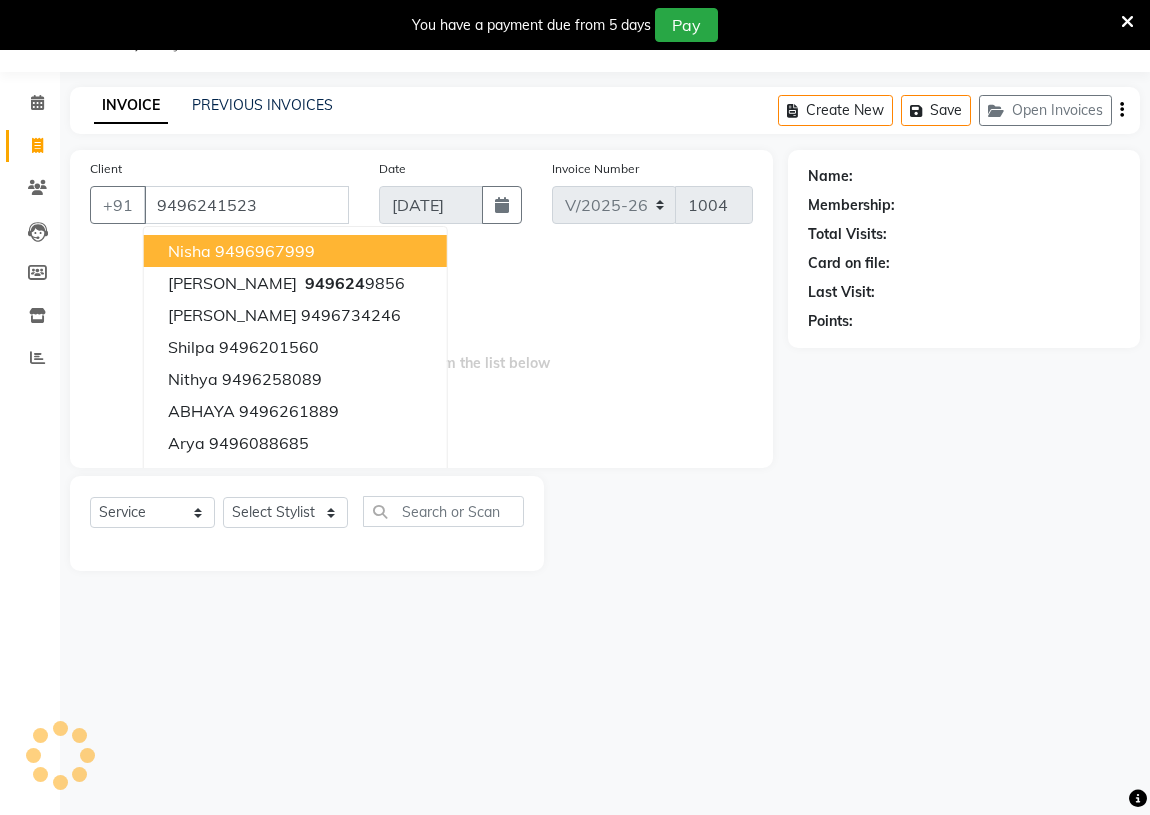type on "9496241523" 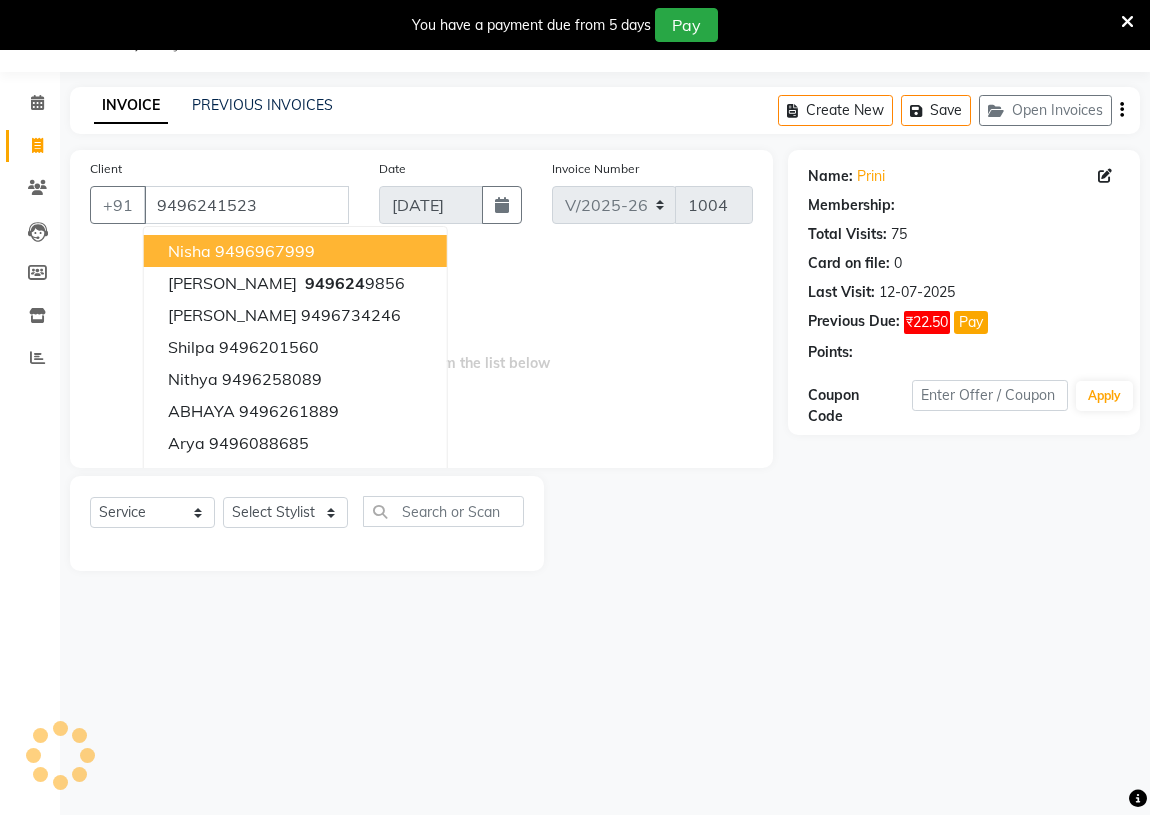 select on "2: Object" 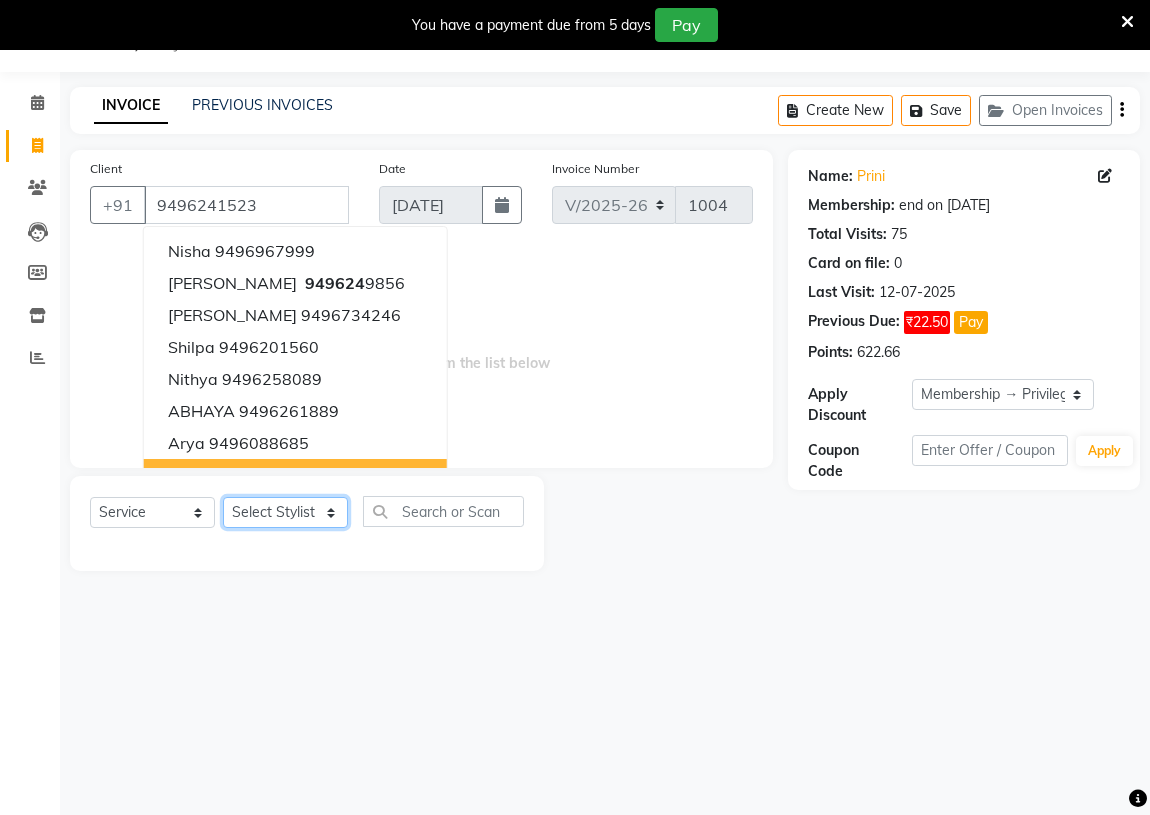 click on "Select Stylist ABHIRAMI		 ARYA Eshani GAYATHRIDEVI	K C	 JISNA KHEM MAYA MAYA Nila PRINI		 RINA RAI SHINY ABY THIRUVALLA ASHTAMUDI" 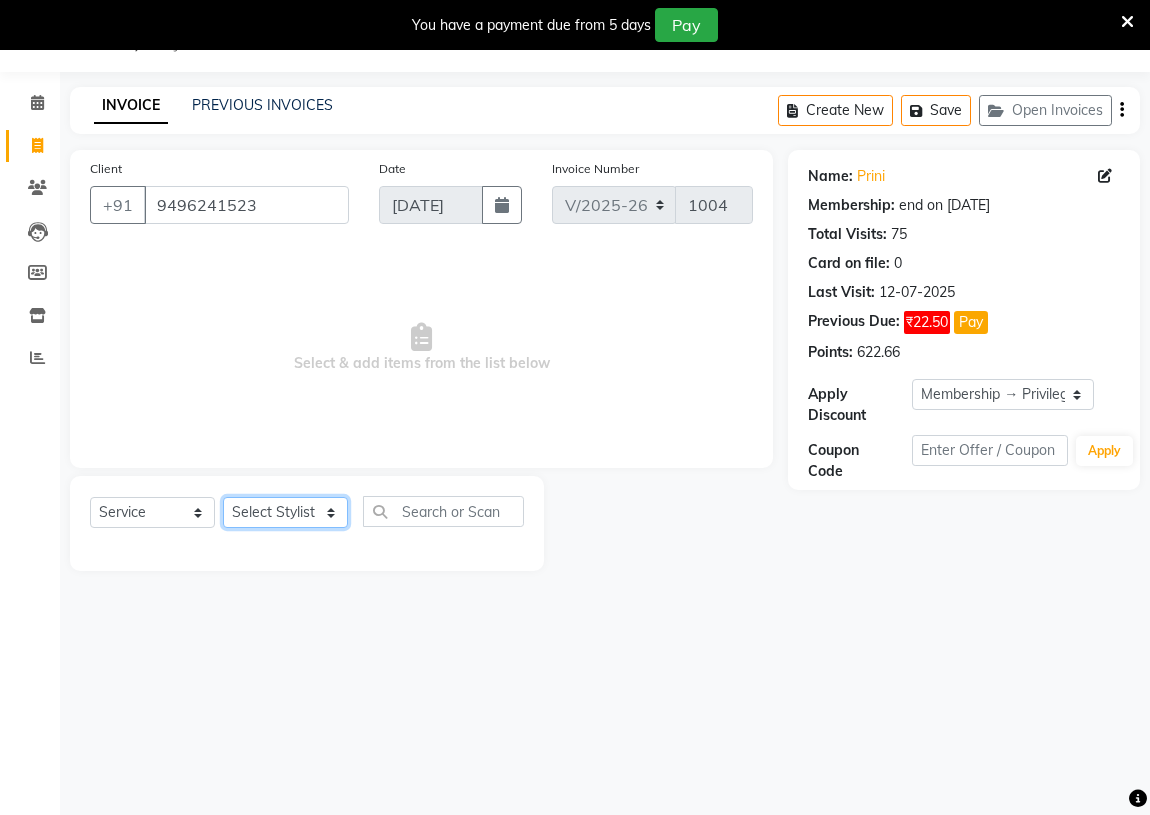 select on "26992" 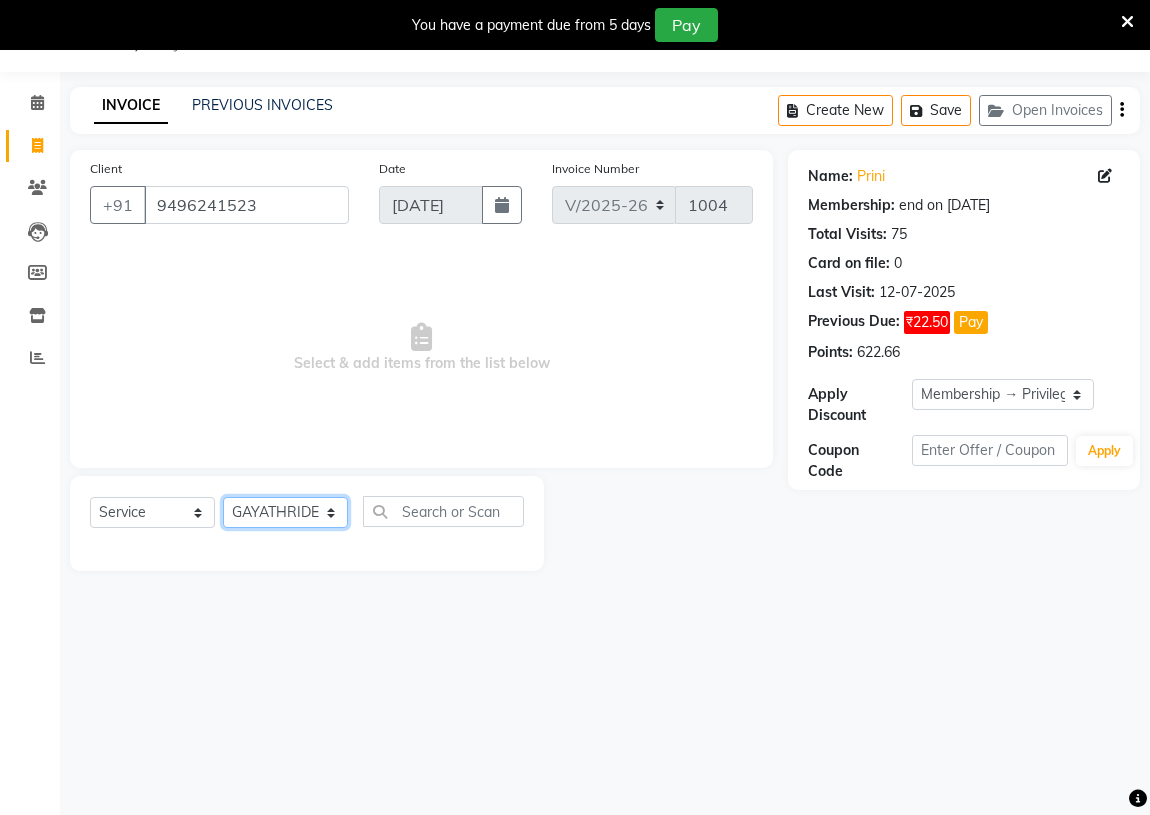 click on "Select Stylist ABHIRAMI		 ARYA Eshani GAYATHRIDEVI	K C	 JISNA KHEM MAYA MAYA Nila PRINI		 RINA RAI SHINY ABY THIRUVALLA ASHTAMUDI" 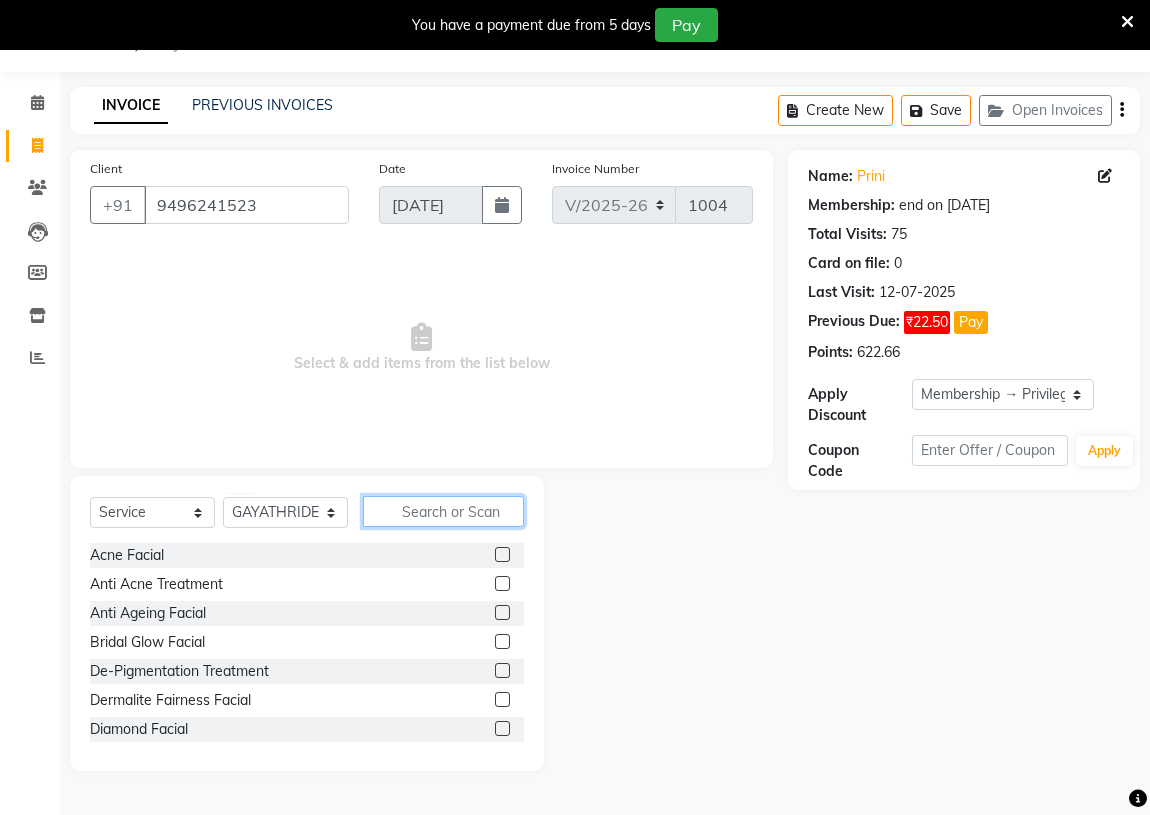 click 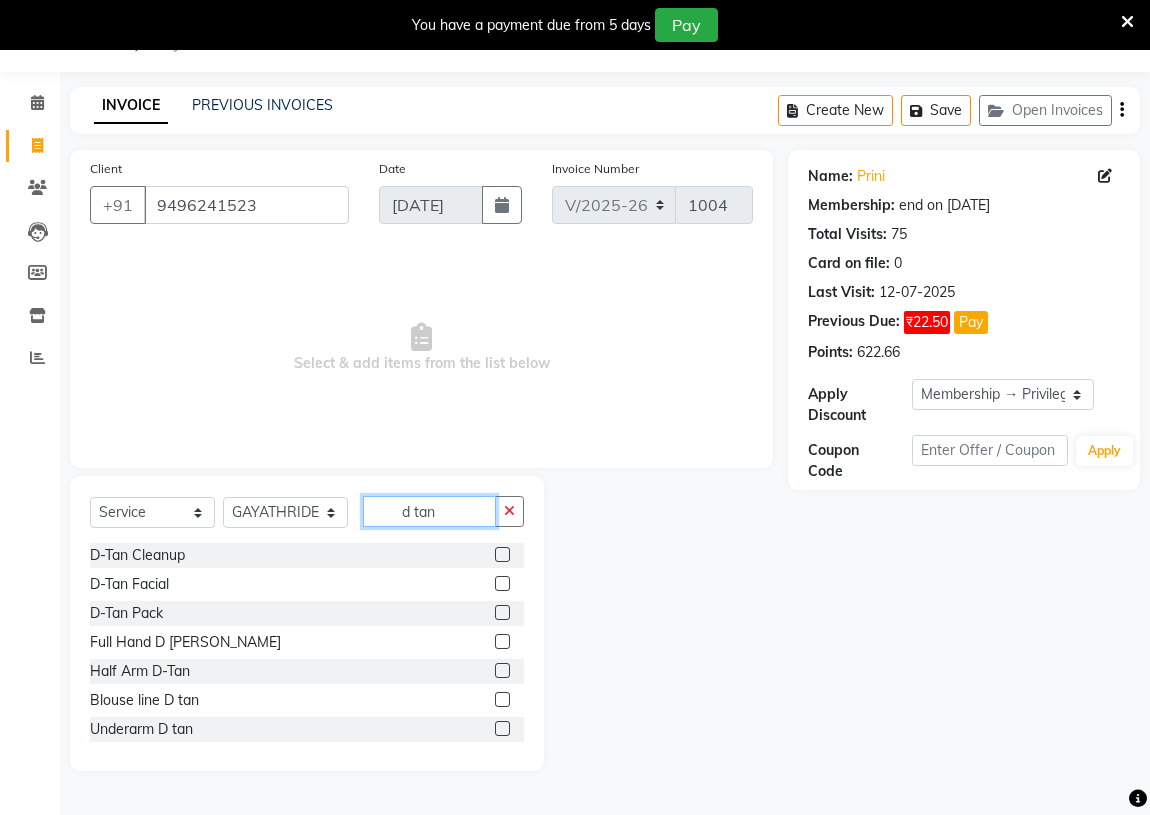 type on "d tan" 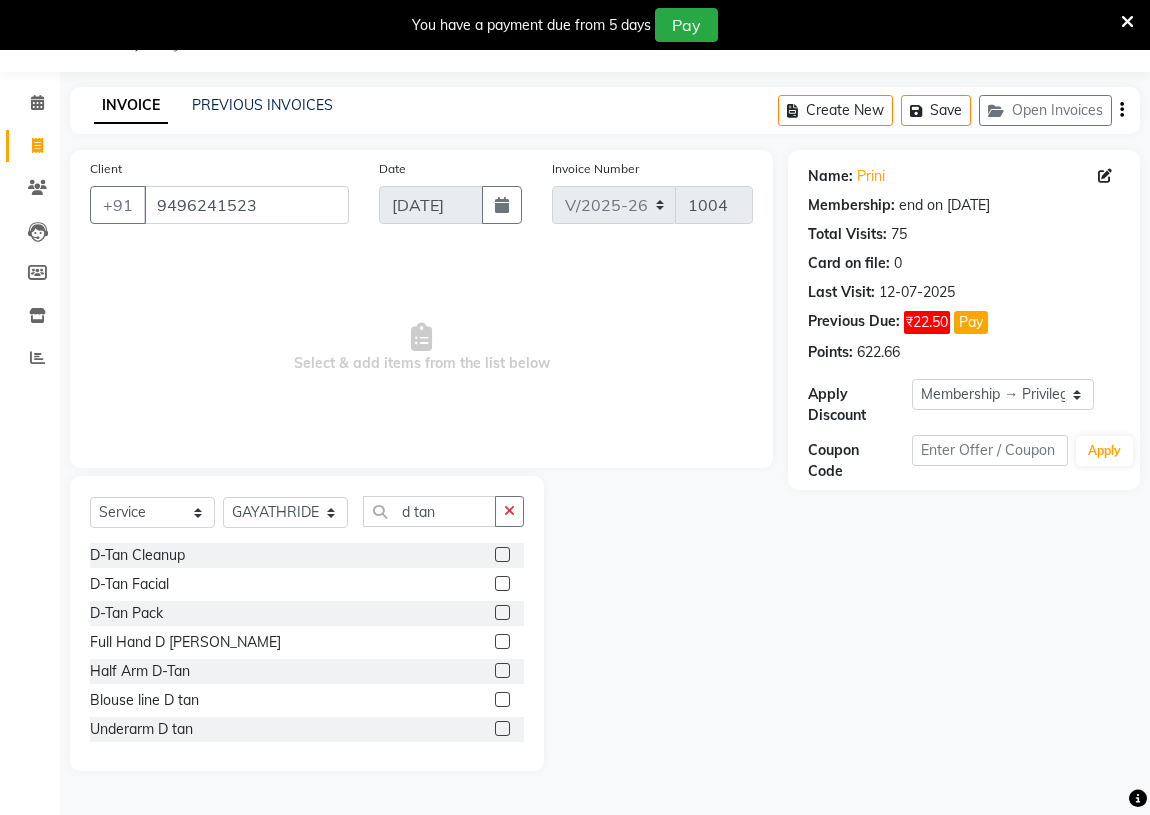 click 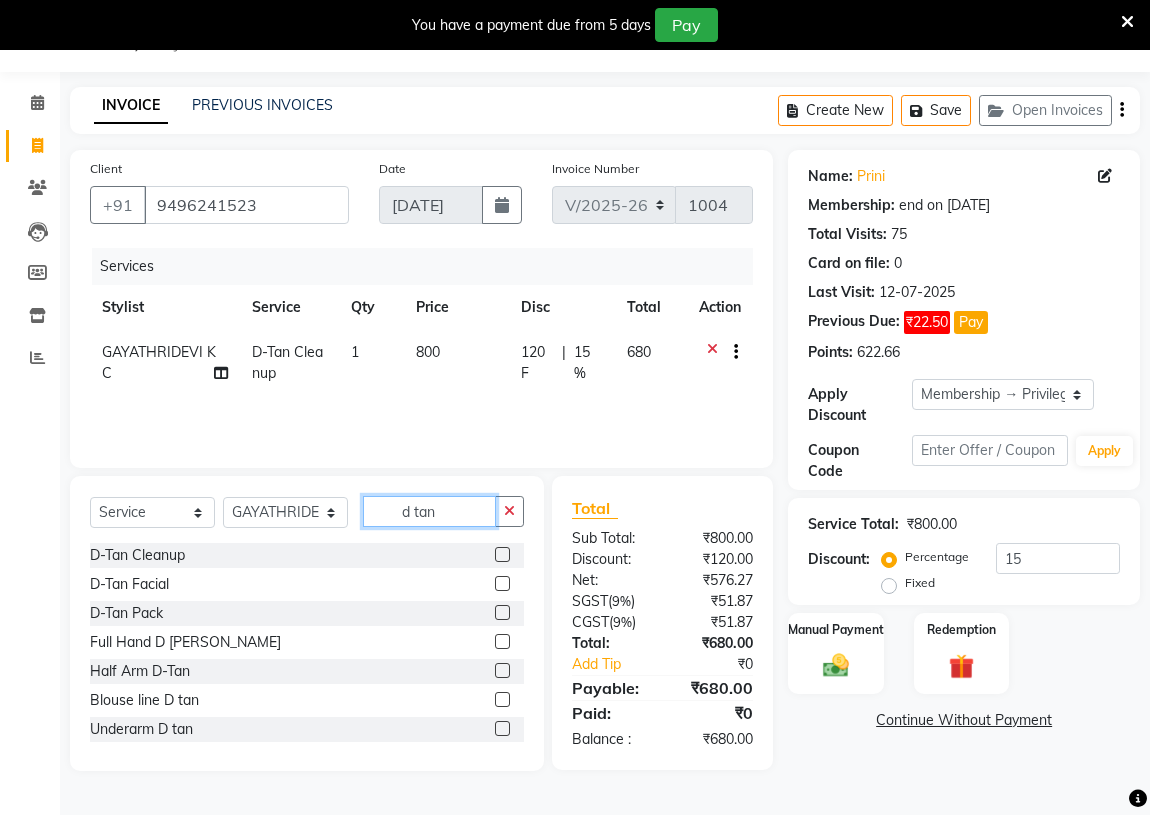 checkbox on "false" 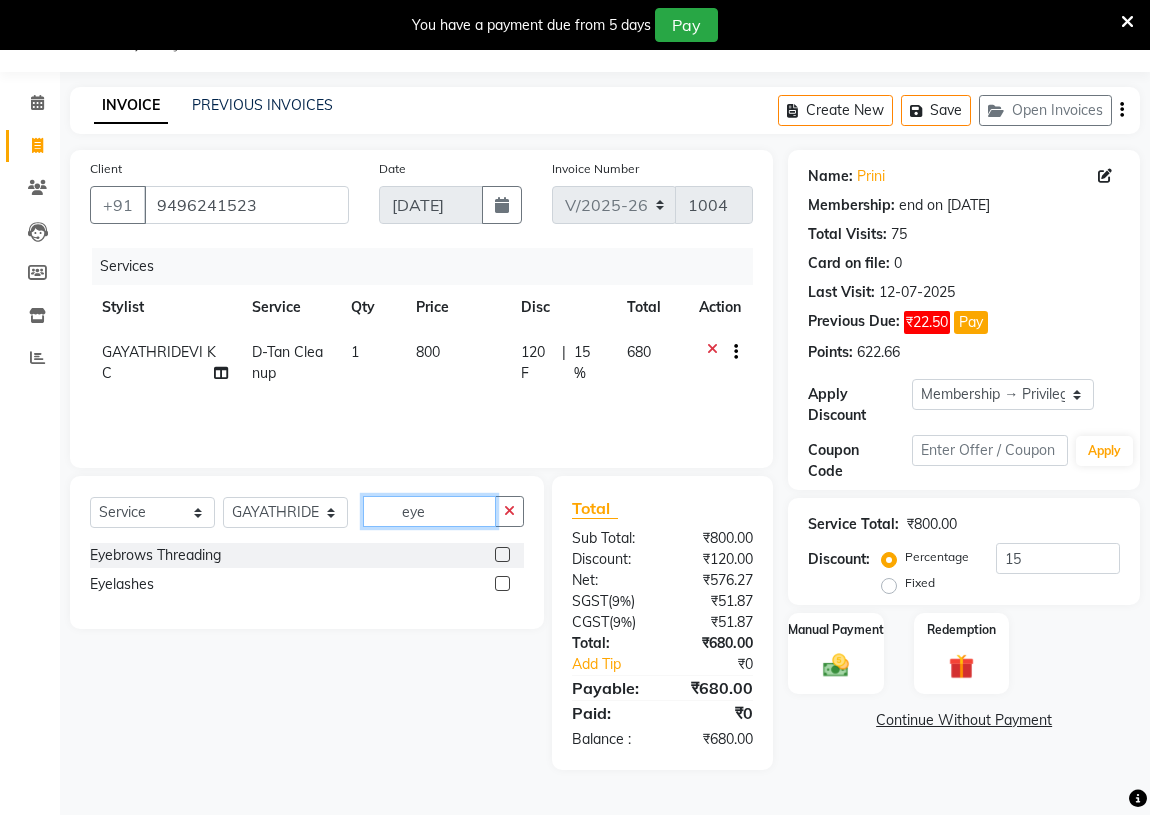 type on "eye" 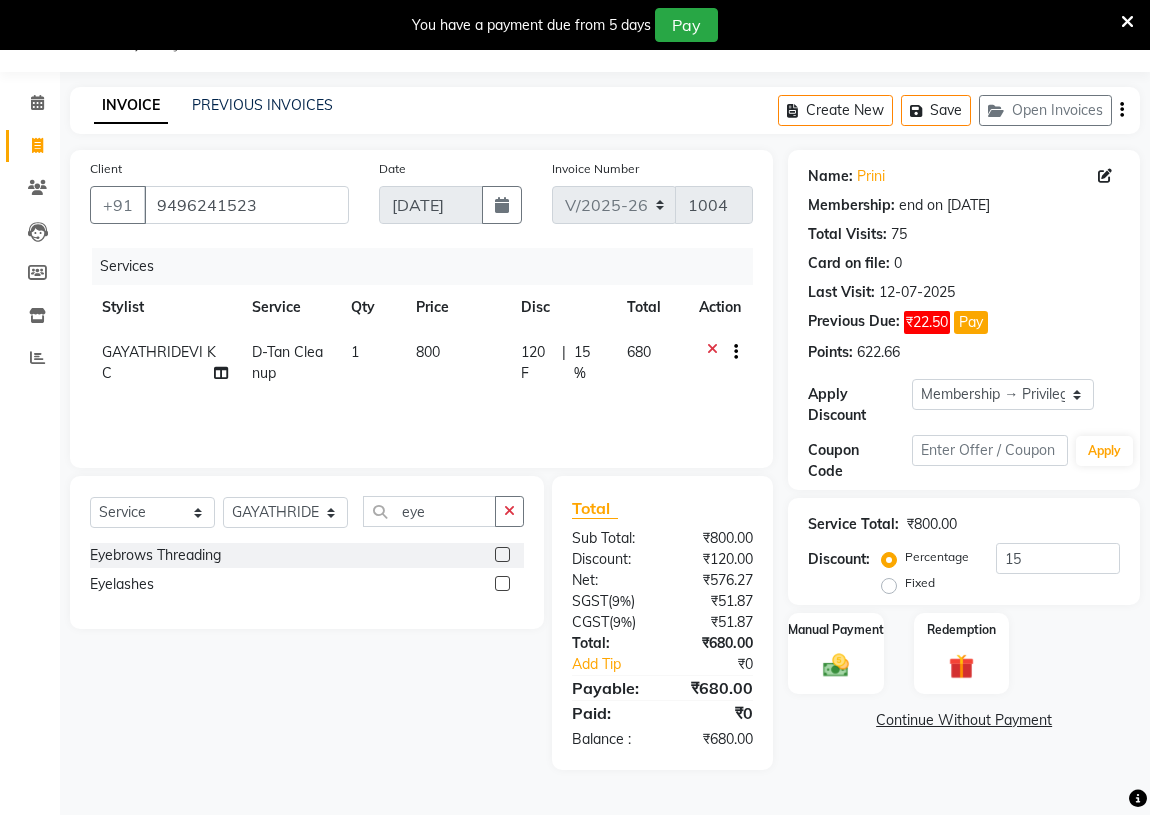 click 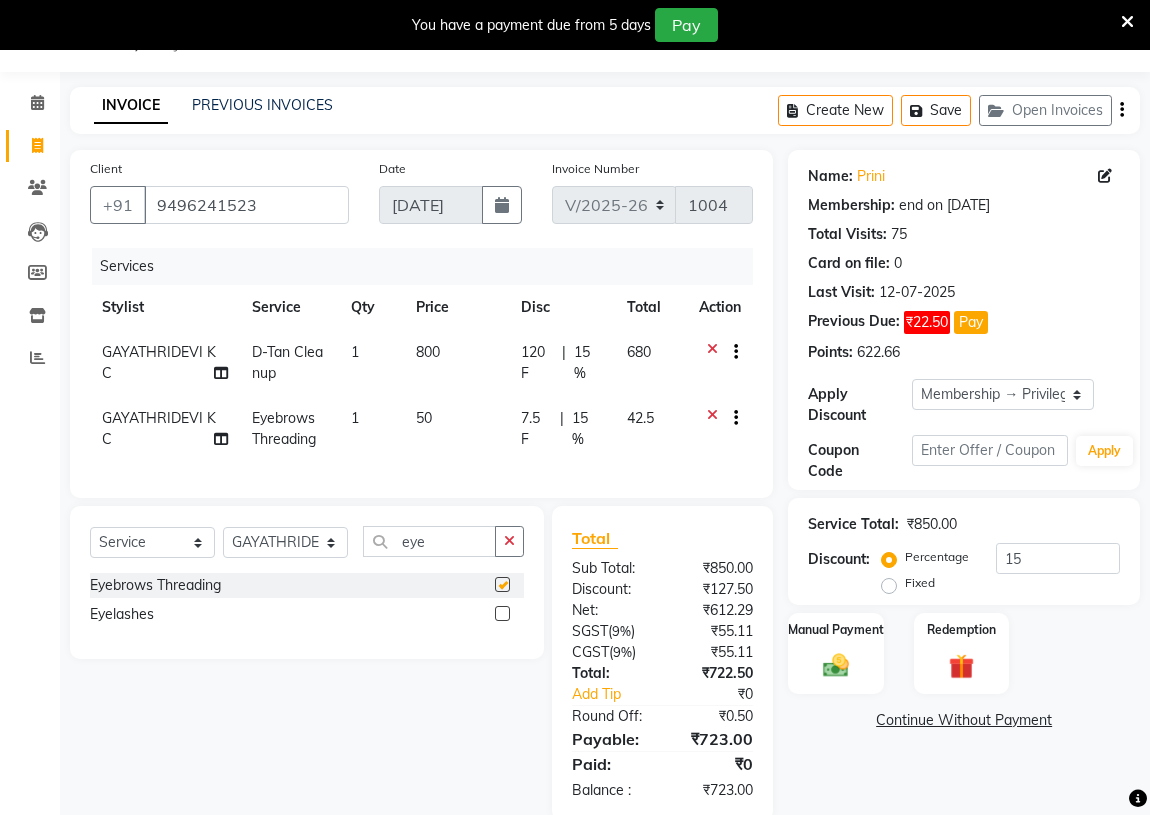 checkbox on "false" 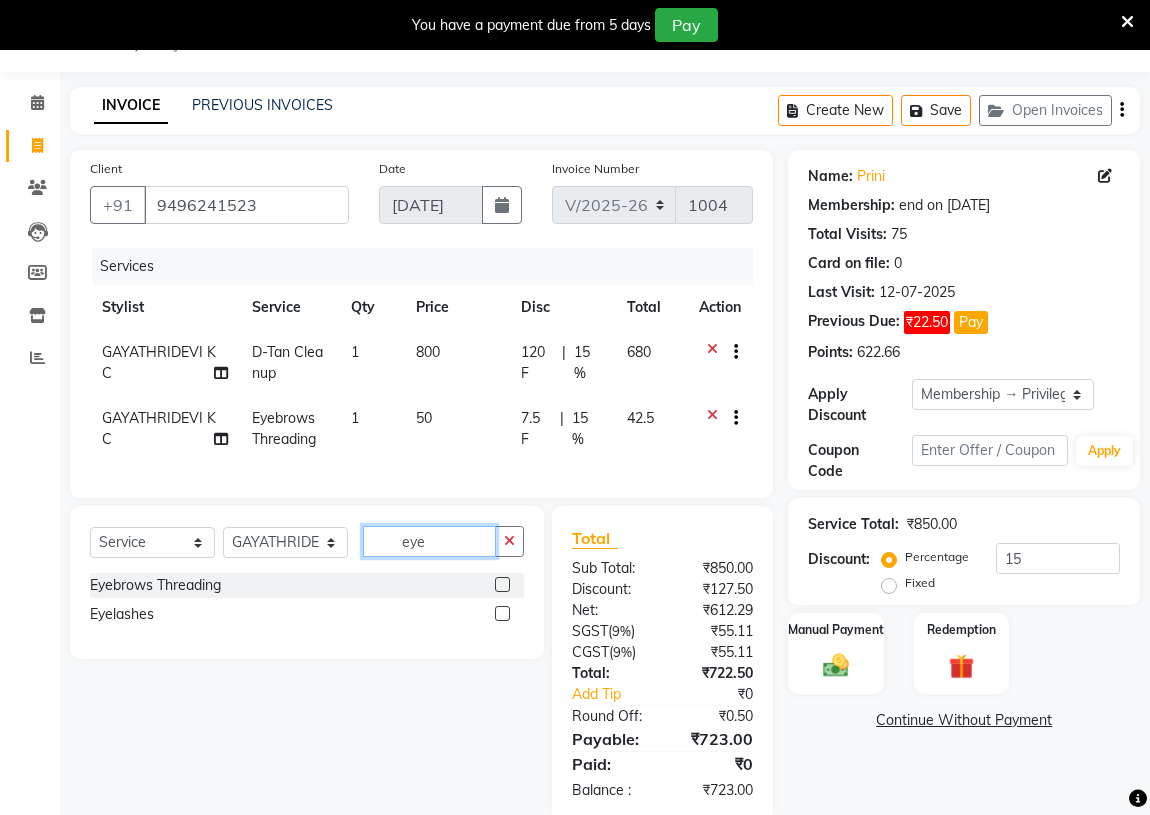 drag, startPoint x: 427, startPoint y: 552, endPoint x: 389, endPoint y: 559, distance: 38.63936 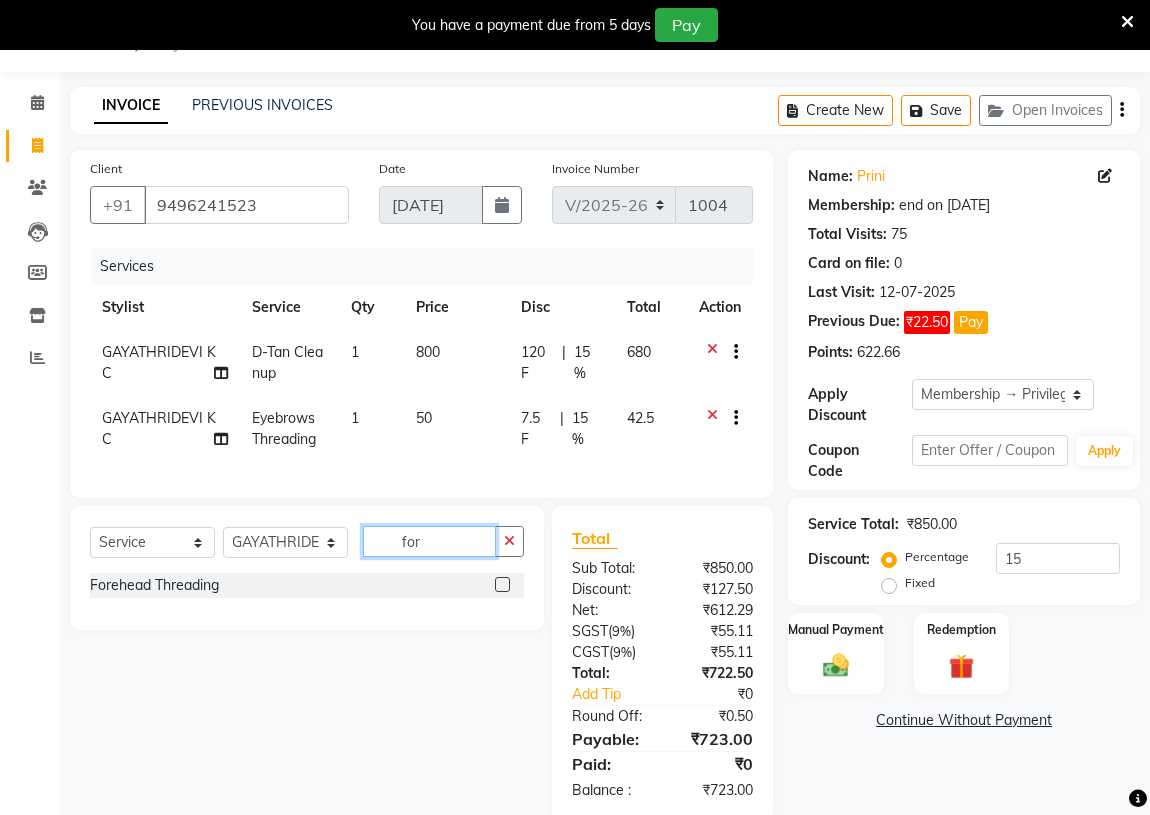 type on "for" 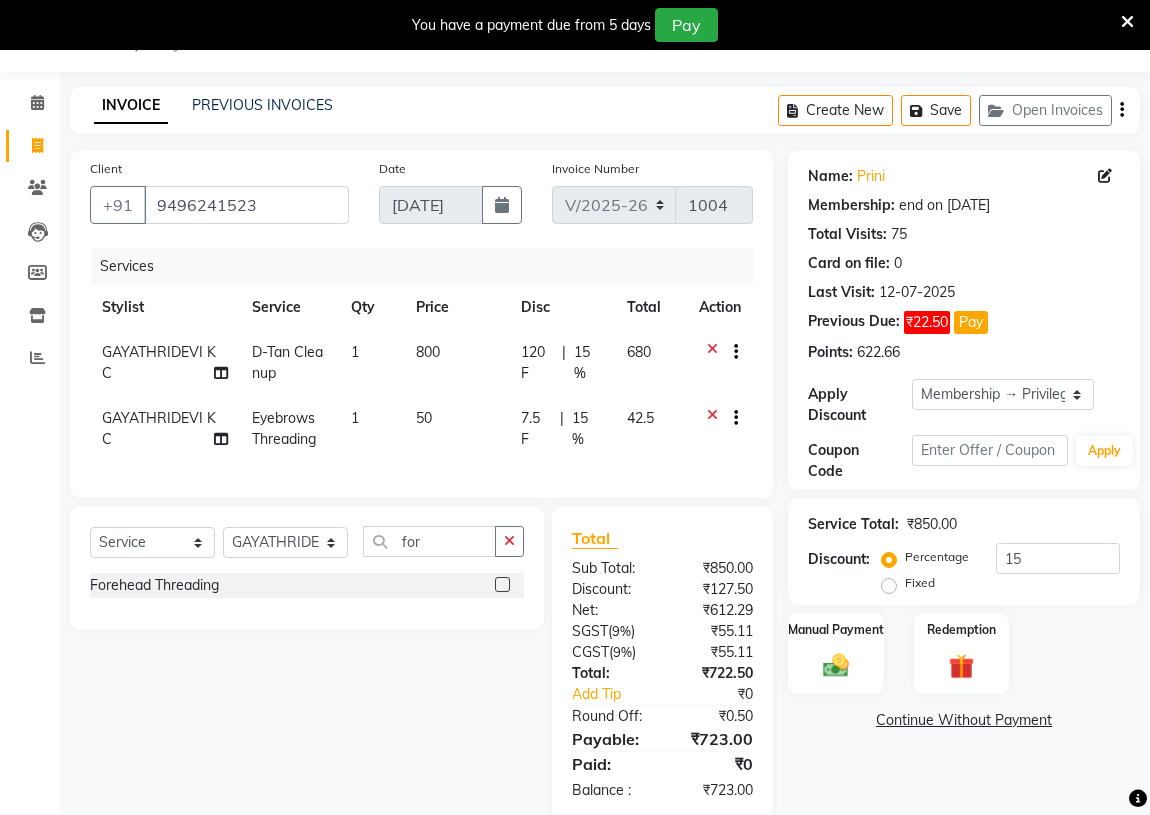 click 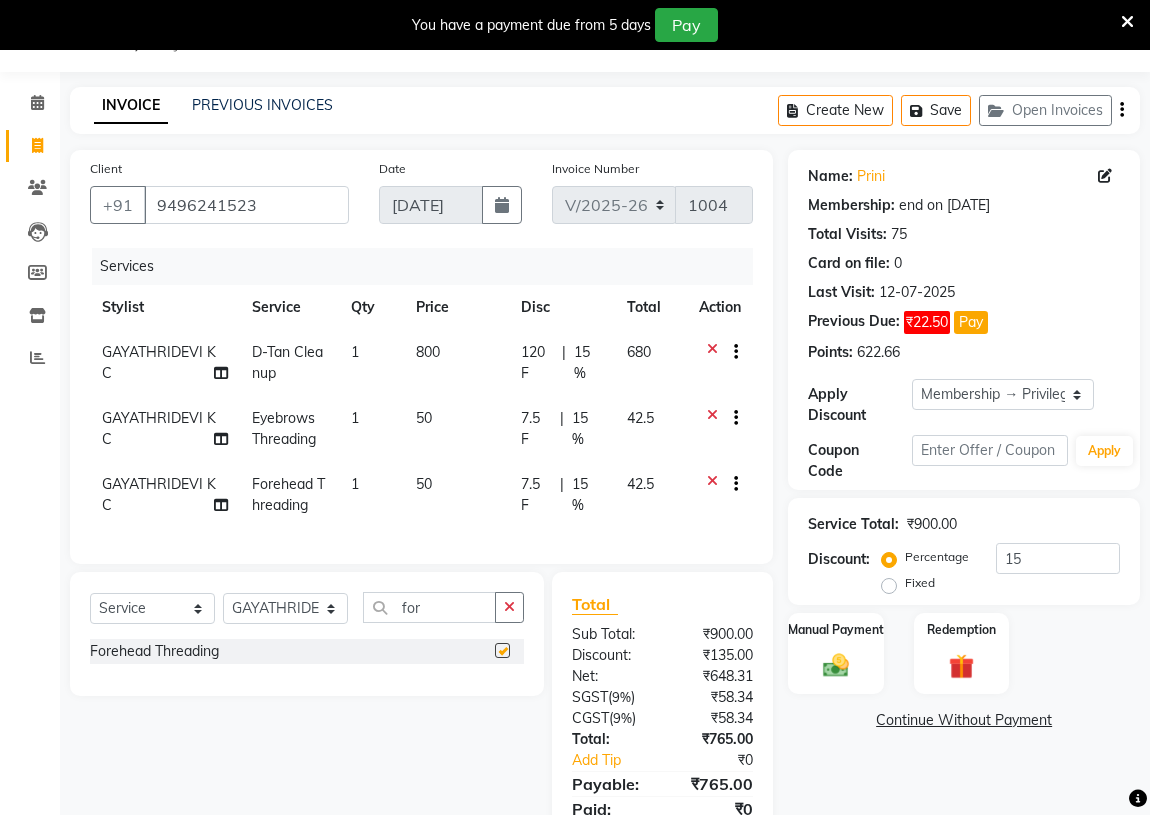 checkbox on "false" 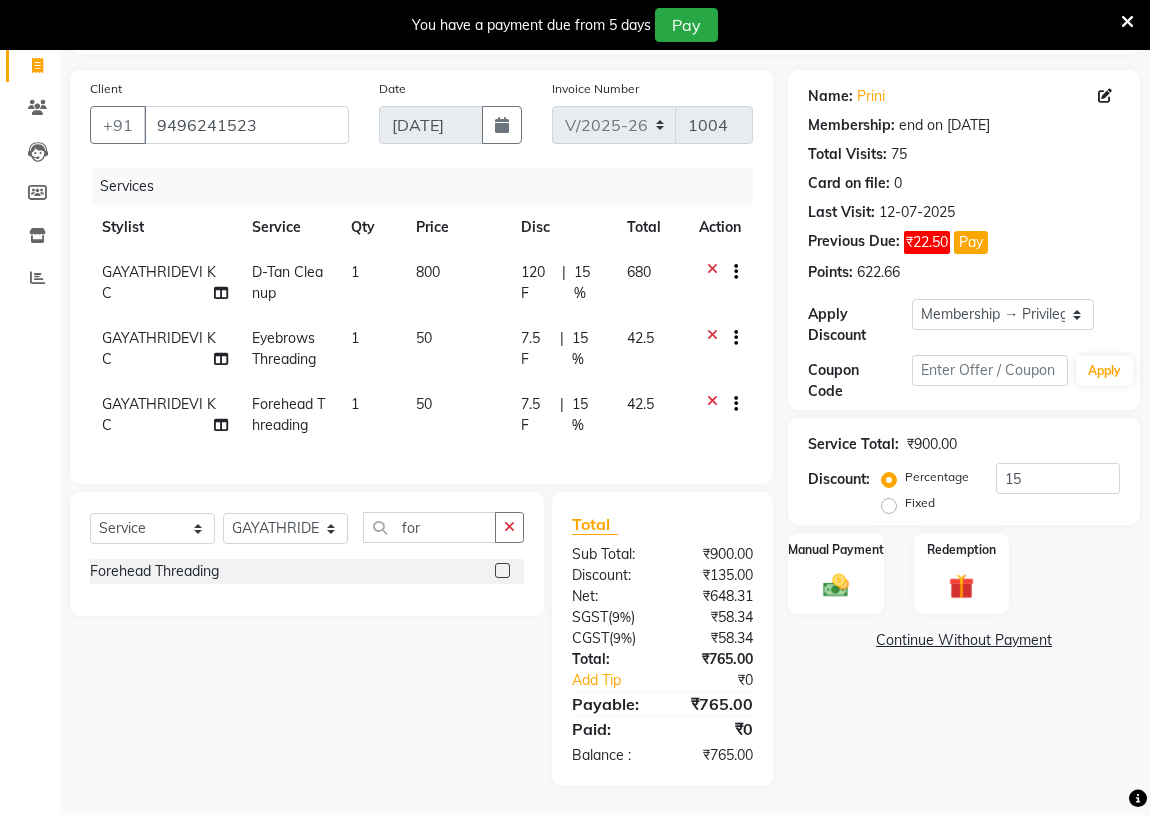 scroll, scrollTop: 145, scrollLeft: 0, axis: vertical 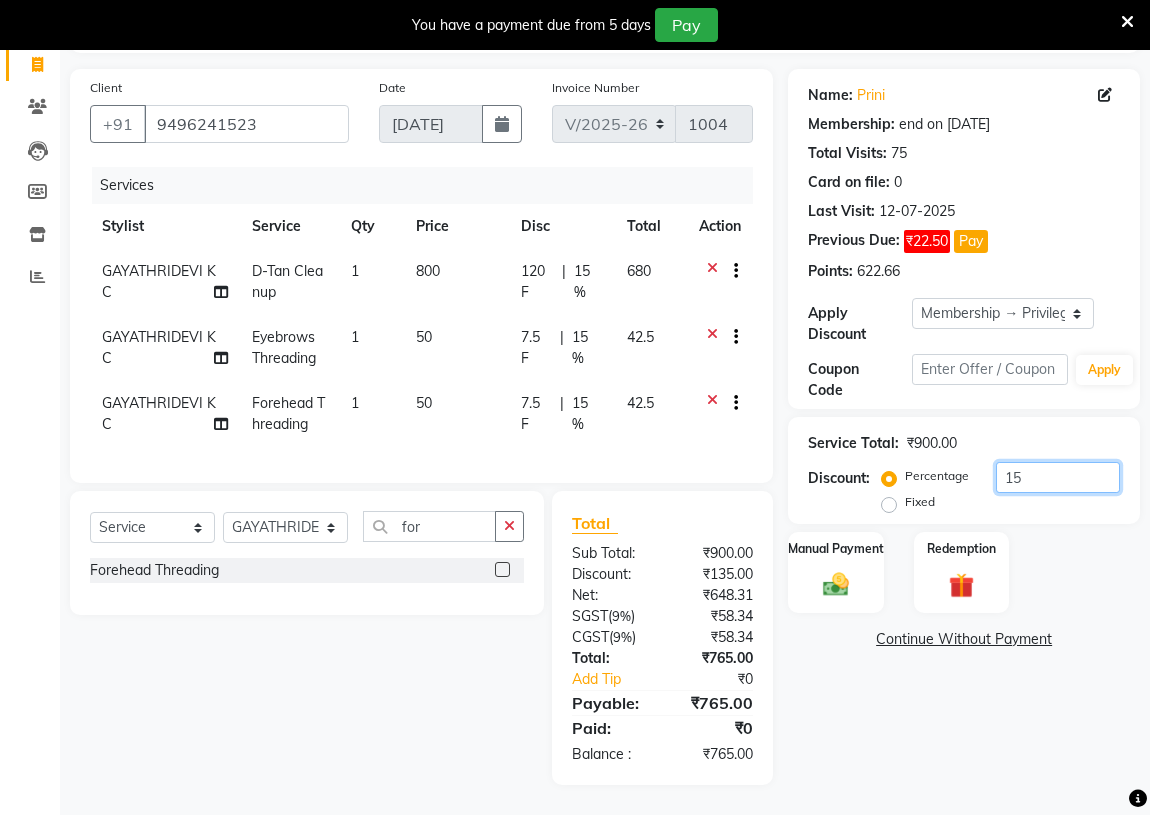 drag, startPoint x: 1040, startPoint y: 461, endPoint x: 995, endPoint y: 463, distance: 45.044422 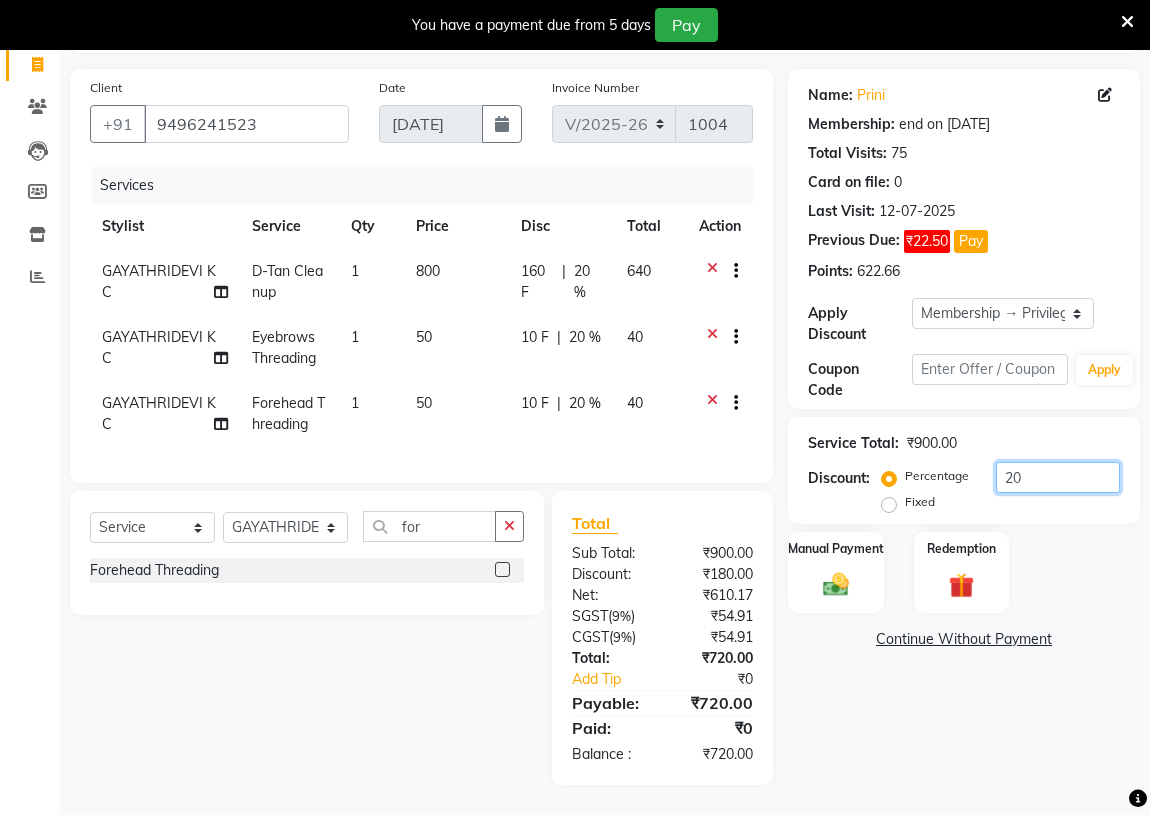 type on "2" 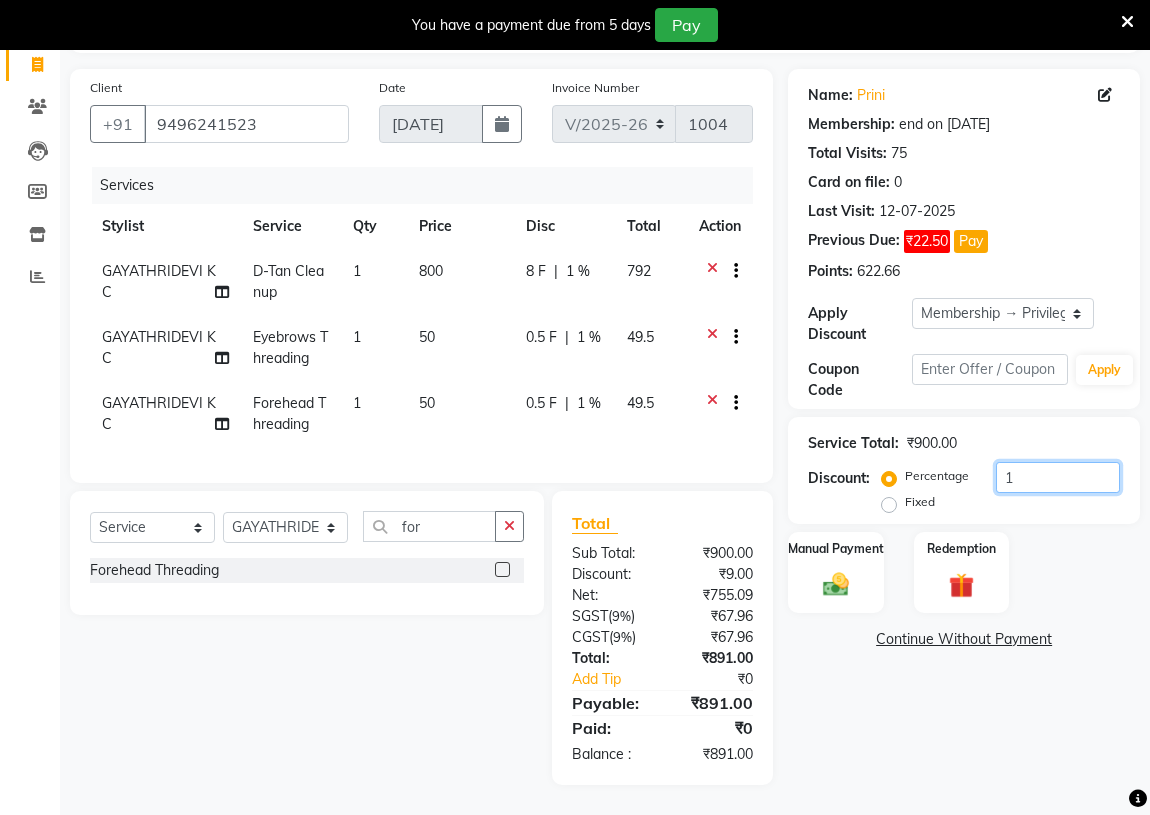 type on "15" 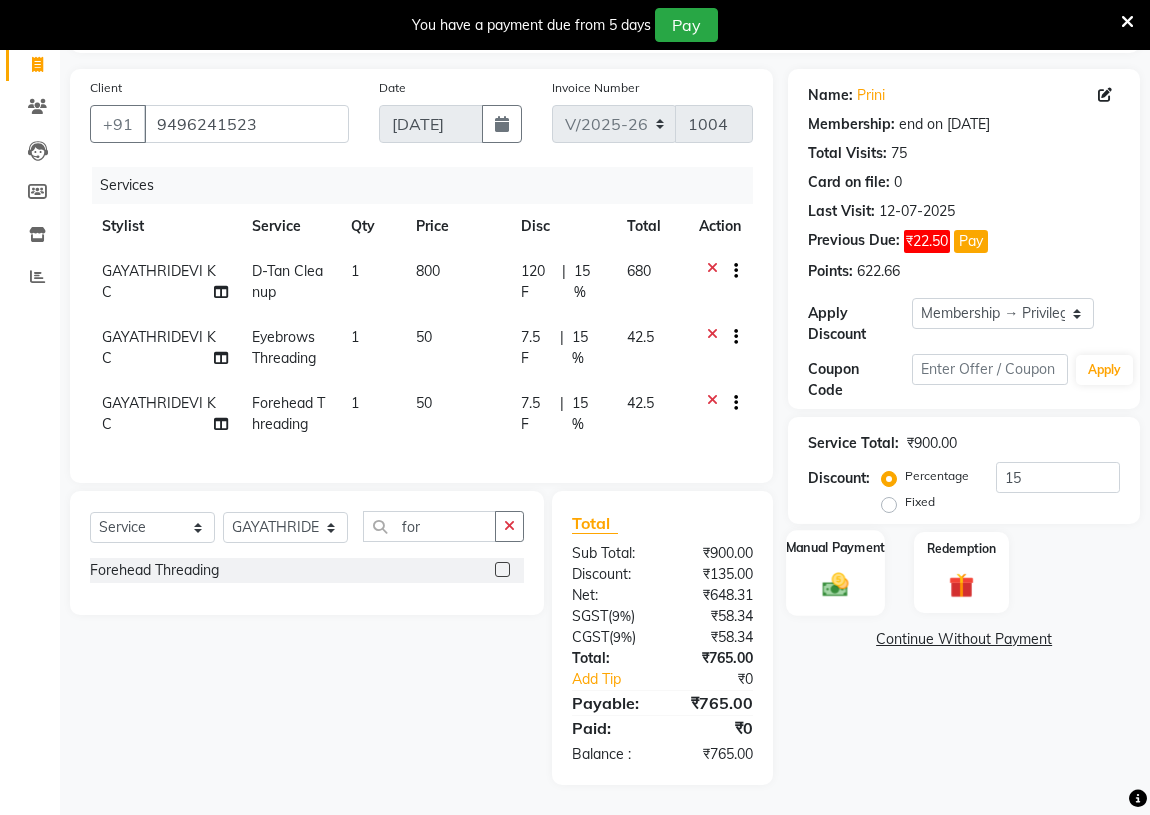 click 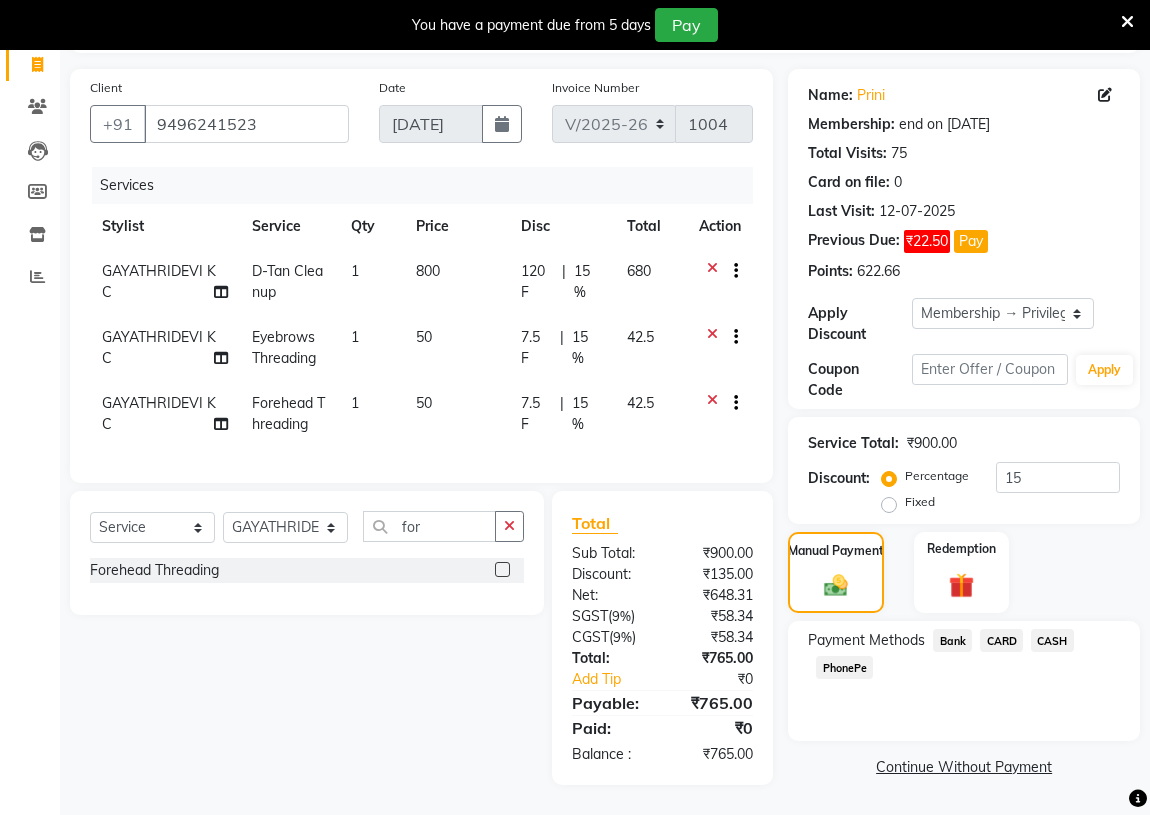 click on "CASH" 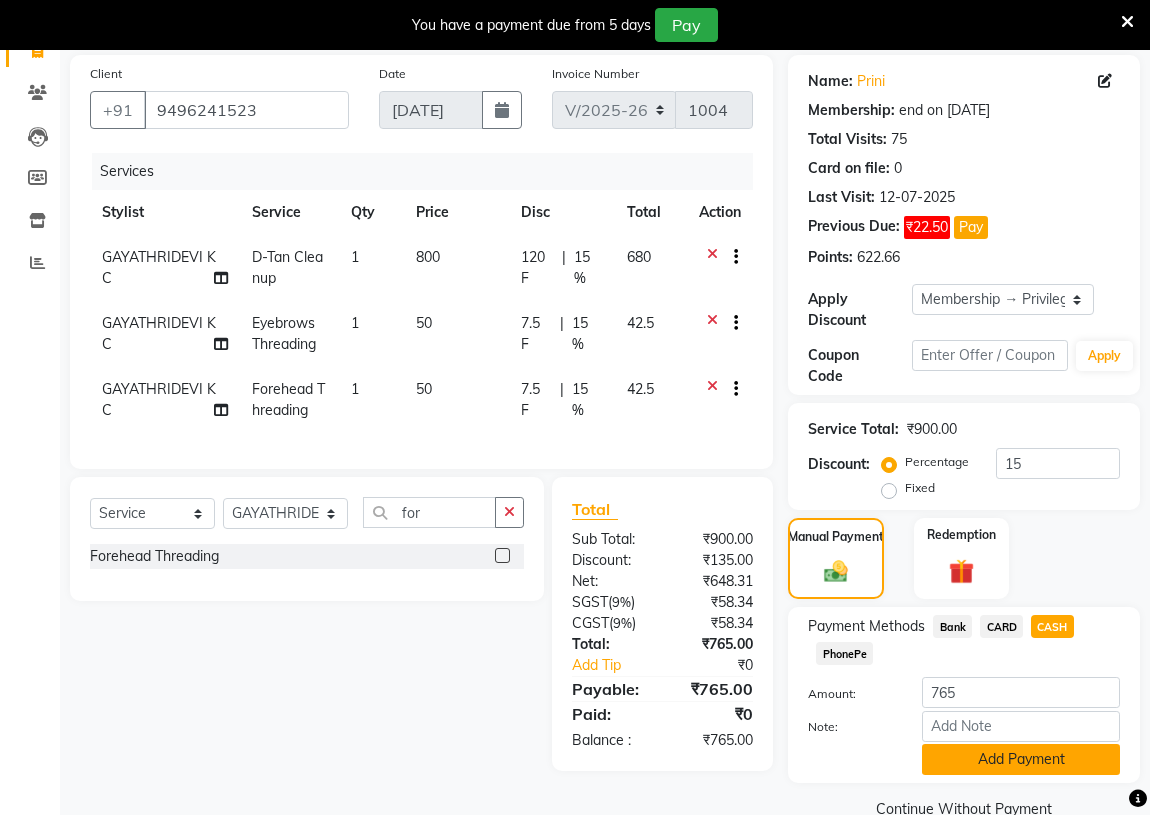 click on "Add Payment" 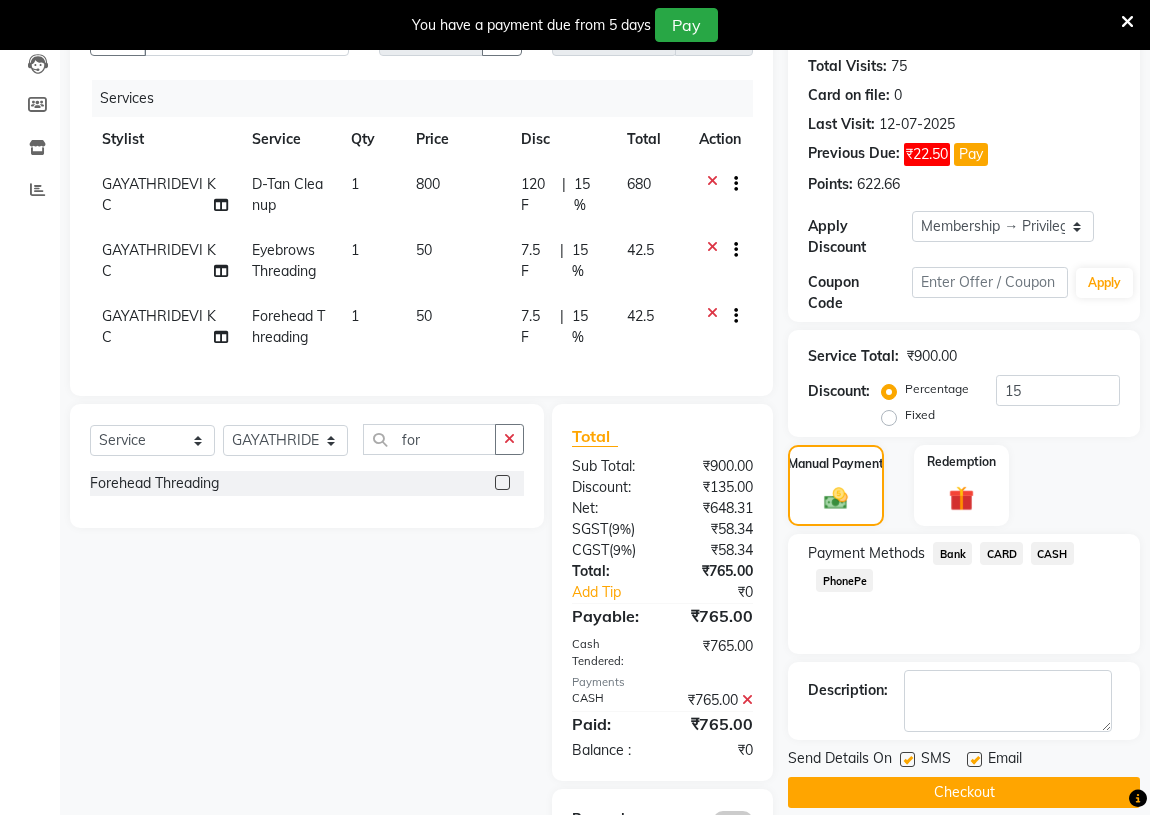 scroll, scrollTop: 318, scrollLeft: 0, axis: vertical 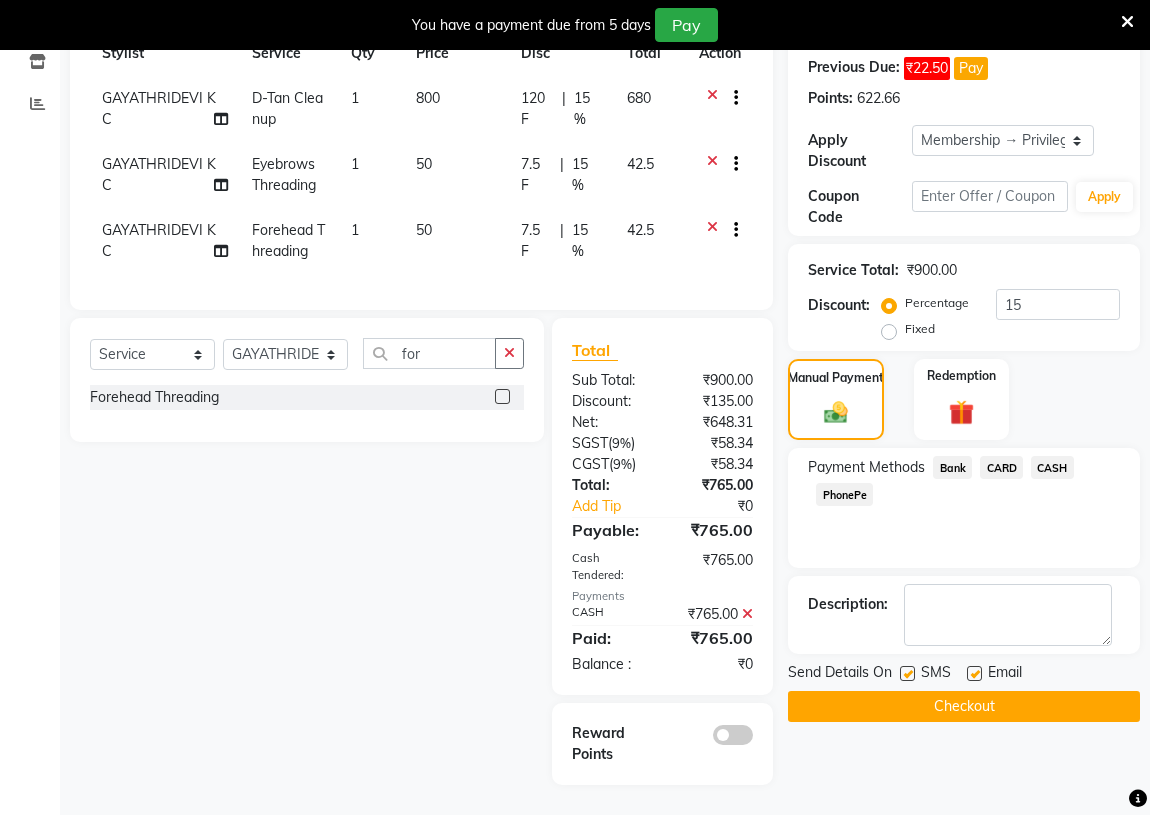 click on "Checkout" 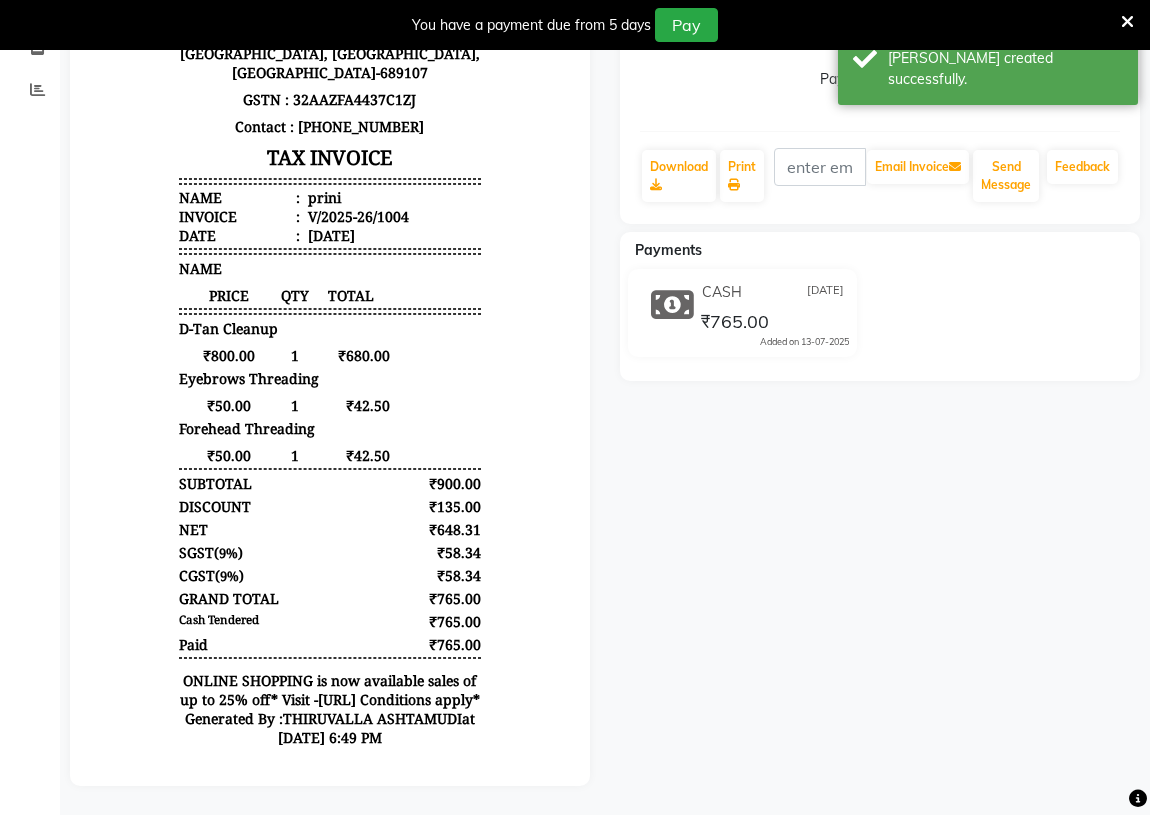 scroll, scrollTop: 0, scrollLeft: 0, axis: both 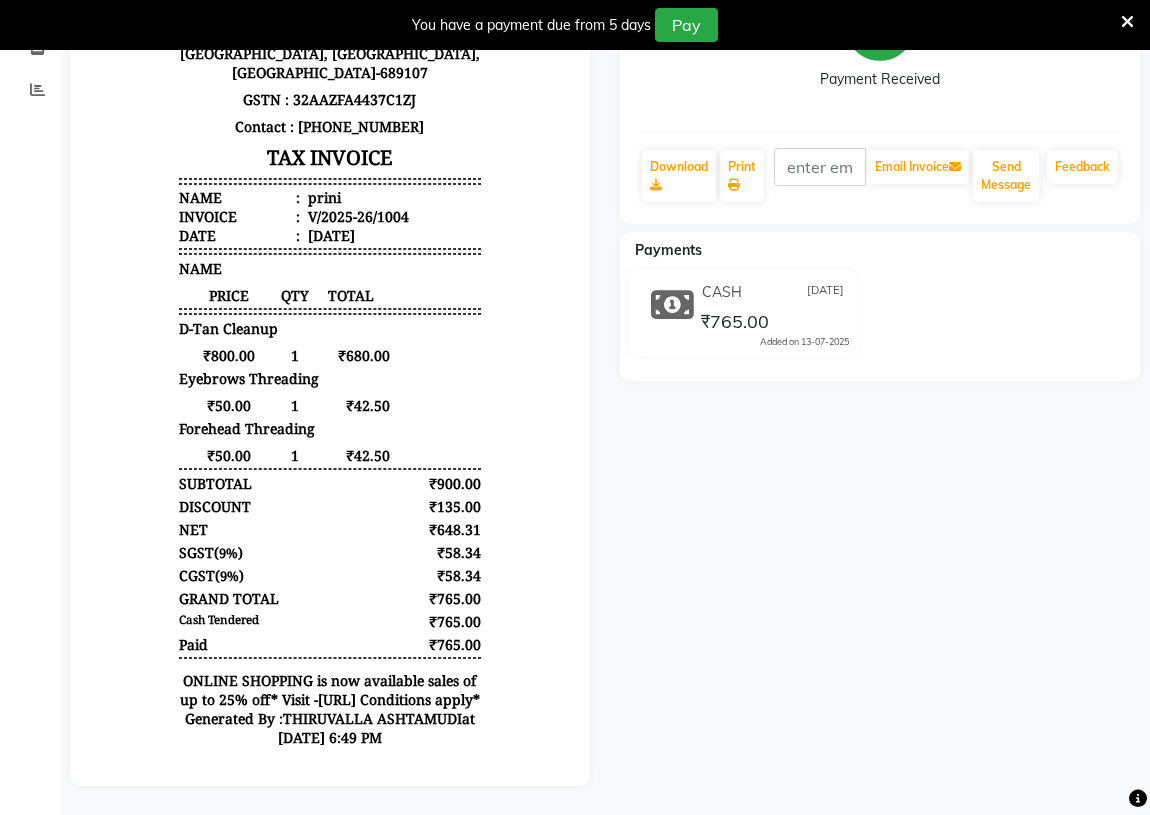 click at bounding box center [1127, 22] 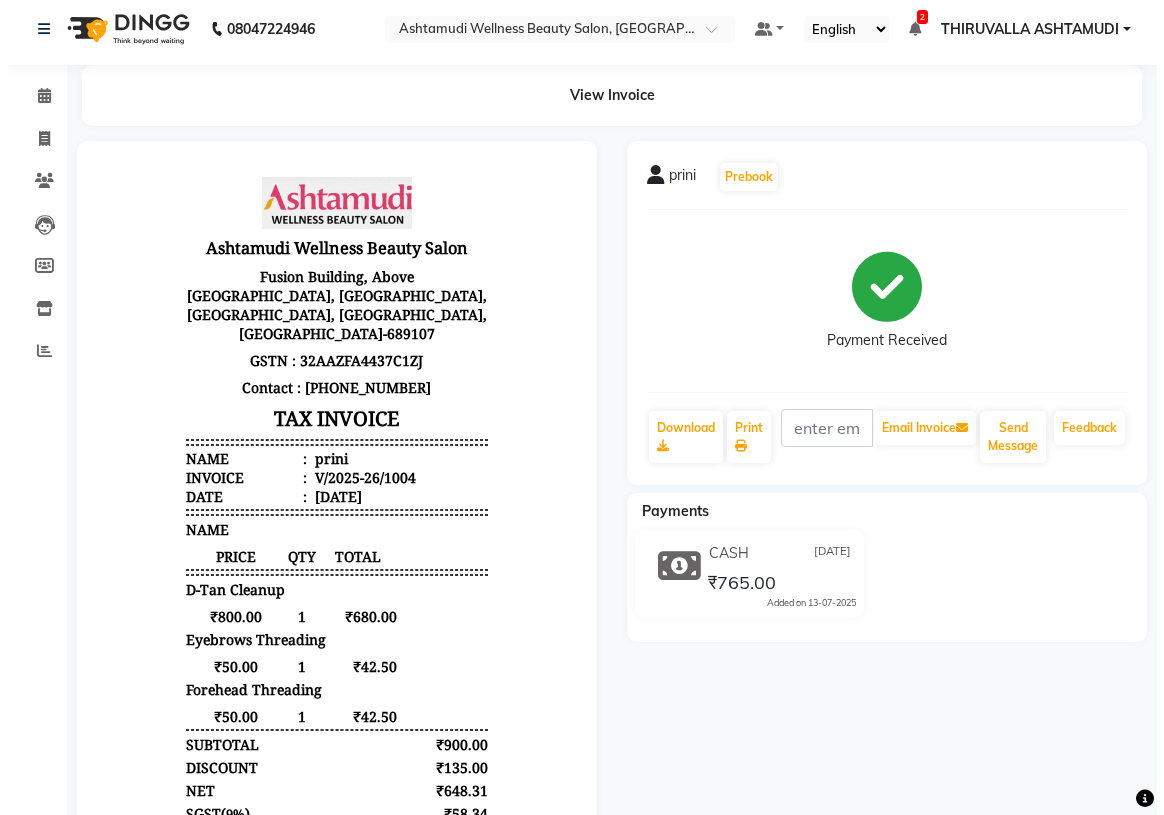 scroll, scrollTop: 0, scrollLeft: 0, axis: both 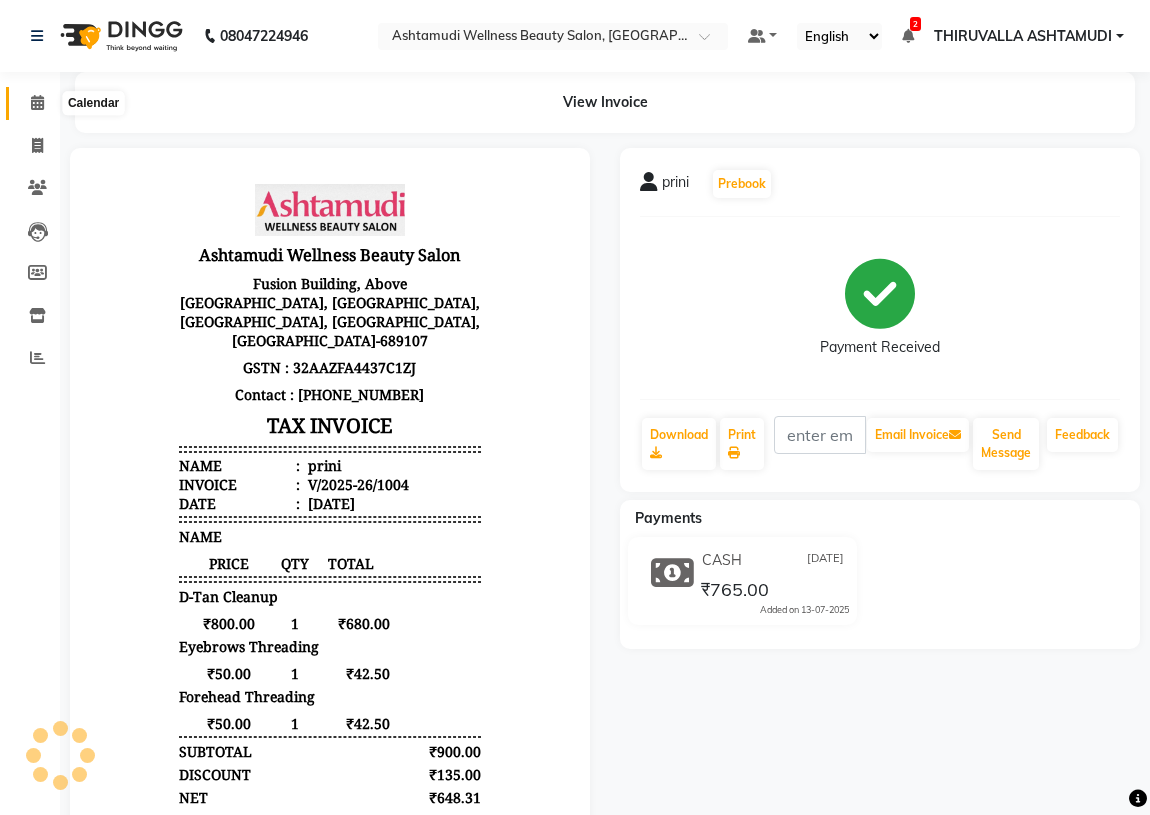 click 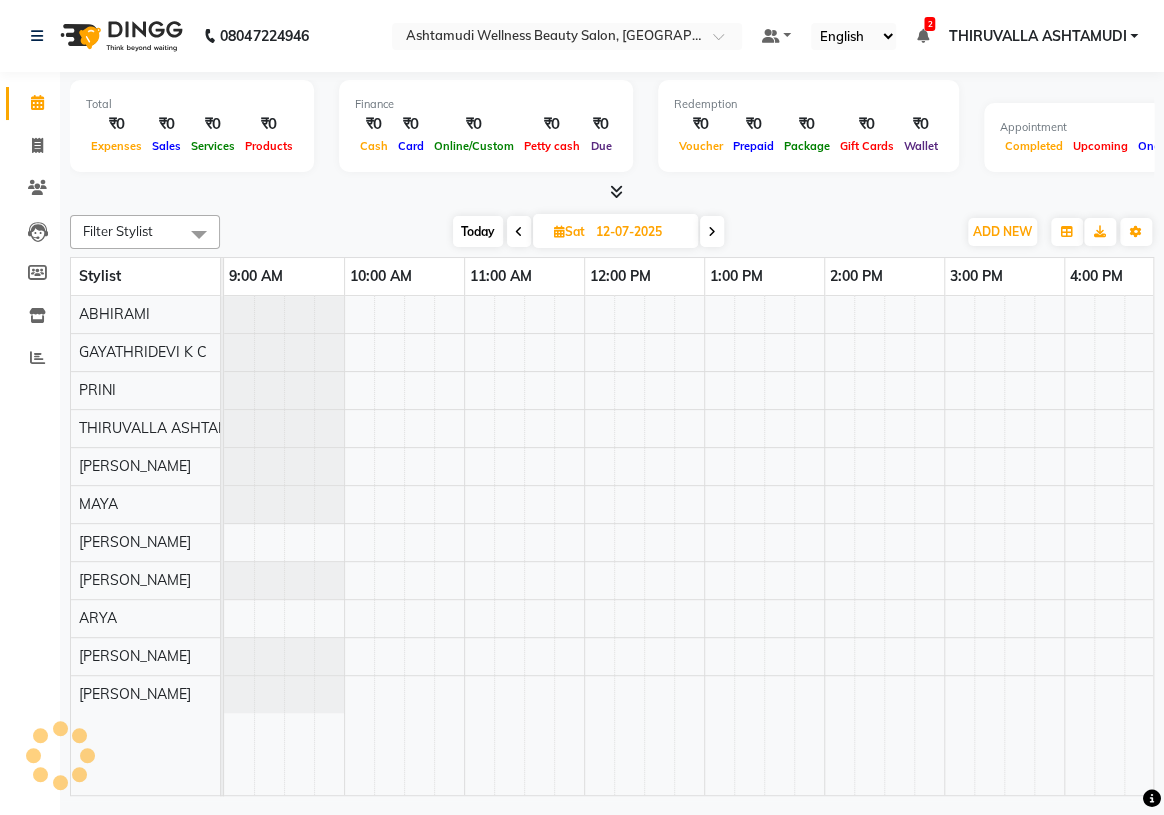 scroll, scrollTop: 0, scrollLeft: 750, axis: horizontal 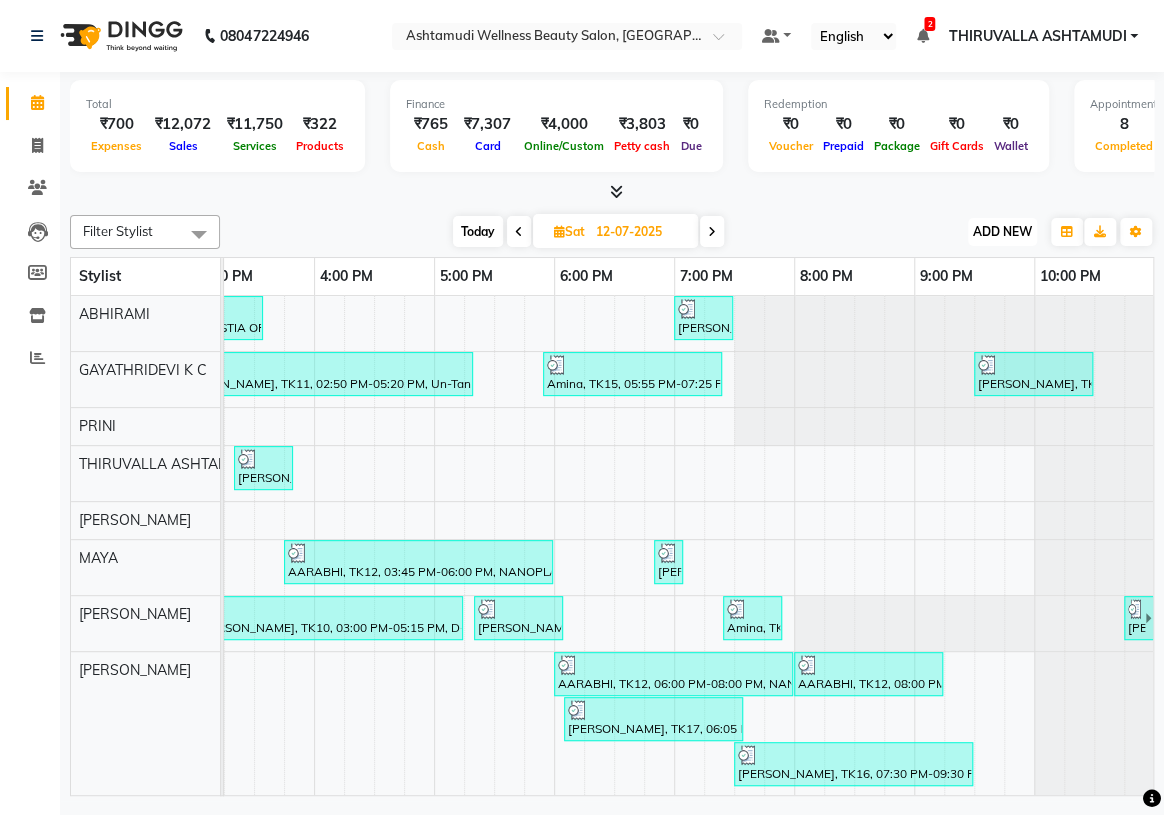 click on "ADD NEW" at bounding box center [1002, 231] 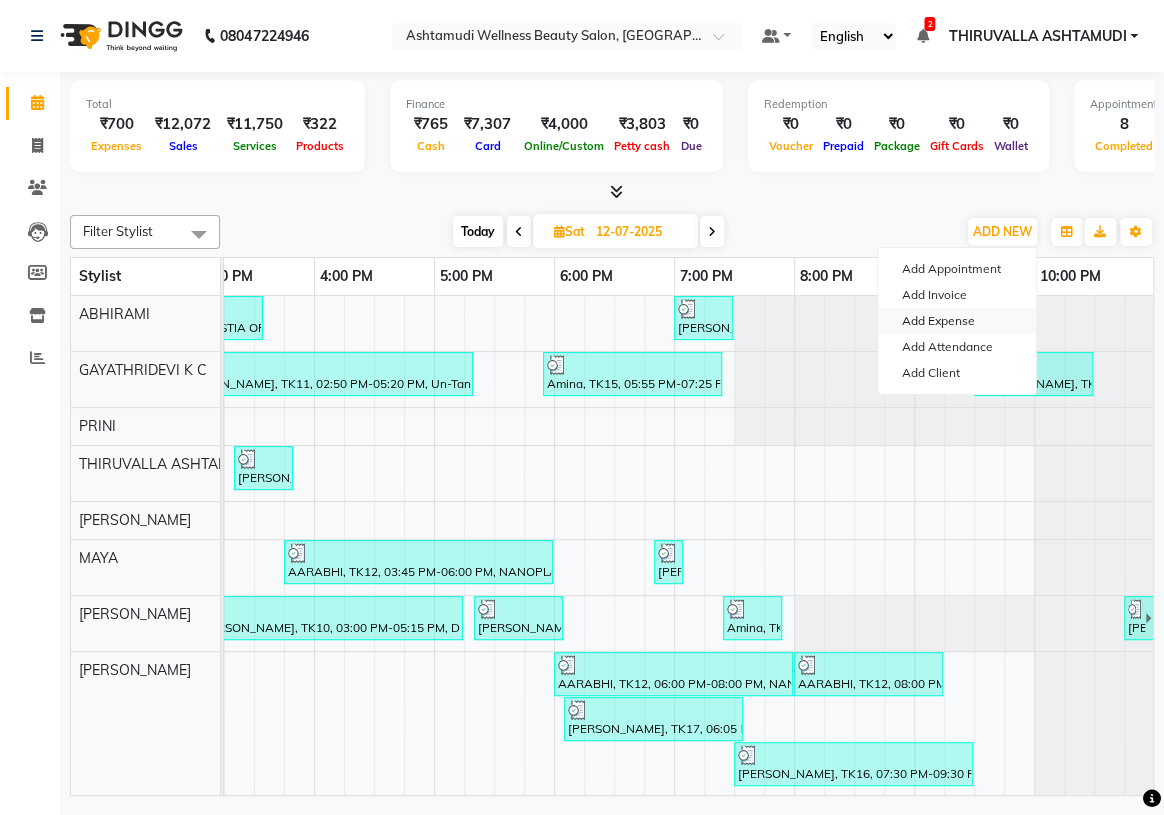 click on "Add Expense" at bounding box center (957, 321) 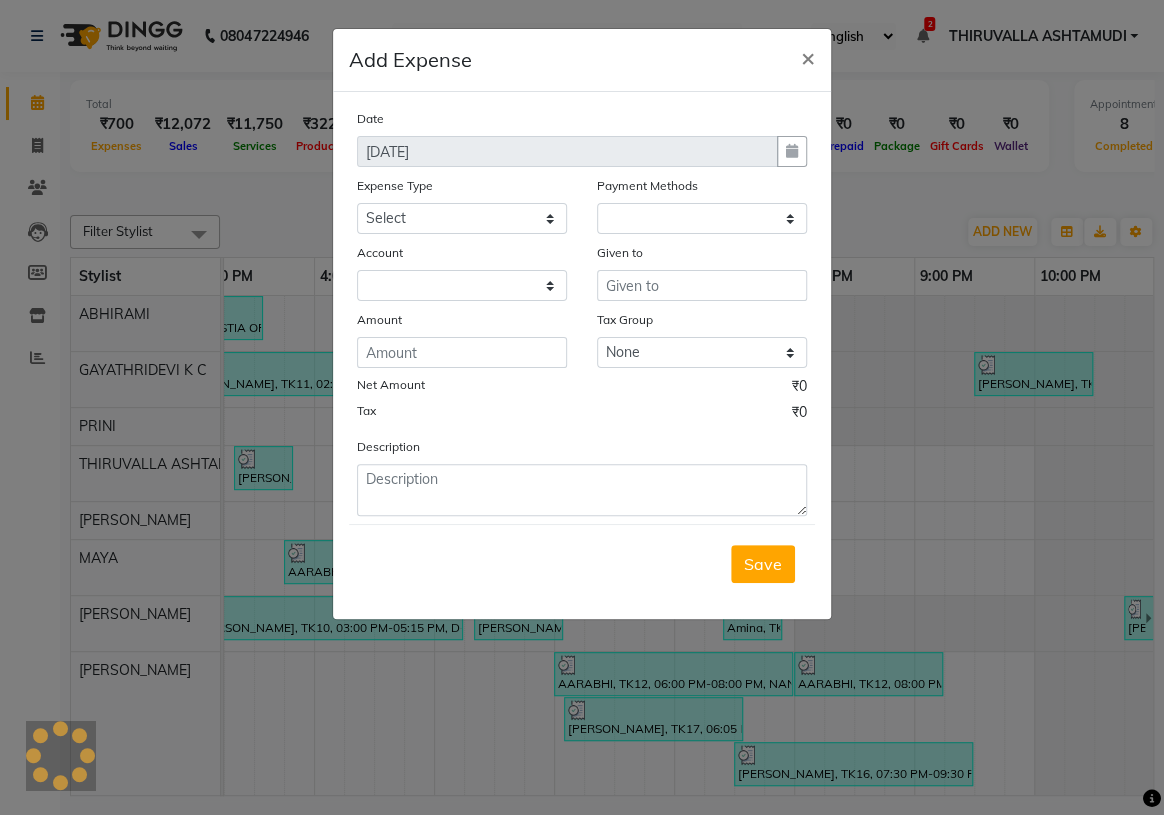 select on "1" 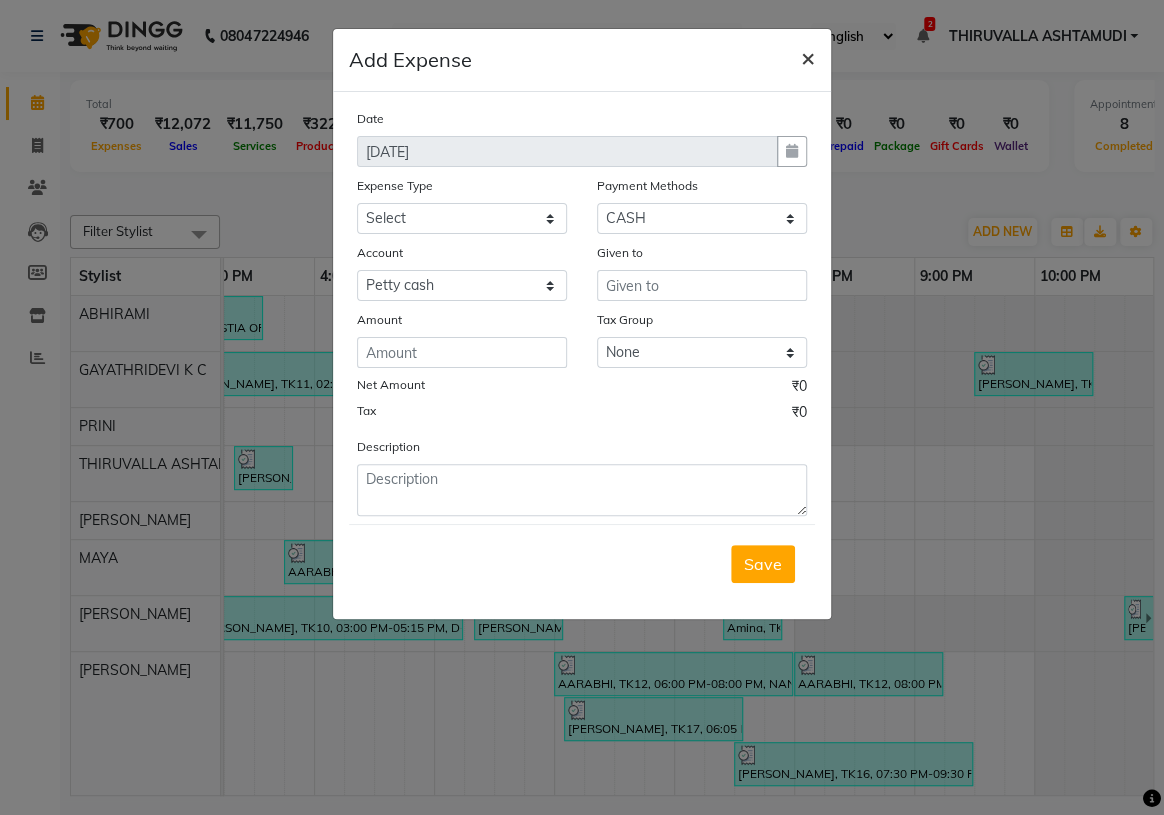 click on "×" 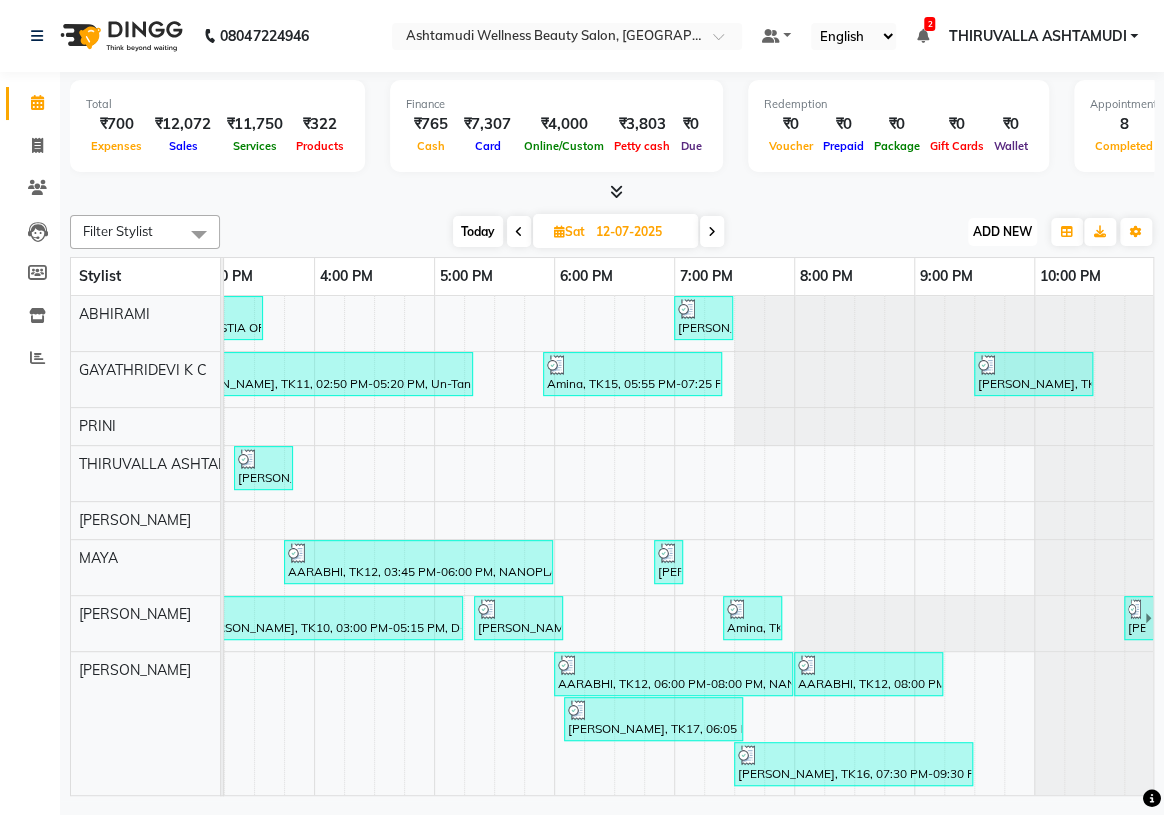 click on "ADD NEW" at bounding box center (1002, 231) 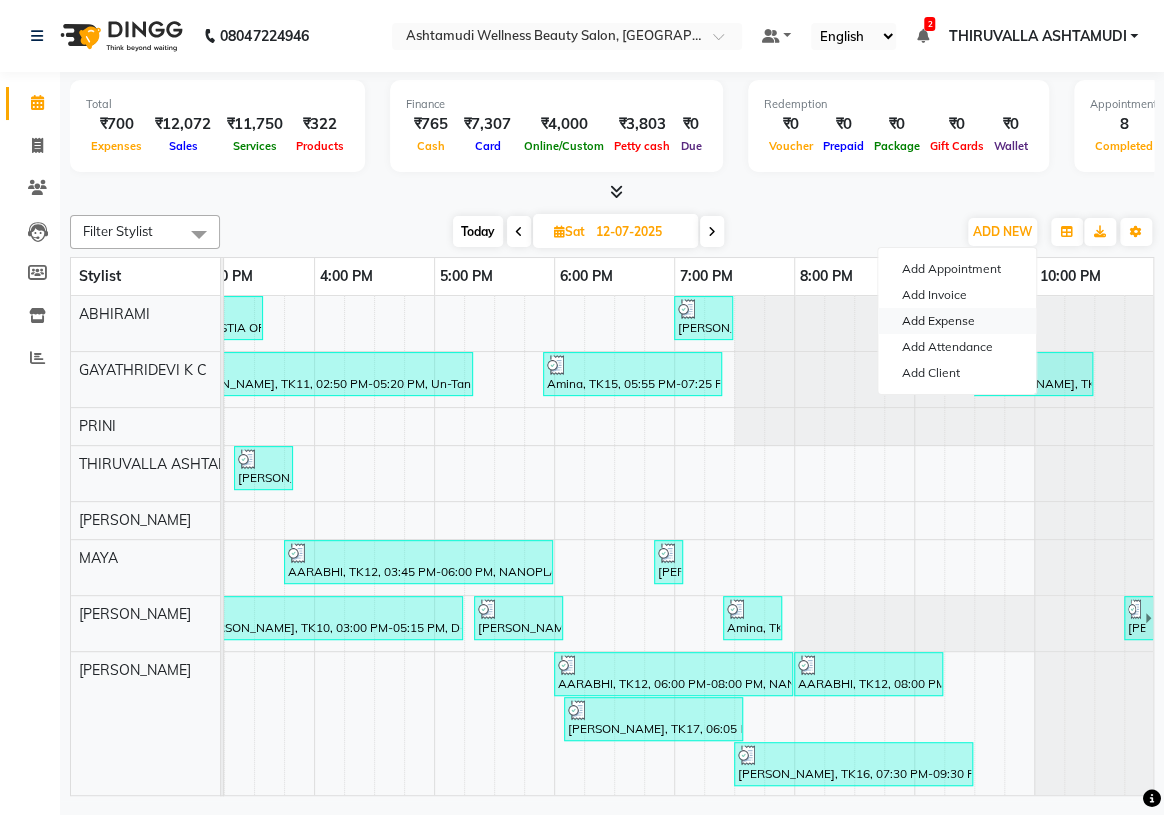 click on "Add Expense" at bounding box center (957, 321) 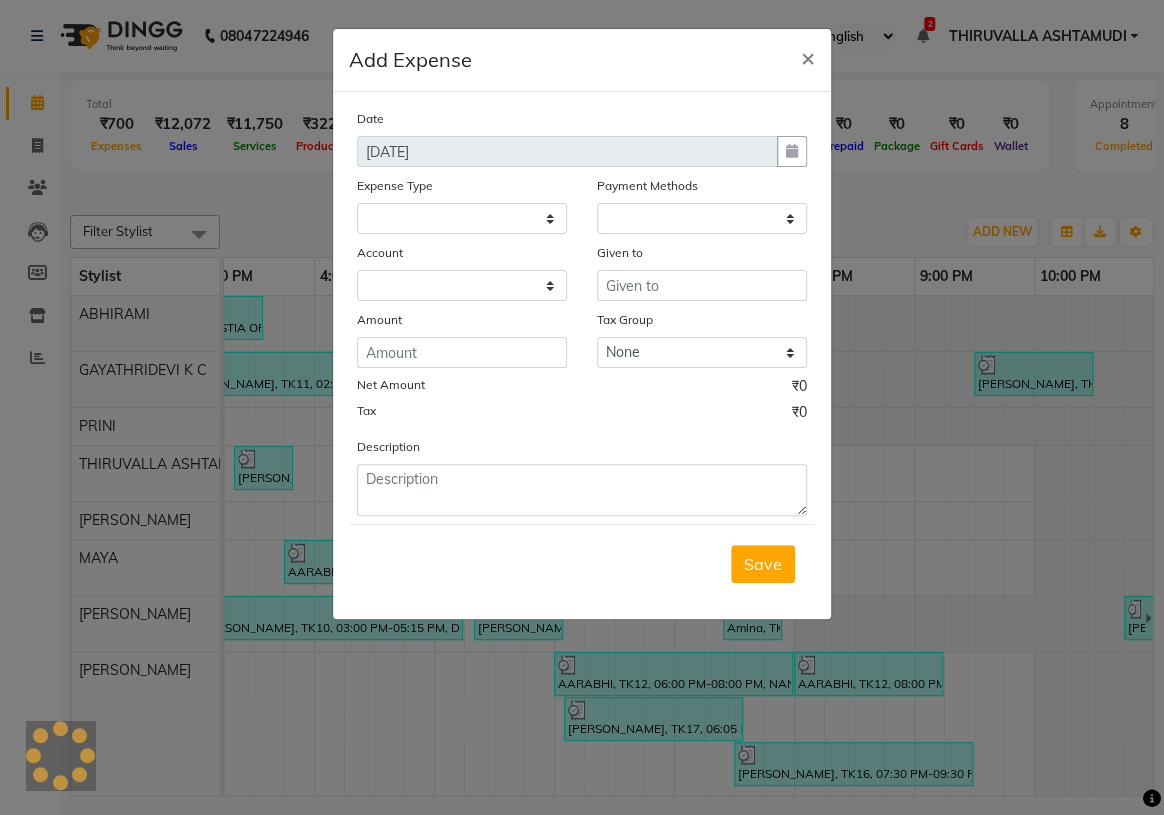 select 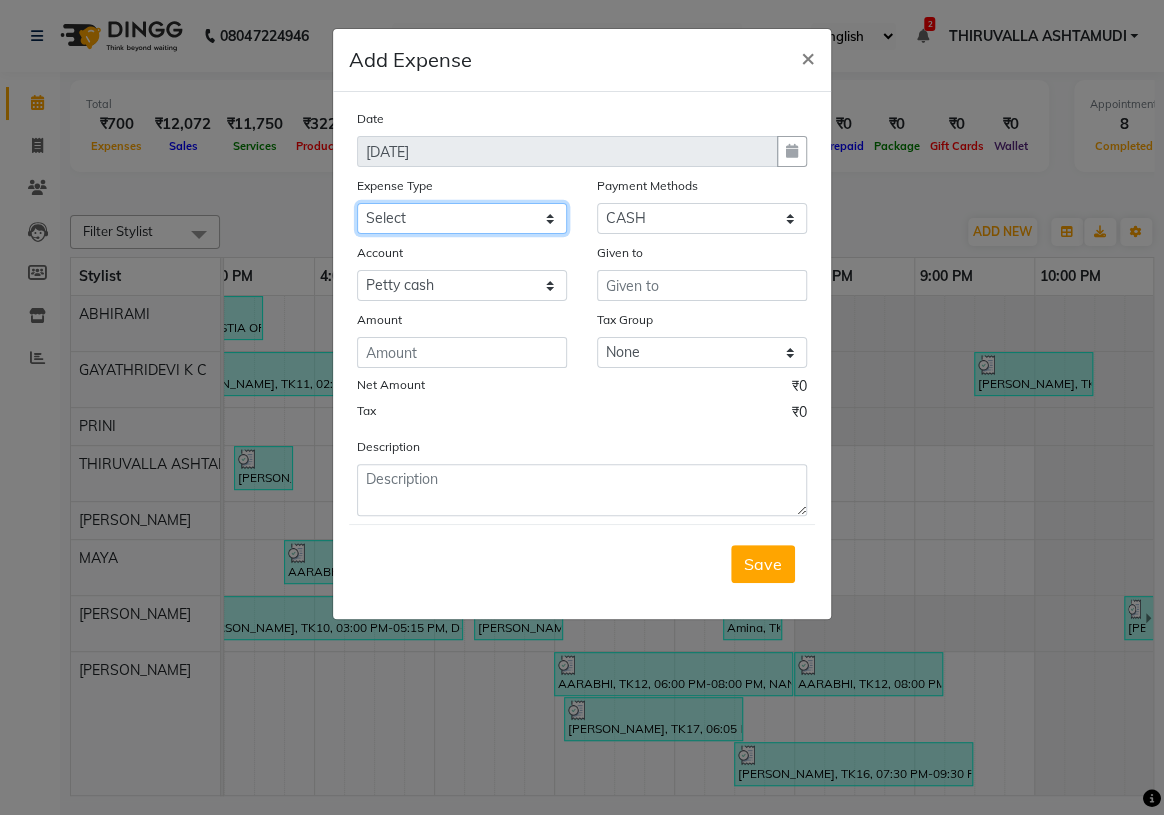 click on "Select ACCOMODATION EXPENSES ADVERTISEMENT SALES PROMOTIONAL EXPENSES Bonus BRIDAL ACCESSORIES REFUND BRIDAL COMMISSION BRIDAL FOOD BRIDAL INCENTIVES BRIDAL ORNAMENTS REFUND BRIDAL TA CASH DEPOSIT RAK BANK COMPUTER ACCESSORIES MOBILE PHONE Donation and Charity Expenses ELECTRICITY CHARGES ELECTRONICS FITTINGS Event Expense FISH FOOD EXPENSES FOOD REFRESHMENT FOR CLIENTS FOOD REFRESHMENT FOR STAFFS Freight And Forwarding Charges FUEL FOR GENERATOR FURNITURE AND EQUIPMENTS Gifts for Clients GIFTS FOR STAFFS GOKULAM CHITS HOSTEL RENT LAUNDRY EXPENSES LICENSE OTHER FEES LOADING UNLOADING CHARGES Medical Expenses MEHNDI PAYMENTS MISCELLANEOUS EXPENSES NEWSPAPER PERIODICALS Ornaments Maintenance Expense OVERTIME ALLOWANCES Payment For Pest Control Perfomance based incentives POSTAGE COURIER CHARGES Printing PRINTING STATIONERY EXPENSES PROFESSIONAL TAX REPAIRS MAINTENANCE ROUND OFF Salary SALARY ADVANCE Sales Incentives Membership Card SALES INCENTIVES PRODUCT SALES INCENTIVES SERVICES SALON ESSENTIALS SALON RENT" 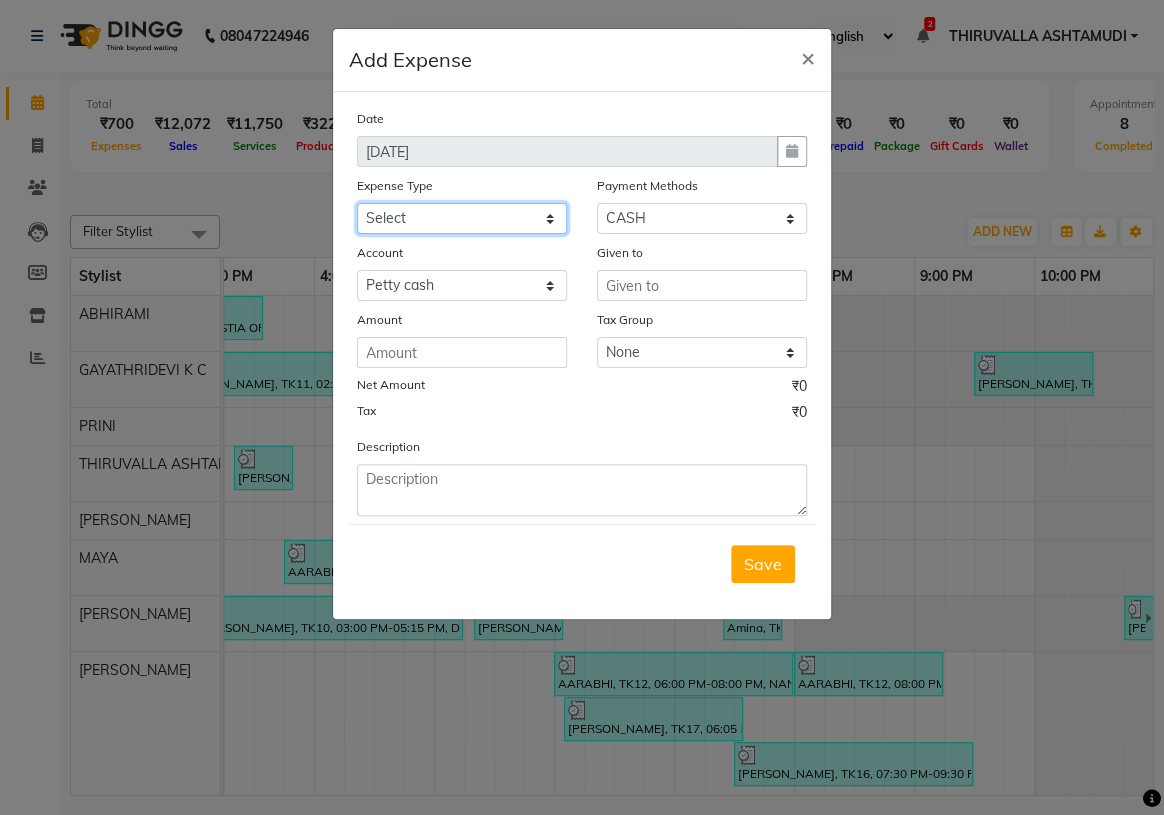 select on "6169" 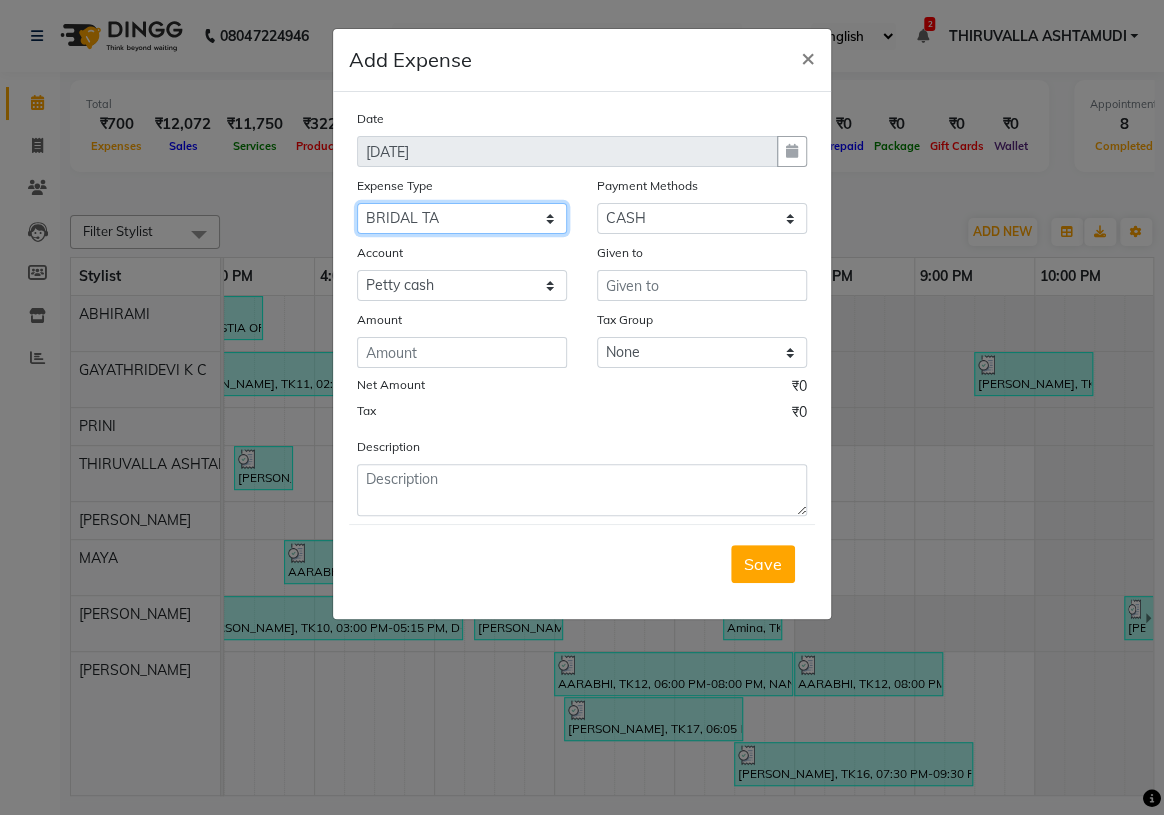 click on "Select ACCOMODATION EXPENSES ADVERTISEMENT SALES PROMOTIONAL EXPENSES Bonus BRIDAL ACCESSORIES REFUND BRIDAL COMMISSION BRIDAL FOOD BRIDAL INCENTIVES BRIDAL ORNAMENTS REFUND BRIDAL TA CASH DEPOSIT RAK BANK COMPUTER ACCESSORIES MOBILE PHONE Donation and Charity Expenses ELECTRICITY CHARGES ELECTRONICS FITTINGS Event Expense FISH FOOD EXPENSES FOOD REFRESHMENT FOR CLIENTS FOOD REFRESHMENT FOR STAFFS Freight And Forwarding Charges FUEL FOR GENERATOR FURNITURE AND EQUIPMENTS Gifts for Clients GIFTS FOR STAFFS GOKULAM CHITS HOSTEL RENT LAUNDRY EXPENSES LICENSE OTHER FEES LOADING UNLOADING CHARGES Medical Expenses MEHNDI PAYMENTS MISCELLANEOUS EXPENSES NEWSPAPER PERIODICALS Ornaments Maintenance Expense OVERTIME ALLOWANCES Payment For Pest Control Perfomance based incentives POSTAGE COURIER CHARGES Printing PRINTING STATIONERY EXPENSES PROFESSIONAL TAX REPAIRS MAINTENANCE ROUND OFF Salary SALARY ADVANCE Sales Incentives Membership Card SALES INCENTIVES PRODUCT SALES INCENTIVES SERVICES SALON ESSENTIALS SALON RENT" 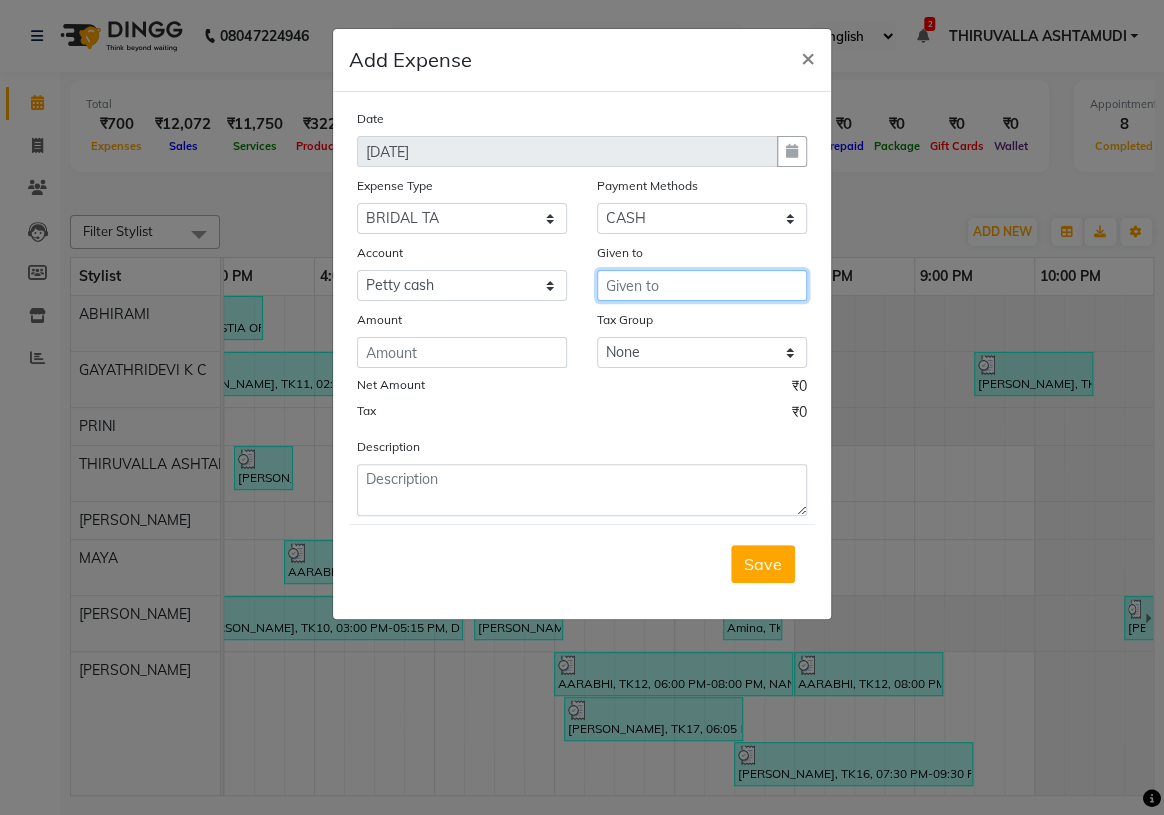 click at bounding box center (702, 285) 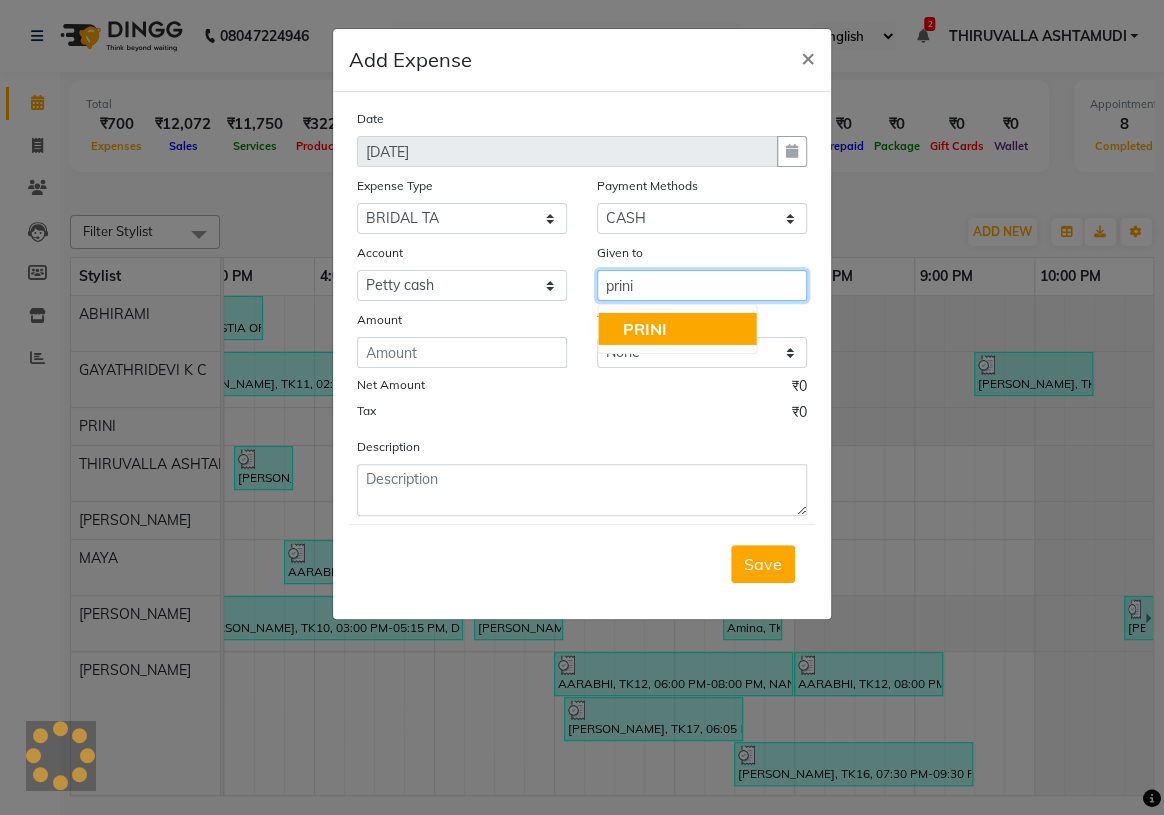 click on "PRINI" at bounding box center (677, 329) 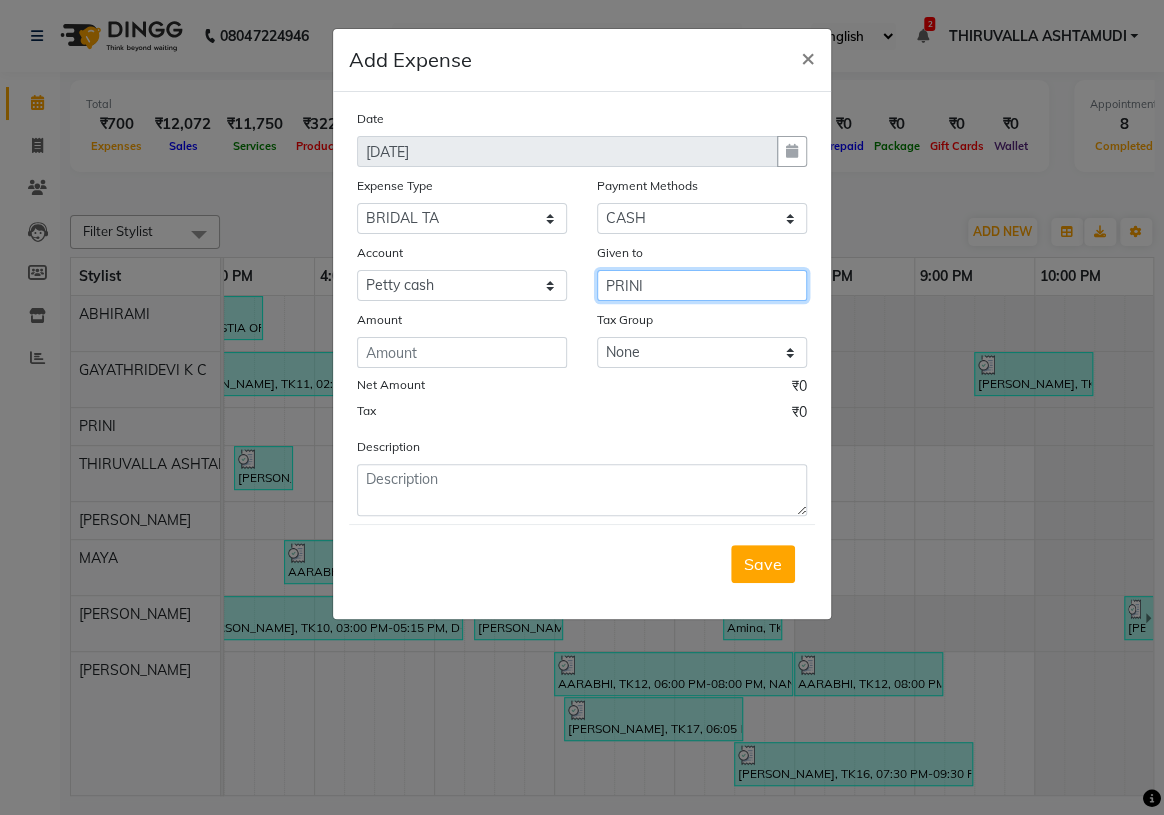 type on "PRINI" 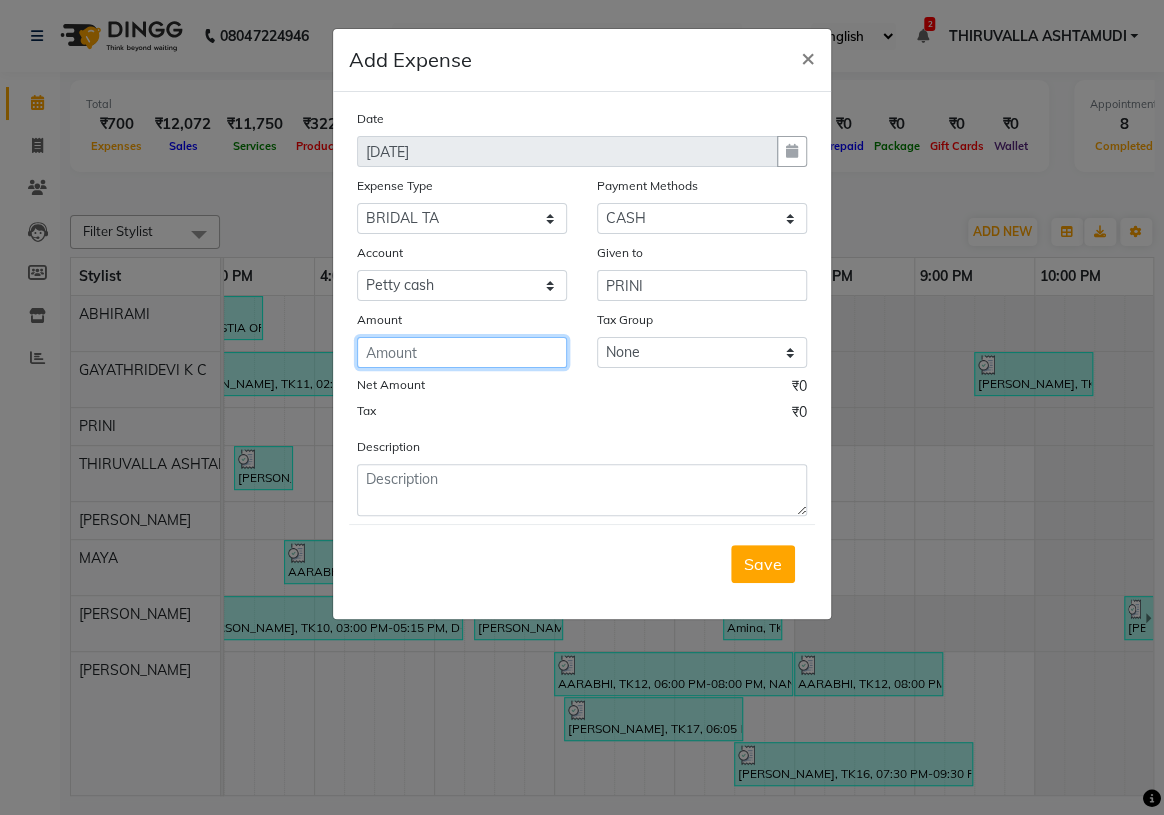 click 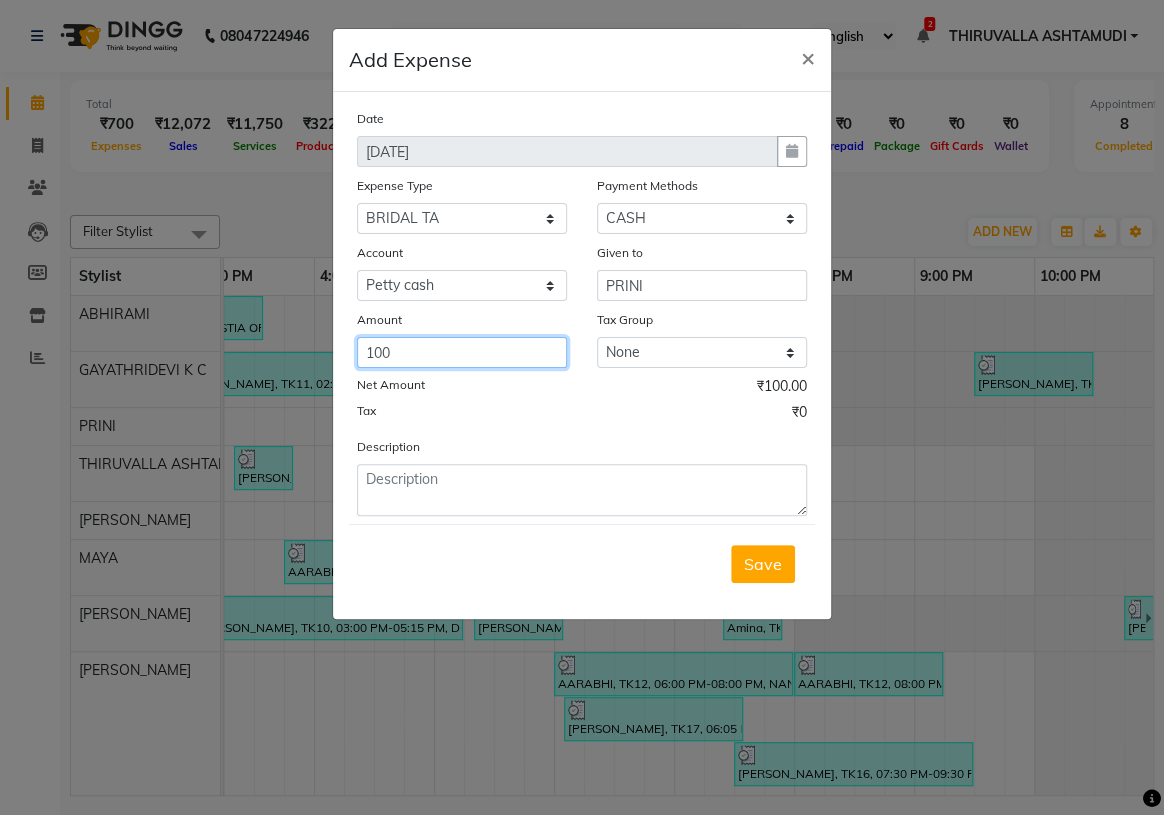 type on "100" 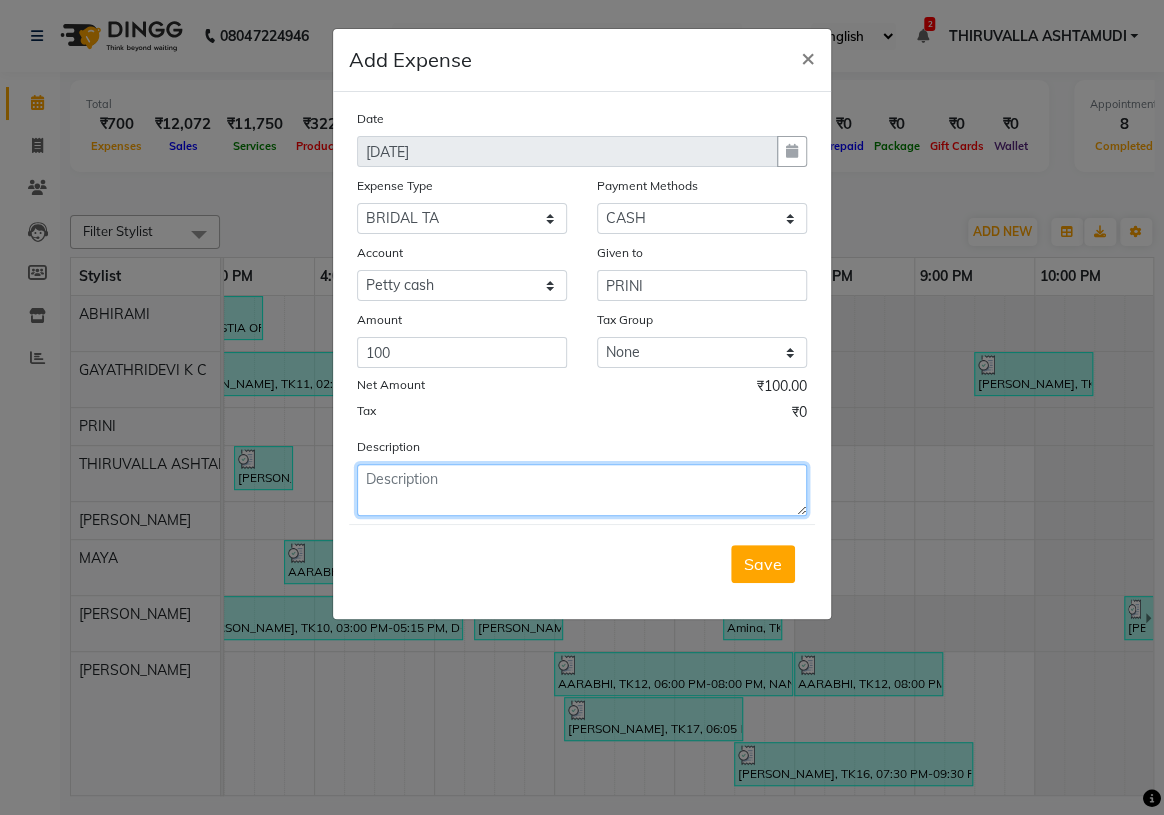 click 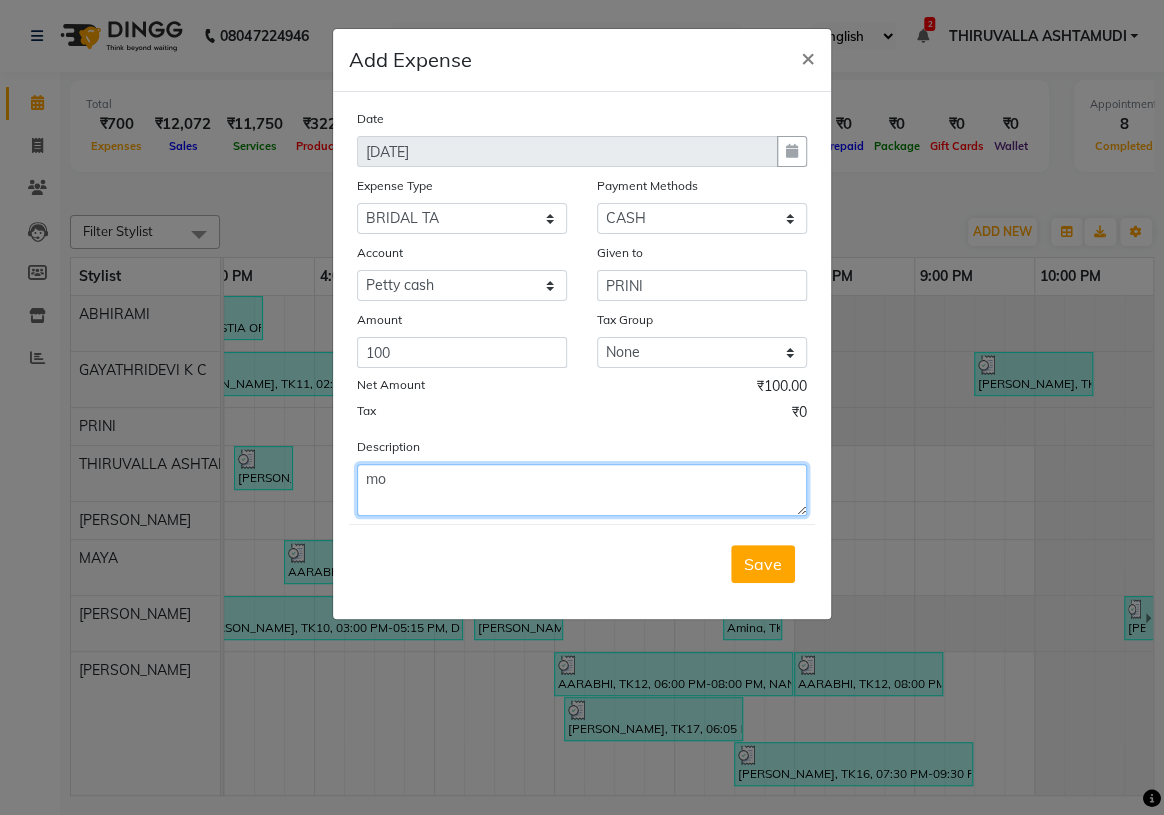 type on "m" 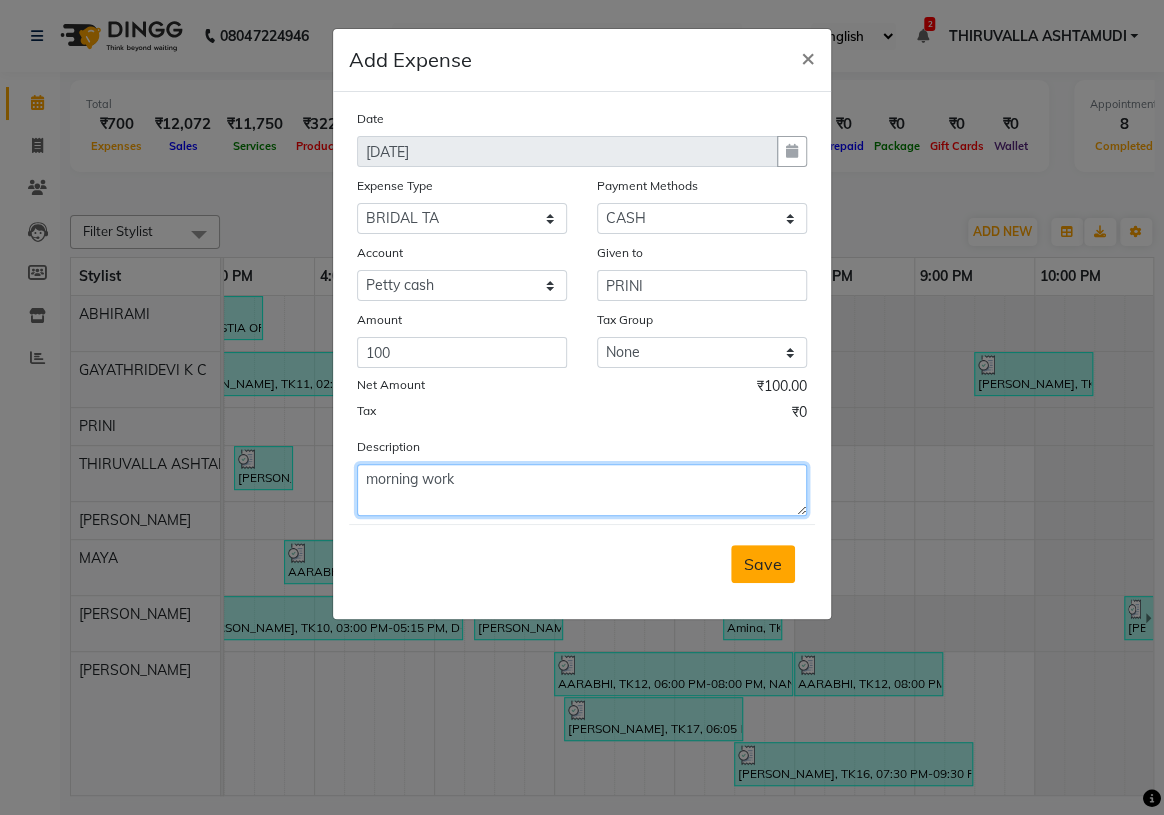 type on "morning work" 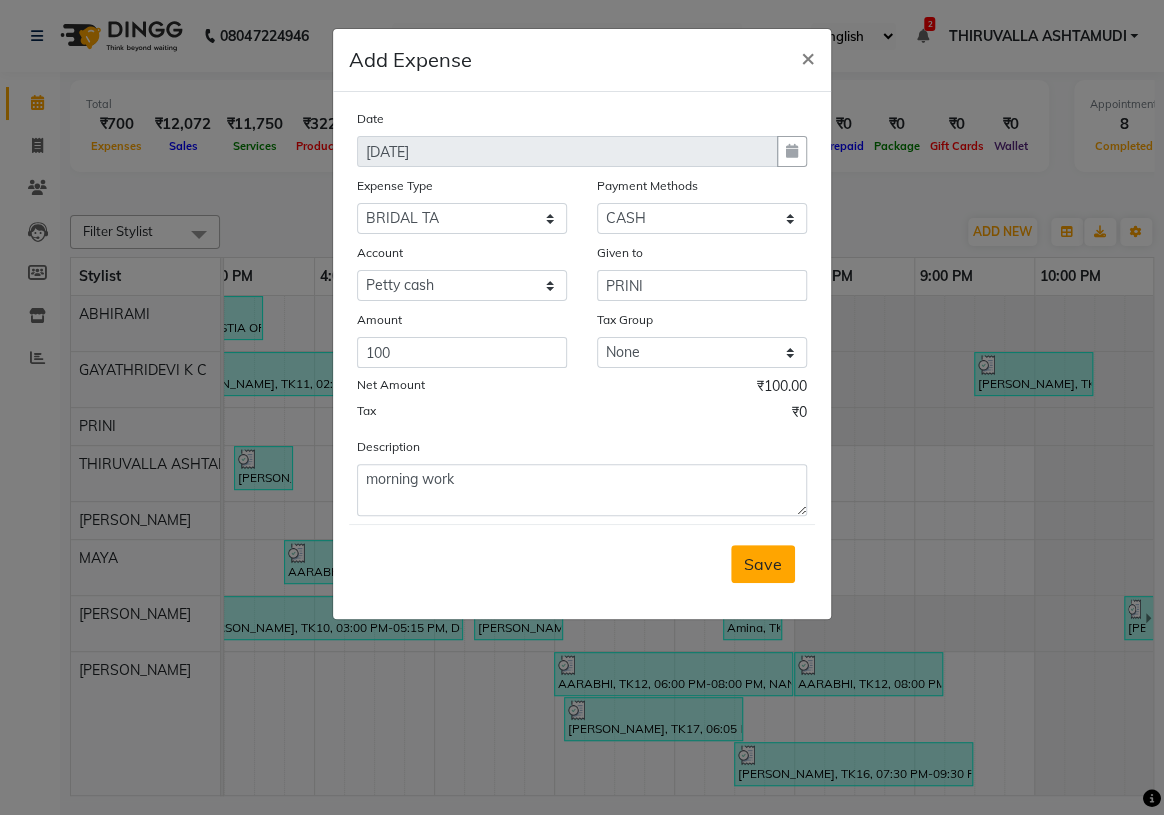 click on "Save" at bounding box center (763, 564) 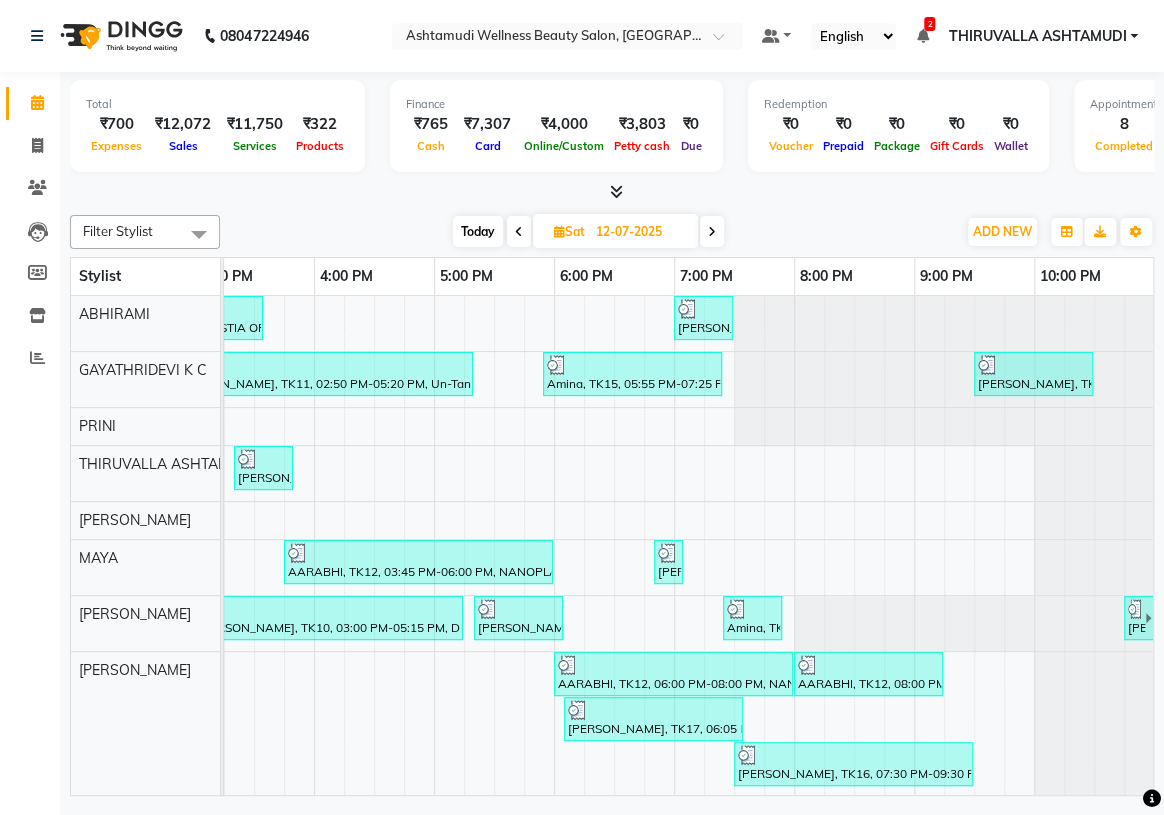 drag, startPoint x: 481, startPoint y: 230, endPoint x: 156, endPoint y: 189, distance: 327.57596 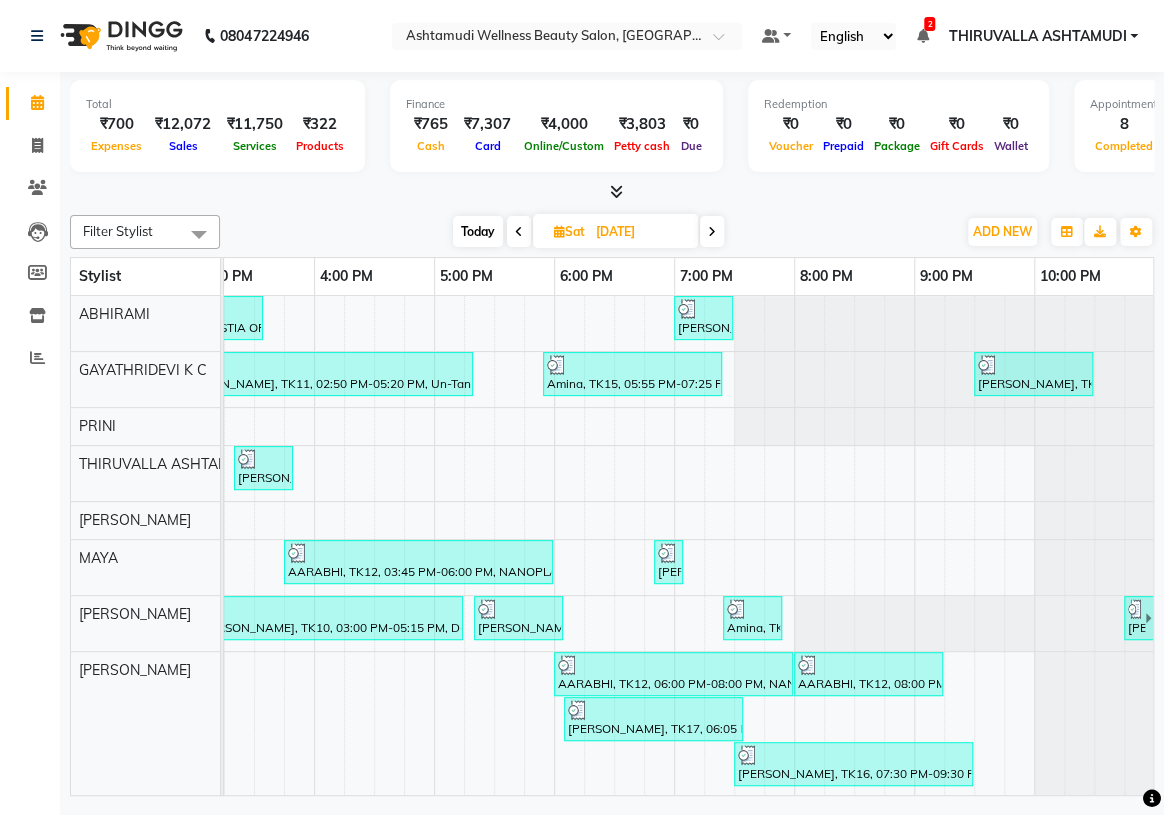 scroll, scrollTop: 0, scrollLeft: 0, axis: both 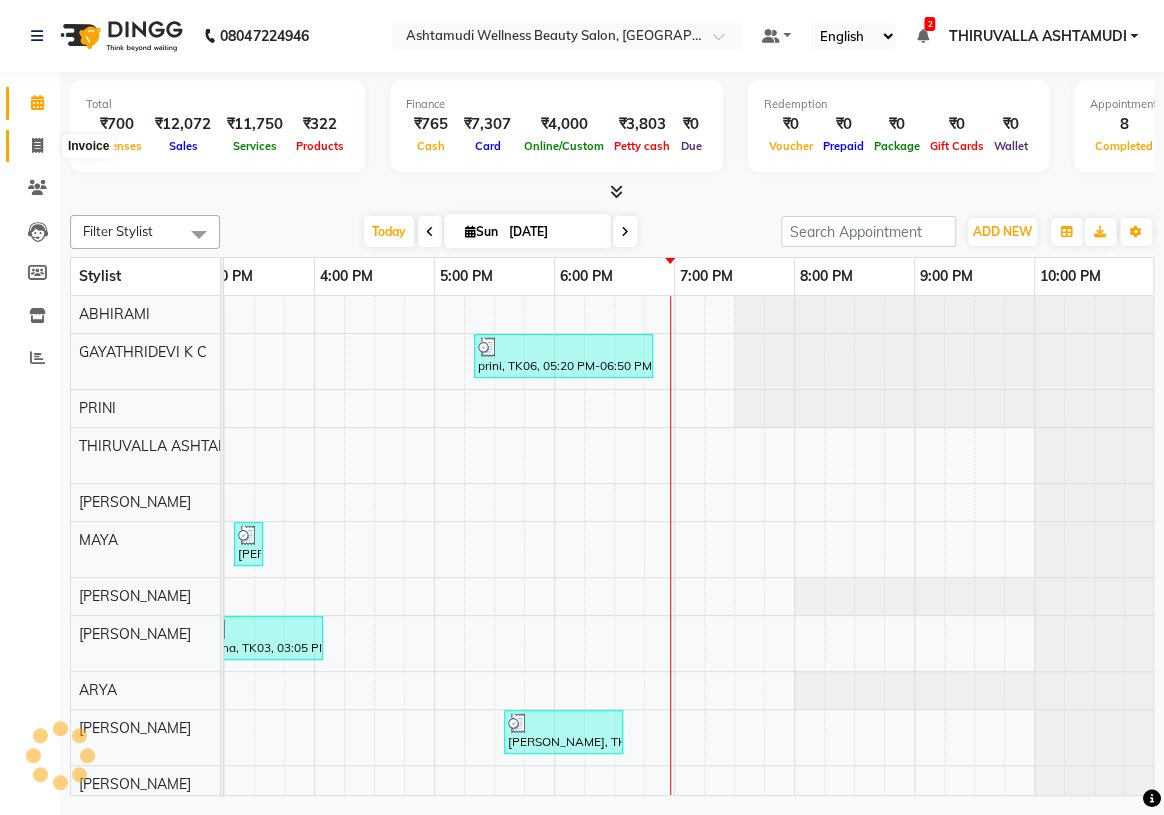 click 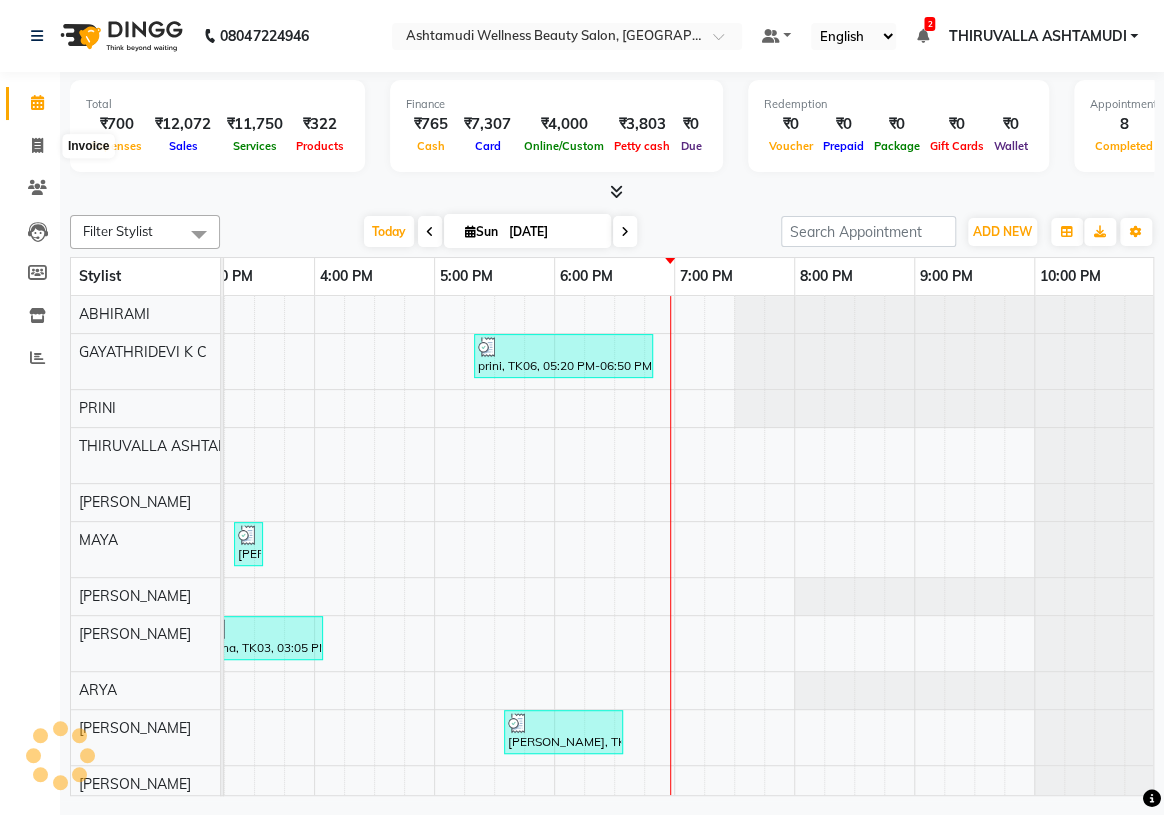 select on "4634" 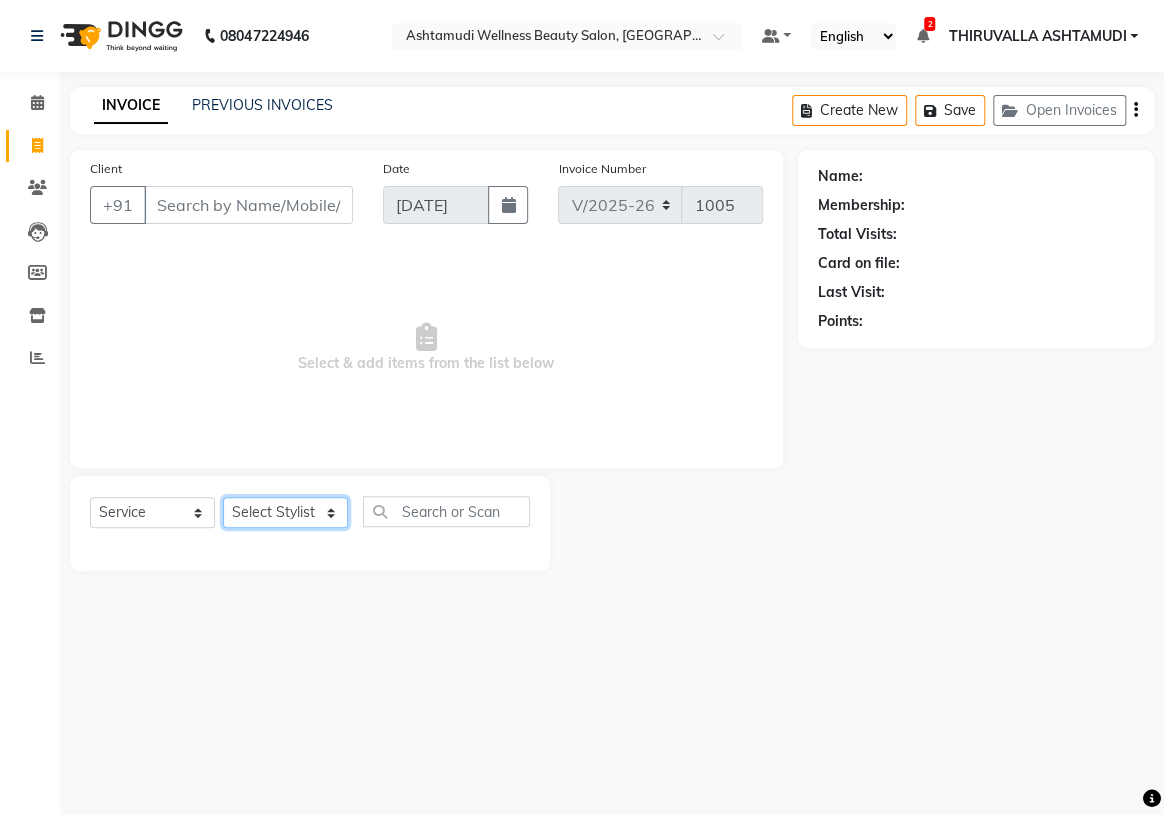 click on "Select Stylist ABHIRAMI		 ARYA Eshani GAYATHRIDEVI	K C	 JISNA KHEM MAYA MAYA Nila PRINI		 RINA RAI SHINY ABY THIRUVALLA ASHTAMUDI" 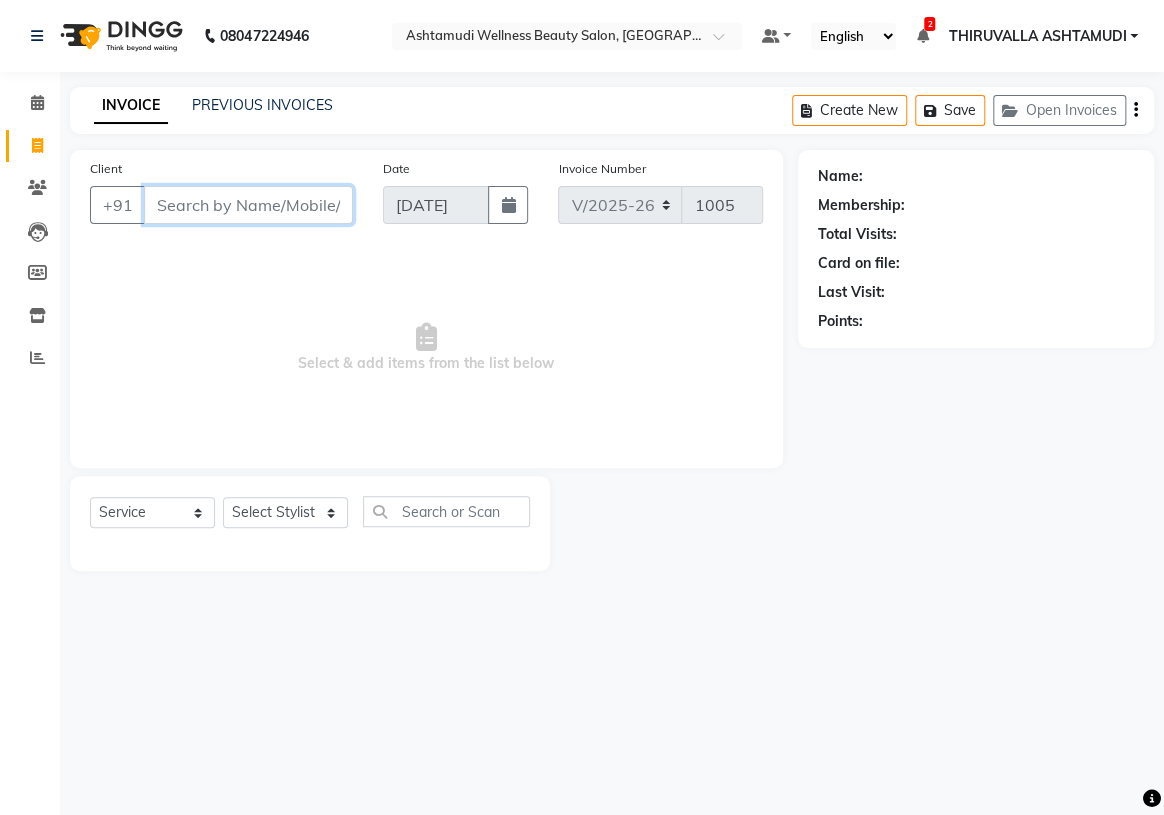 click on "Client" at bounding box center [248, 205] 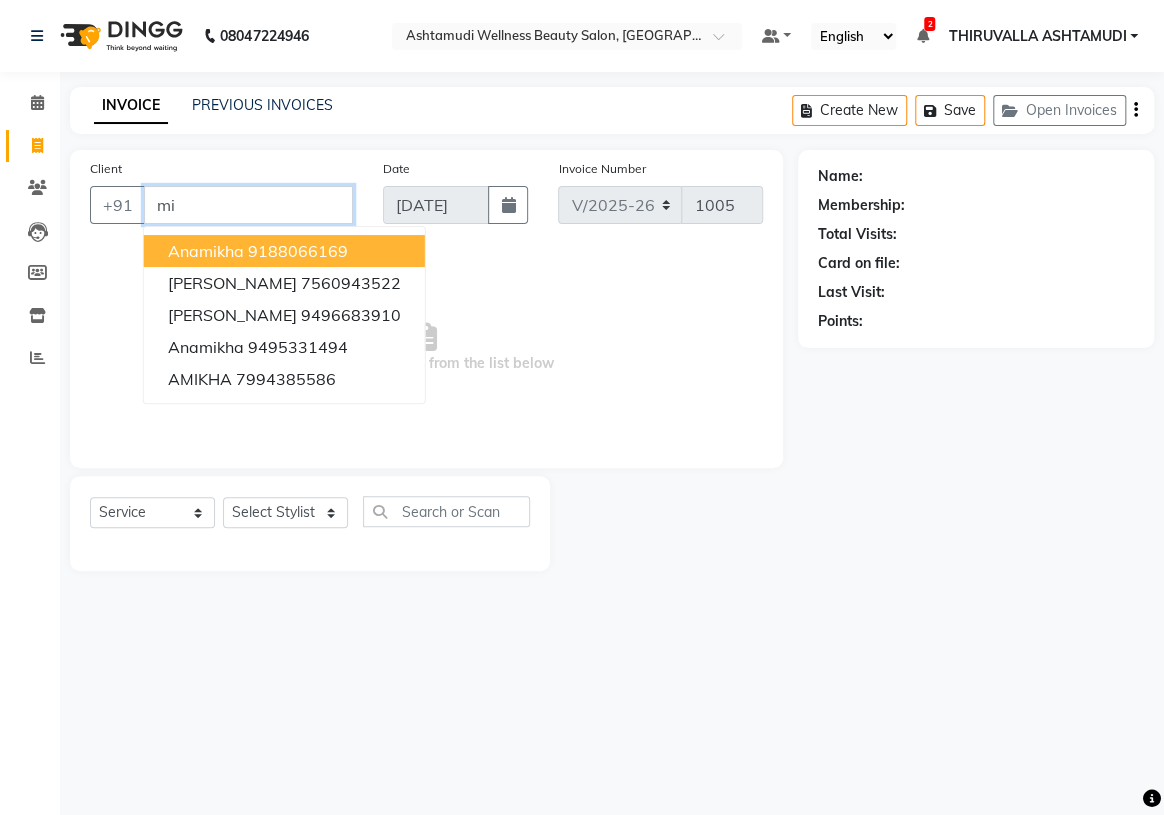 type on "m" 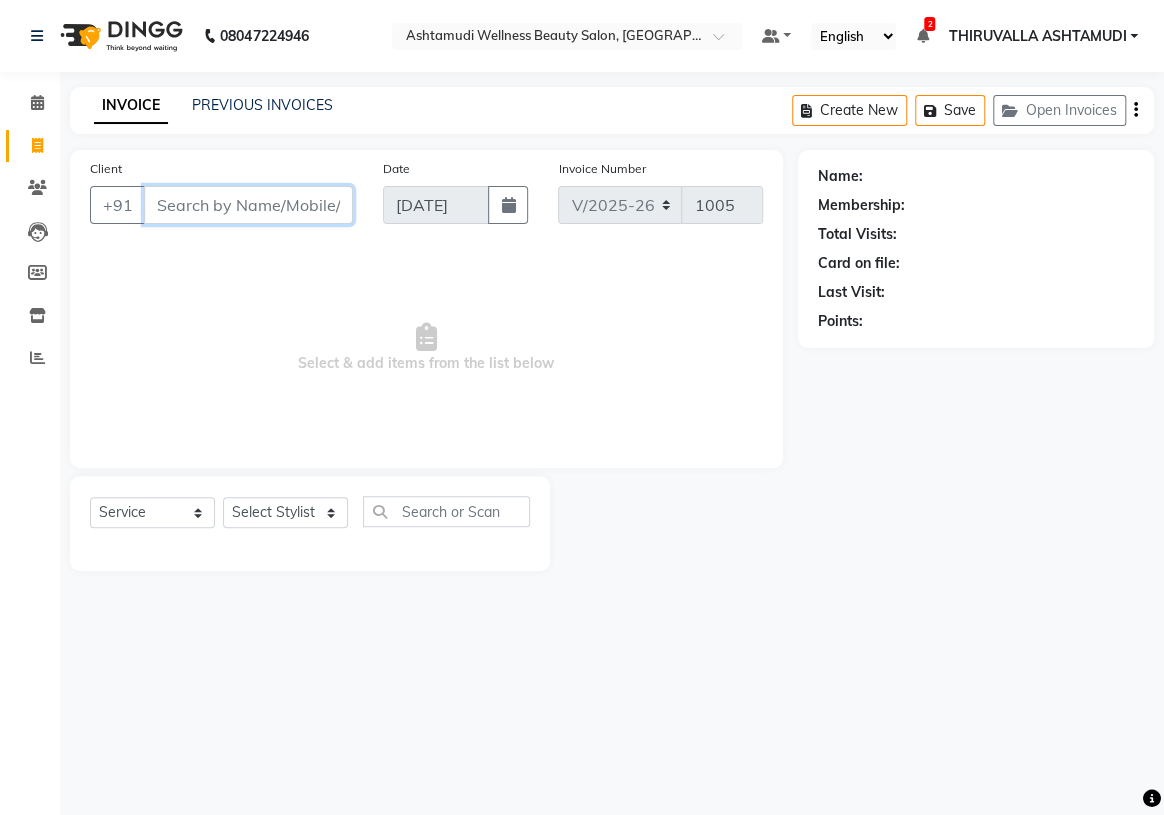 click on "Client" at bounding box center [248, 205] 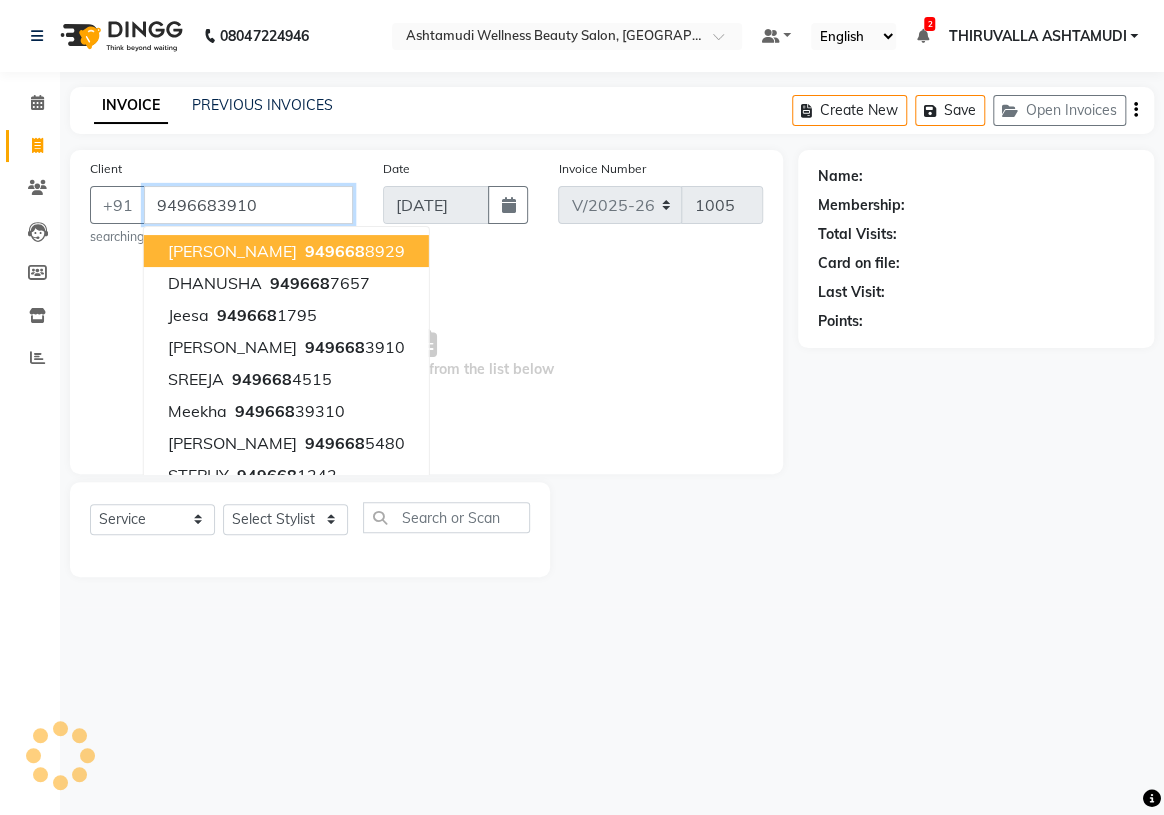 type on "9496683910" 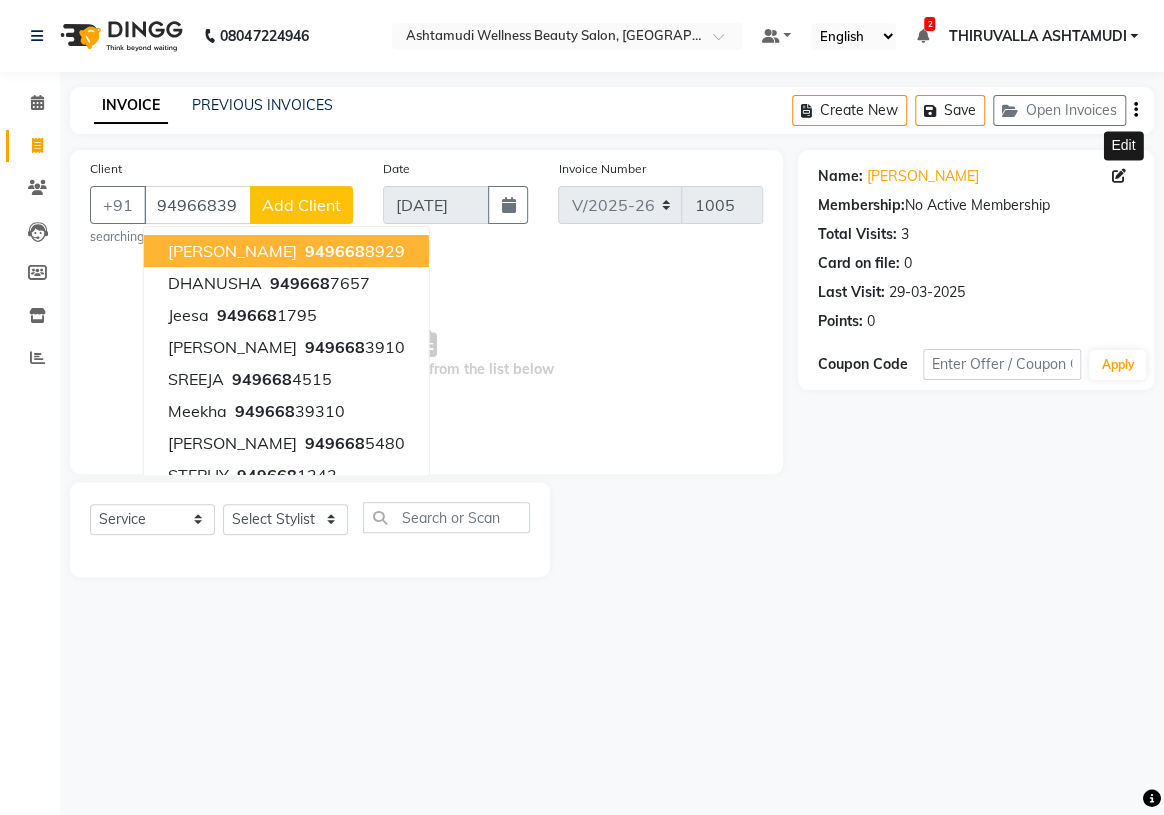 click 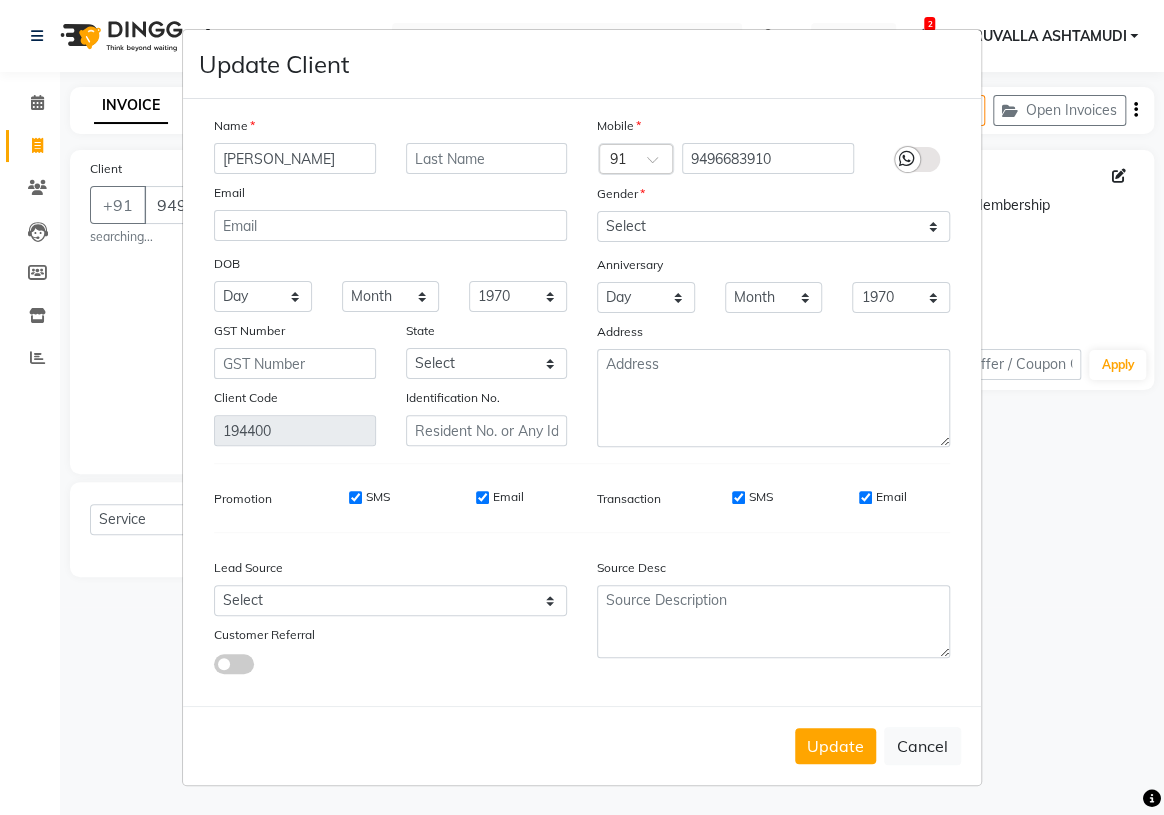 click on "Mikha" at bounding box center [295, 158] 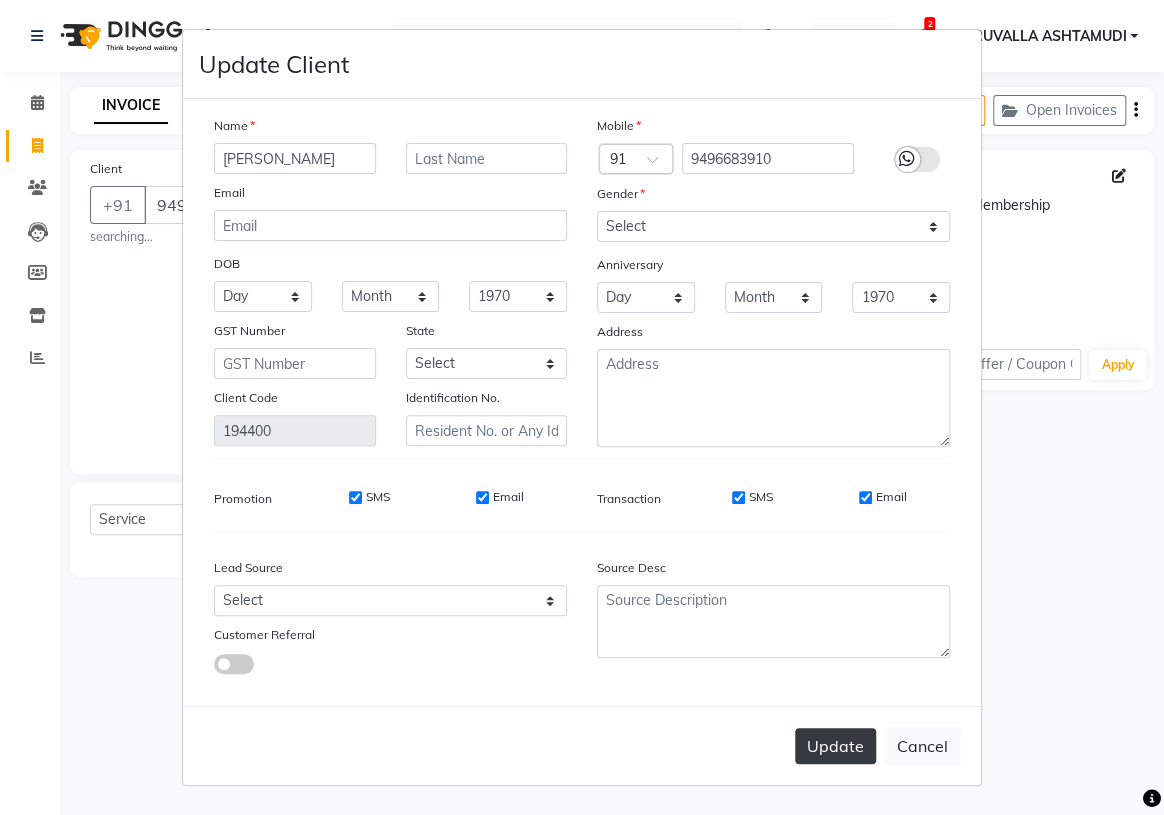 type on "Dr.Mikha" 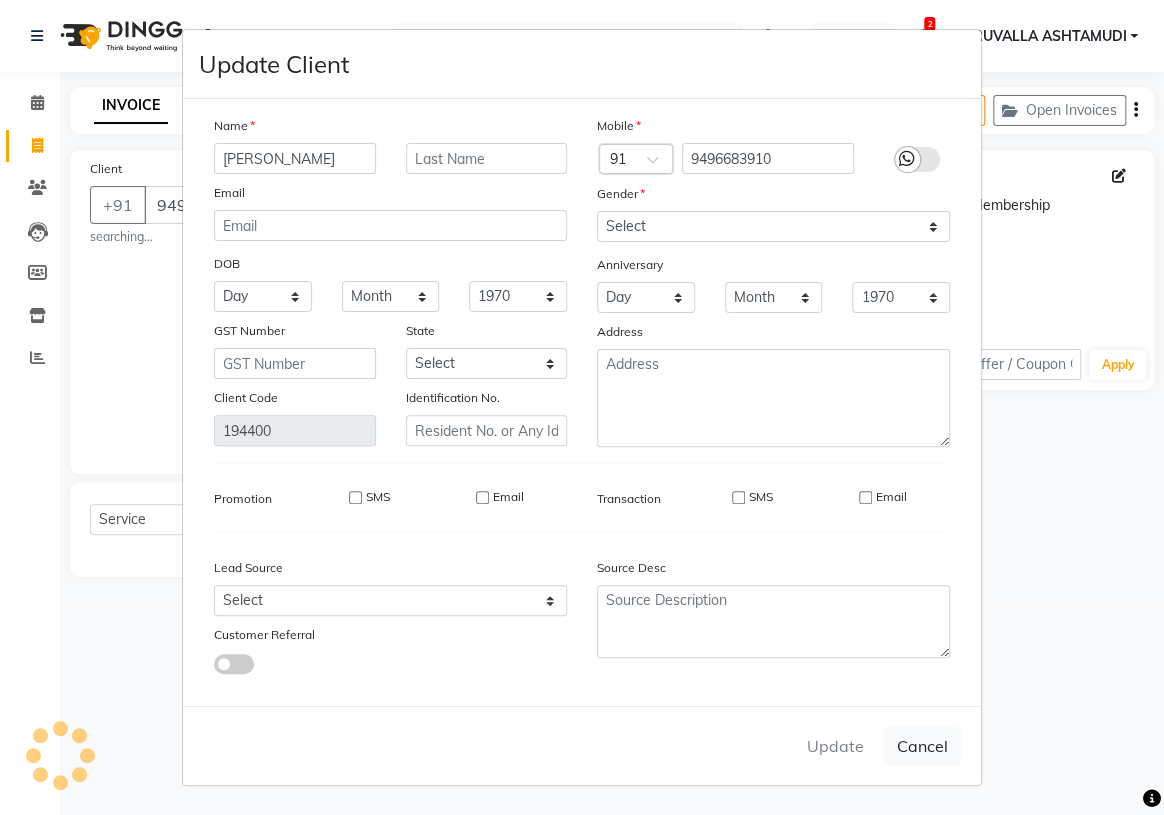 type 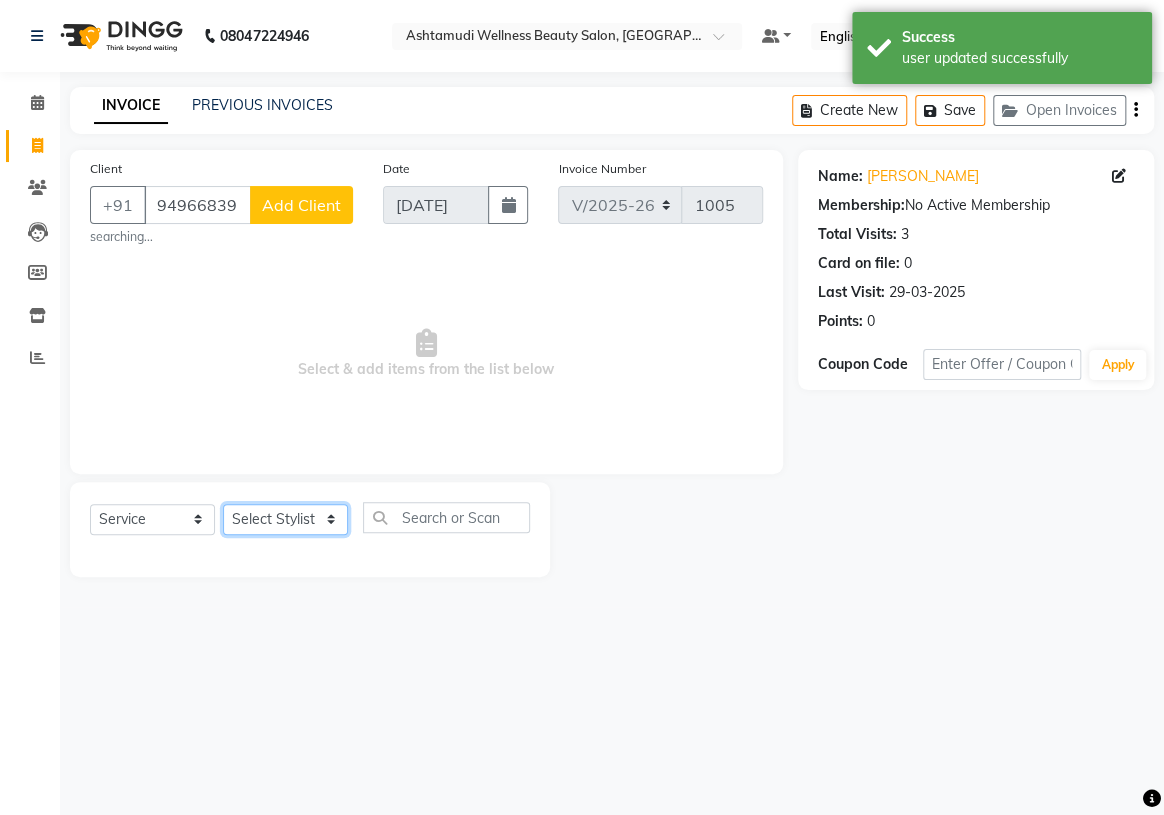 click on "Select Stylist ABHIRAMI		 ARYA Eshani GAYATHRIDEVI	K C	 JISNA KHEM MAYA MAYA Nila PRINI		 RINA RAI SHINY ABY THIRUVALLA ASHTAMUDI" 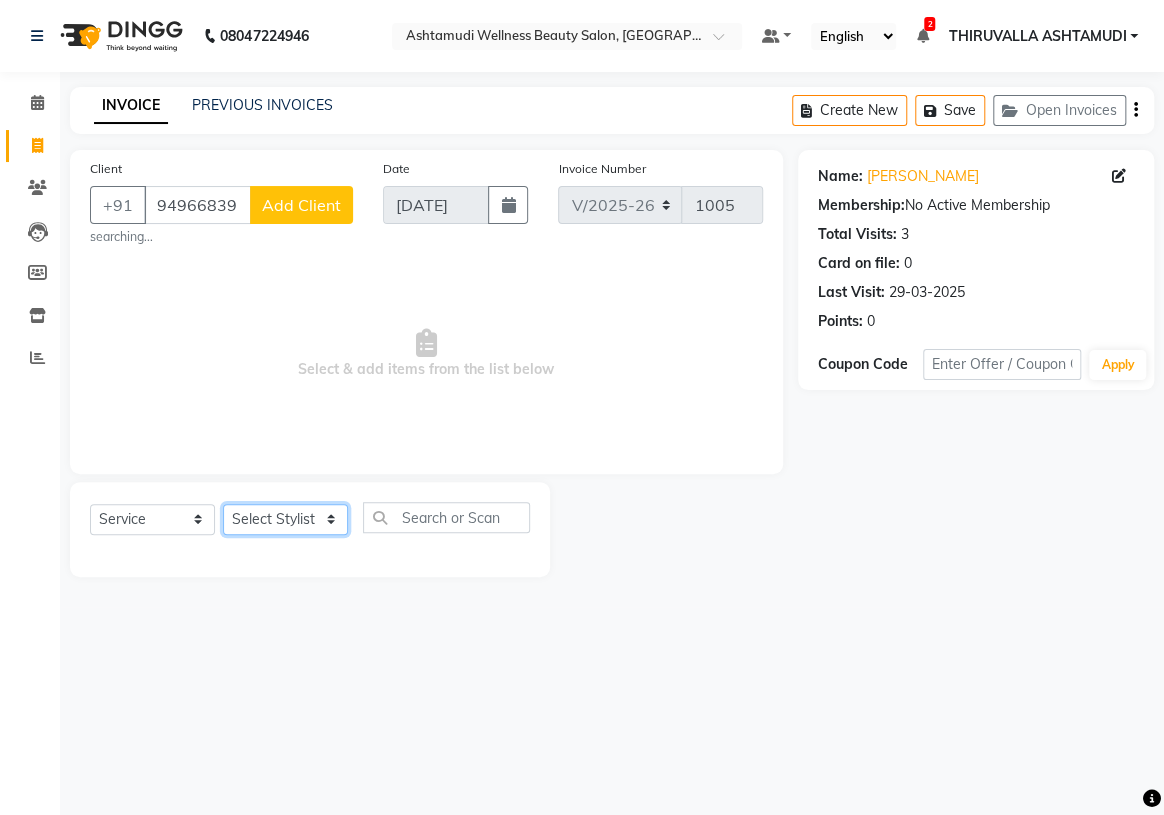 select on "29018" 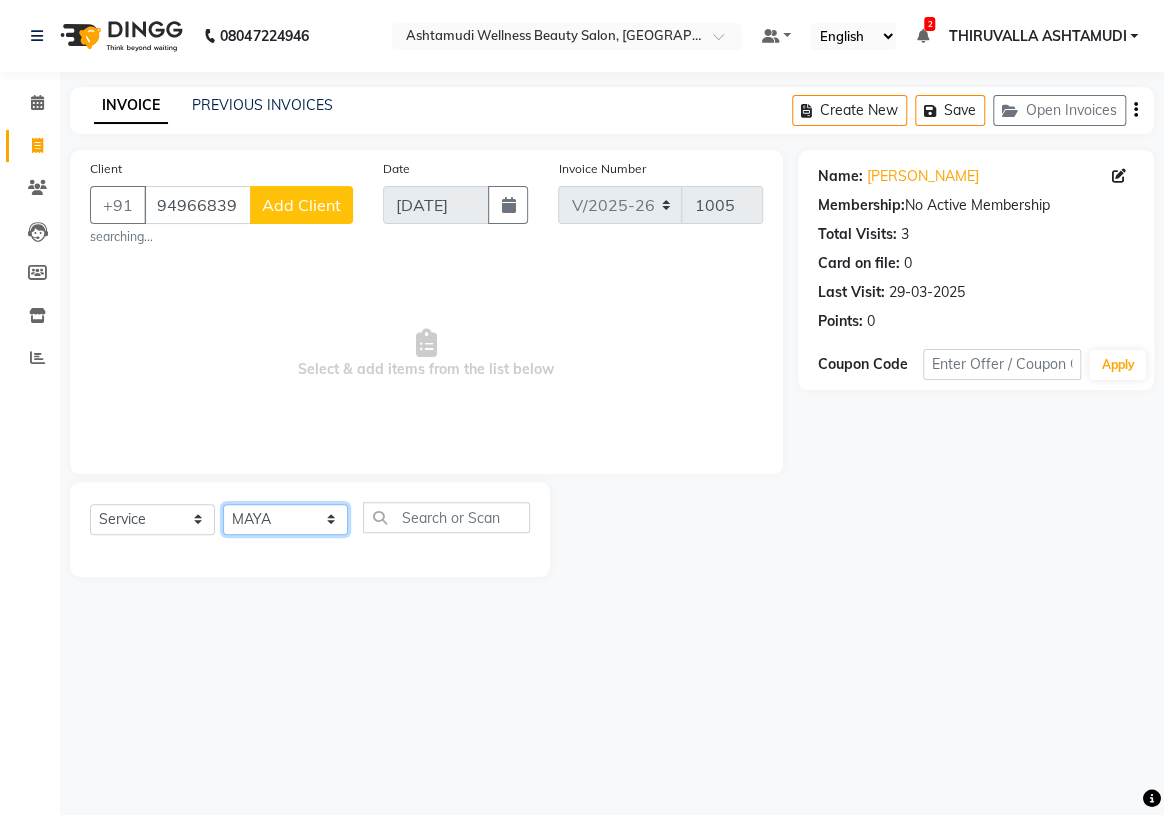 click on "Select Stylist ABHIRAMI		 ARYA Eshani GAYATHRIDEVI	K C	 JISNA KHEM MAYA MAYA Nila PRINI		 RINA RAI SHINY ABY THIRUVALLA ASHTAMUDI" 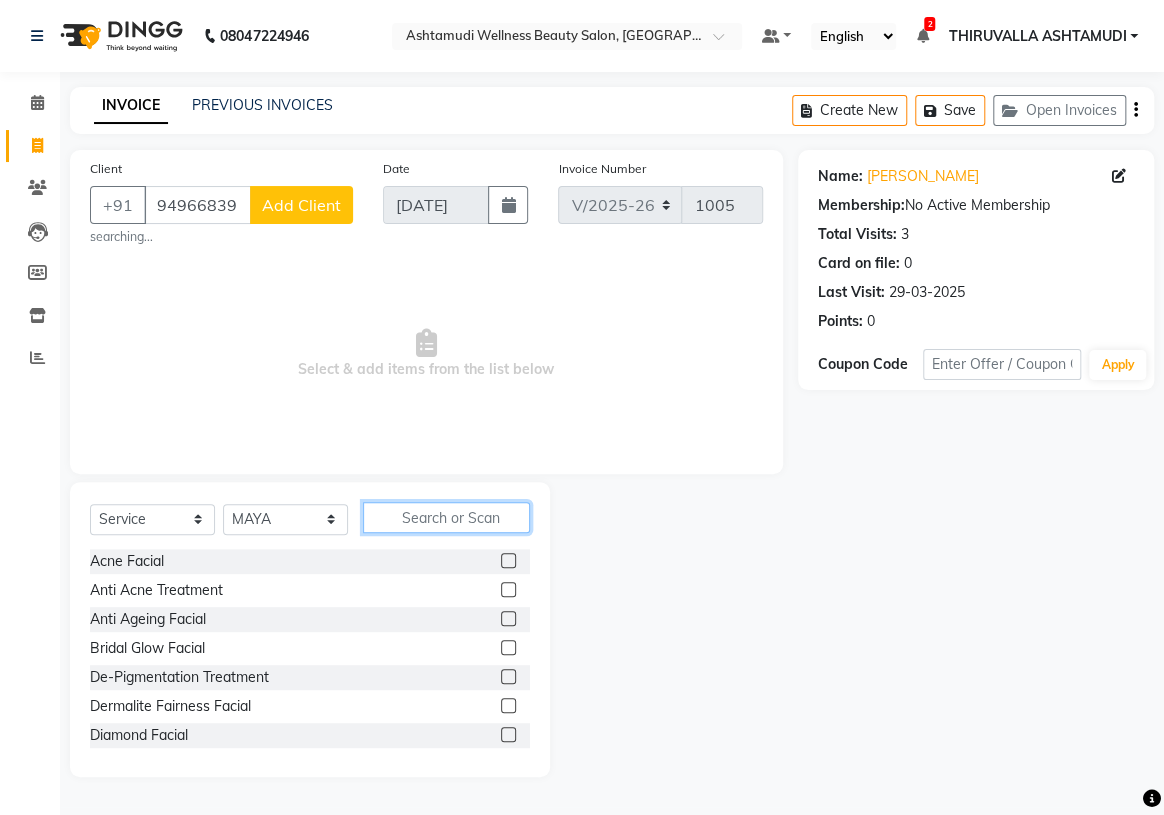 click 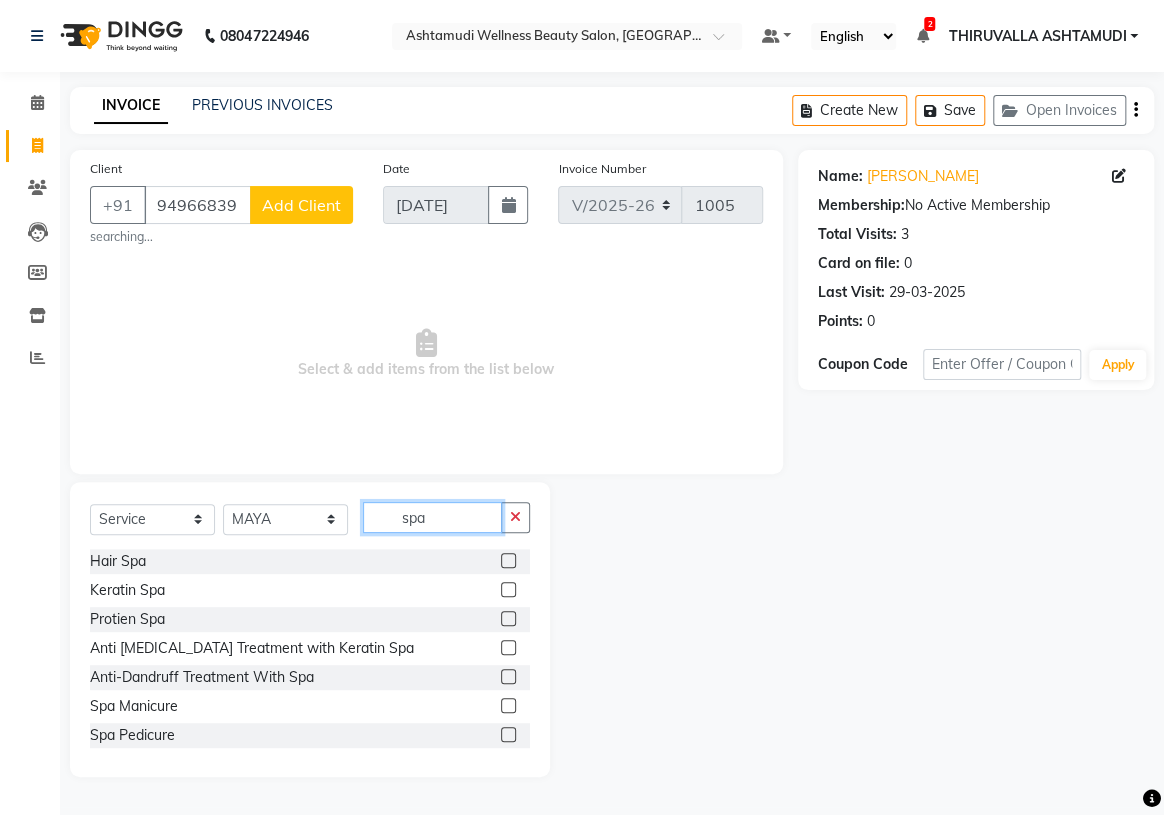 type on "spa" 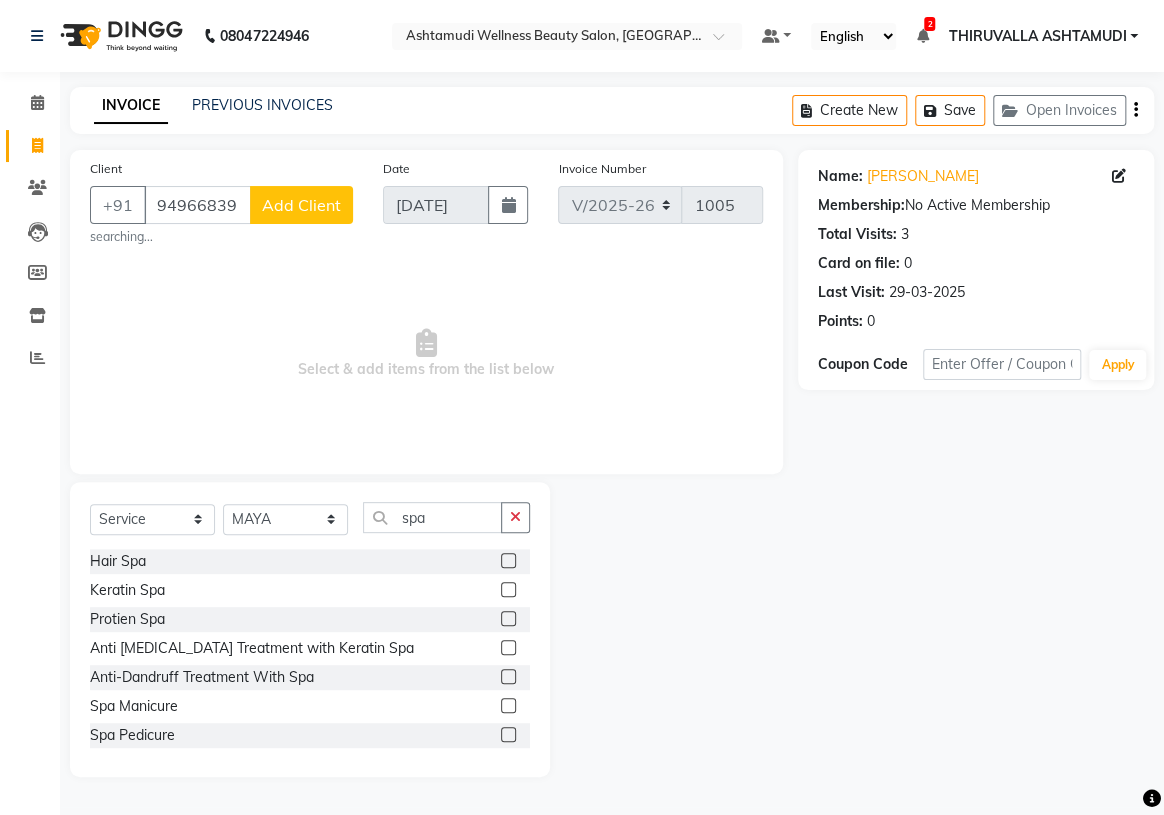 click 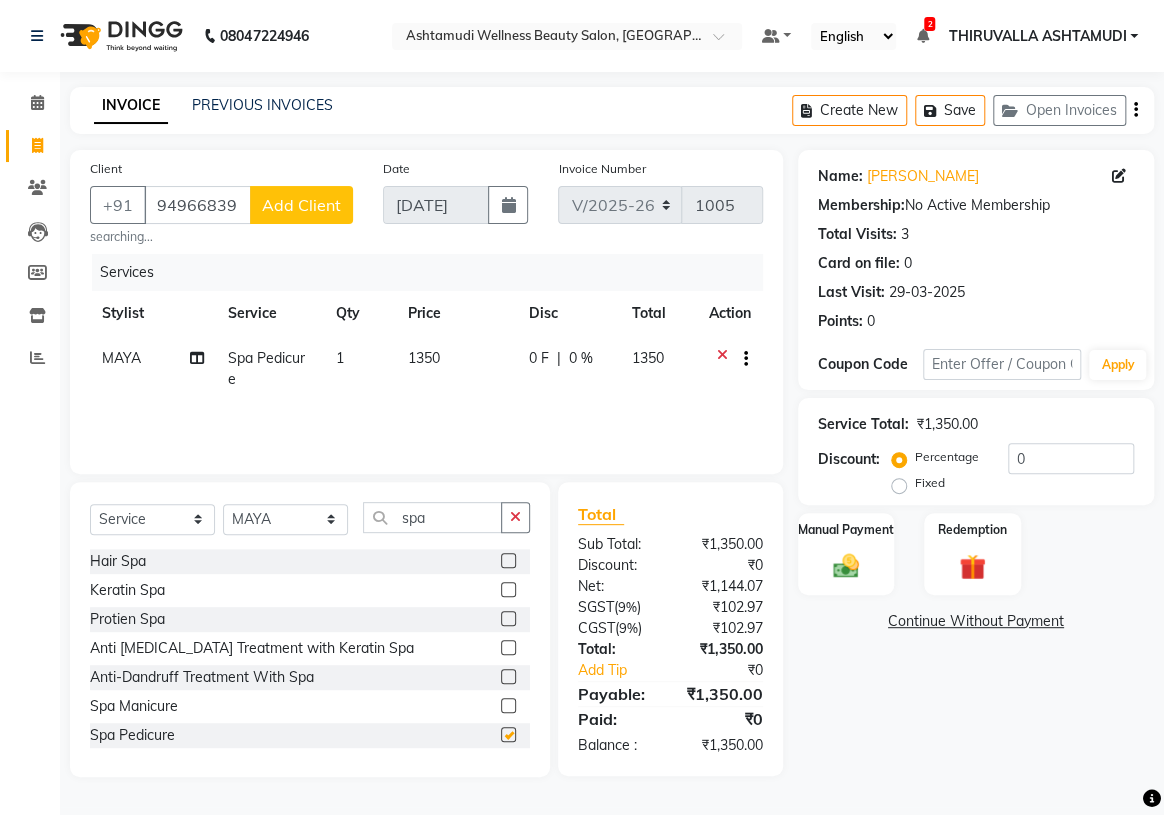 checkbox on "false" 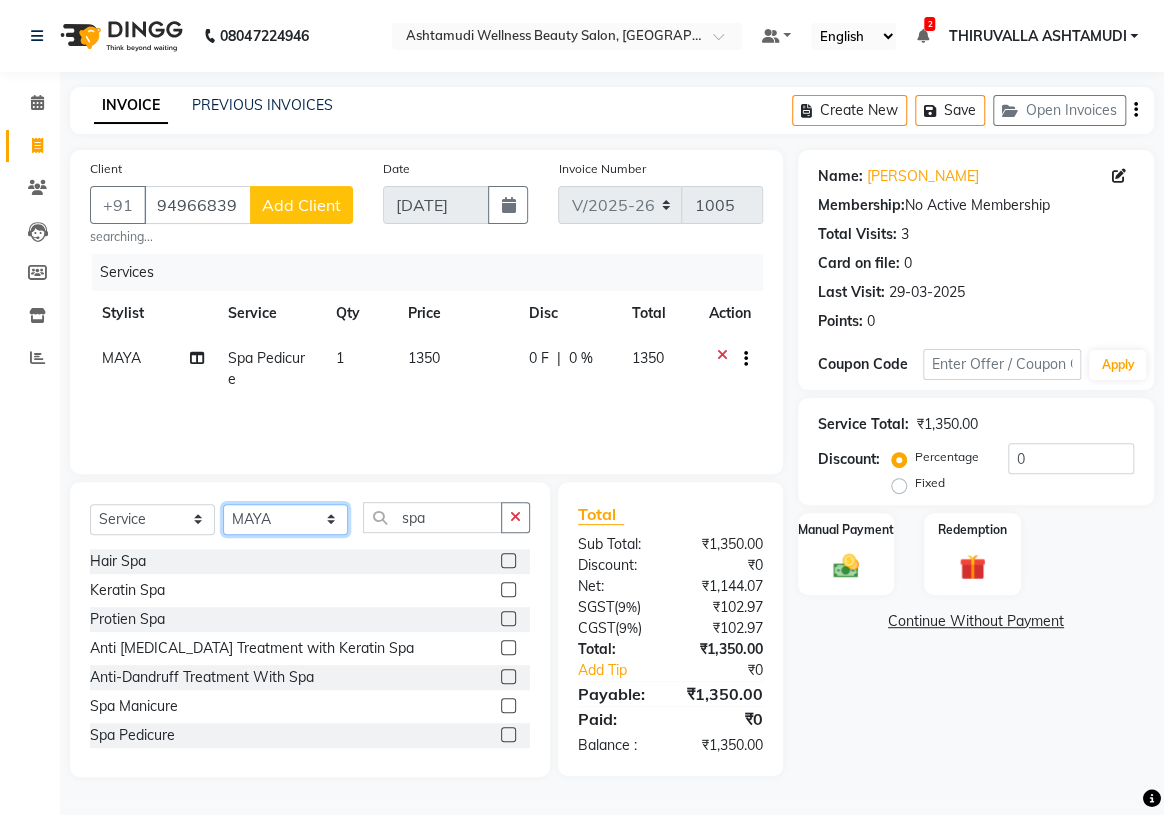 click on "Select Stylist ABHIRAMI		 ARYA Eshani GAYATHRIDEVI	K C	 JISNA KHEM MAYA MAYA Nila PRINI		 RINA RAI SHINY ABY THIRUVALLA ASHTAMUDI" 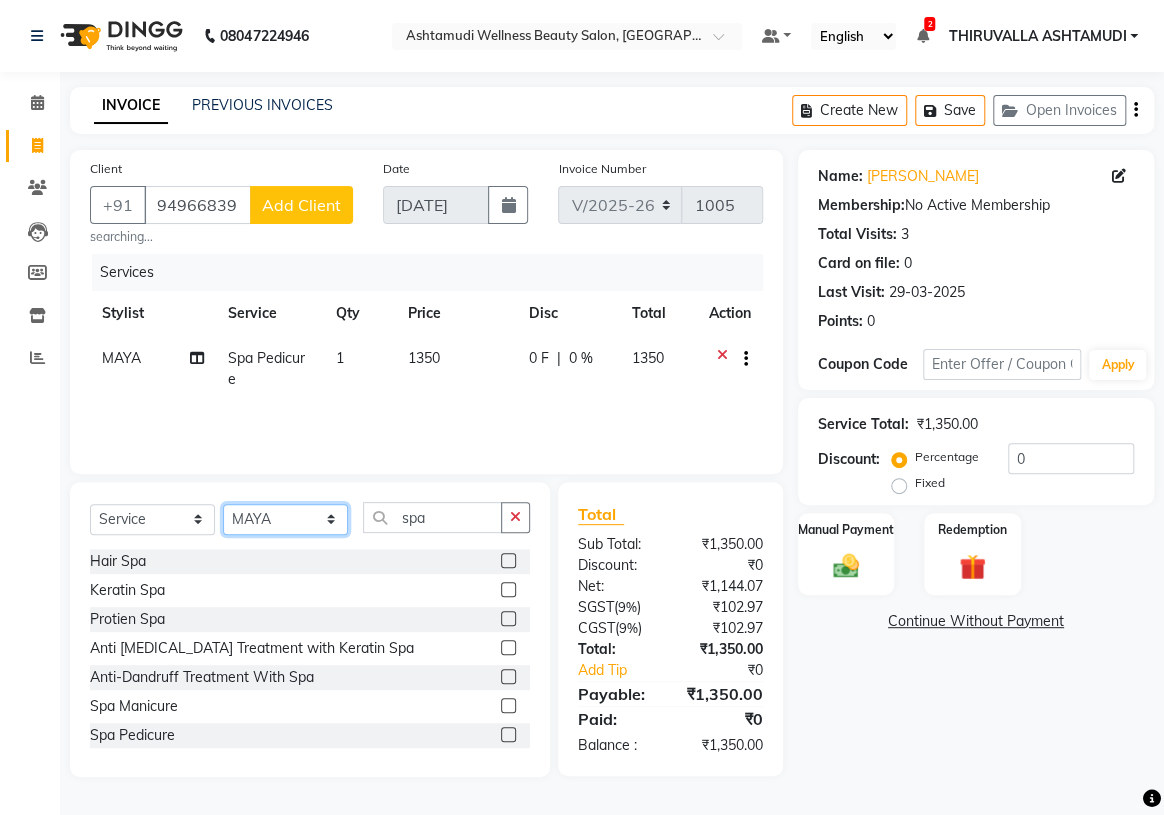 select on "60487" 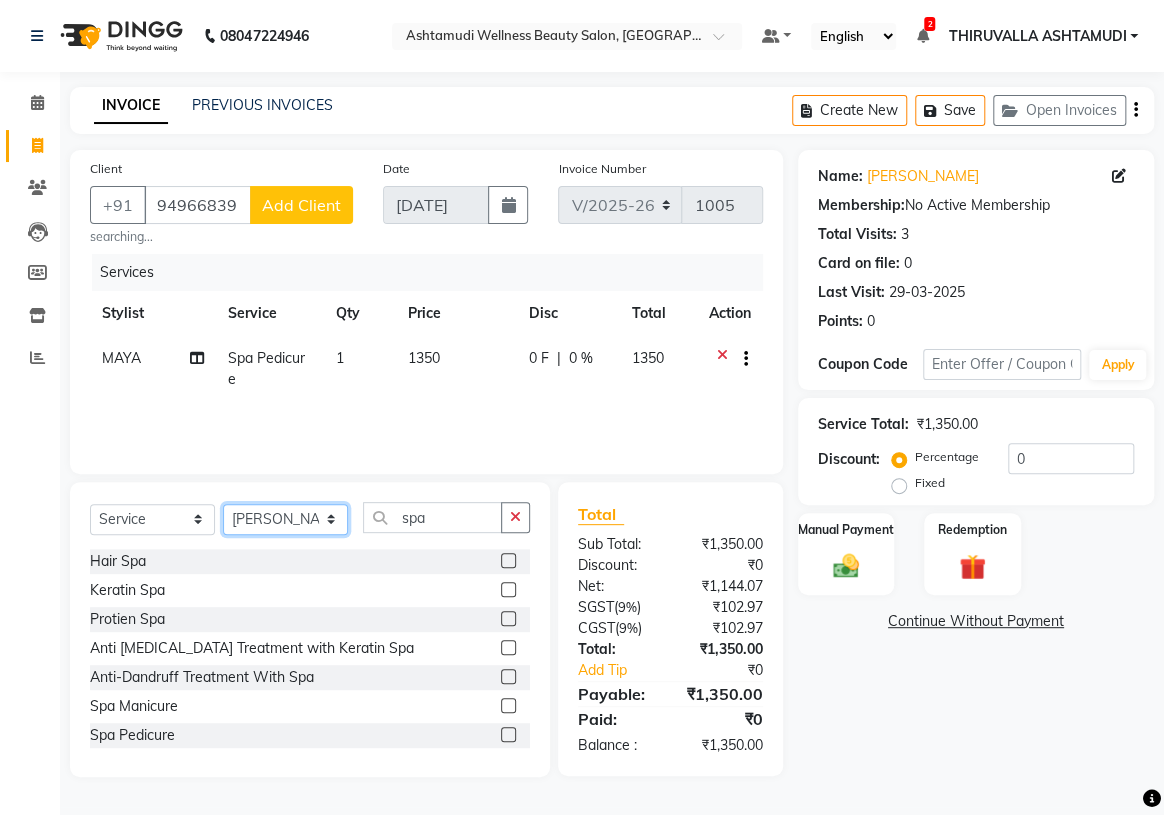 click on "Select Stylist ABHIRAMI		 ARYA Eshani GAYATHRIDEVI	K C	 JISNA KHEM MAYA MAYA Nila PRINI		 RINA RAI SHINY ABY THIRUVALLA ASHTAMUDI" 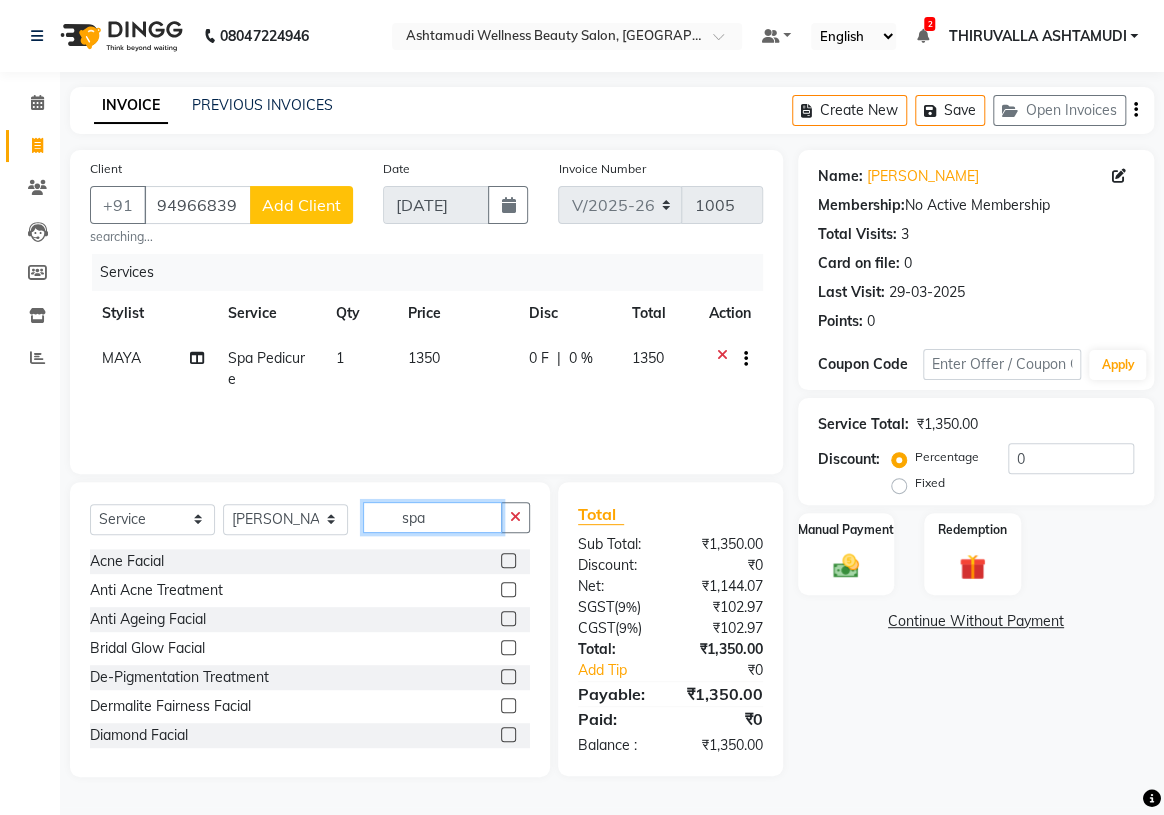 click on "spa" 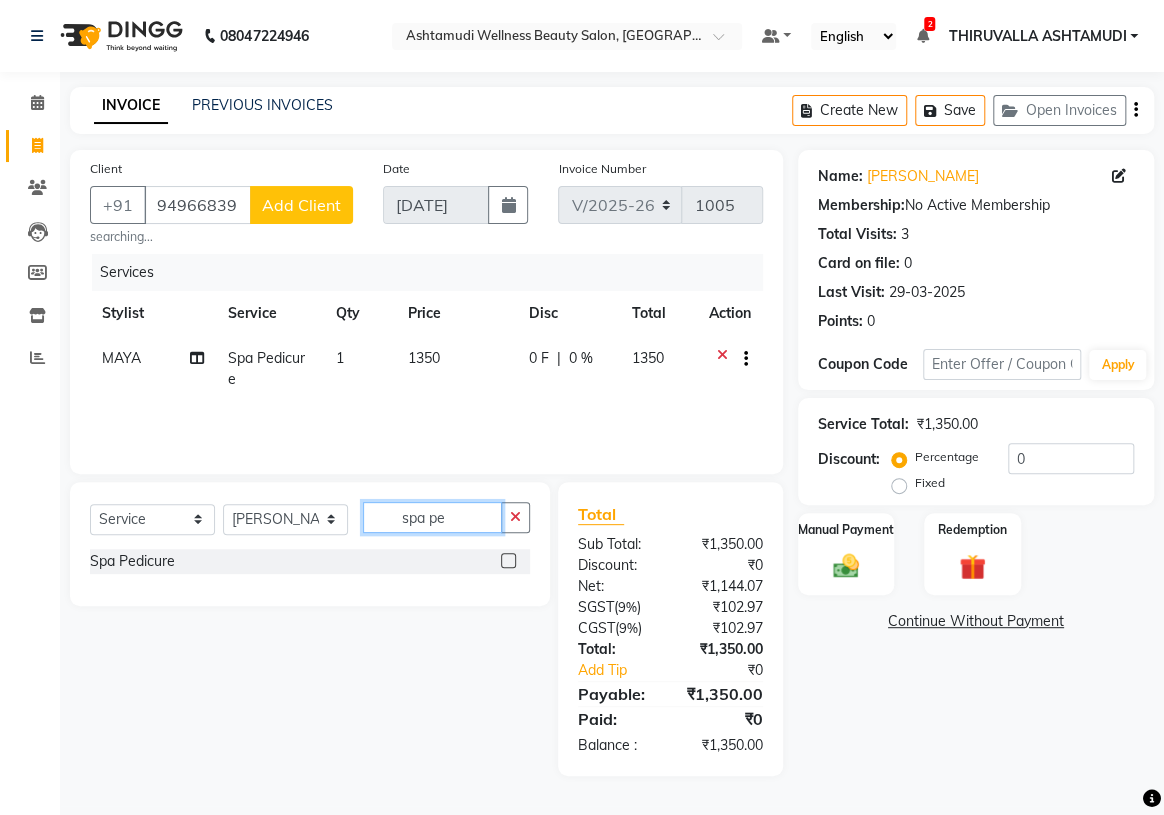 type on "spa pe" 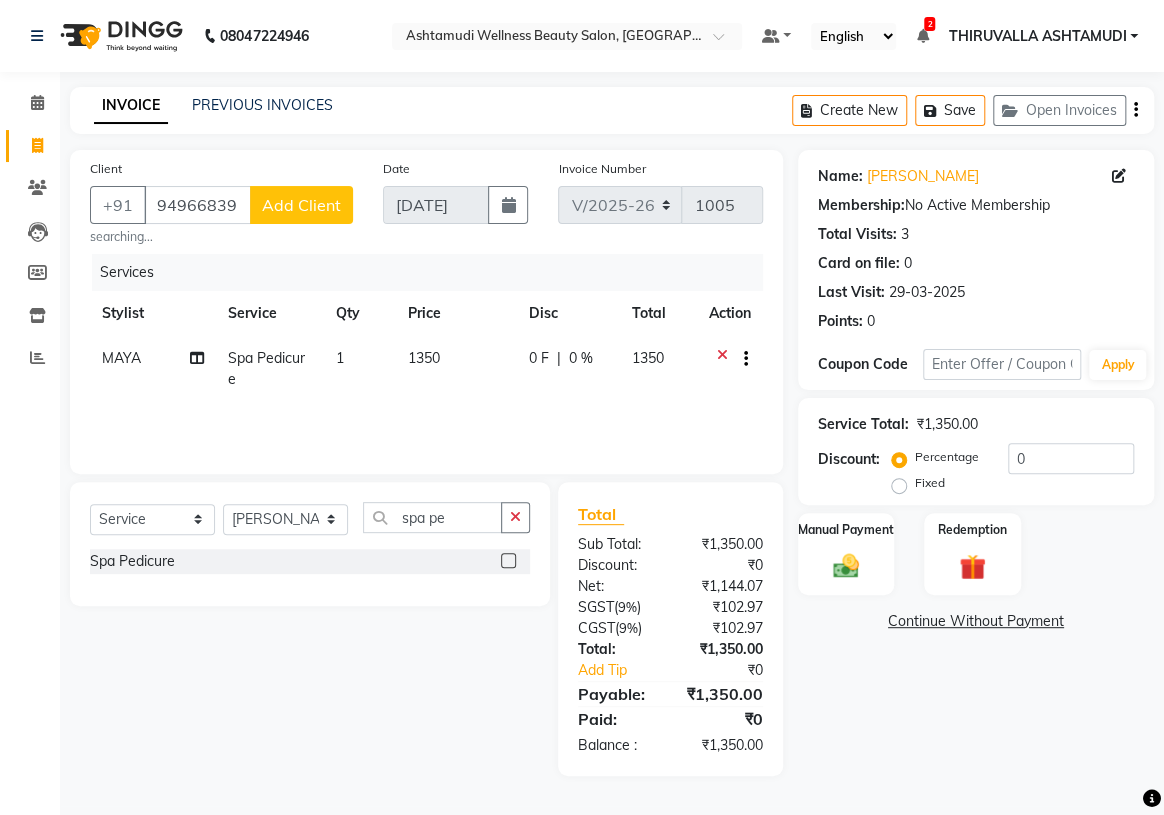 click 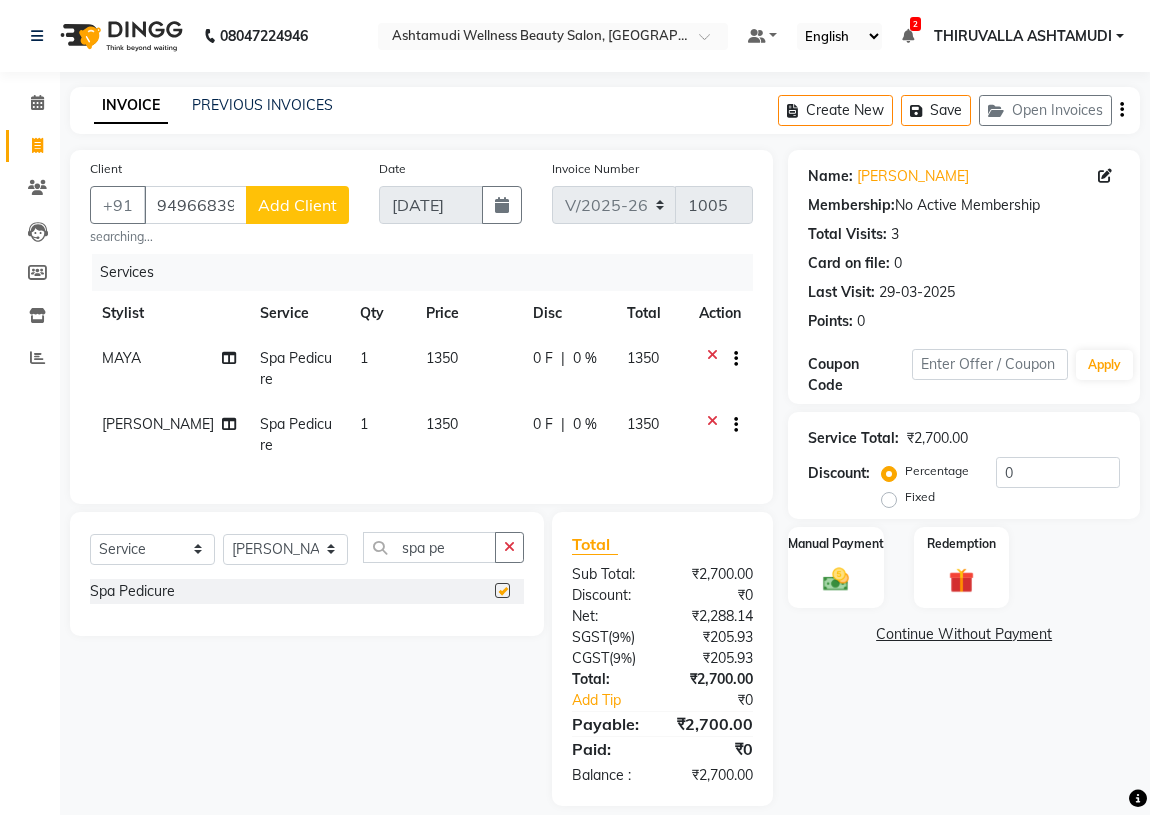 checkbox on "false" 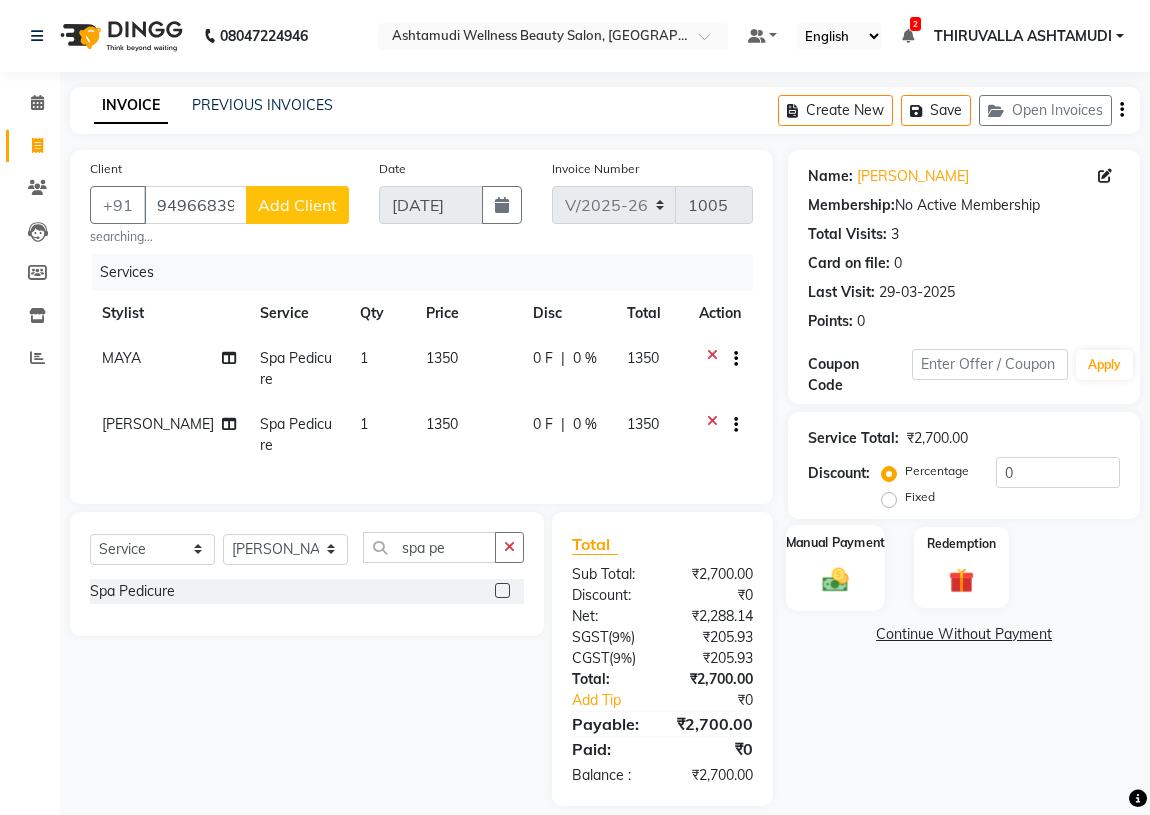click 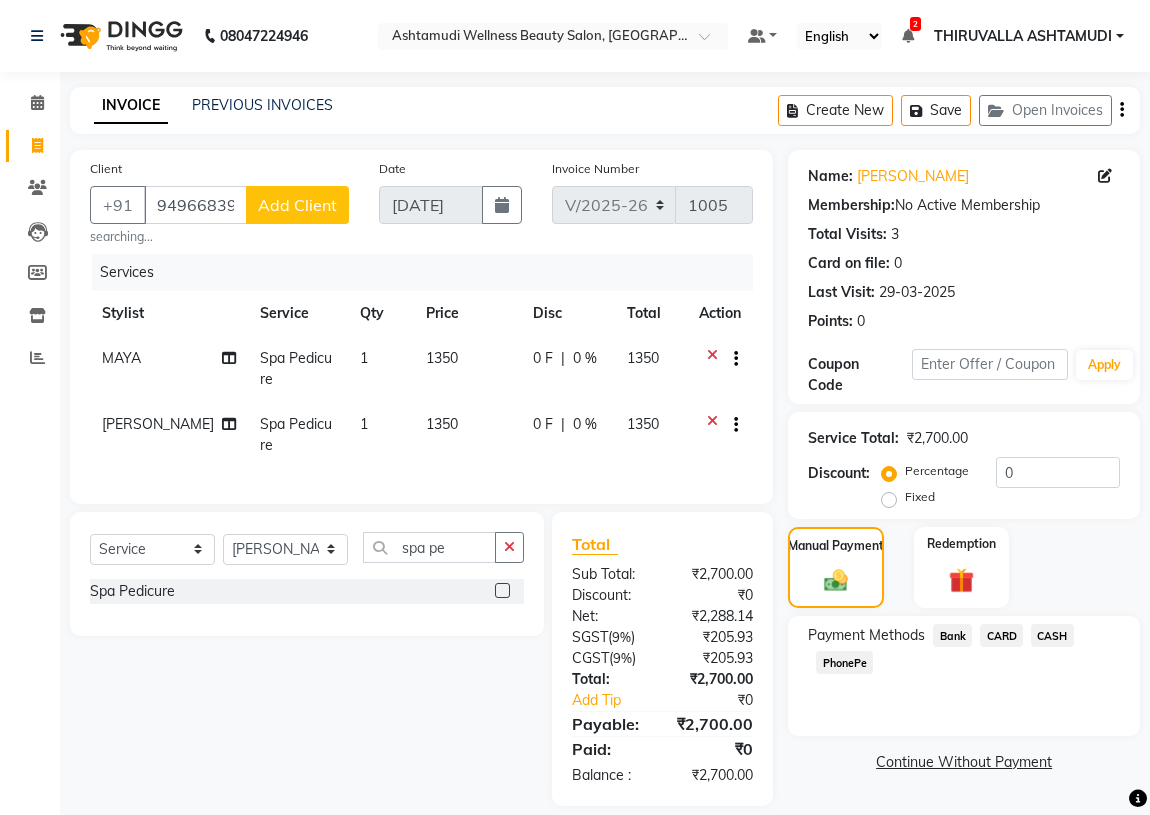 click on "PhonePe" 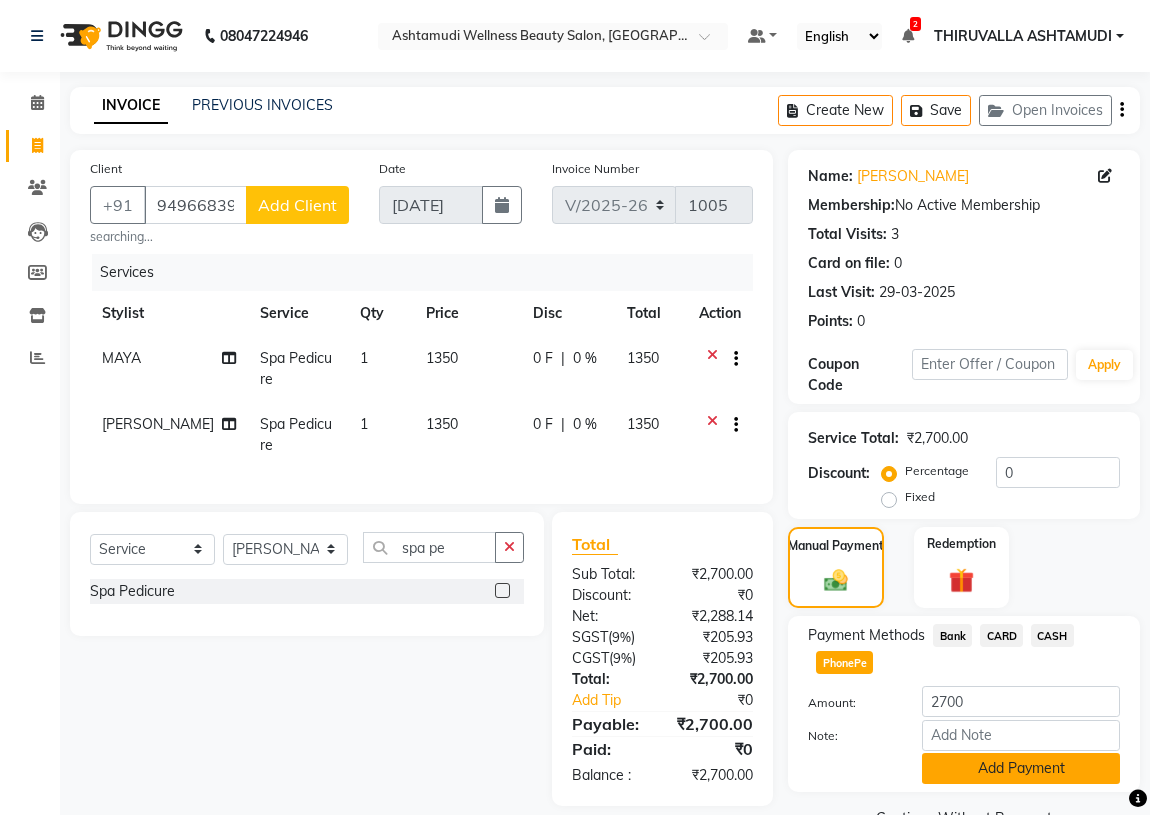 click on "Add Payment" 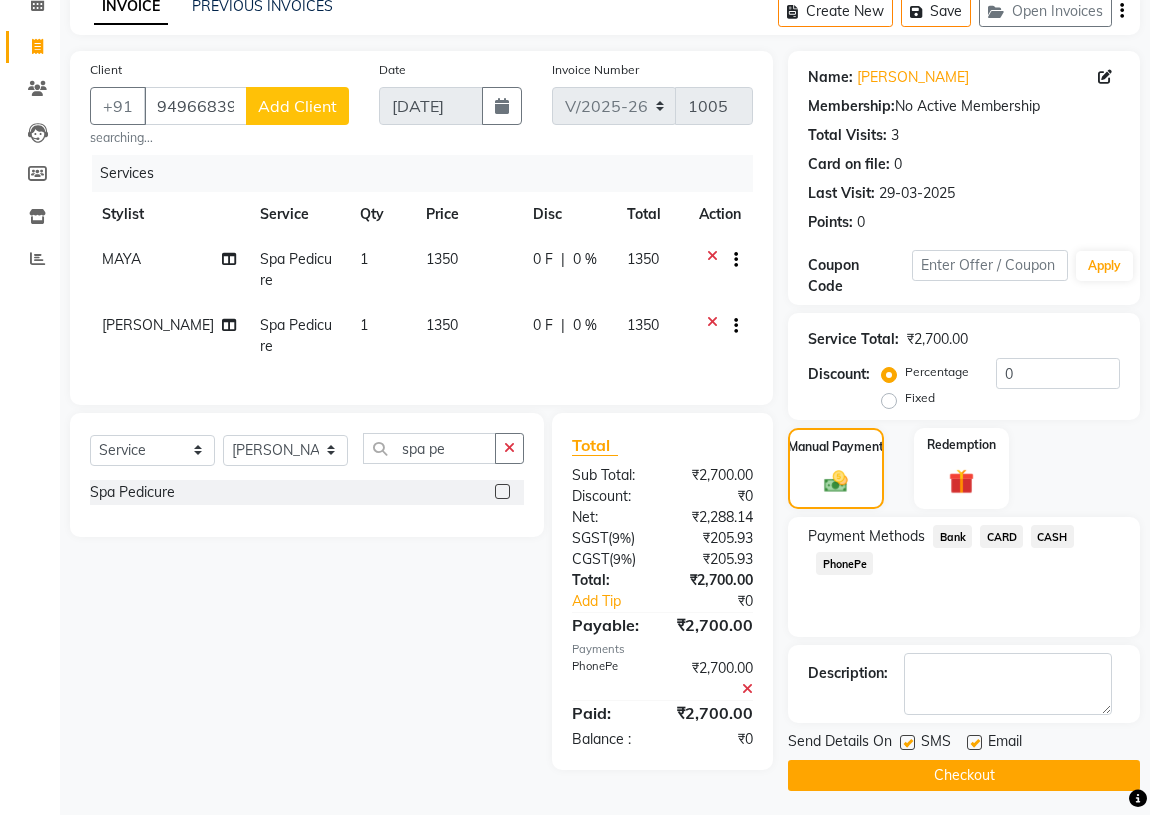 scroll, scrollTop: 103, scrollLeft: 0, axis: vertical 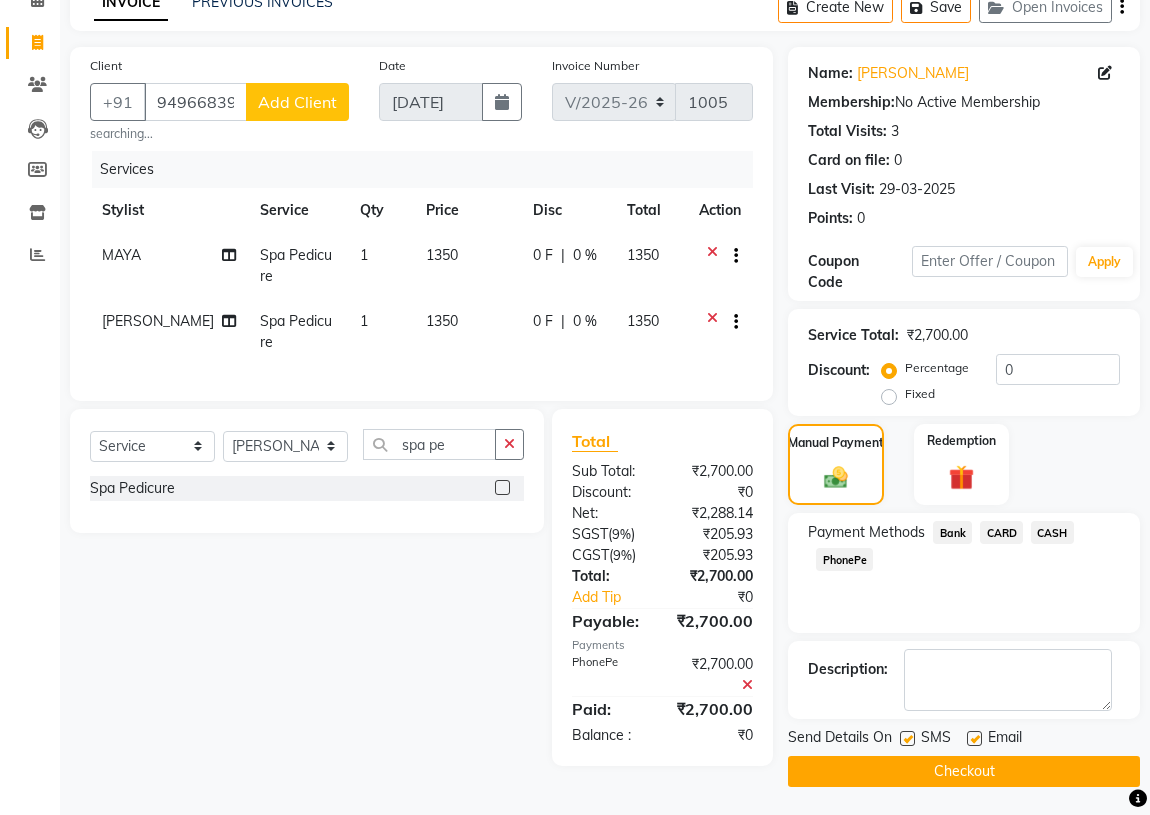click on "Checkout" 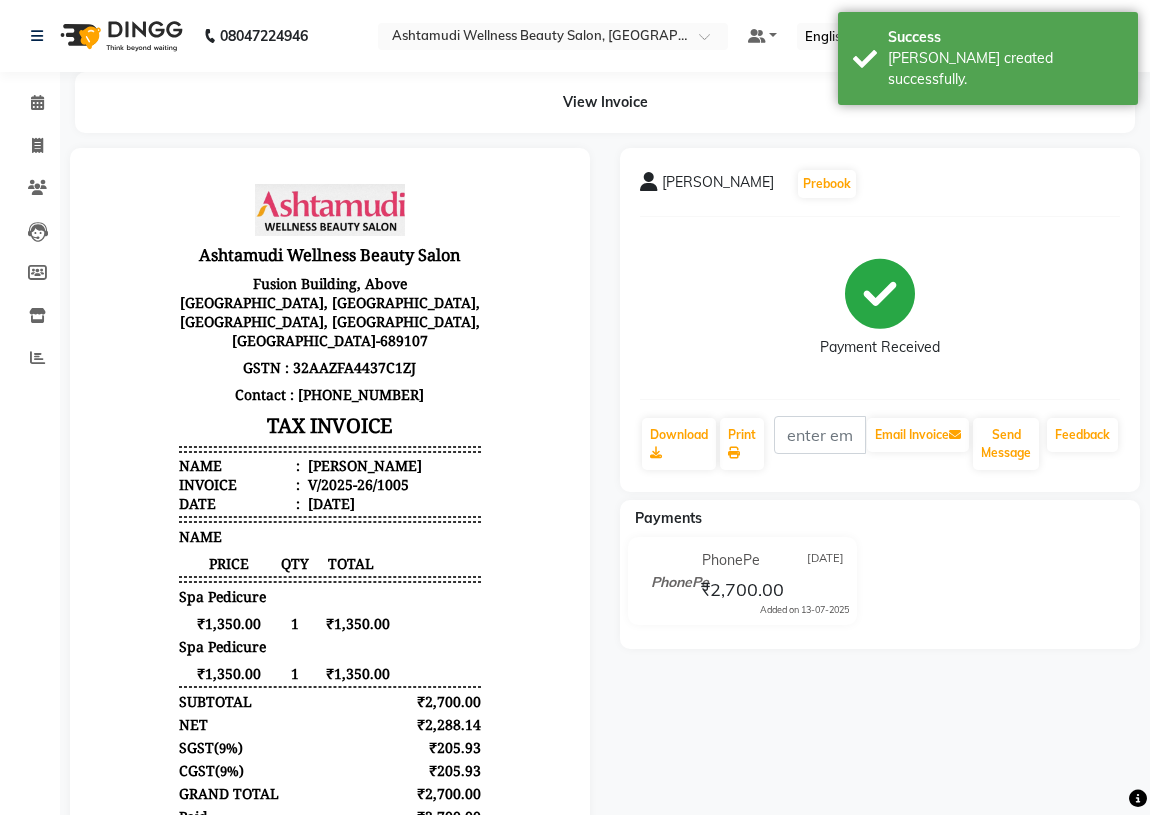 scroll, scrollTop: 0, scrollLeft: 0, axis: both 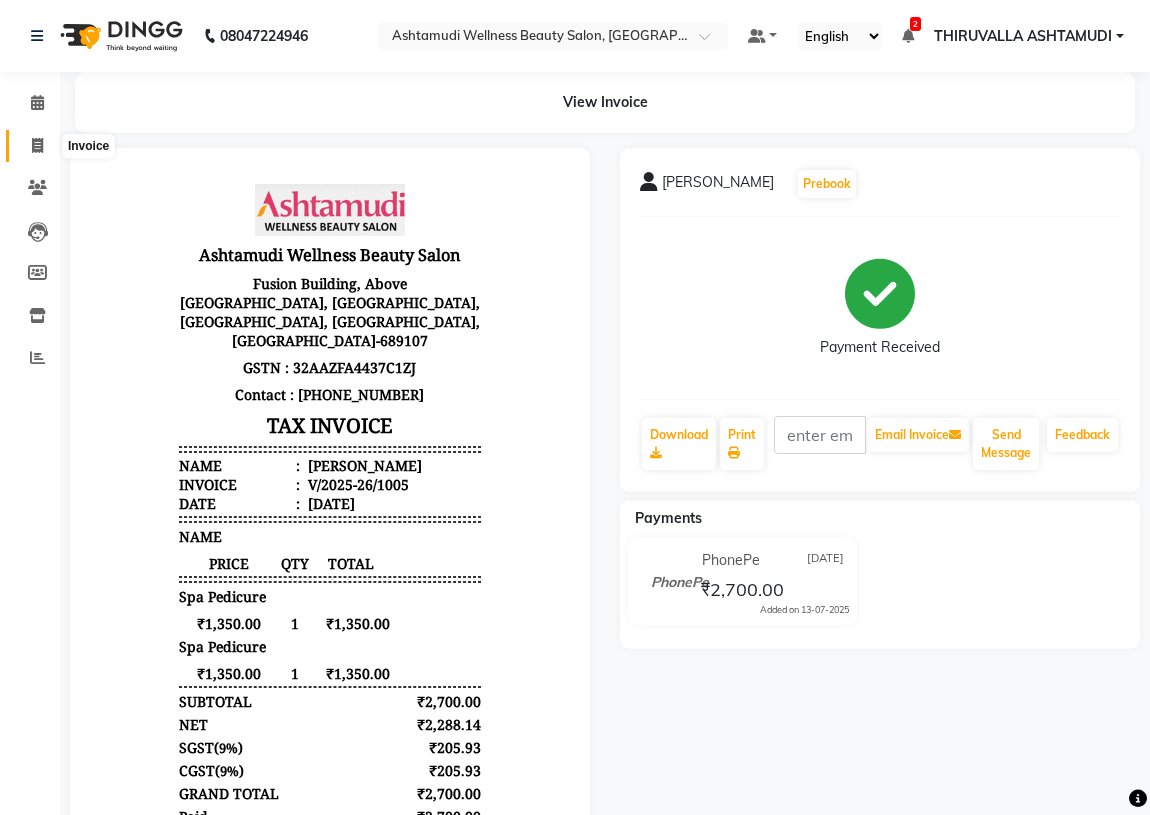 click 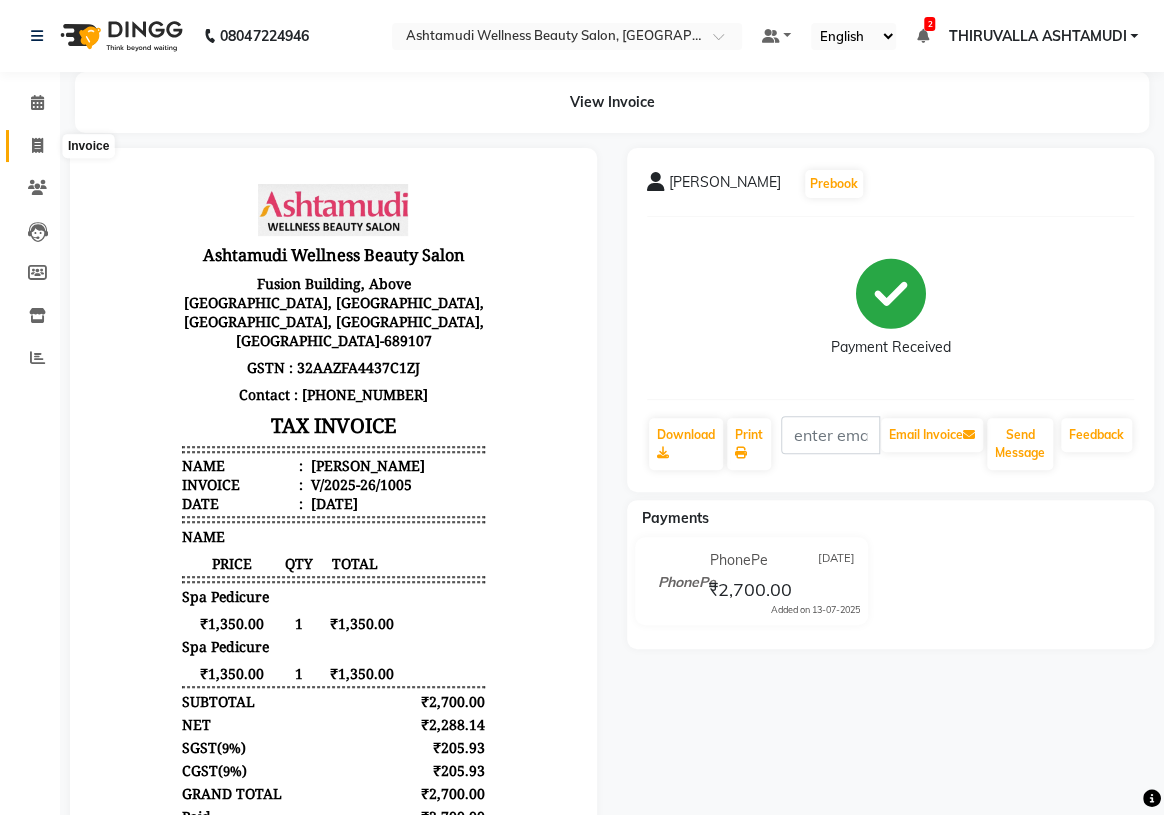 select on "4634" 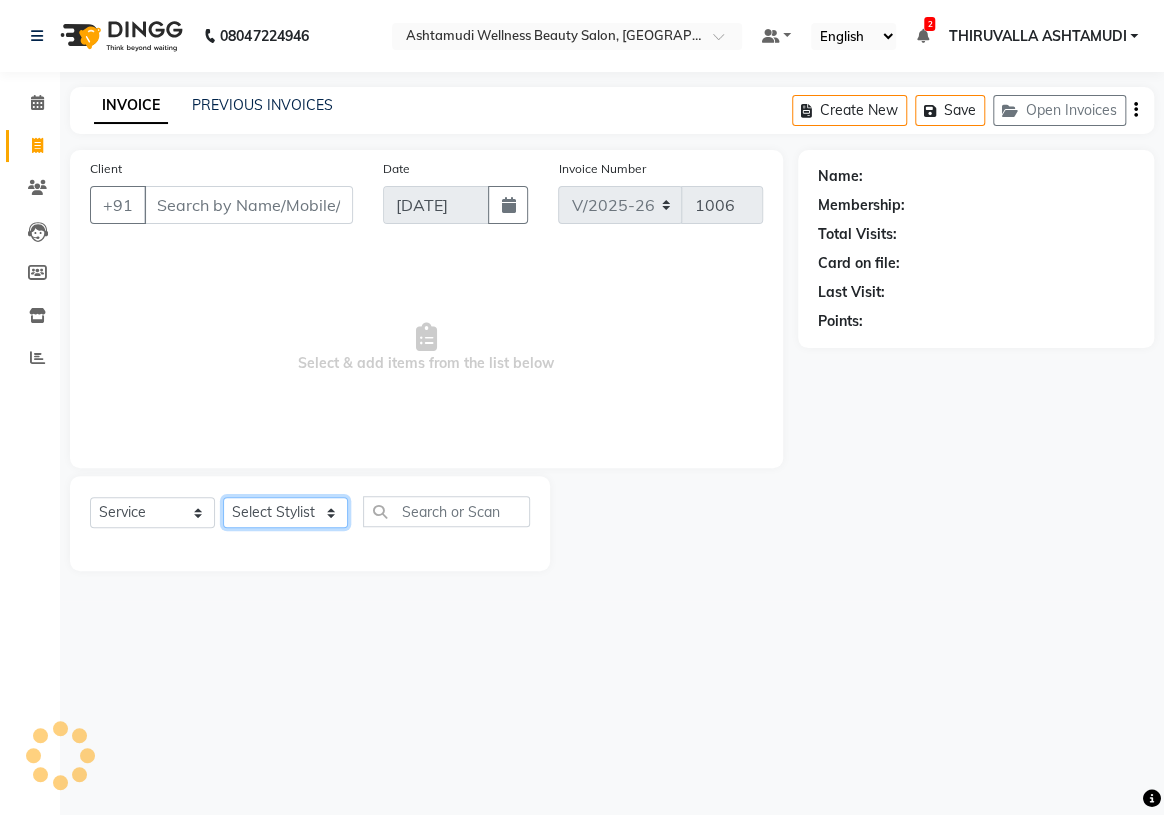 click on "Select Stylist ABHIRAMI		 ARYA Eshani GAYATHRIDEVI	K C	 JISNA KHEM MAYA MAYA Nila PRINI		 RINA RAI SHINY ABY THIRUVALLA ASHTAMUDI" 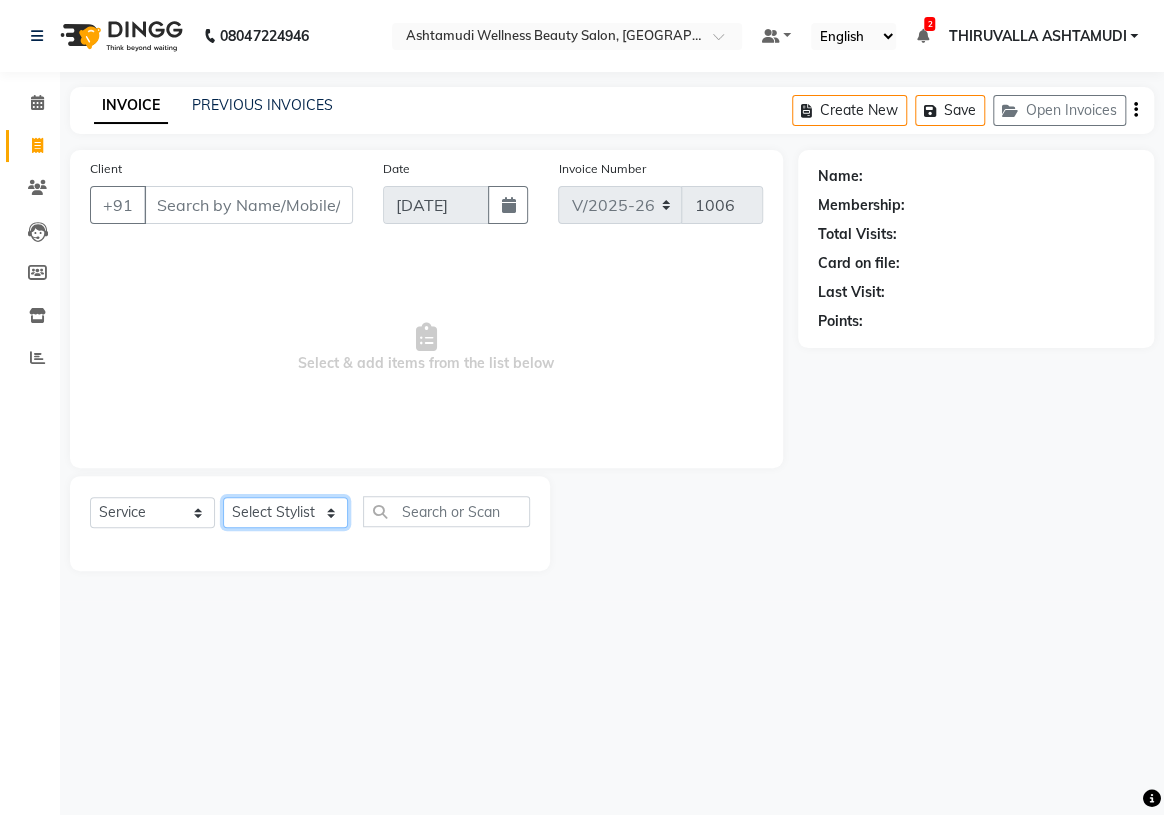 select on "26987" 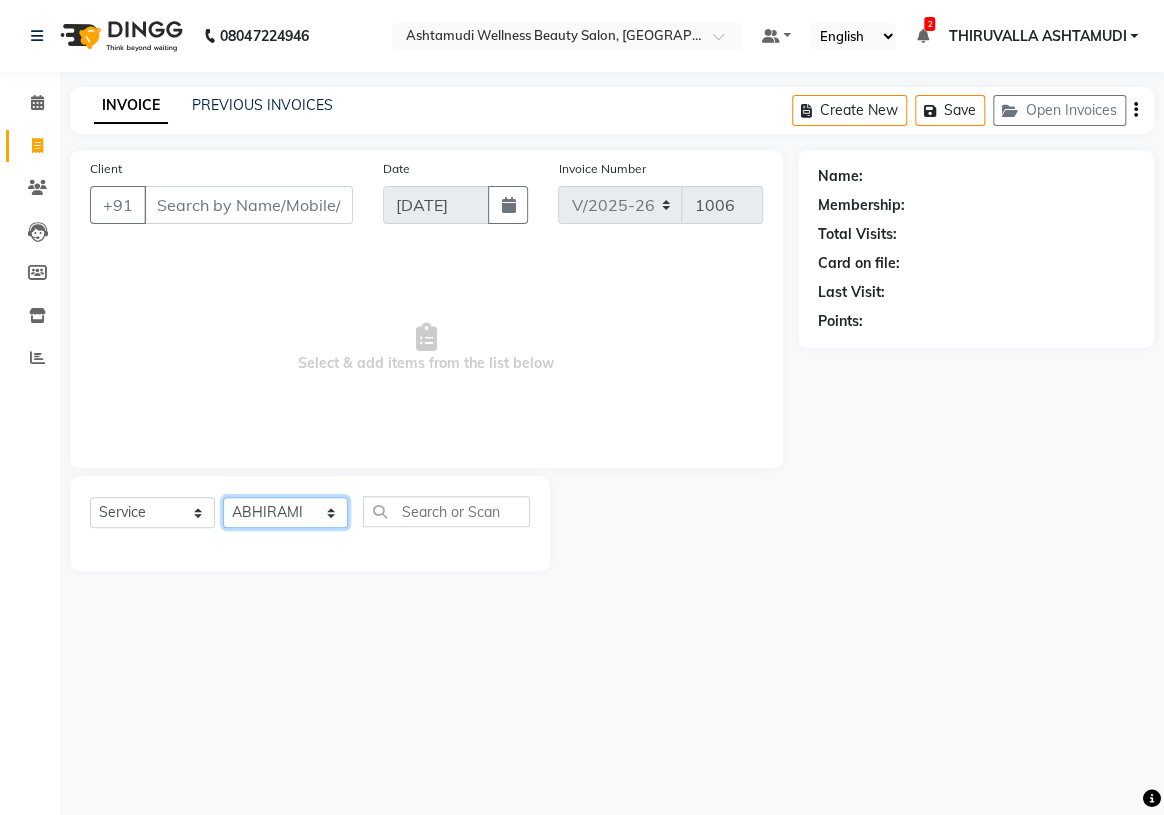 click on "Select Stylist ABHIRAMI		 ARYA Eshani GAYATHRIDEVI	K C	 JISNA KHEM MAYA MAYA Nila PRINI		 RINA RAI SHINY ABY THIRUVALLA ASHTAMUDI" 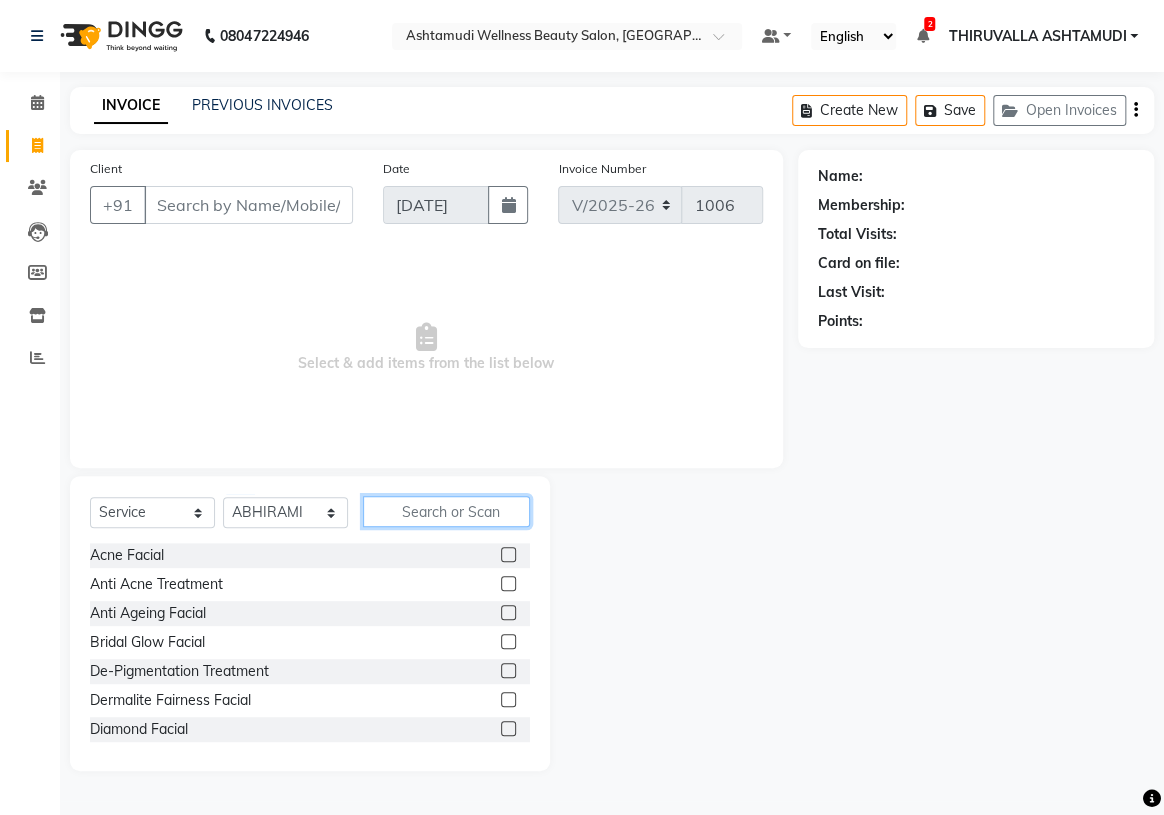click 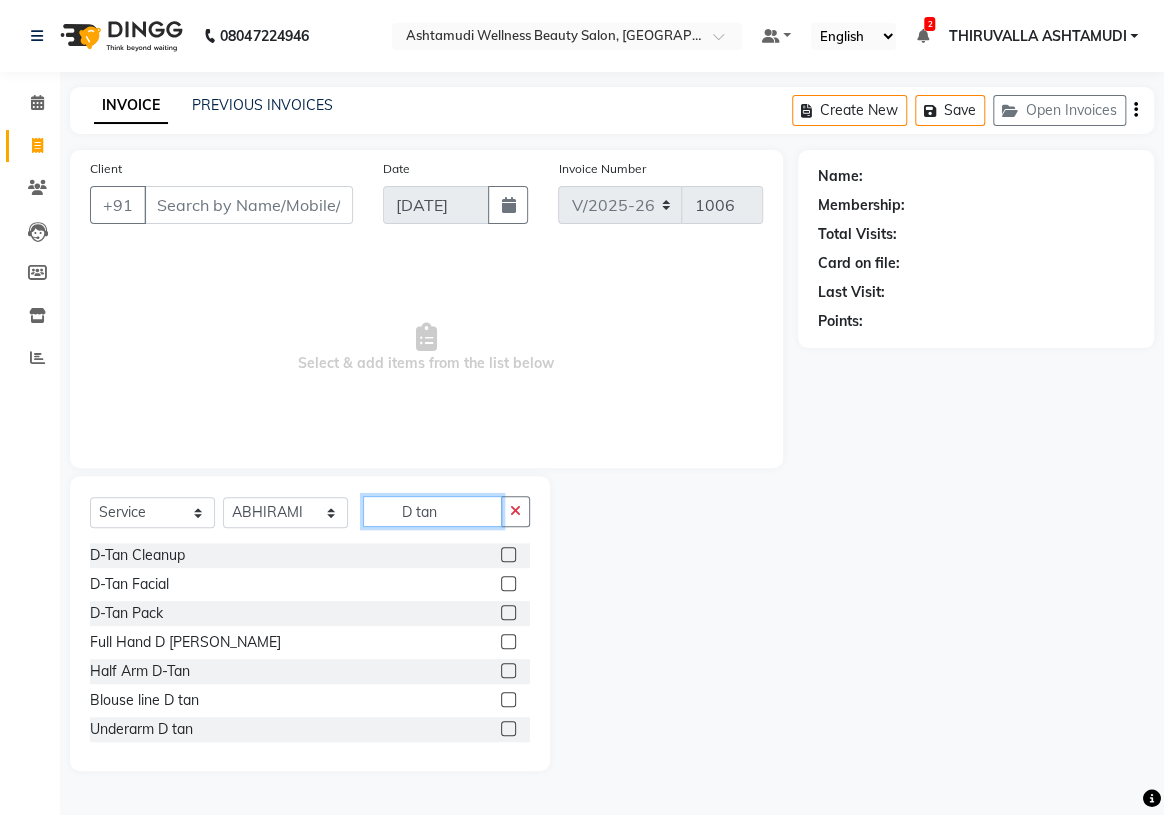 type on "D tan" 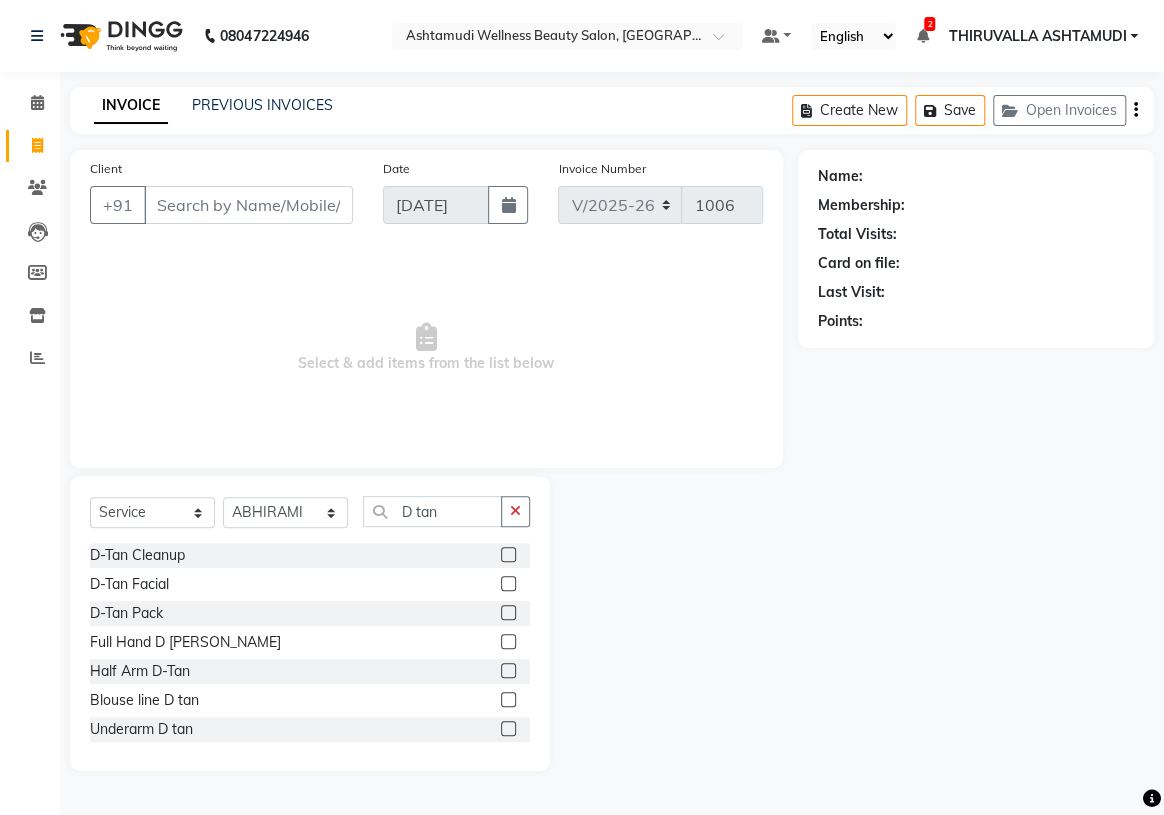 click 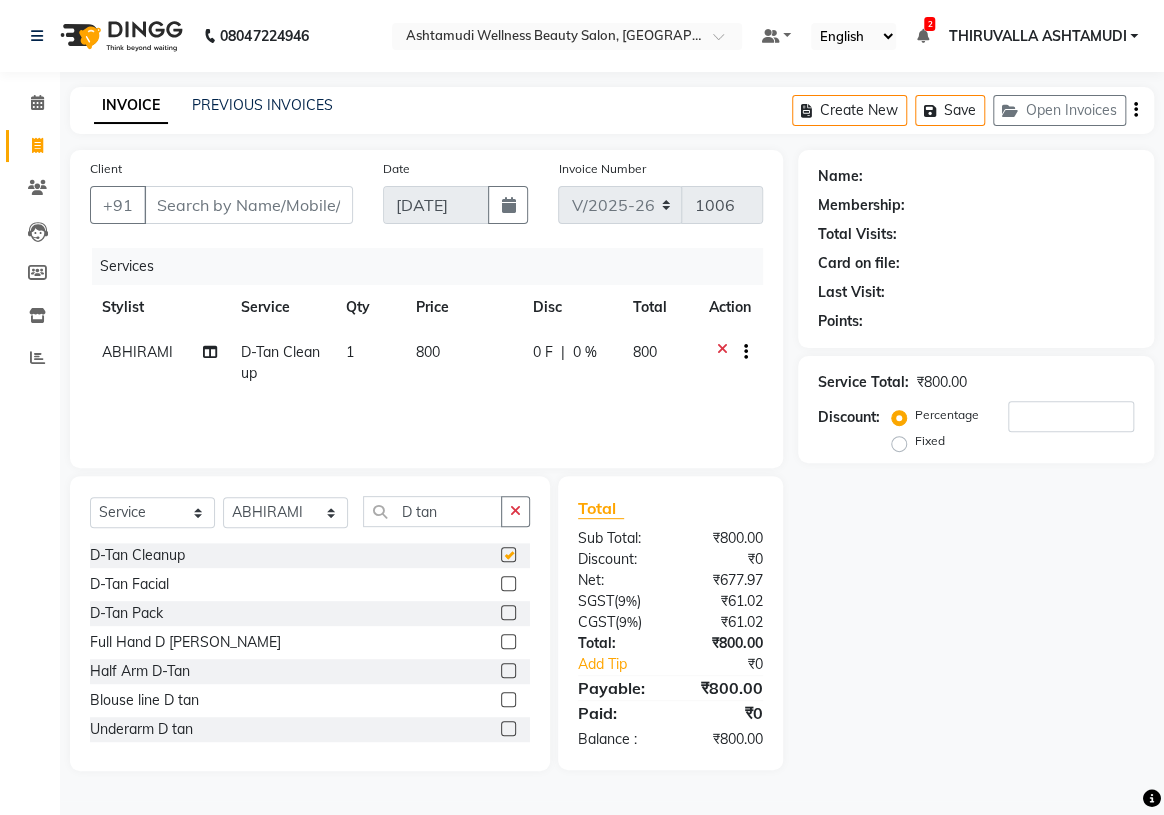 checkbox on "false" 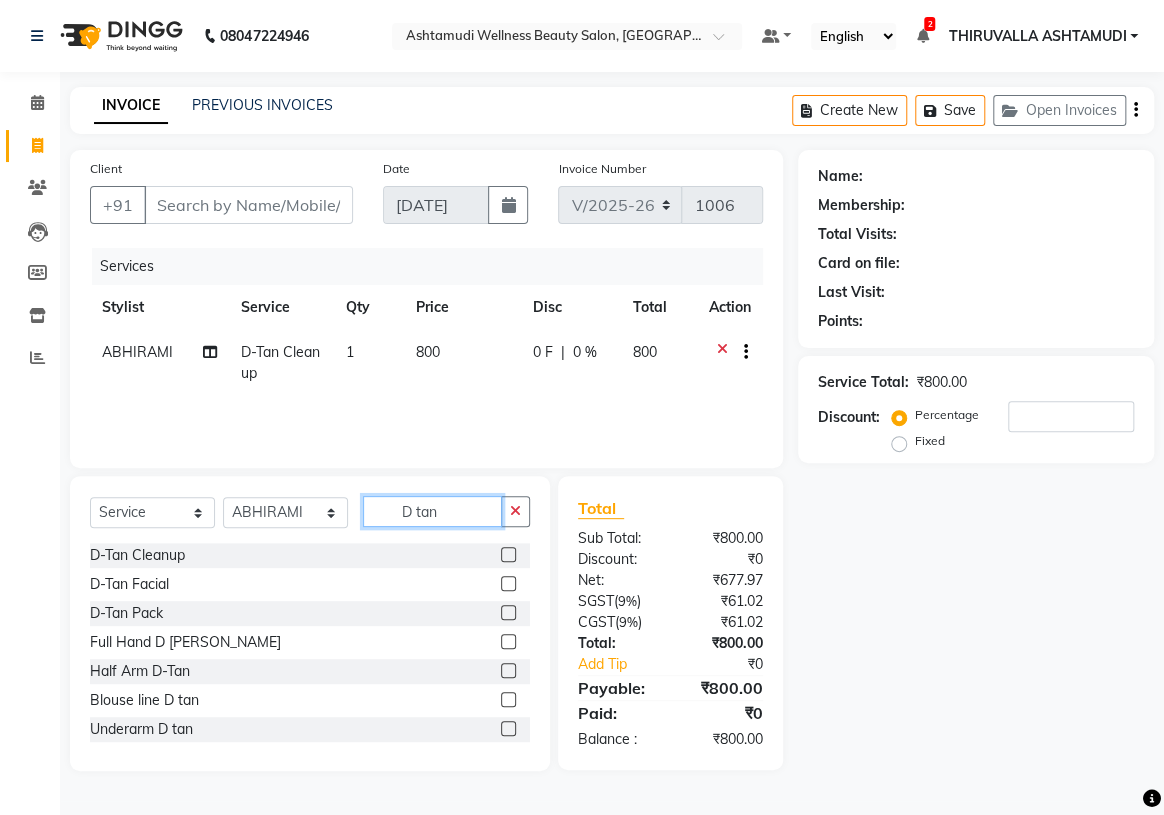 drag, startPoint x: 464, startPoint y: 520, endPoint x: 387, endPoint y: 520, distance: 77 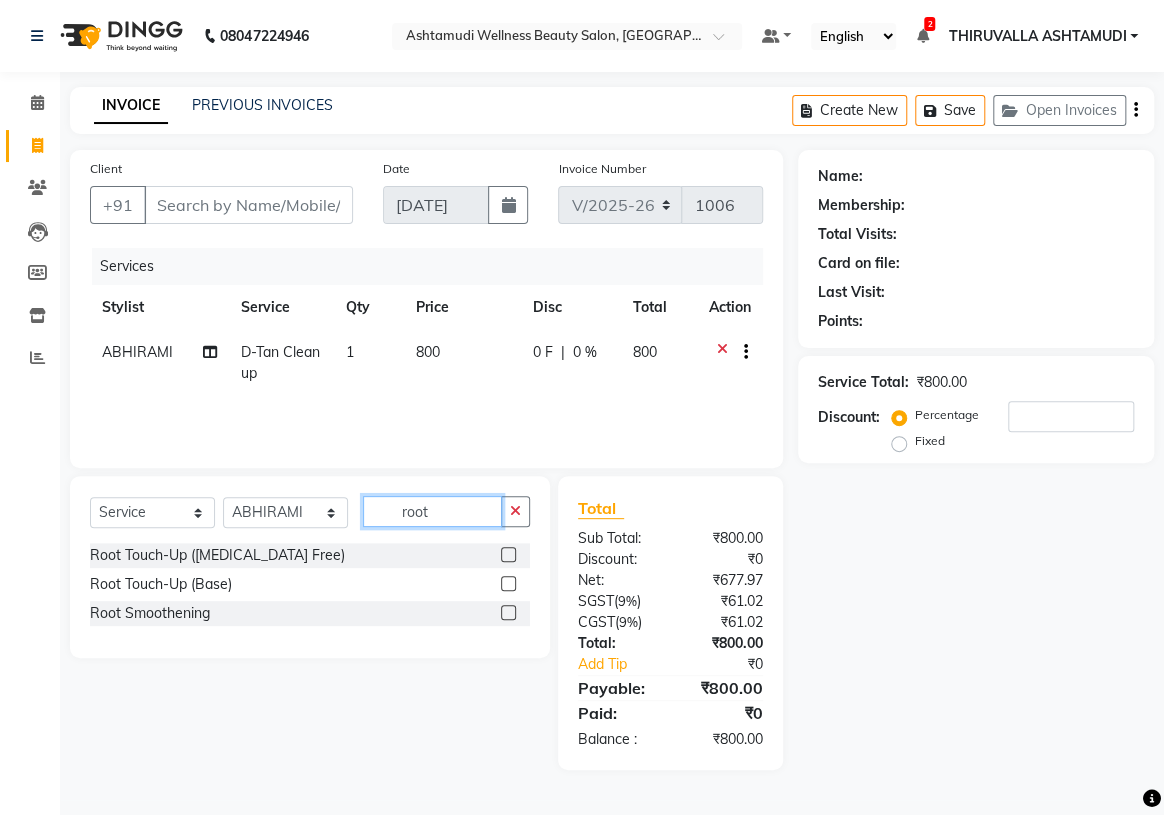 type on "root" 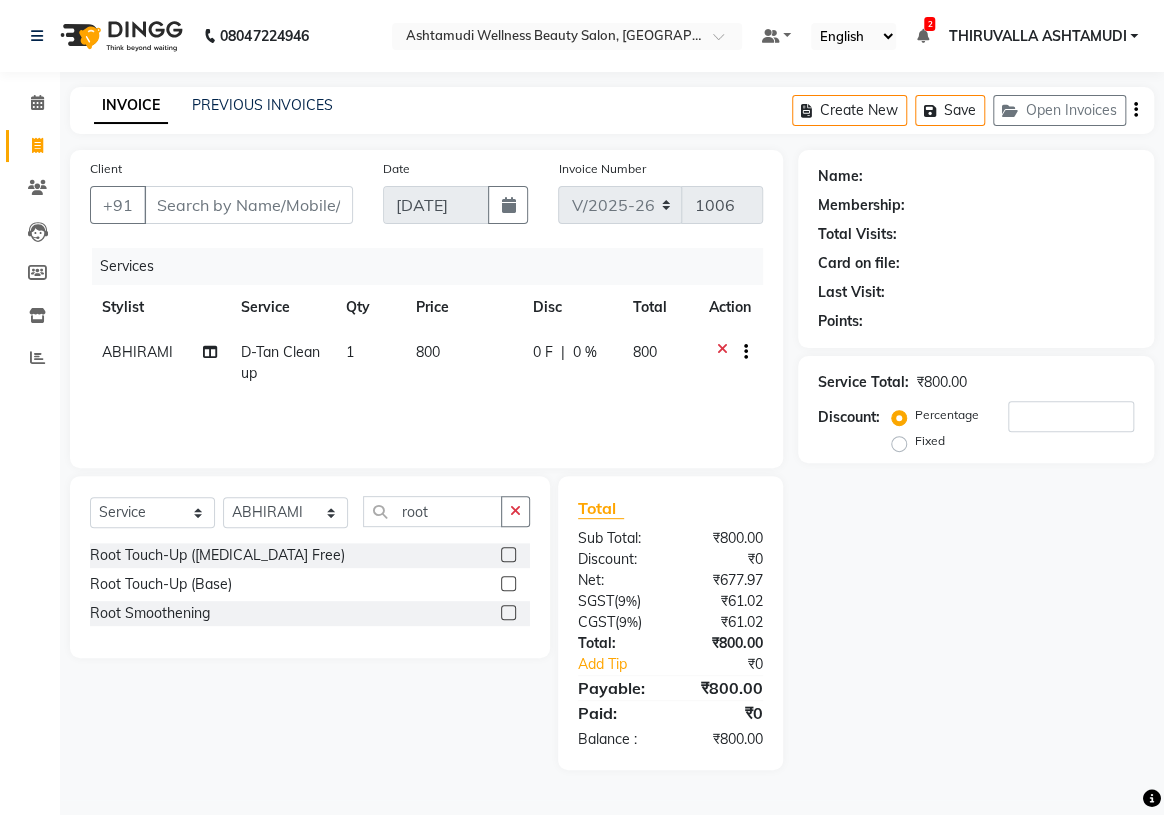 click 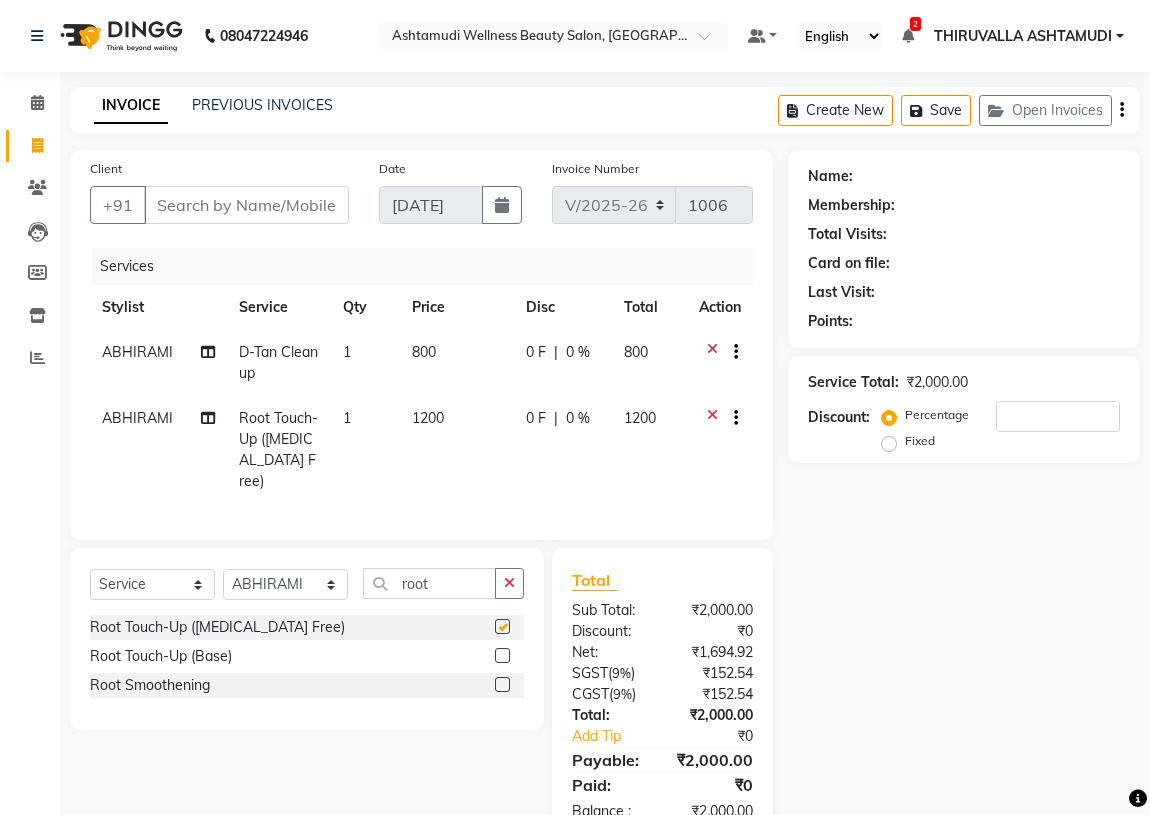 checkbox on "false" 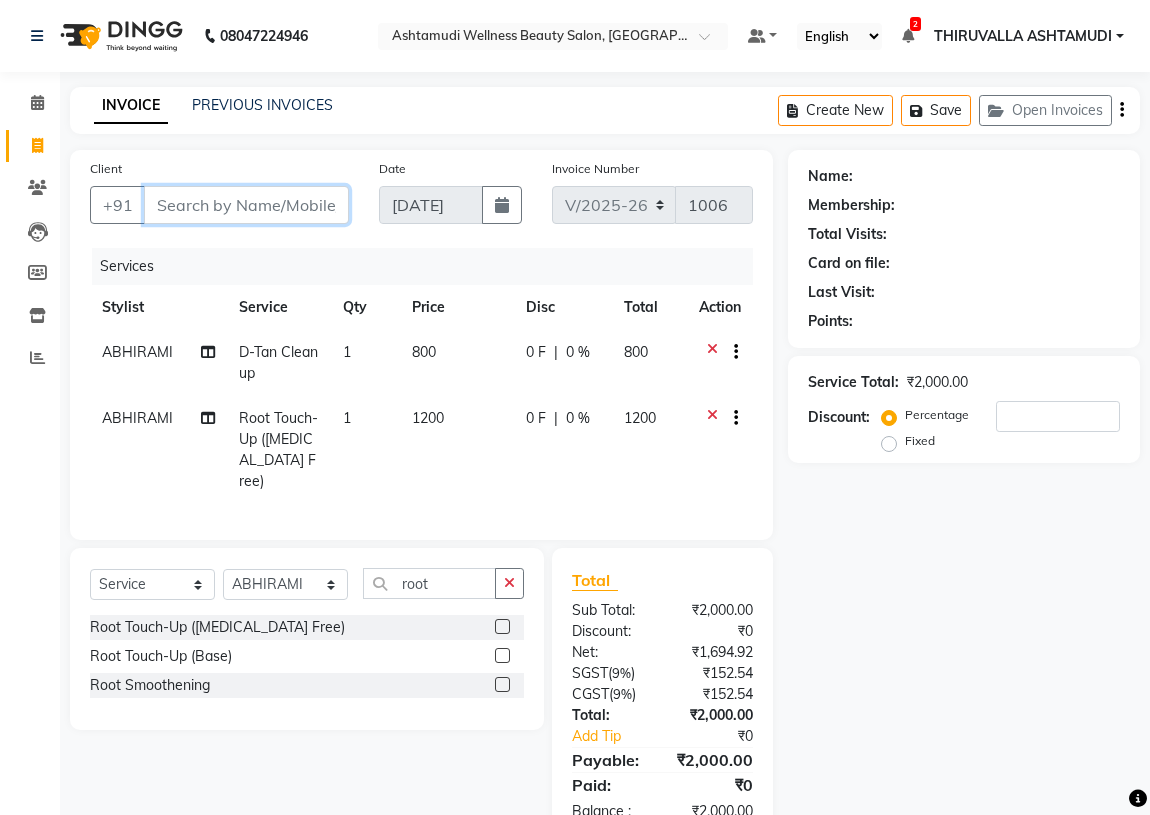click on "Client" at bounding box center [246, 205] 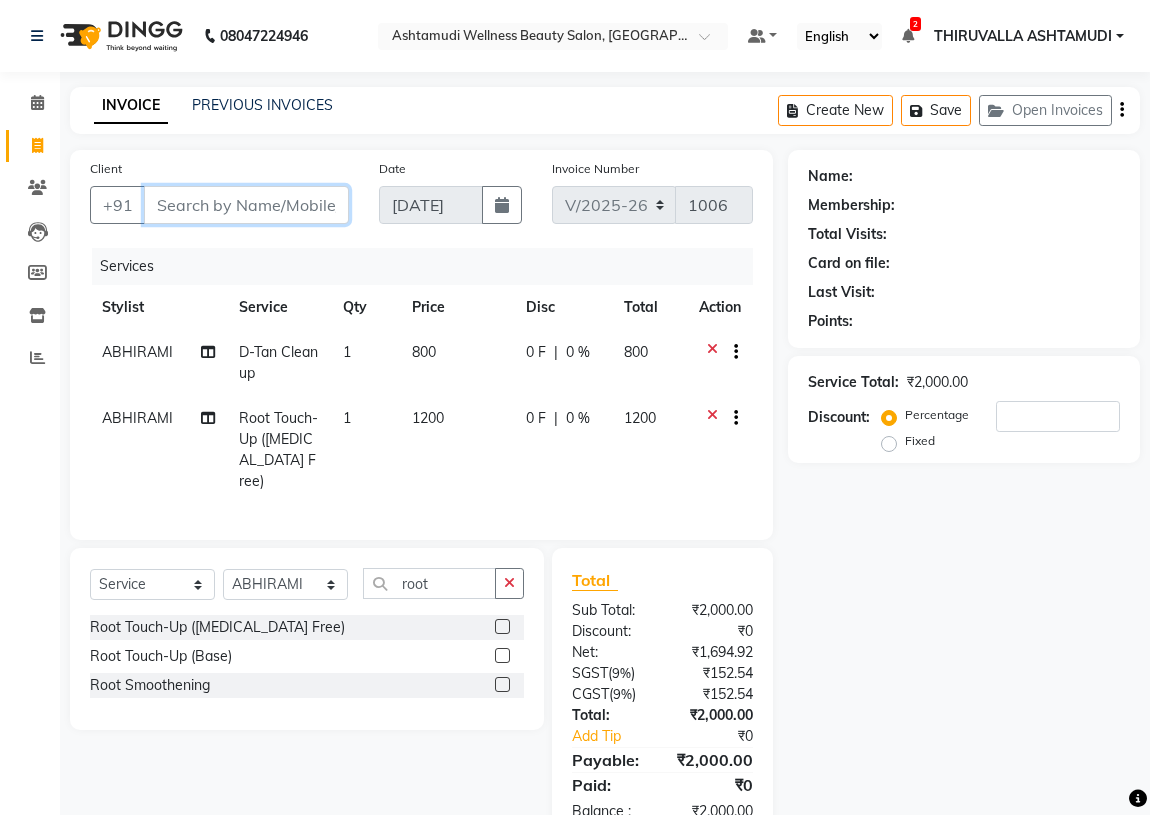 click on "Client" at bounding box center [246, 205] 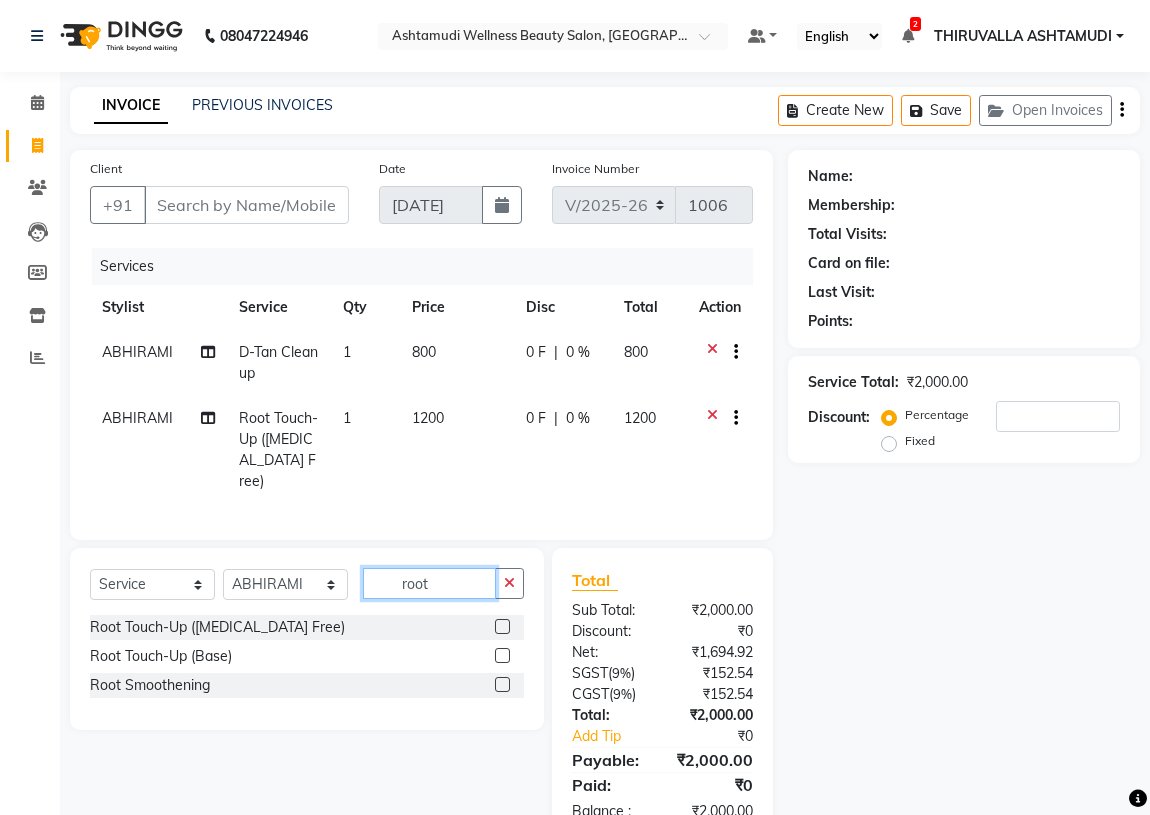 click on "root" 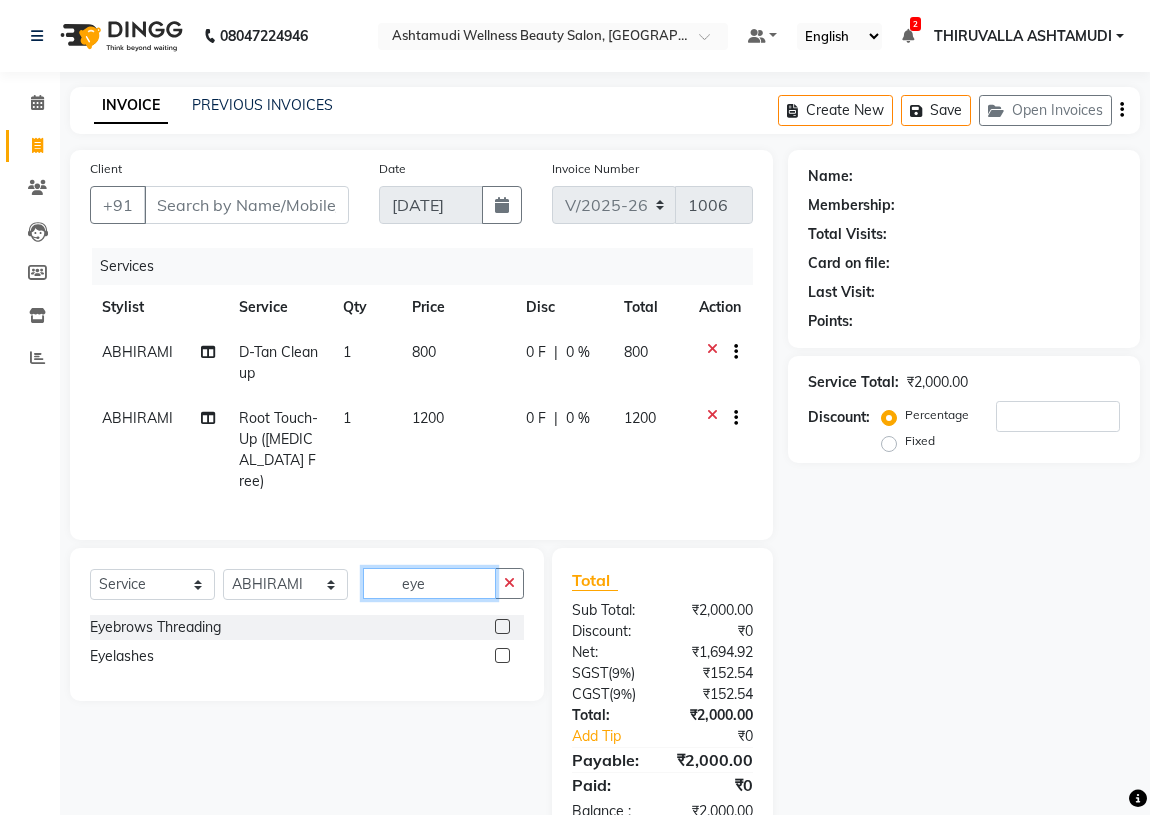 type on "eye" 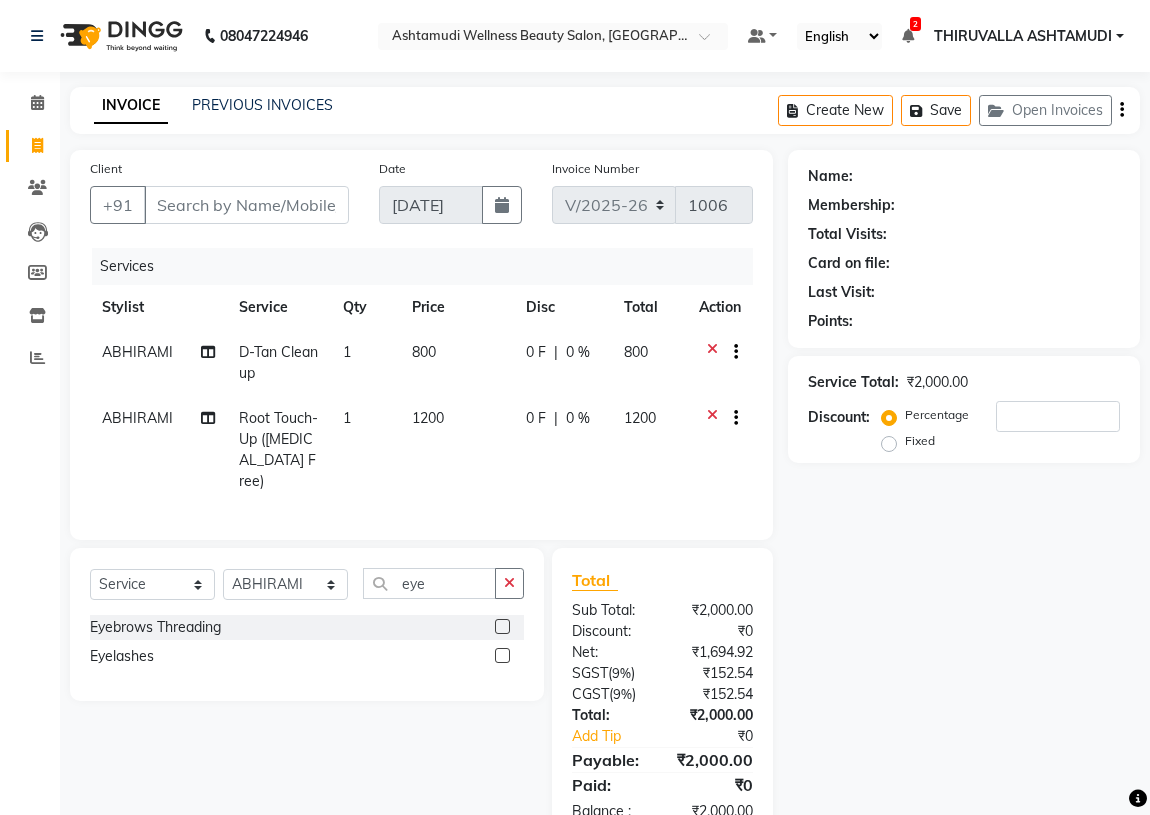 click 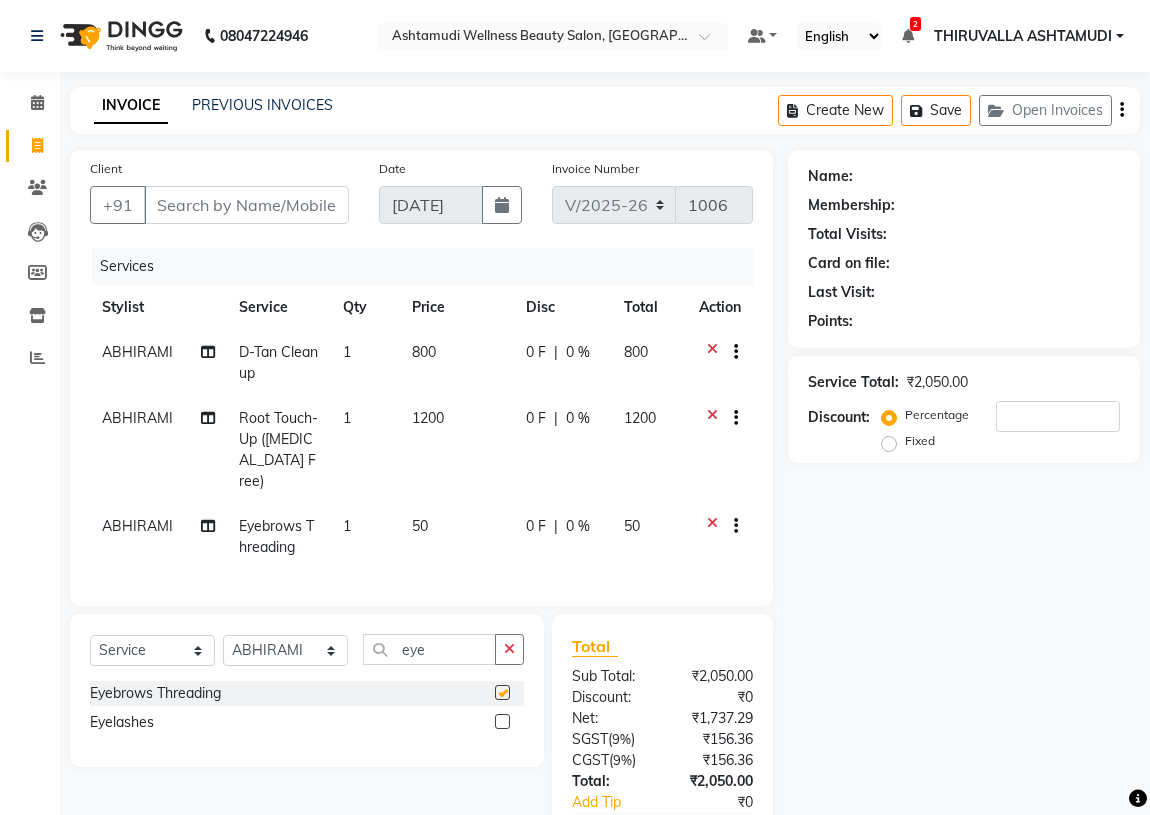 checkbox on "false" 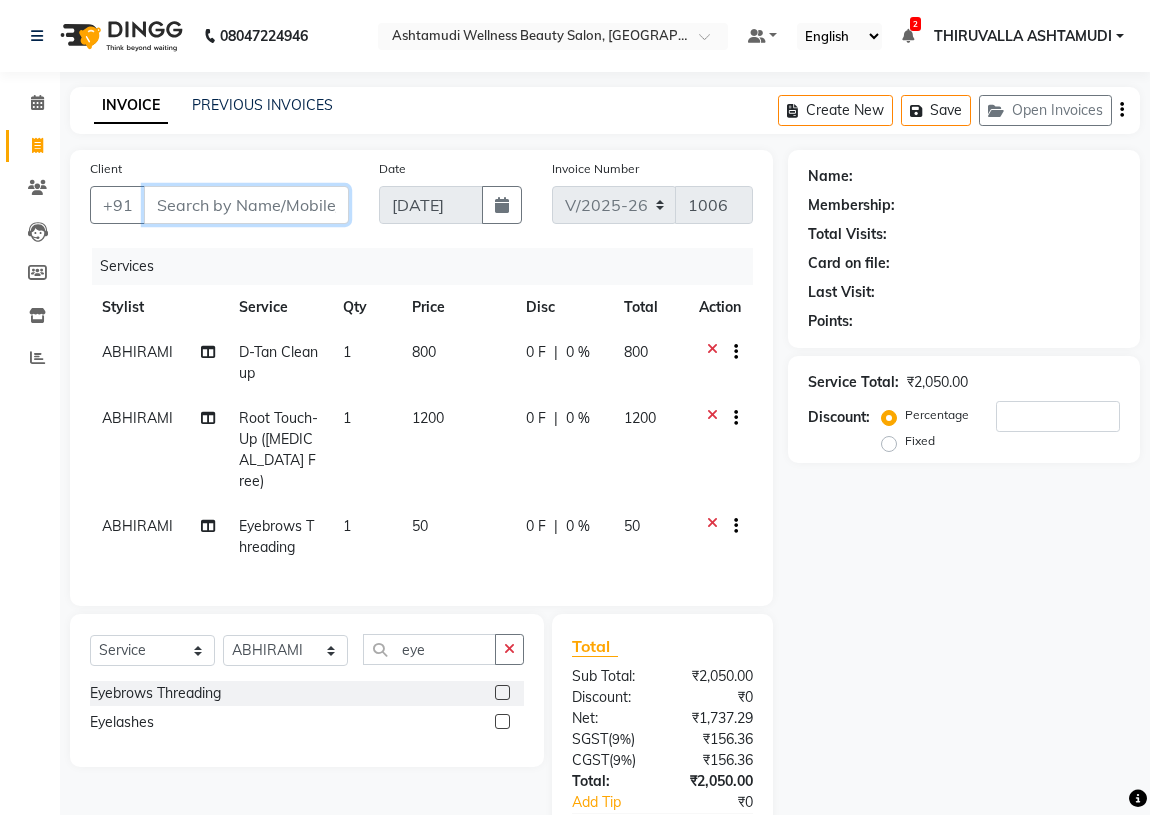 click on "Client" at bounding box center (246, 205) 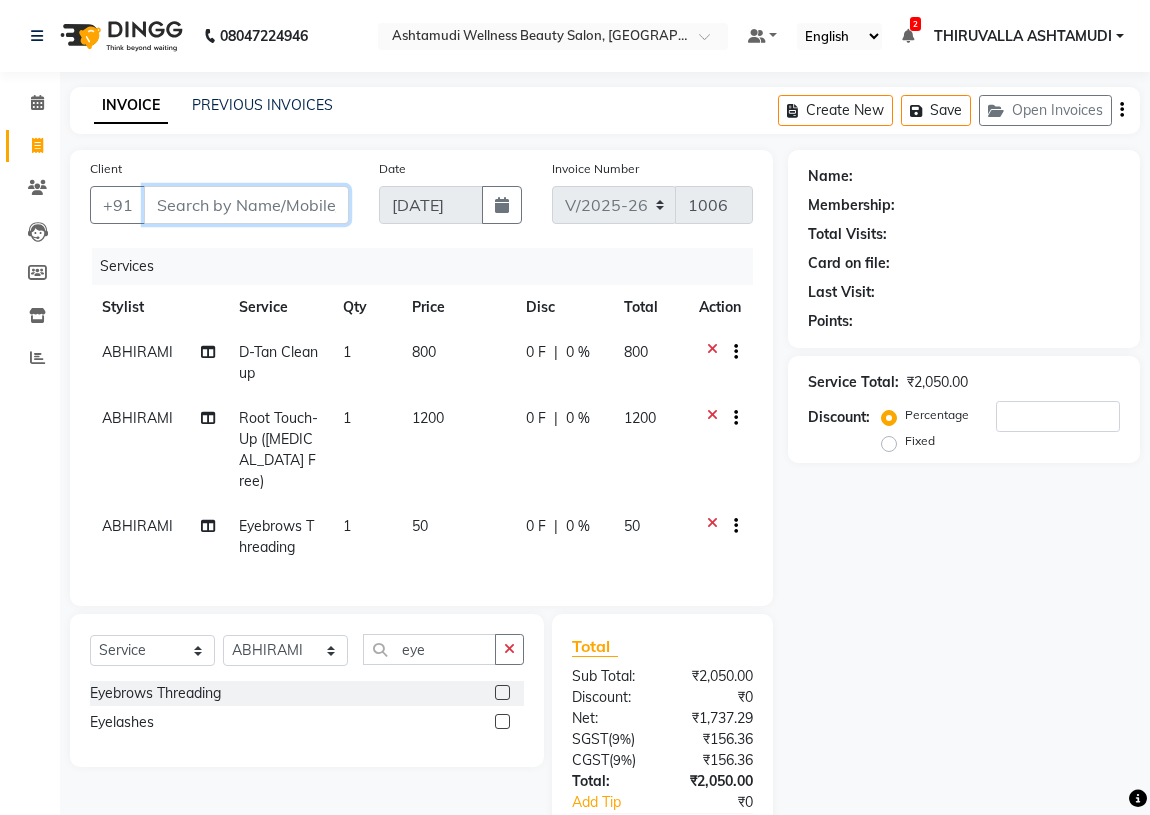 type on "8" 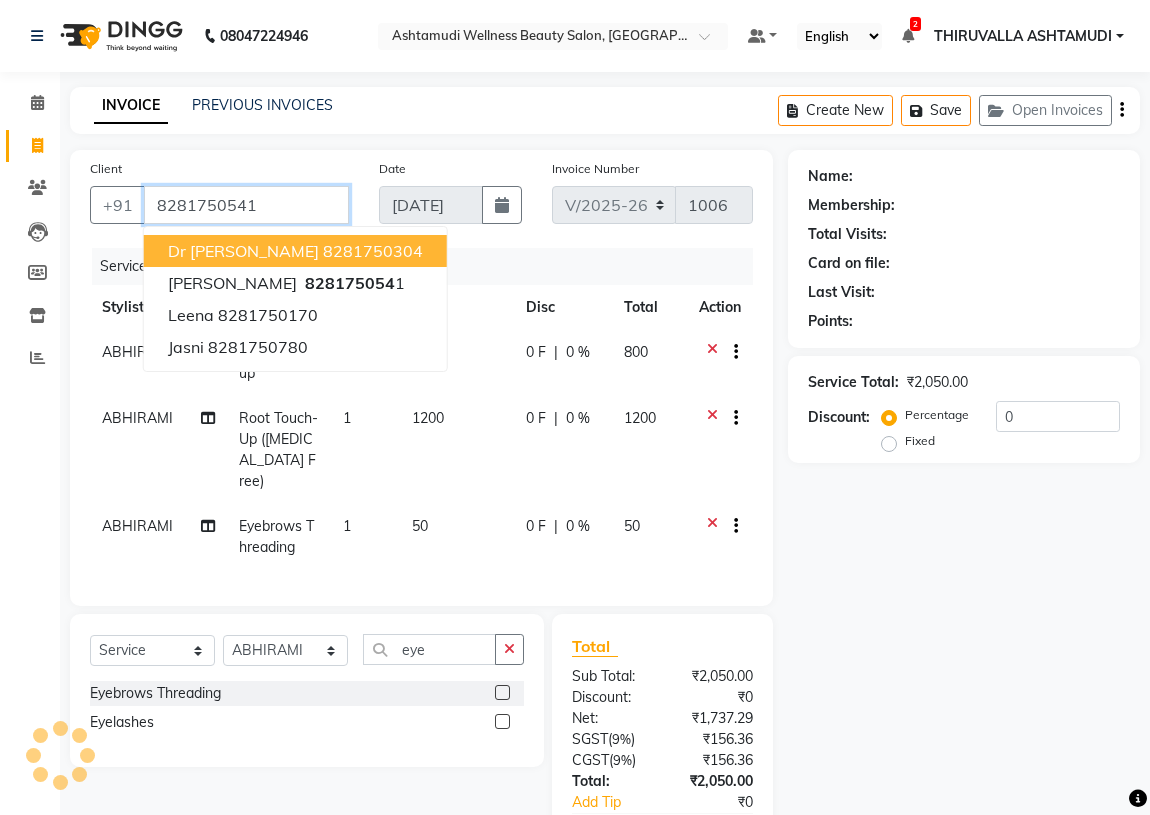 type on "8281750541" 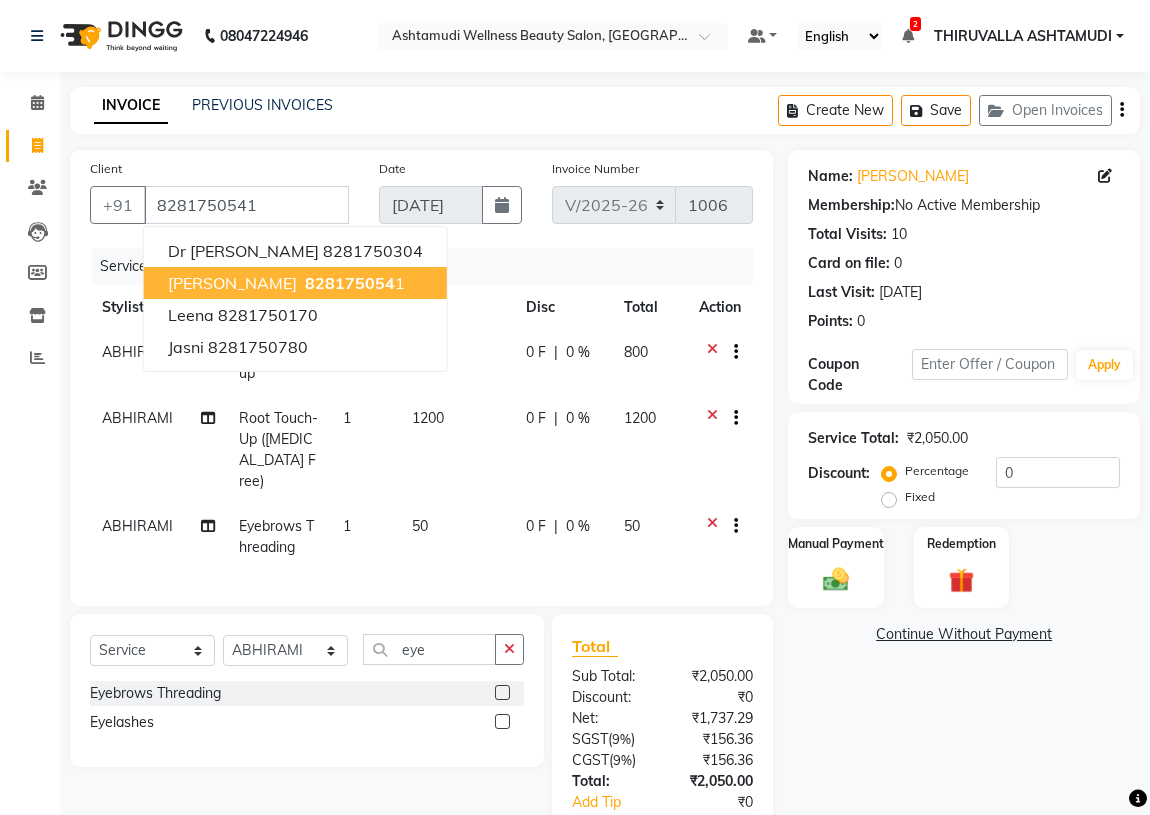 click on "828175054" at bounding box center [350, 283] 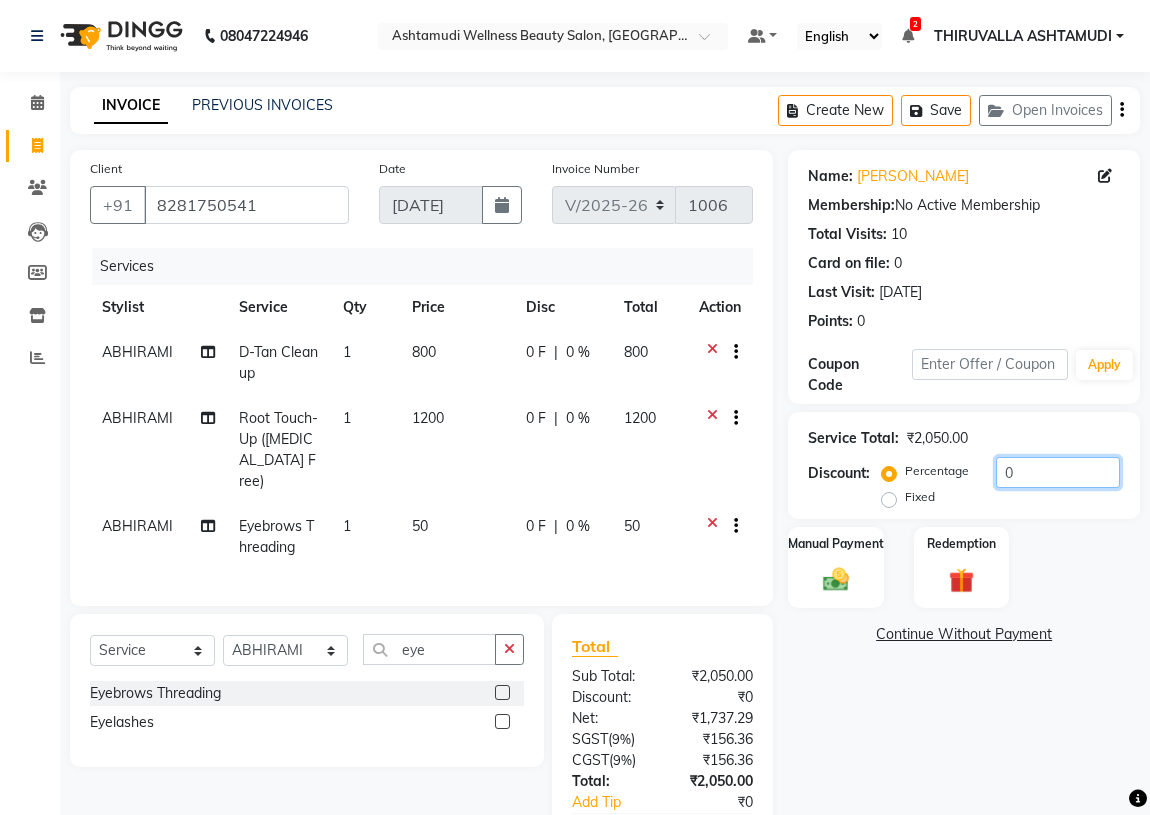drag, startPoint x: 1100, startPoint y: 455, endPoint x: 983, endPoint y: 475, distance: 118.69709 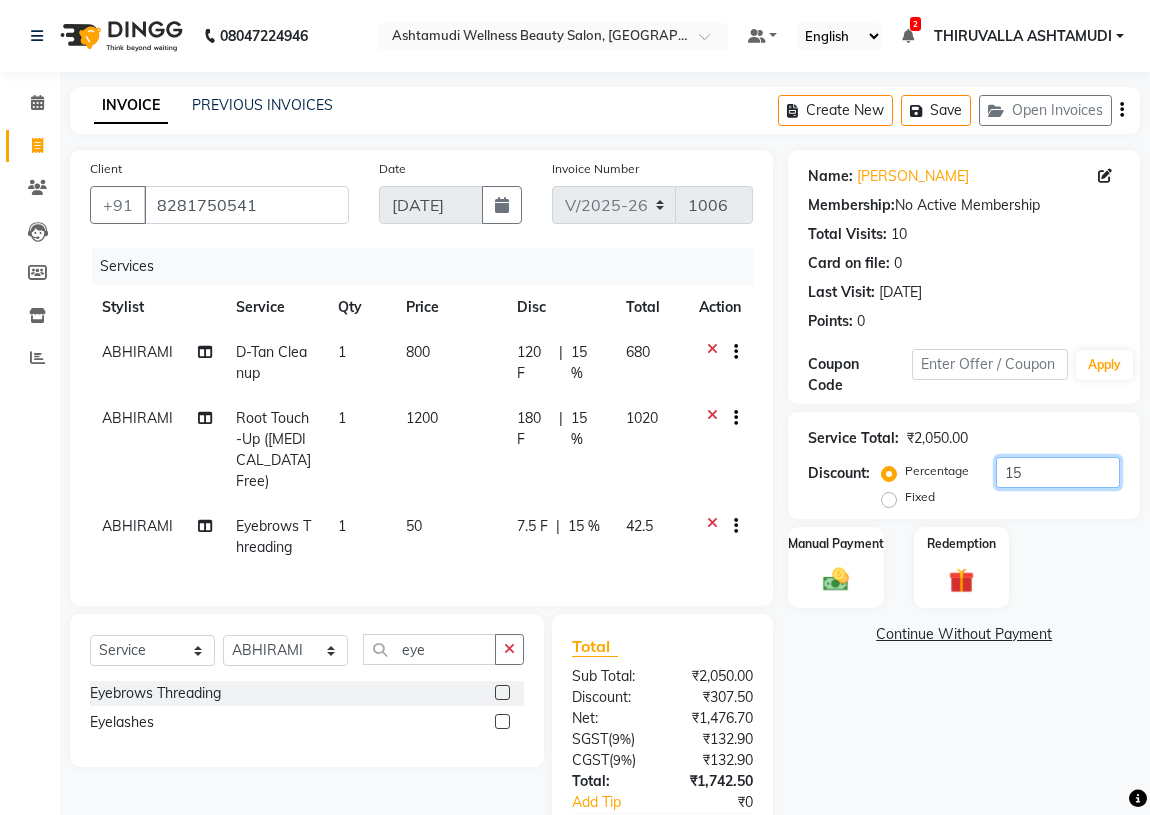 type on "15" 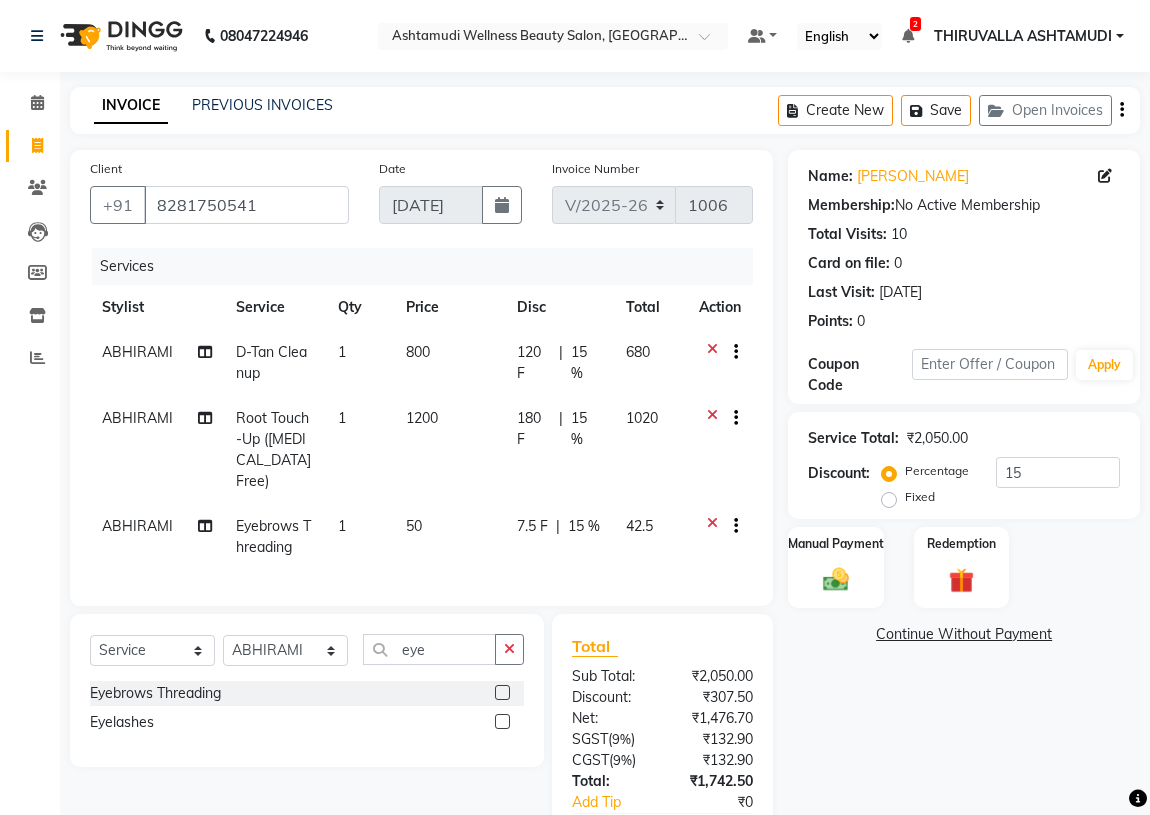 click on "Name: Jayalekshmi  Membership:  No Active Membership  Total Visits:  10 Card on file:  0 Last Visit:   03-04-2025 Points:   0  Coupon Code Apply Service Total:  ₹2,050.00  Discount:  Percentage   Fixed  15 Manual Payment Redemption  Continue Without Payment" 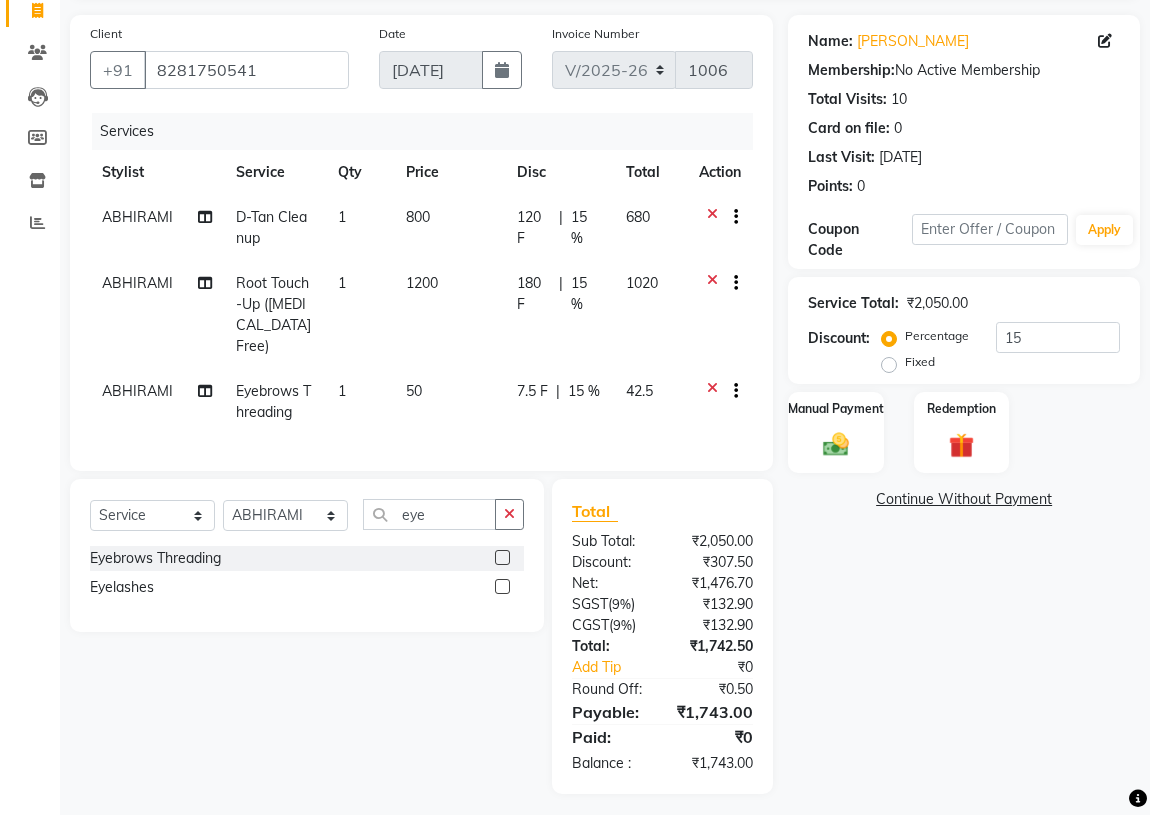 scroll, scrollTop: 137, scrollLeft: 0, axis: vertical 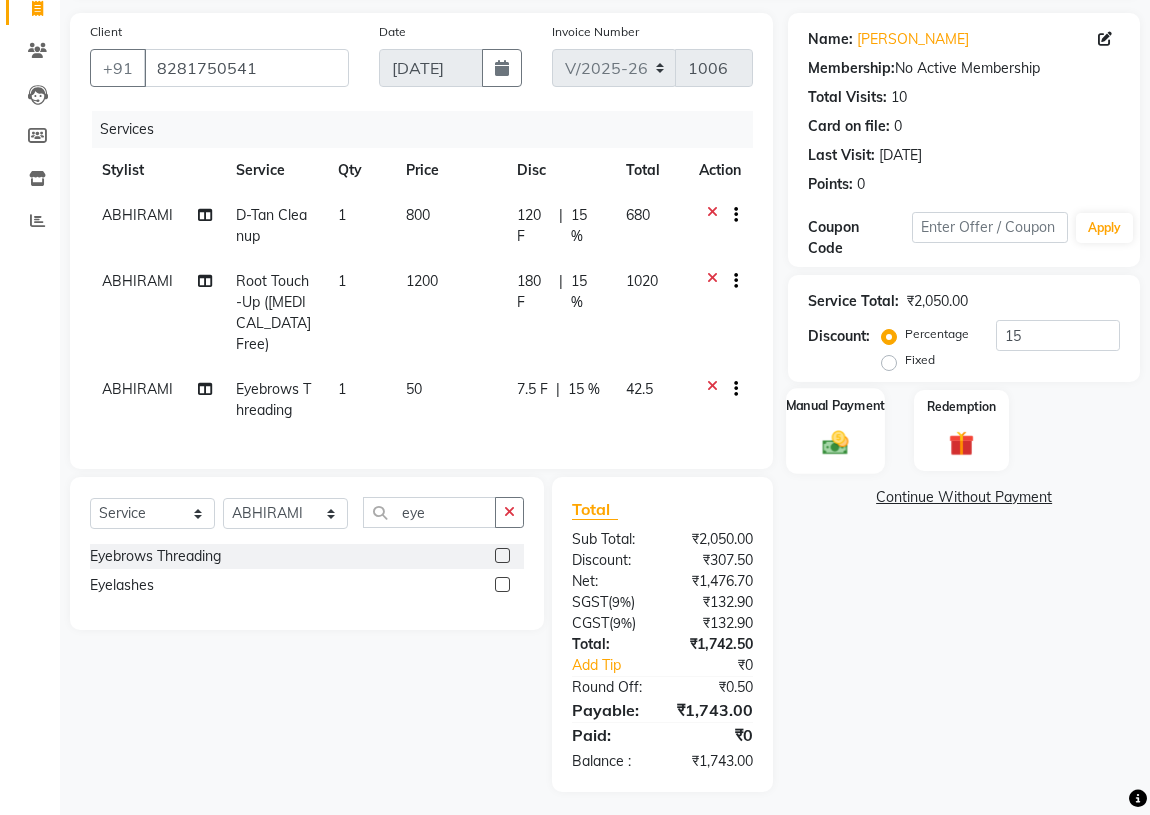 click 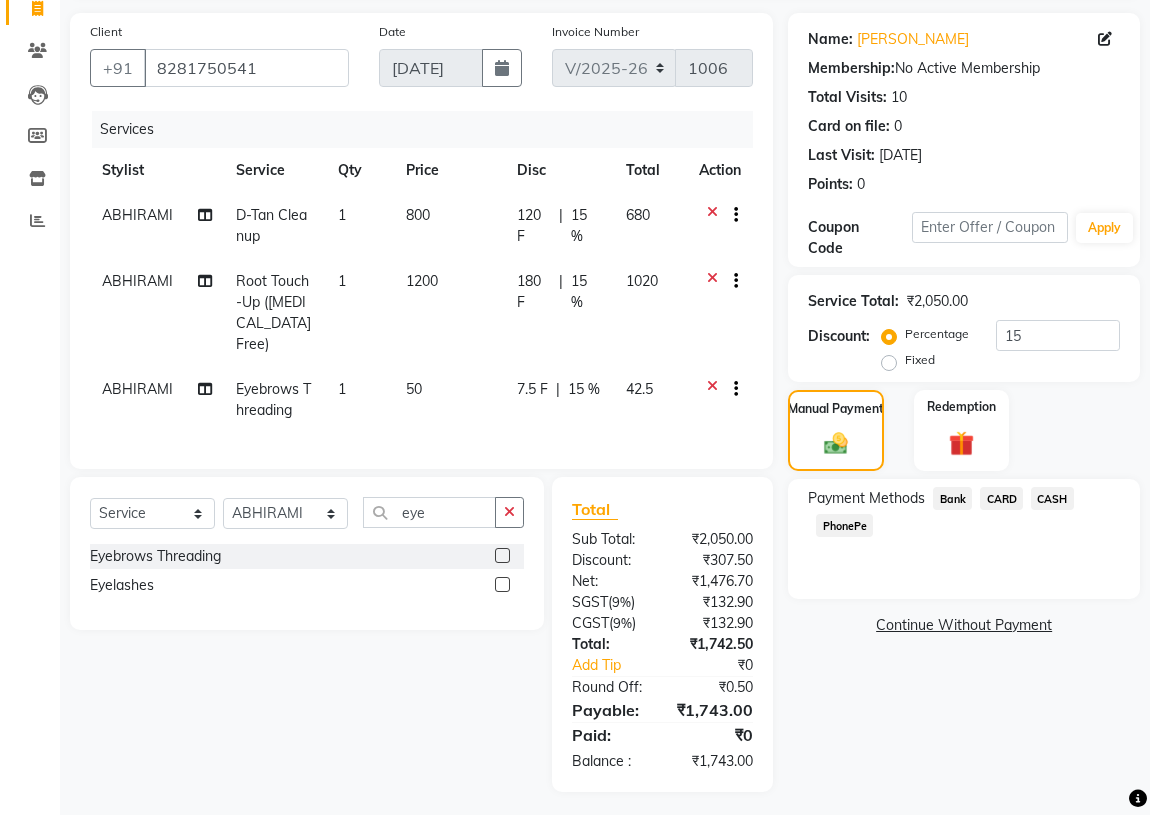 click on "PhonePe" 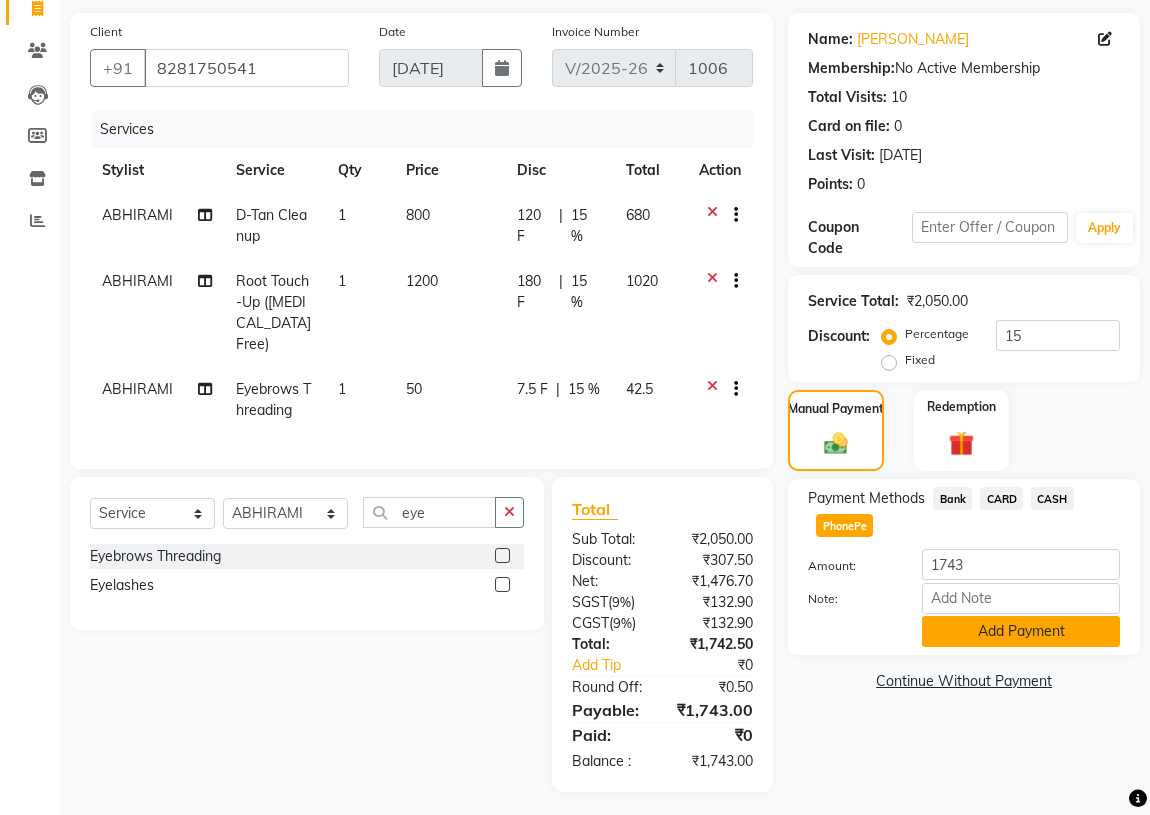 click on "Add Payment" 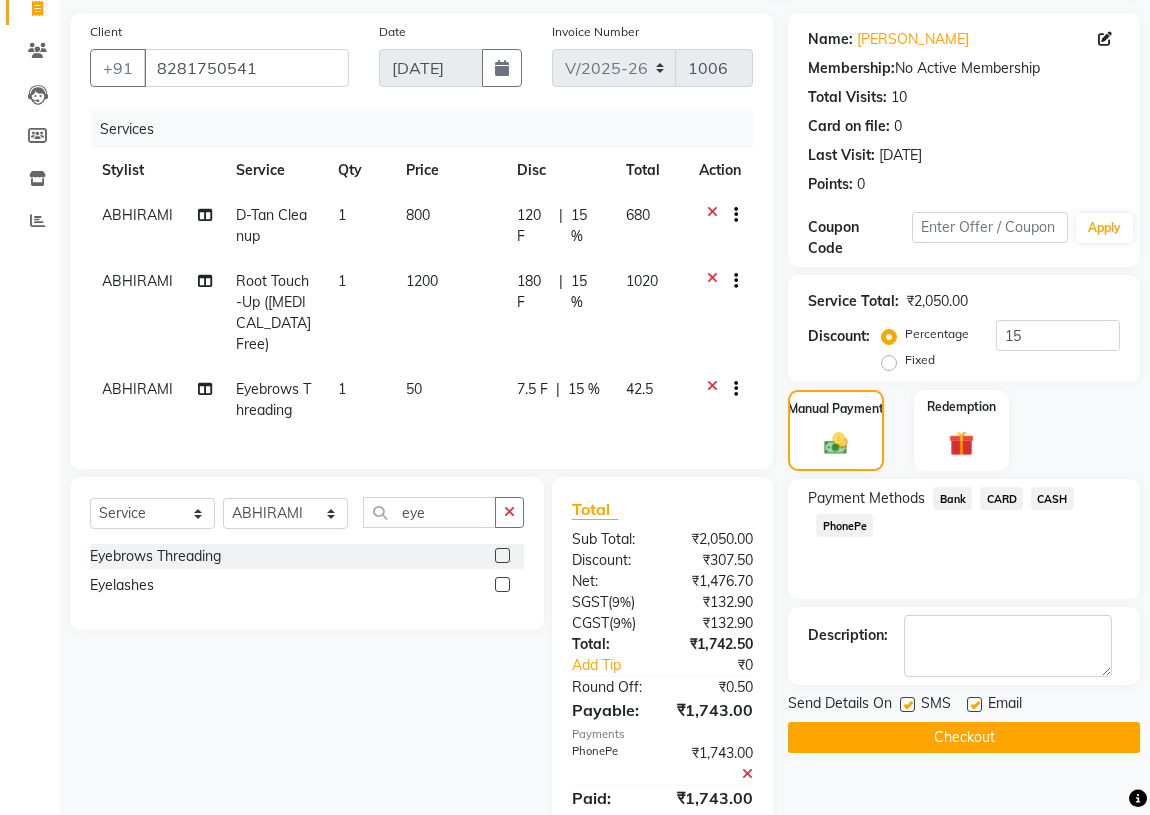 click on "Checkout" 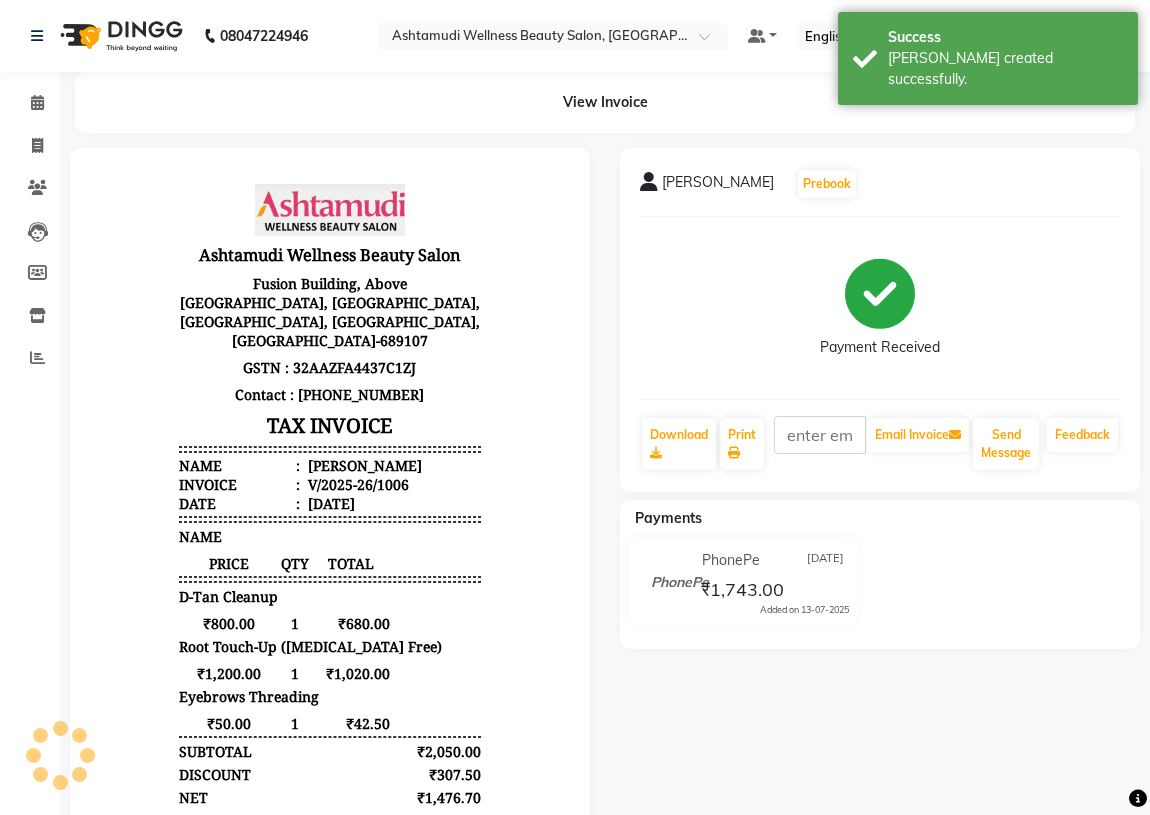 scroll, scrollTop: 0, scrollLeft: 0, axis: both 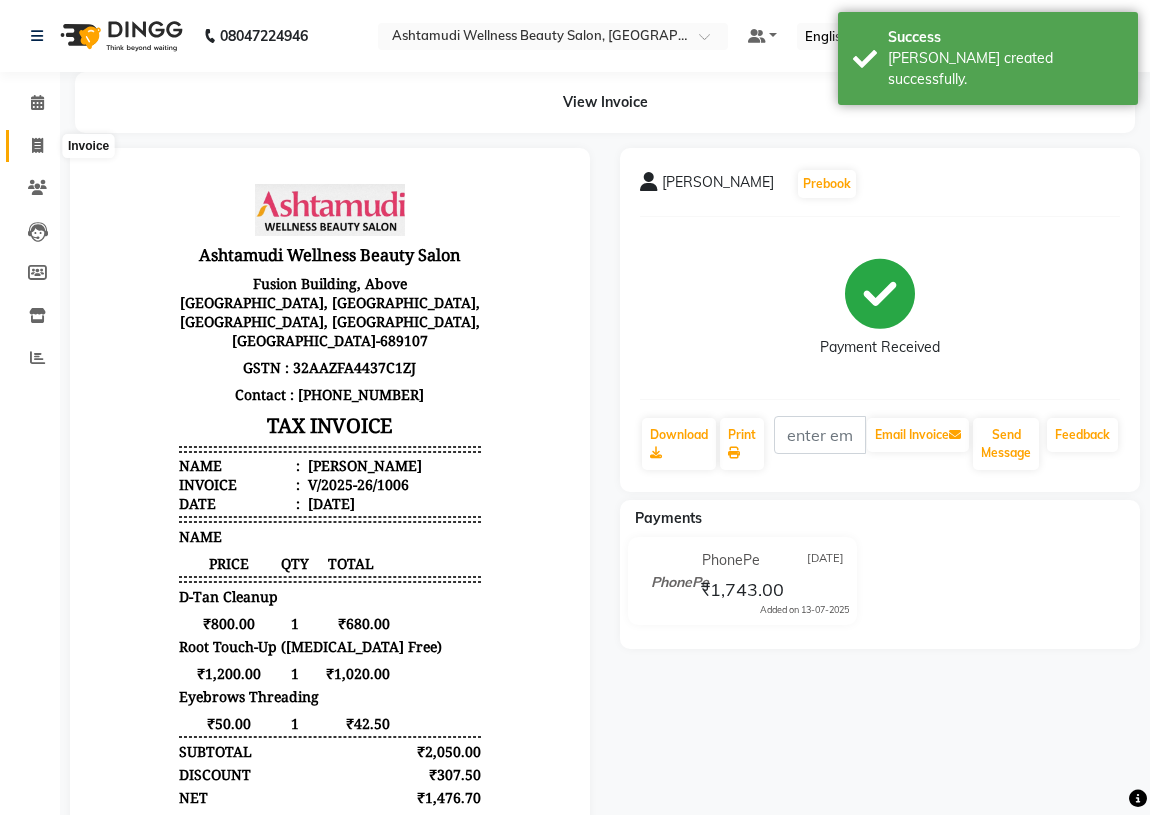 click 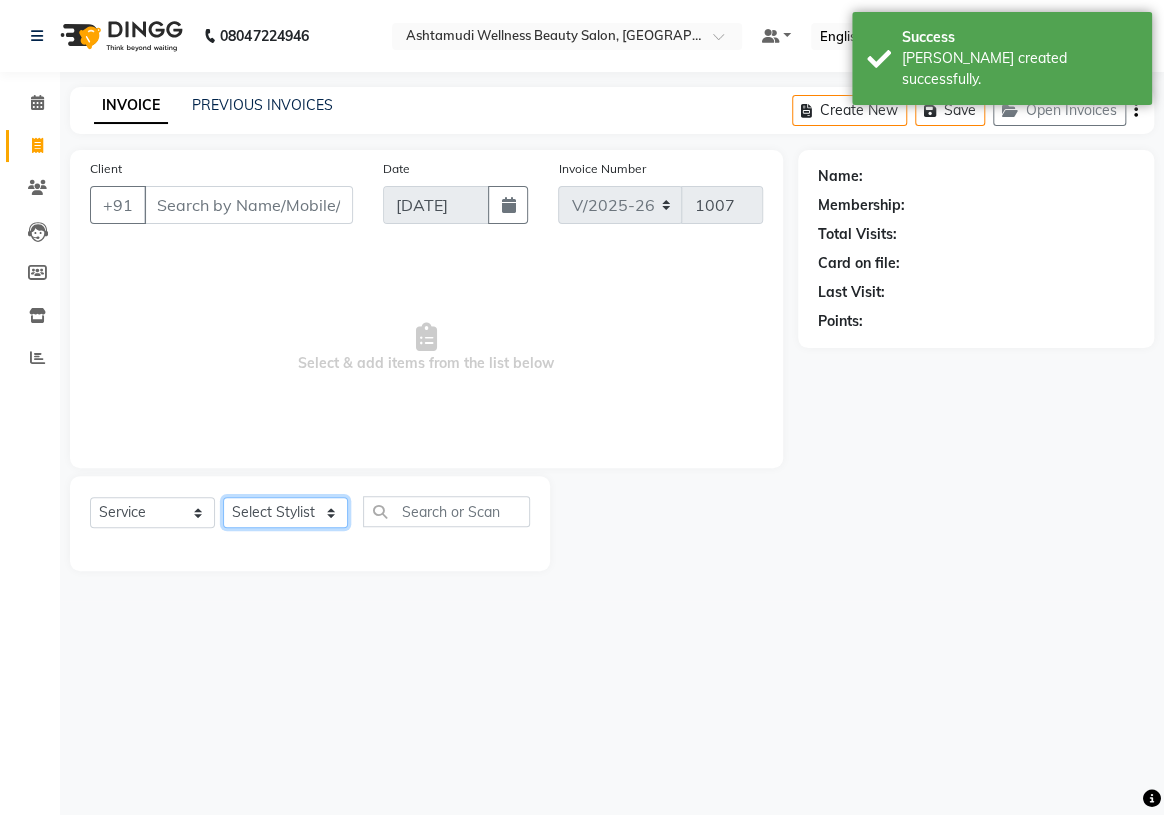 click on "Select Stylist ABHIRAMI		 ARYA Eshani GAYATHRIDEVI	K C	 JISNA KHEM MAYA MAYA Nila PRINI		 RINA RAI SHINY ABY THIRUVALLA ASHTAMUDI" 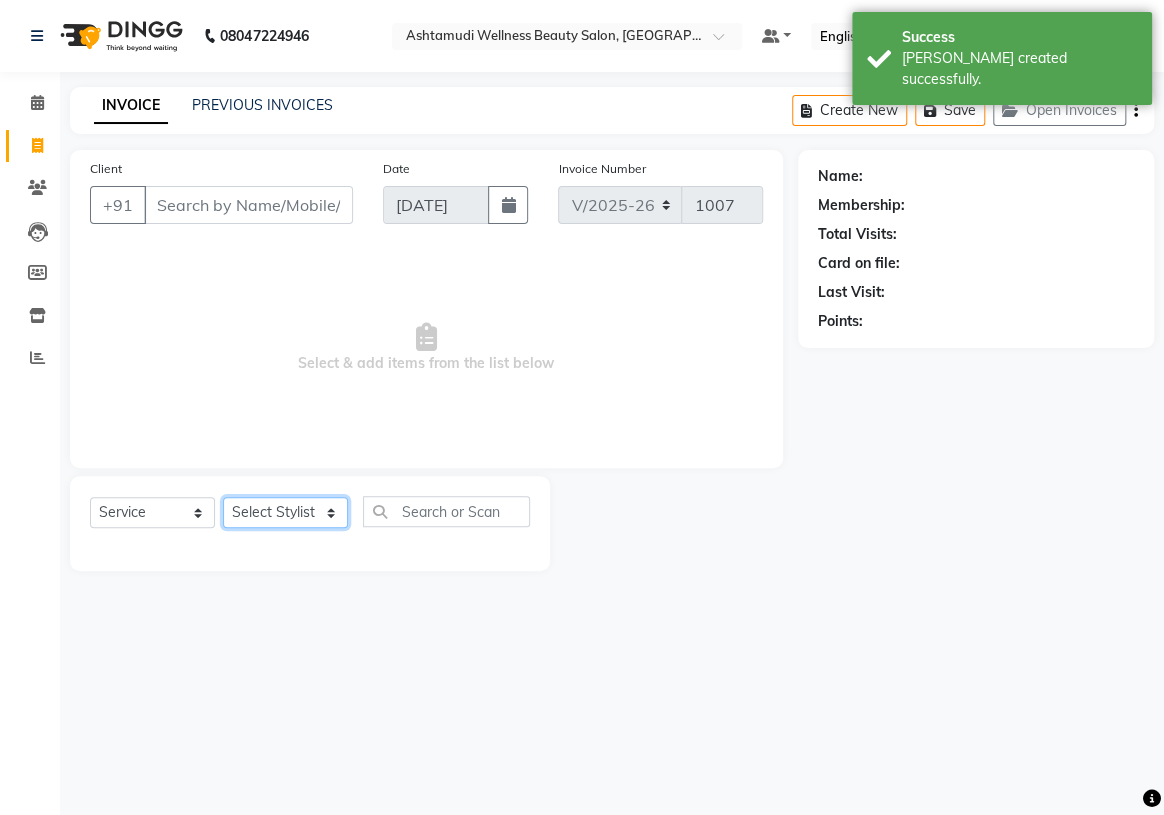 select on "29018" 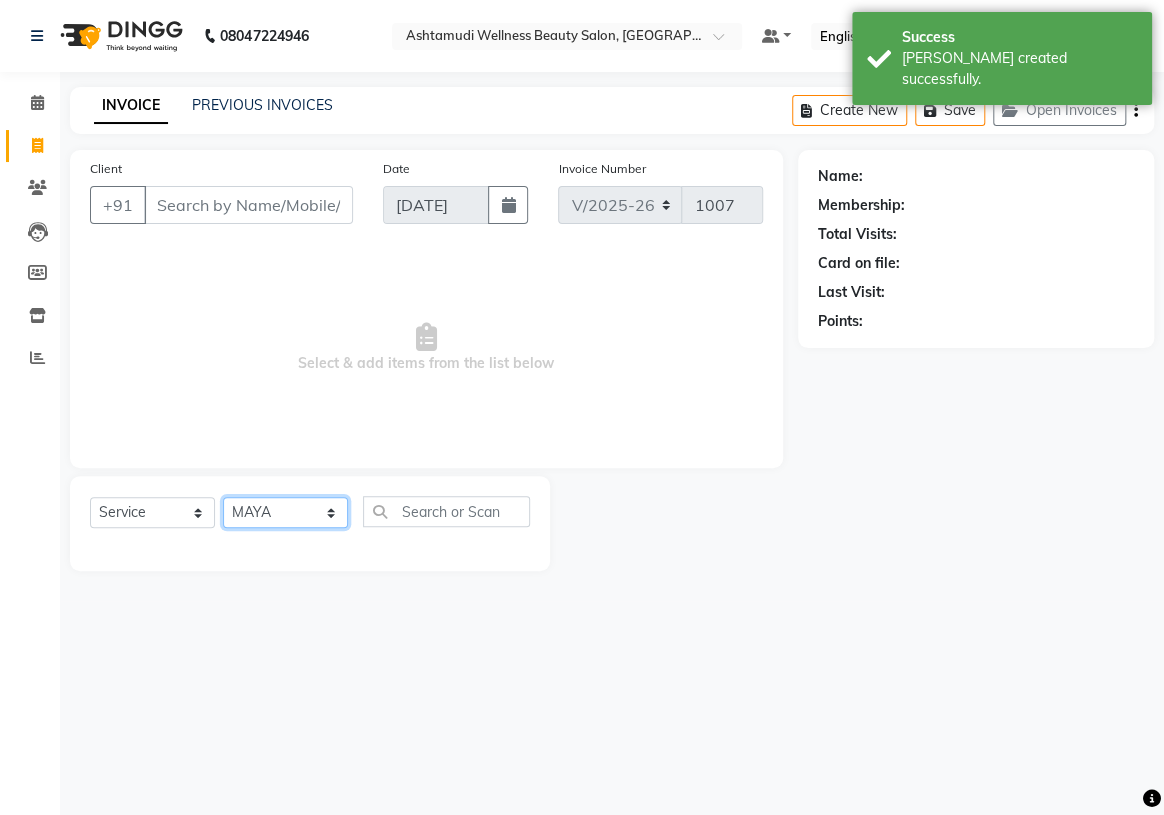 click on "Select Stylist ABHIRAMI		 ARYA Eshani GAYATHRIDEVI	K C	 JISNA KHEM MAYA MAYA Nila PRINI		 RINA RAI SHINY ABY THIRUVALLA ASHTAMUDI" 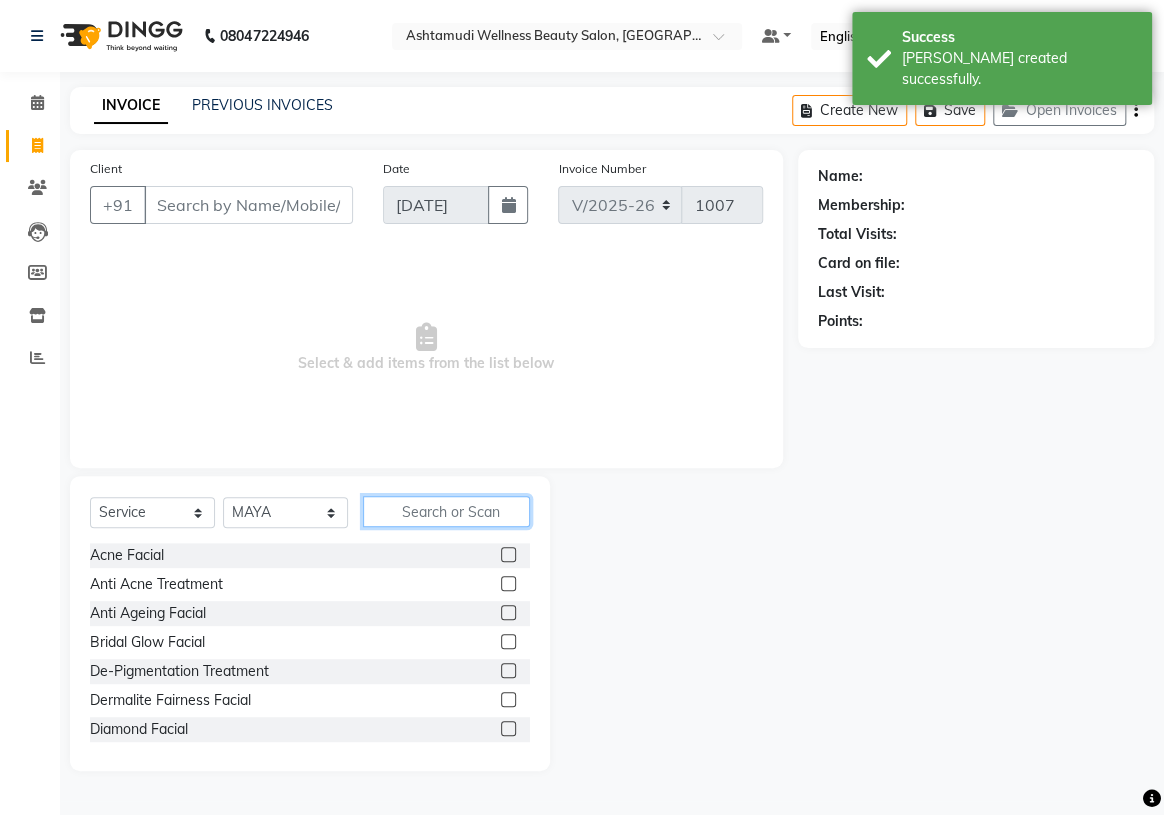 click 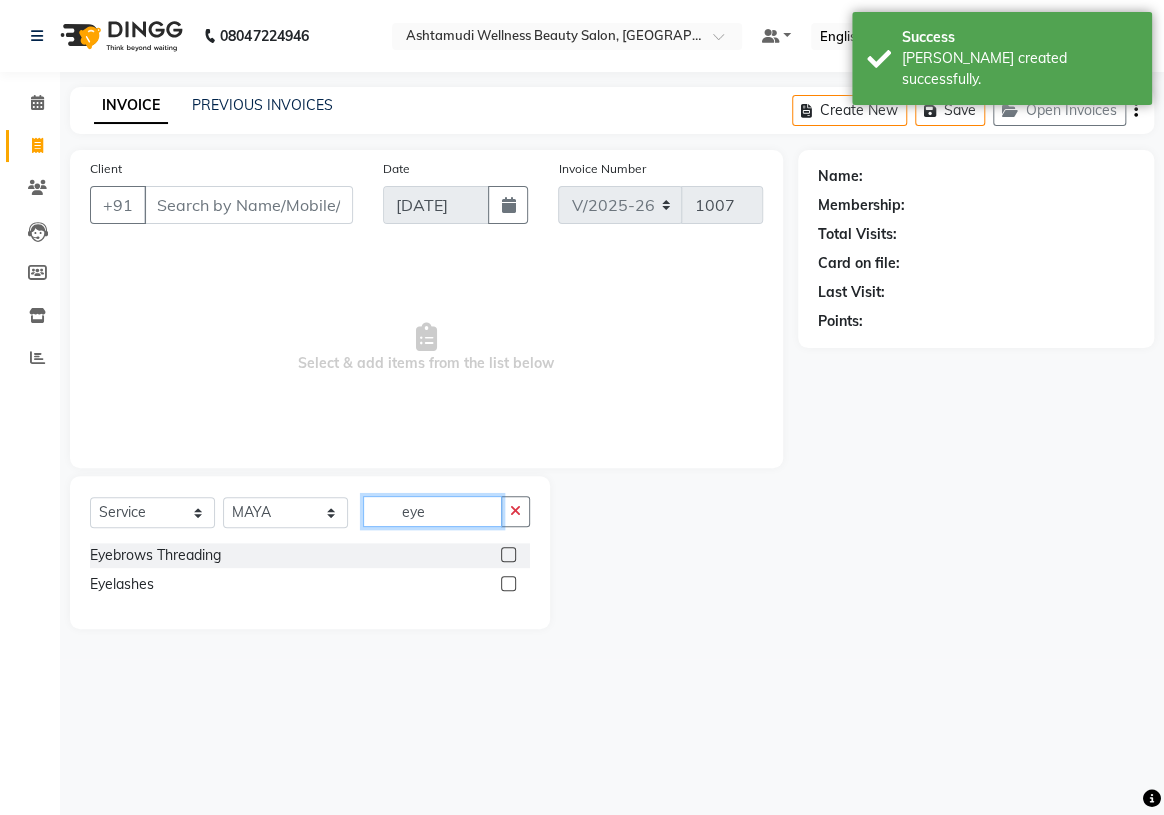 type on "eye" 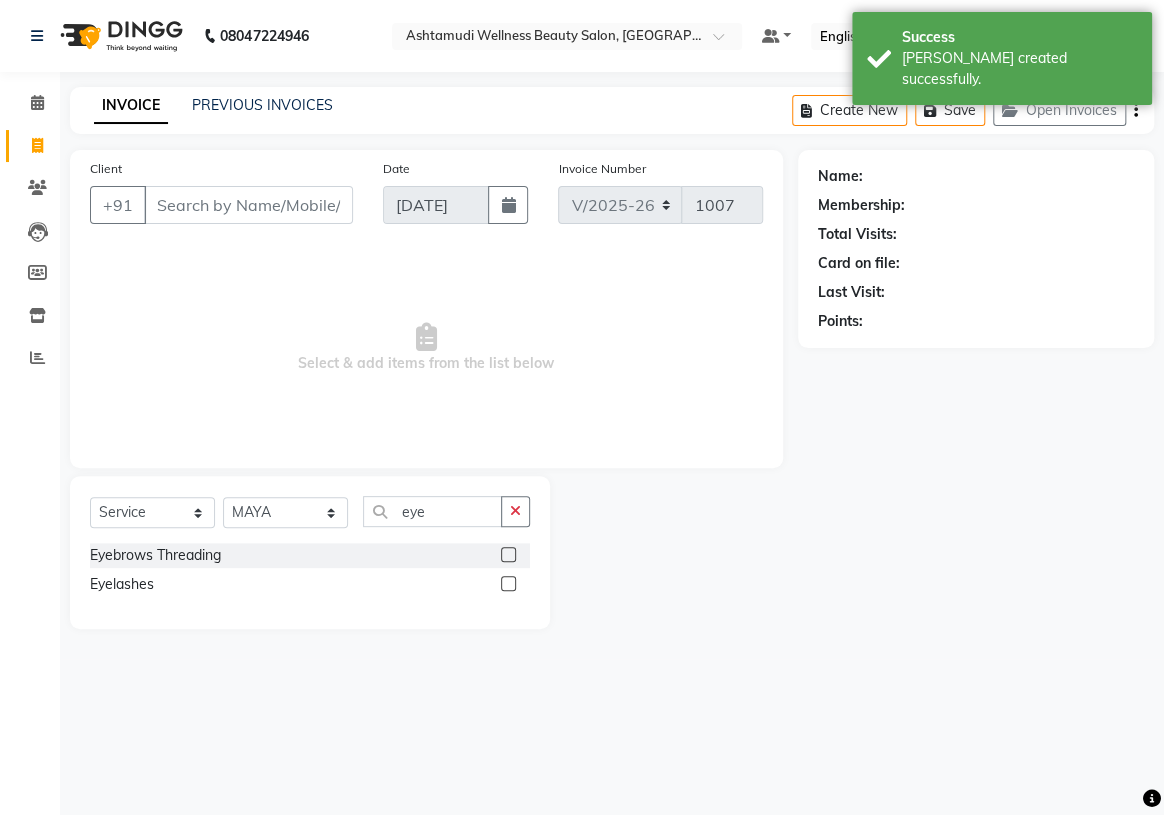 click 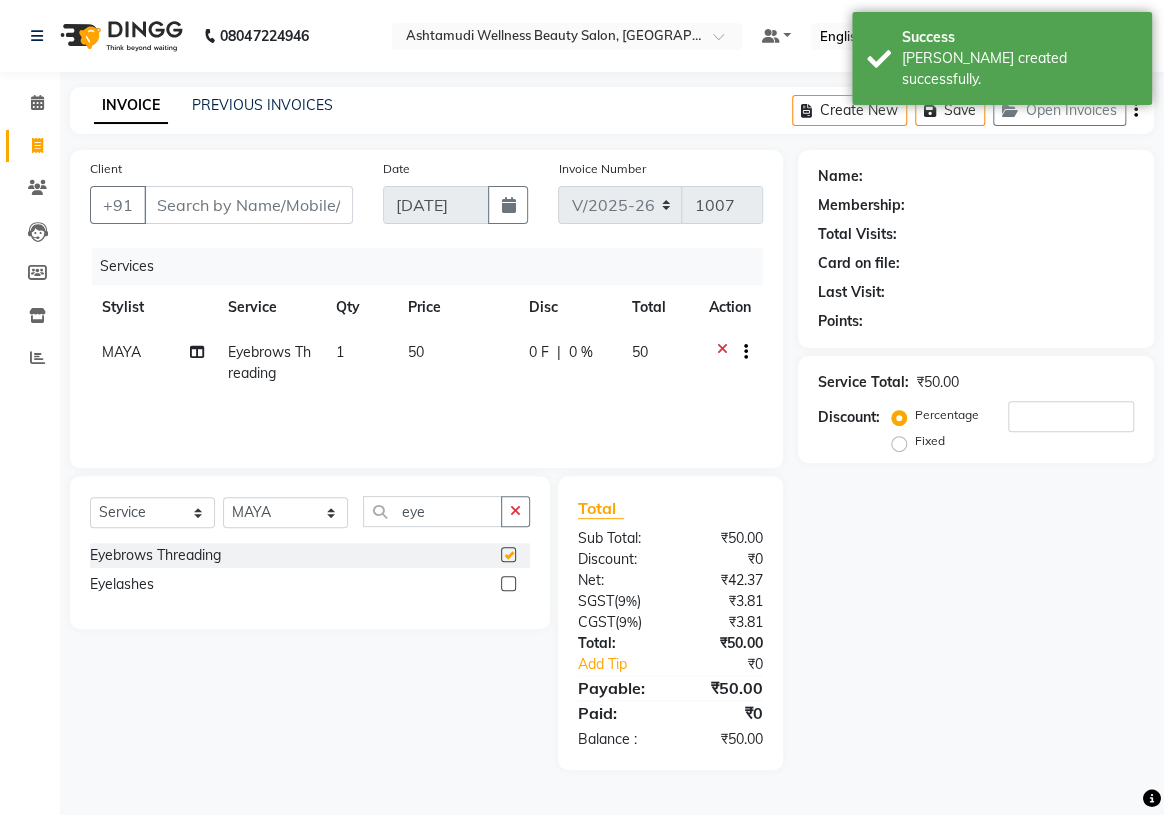 checkbox on "false" 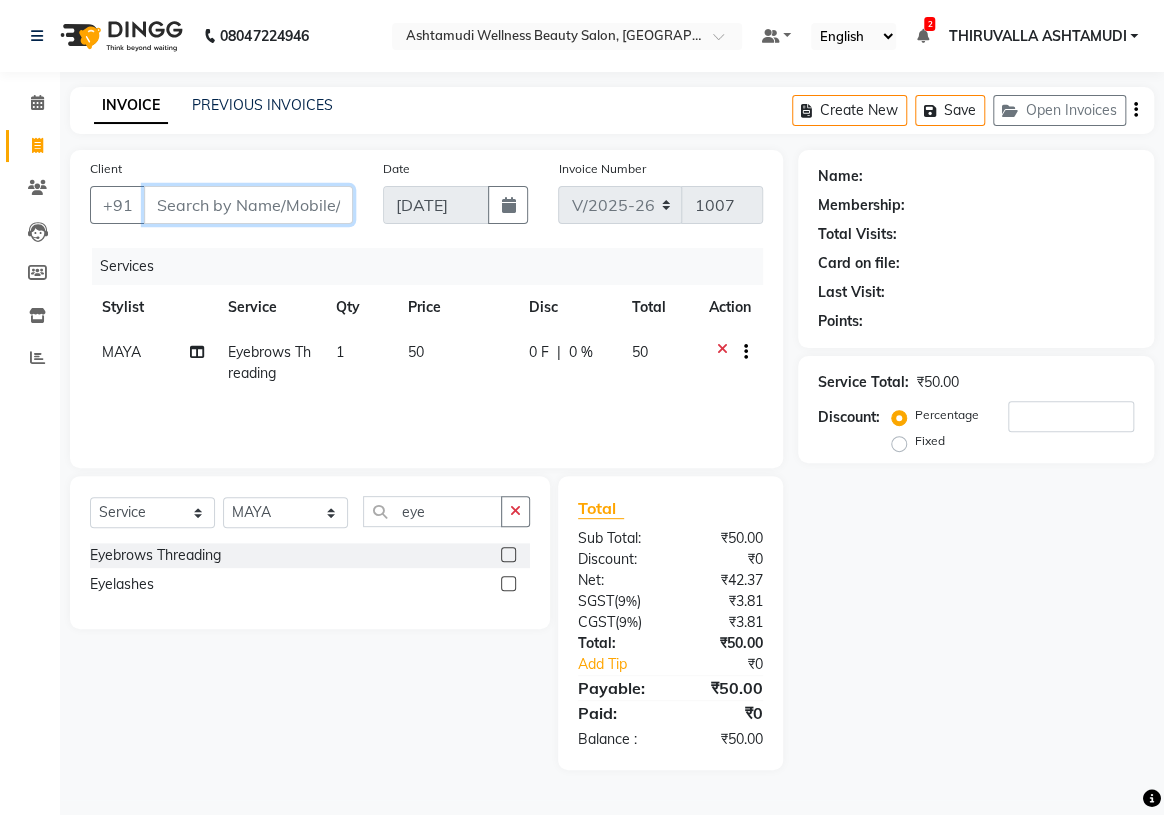click on "Client" at bounding box center (248, 205) 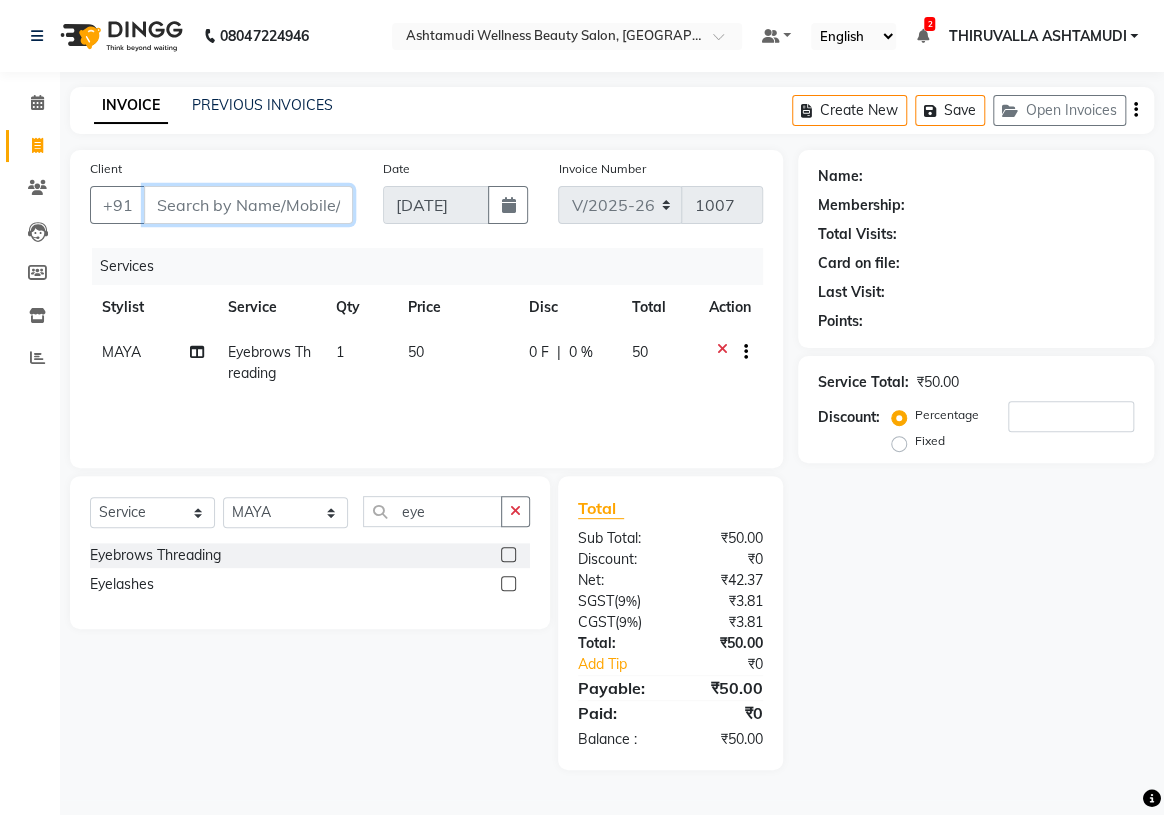 type on "8" 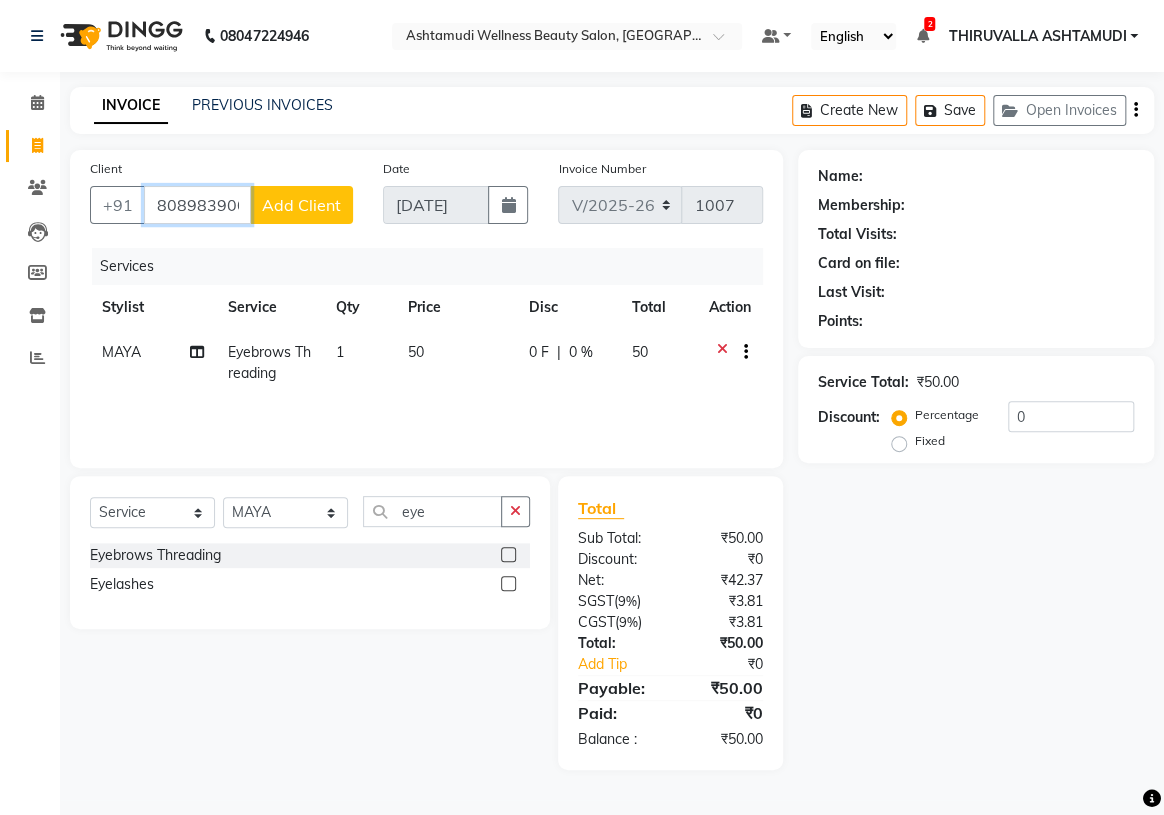 type on "8089839004" 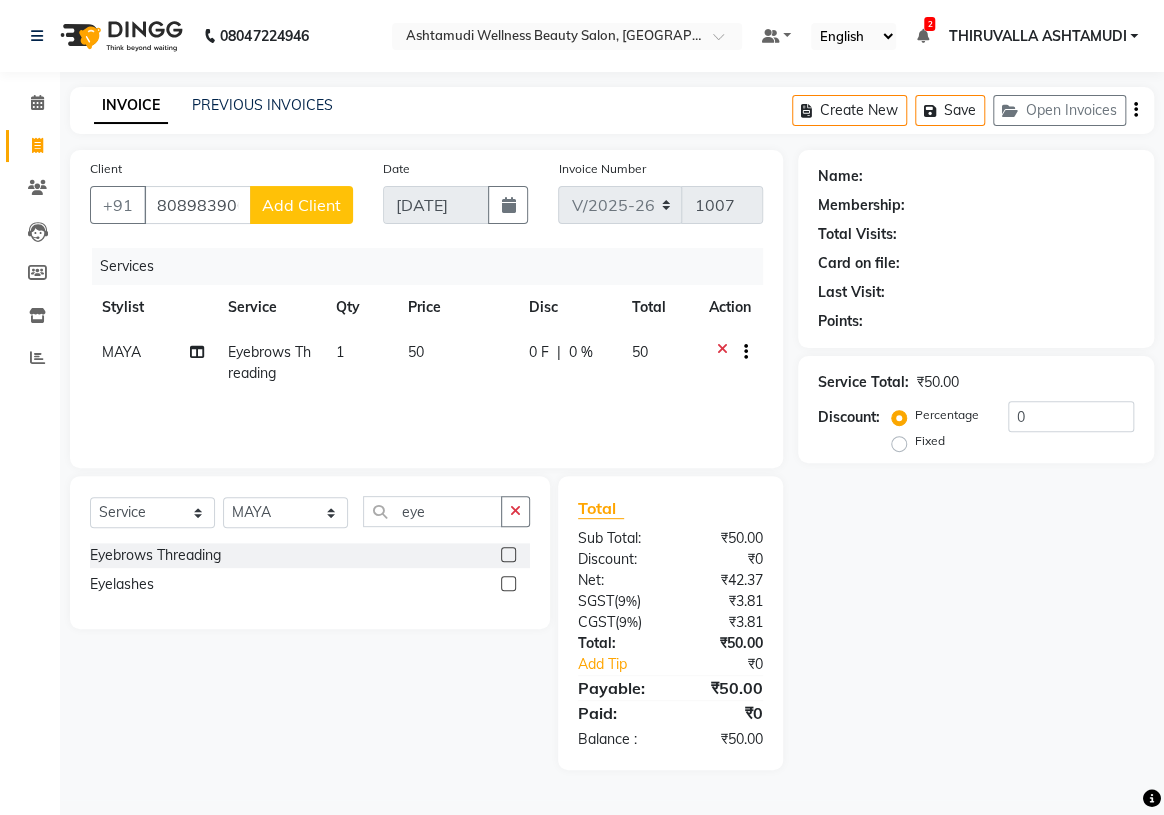 click on "Add Client" 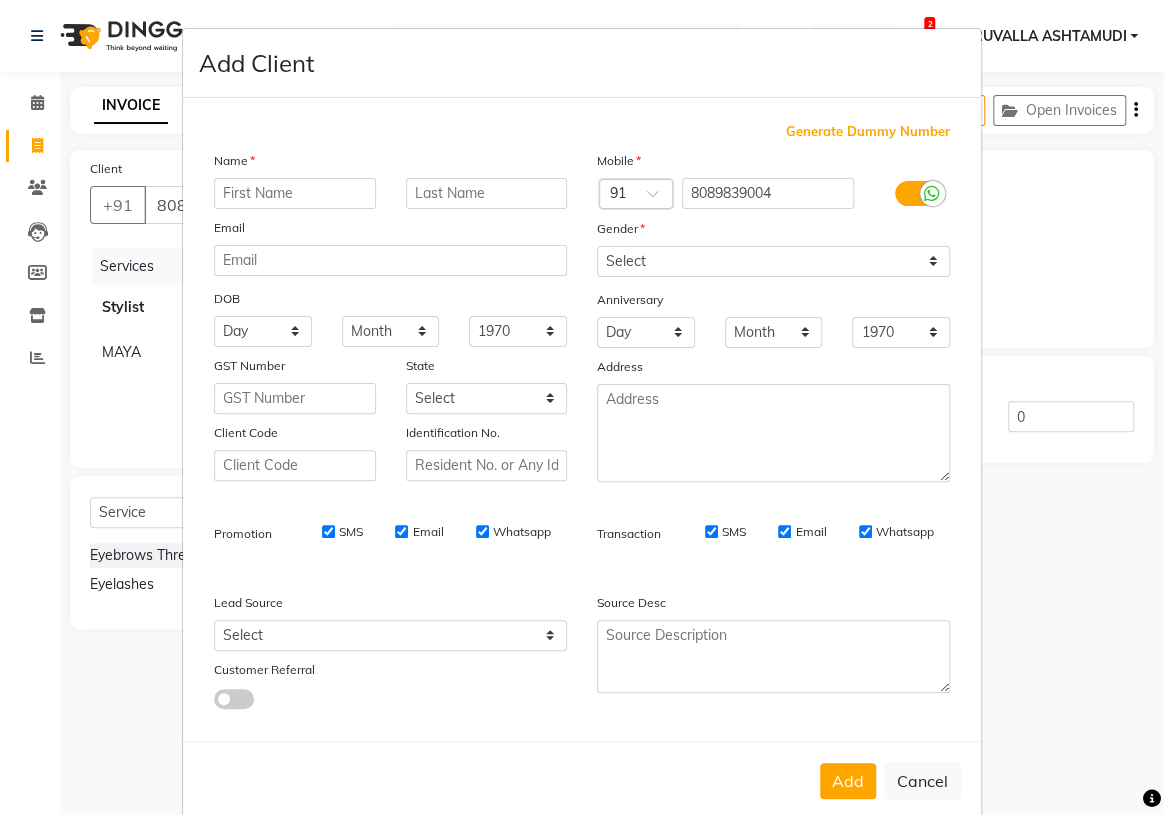 click at bounding box center (295, 193) 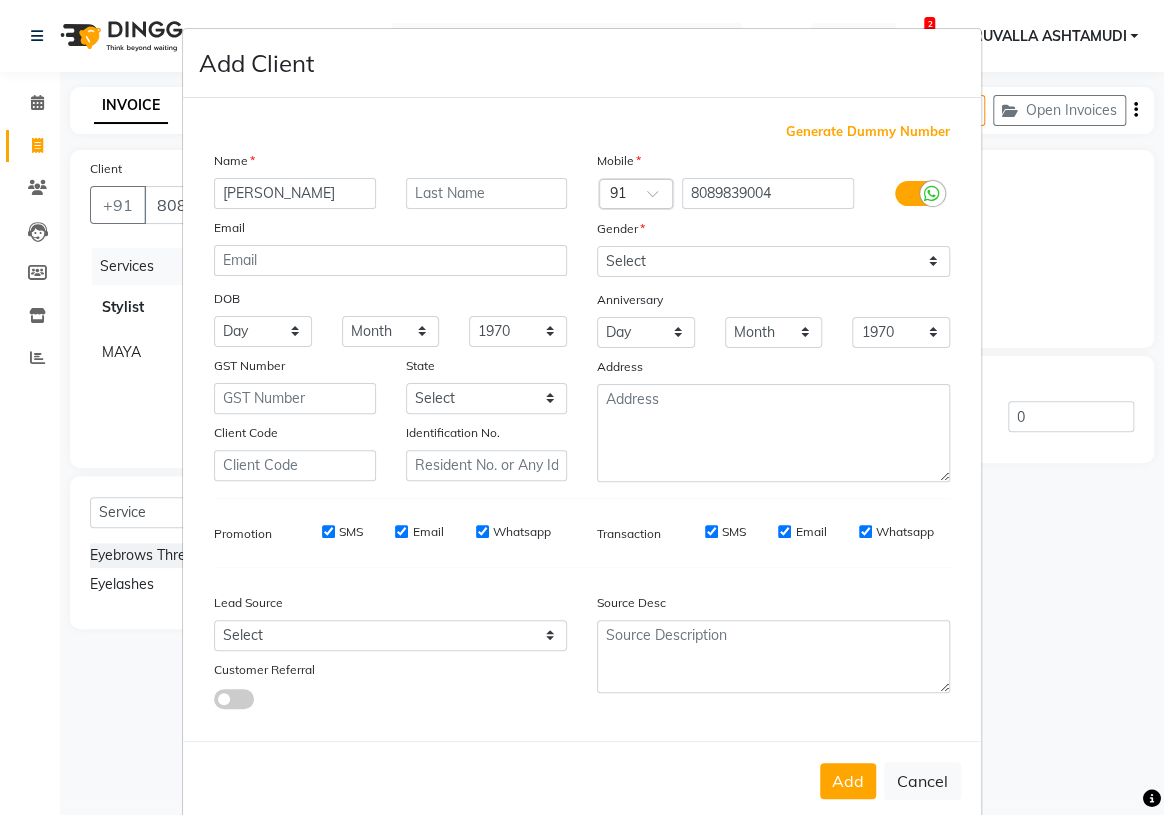 type on "nayana" 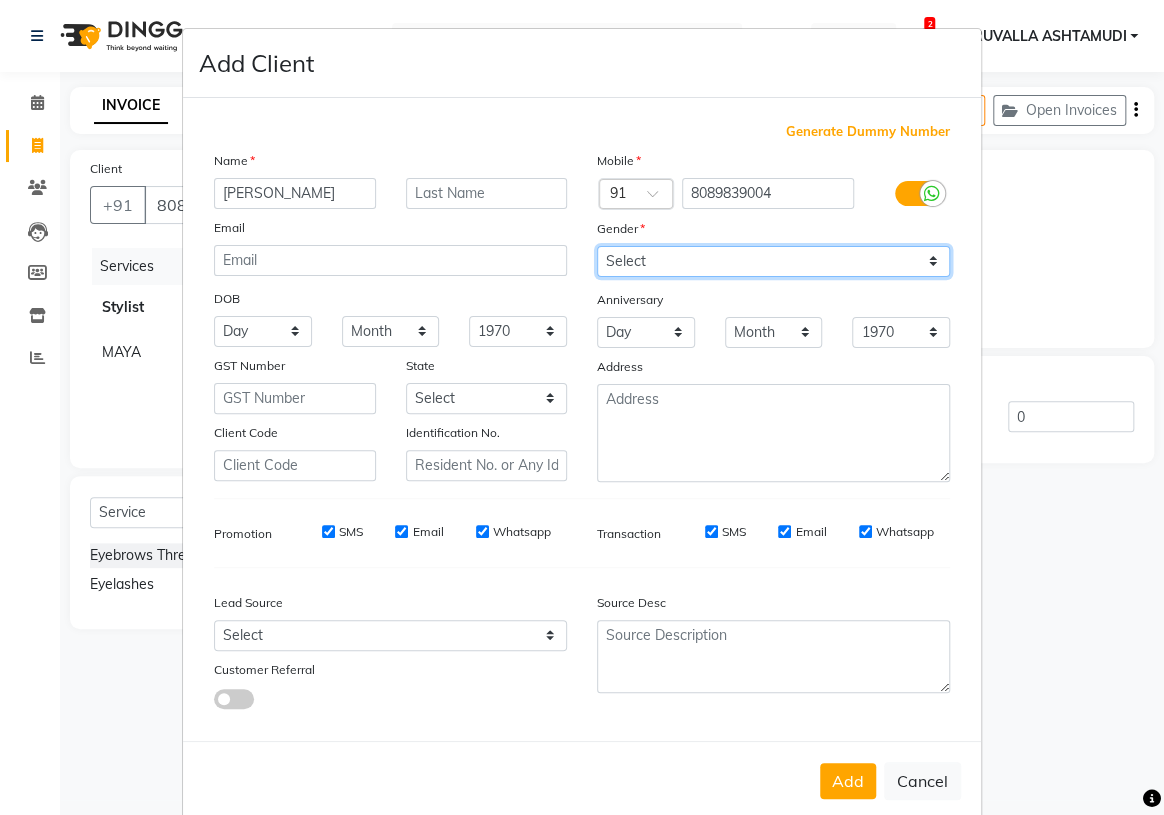 click on "Select Male Female Other Prefer Not To Say" at bounding box center [773, 261] 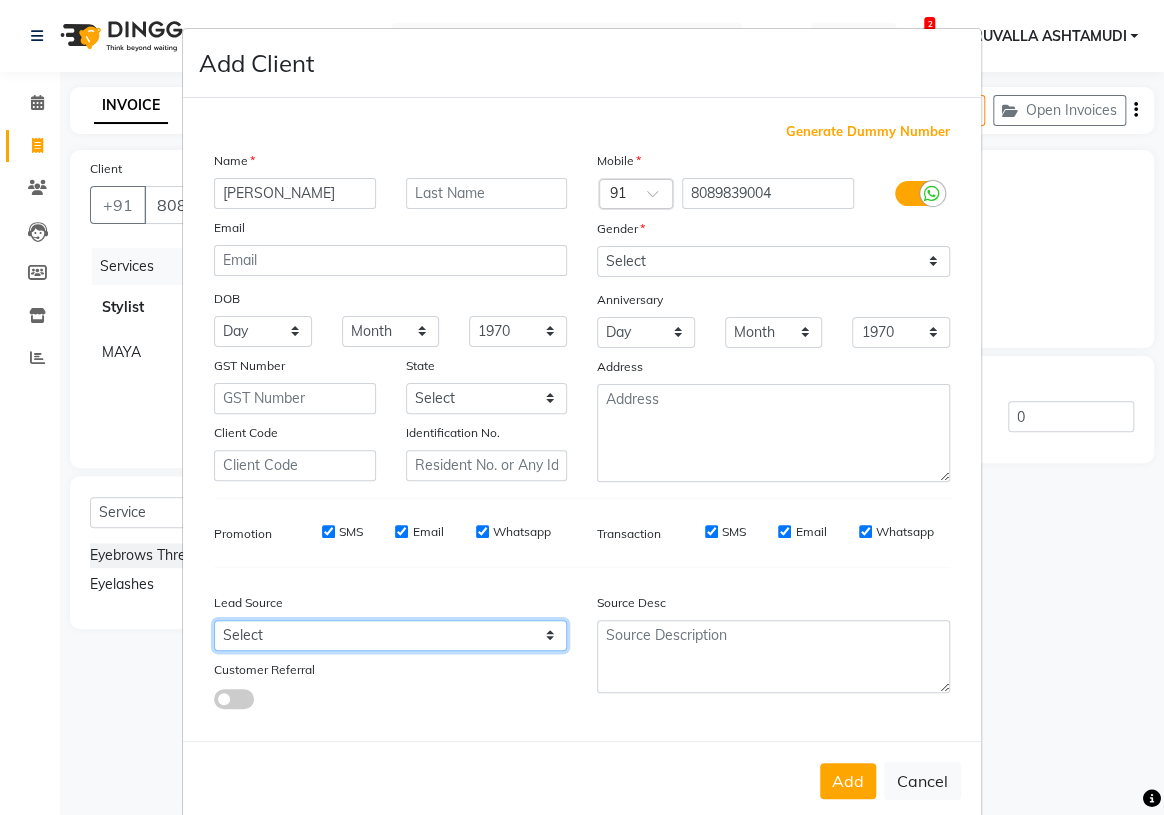 click on "Select Walk-in Referral Internet Friend Word of Mouth Advertisement Facebook JustDial Google Other Instagram  YouTube  WhatsApp" at bounding box center (390, 635) 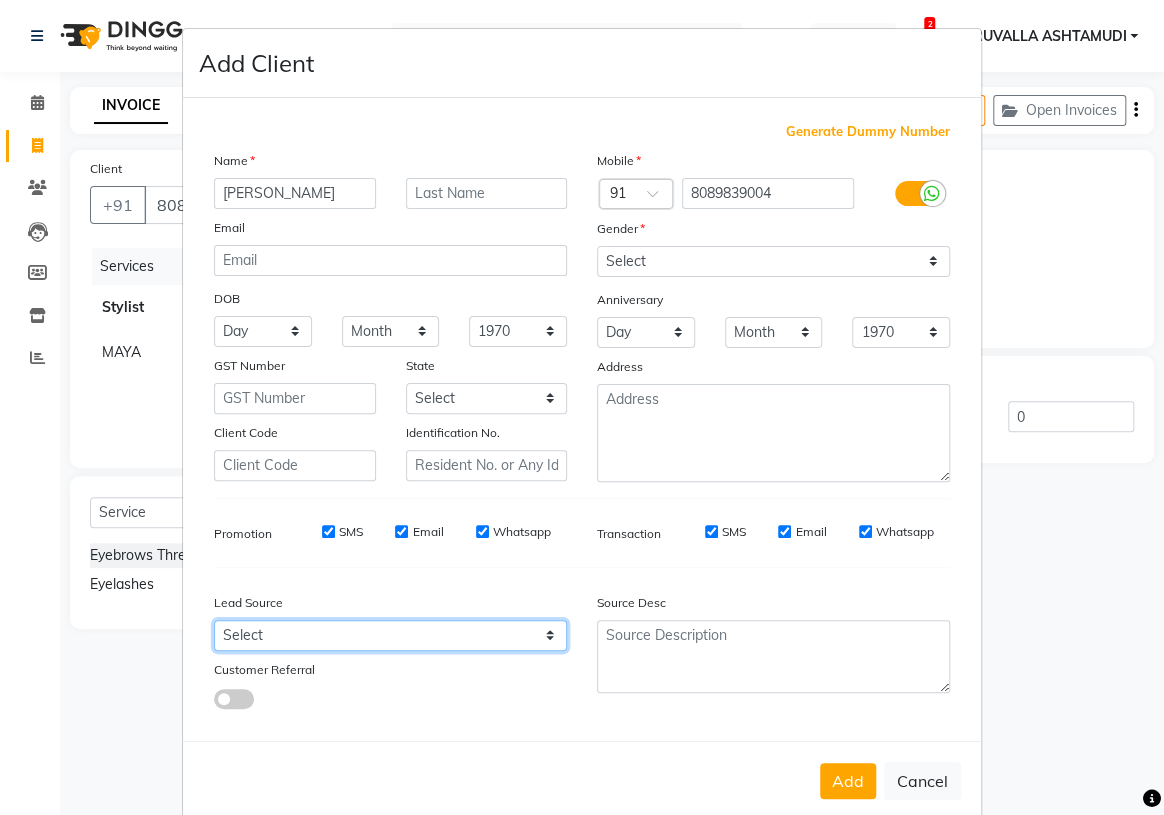 select on "31356" 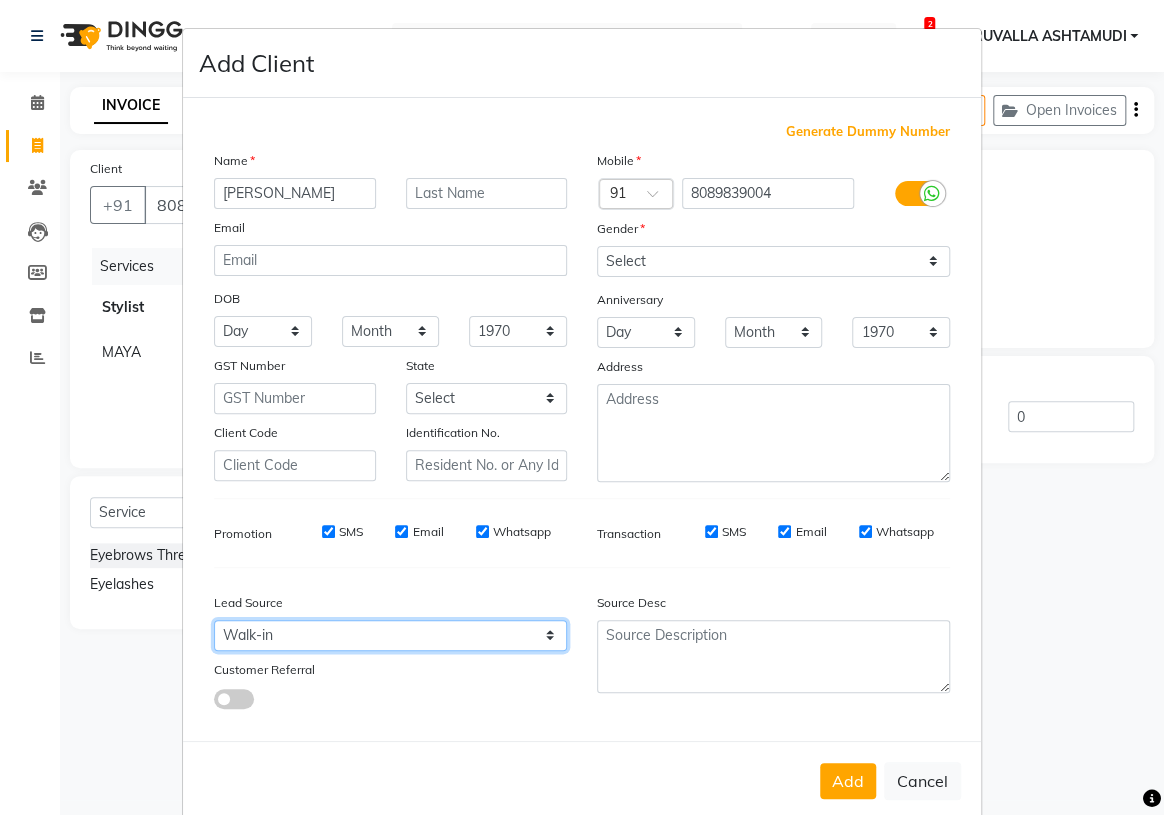 click on "Select Walk-in Referral Internet Friend Word of Mouth Advertisement Facebook JustDial Google Other Instagram  YouTube  WhatsApp" at bounding box center [390, 635] 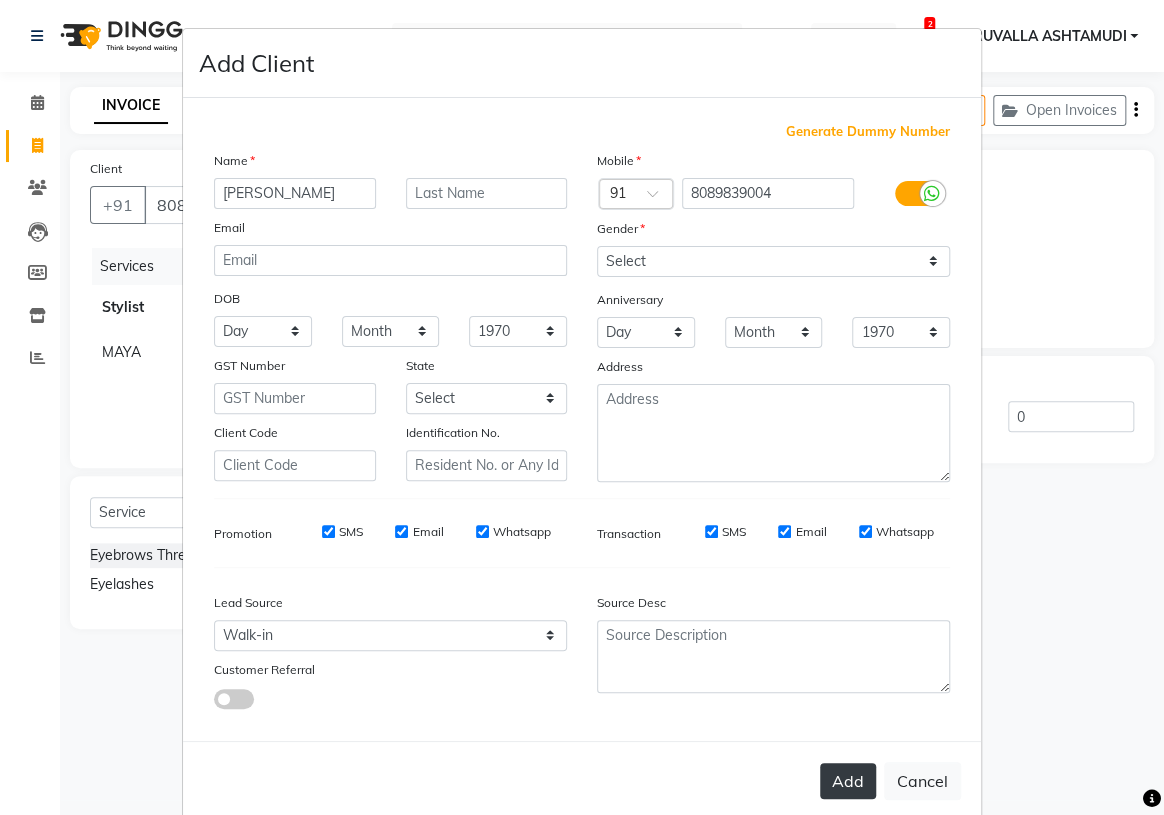 click on "Add" at bounding box center (848, 781) 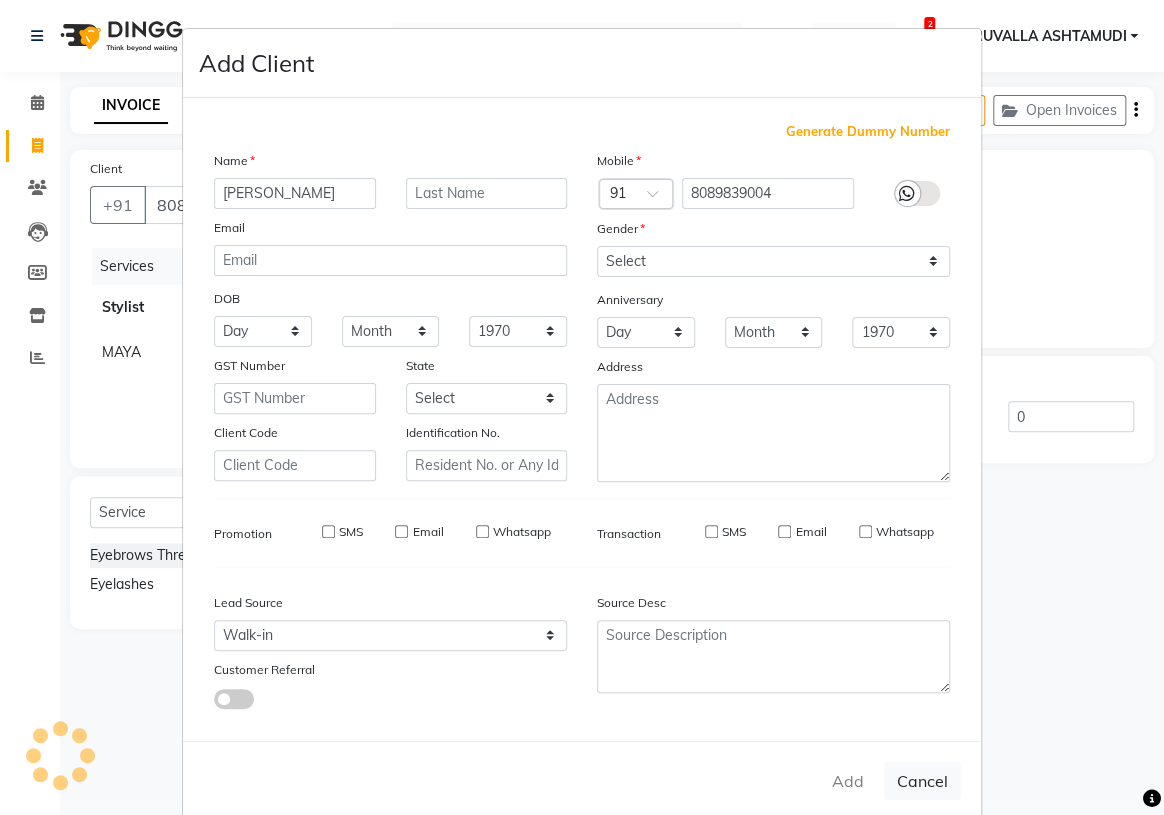 type 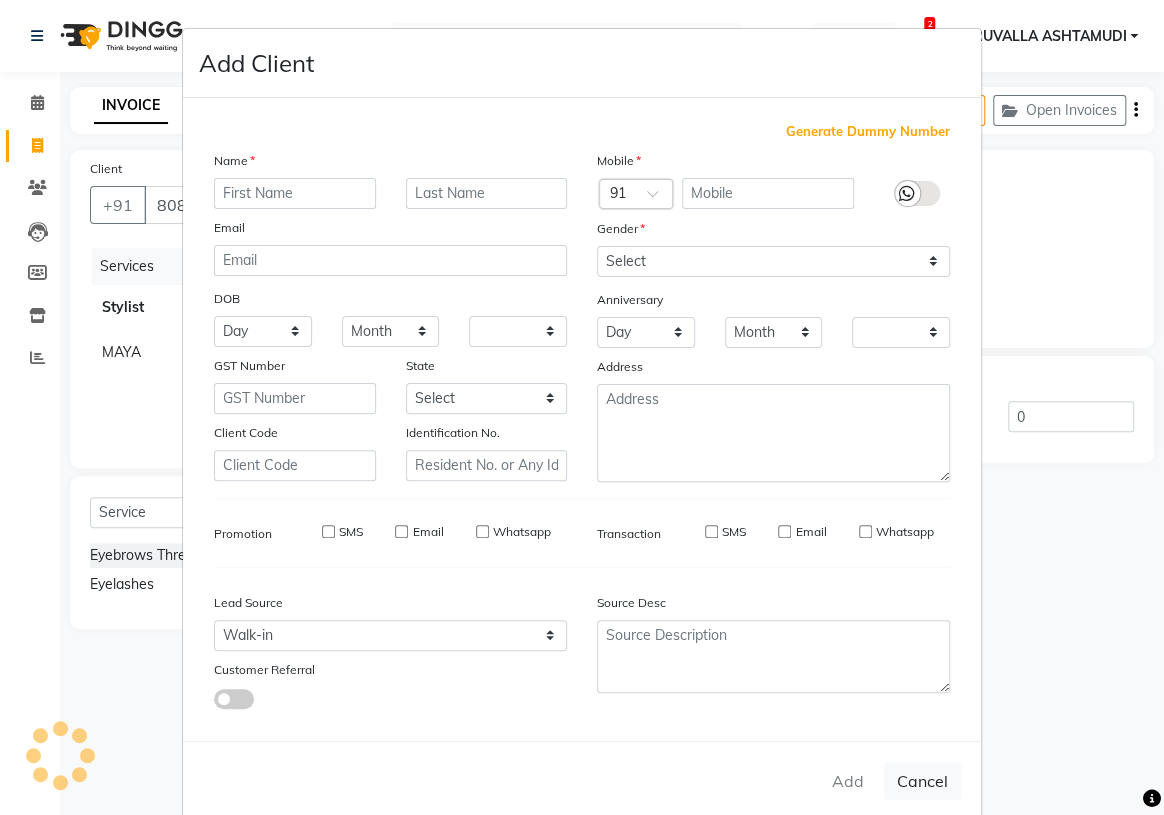checkbox on "false" 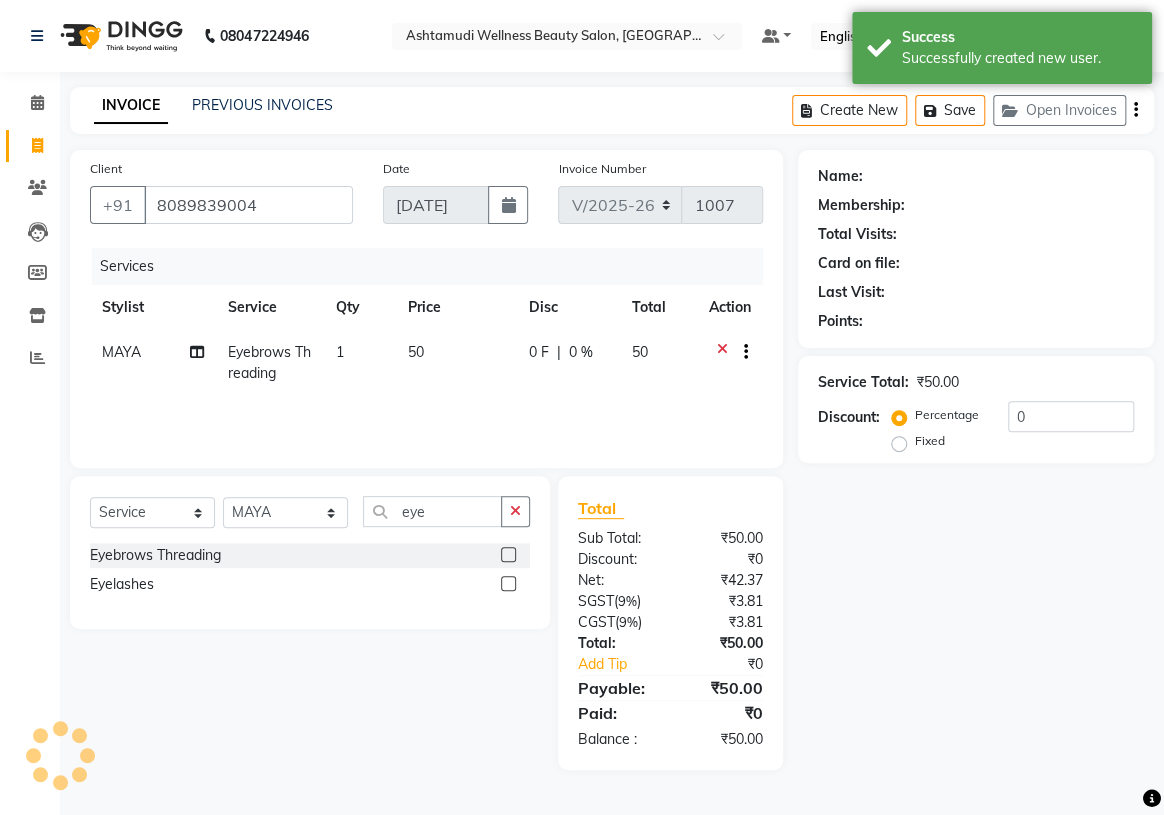 select on "1: Object" 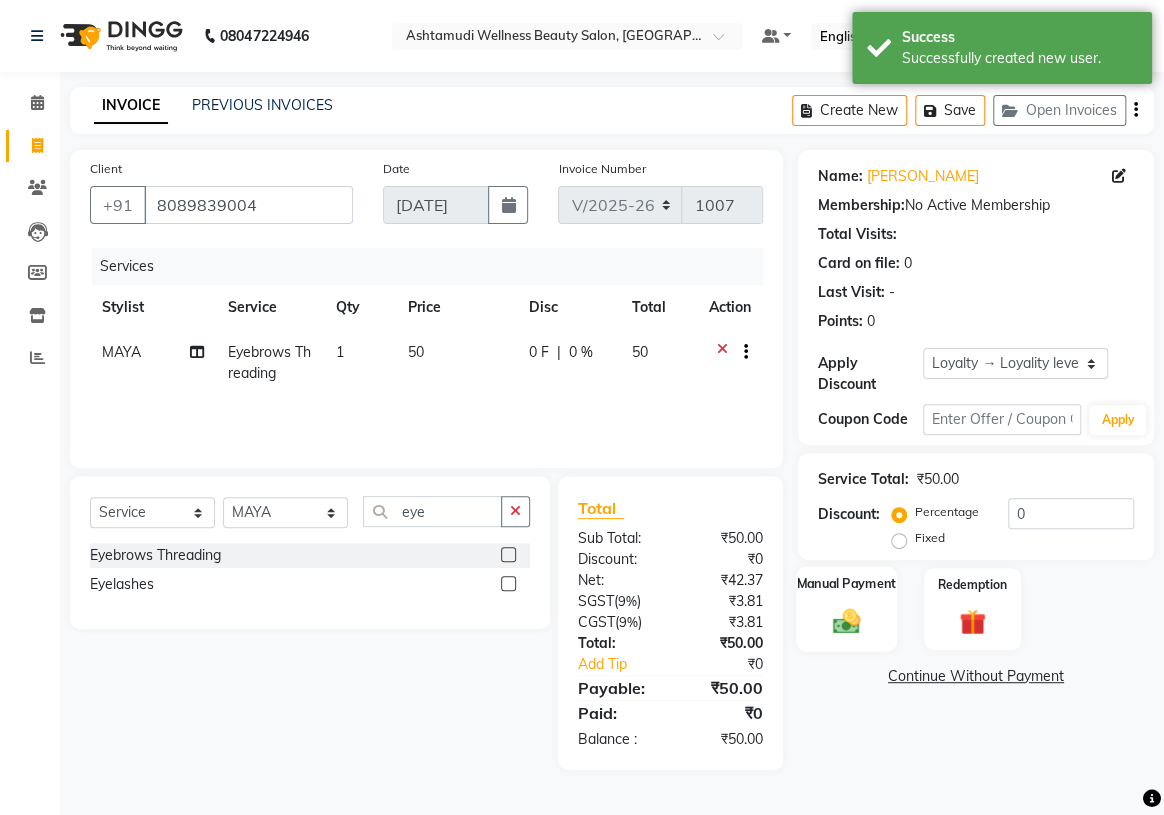 click on "Manual Payment" 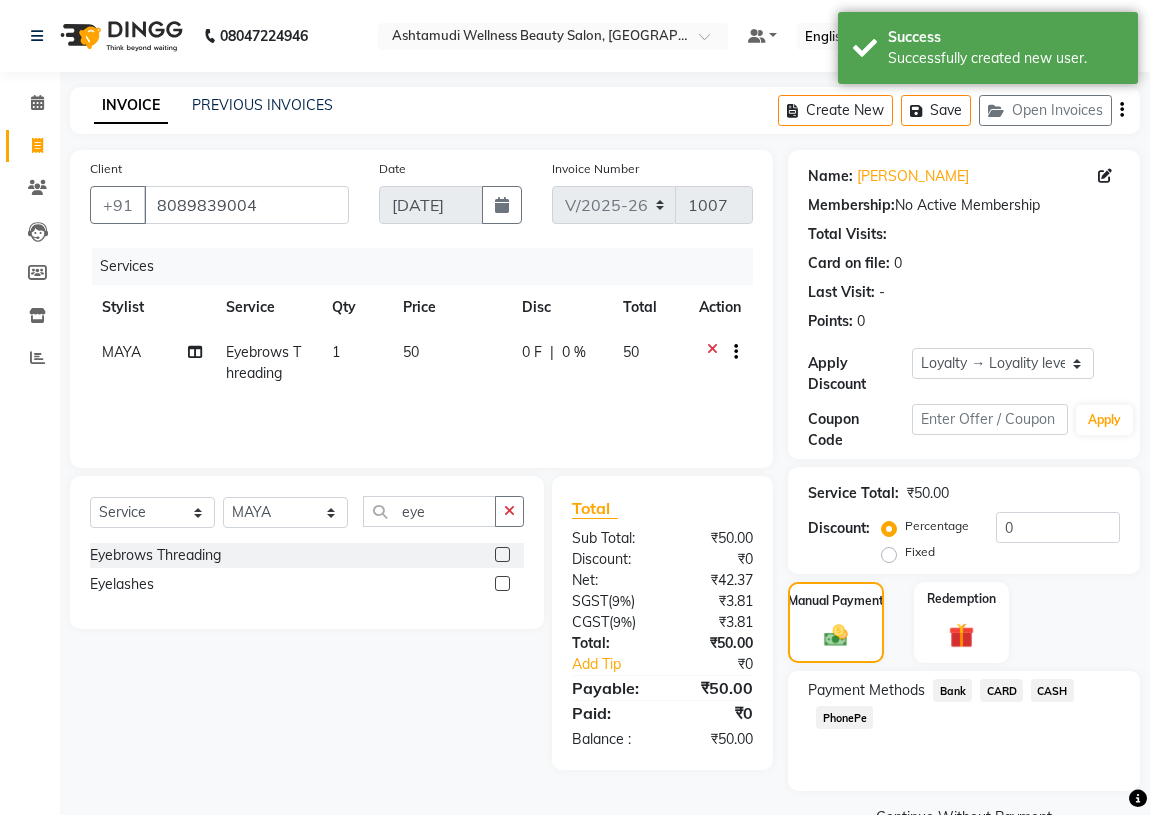 click on "PhonePe" 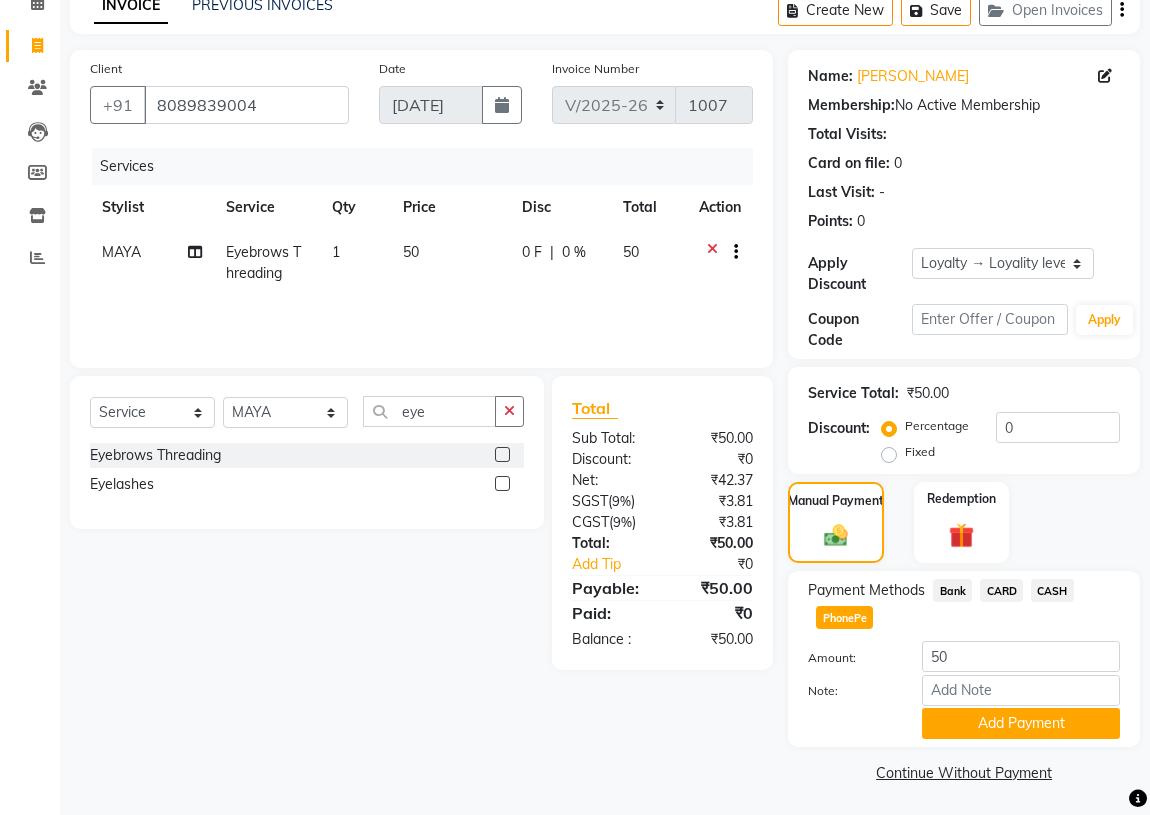 scroll, scrollTop: 101, scrollLeft: 0, axis: vertical 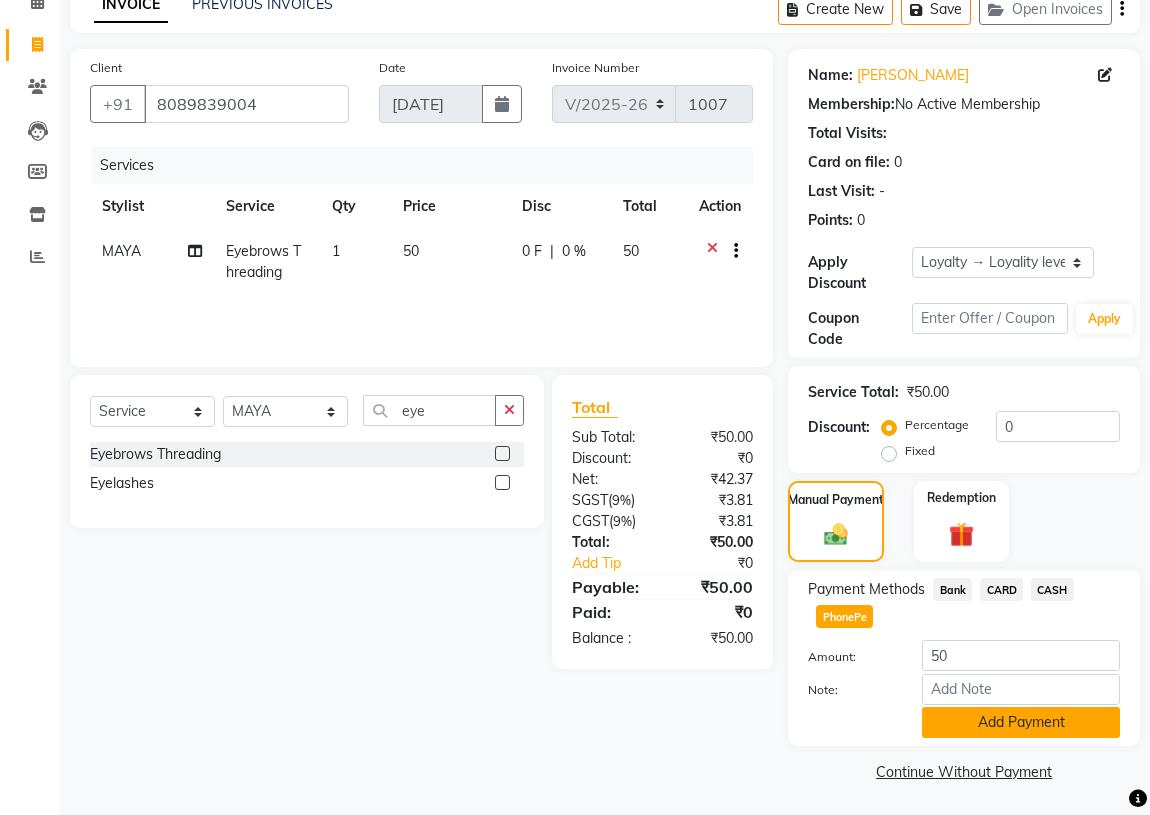 click on "Add Payment" 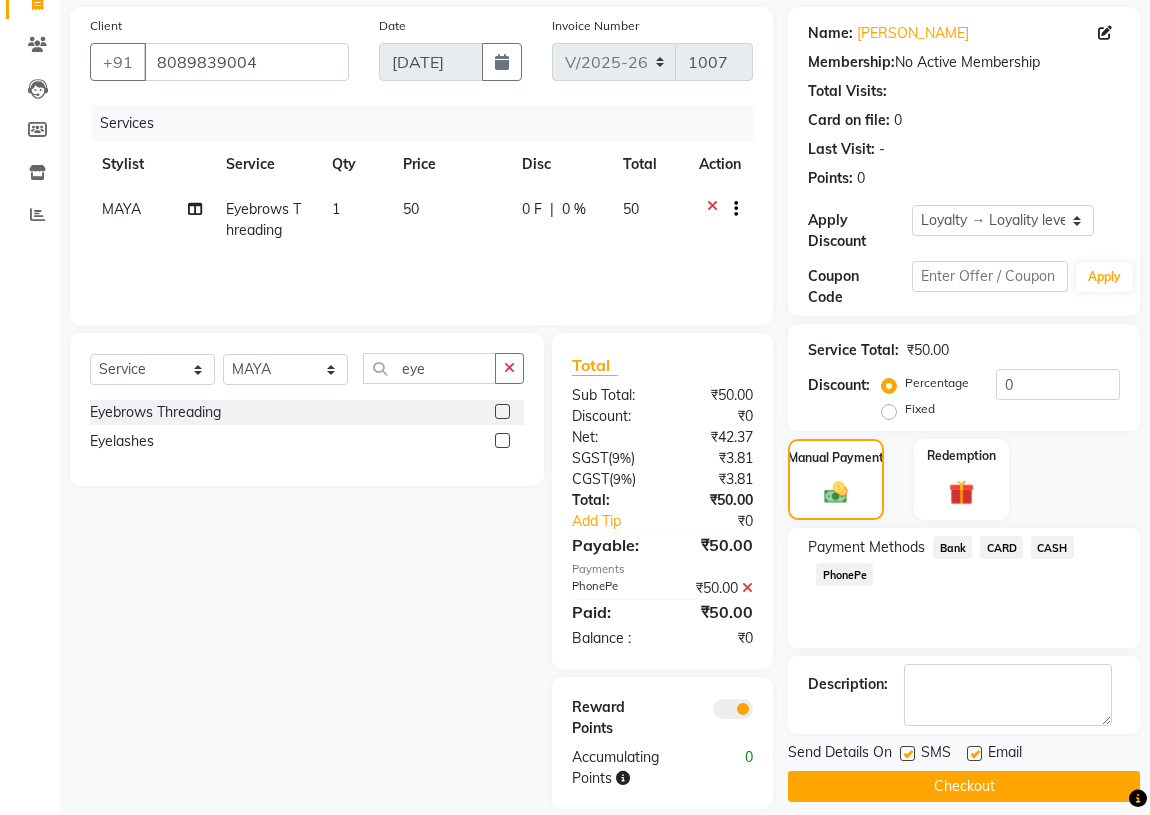 scroll, scrollTop: 167, scrollLeft: 0, axis: vertical 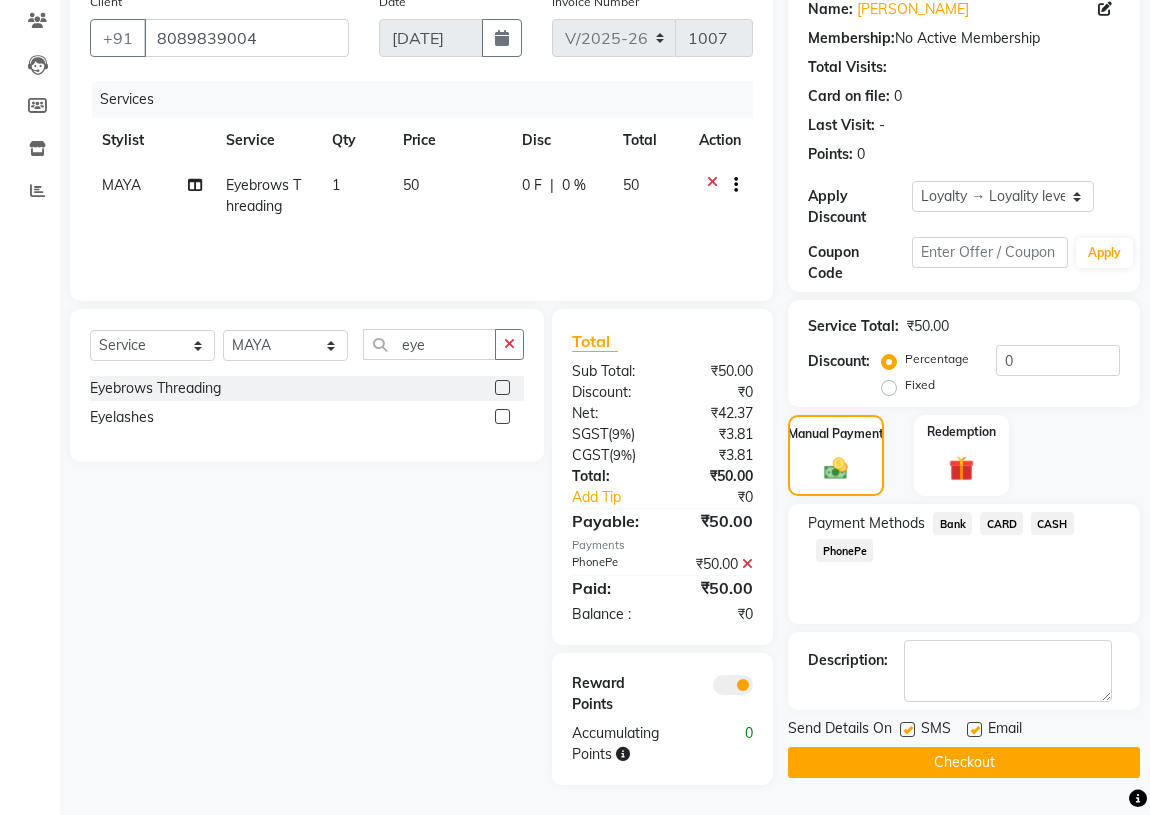 click on "Checkout" 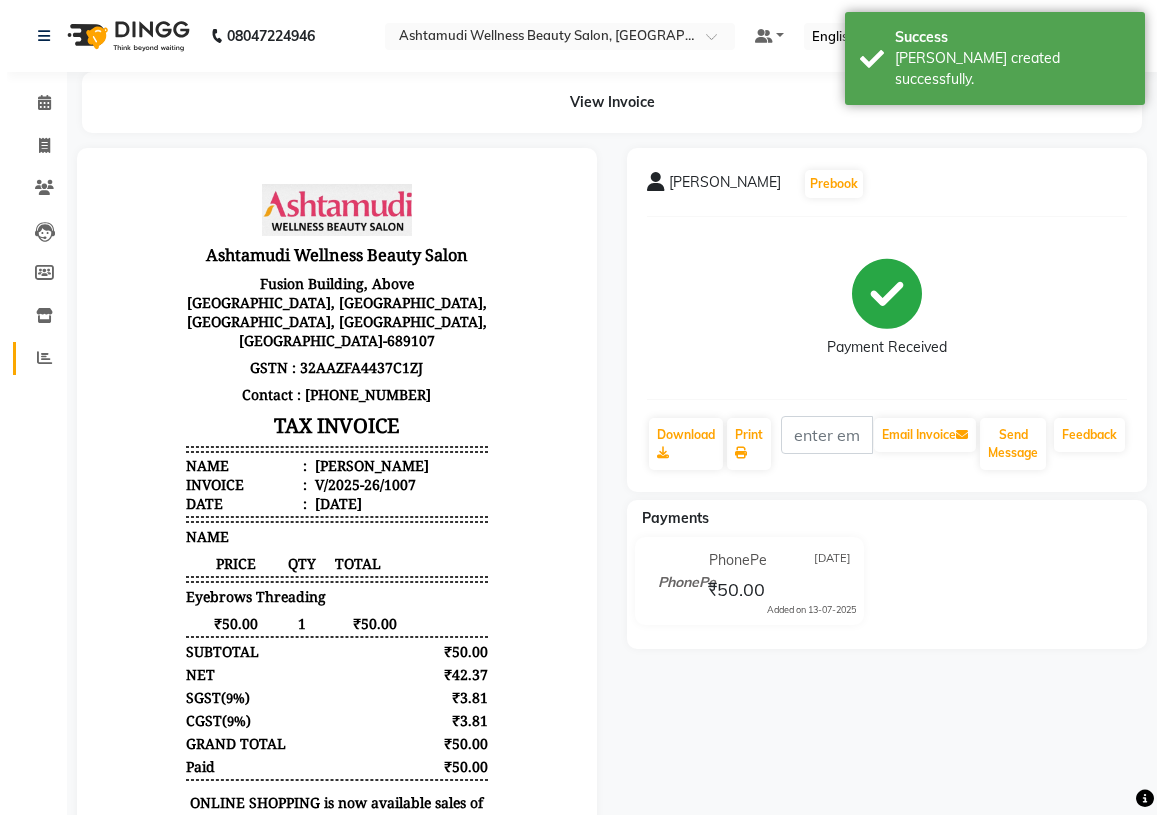 scroll, scrollTop: 0, scrollLeft: 0, axis: both 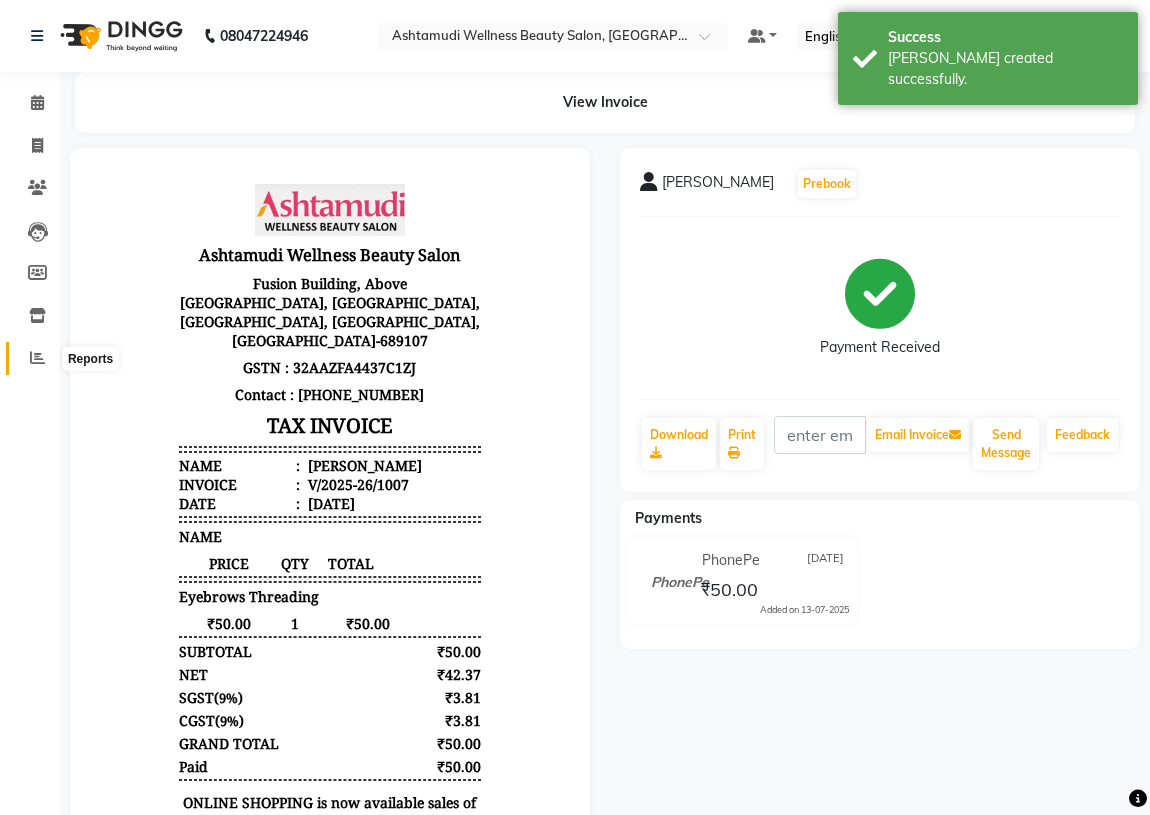 click 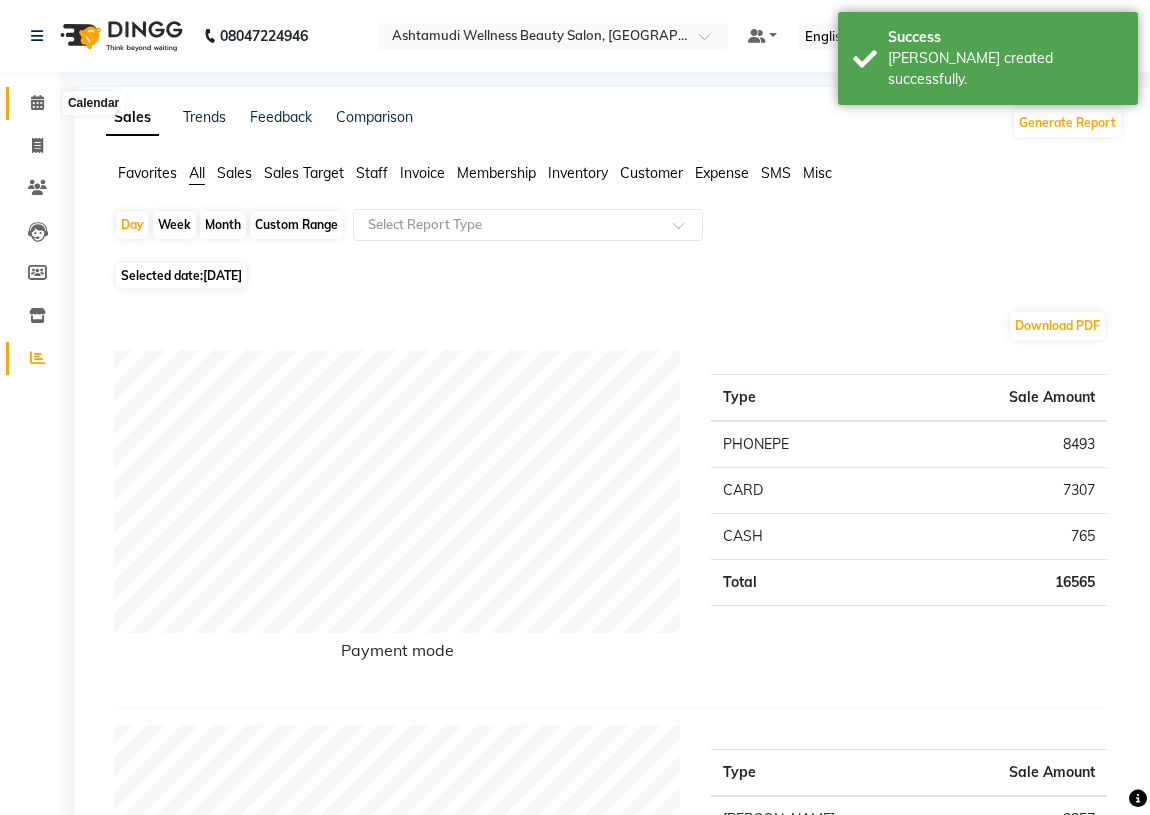 click 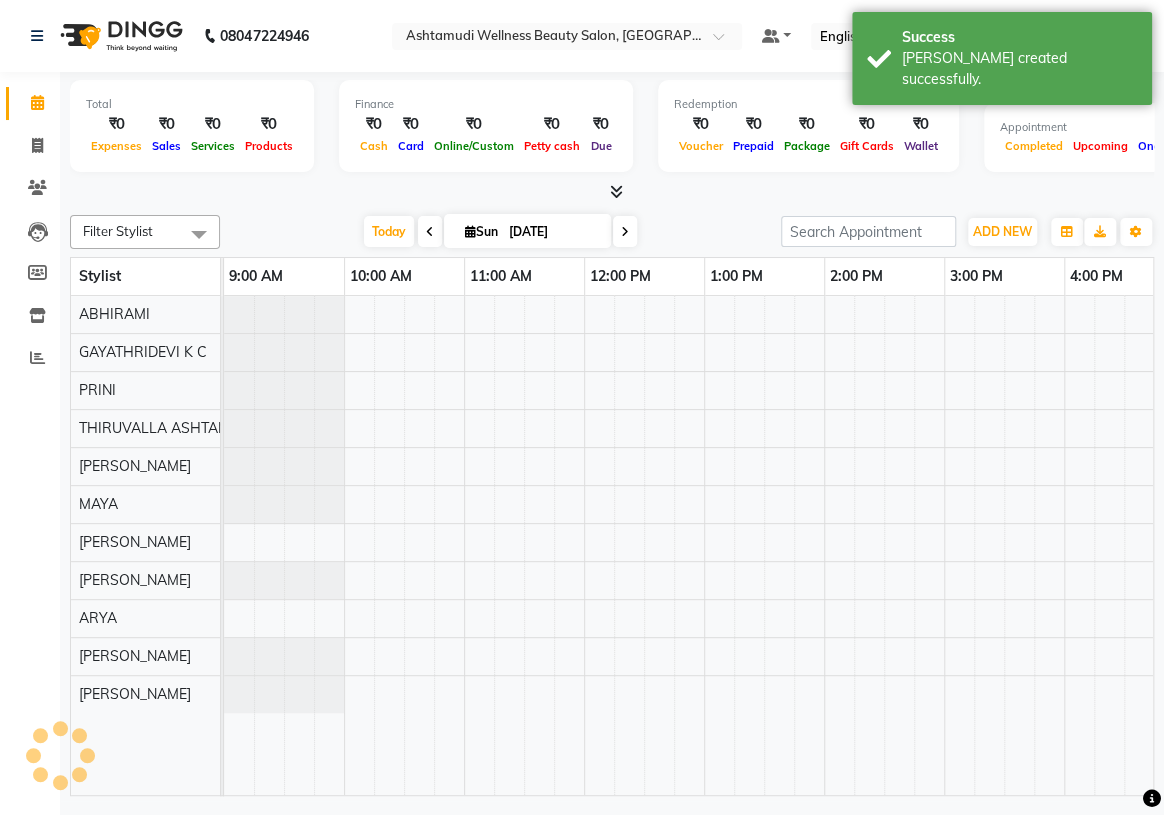 scroll, scrollTop: 0, scrollLeft: 0, axis: both 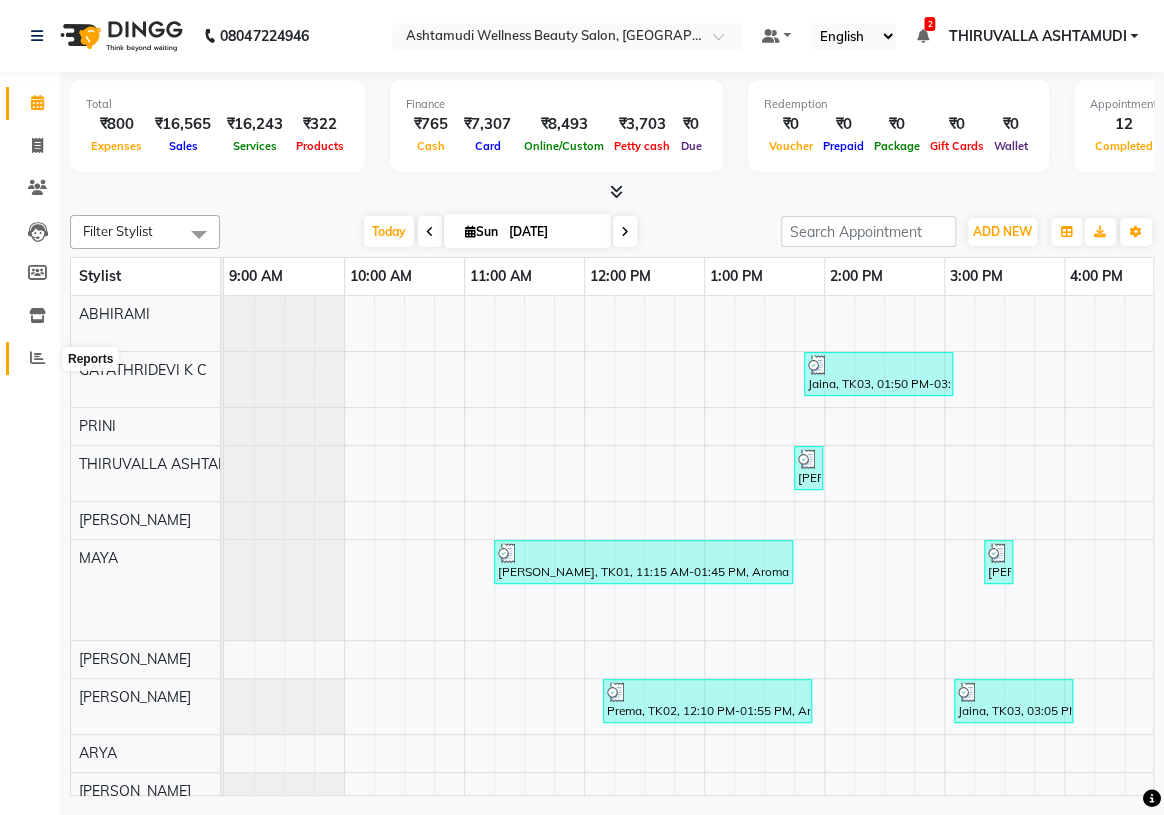 click 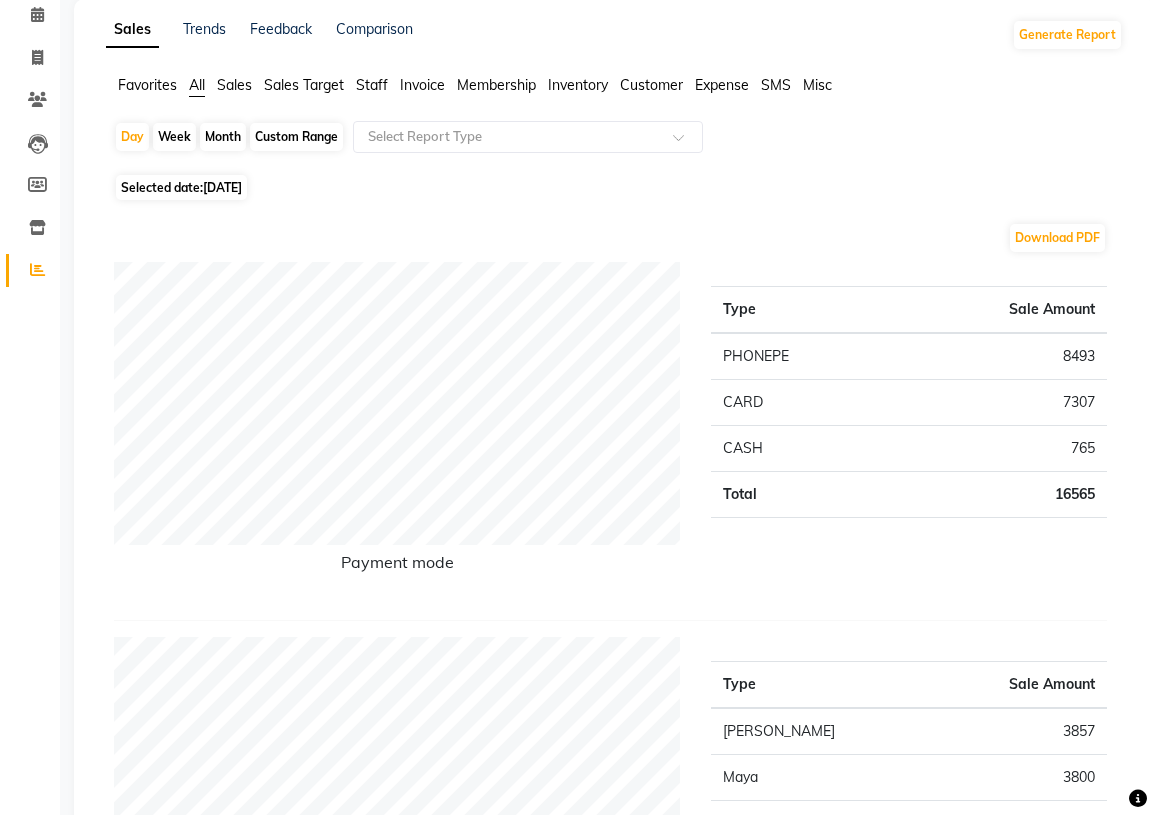 scroll, scrollTop: 0, scrollLeft: 0, axis: both 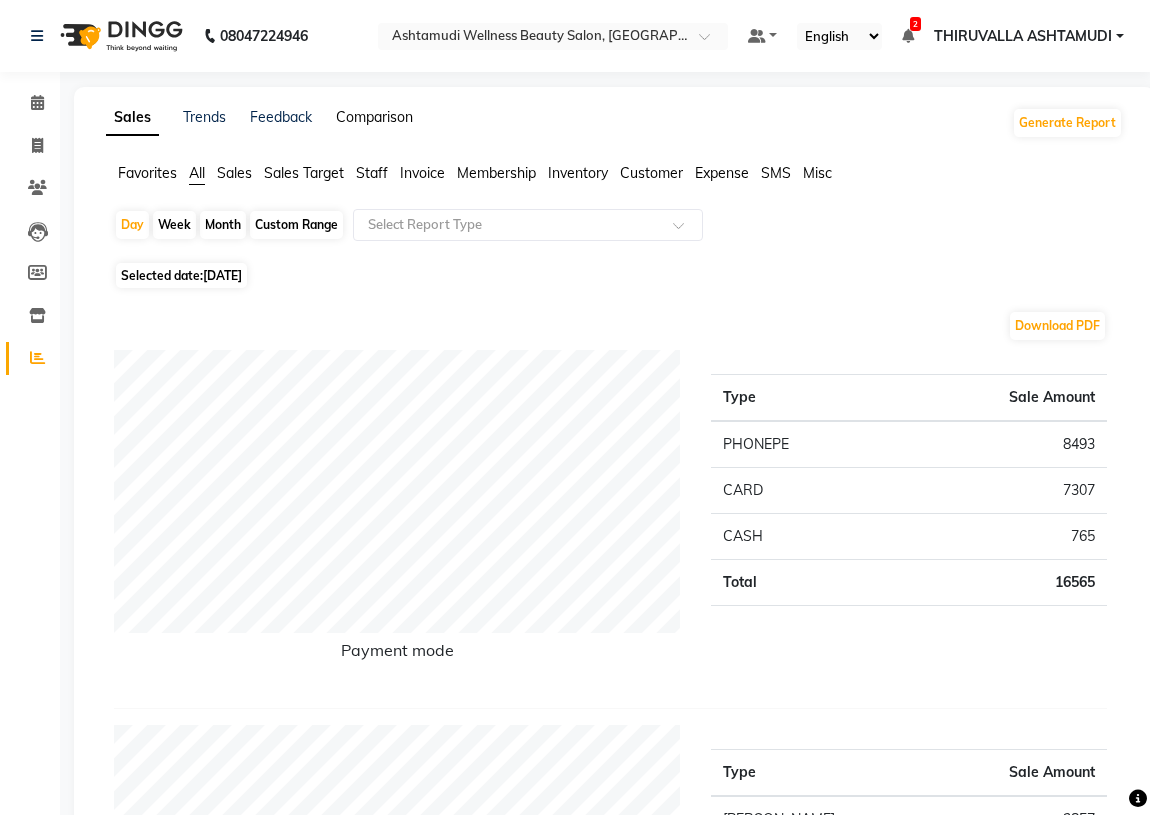 click on "Comparison" 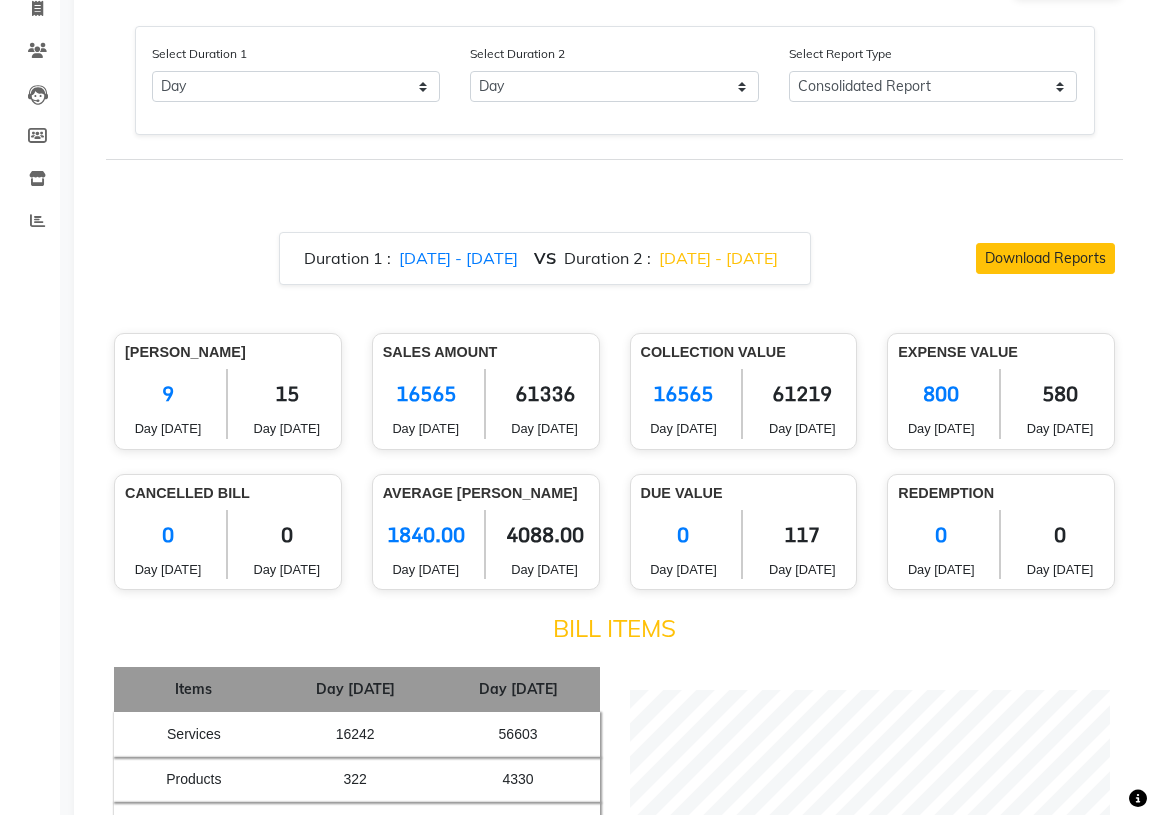 scroll, scrollTop: 0, scrollLeft: 0, axis: both 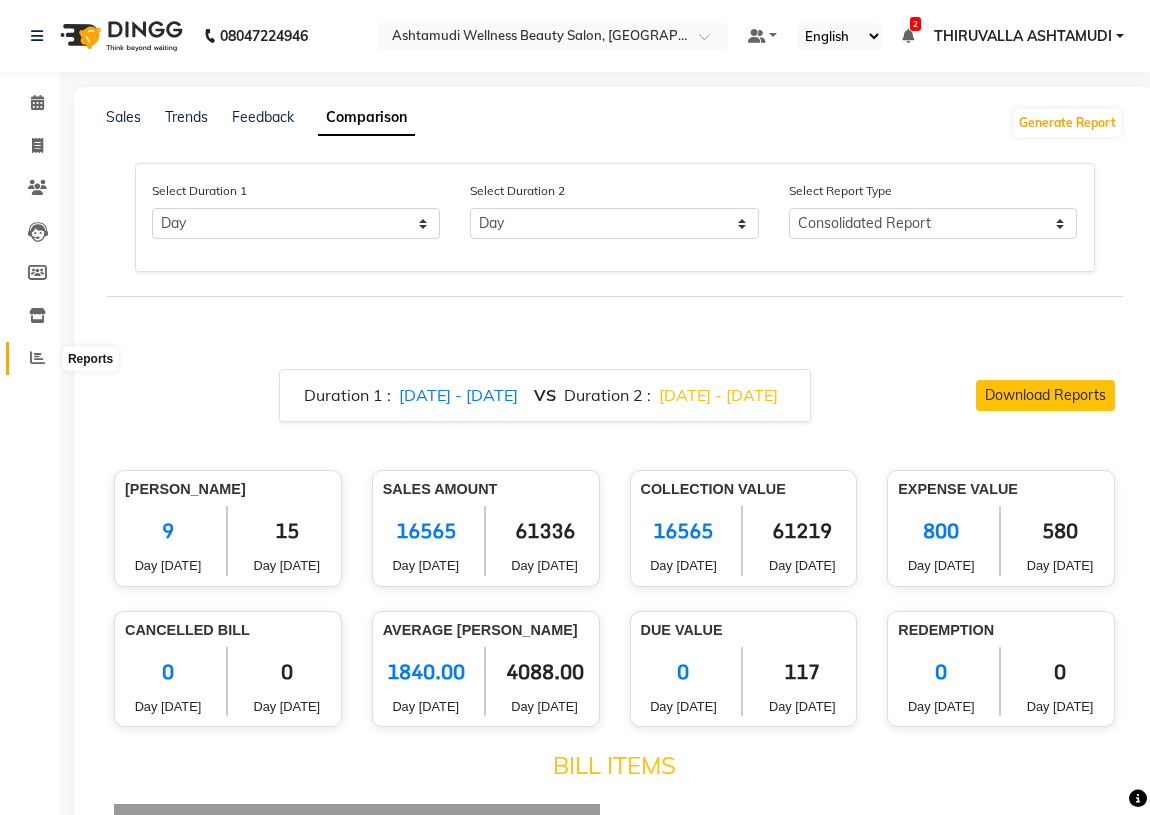 click 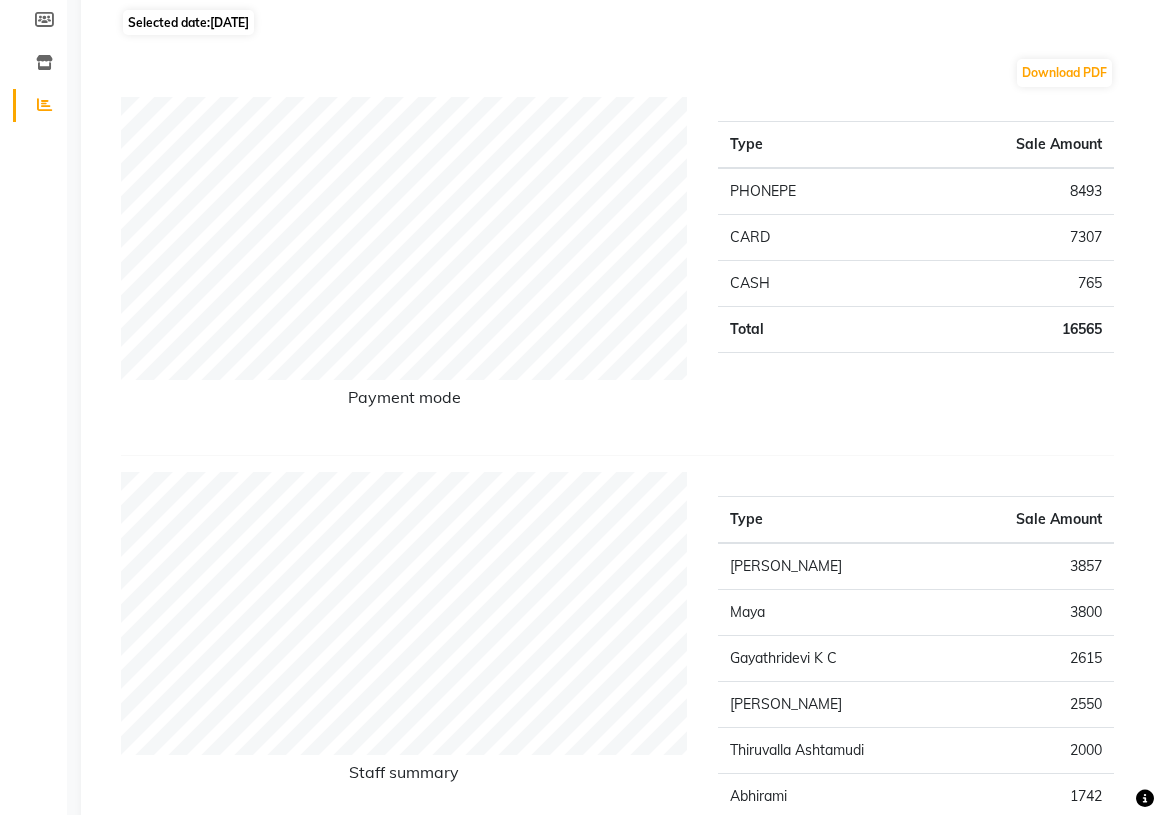 scroll, scrollTop: 0, scrollLeft: 0, axis: both 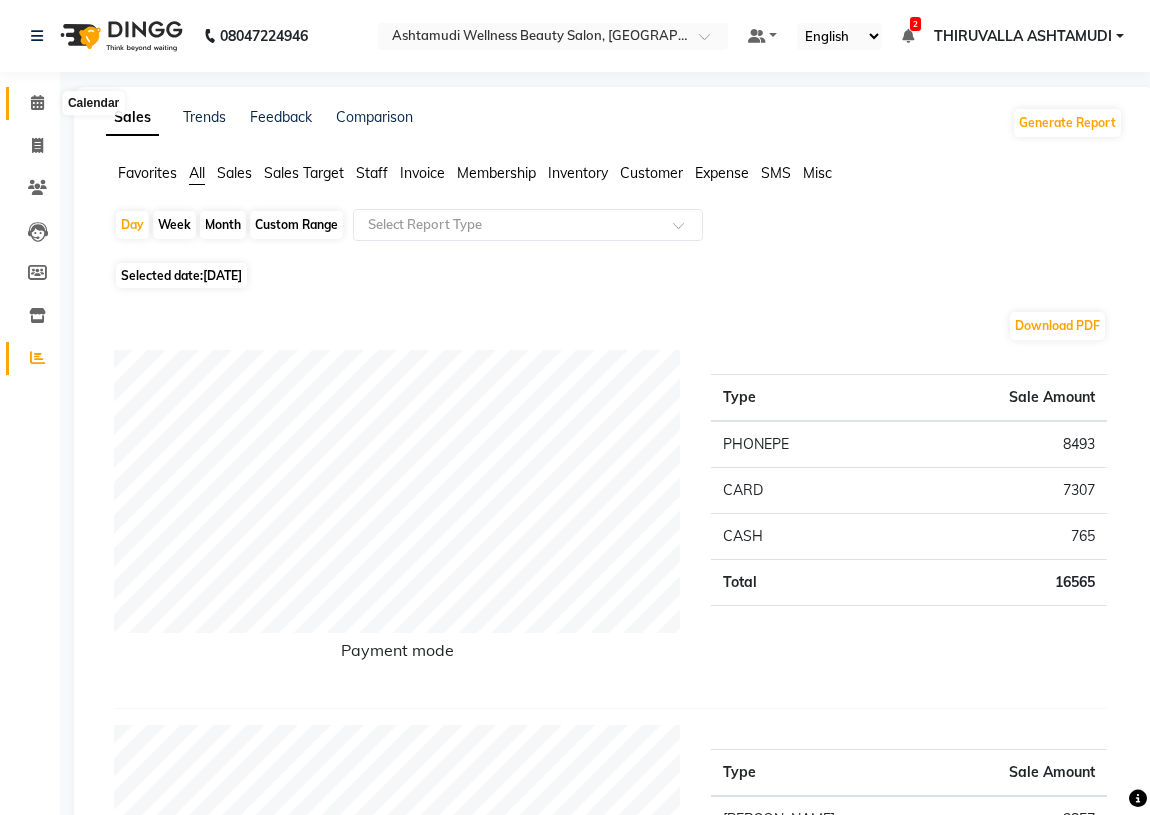 click 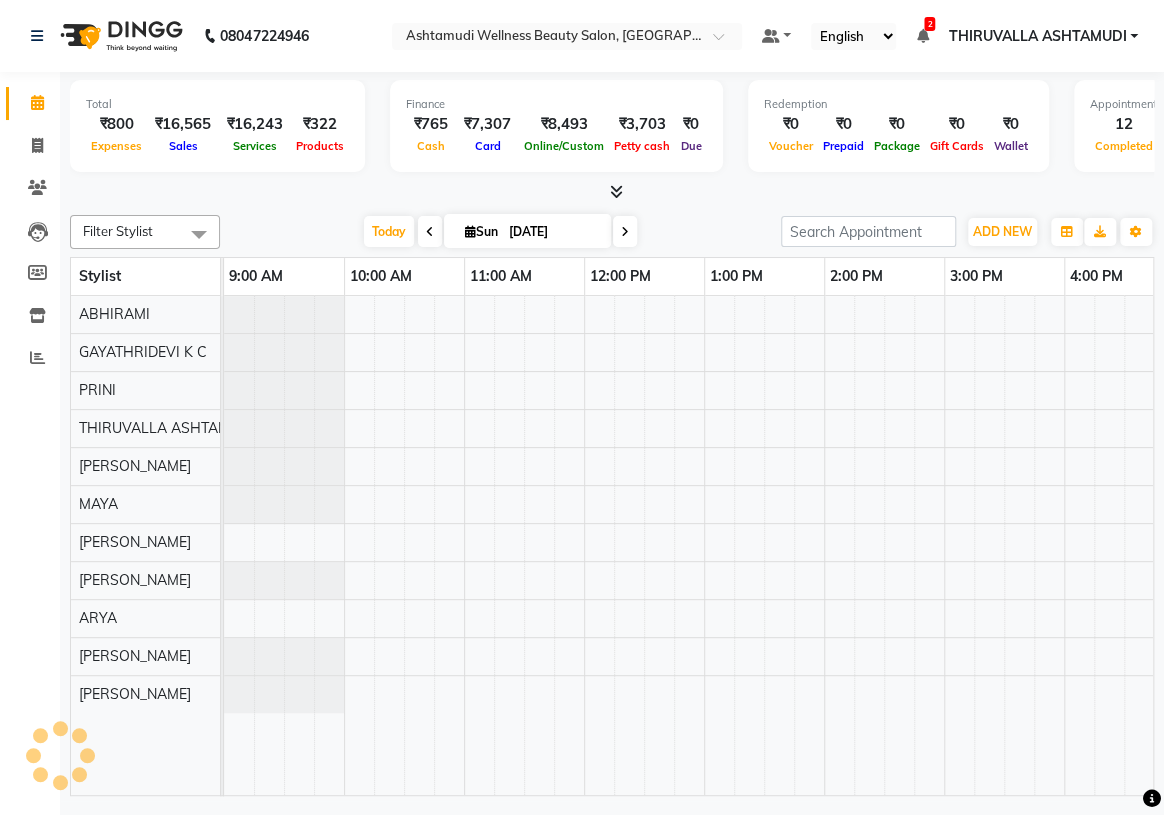 scroll, scrollTop: 0, scrollLeft: 0, axis: both 